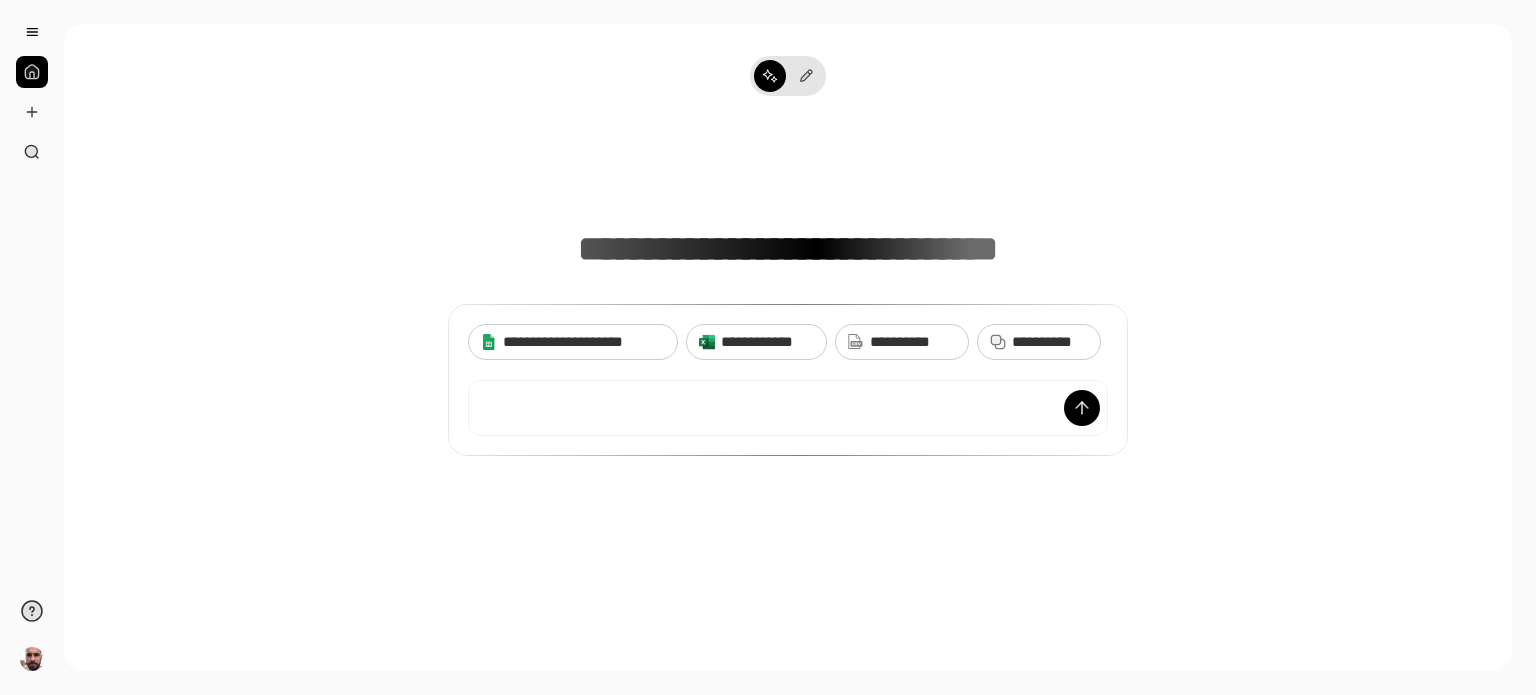 scroll, scrollTop: 0, scrollLeft: 0, axis: both 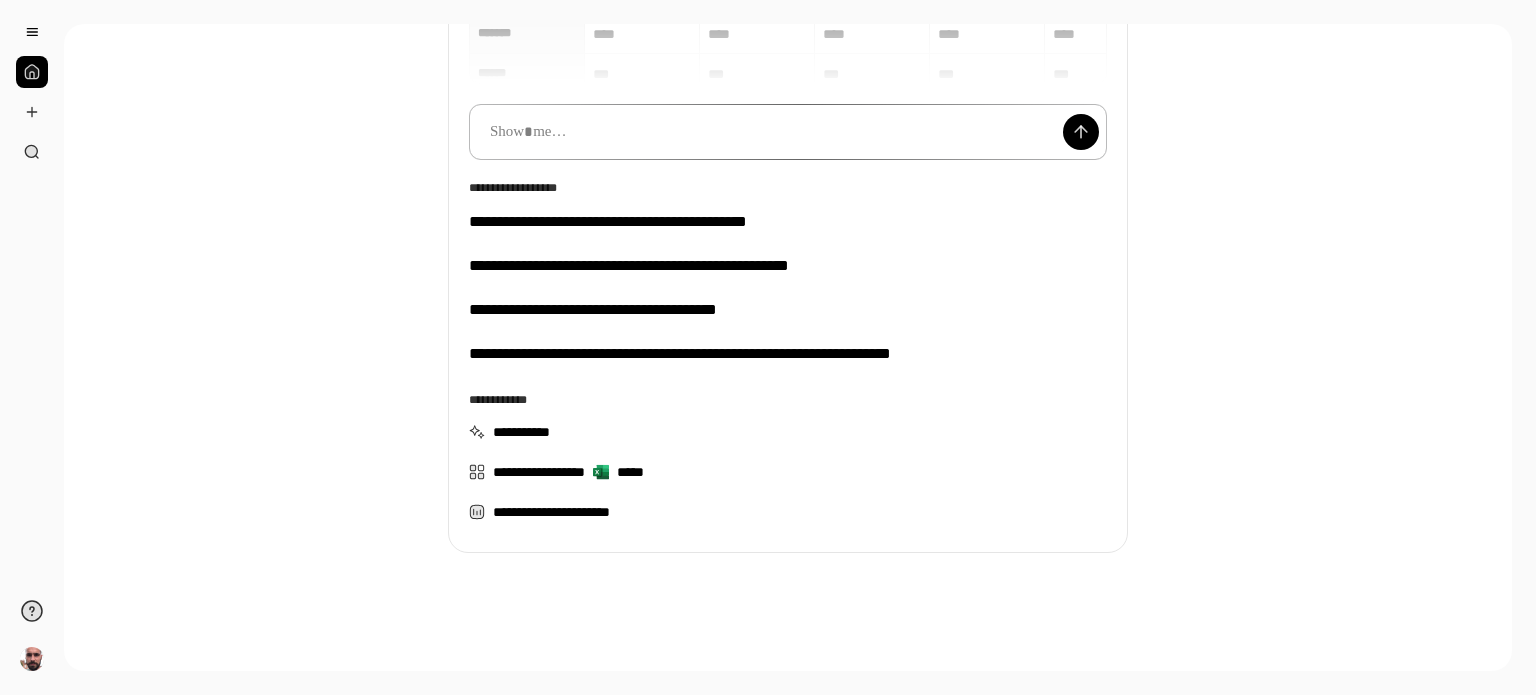 type 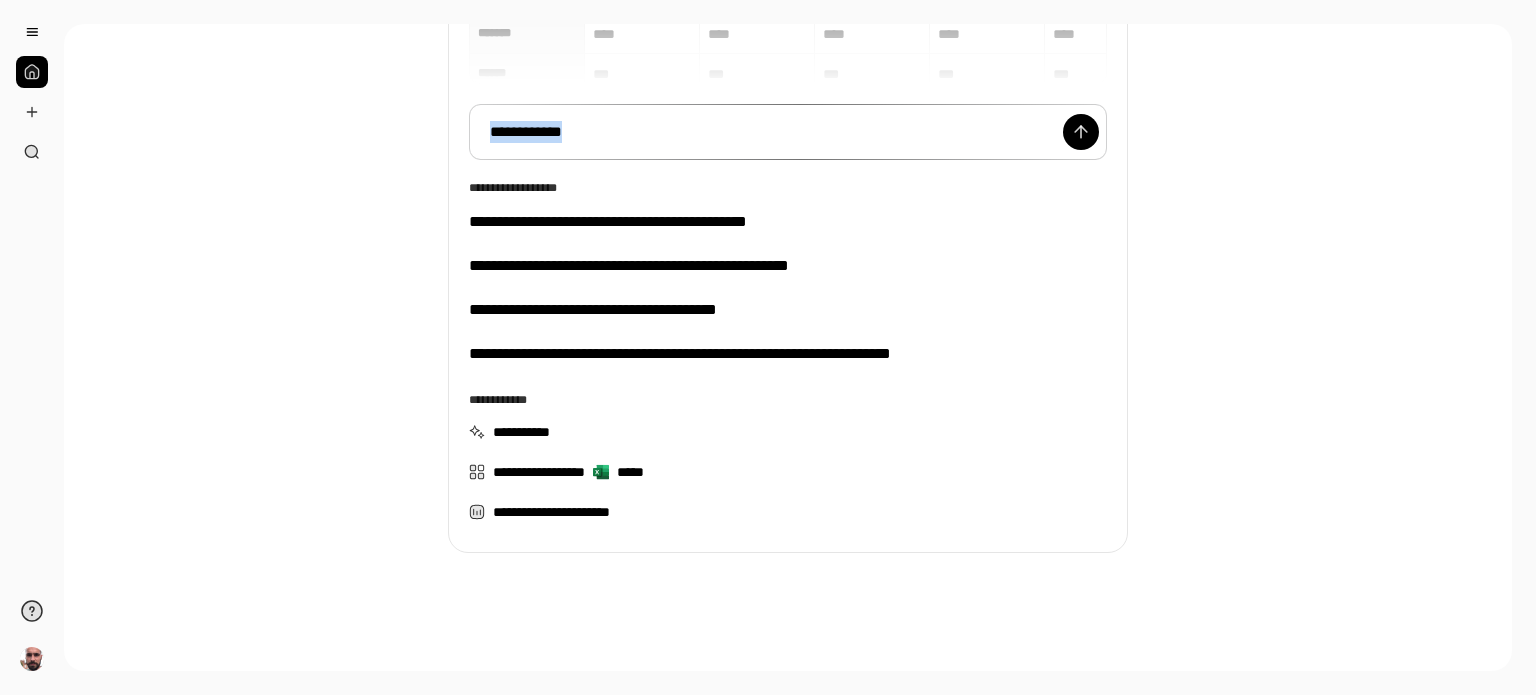 drag, startPoint x: 593, startPoint y: 130, endPoint x: 414, endPoint y: 130, distance: 179 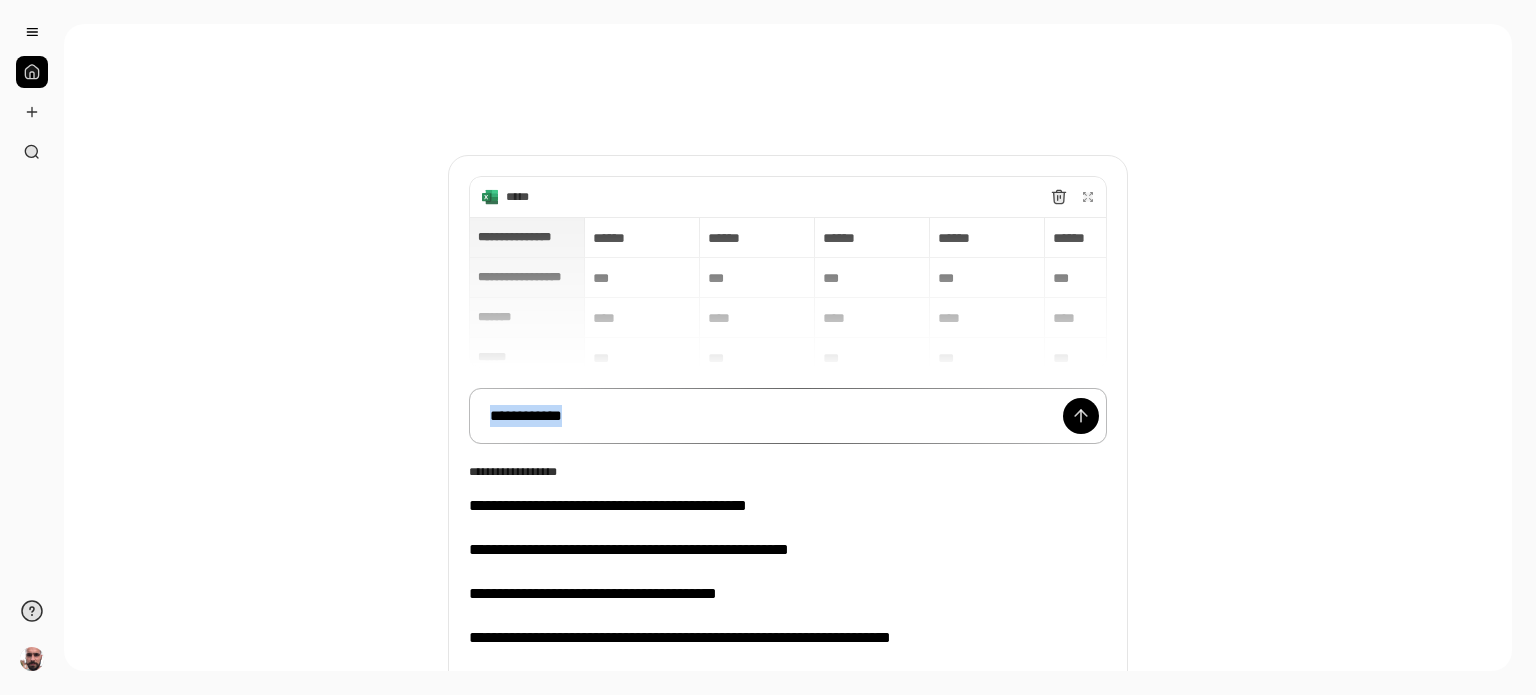 click on "**********" at bounding box center (788, 416) 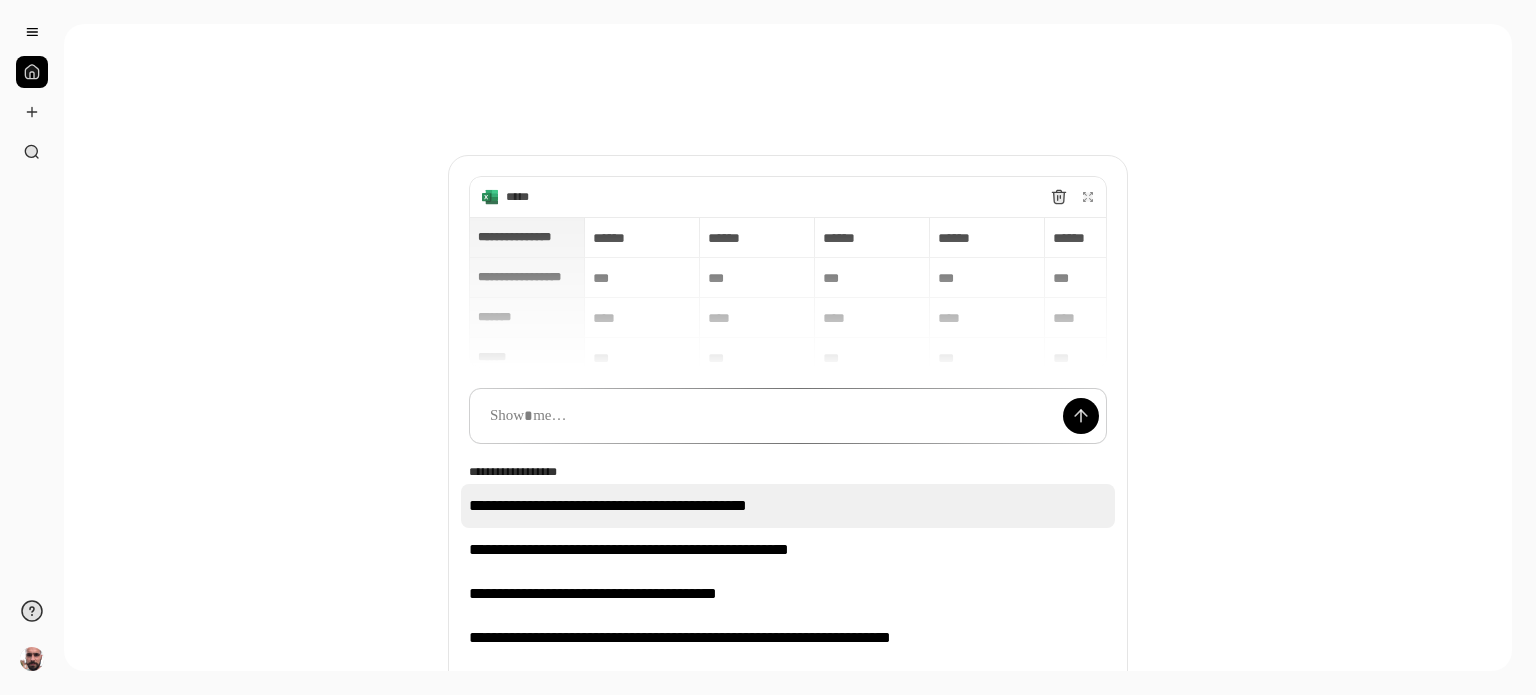 click on "**********" at bounding box center (788, 506) 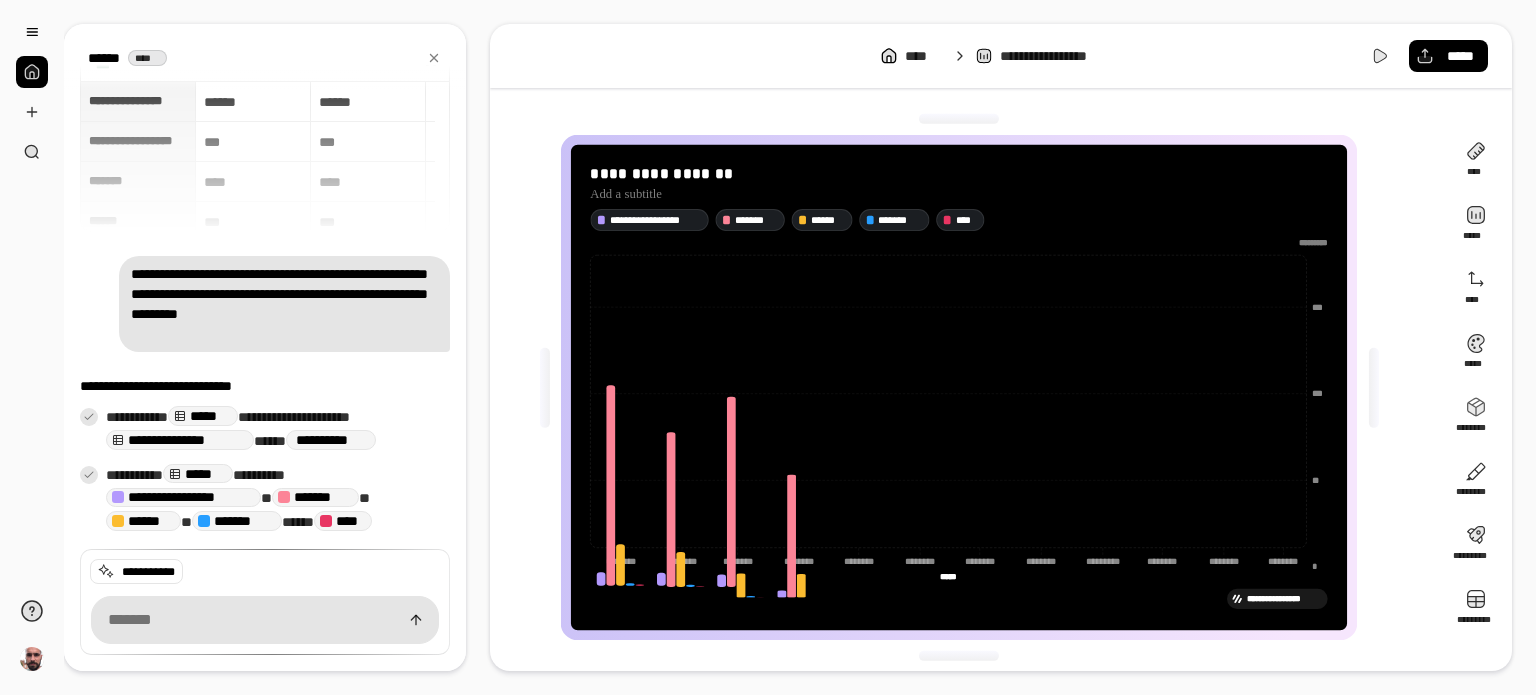 scroll, scrollTop: 63, scrollLeft: 0, axis: vertical 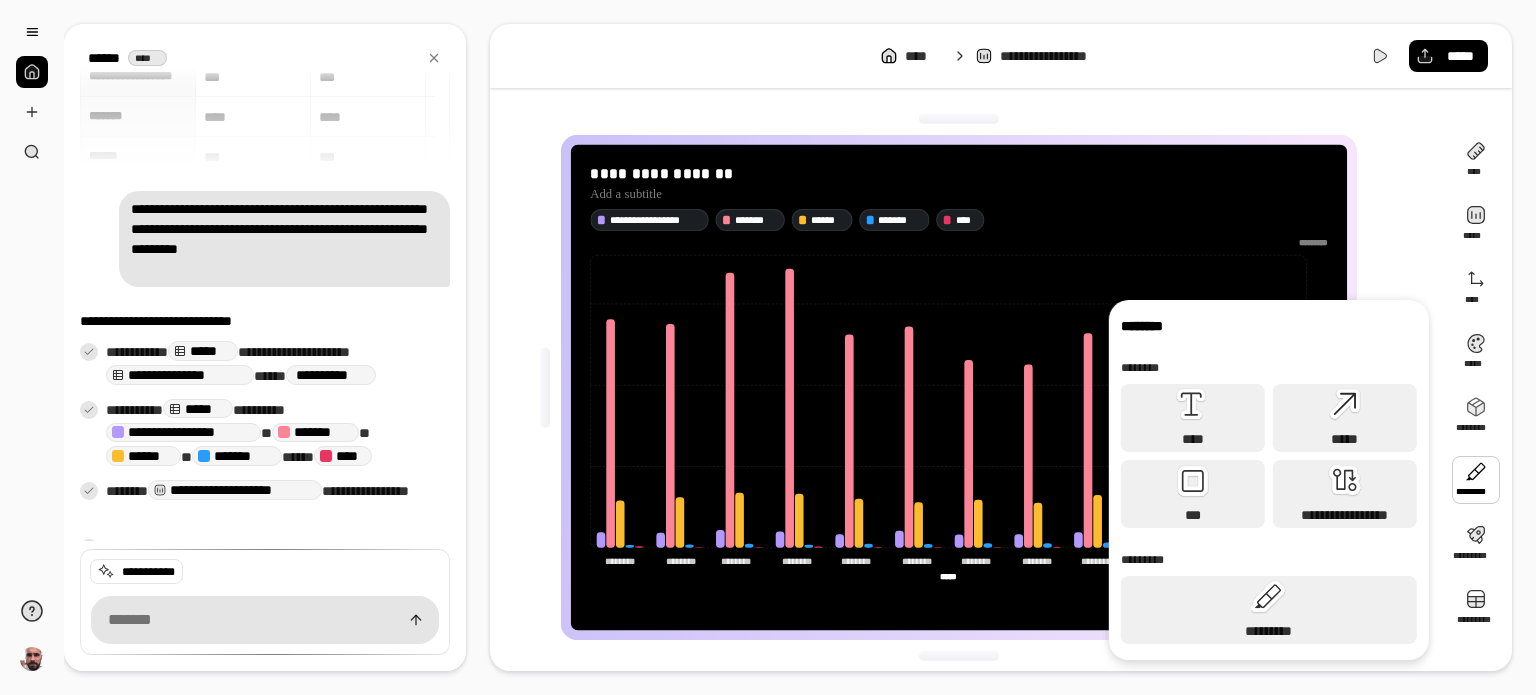 click at bounding box center (959, 656) 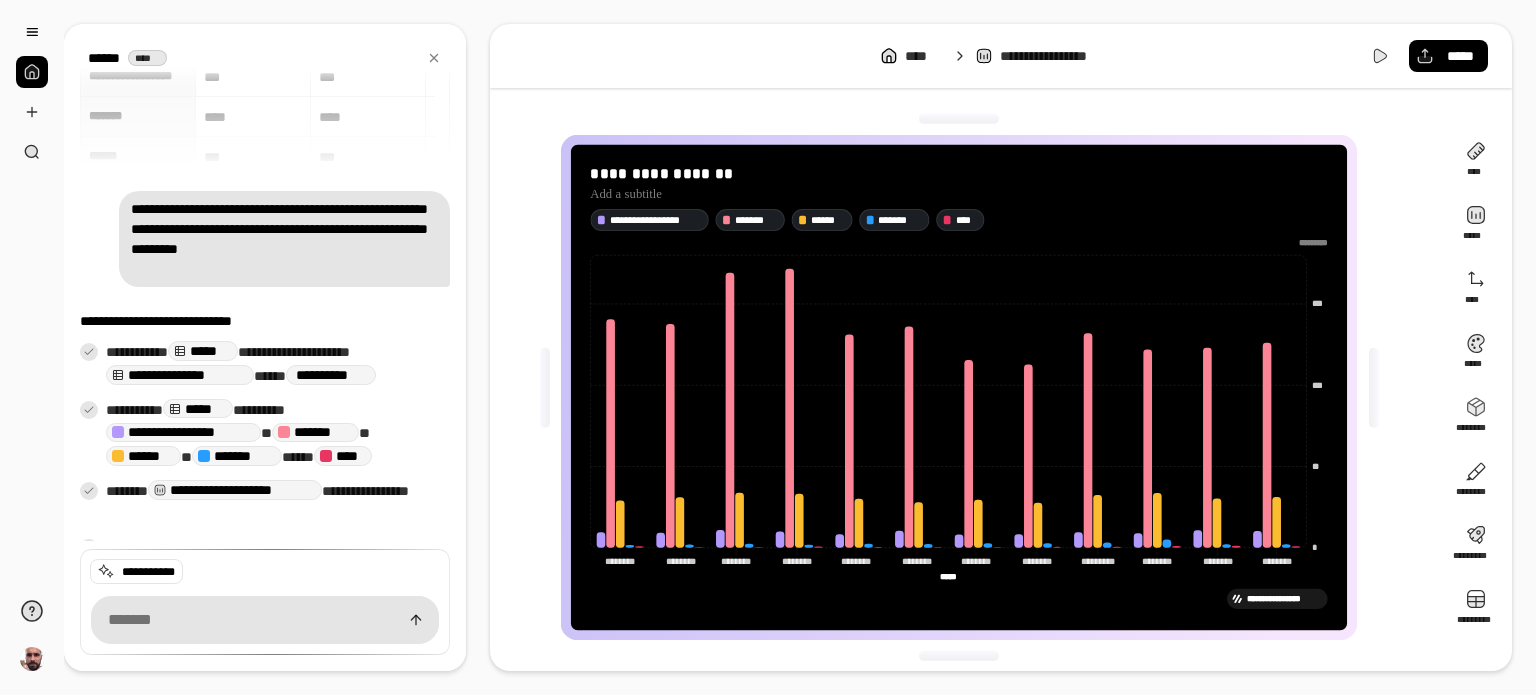 click on "******** ********" 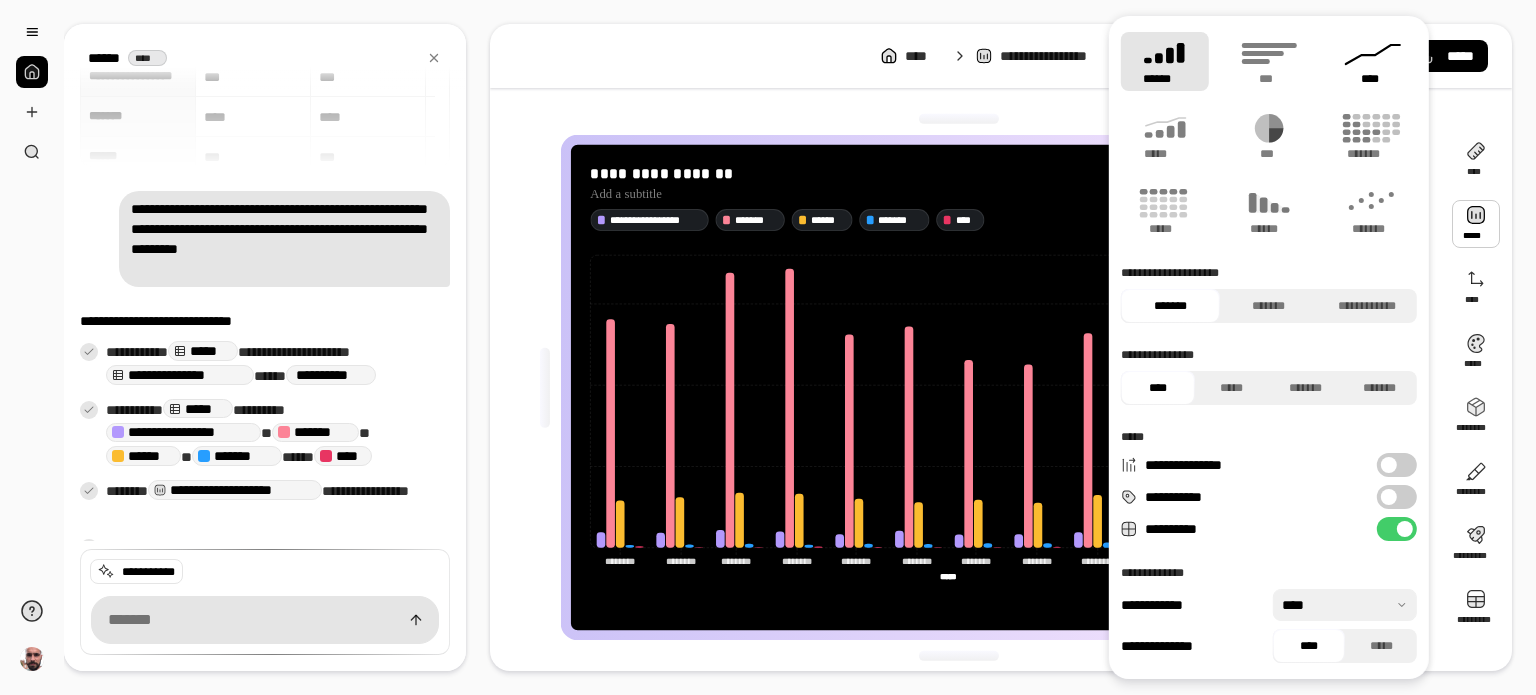 click 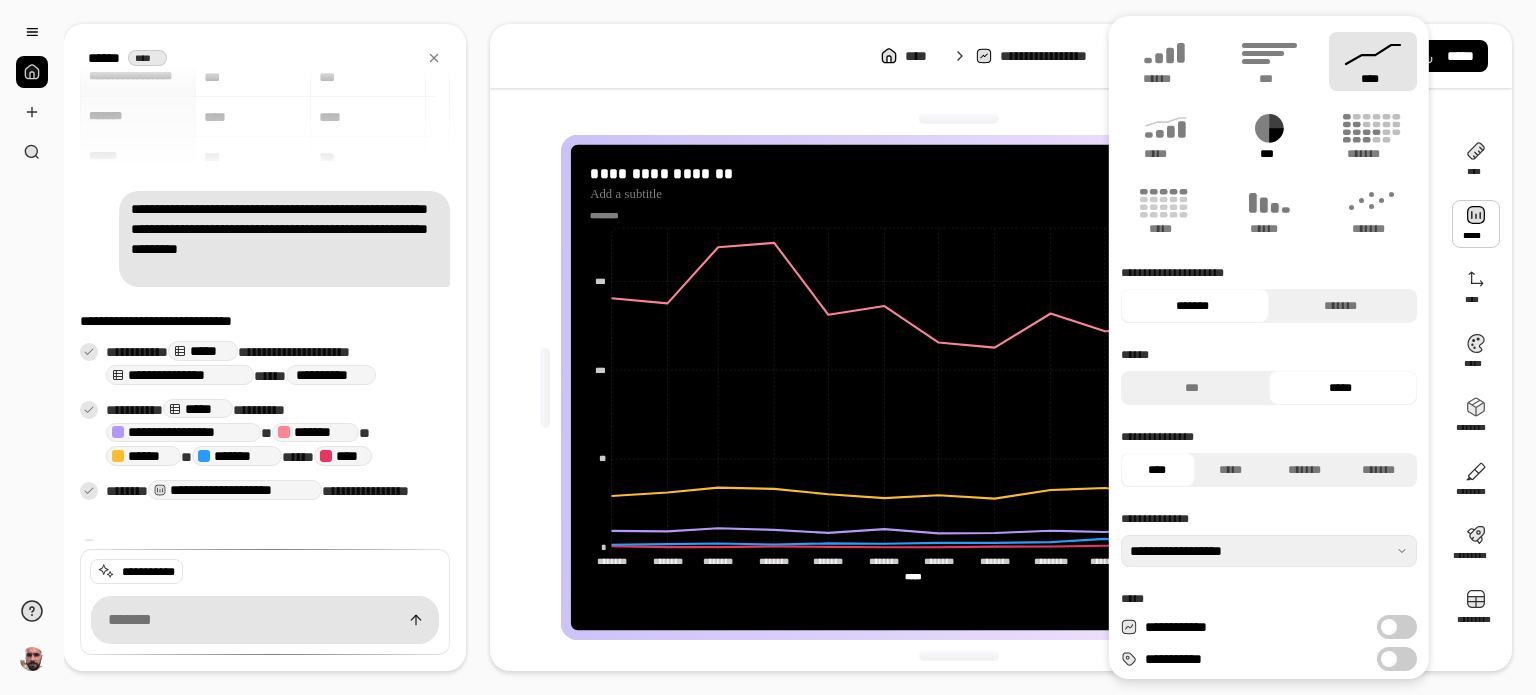 click 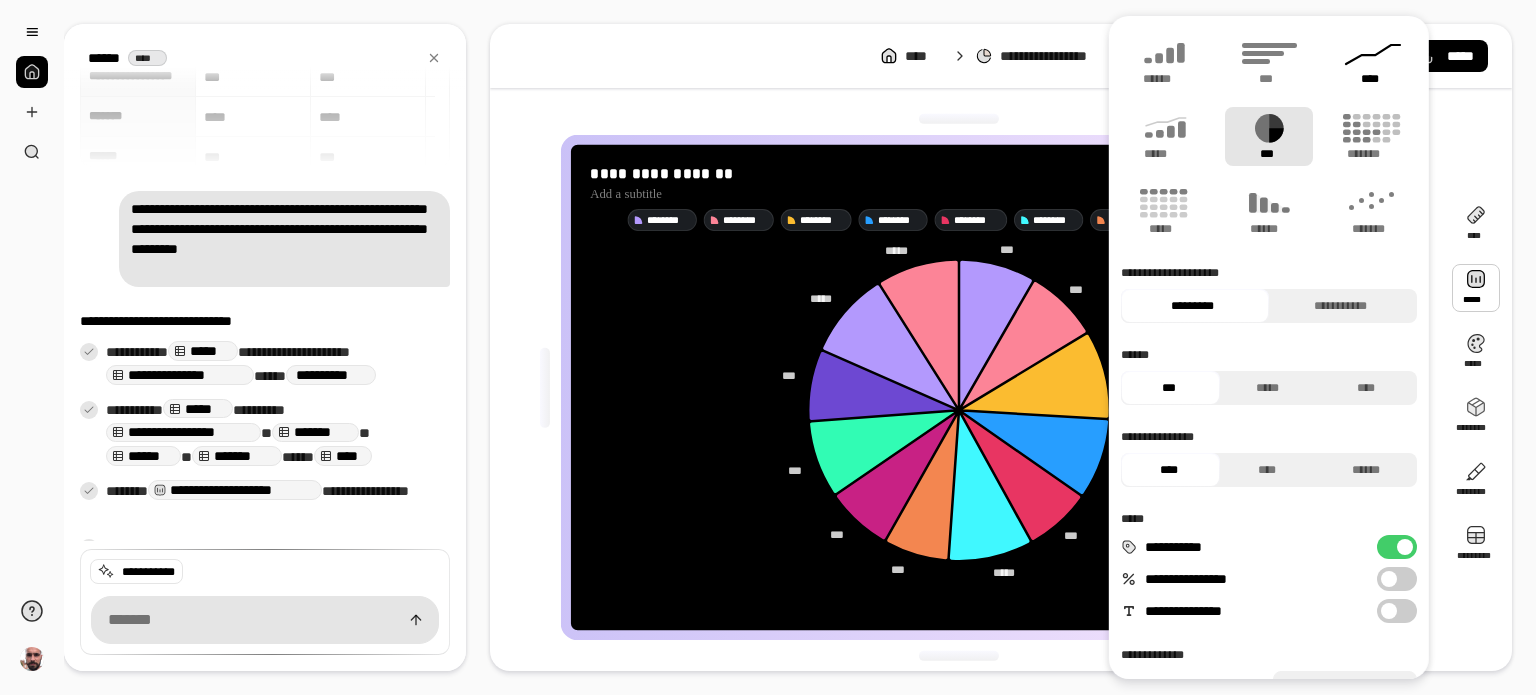 click 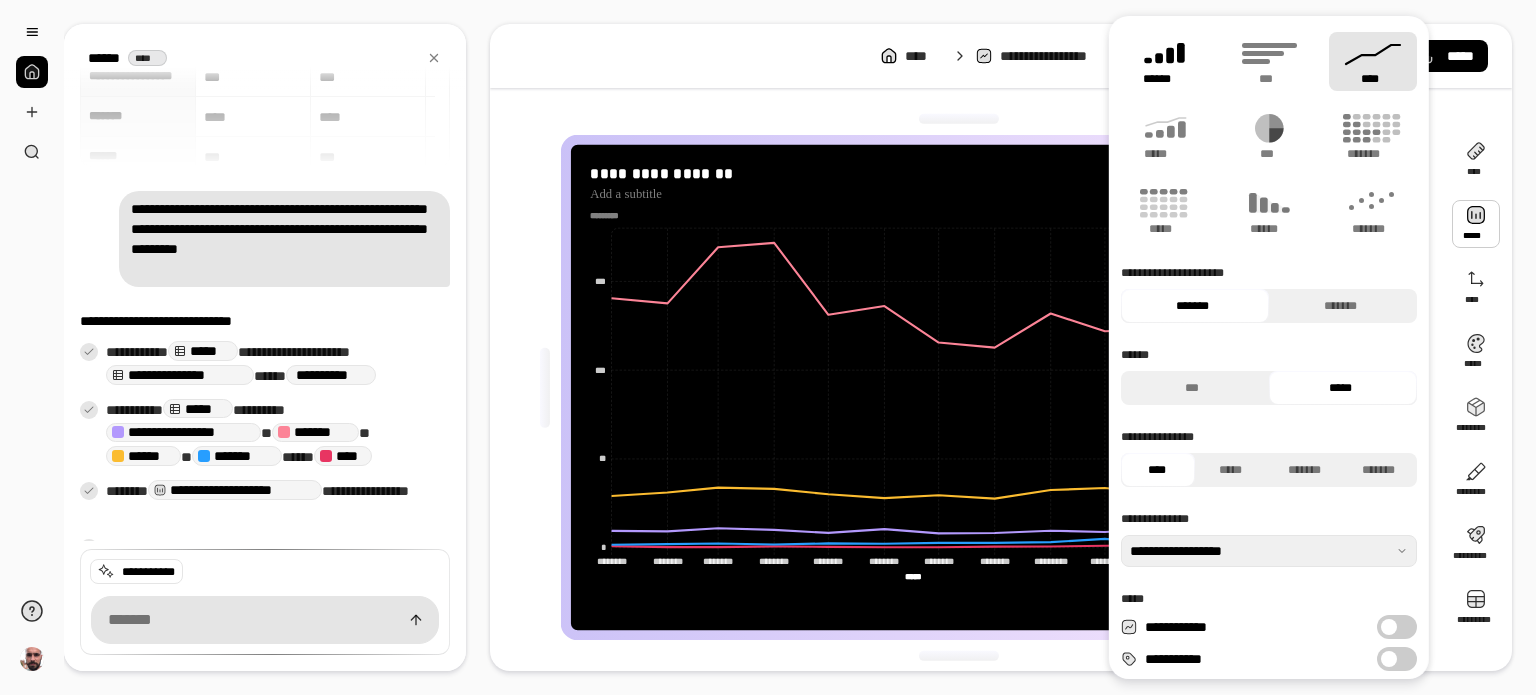 click 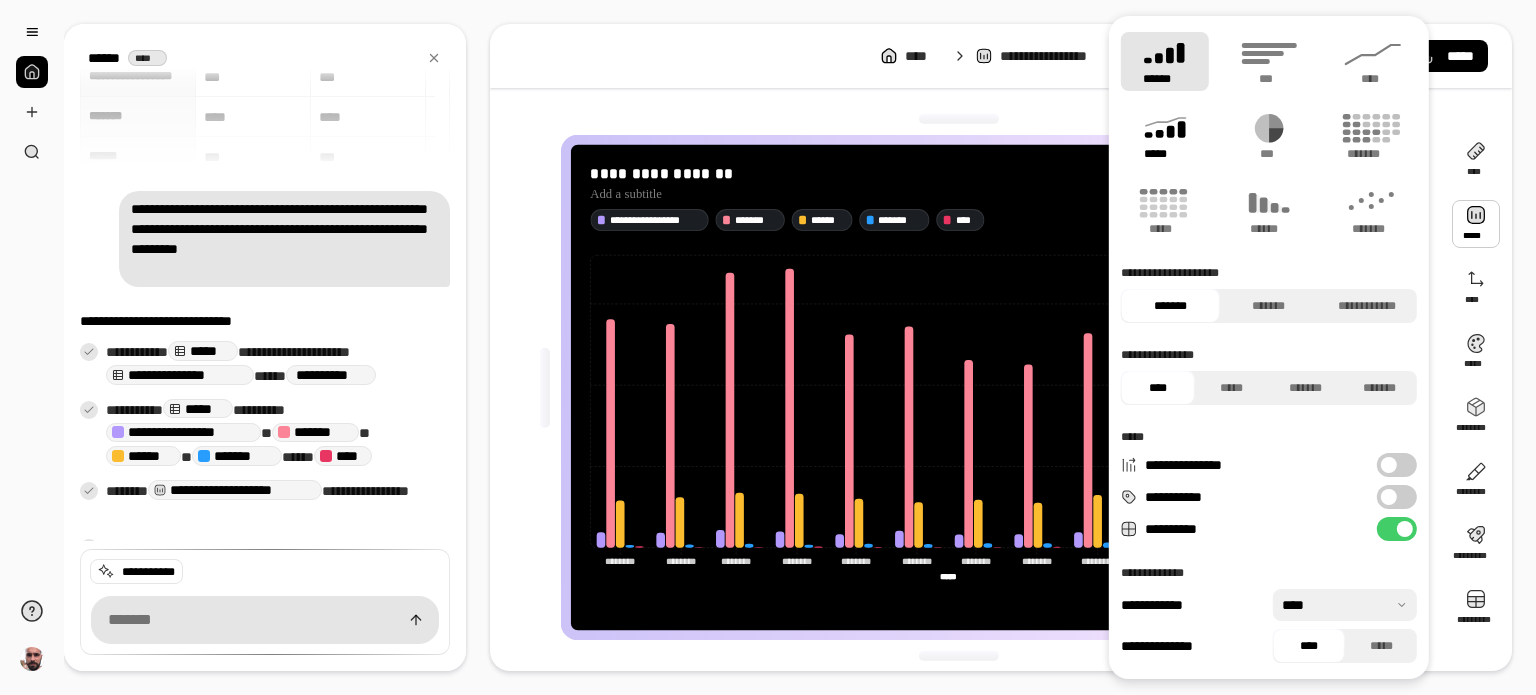 click 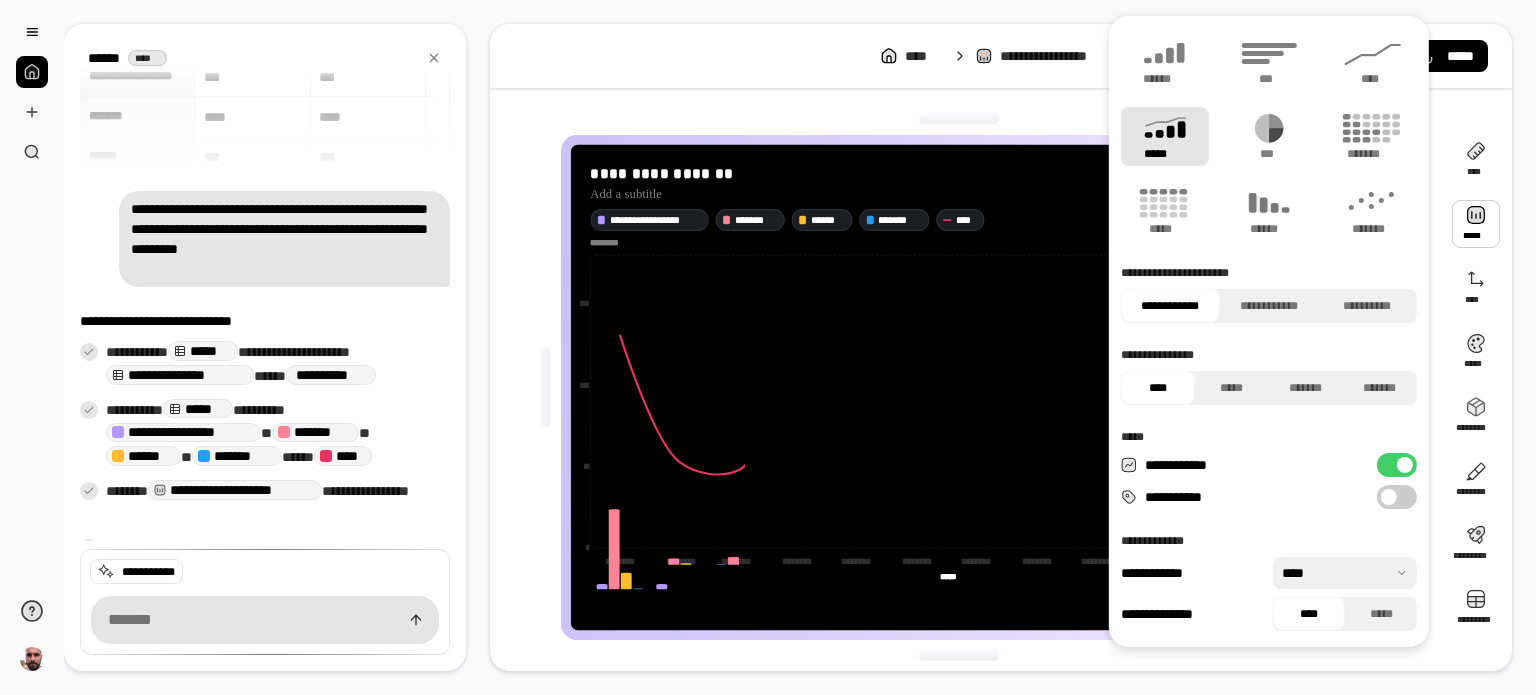 type on "****" 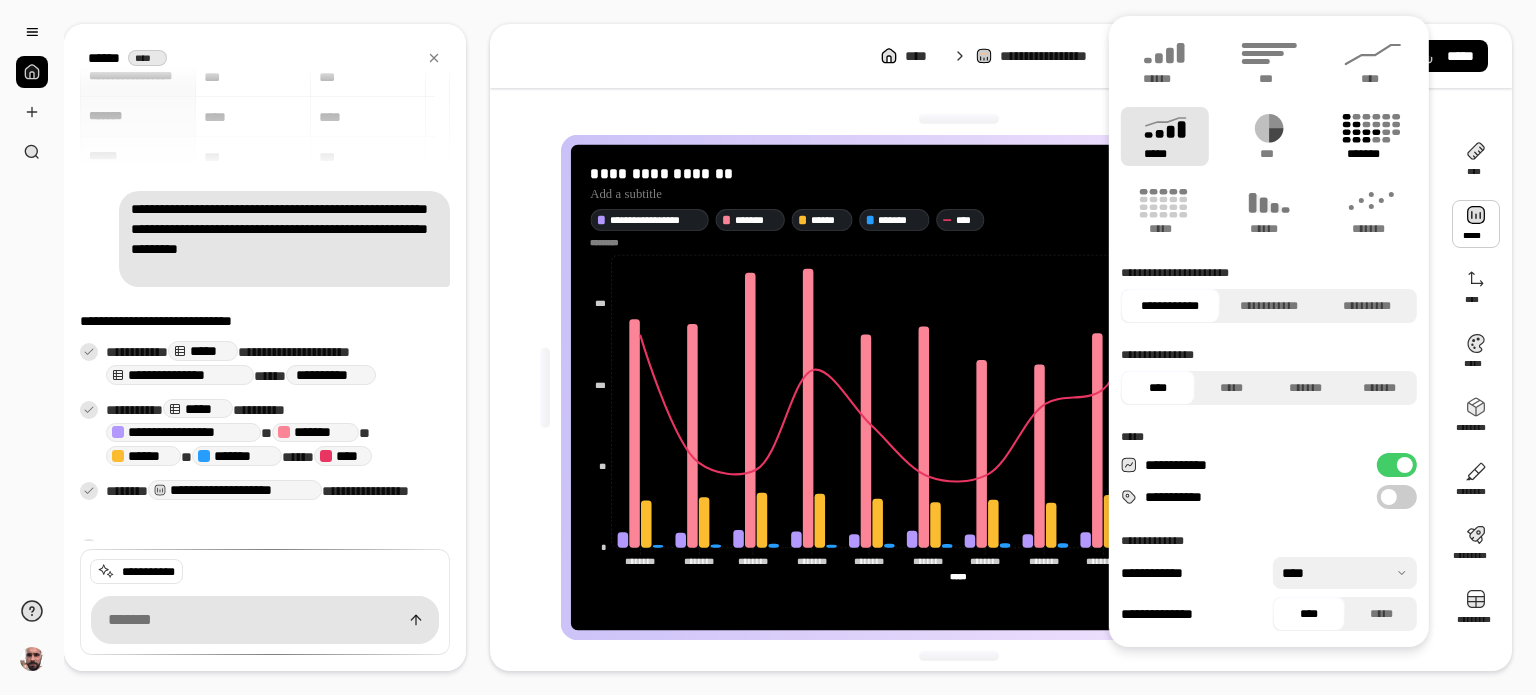 click 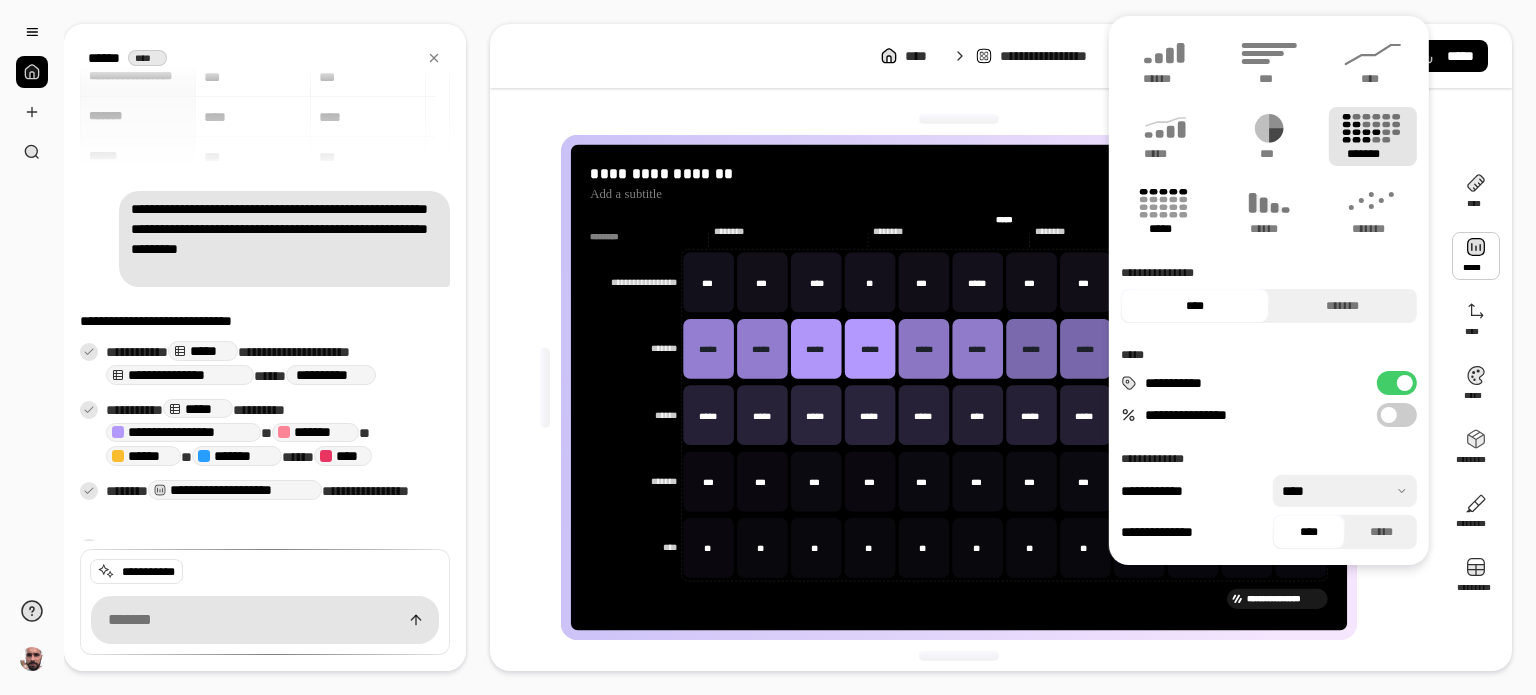 click on "*****" at bounding box center [1165, 211] 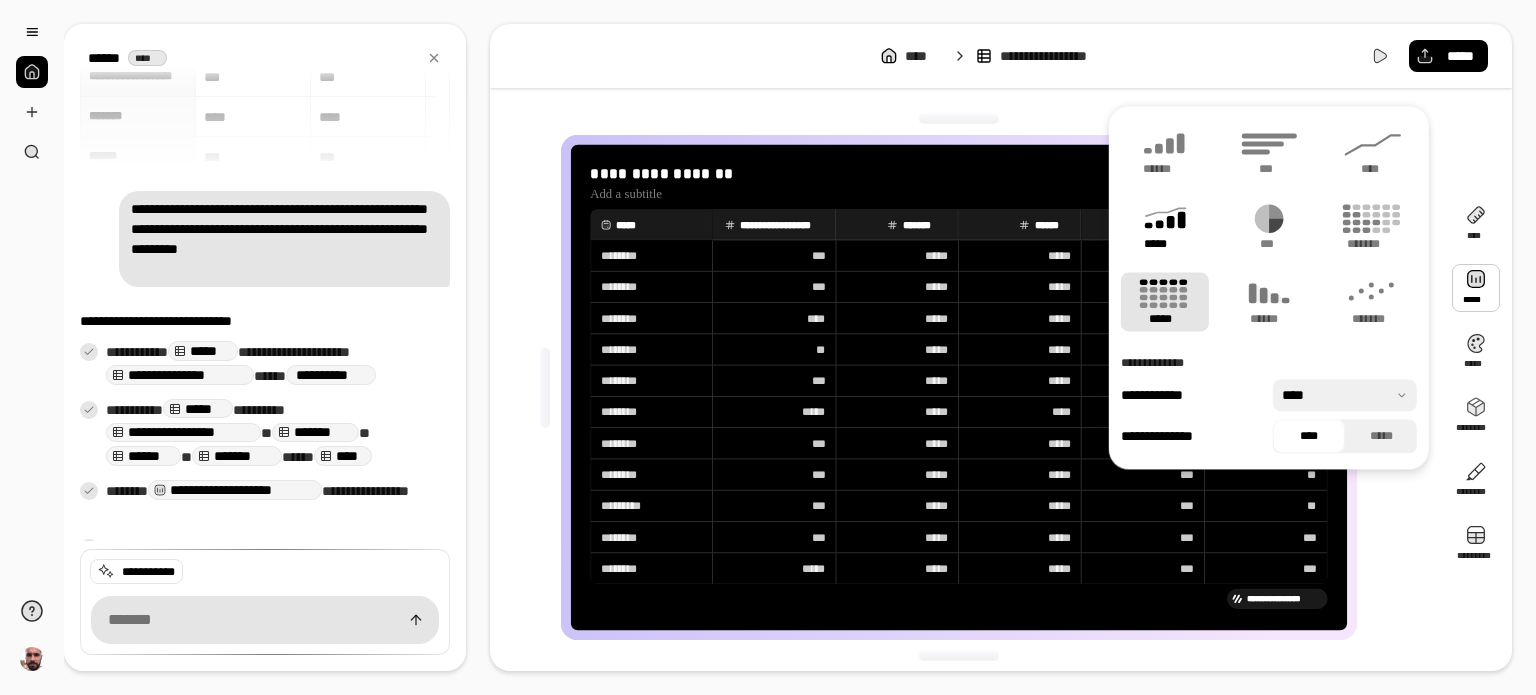click on "*****" at bounding box center (1165, 226) 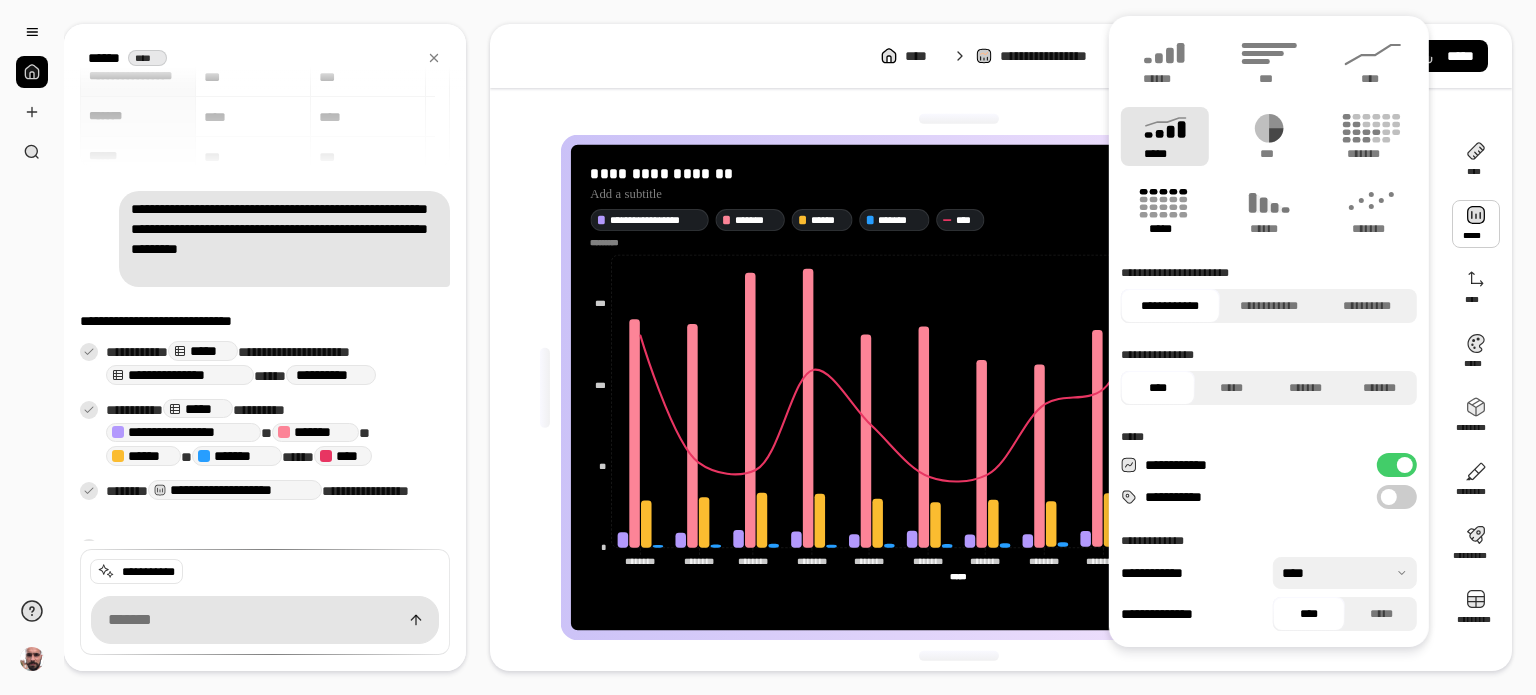 click 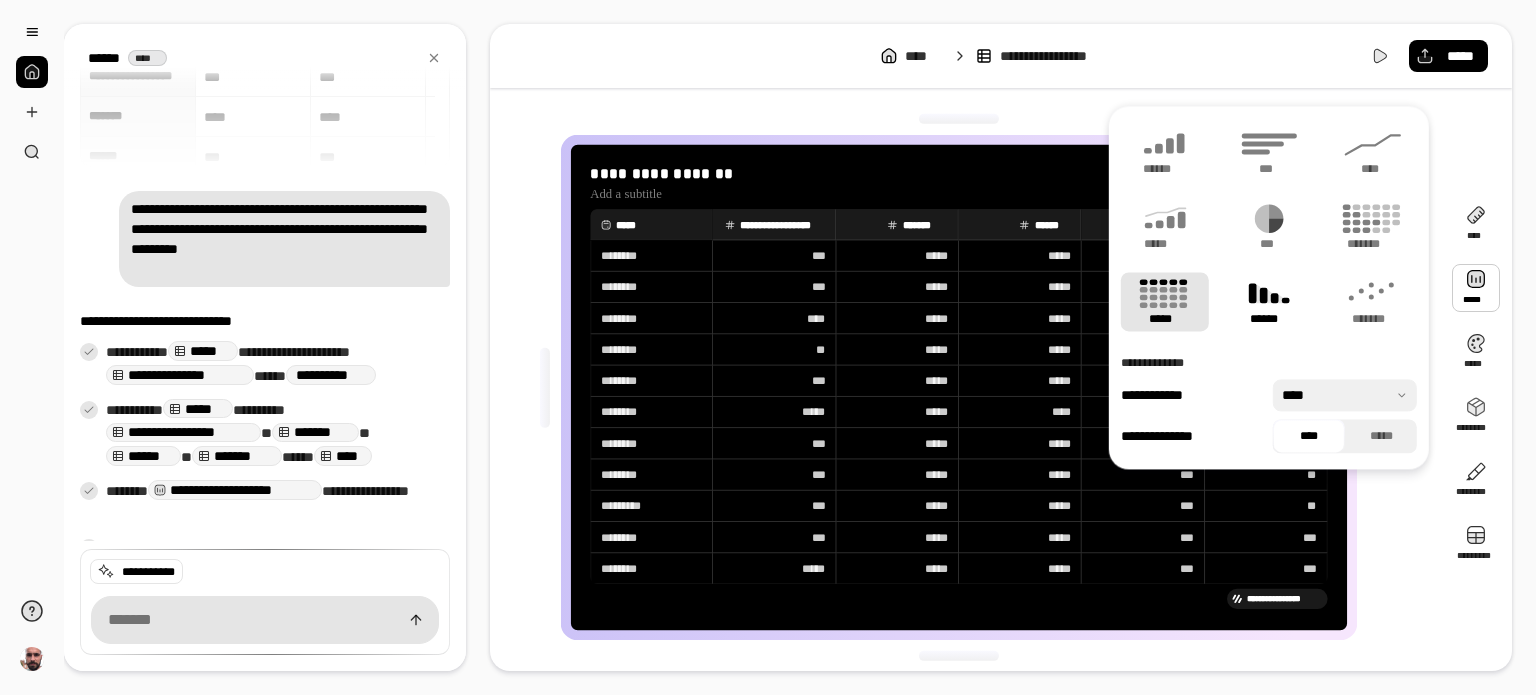 click on "******" at bounding box center [1269, 319] 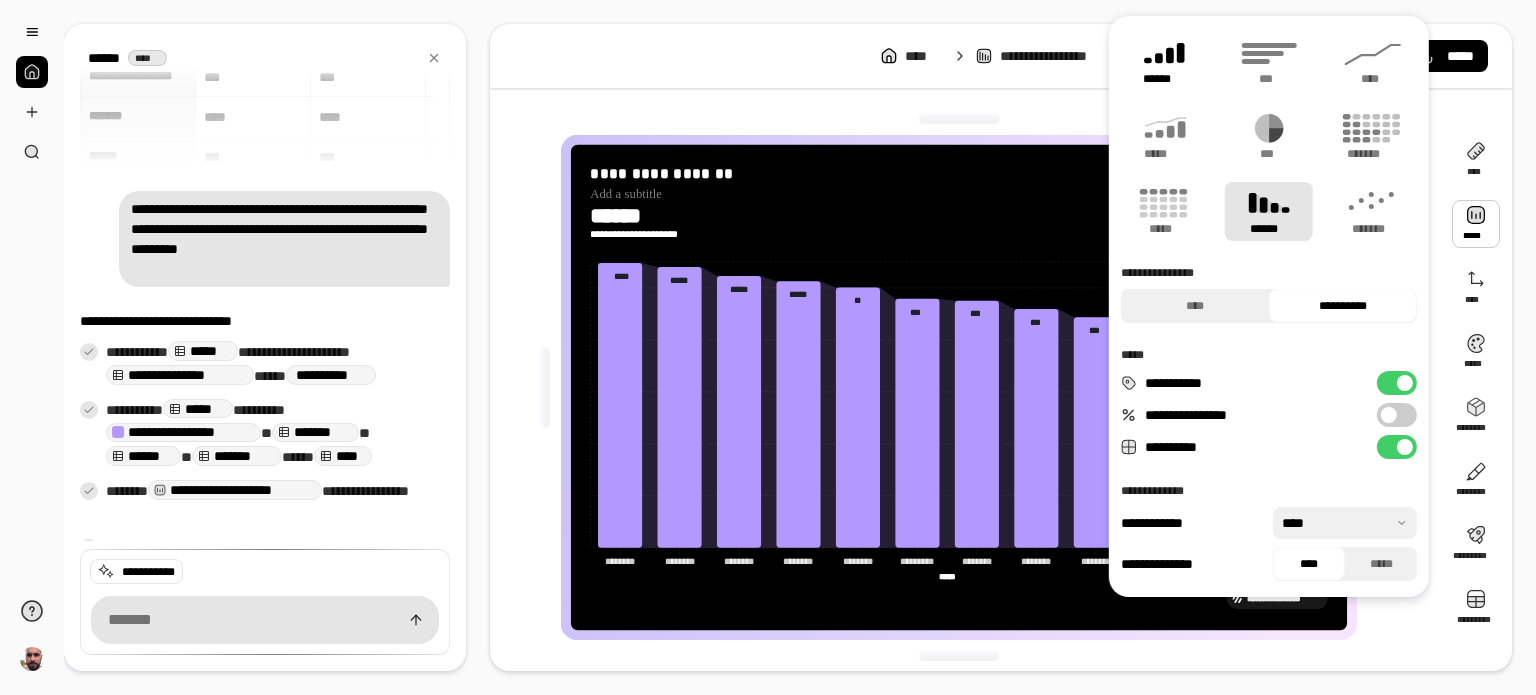 scroll, scrollTop: 0, scrollLeft: 0, axis: both 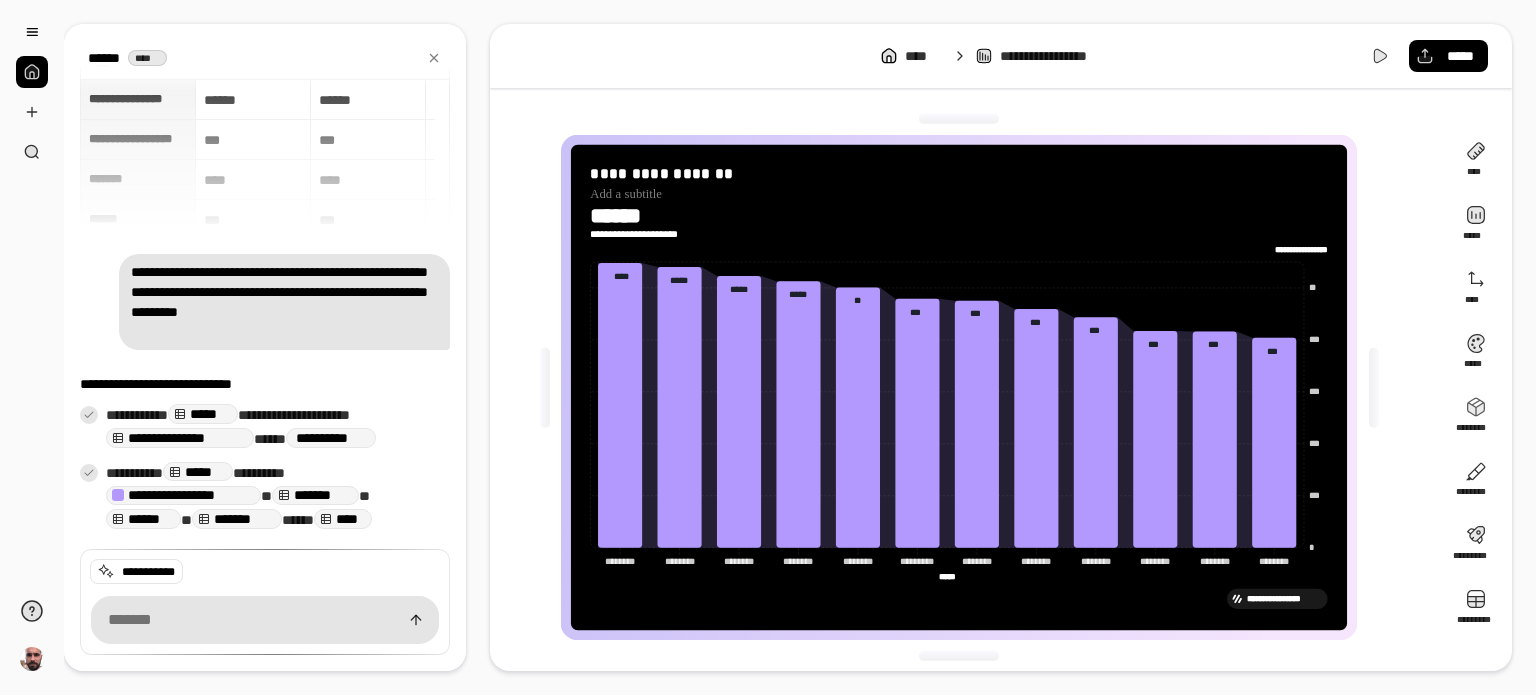 click on "**********" at bounding box center [265, 155] 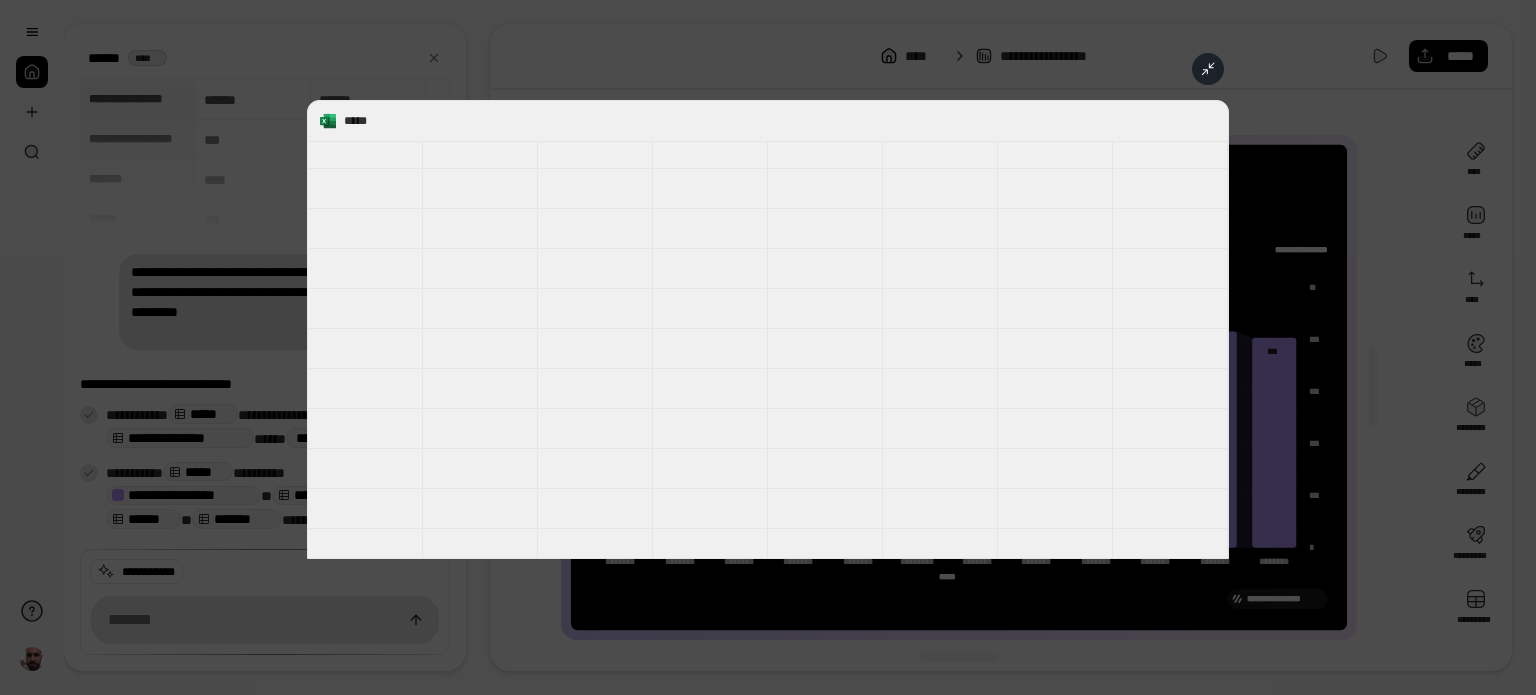 scroll, scrollTop: 1599, scrollLeft: 0, axis: vertical 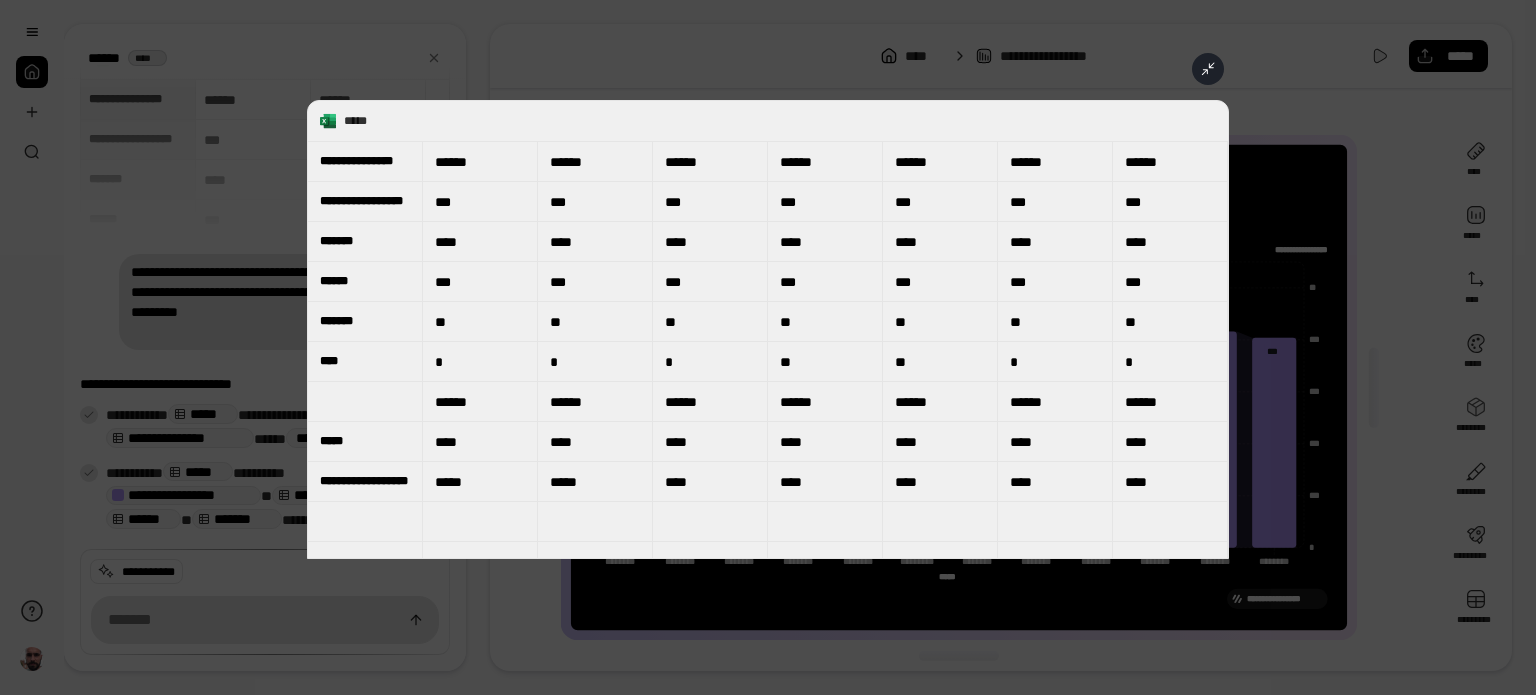 click 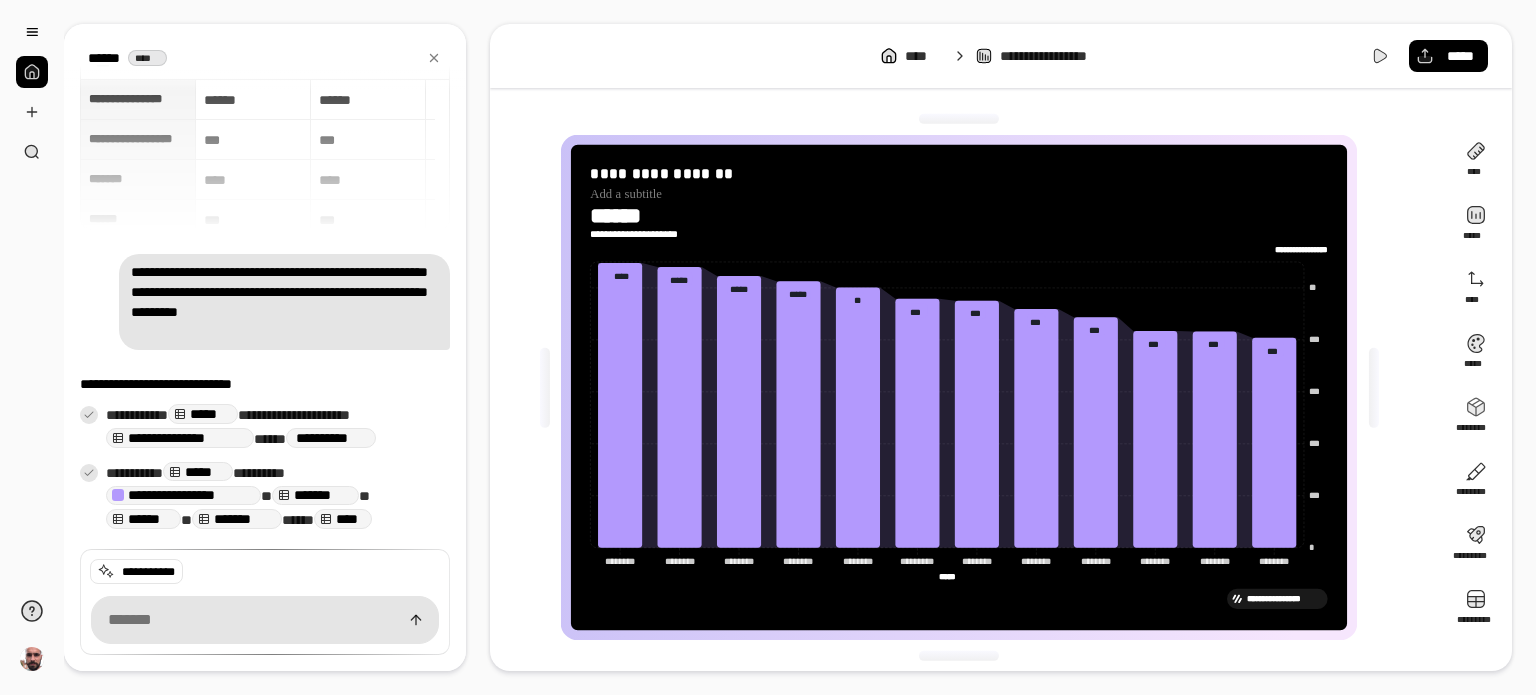click on "******** ********" 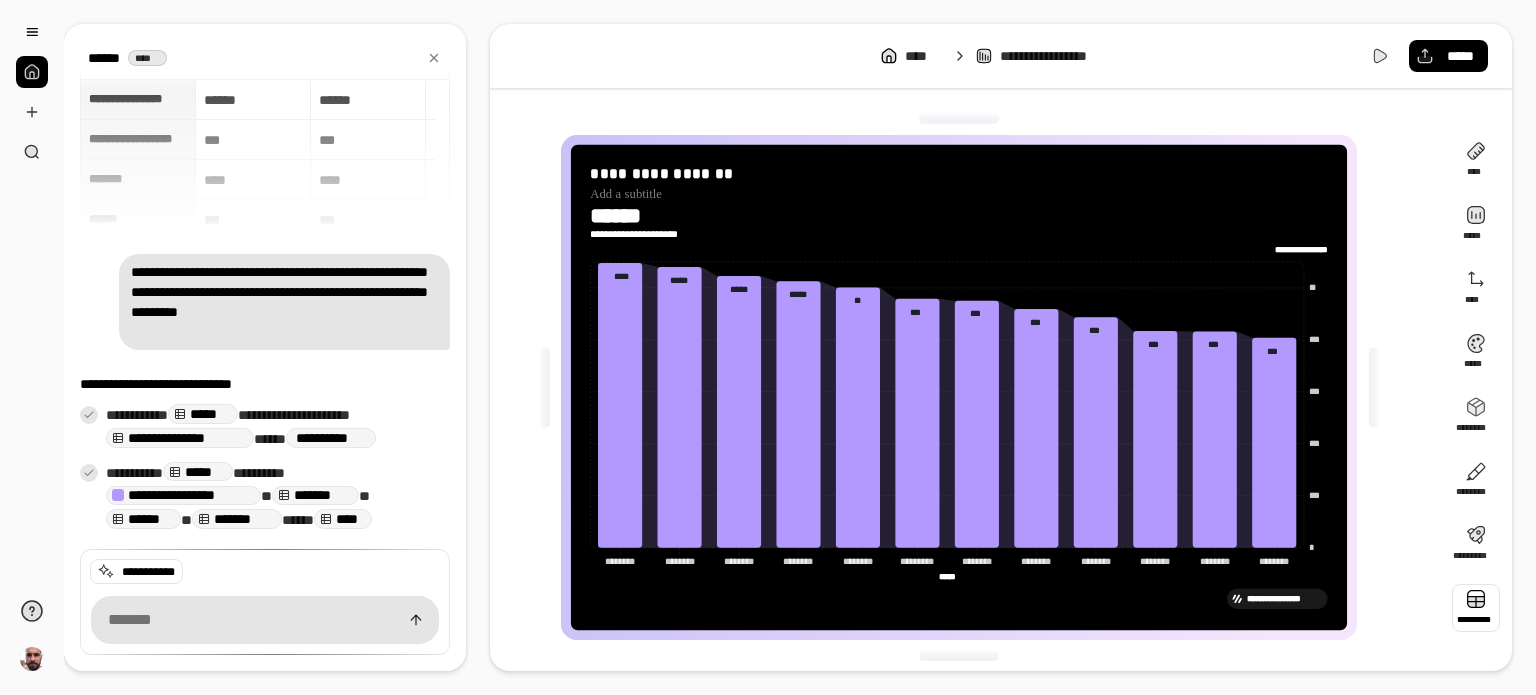 click at bounding box center (1476, 608) 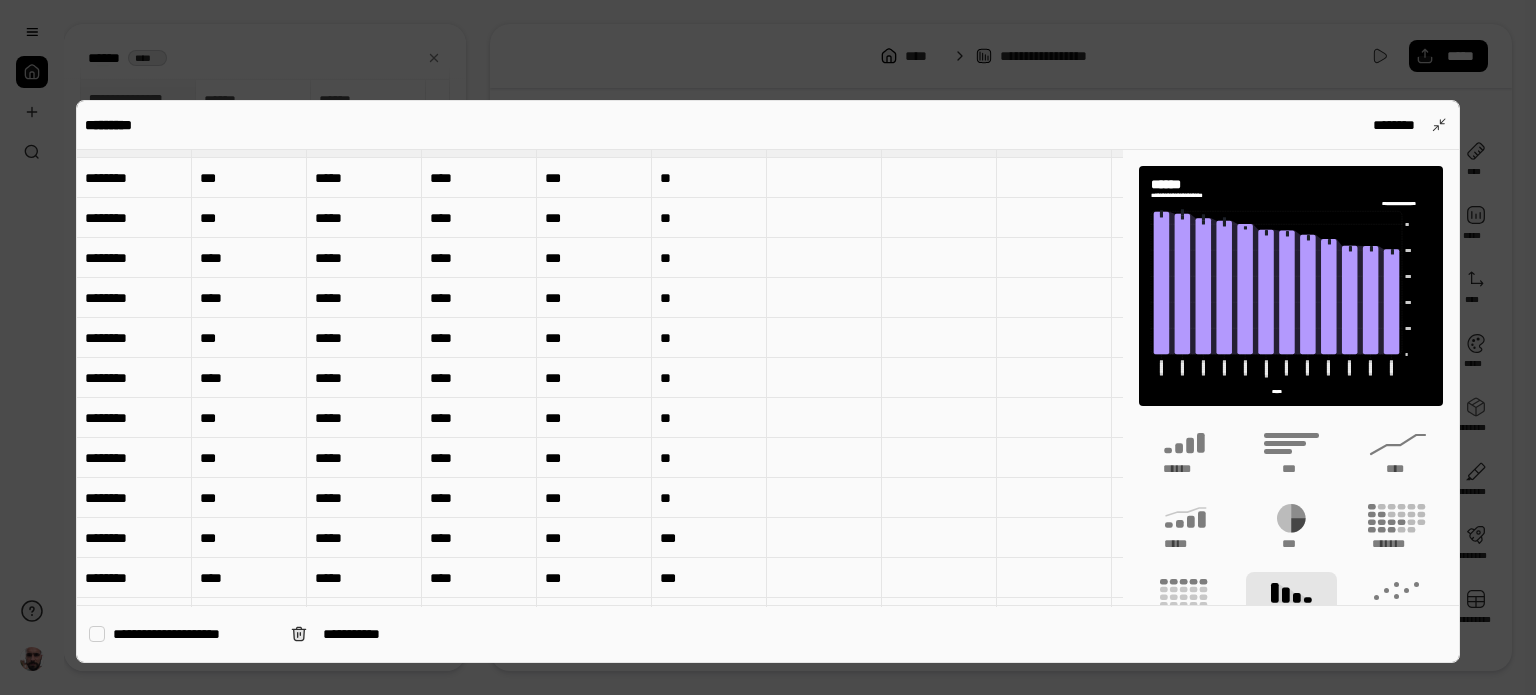 scroll, scrollTop: 0, scrollLeft: 0, axis: both 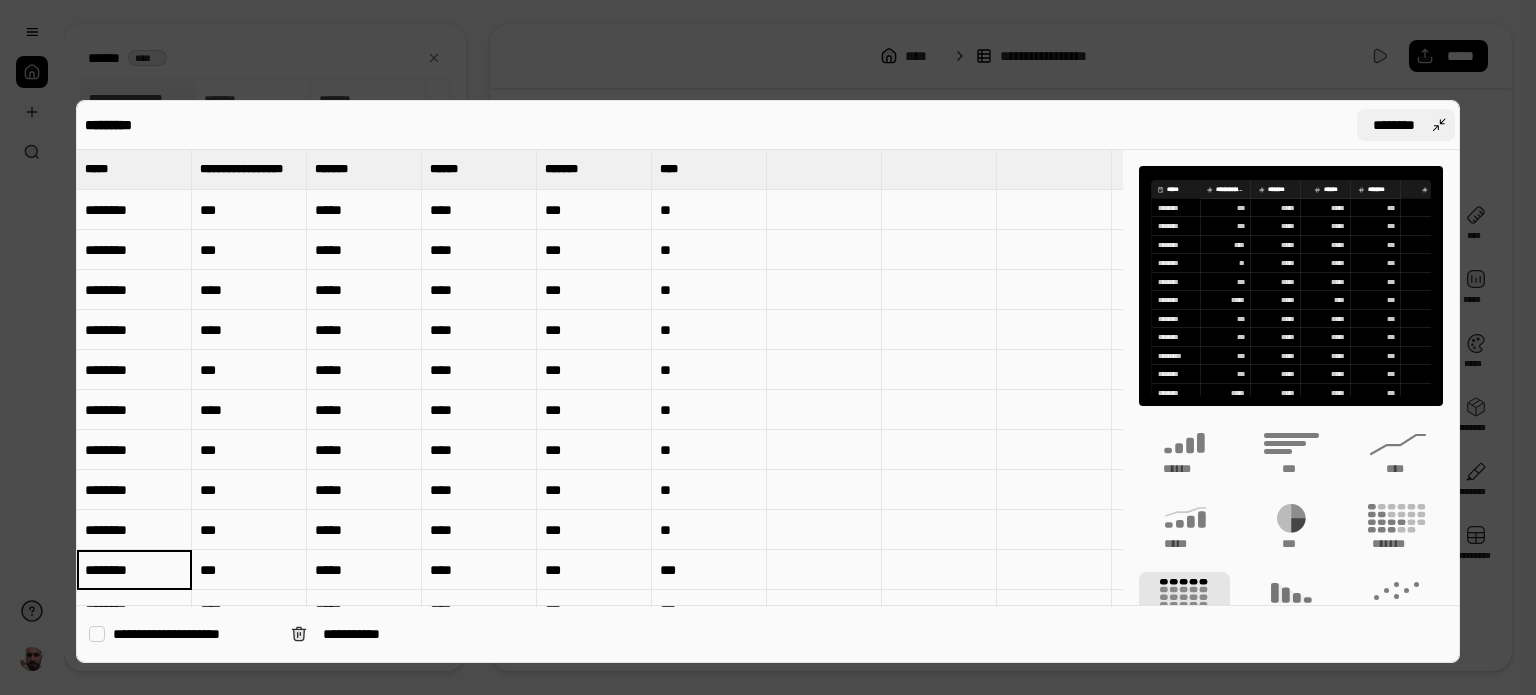 click on "********" at bounding box center (1394, 125) 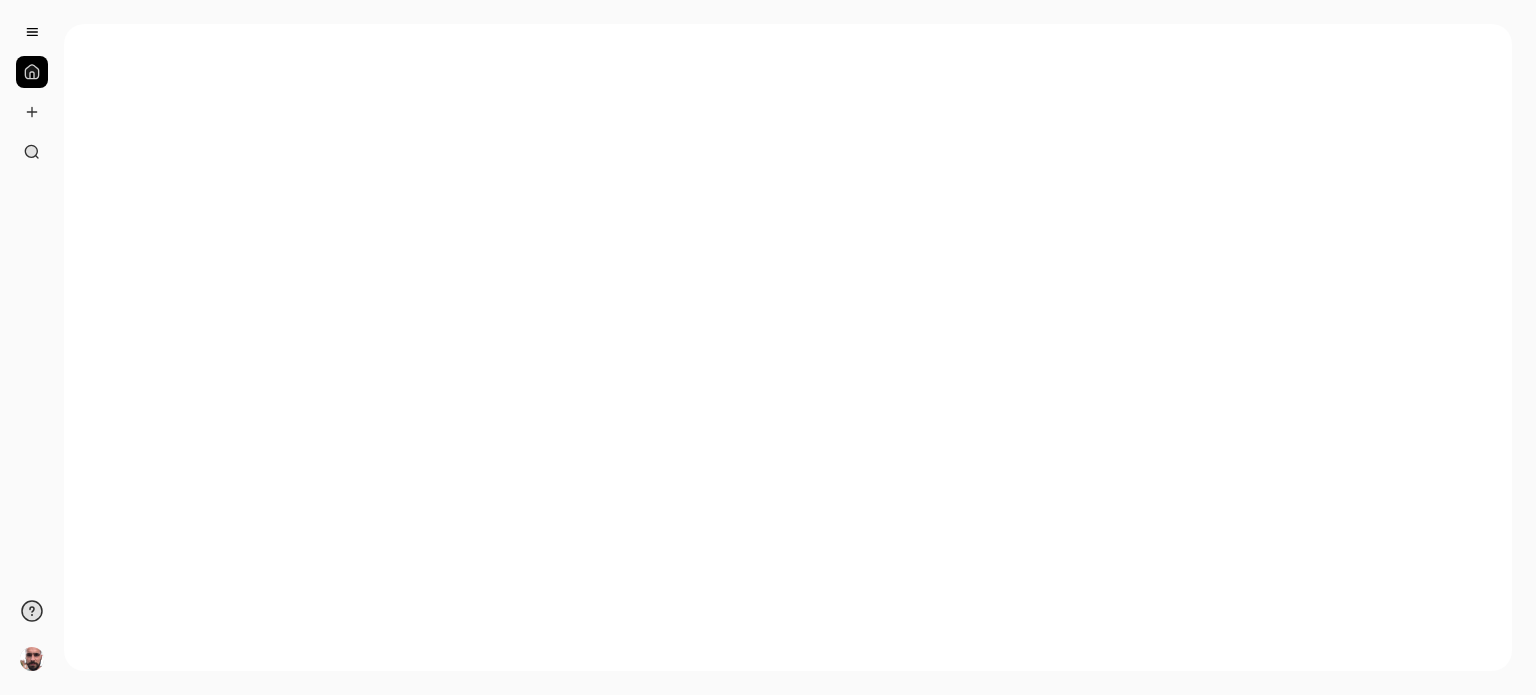 click at bounding box center (32, 72) 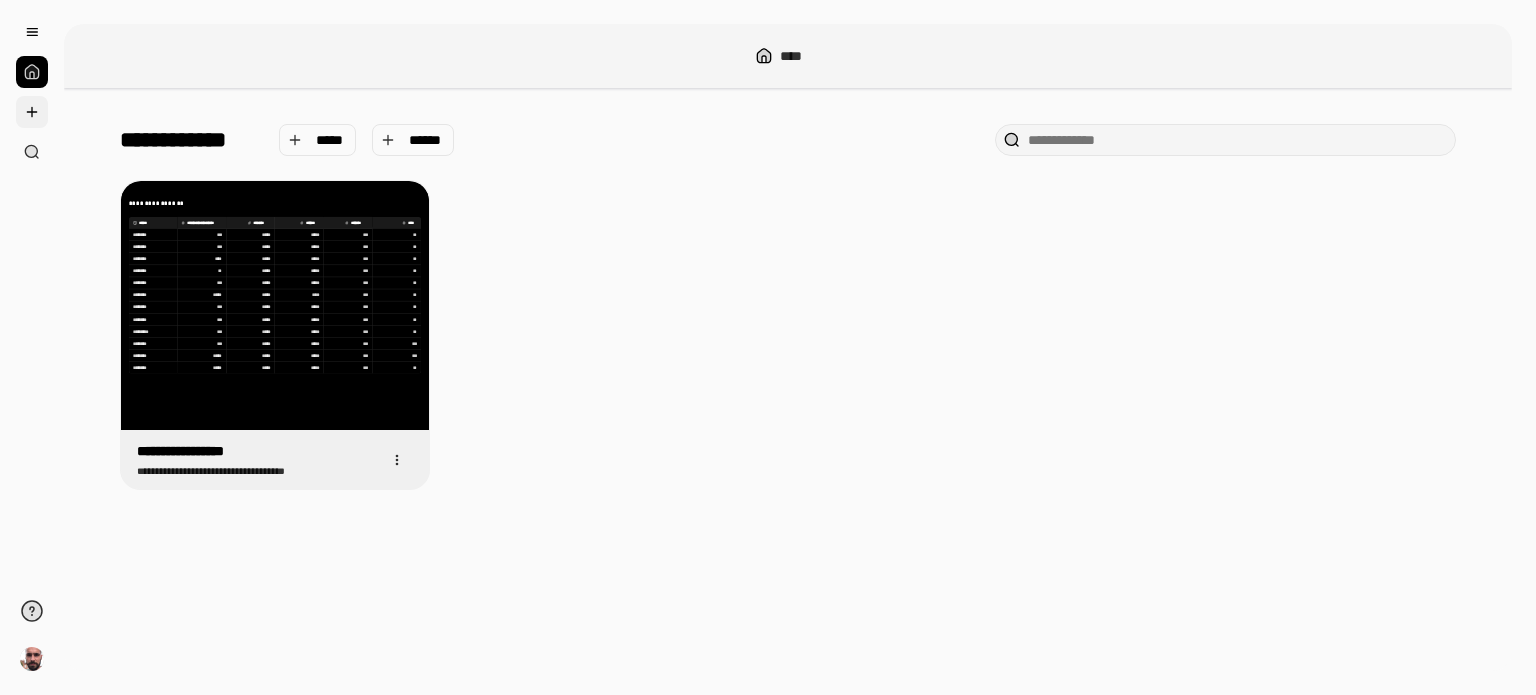 click at bounding box center [32, 112] 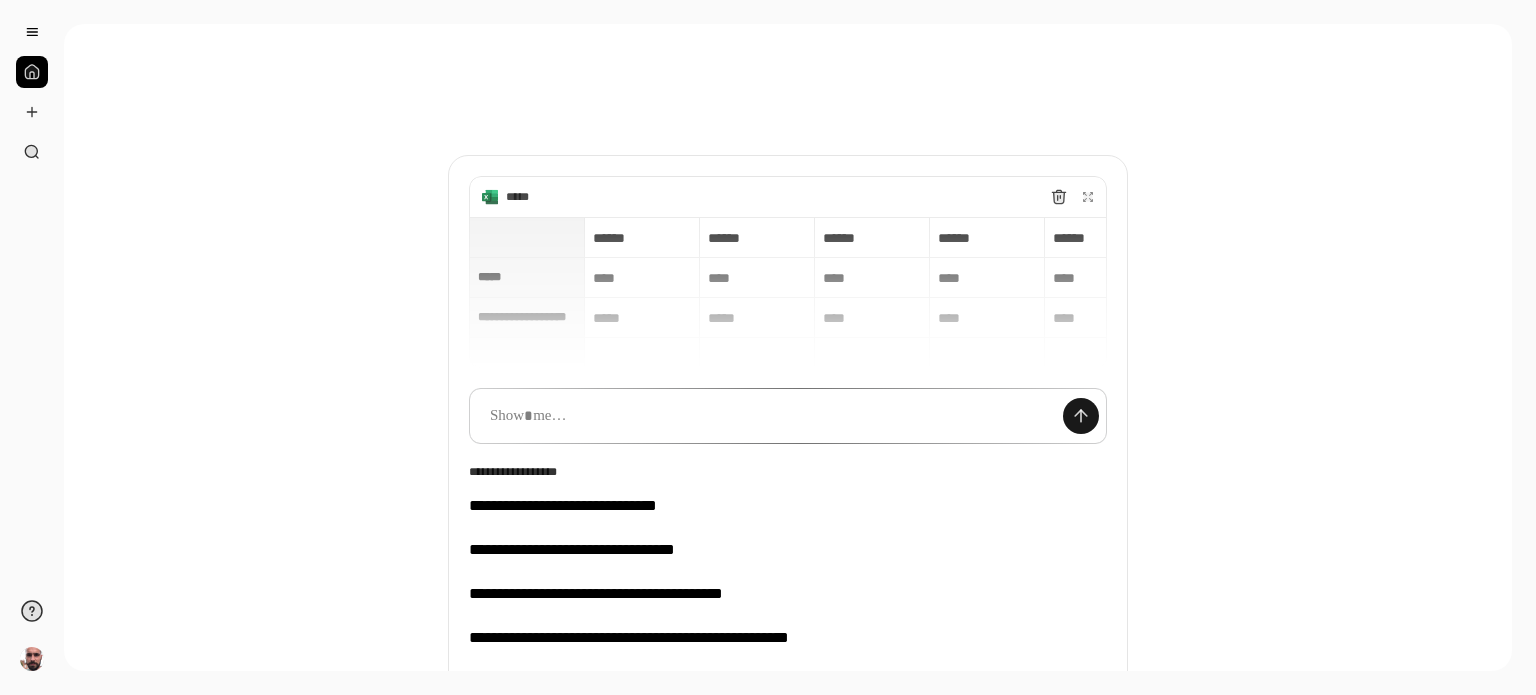 click at bounding box center (1081, 416) 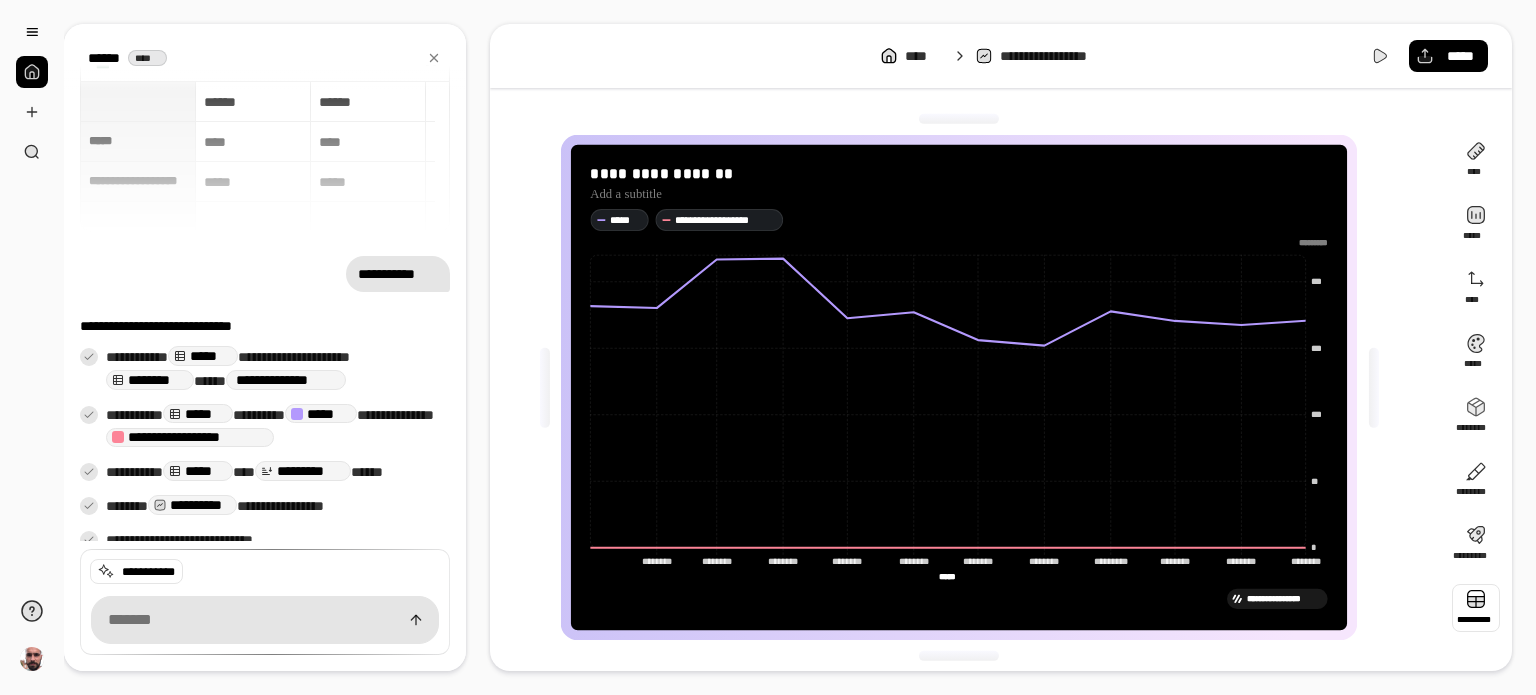 click at bounding box center (1476, 608) 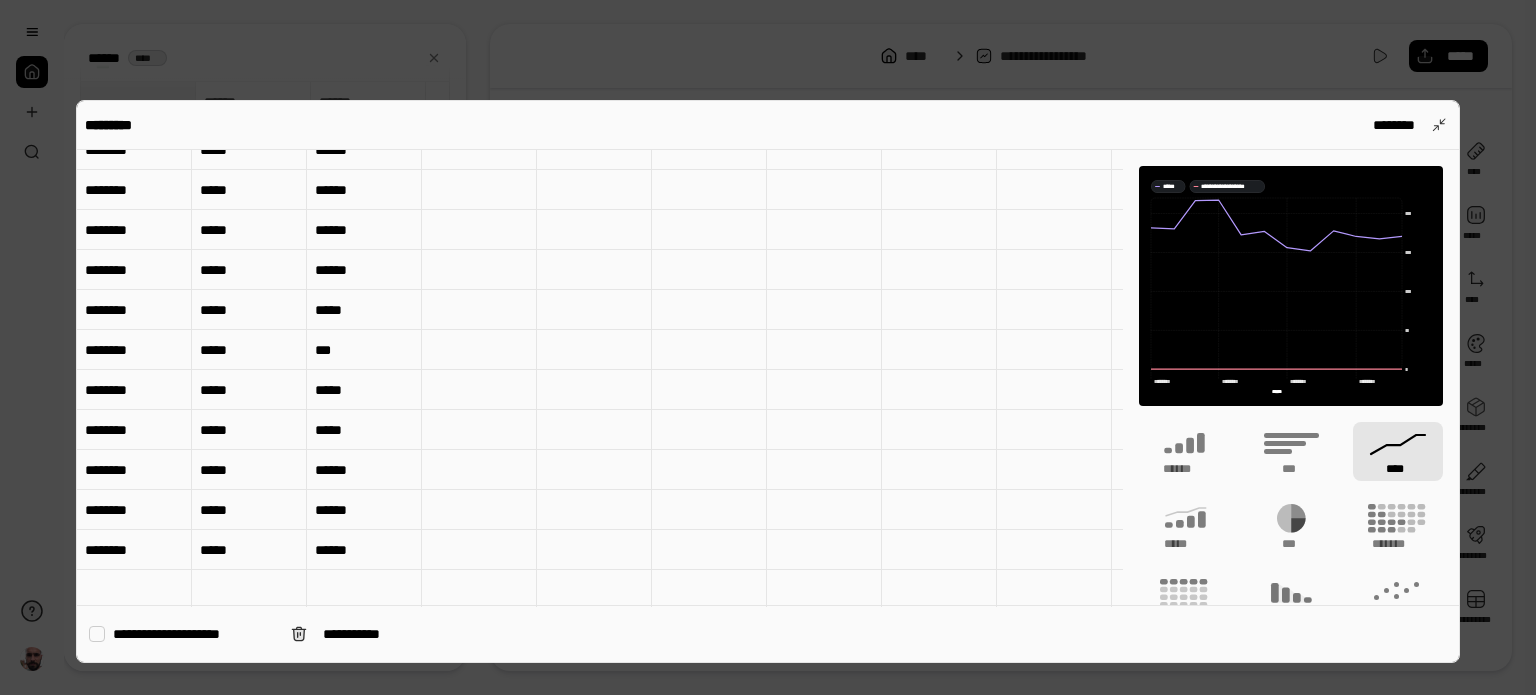 scroll, scrollTop: 0, scrollLeft: 0, axis: both 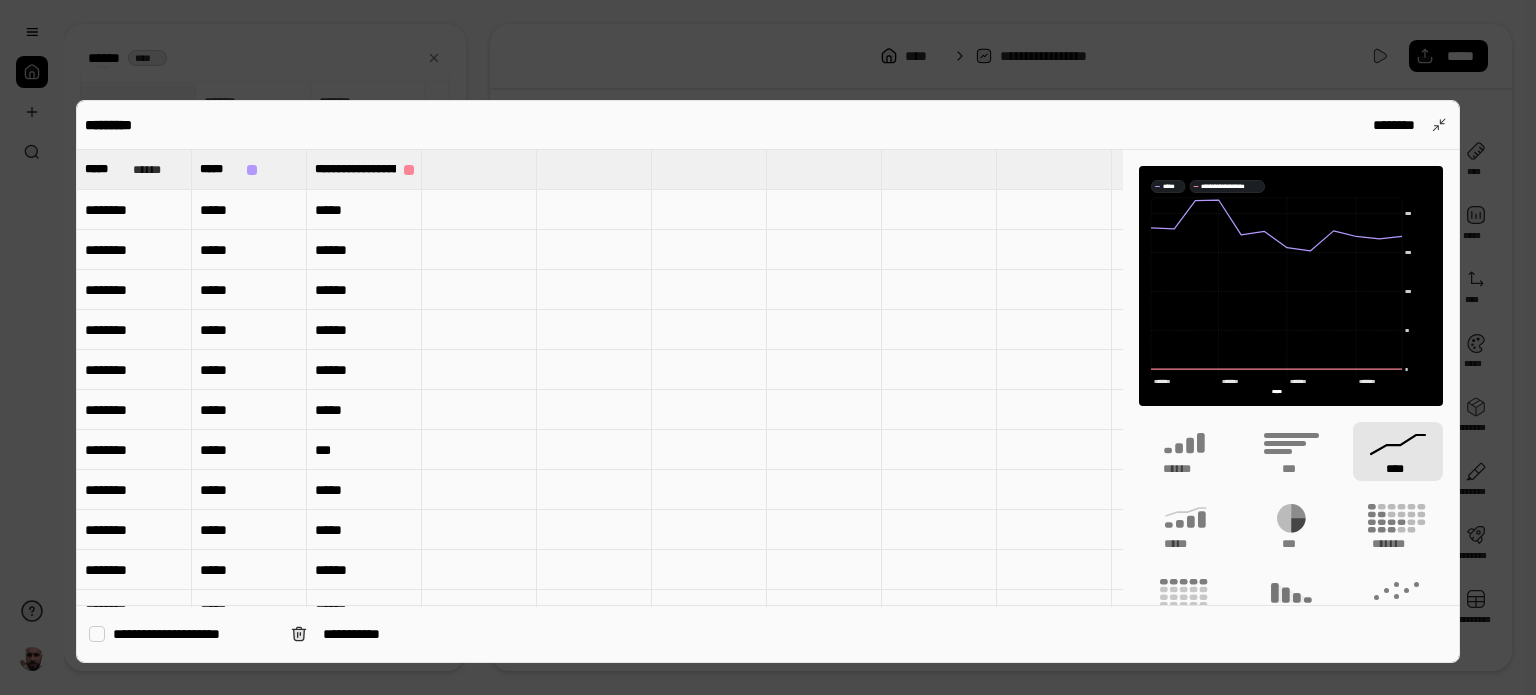 click on "********" at bounding box center [134, 210] 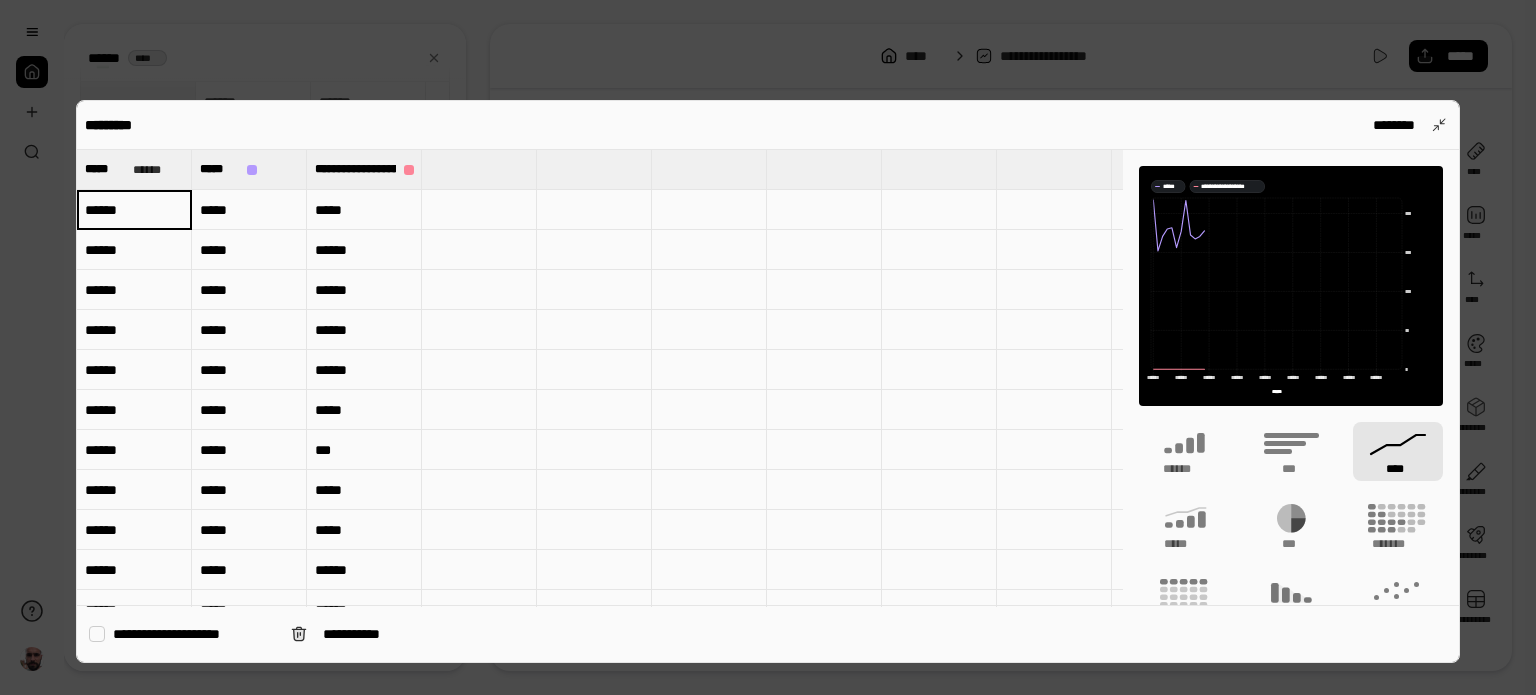 type on "******" 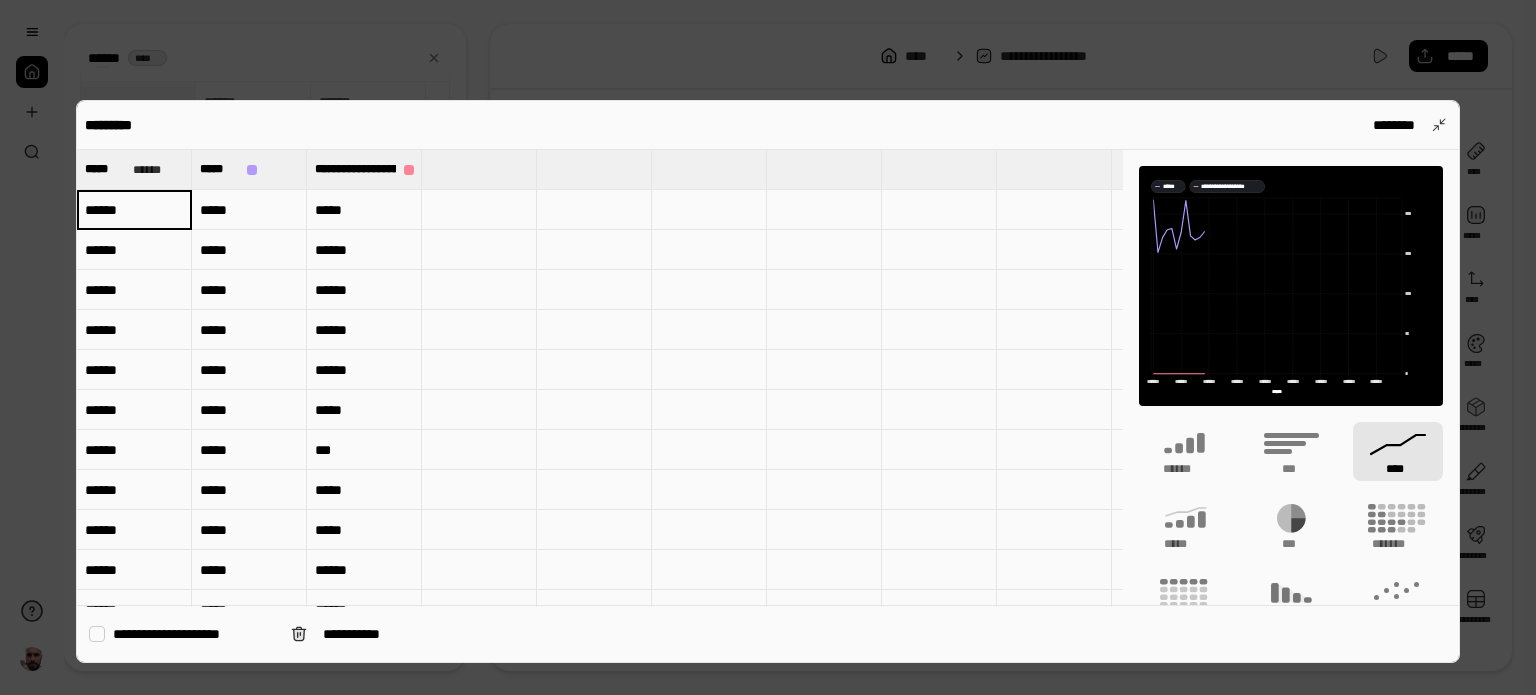 click on "*****" at bounding box center [249, 210] 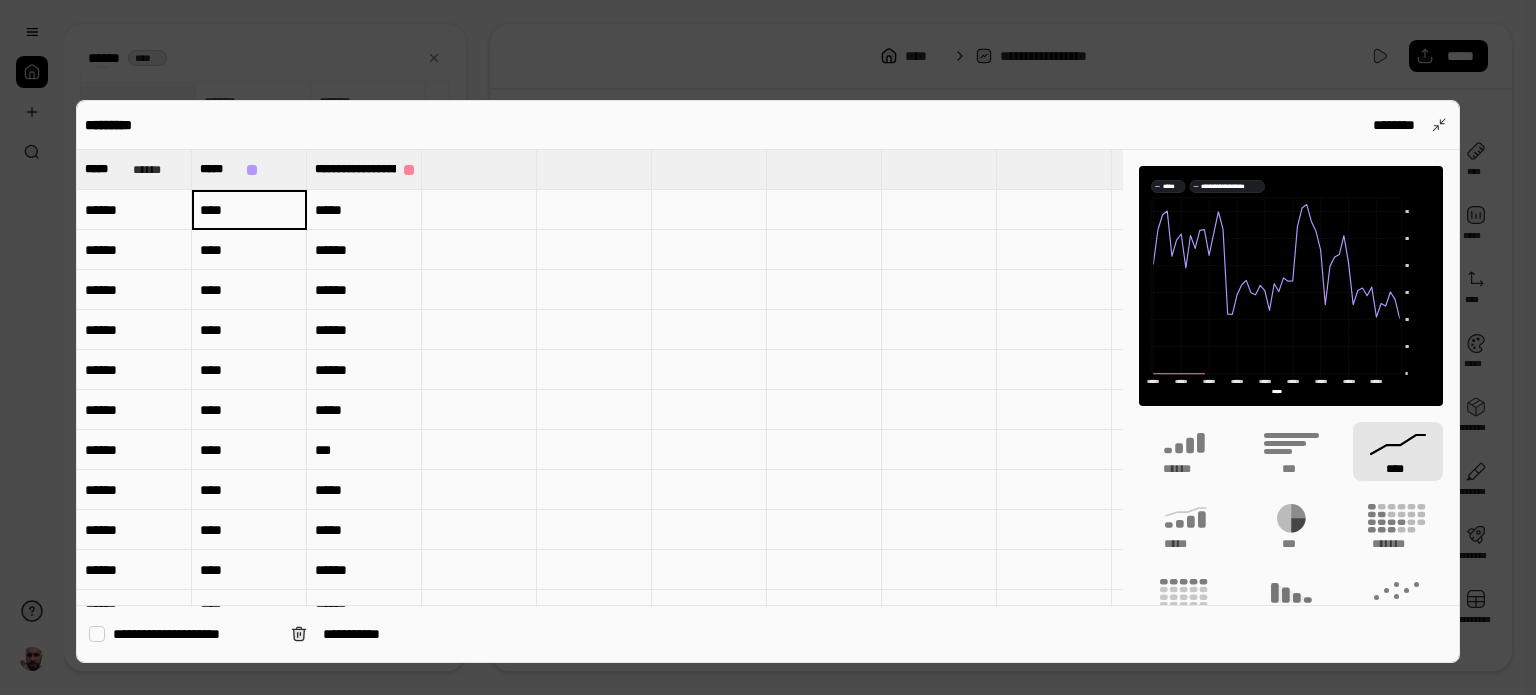 type on "****" 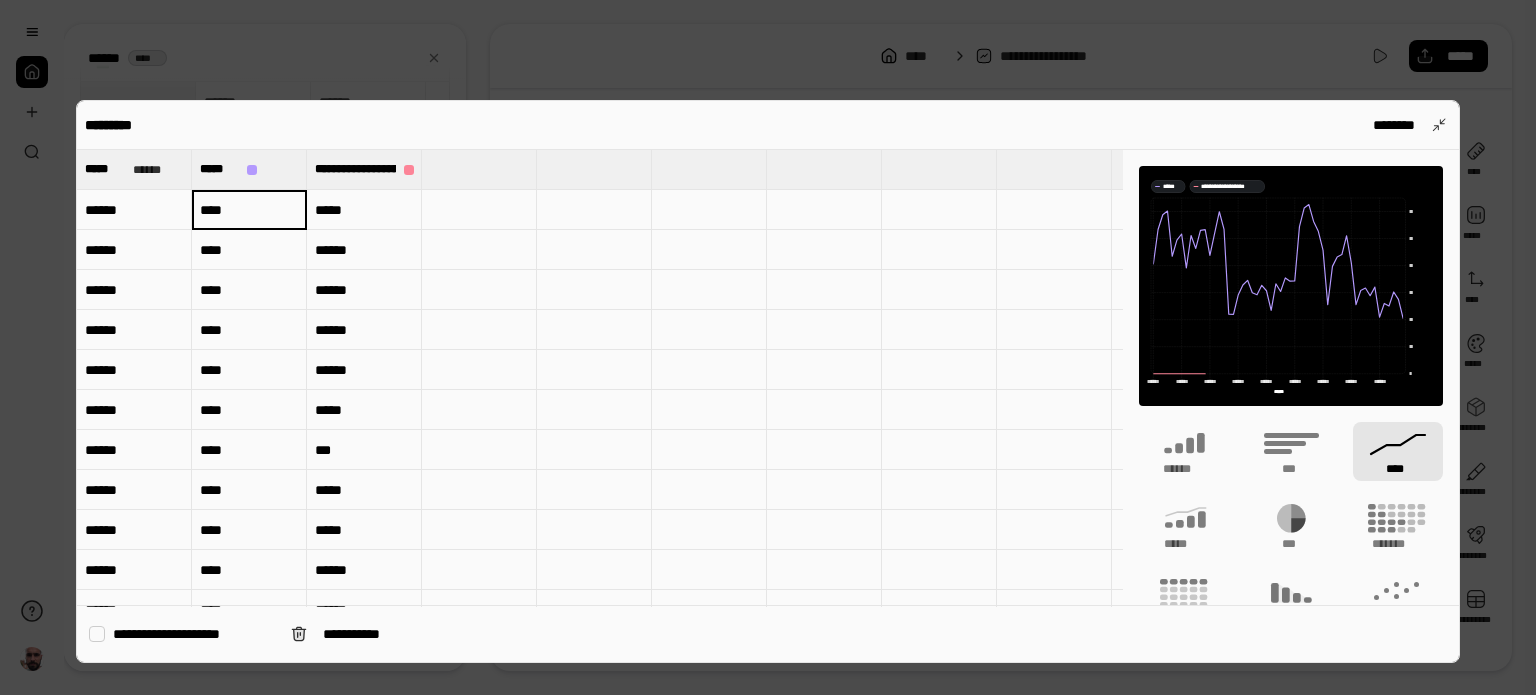 click on "*****" at bounding box center (364, 210) 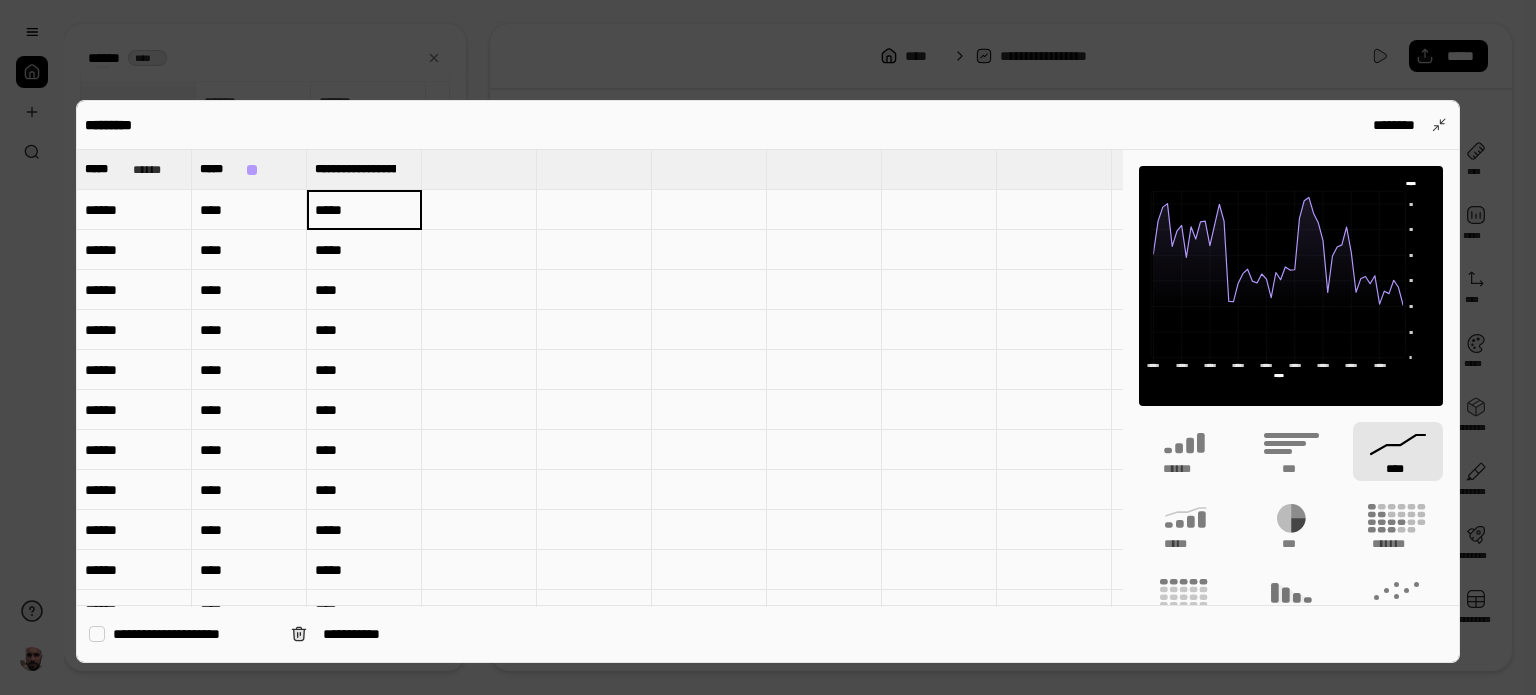 type on "*****" 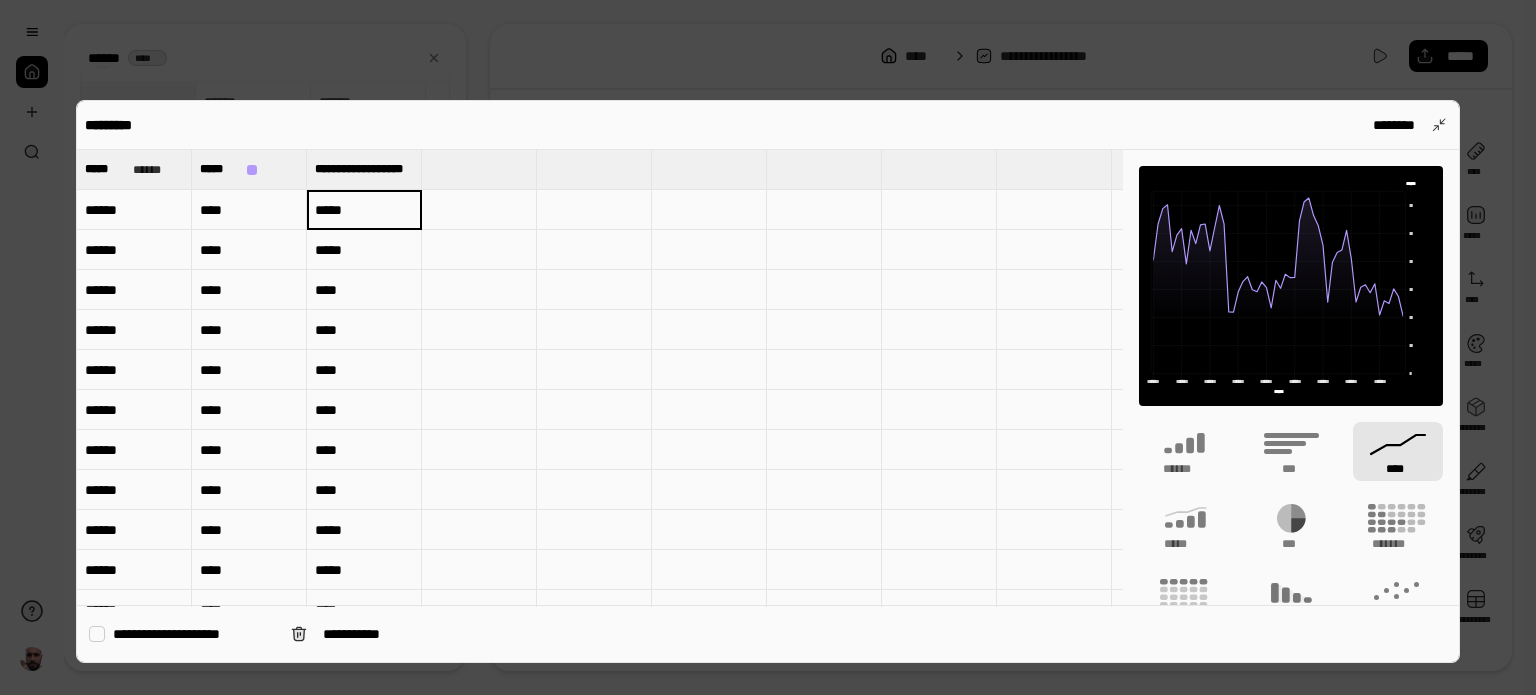 click at bounding box center (594, 370) 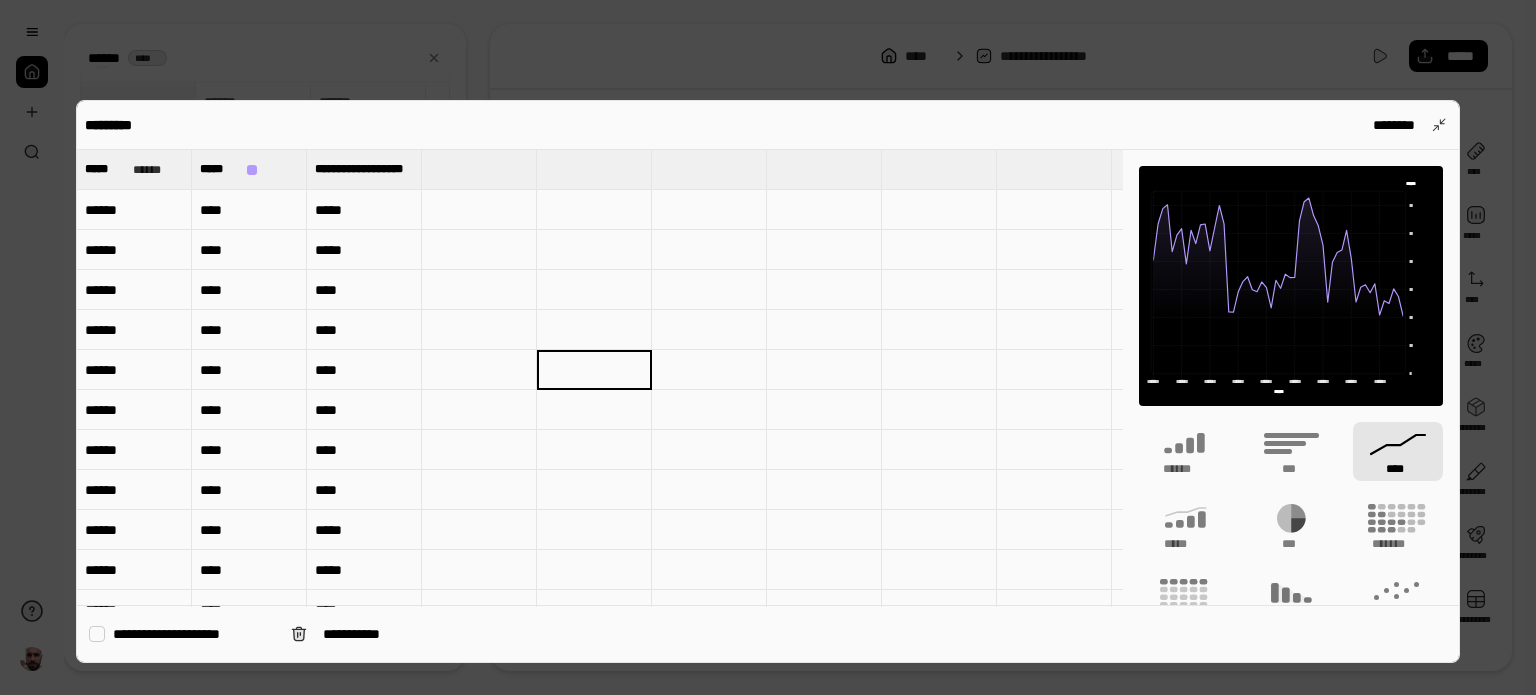 click on "*****" at bounding box center (364, 210) 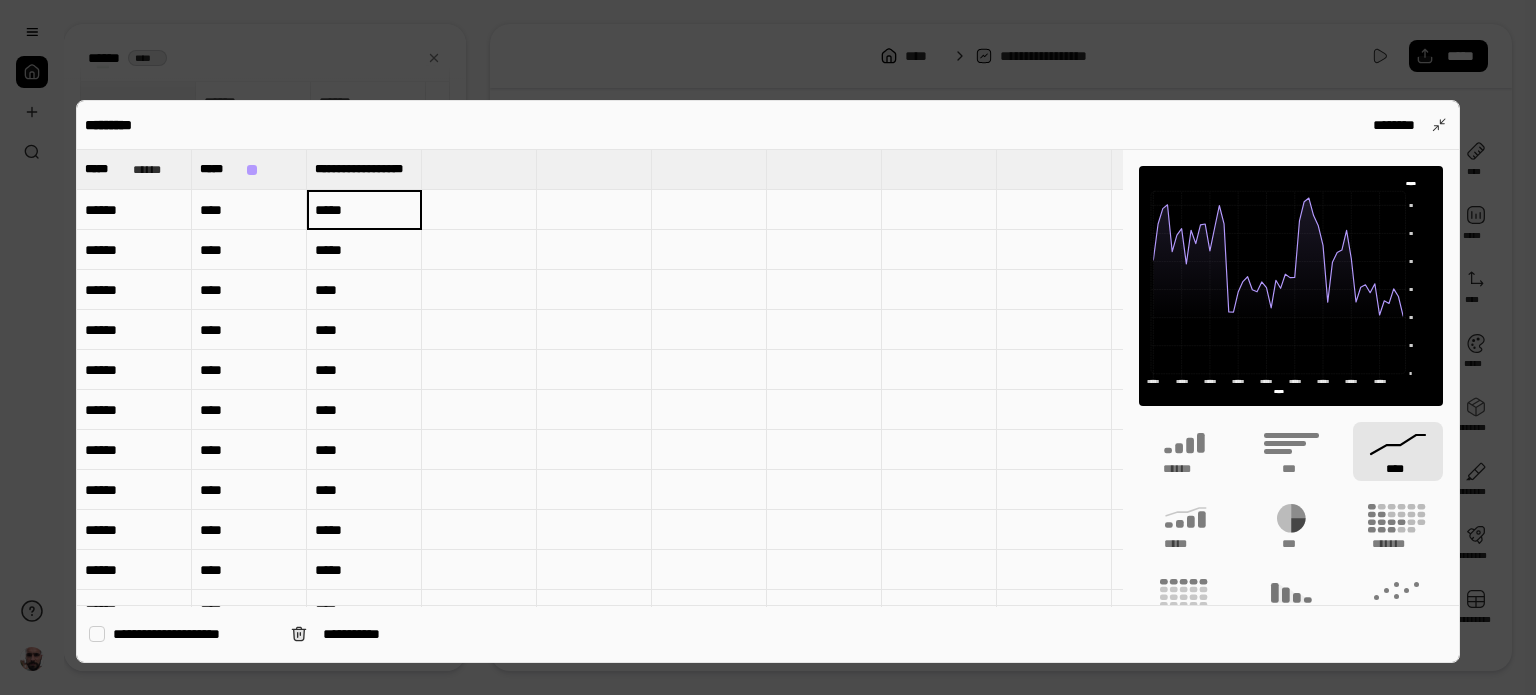 click on "****" at bounding box center (249, 210) 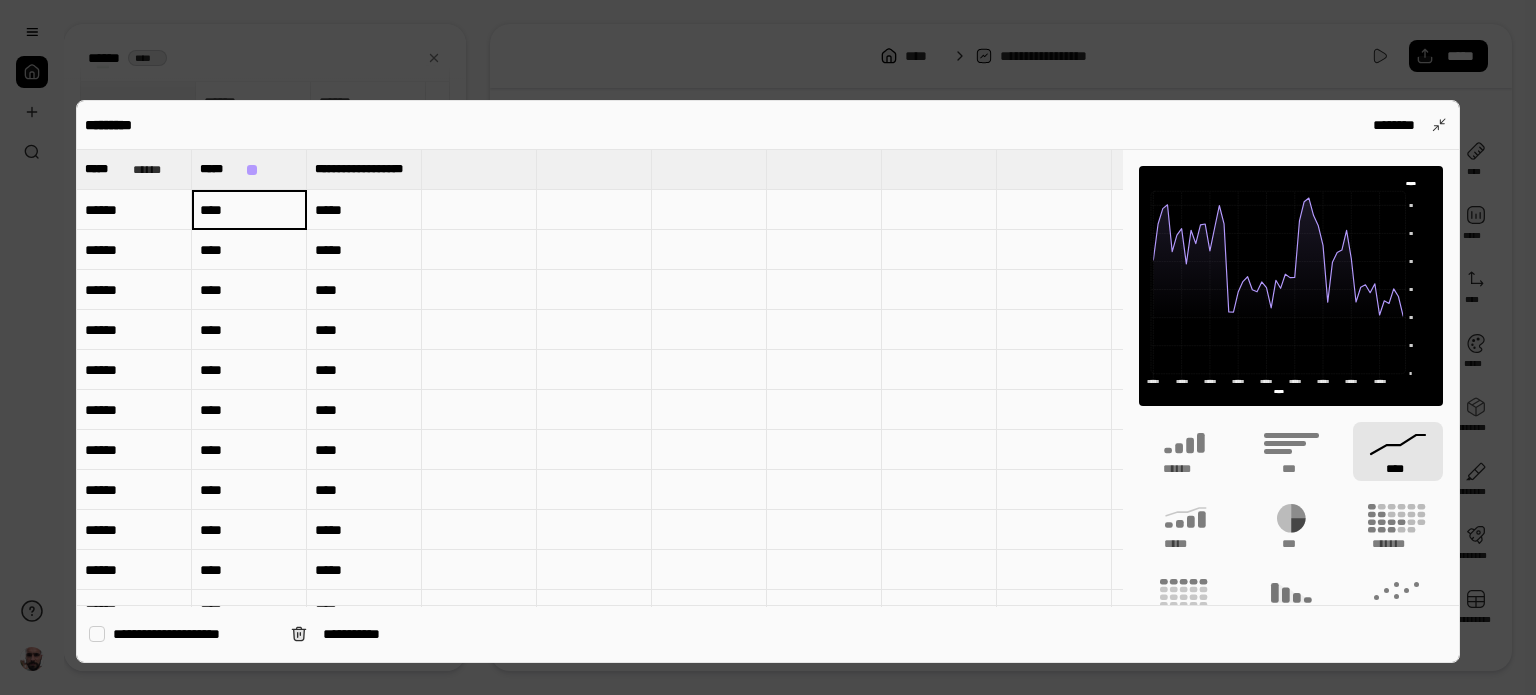 click on "*****" at bounding box center [364, 210] 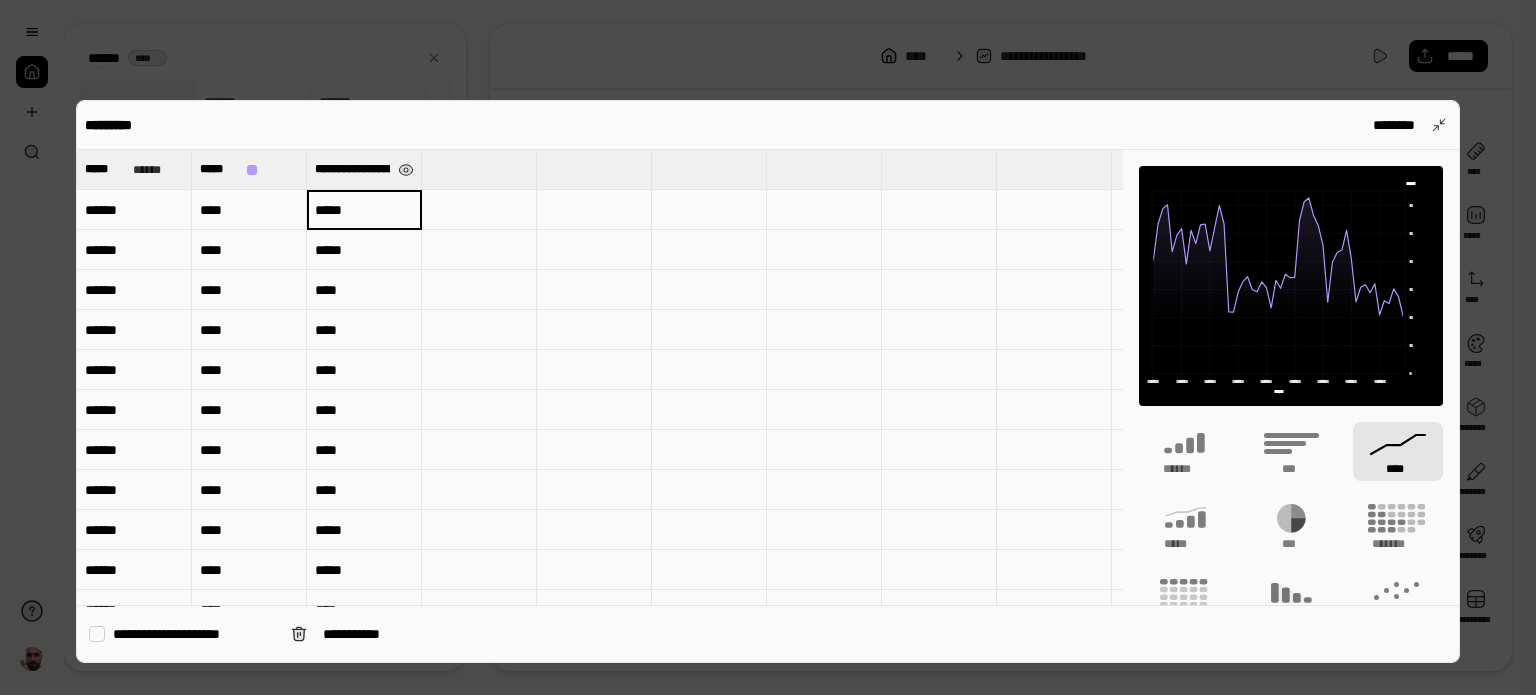 click on "**********" at bounding box center [352, 169] 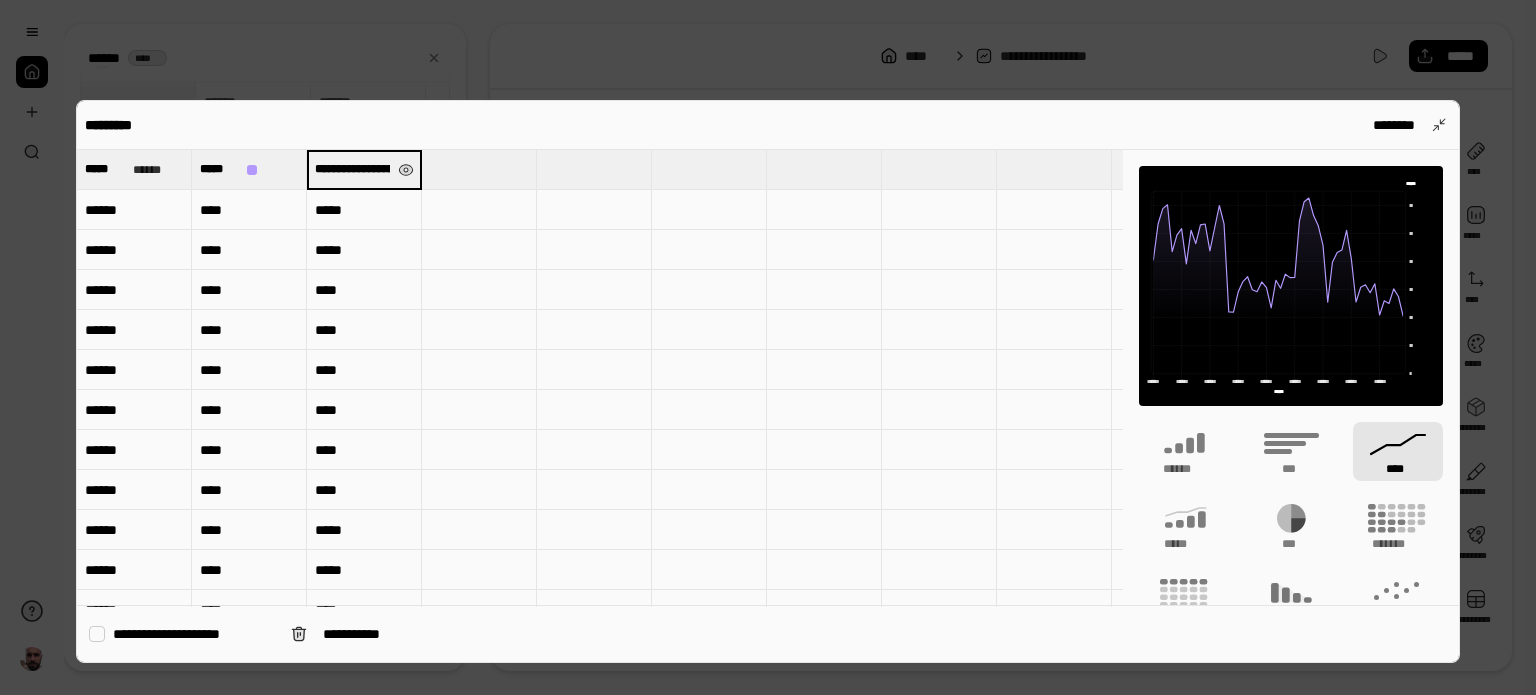 drag, startPoint x: 368, startPoint y: 151, endPoint x: 369, endPoint y: 139, distance: 12.0415945 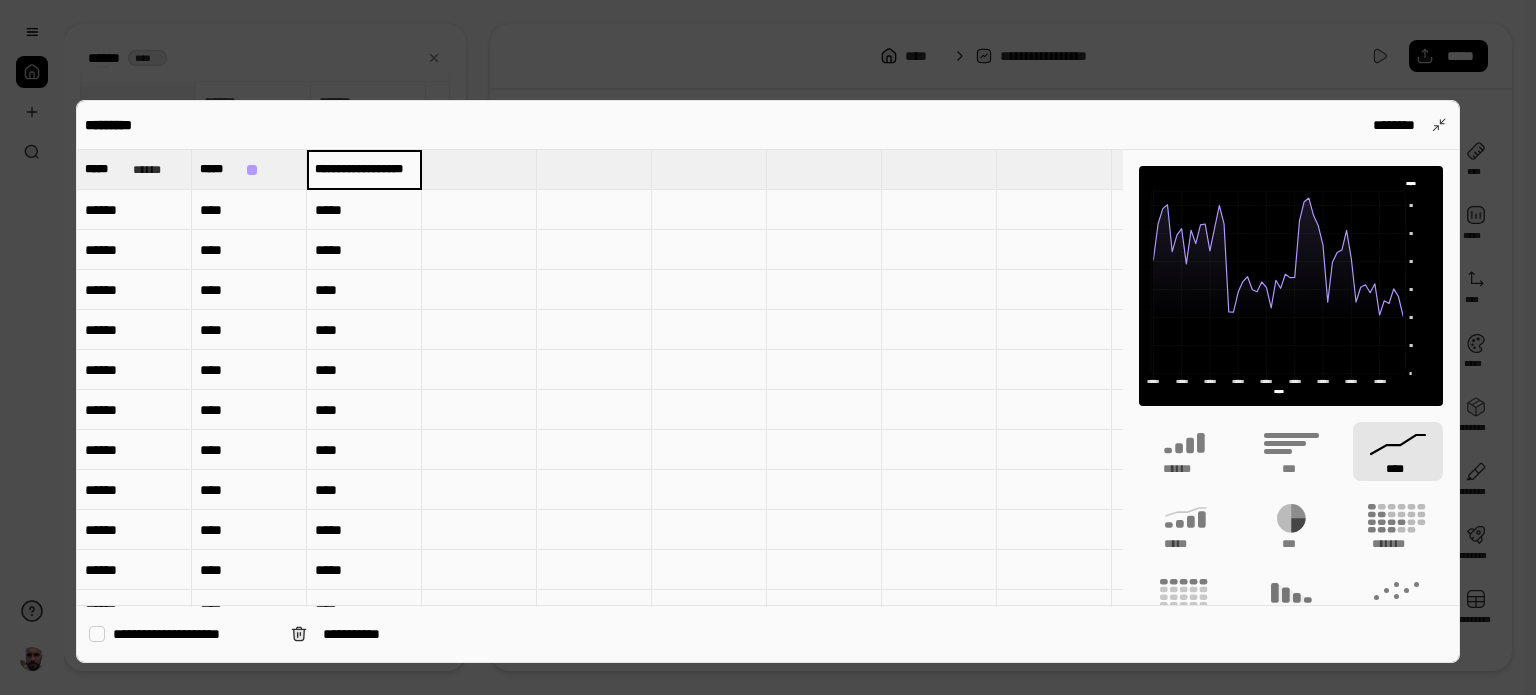 scroll, scrollTop: 0, scrollLeft: 24, axis: horizontal 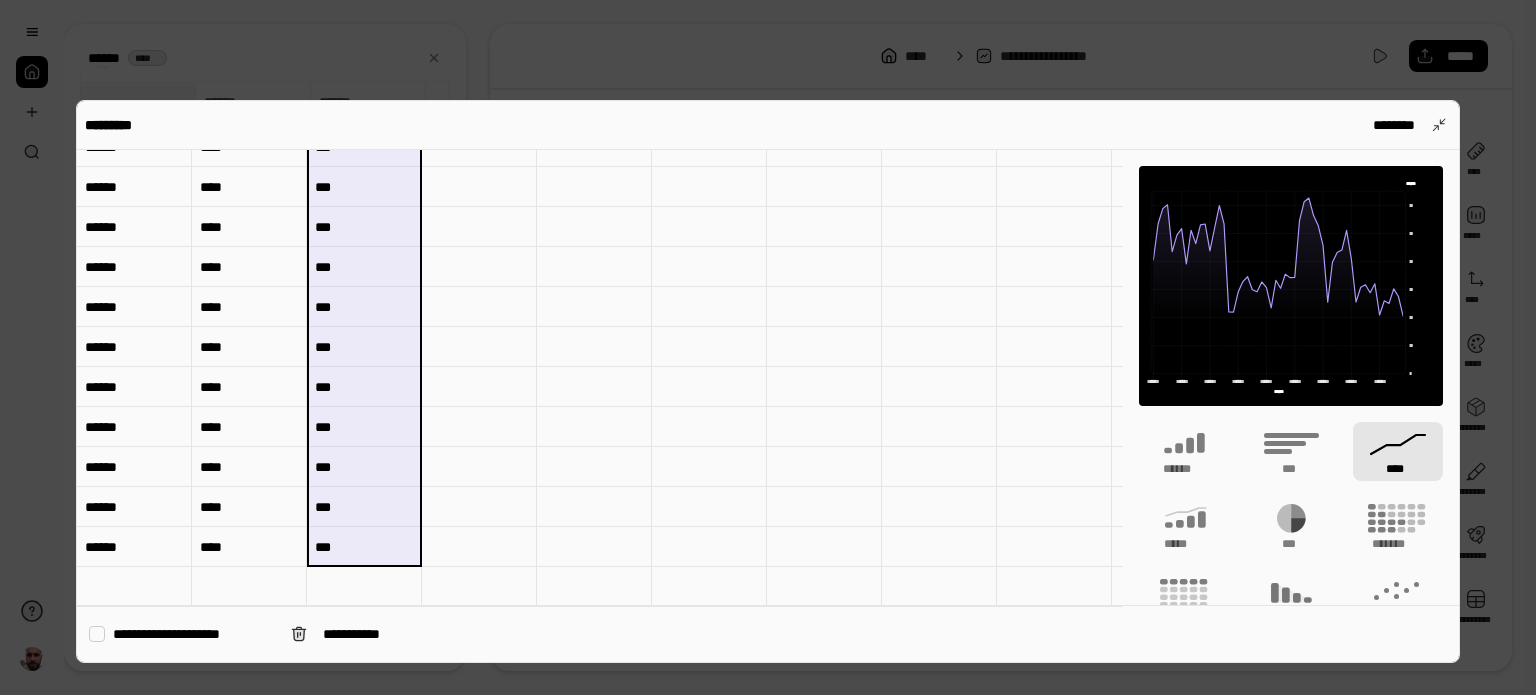 drag, startPoint x: 368, startPoint y: 176, endPoint x: 350, endPoint y: 530, distance: 354.45734 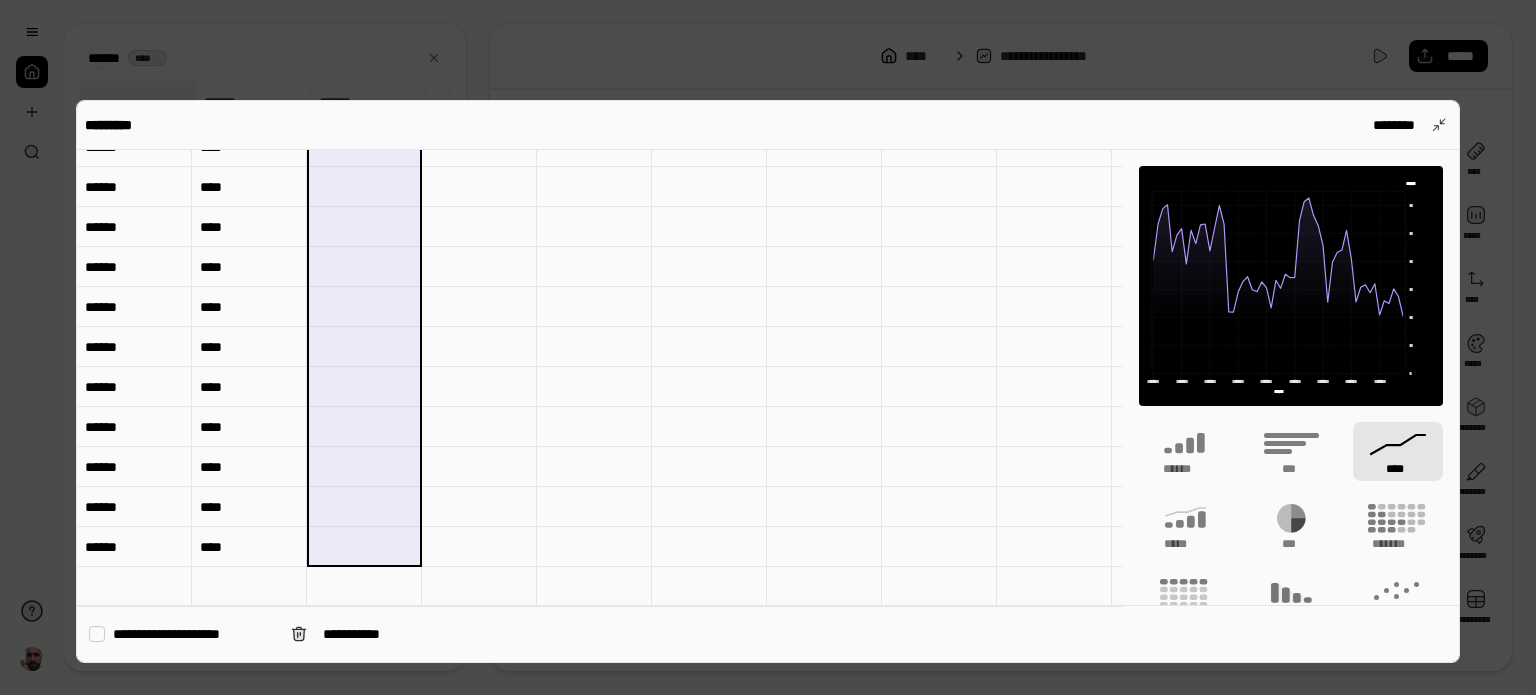 type 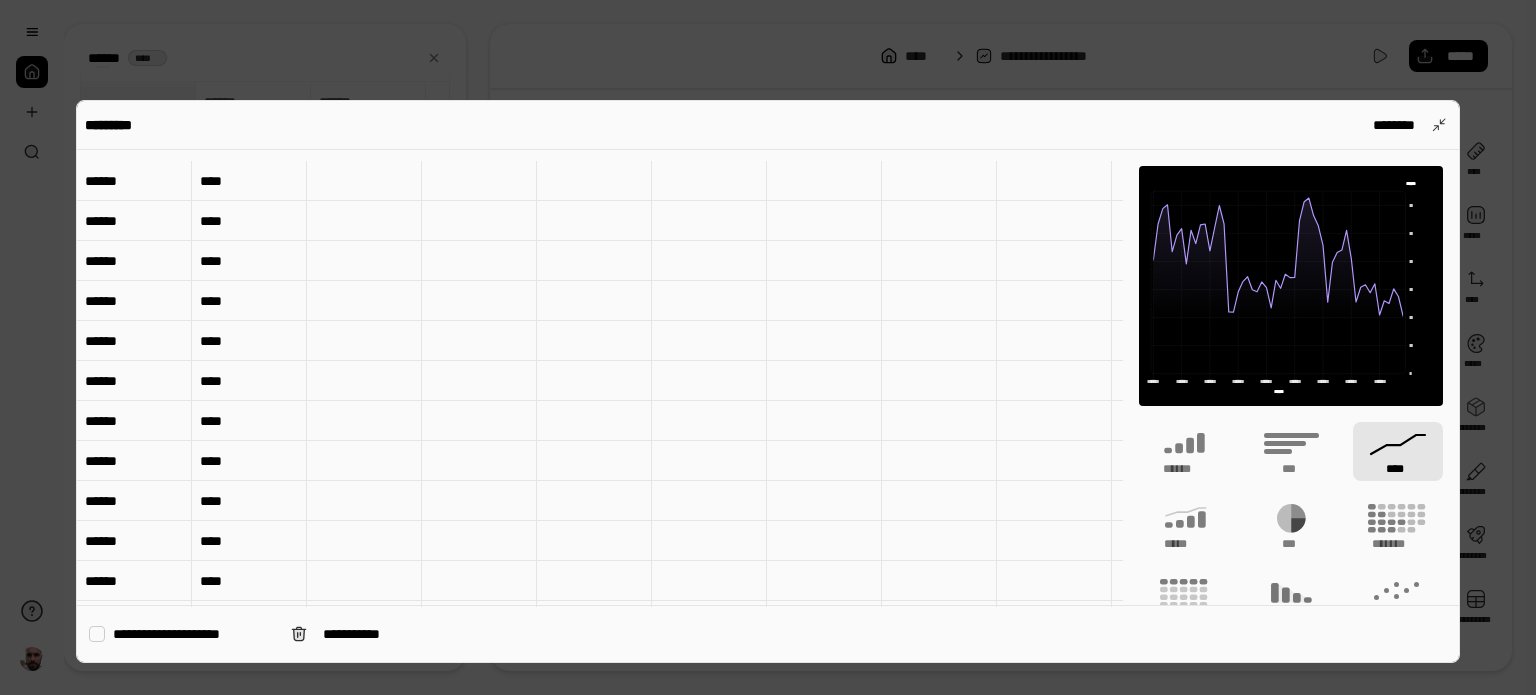 scroll, scrollTop: 0, scrollLeft: 0, axis: both 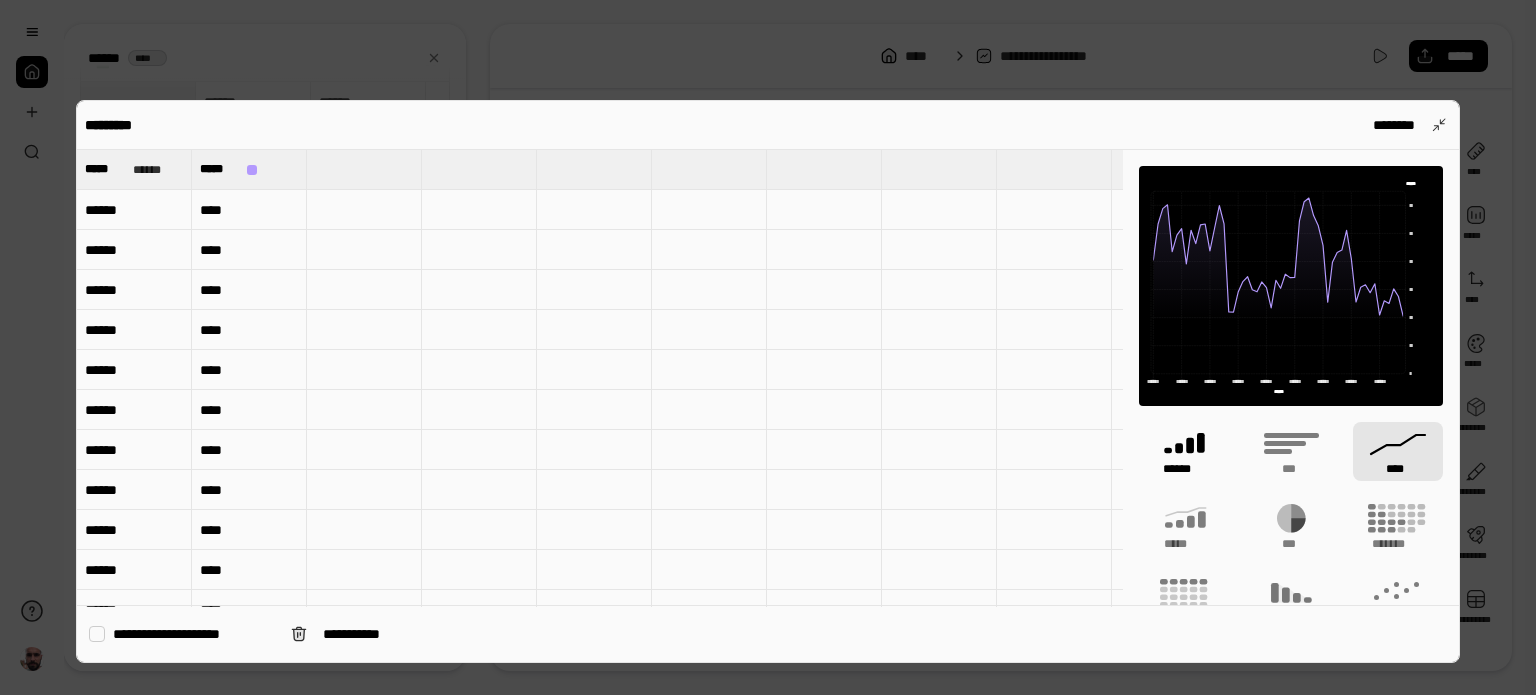 click 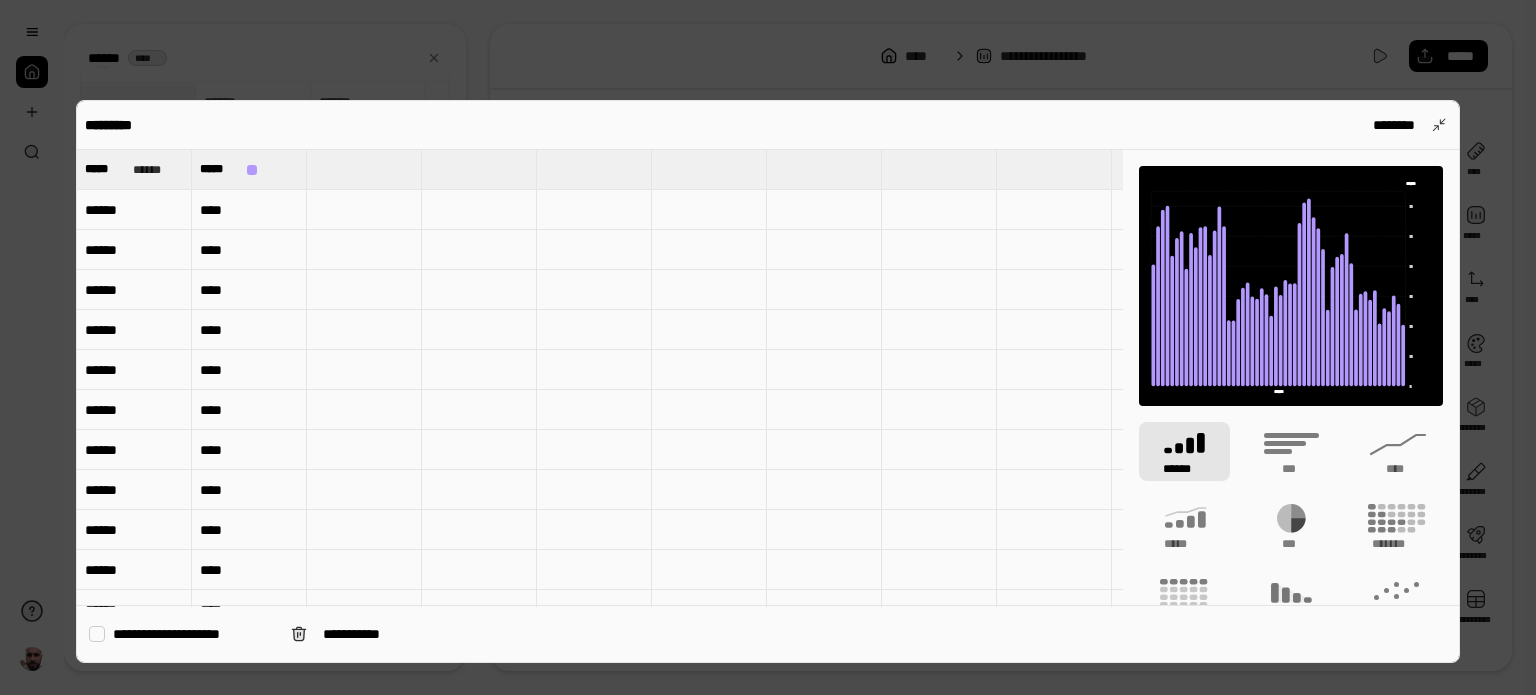 click at bounding box center (97, 634) 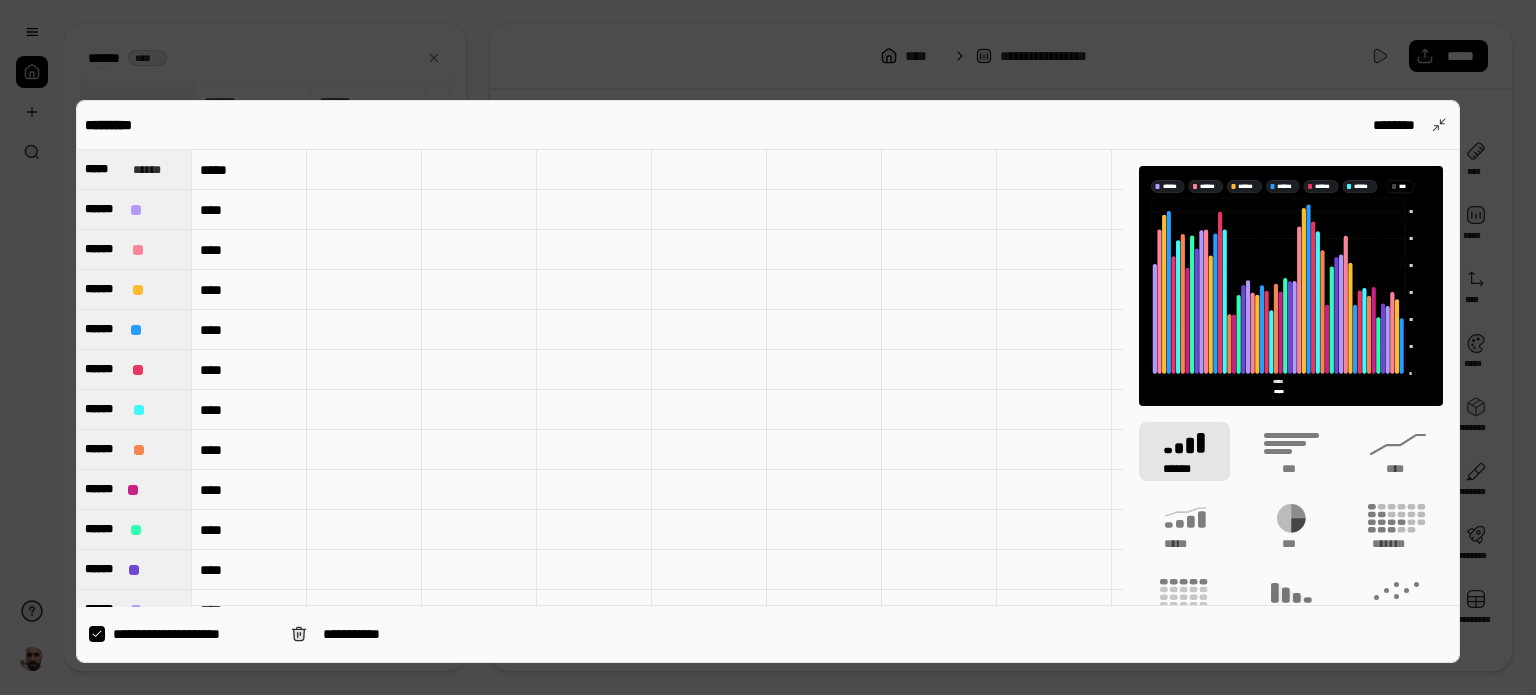 click 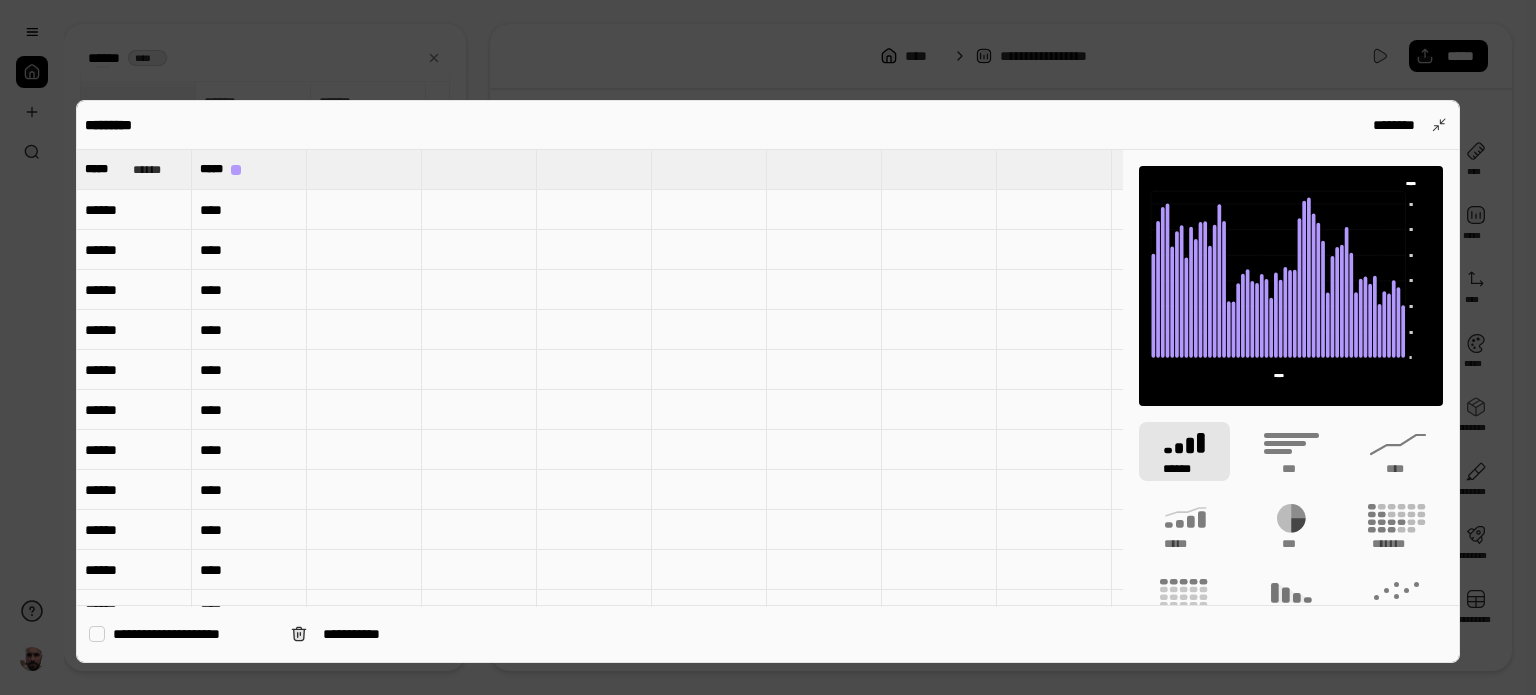 type on "*****" 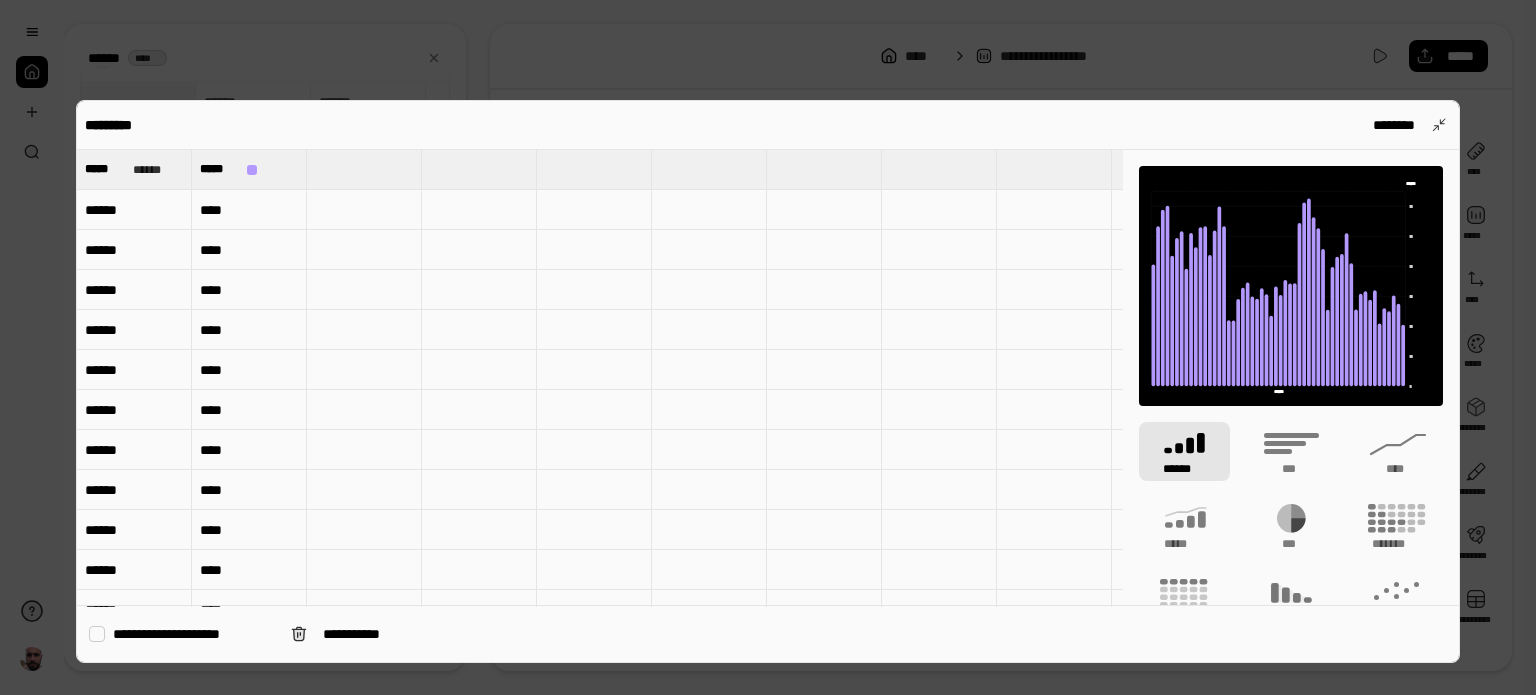 click at bounding box center (97, 634) 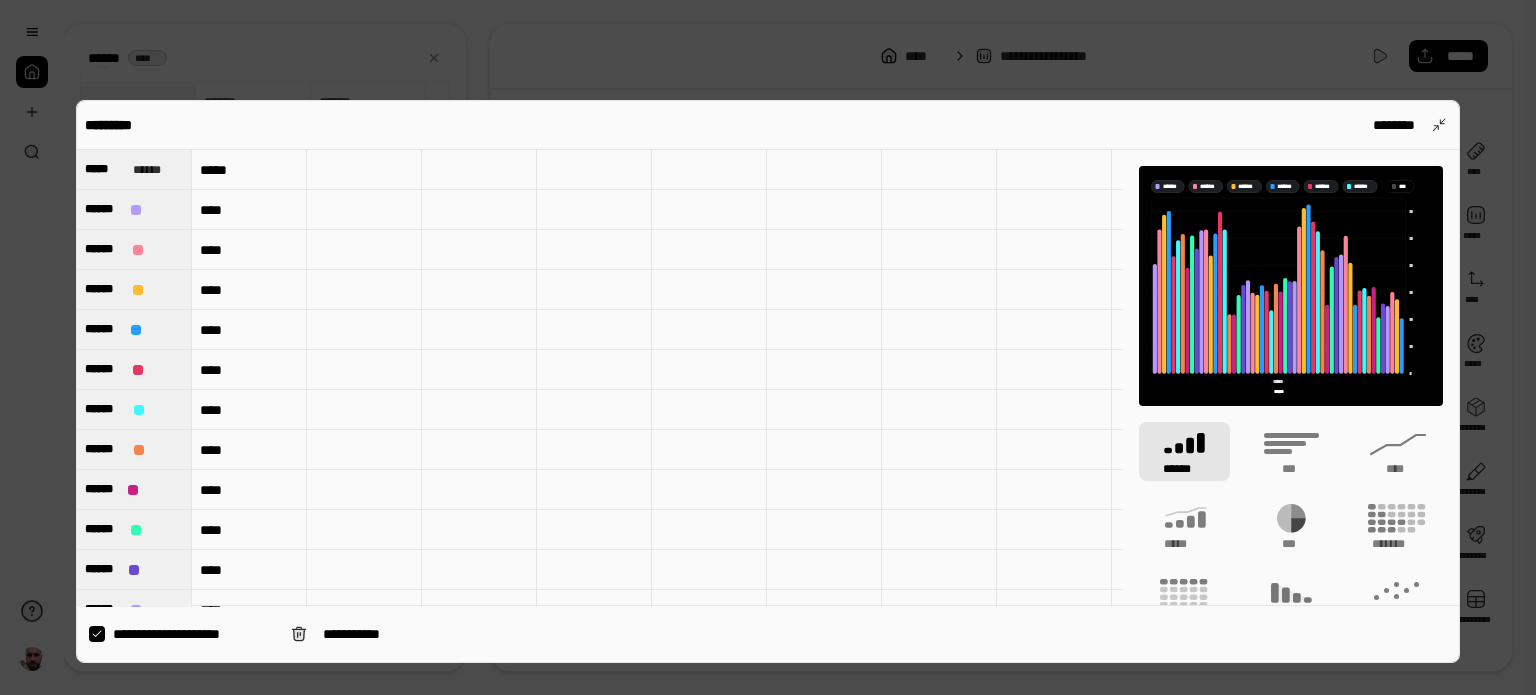 click 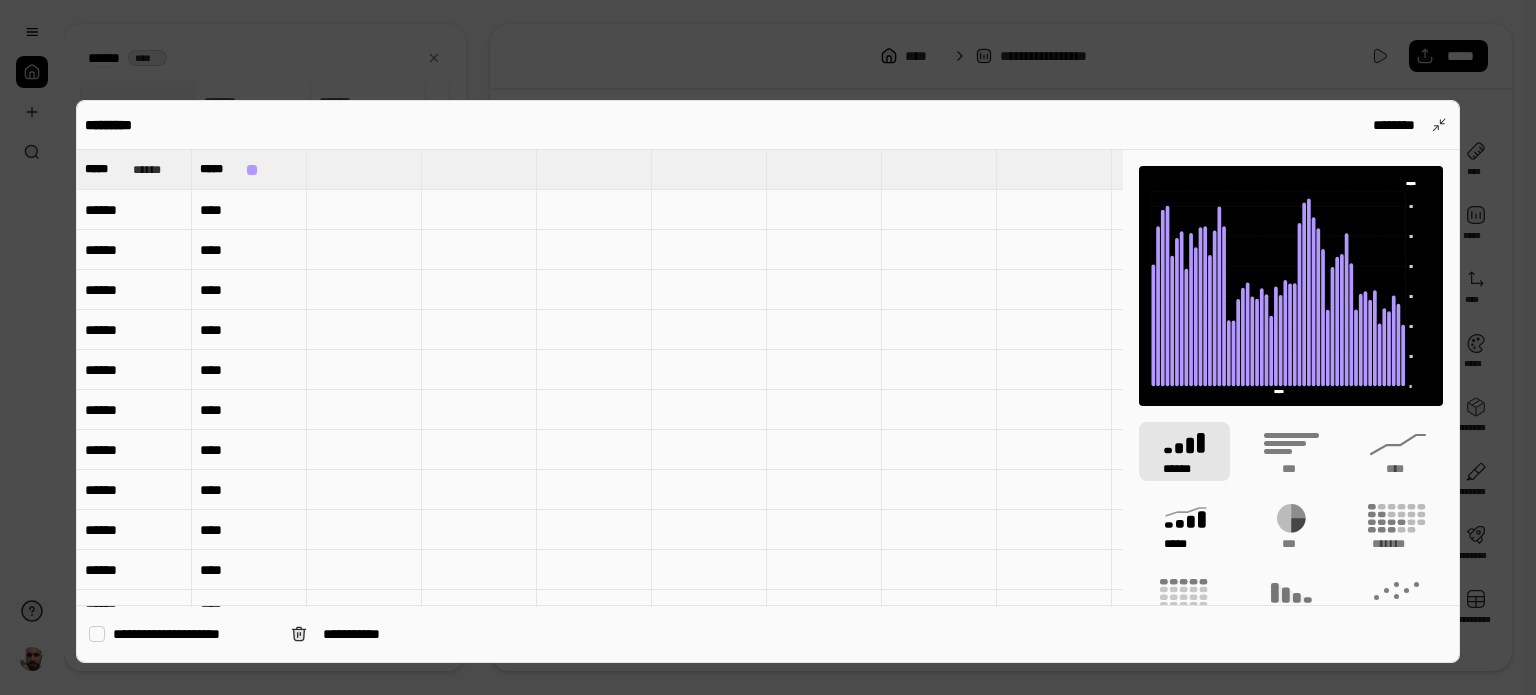 click 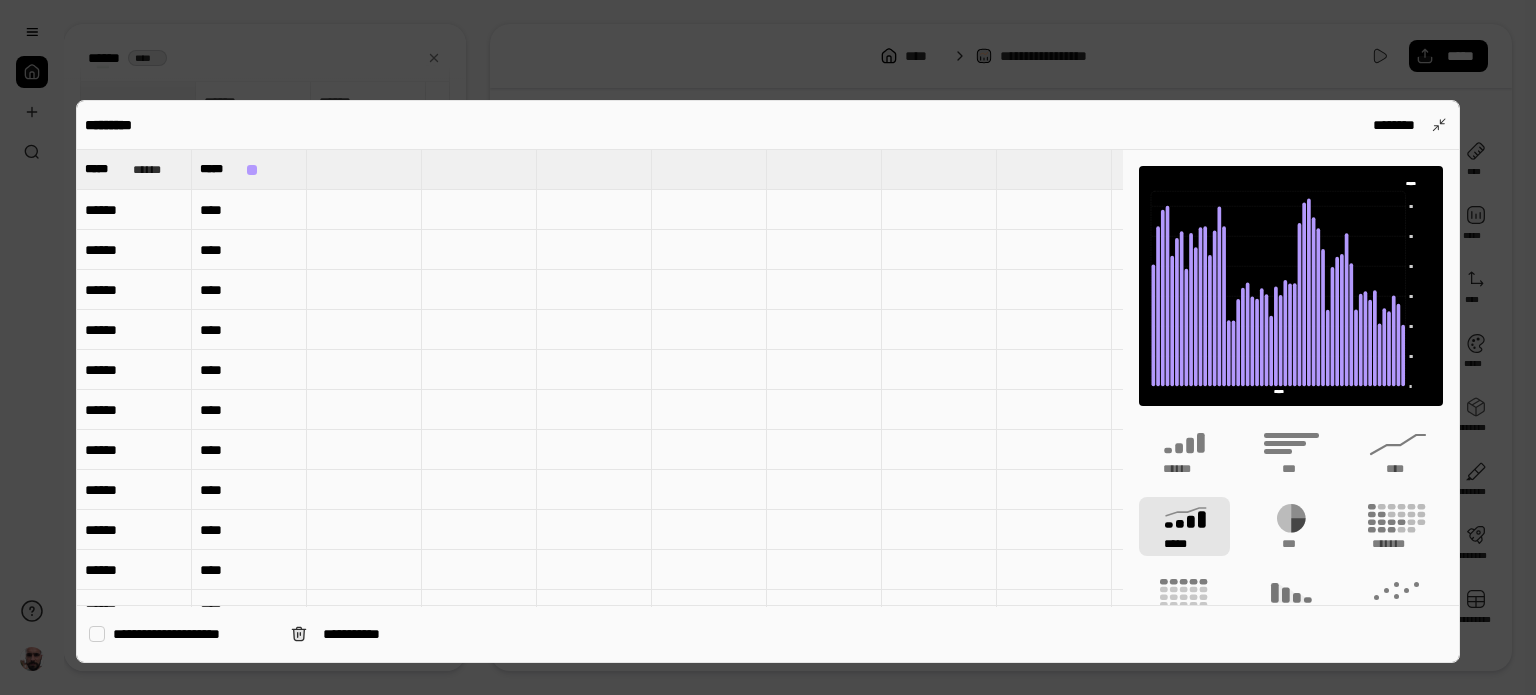 click on "*****" at bounding box center (1184, 526) 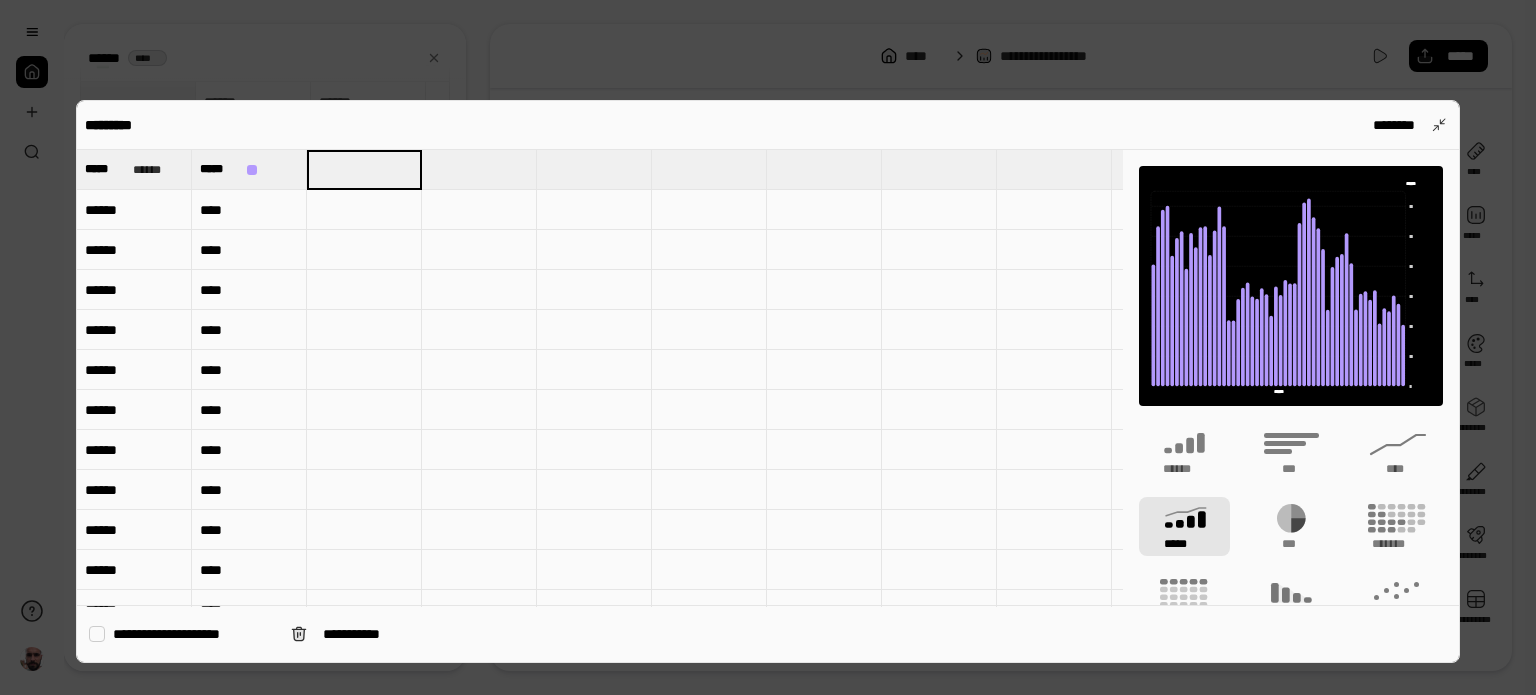 click at bounding box center (364, 210) 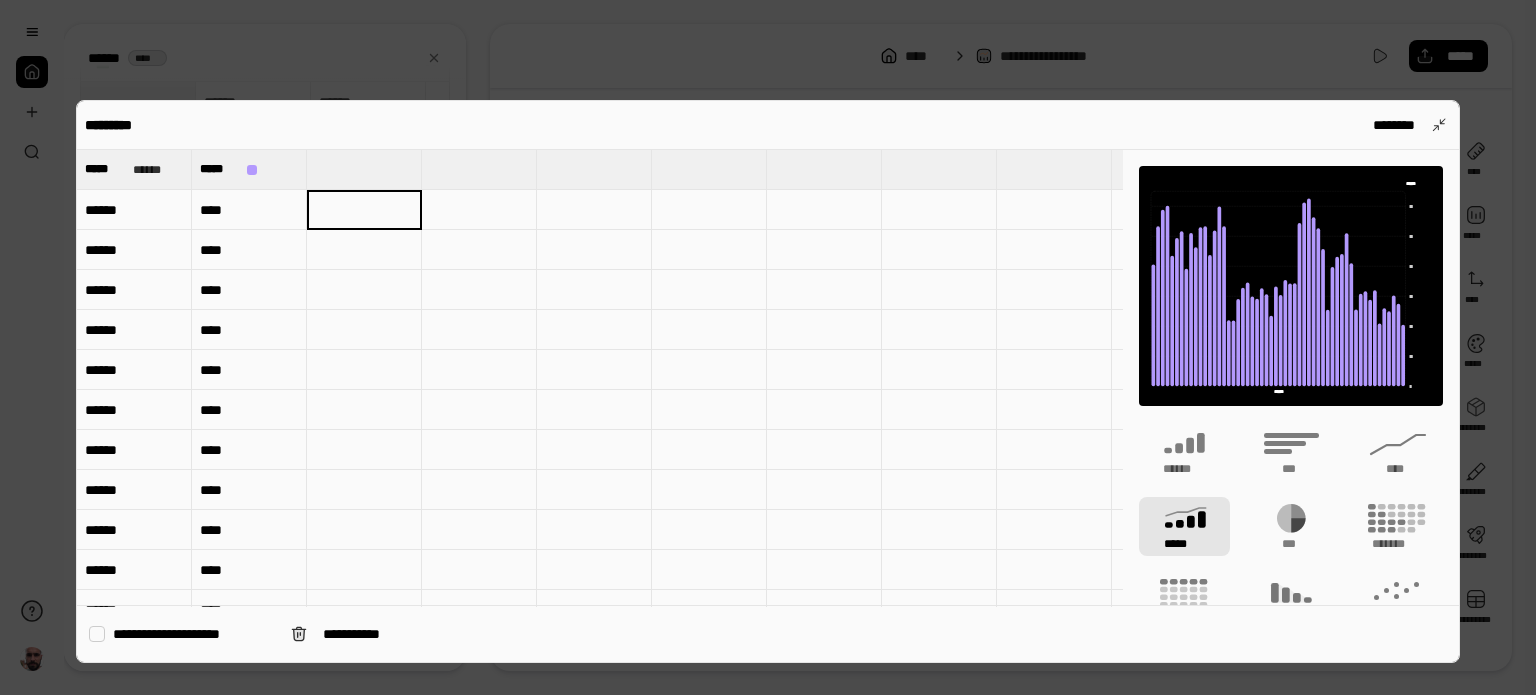 click on "******" at bounding box center (134, 210) 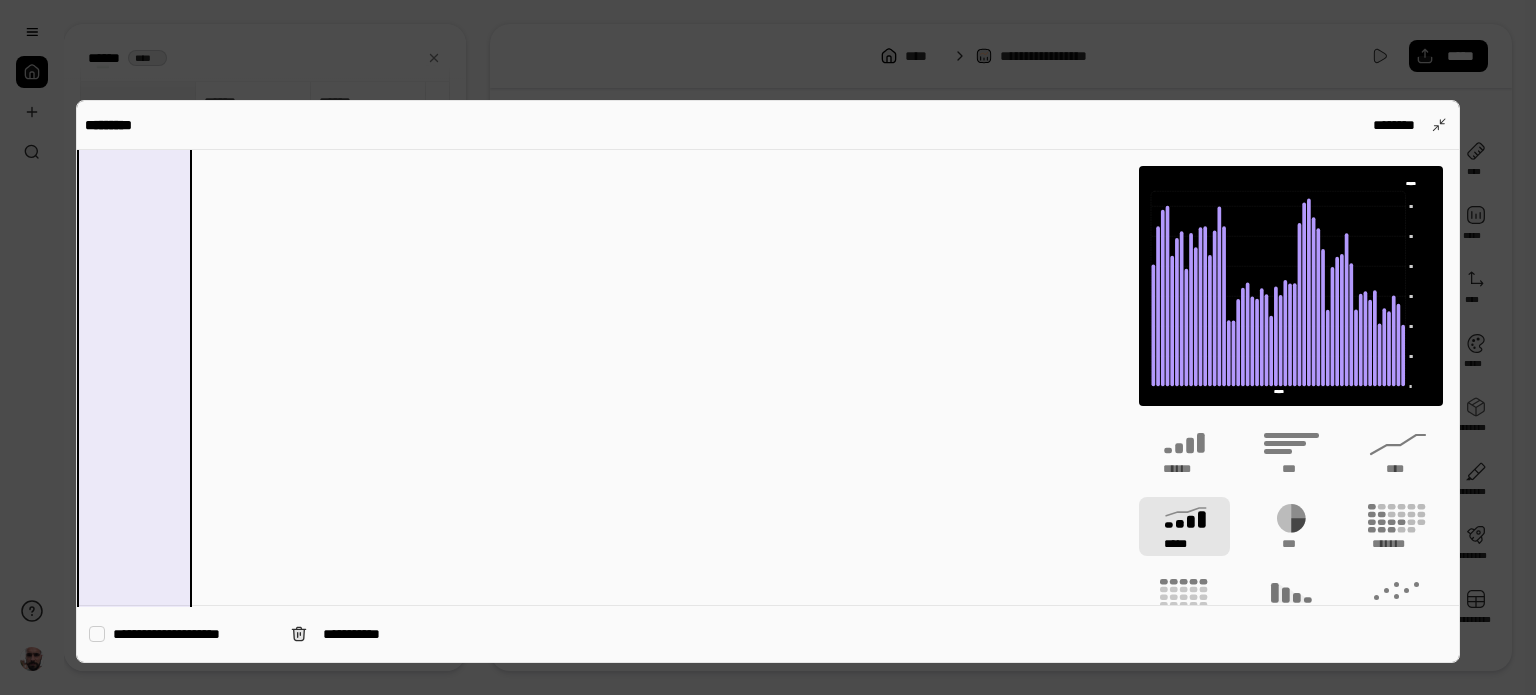 scroll, scrollTop: 1798, scrollLeft: 0, axis: vertical 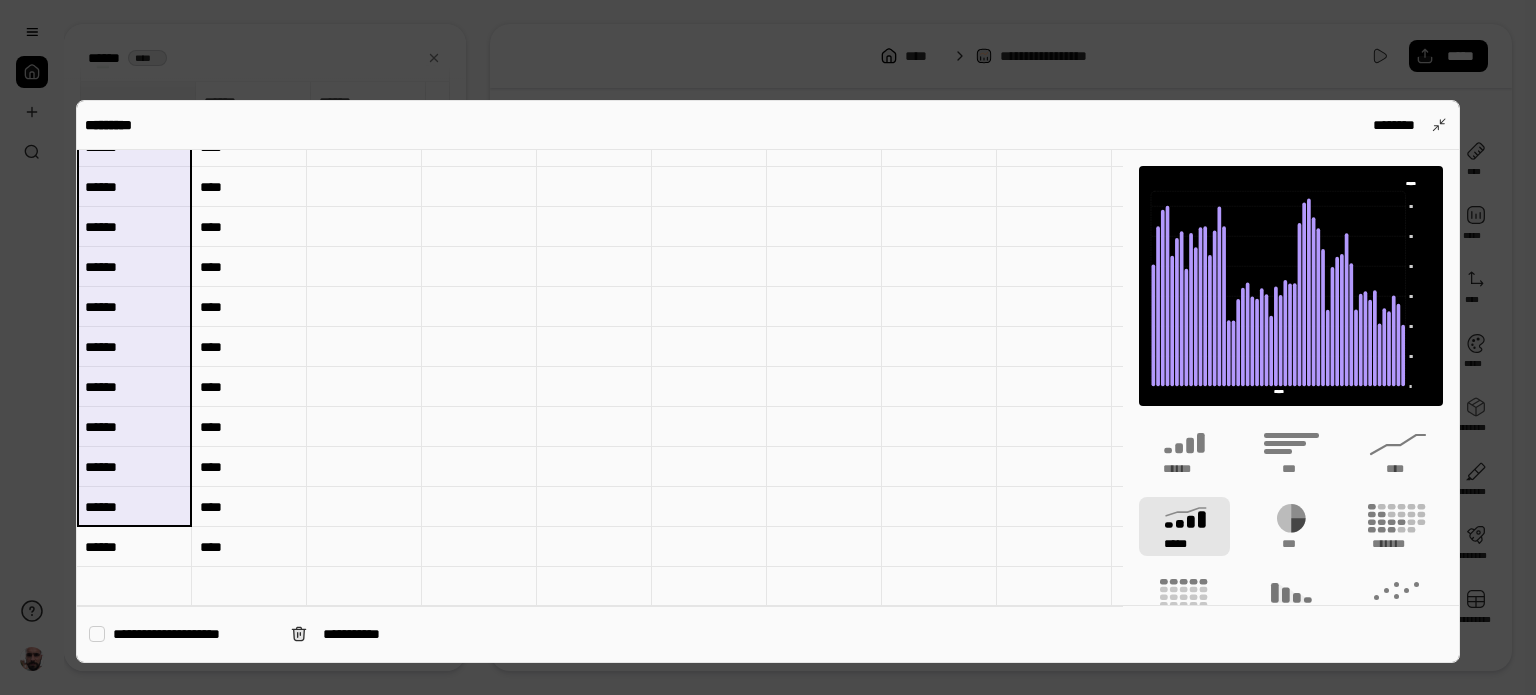 drag, startPoint x: 137, startPoint y: 219, endPoint x: 135, endPoint y: 499, distance: 280.00714 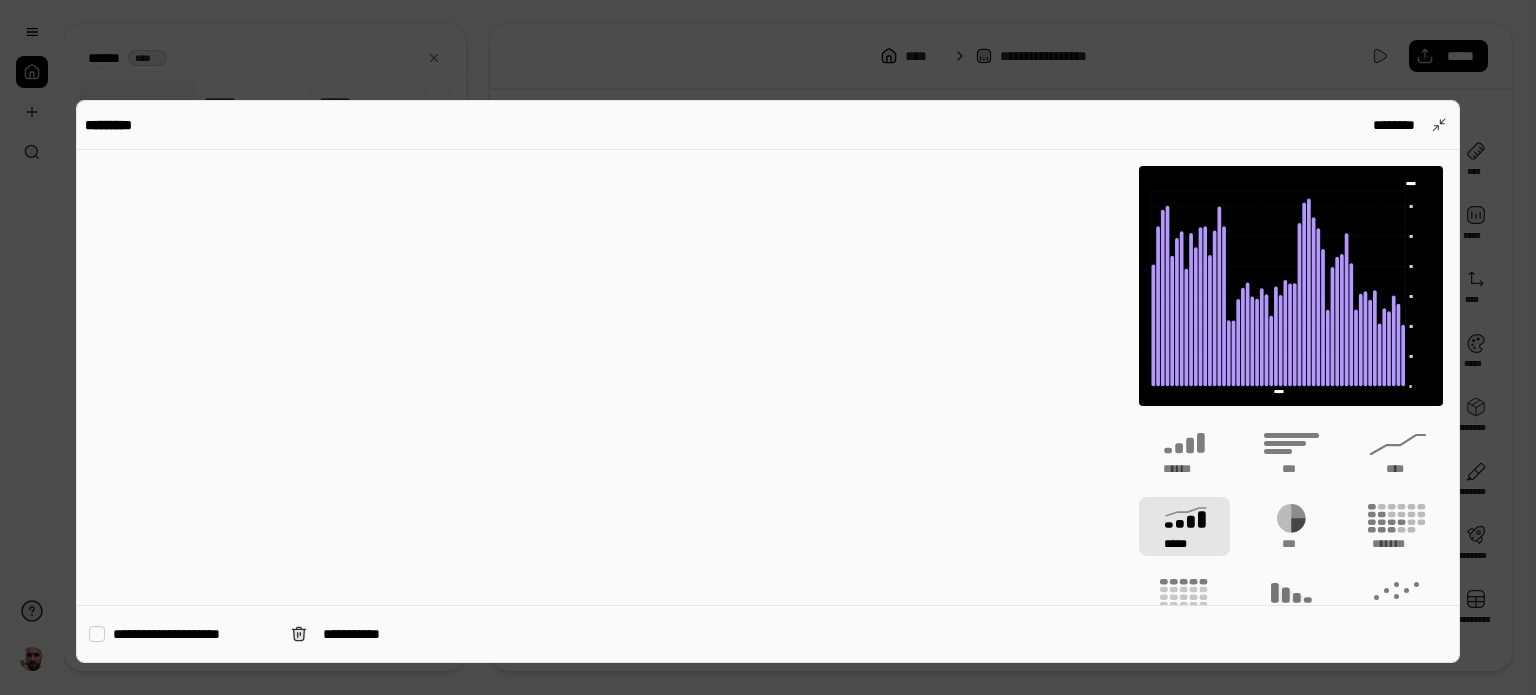 scroll, scrollTop: 0, scrollLeft: 0, axis: both 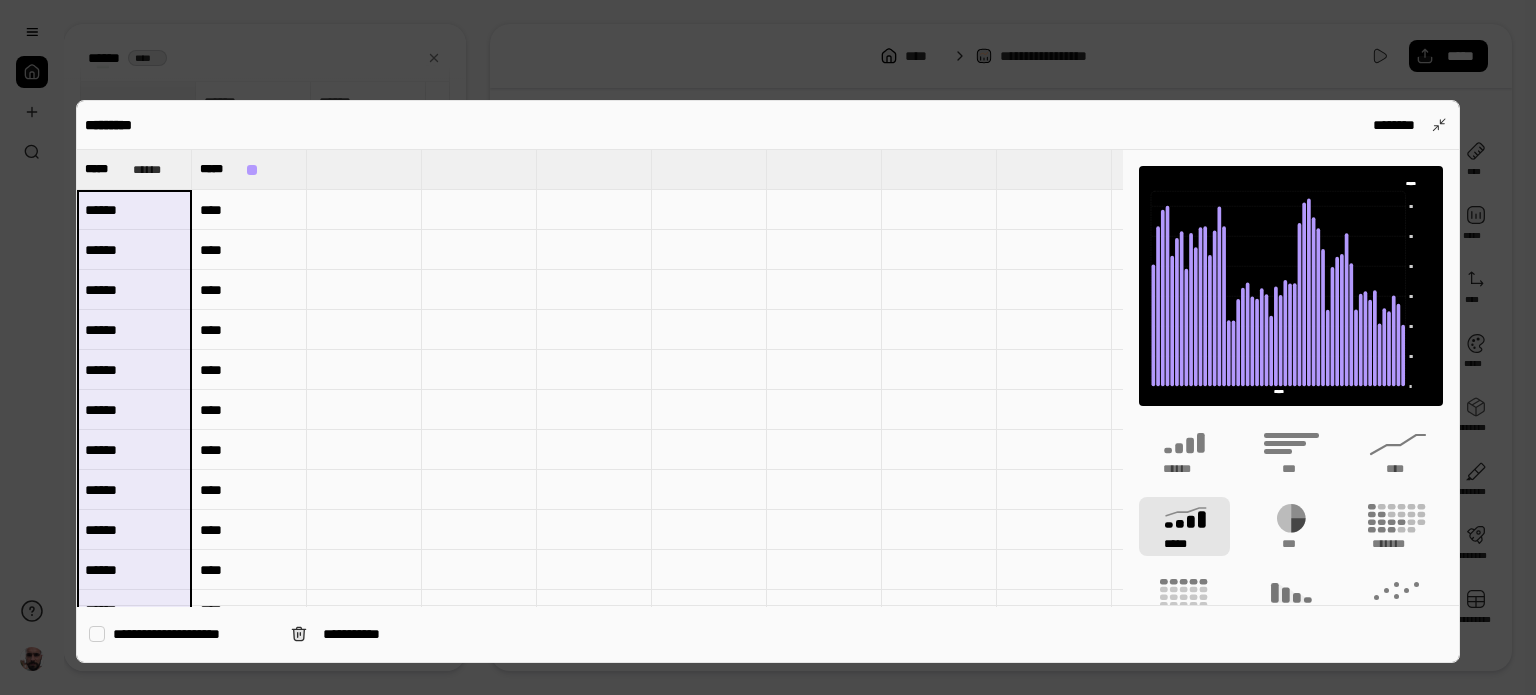 drag, startPoint x: 146, startPoint y: 527, endPoint x: 145, endPoint y: 207, distance: 320.00156 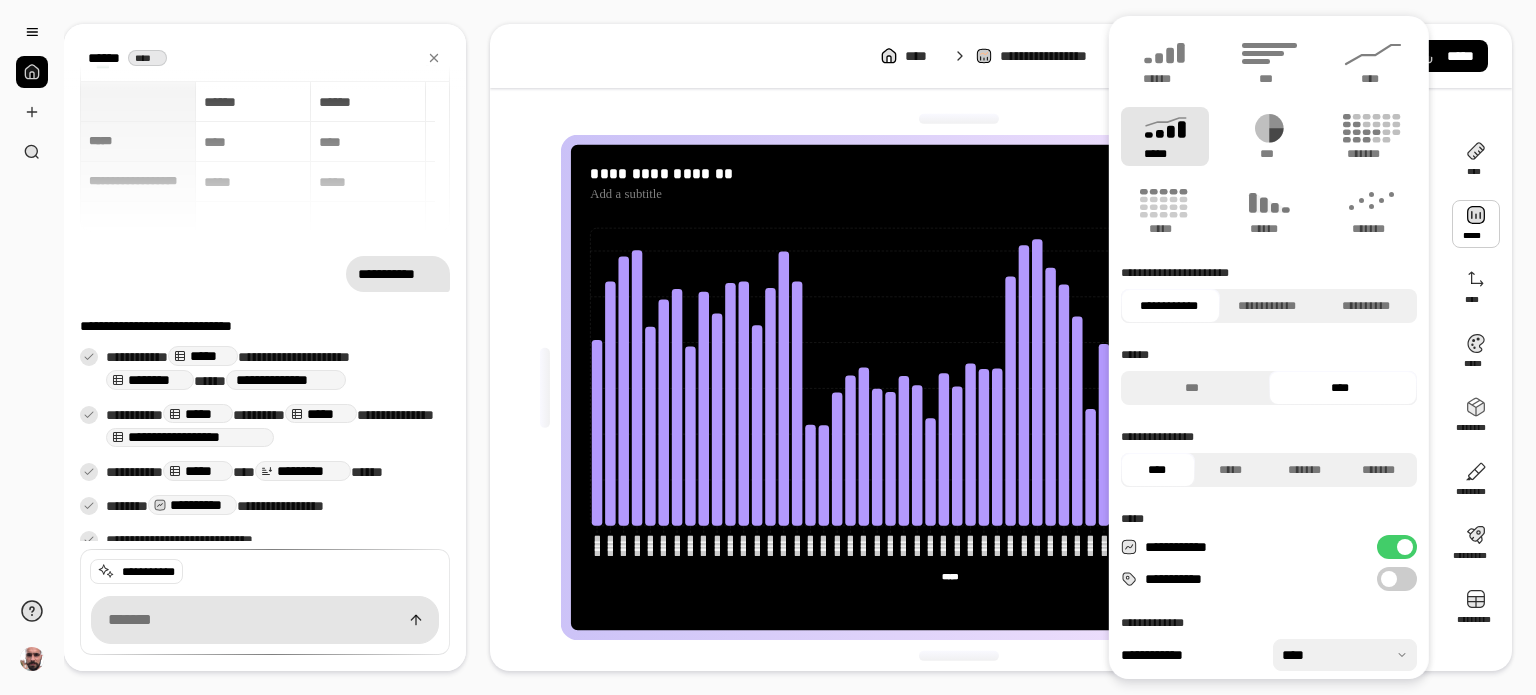 click on "**********" at bounding box center [959, 387] 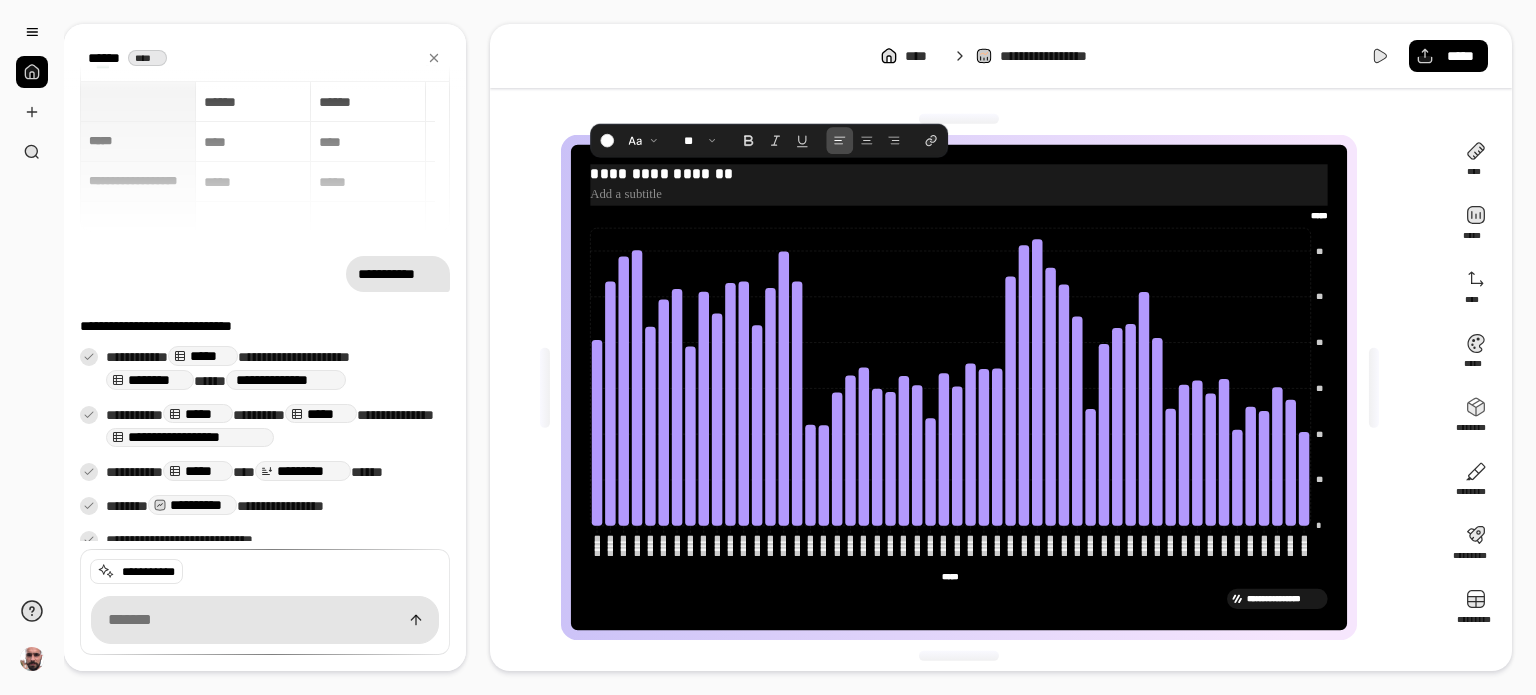 click on "**********" at bounding box center (959, 173) 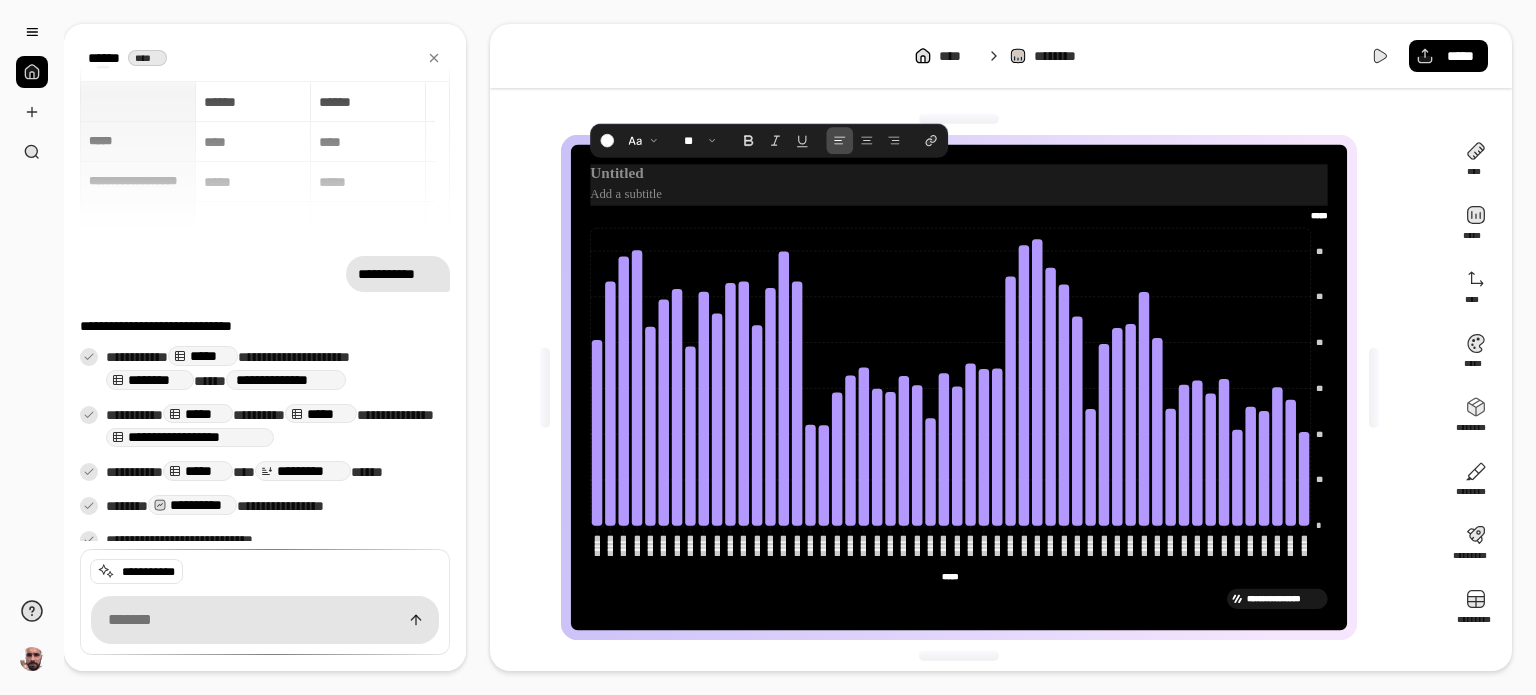 type 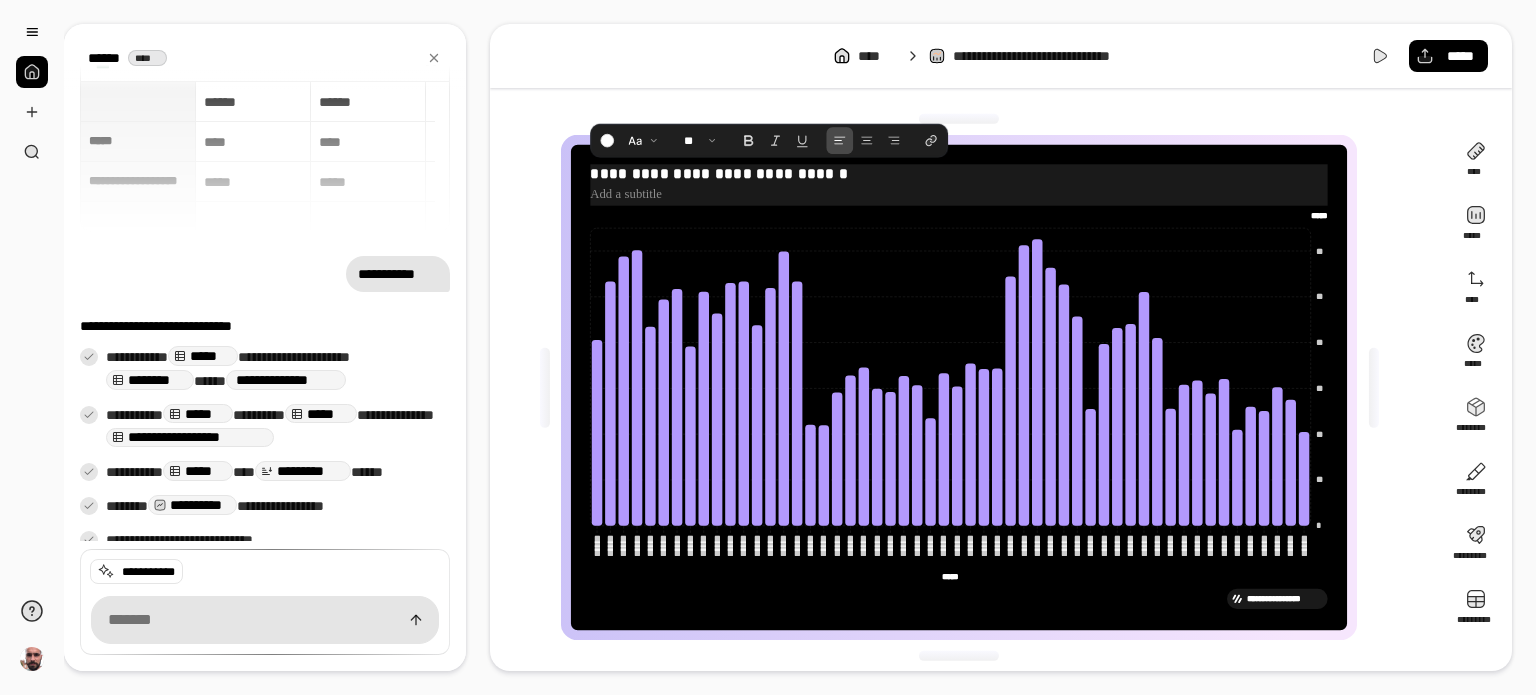 click on "**********" at bounding box center [959, 173] 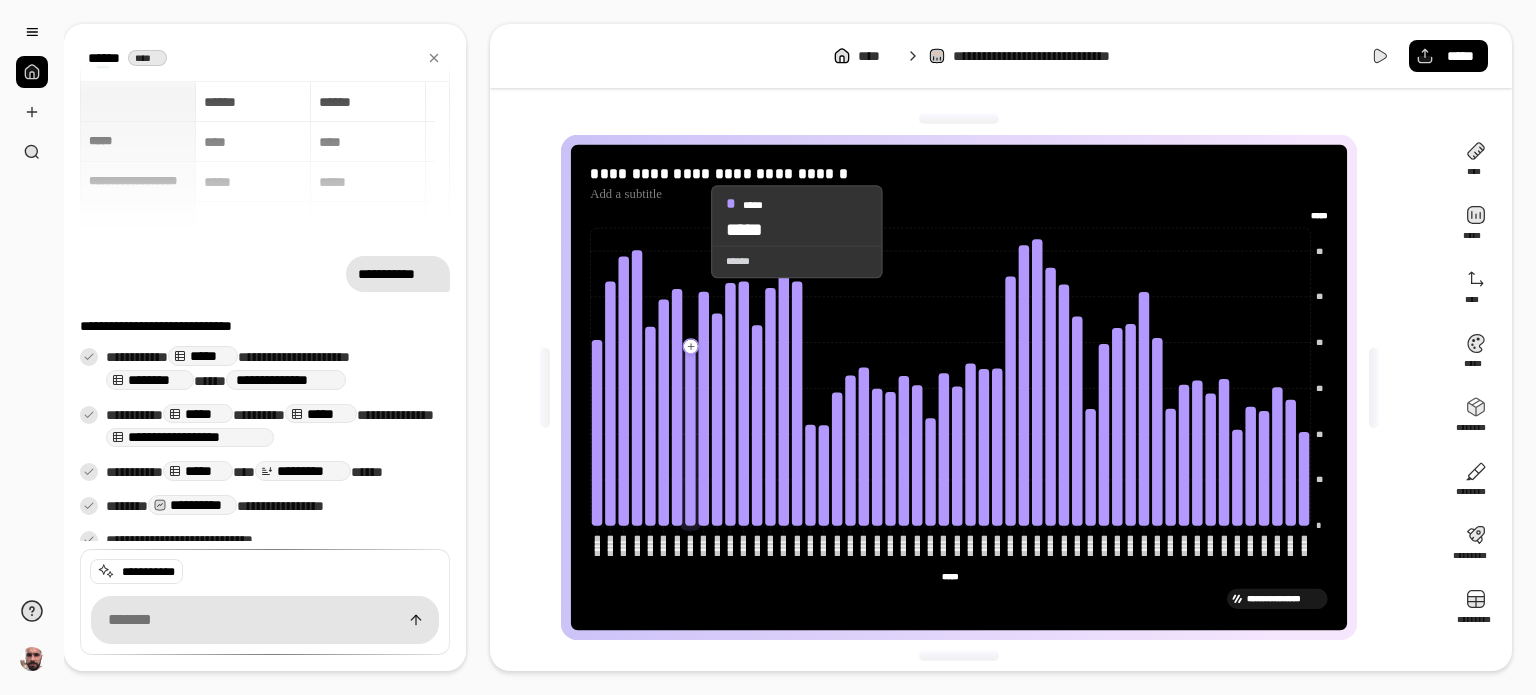 click 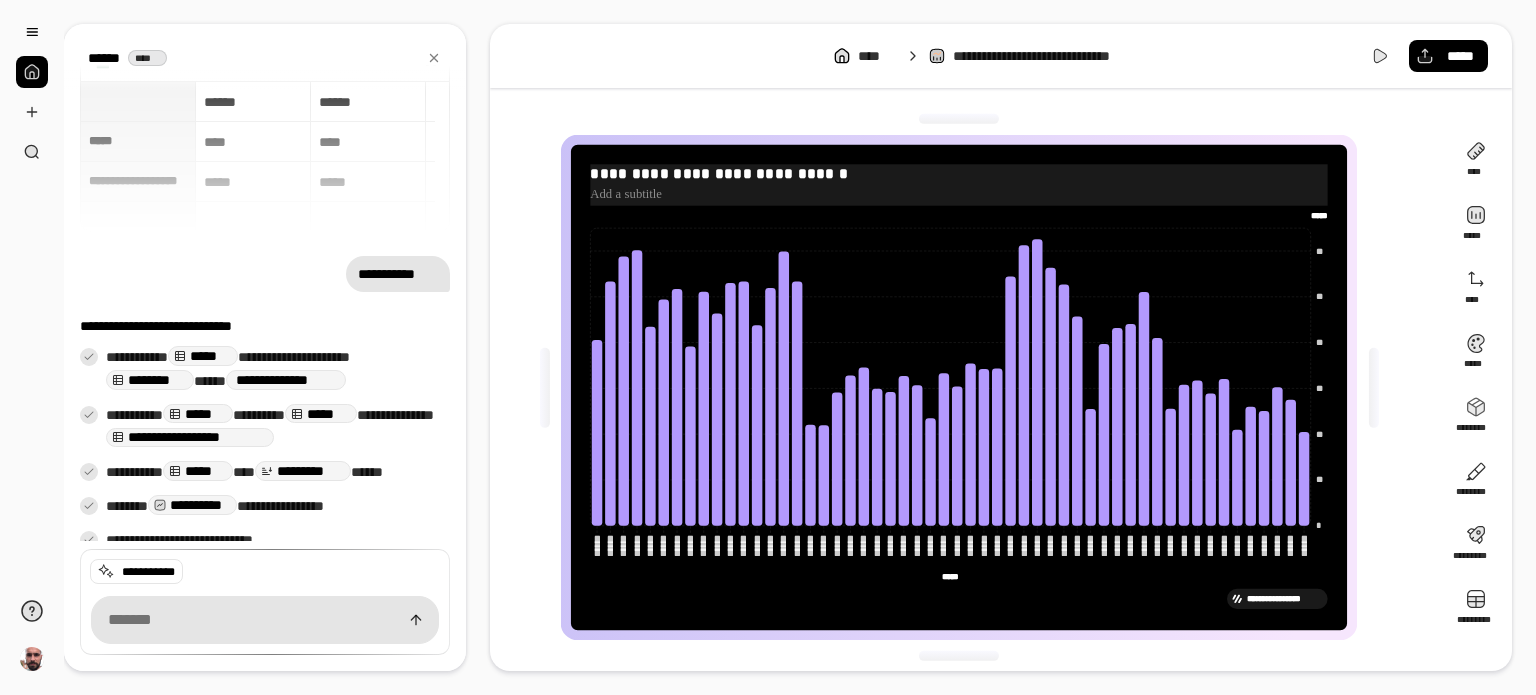 click on "**********" at bounding box center (959, 173) 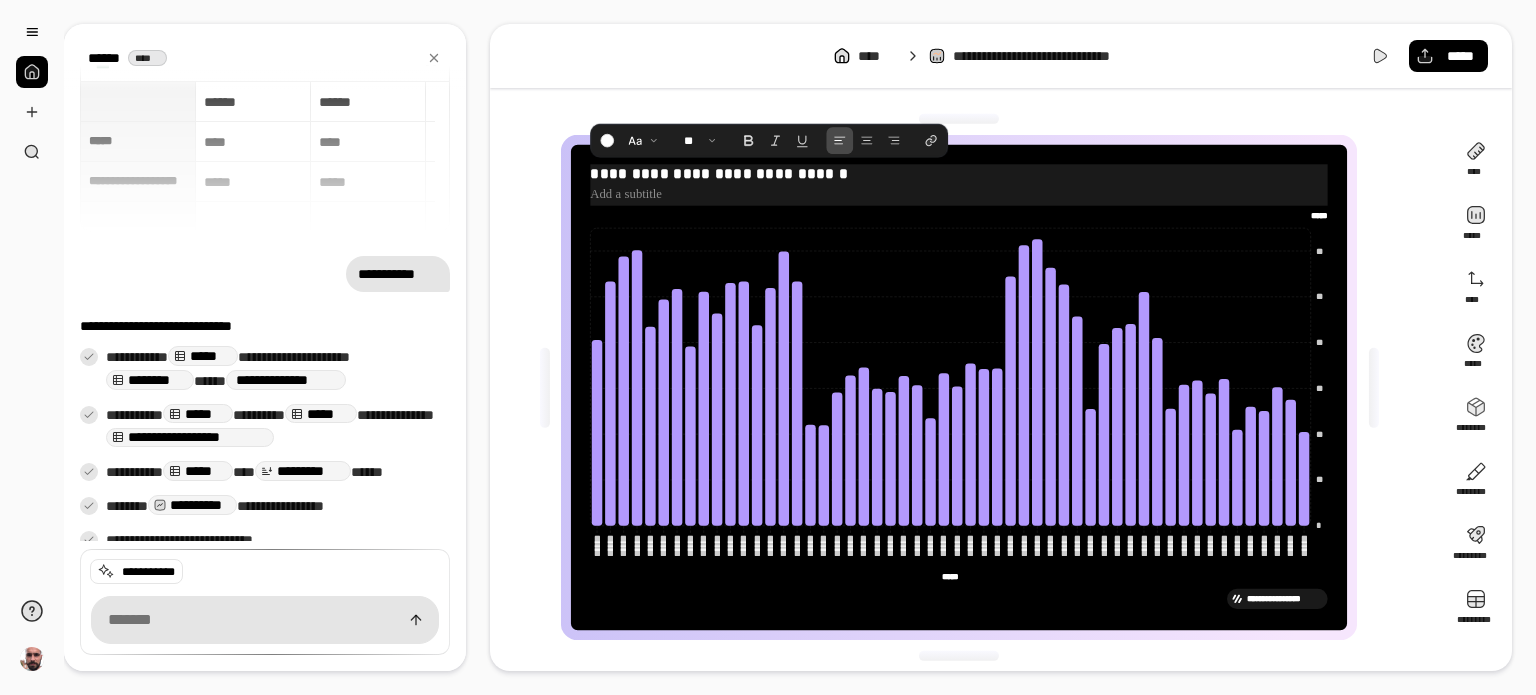 drag, startPoint x: 680, startPoint y: 171, endPoint x: 667, endPoint y: 171, distance: 13 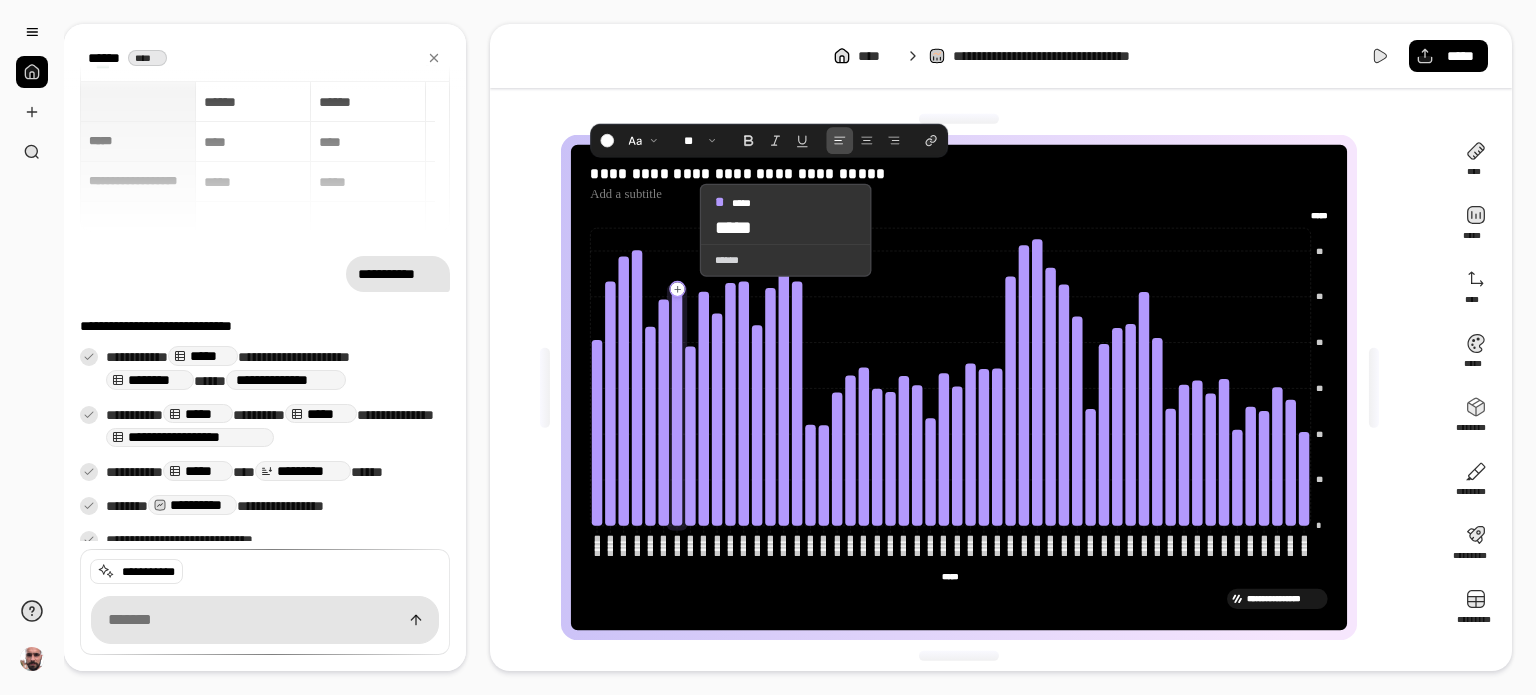click 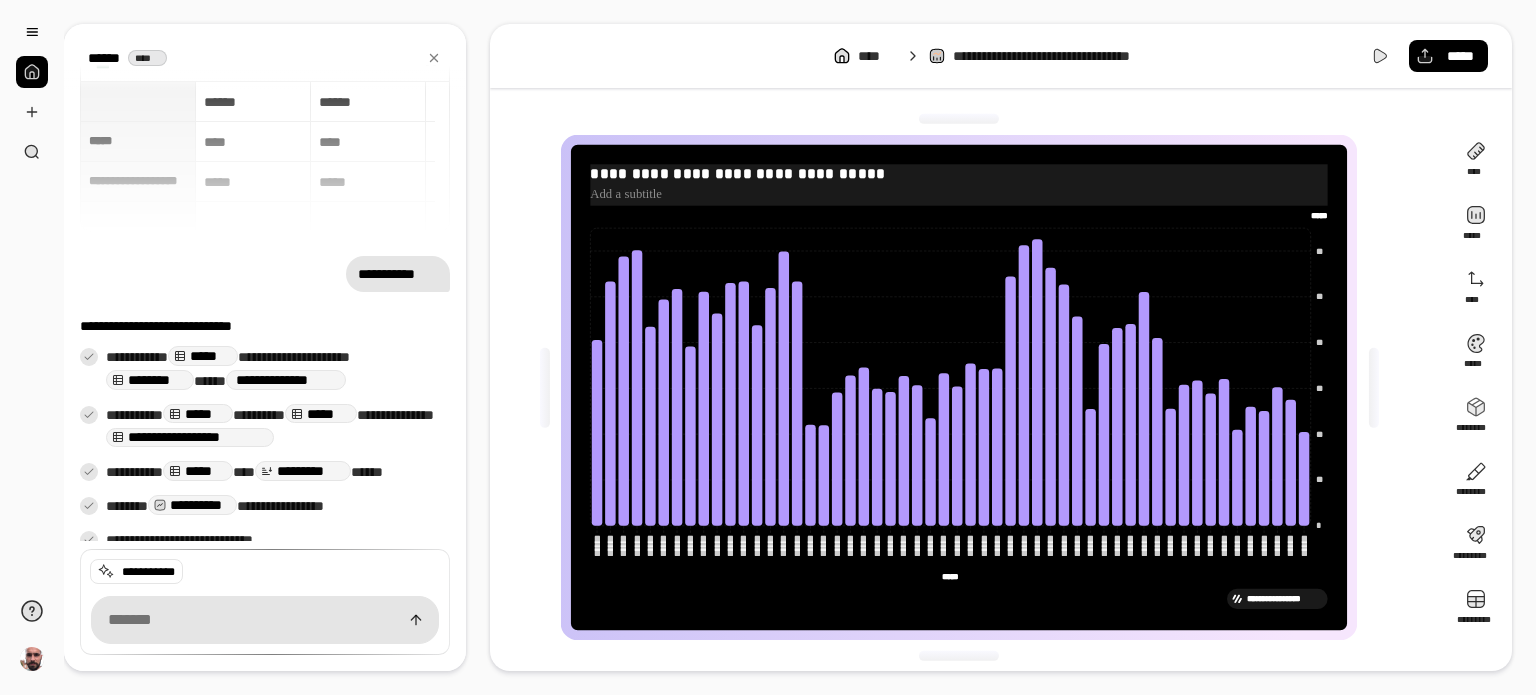 click at bounding box center [959, 194] 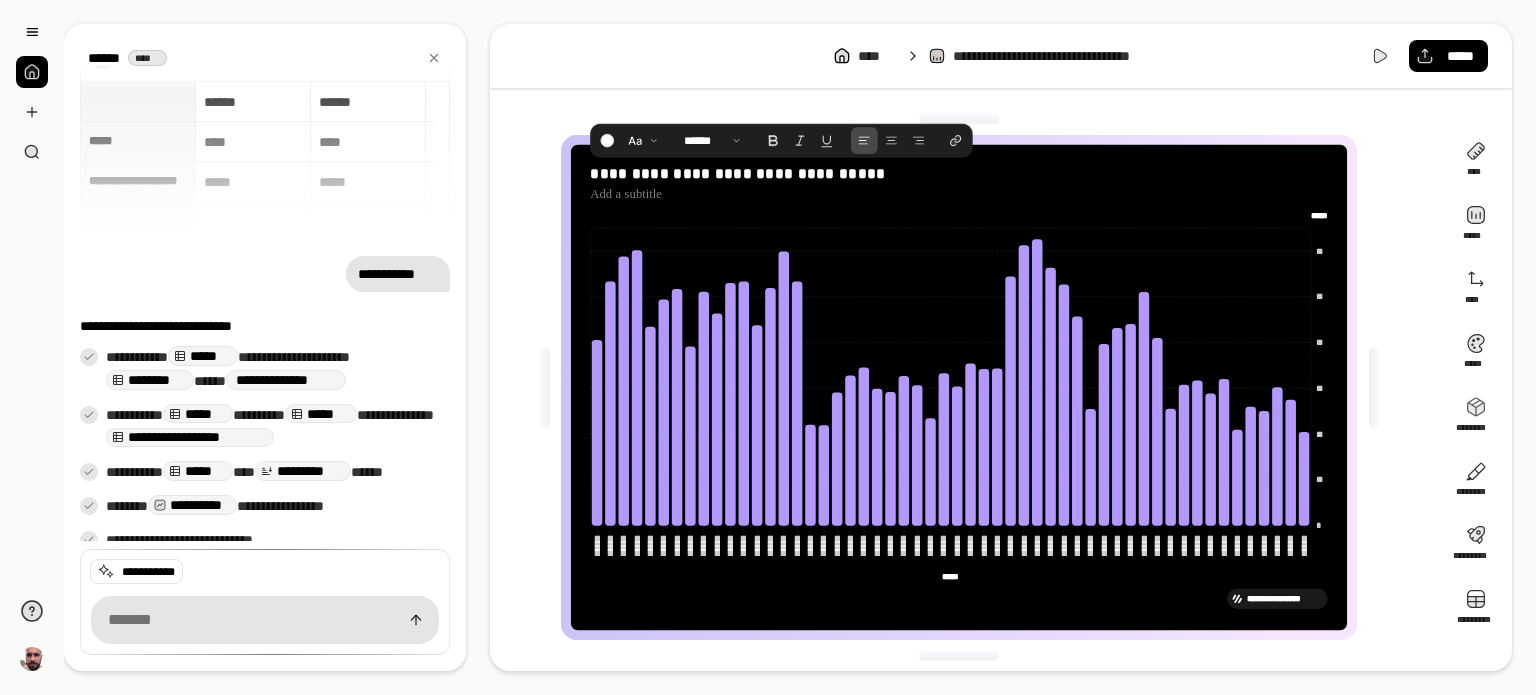 click on "* ** ** ** ** ** ** ***** ***** ****** ****** ****** ****** ****** ****** ****** ****** ****** ****** ****** ****** ****** ****** ****** ****** ****** ****** ****** ****** ****** ****** ****** ****** ****** ****** ****** ****** ****** ****** ****** ****** ****** ****** ****** ****** ****** ****** ****** ****** ****** ****** ****** ****** ****** ****** ****** ****** ****** ****** ****** ****** ****** ****** ****** ****** ****** ****** ****** ****** ****** ****** ****** ****** ****** ****** ****** ****** ****** ****** ****** ****** ****** ****** ****** ****** ****** ****** ****** ****** ****** ****** ****** ****** ****** ****** ****** ****** ****** ****** ****** ****** ****** ****** ****** ****** ****** ****** ****** ****** ****** ****** ****** ****** ****** ****** ****** ****** ***** *****" 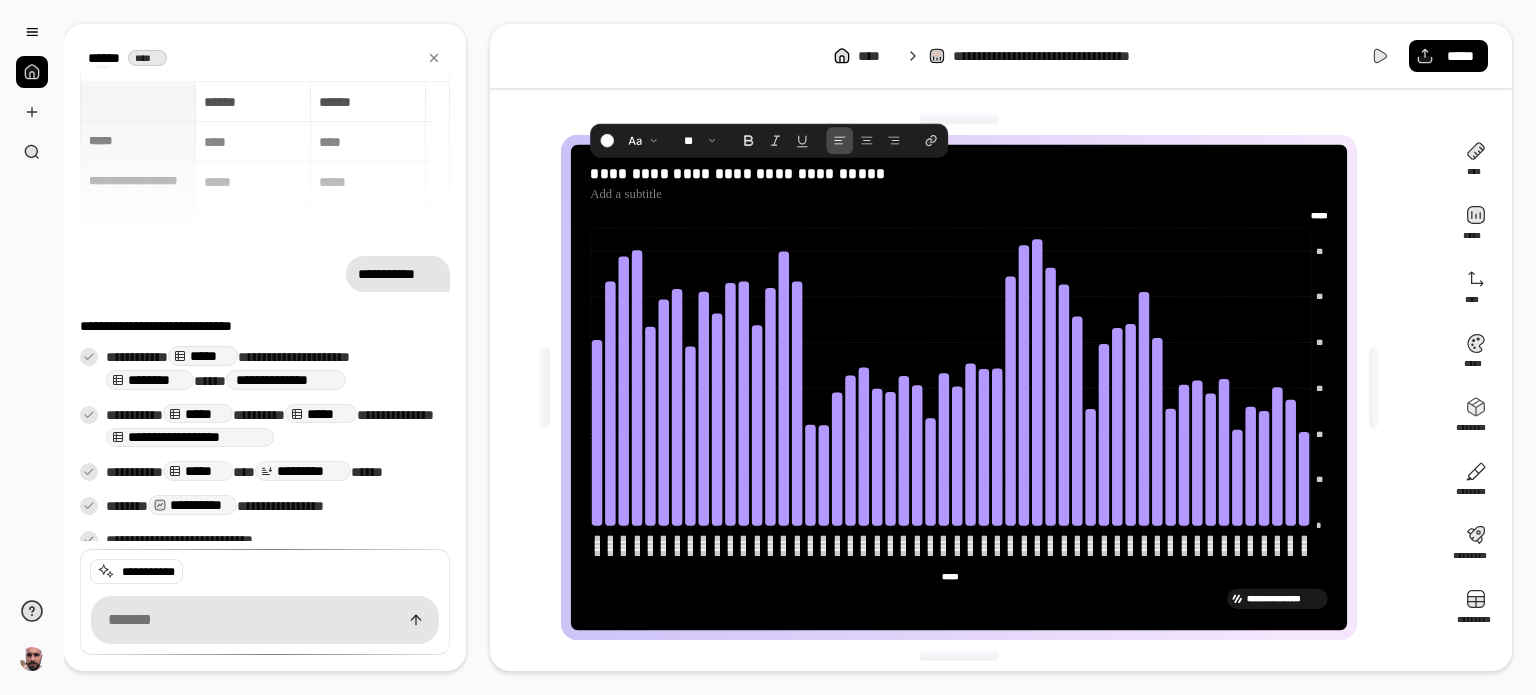 drag, startPoint x: 1184, startPoint y: 166, endPoint x: 1215, endPoint y: 107, distance: 66.64833 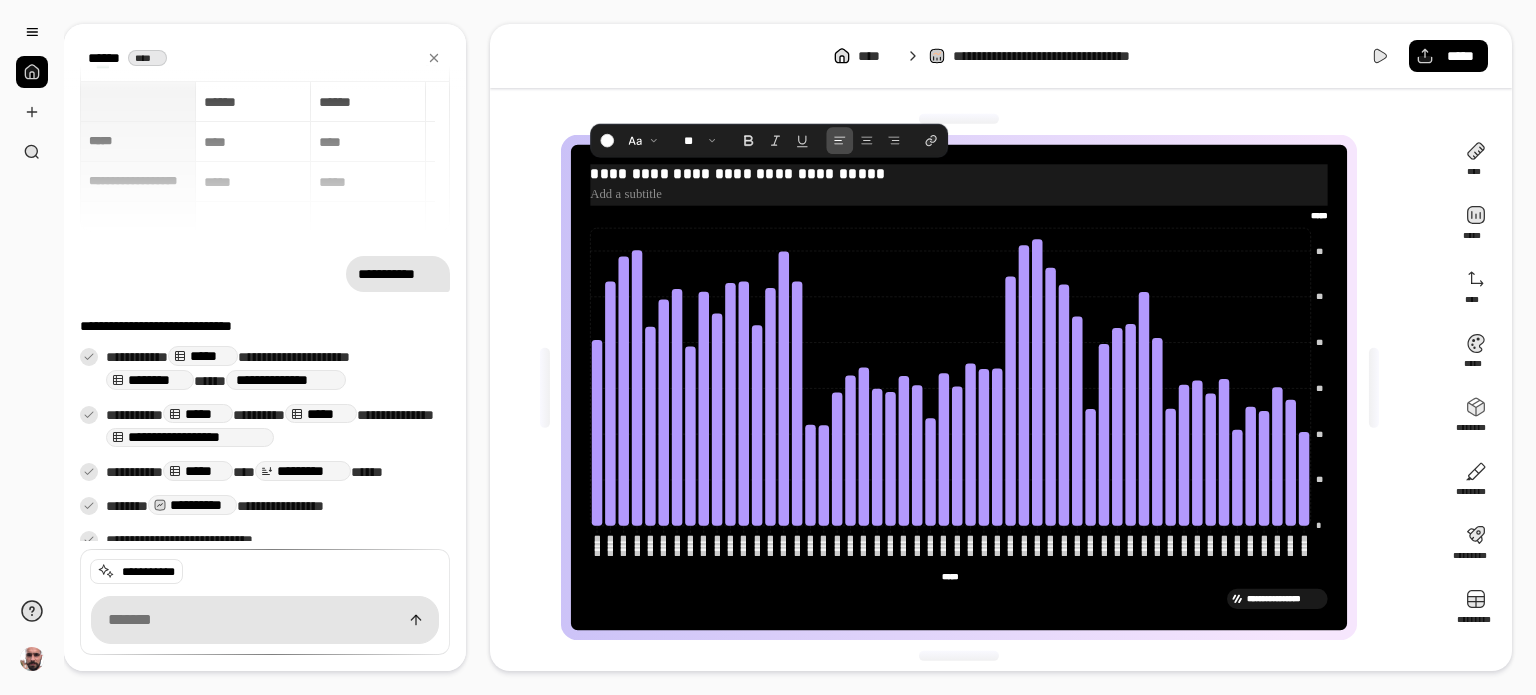 click on "**********" at bounding box center (959, 173) 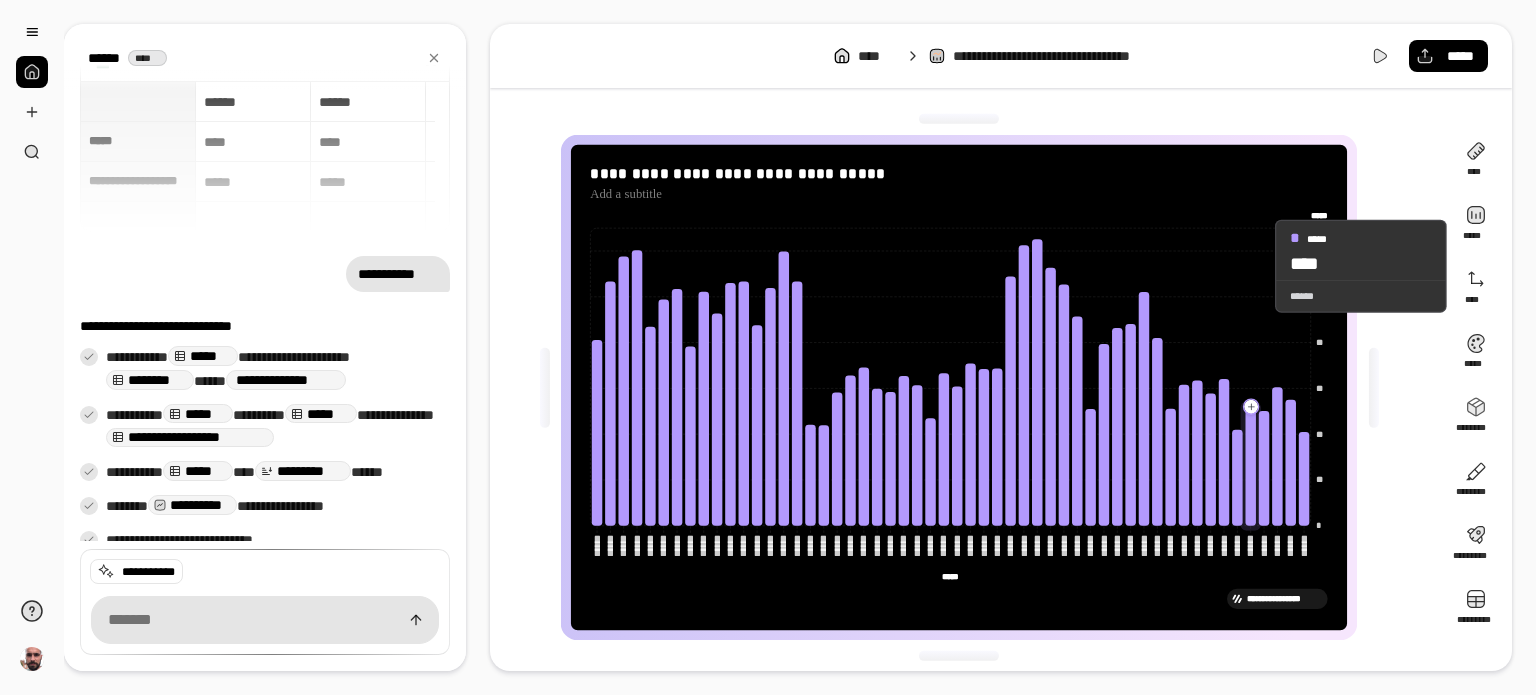 click 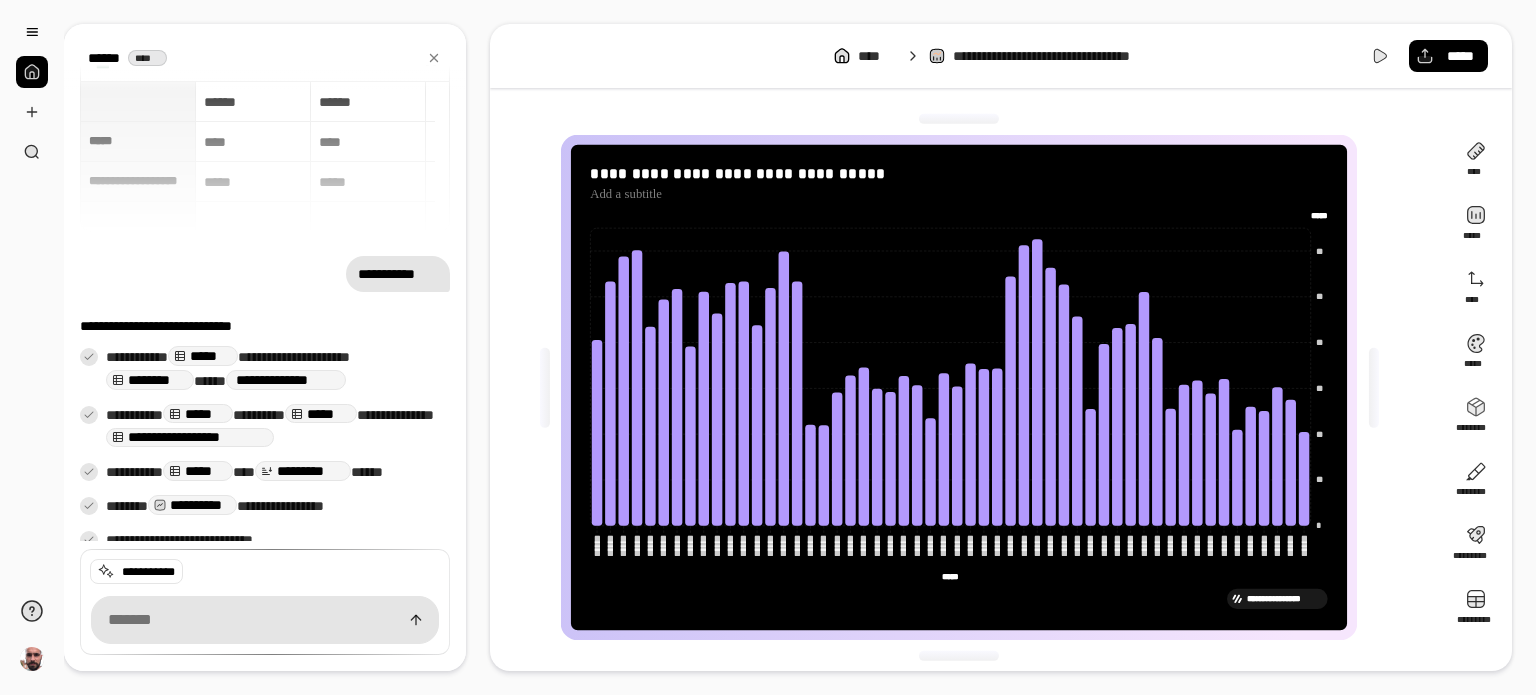 click on "**********" at bounding box center (959, 599) 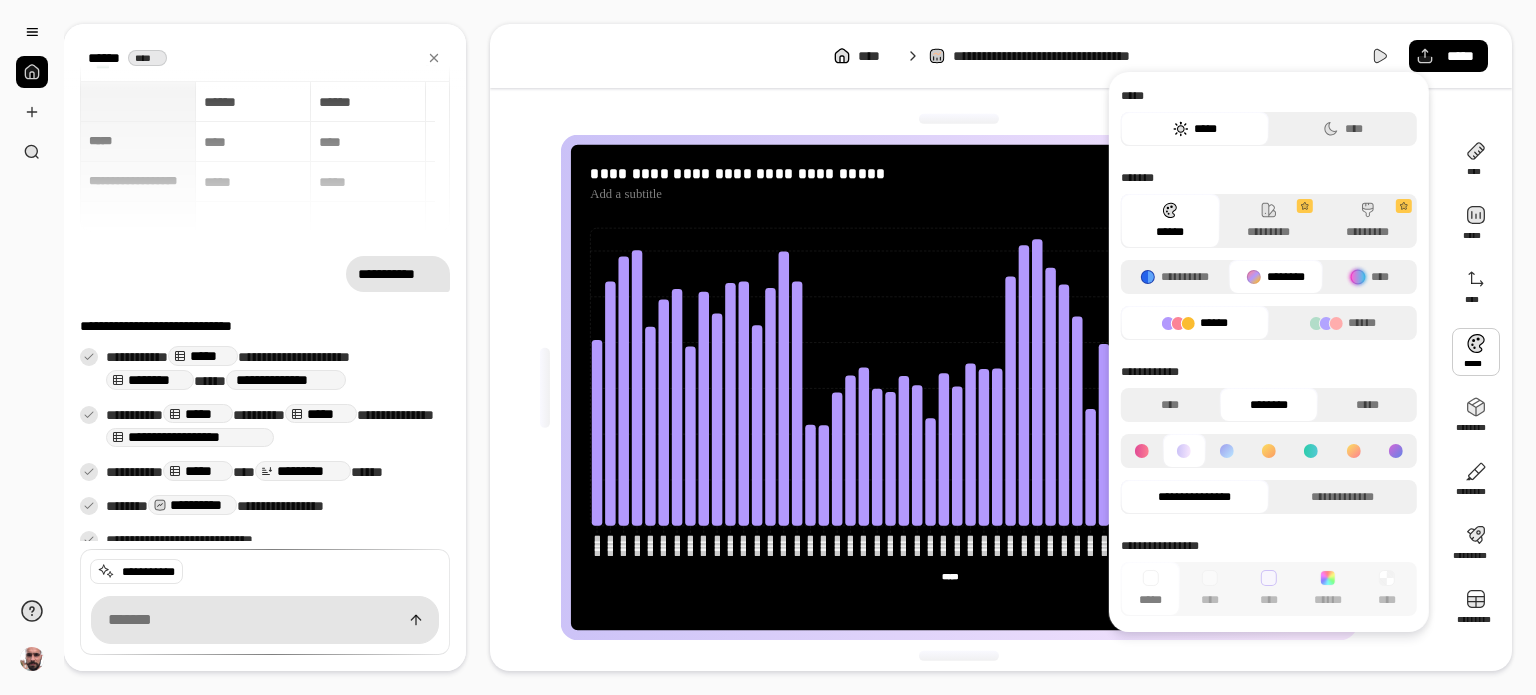click at bounding box center (1476, 352) 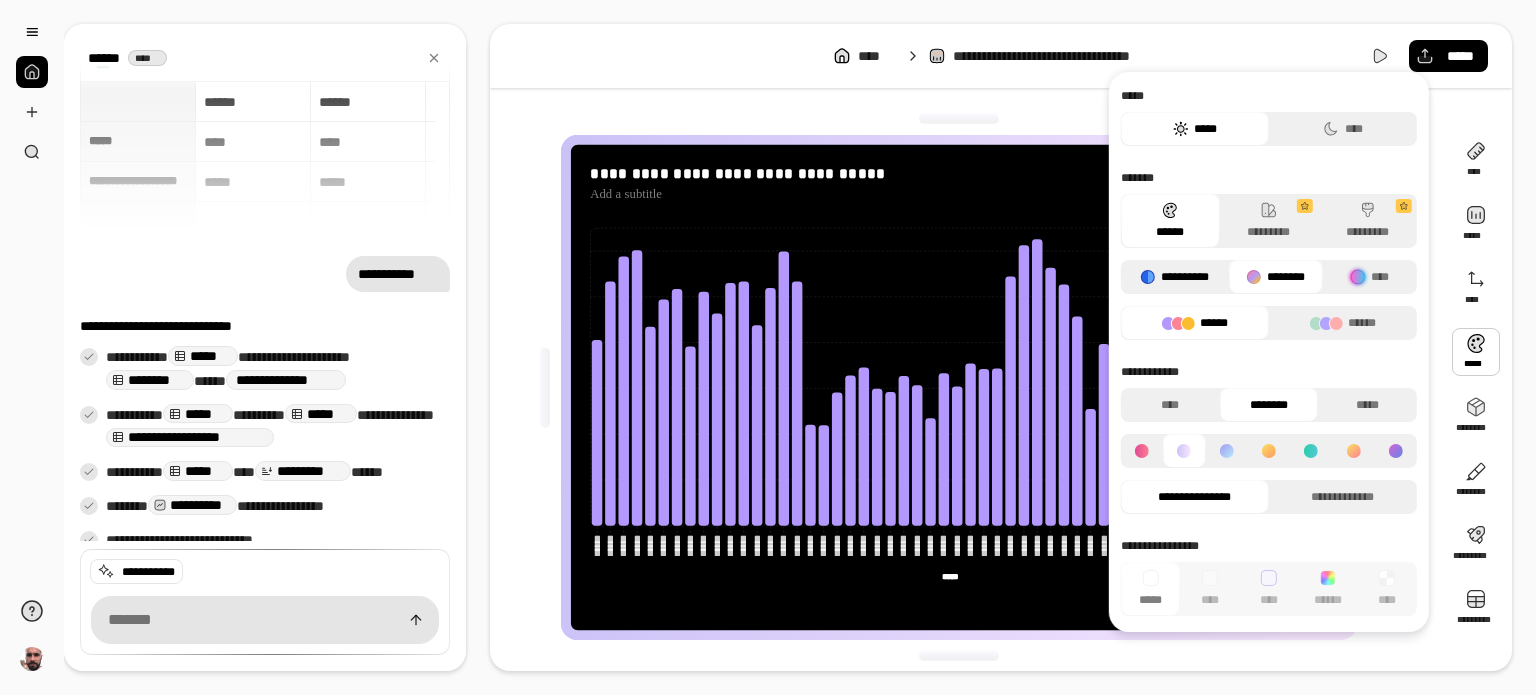 click on "**********" at bounding box center (1175, 277) 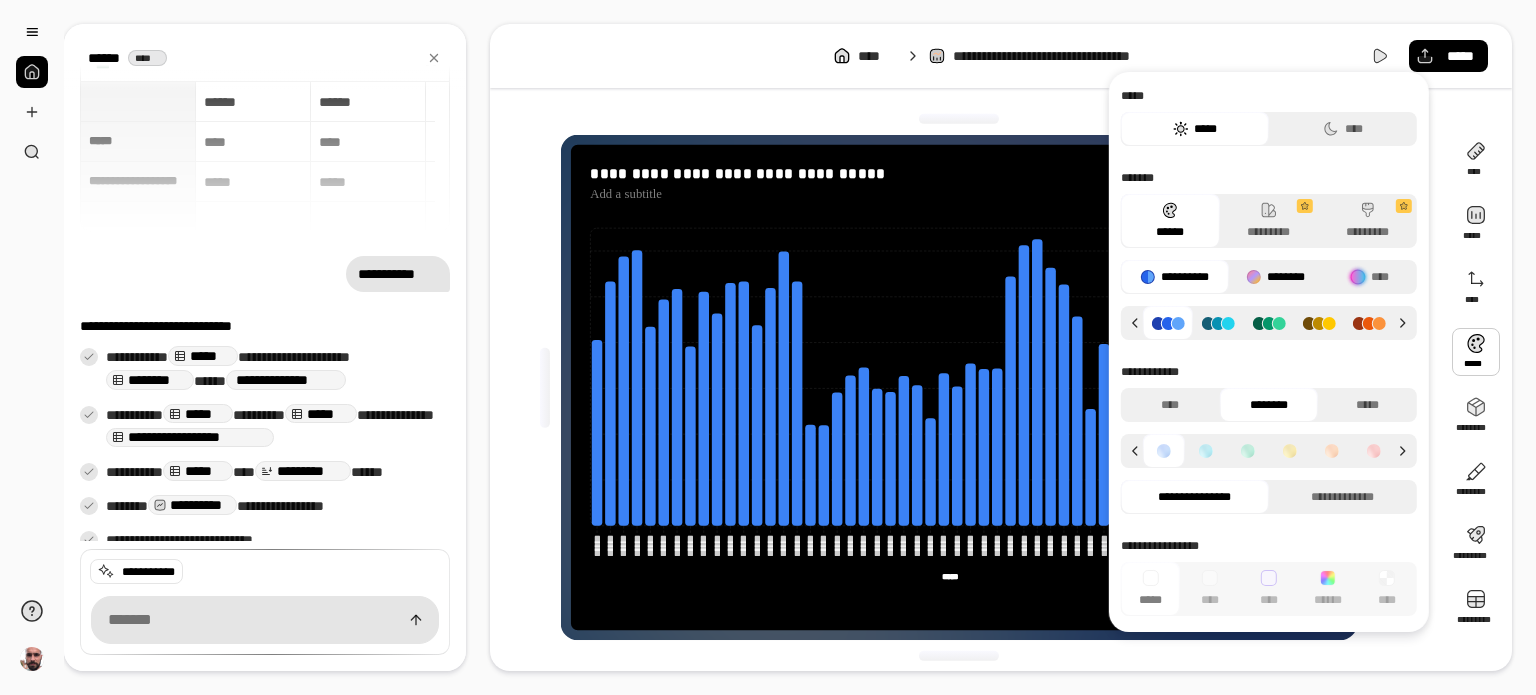 click on "********" at bounding box center (1275, 277) 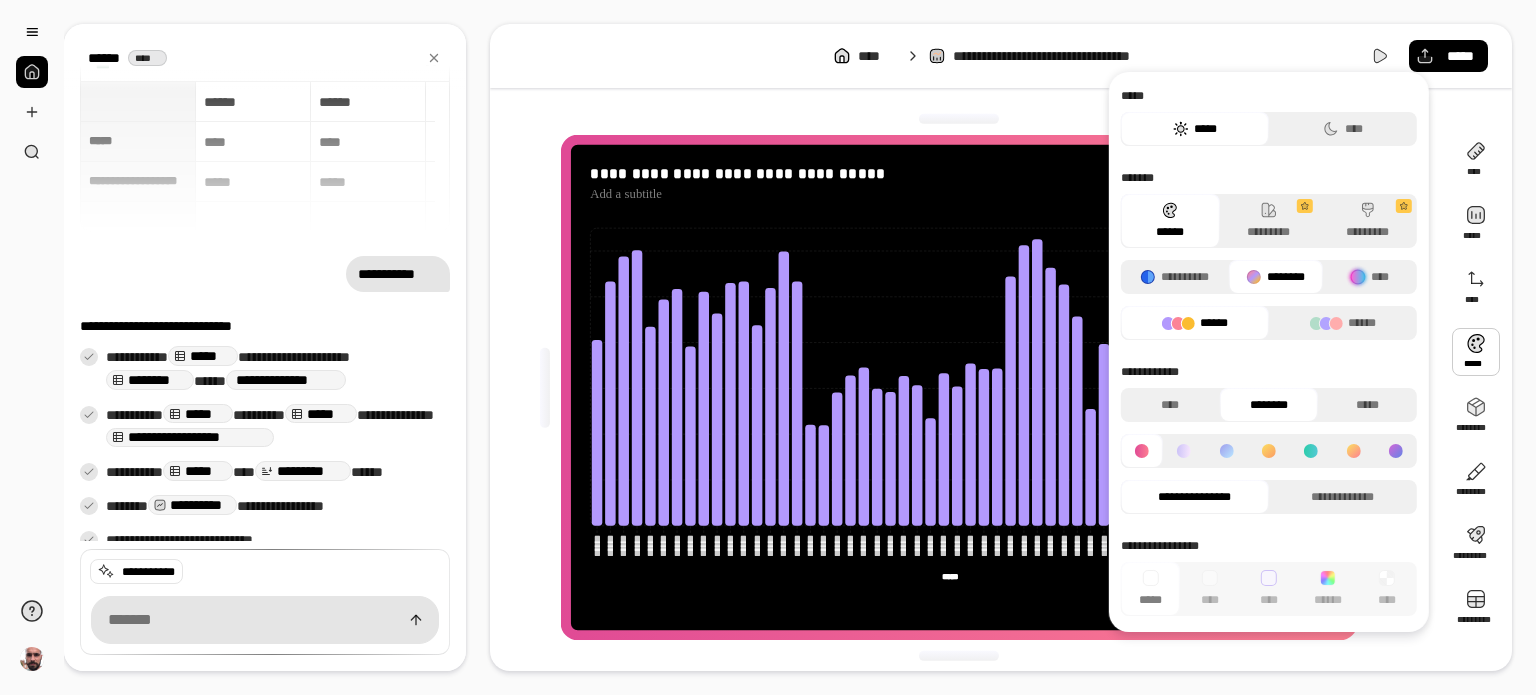 click on "********" at bounding box center (1275, 277) 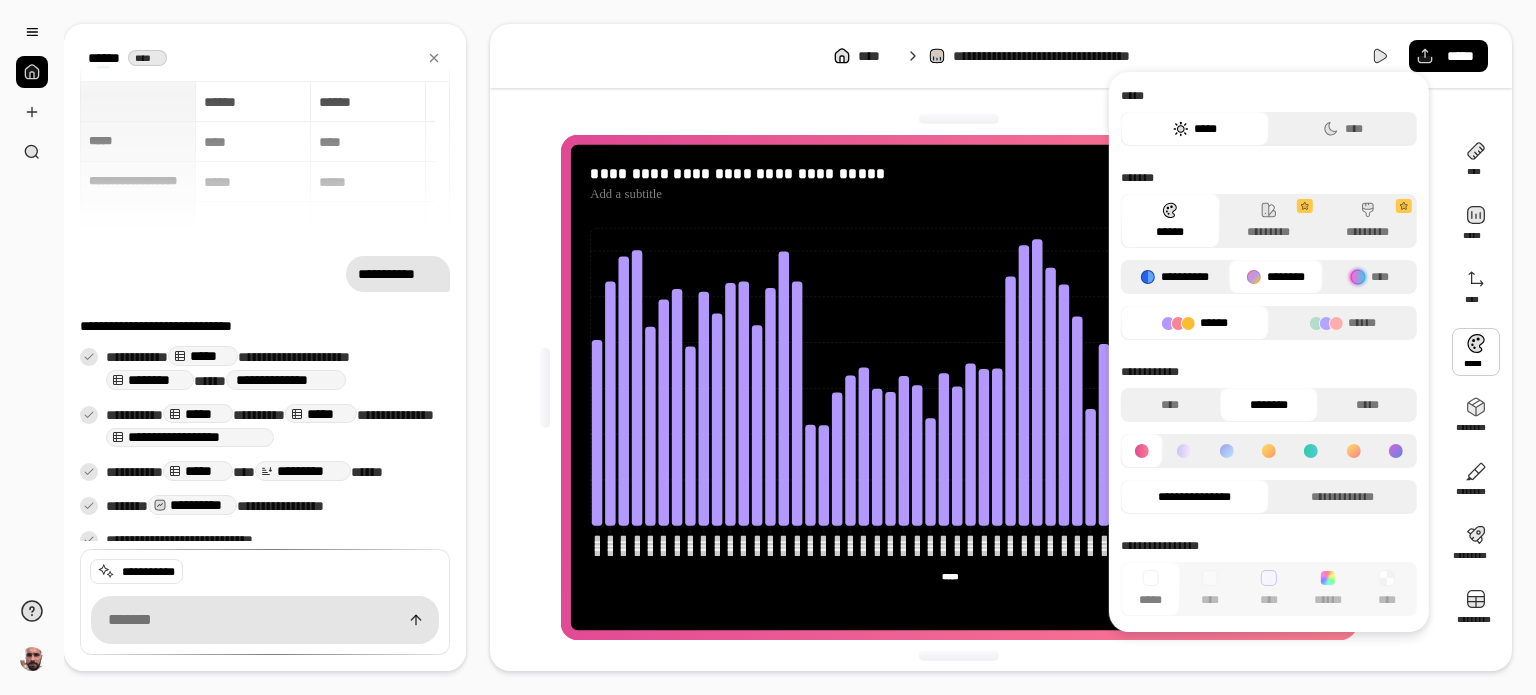 click on "**********" at bounding box center (1175, 277) 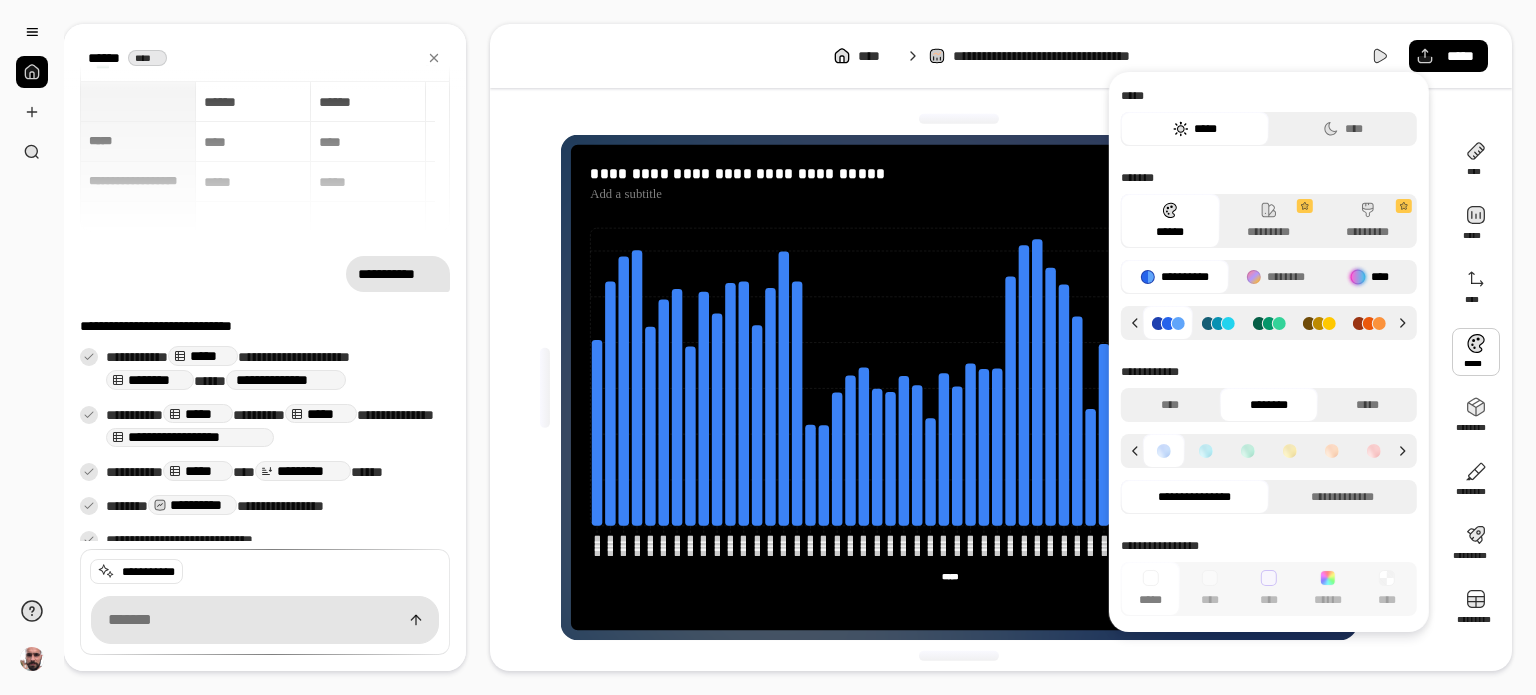 click on "****" at bounding box center (1370, 277) 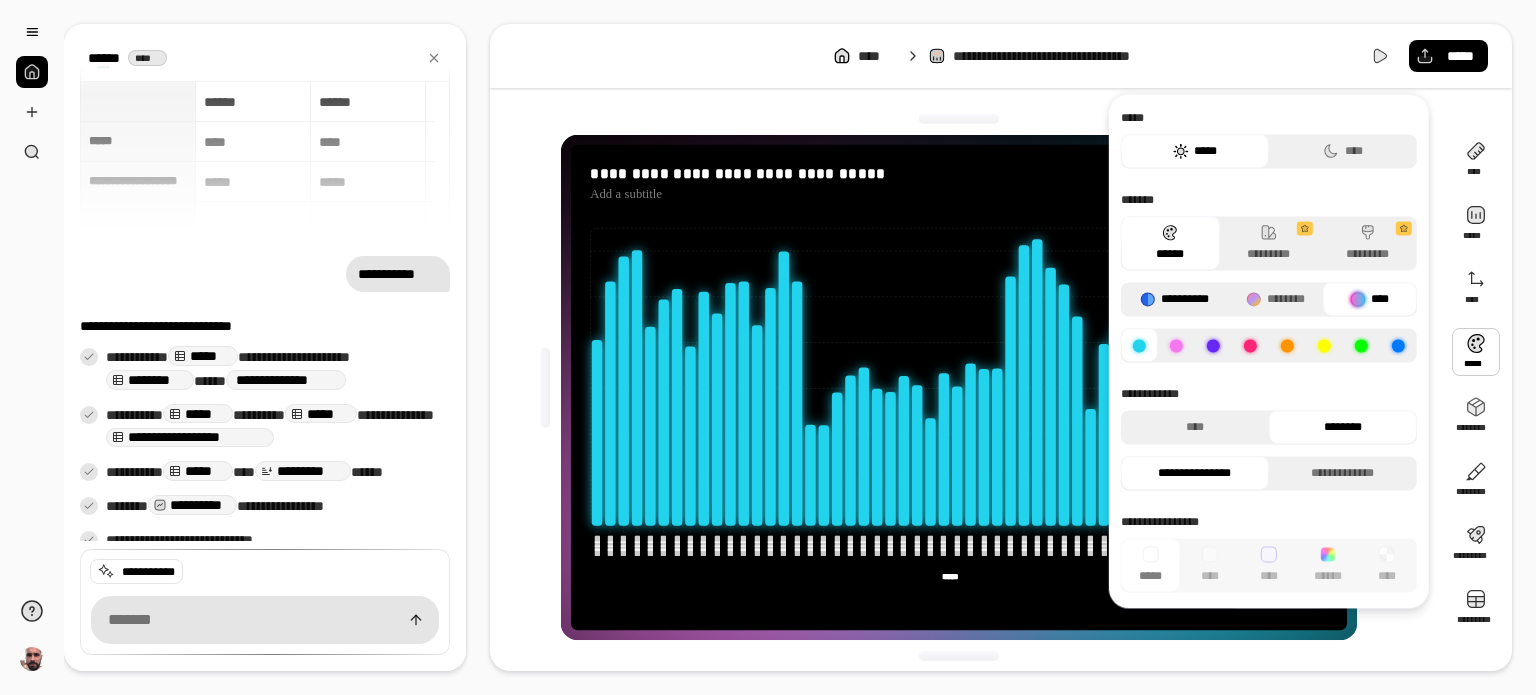 click on "**********" at bounding box center [1175, 299] 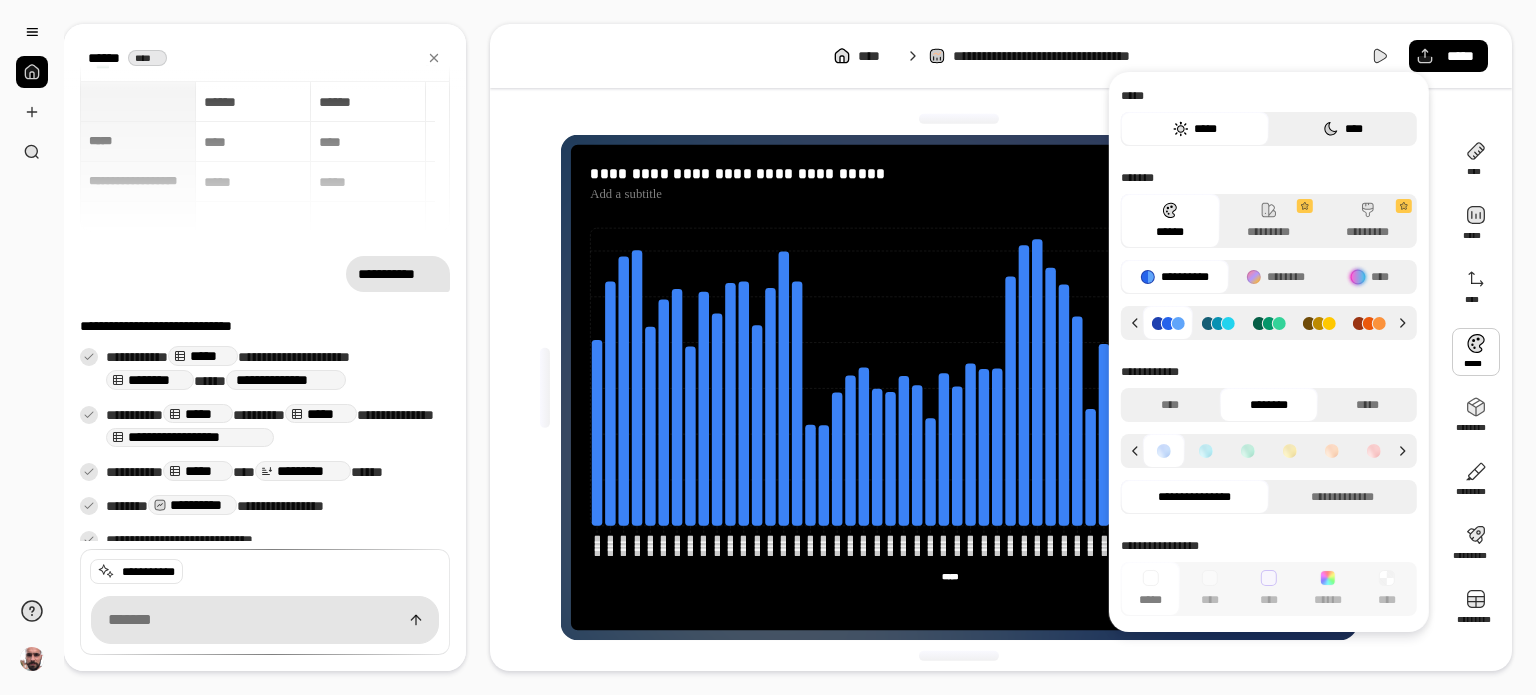 click 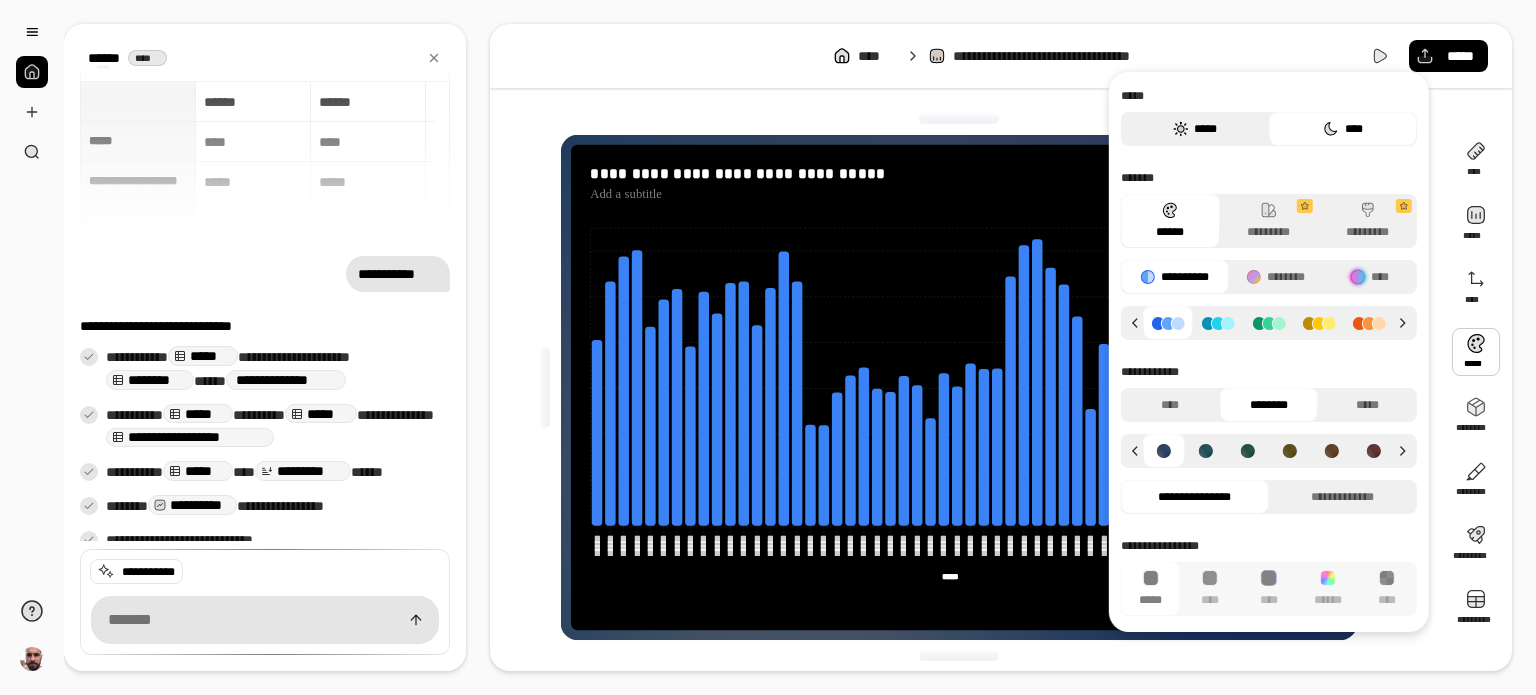 click on "*****" at bounding box center [1195, 129] 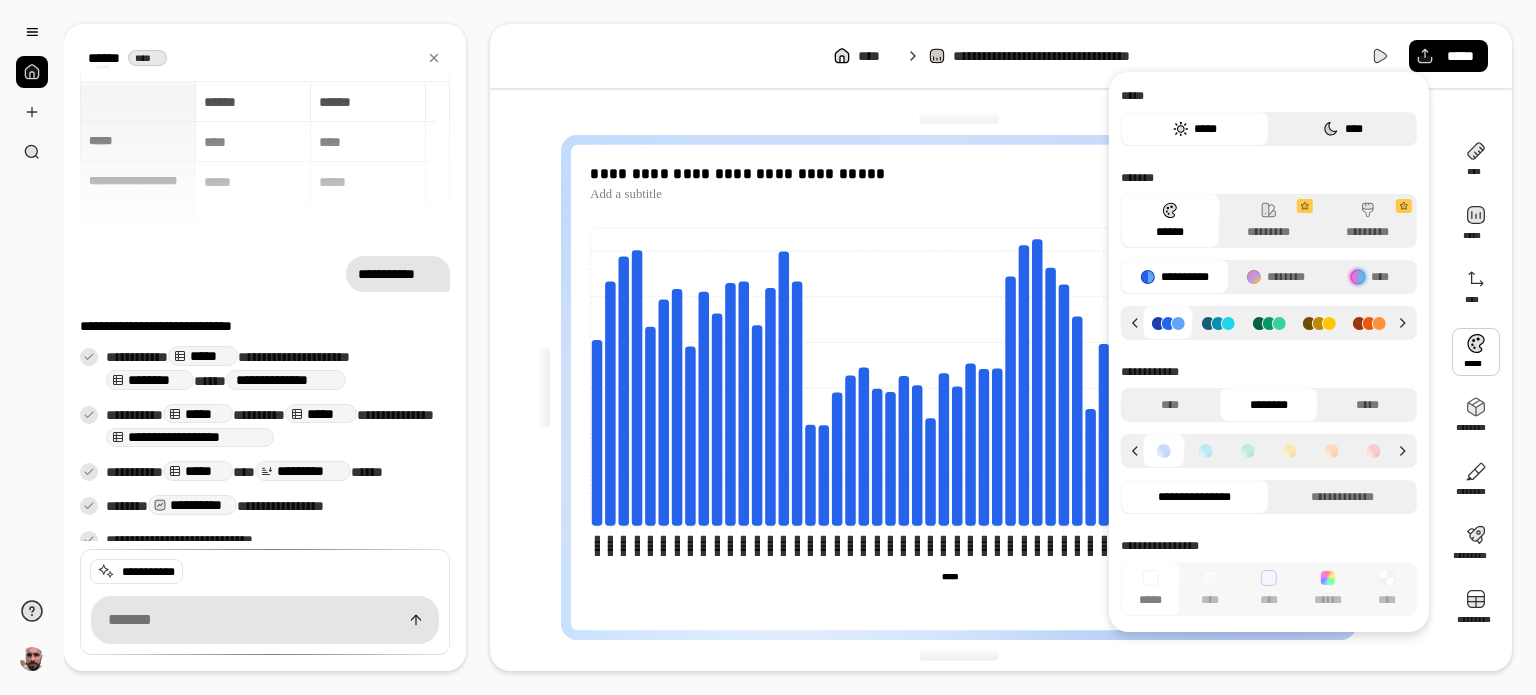 click on "****" at bounding box center (1343, 129) 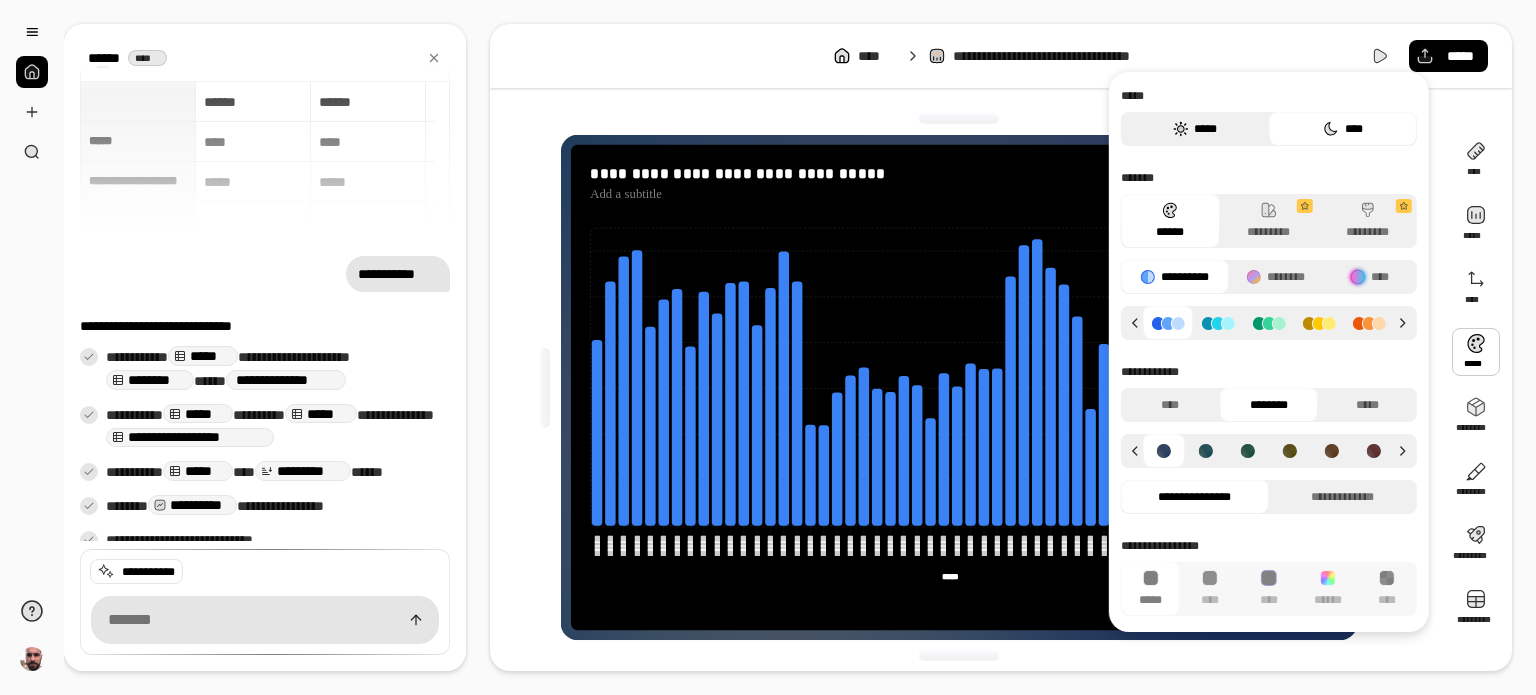 click on "*****" at bounding box center (1195, 129) 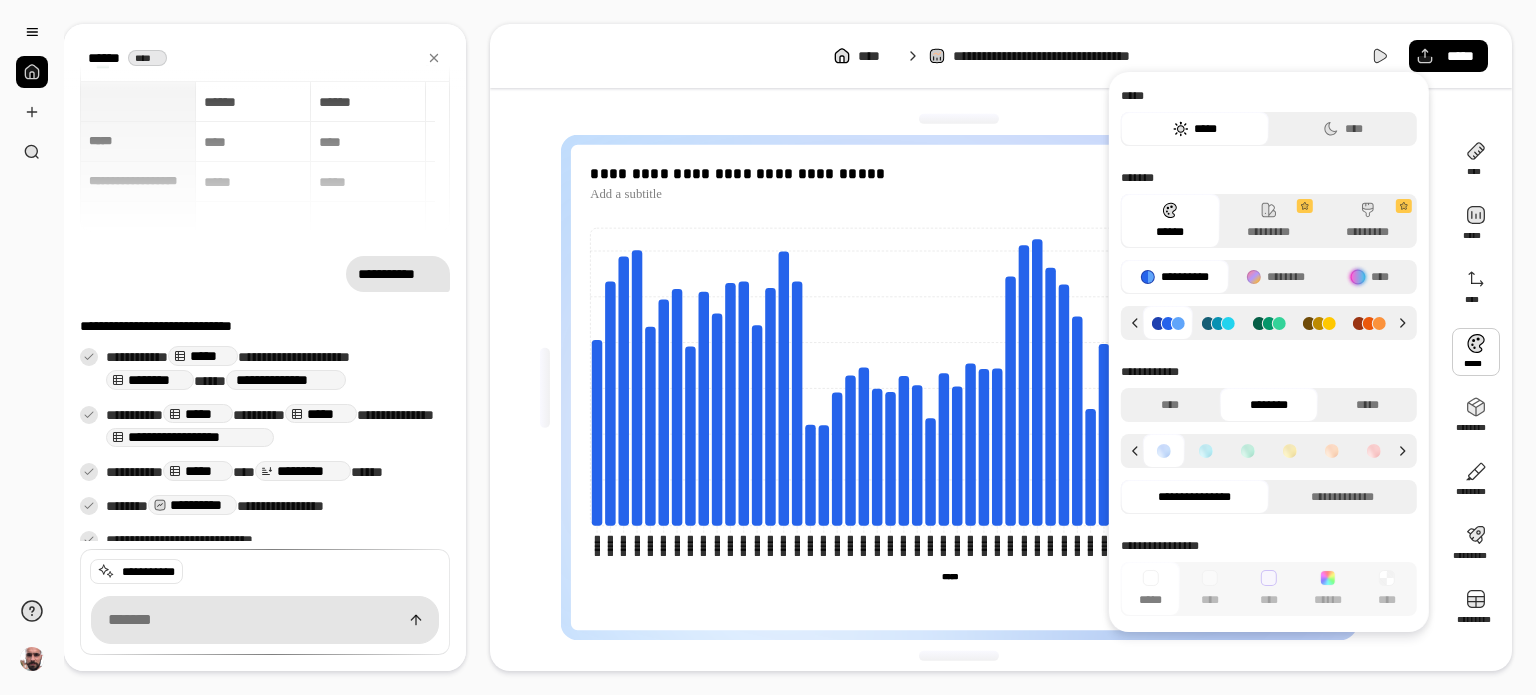 click at bounding box center [1269, 323] 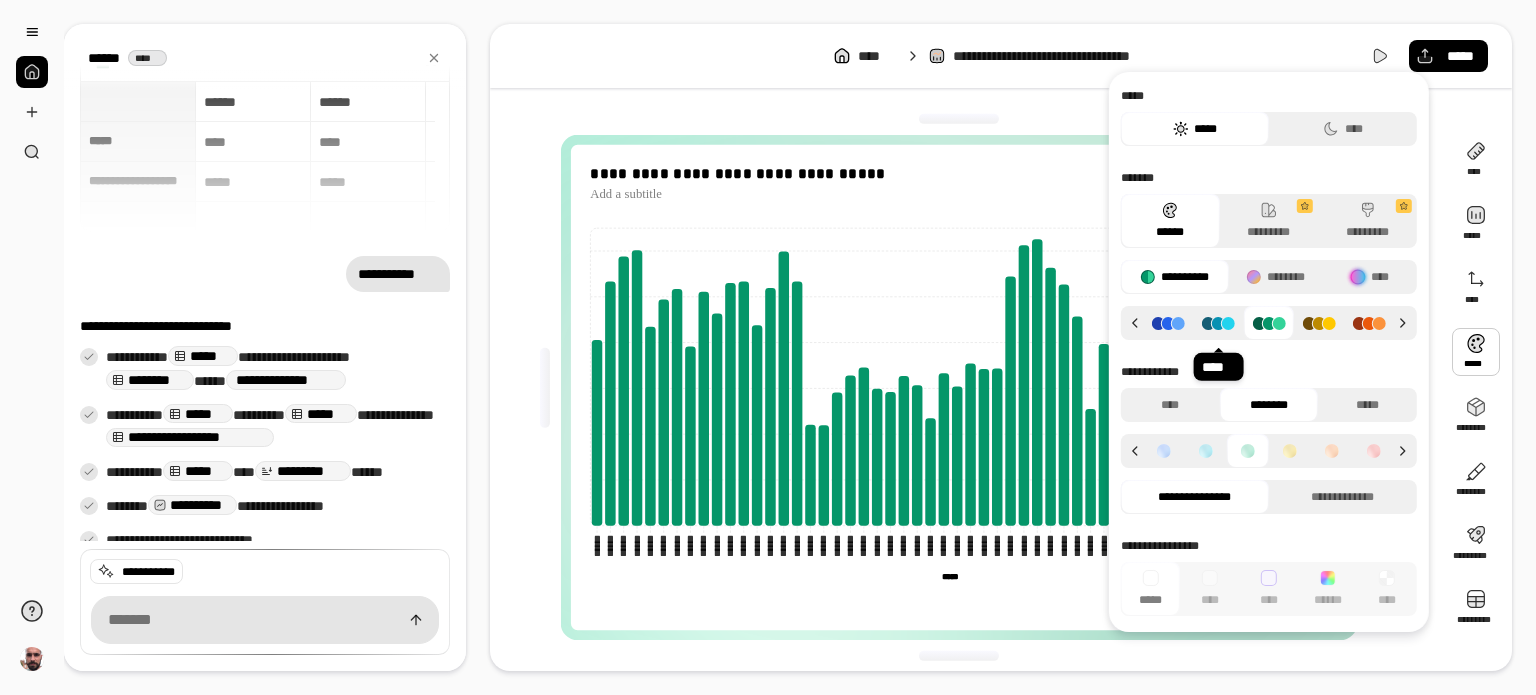 click 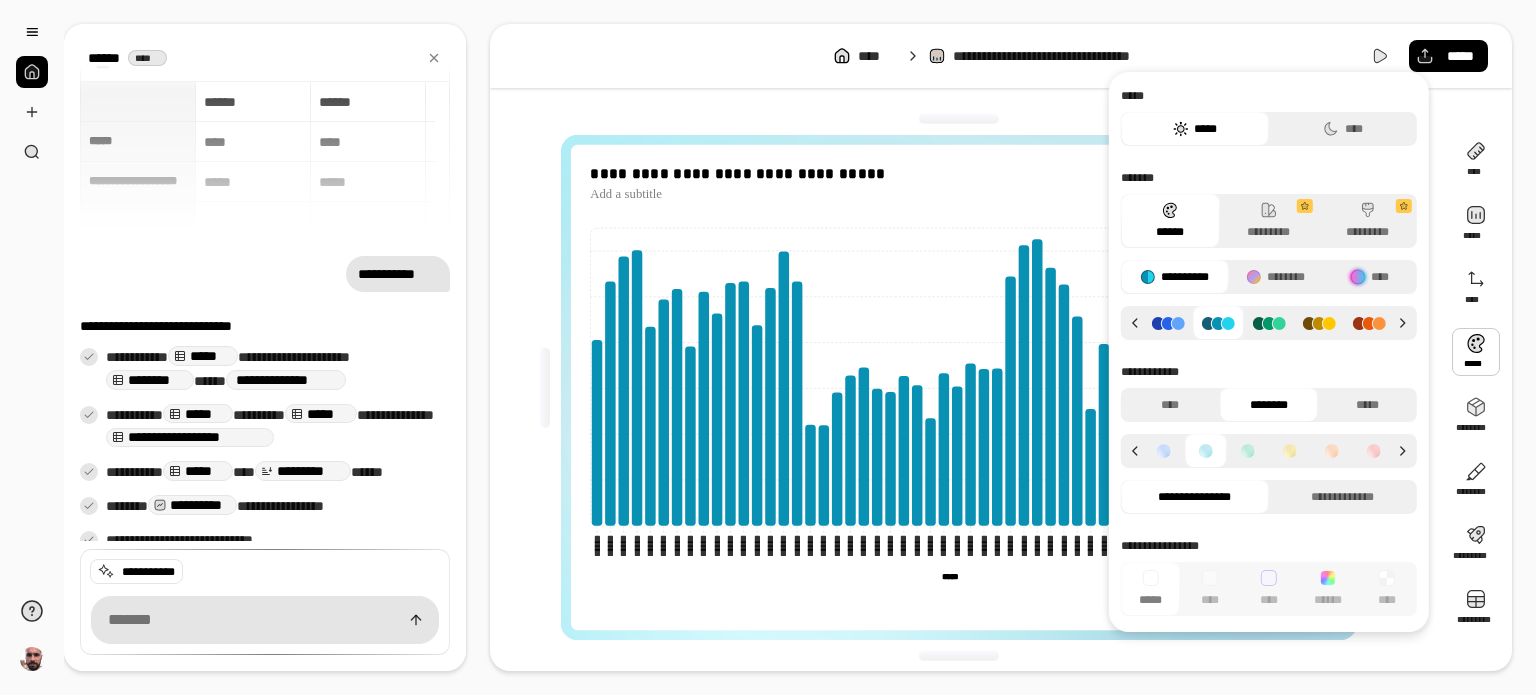 click 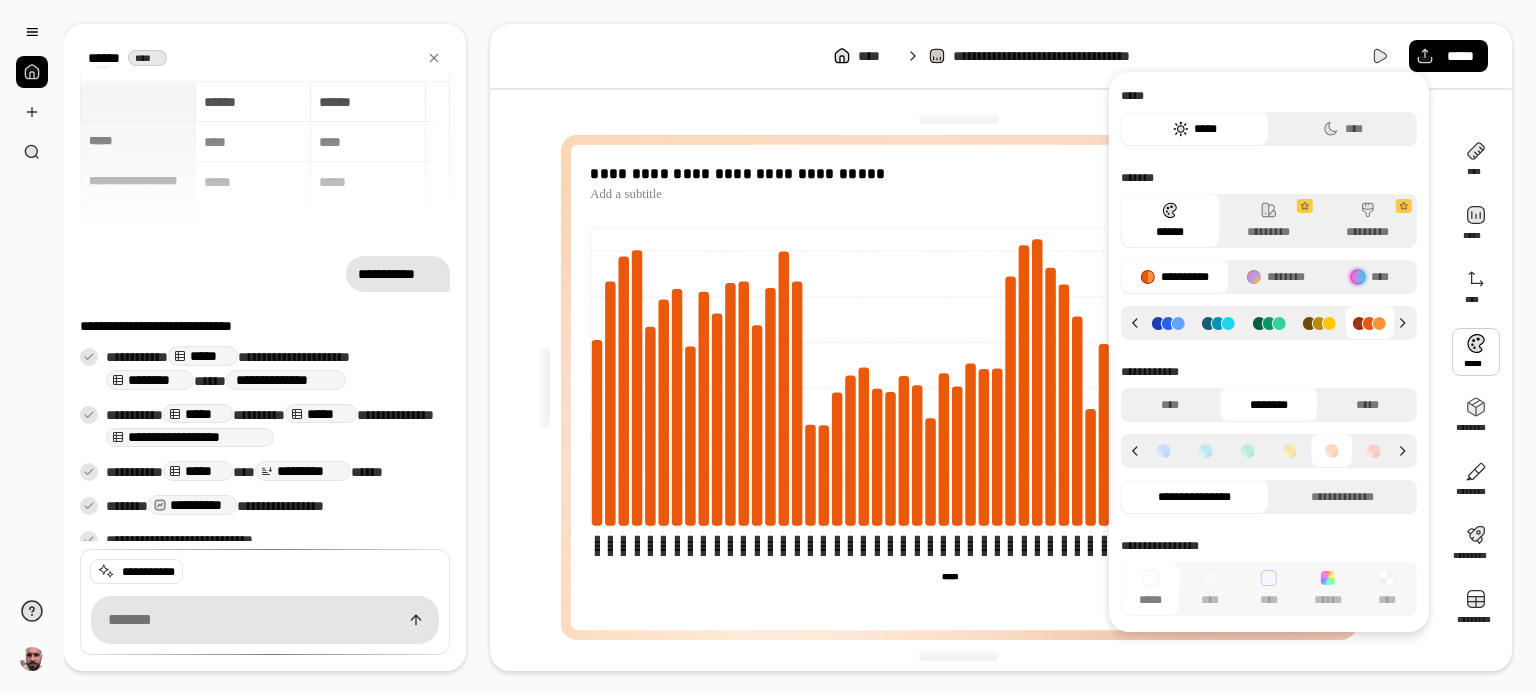 click at bounding box center (1369, 323) 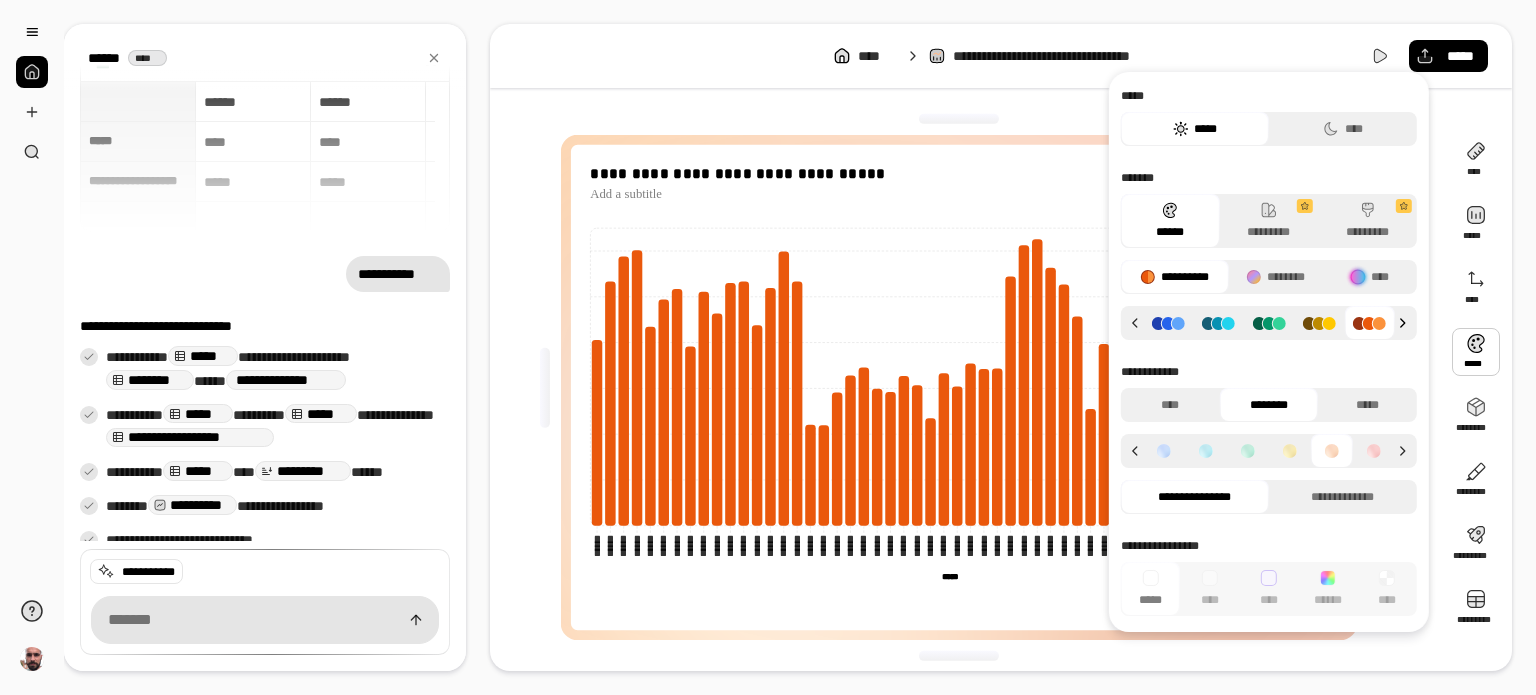 click 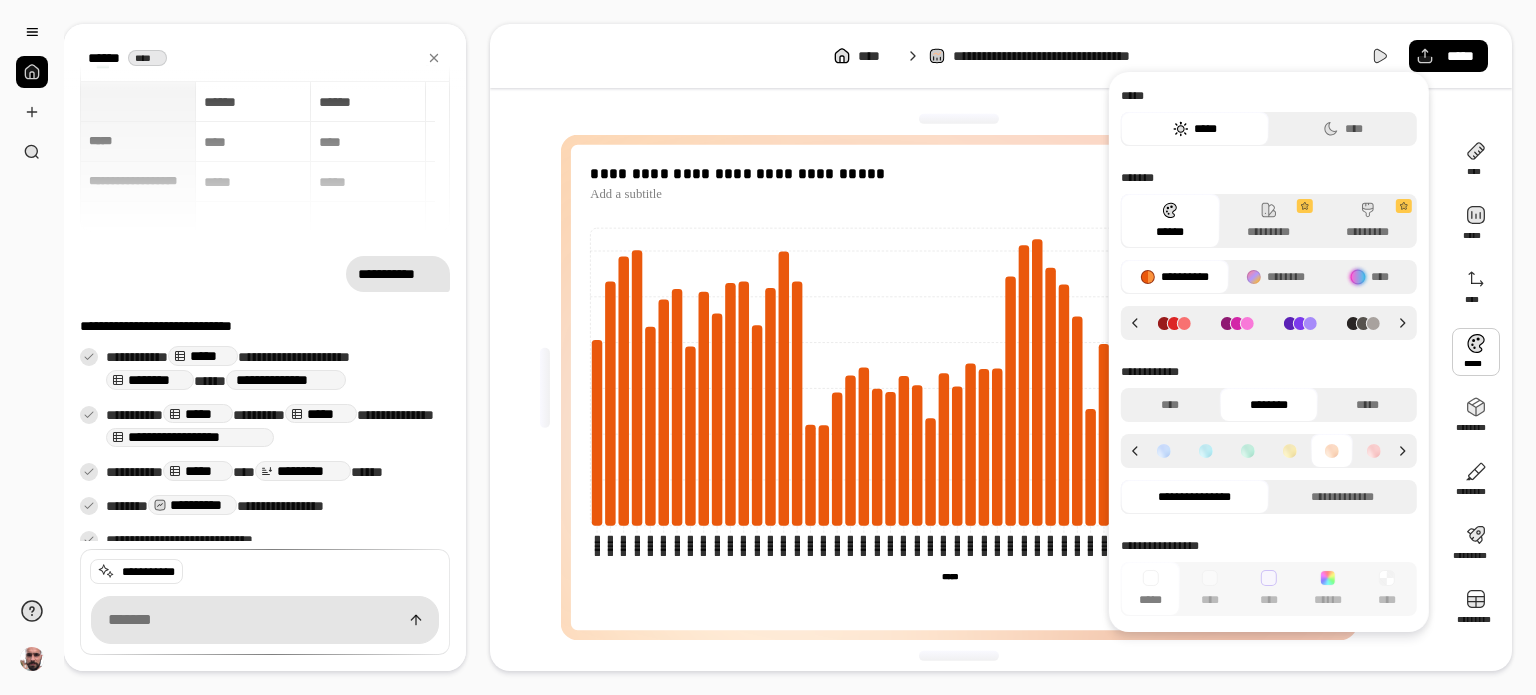 click 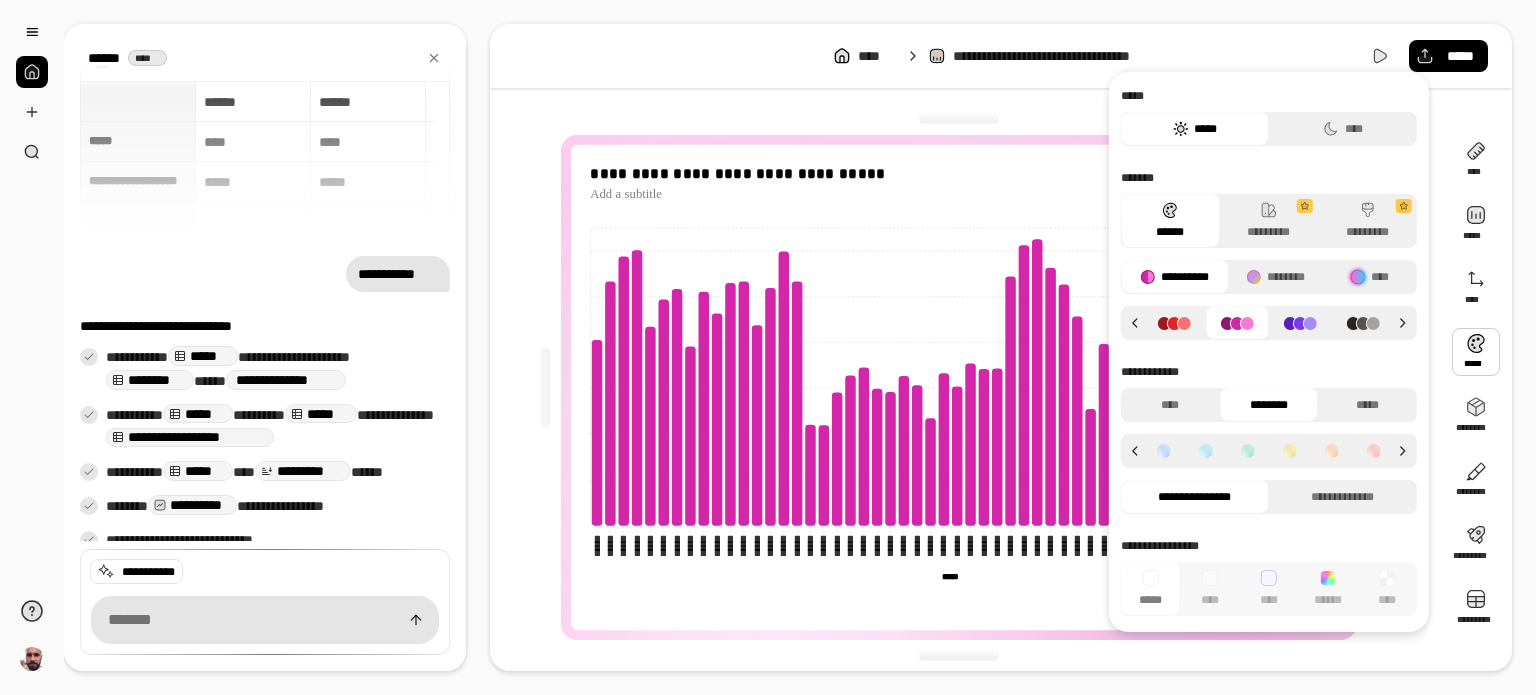 click at bounding box center [1174, 323] 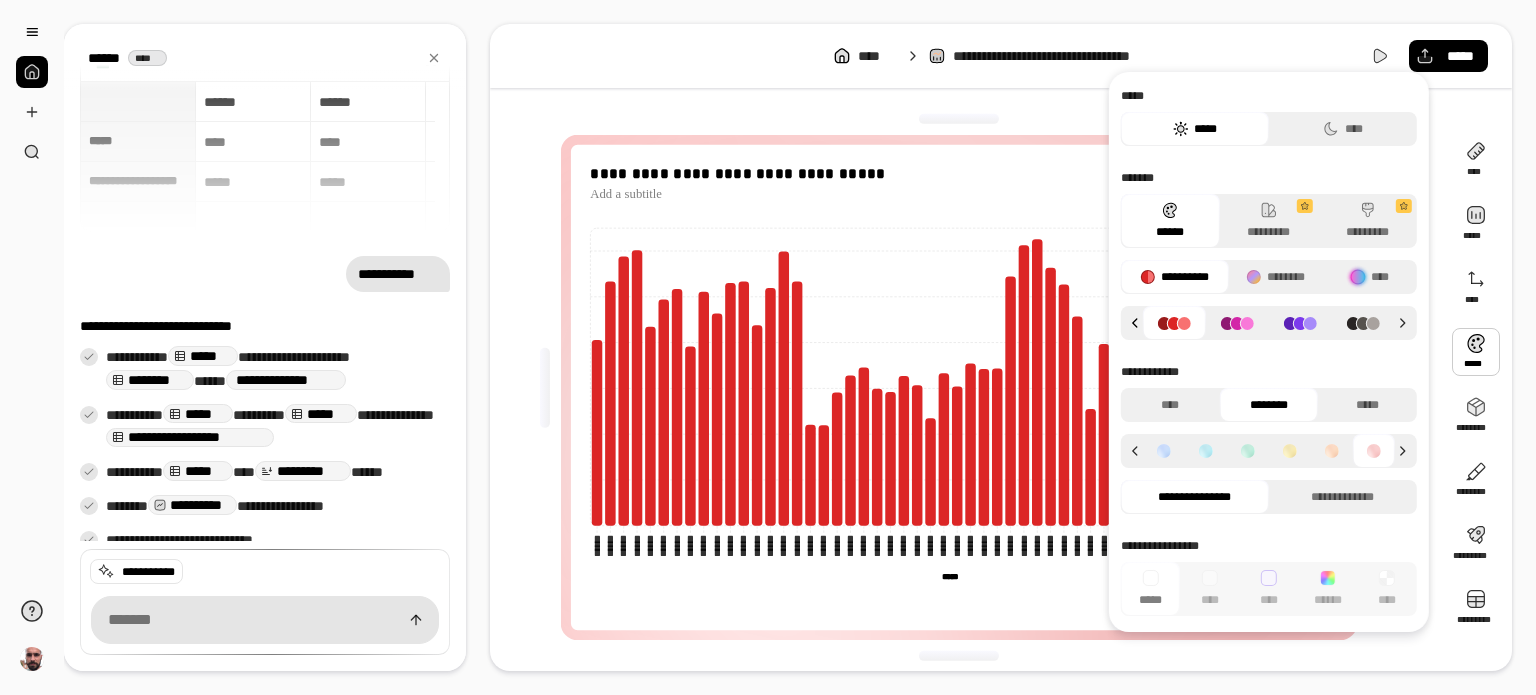 click 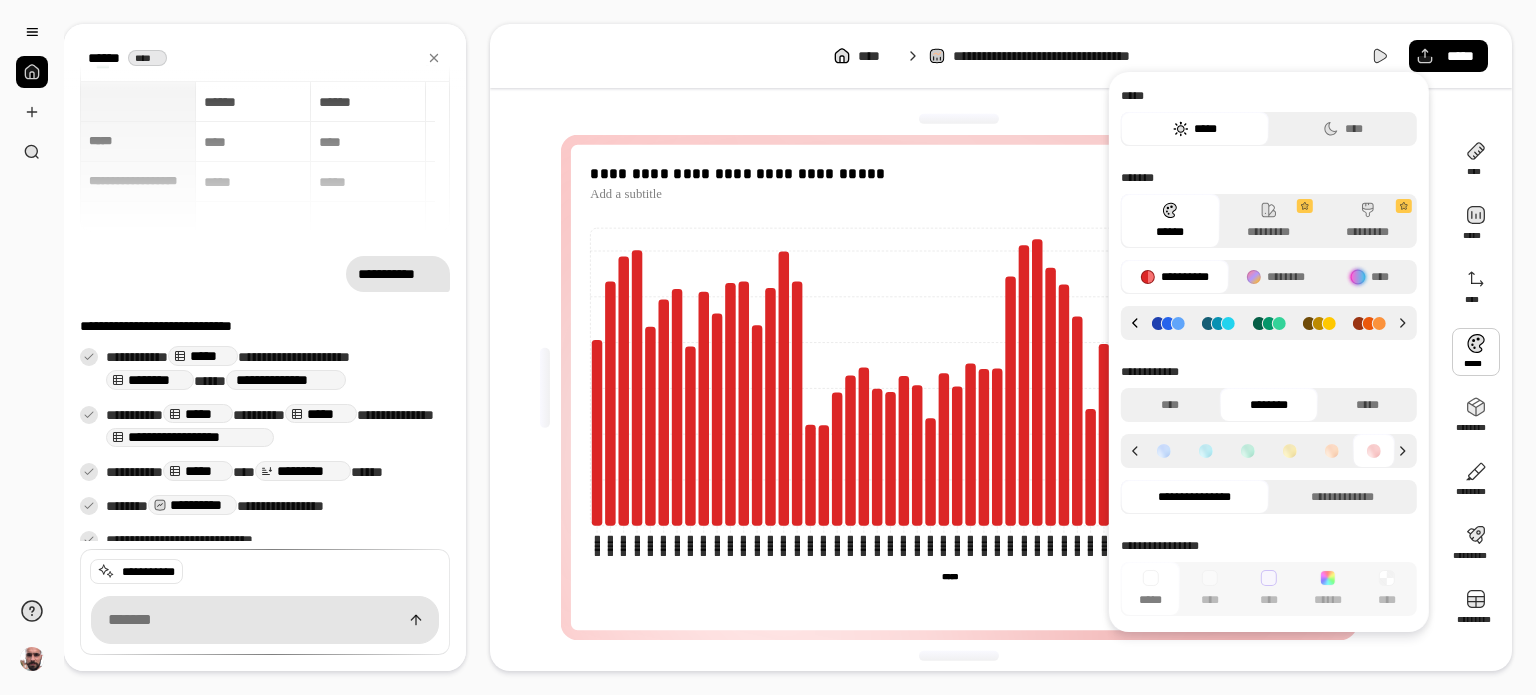 click 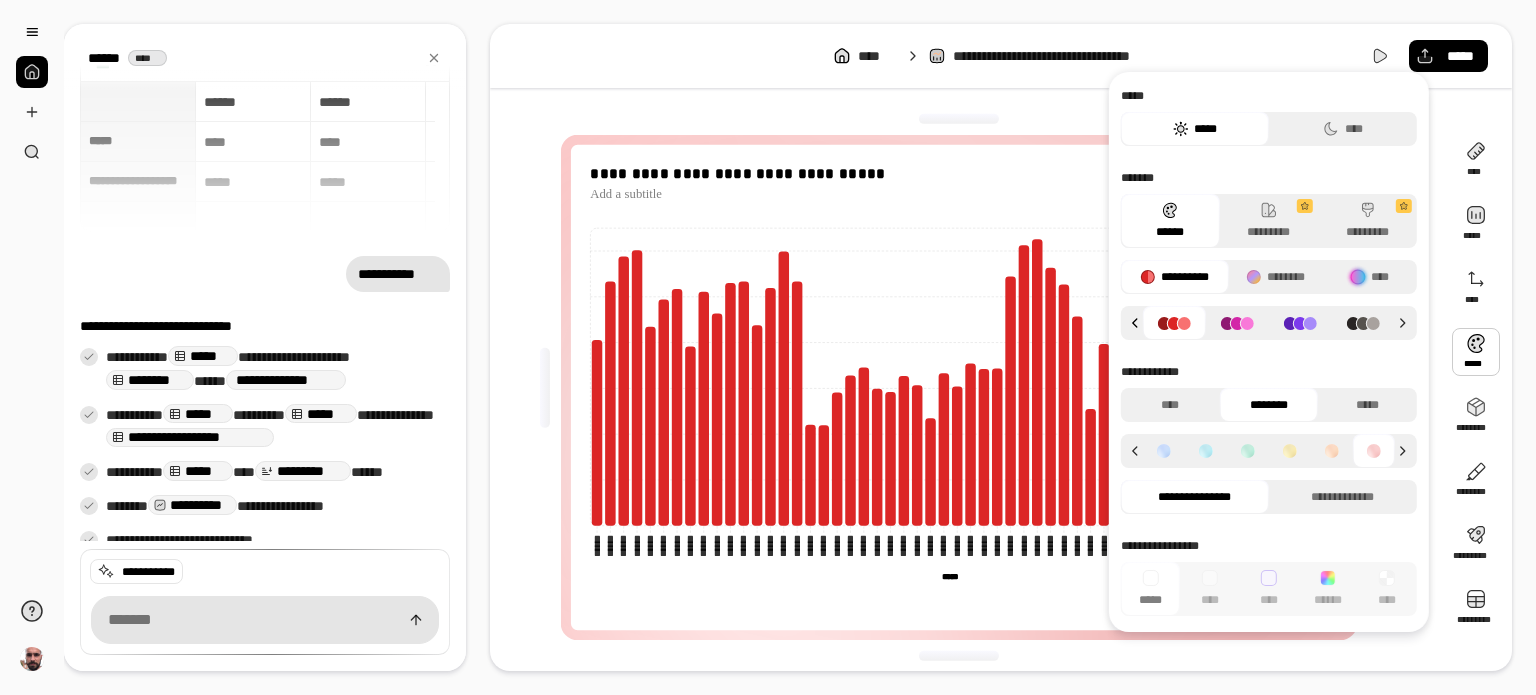 click 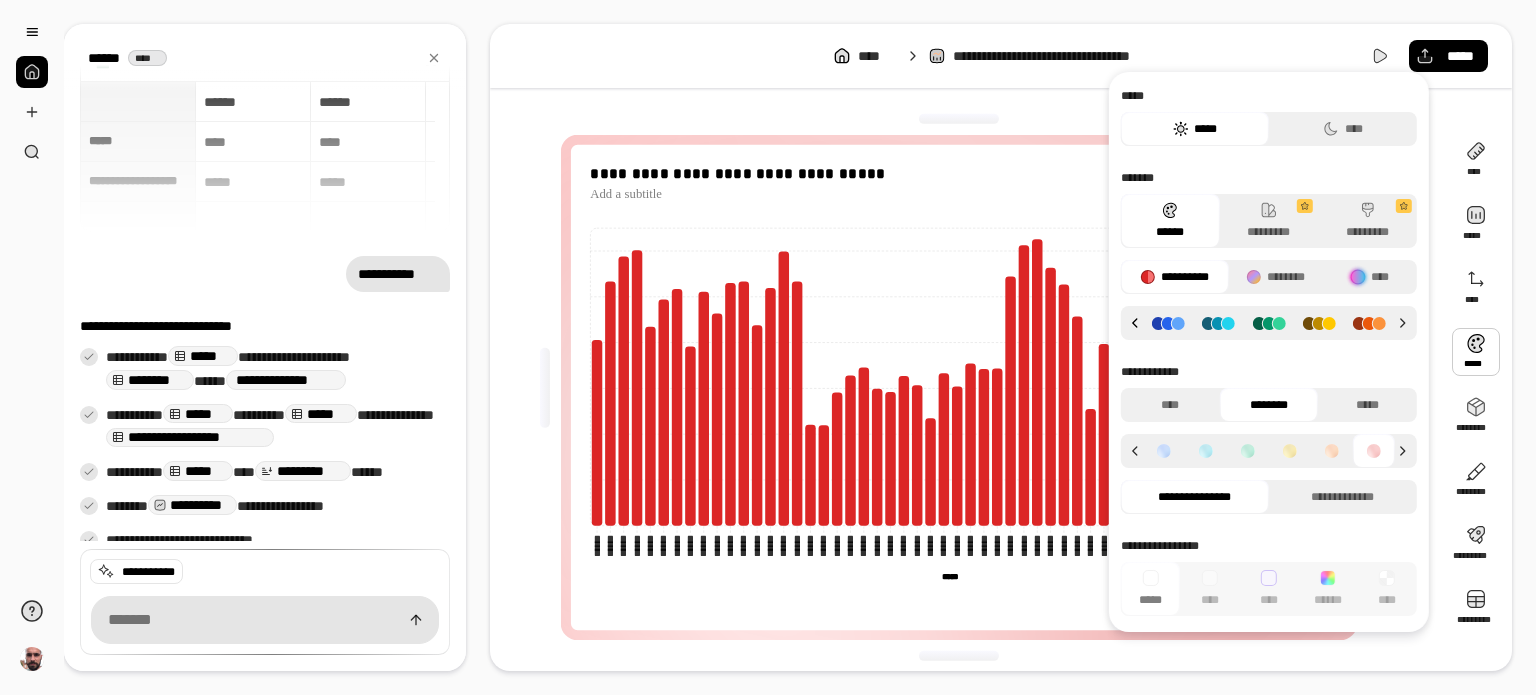 click 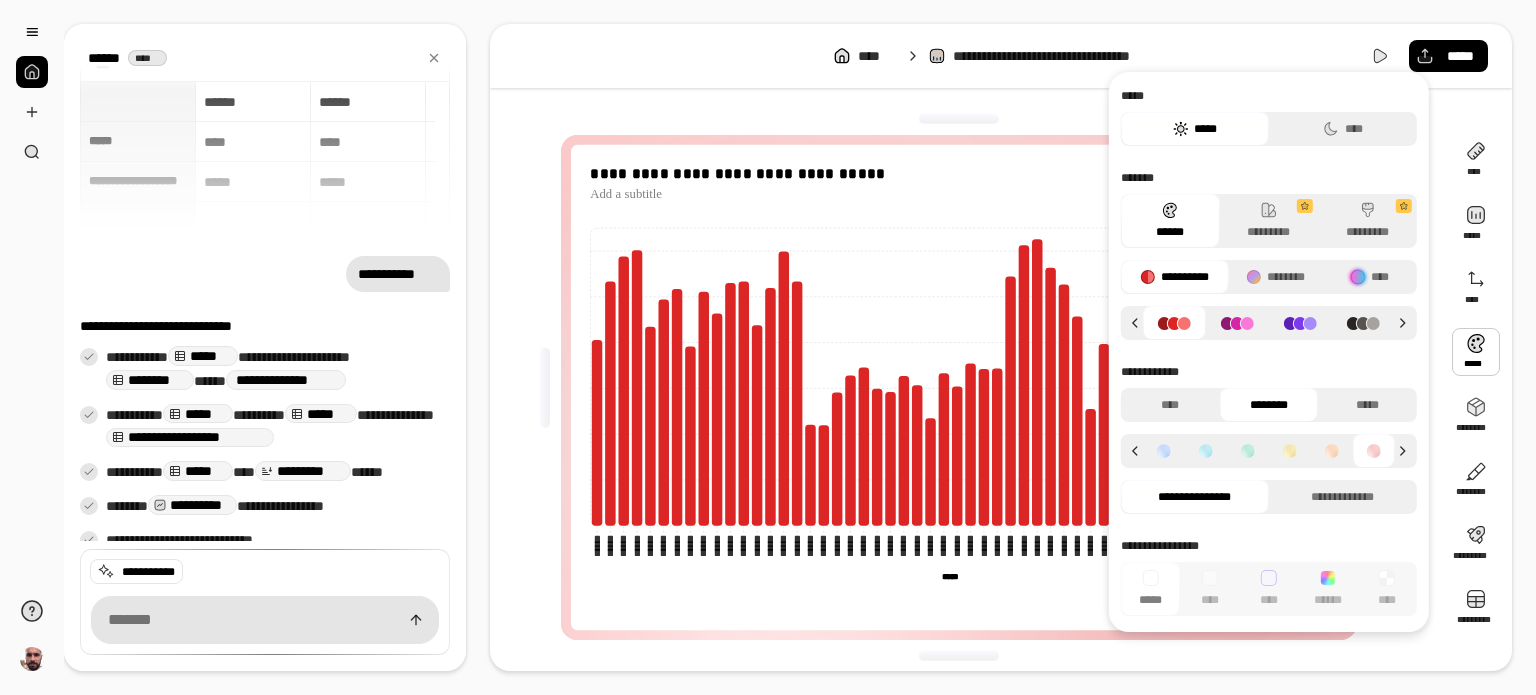click 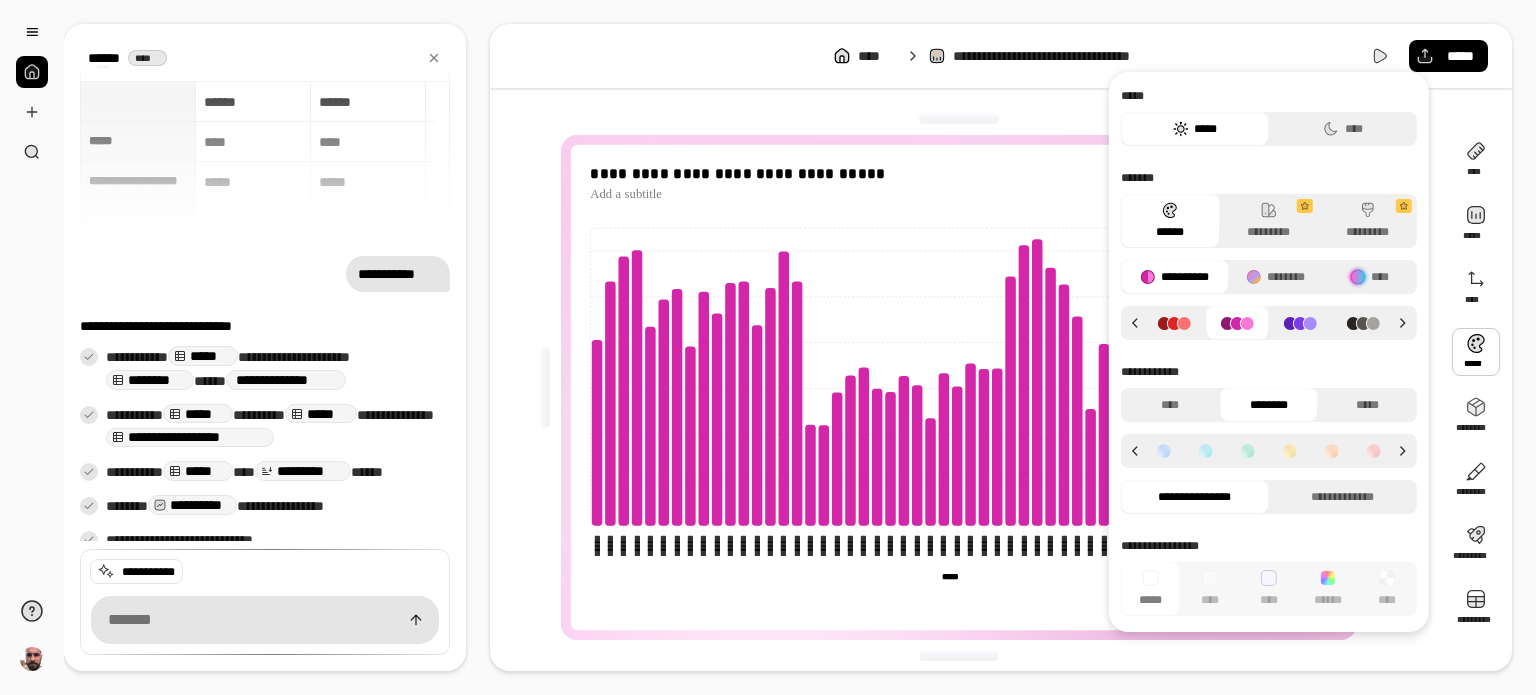 click 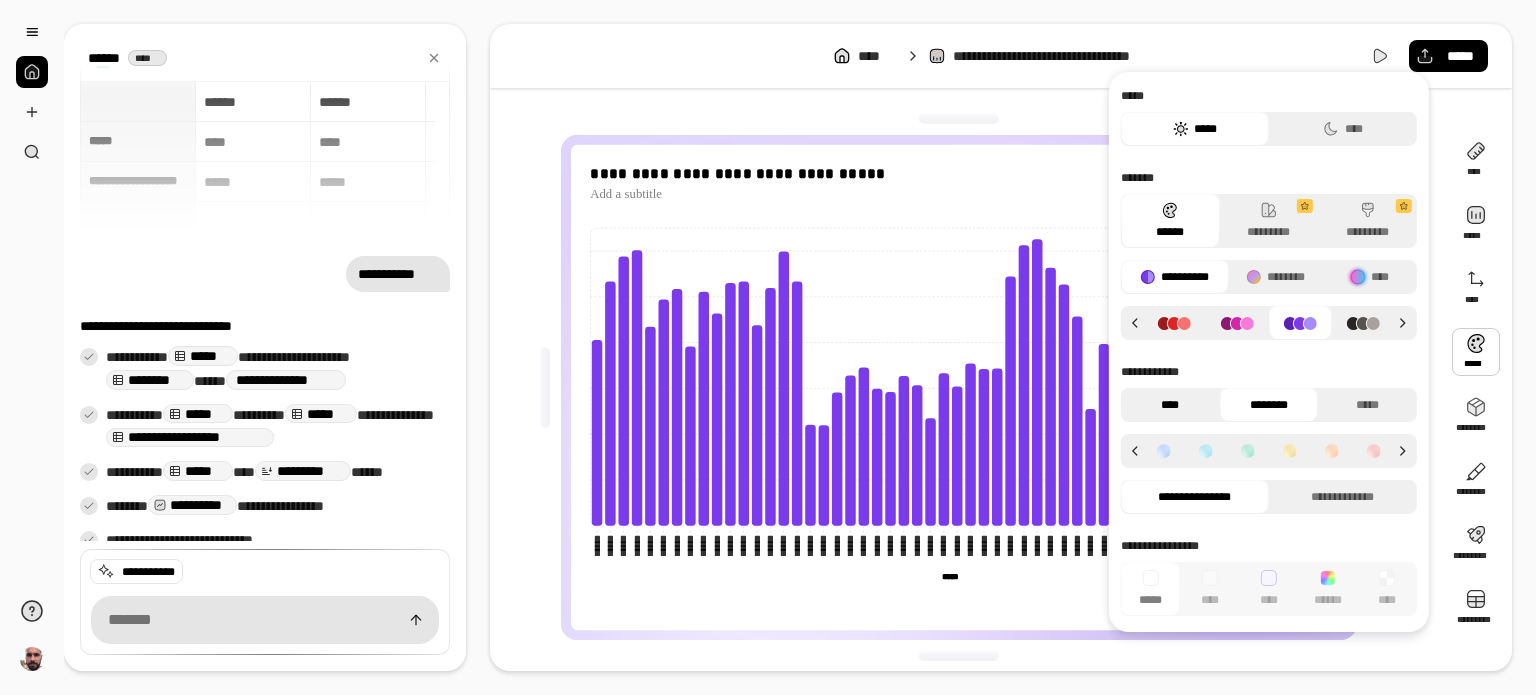 click on "****" at bounding box center [1170, 405] 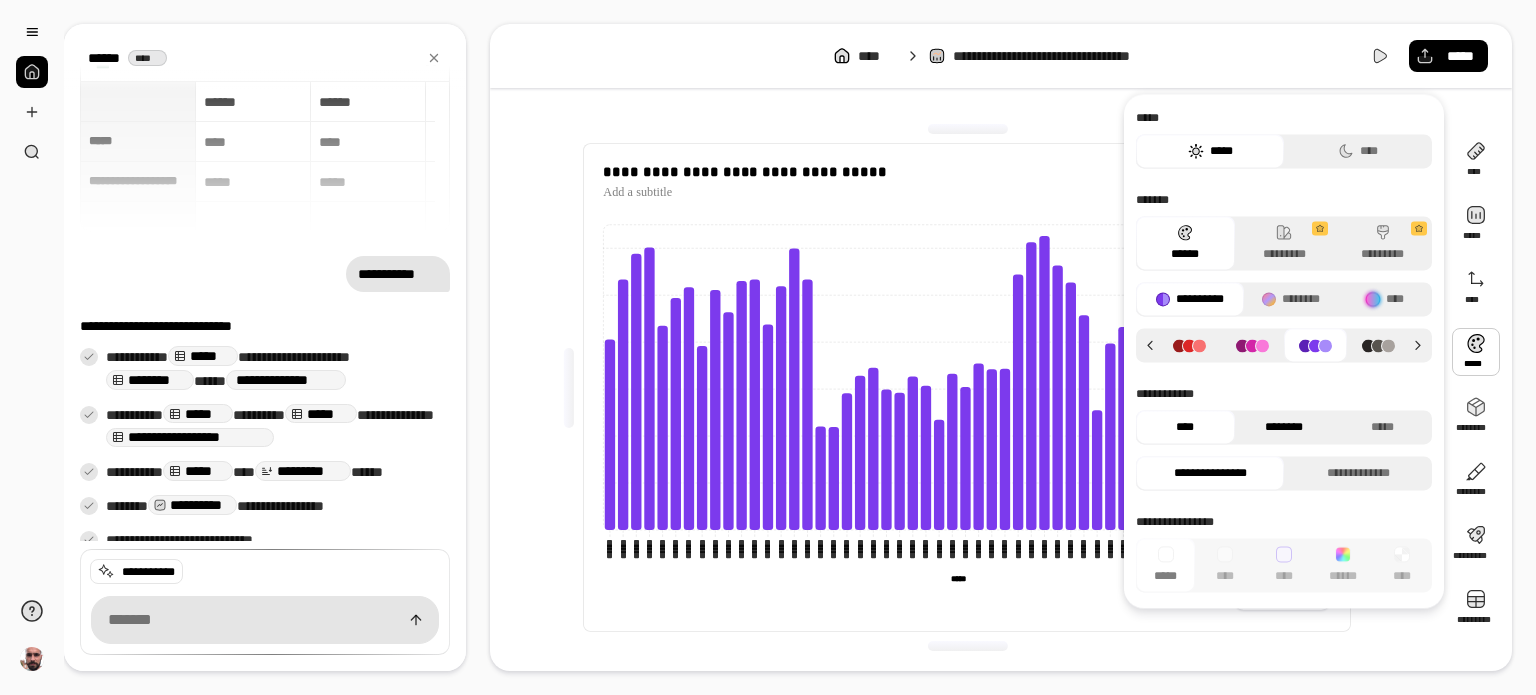 click on "********" at bounding box center (1284, 427) 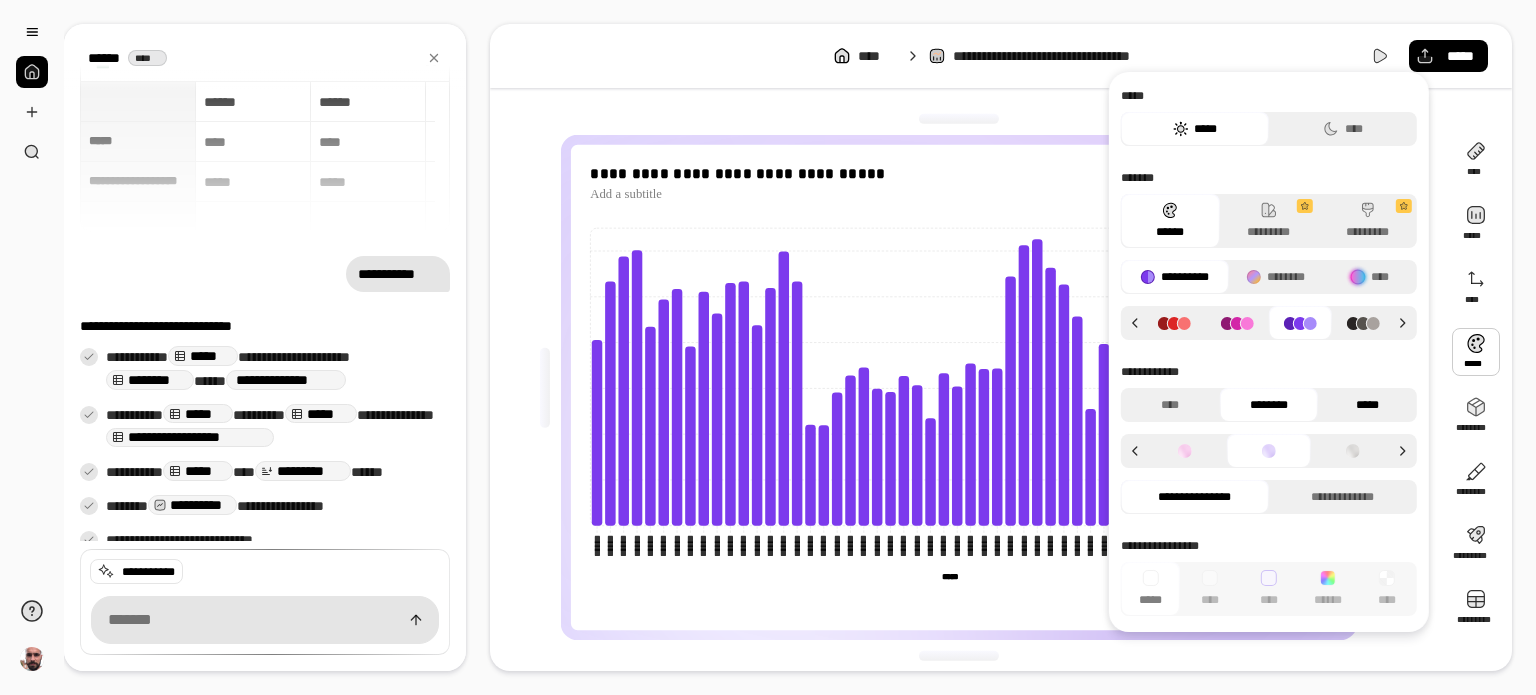 click on "*****" at bounding box center (1367, 405) 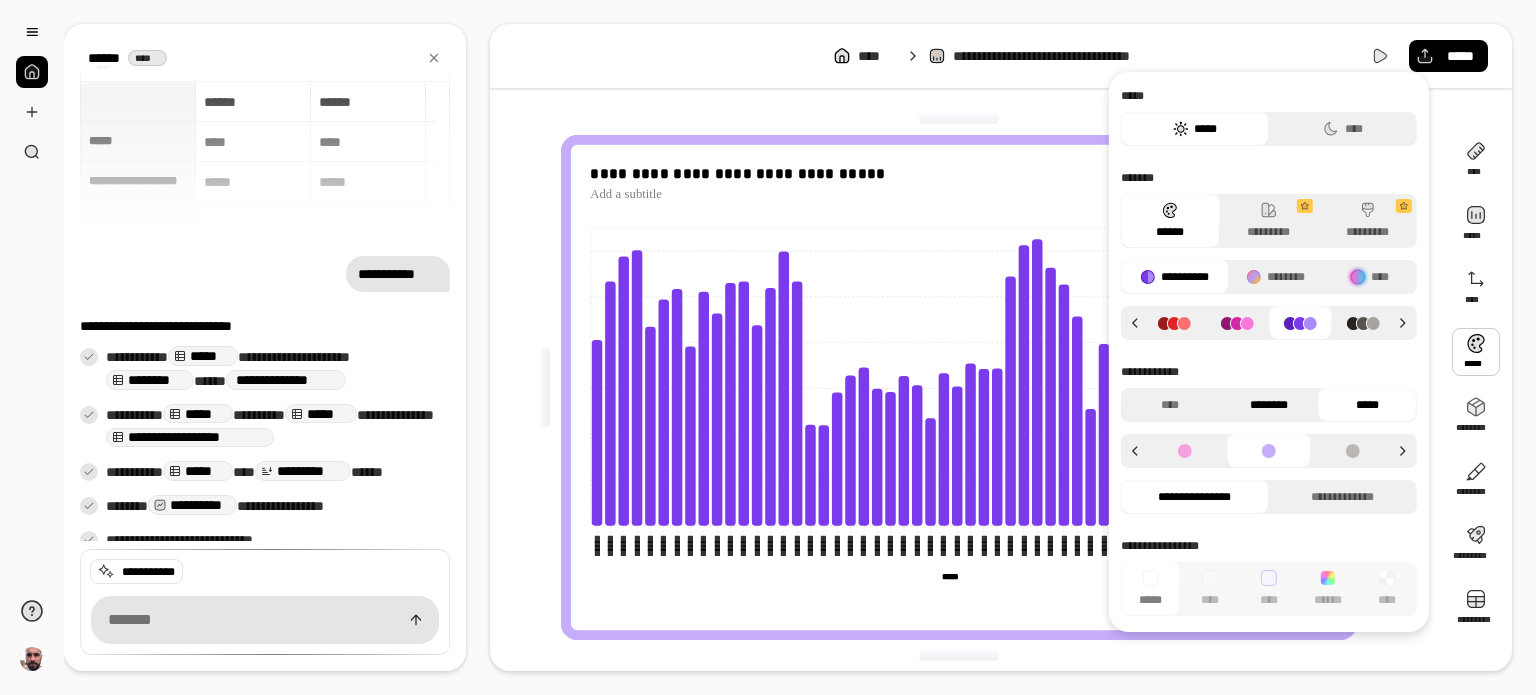 click on "********" at bounding box center [1268, 405] 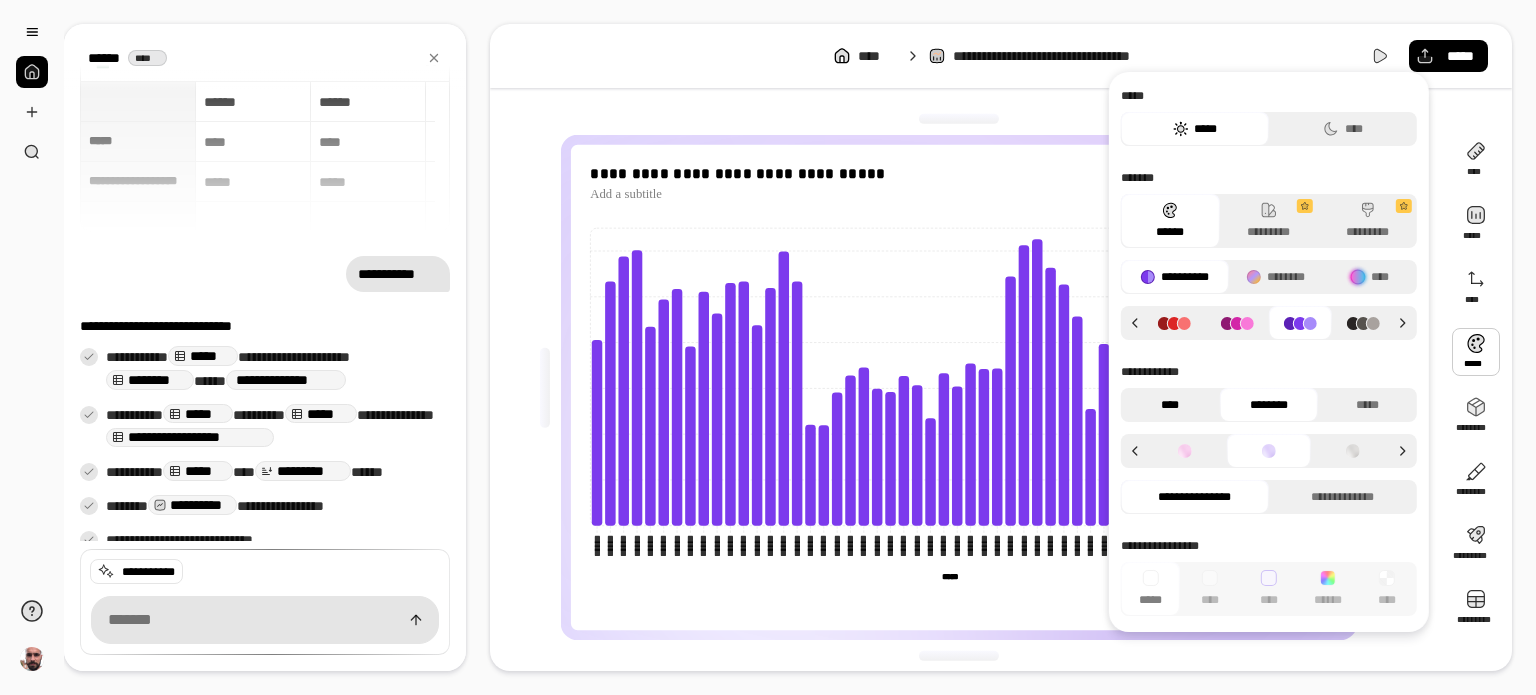 click on "****" at bounding box center [1170, 405] 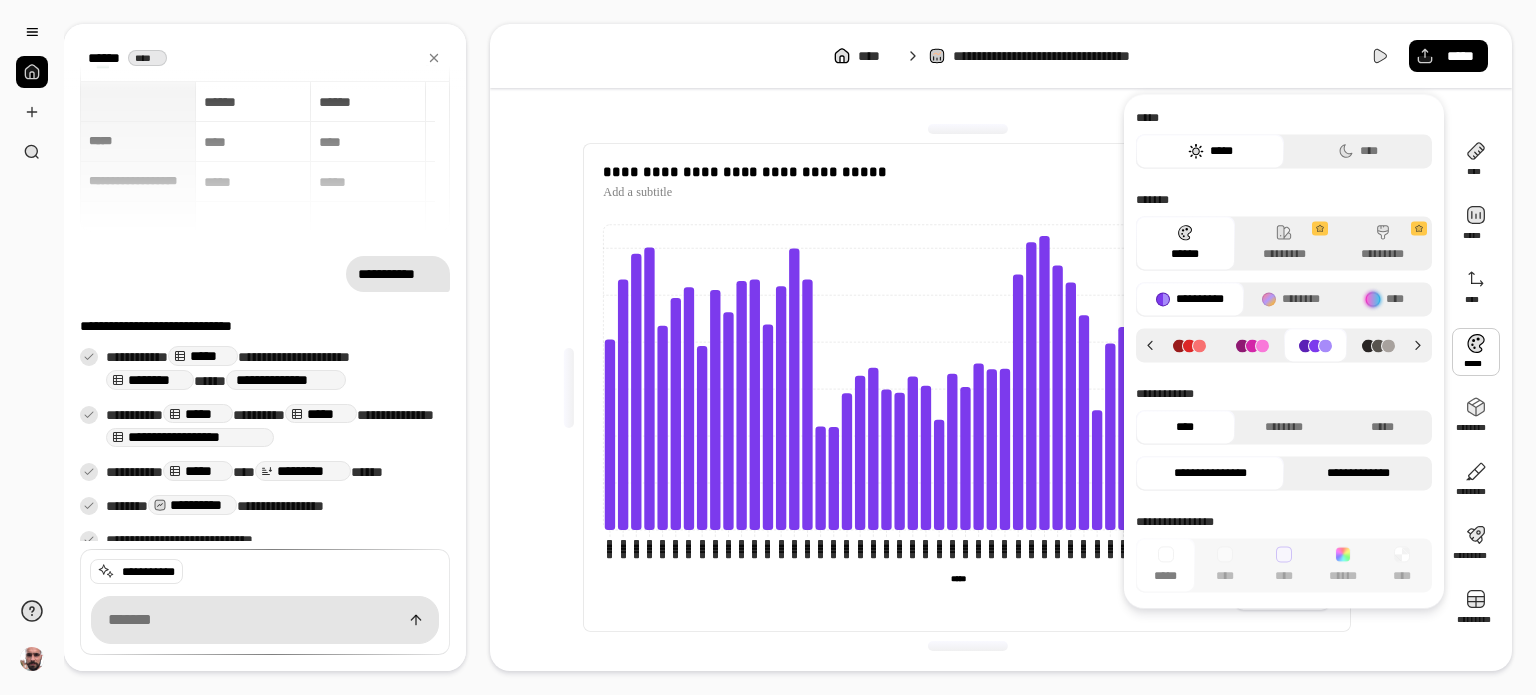 click on "**********" at bounding box center (1358, 473) 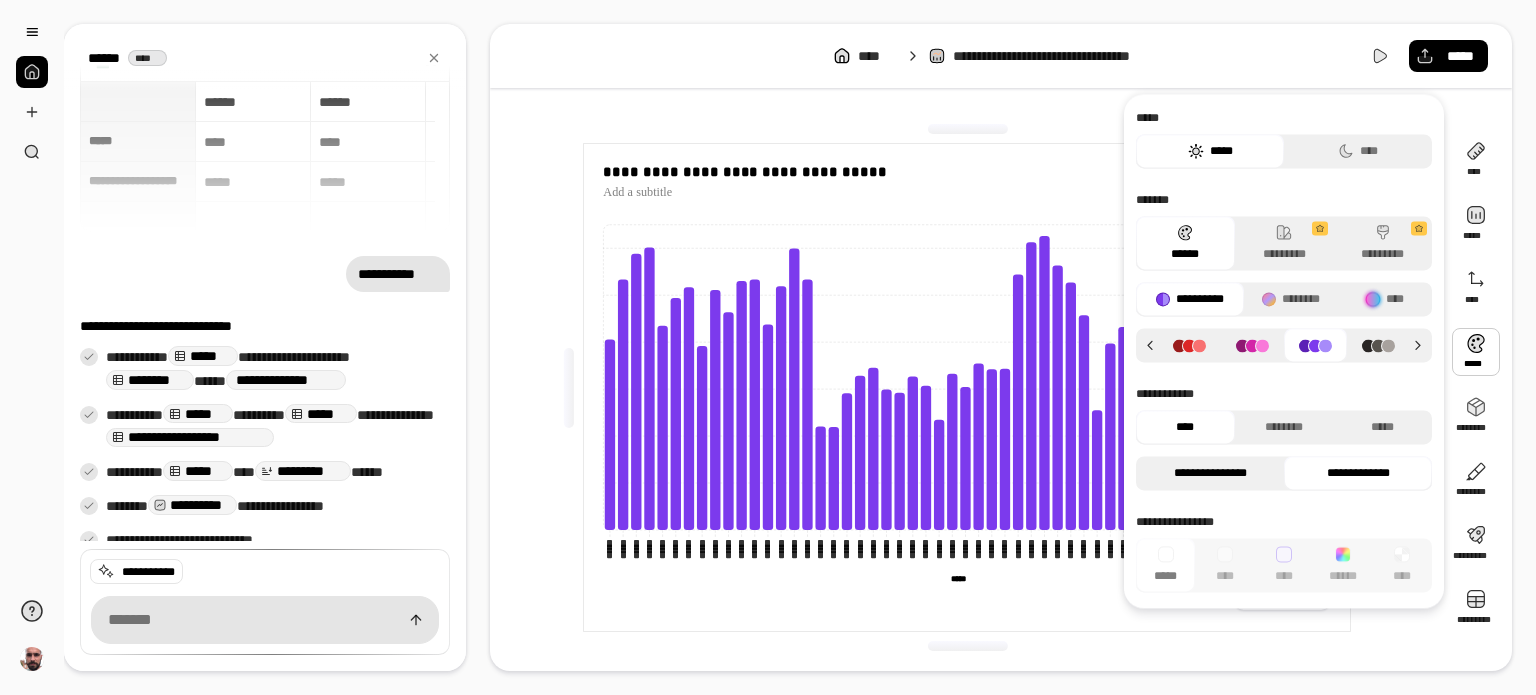 click on "**********" at bounding box center [1210, 473] 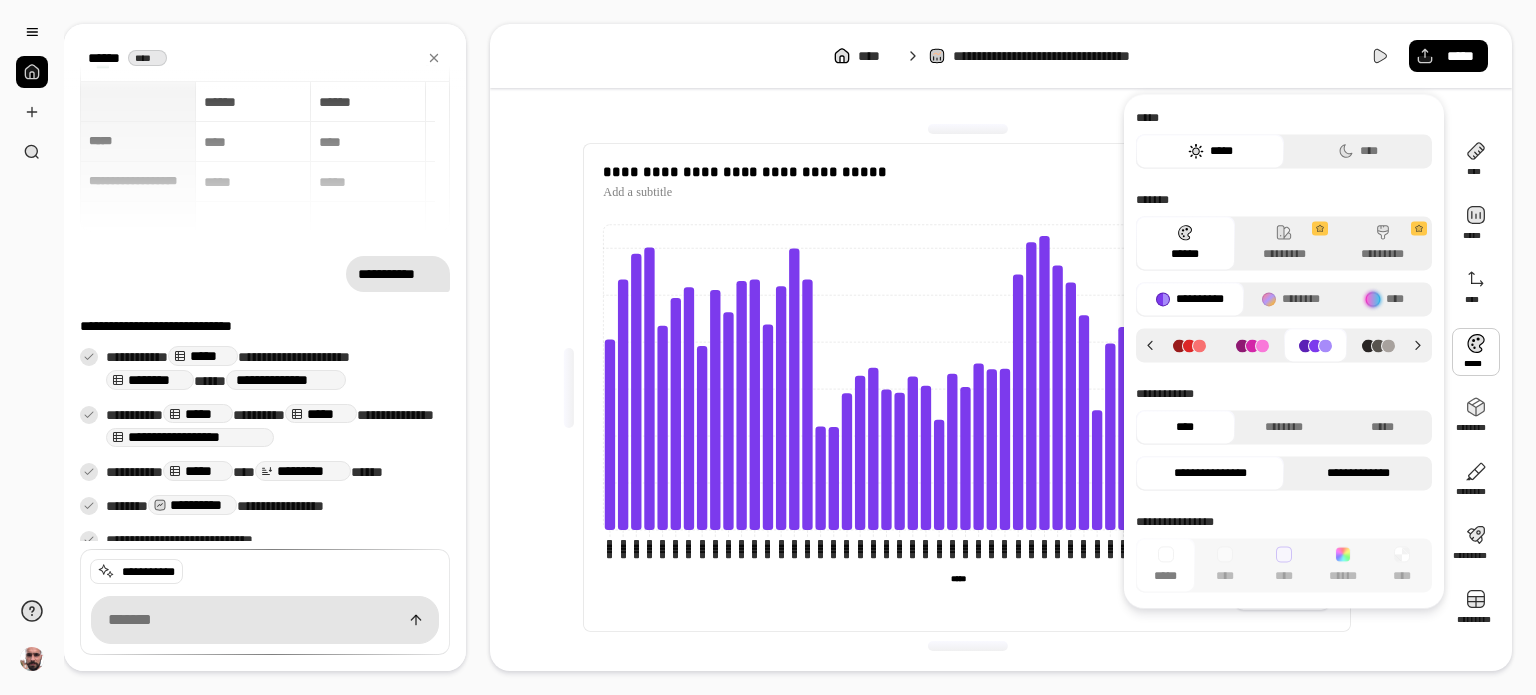 click on "**********" at bounding box center [1358, 473] 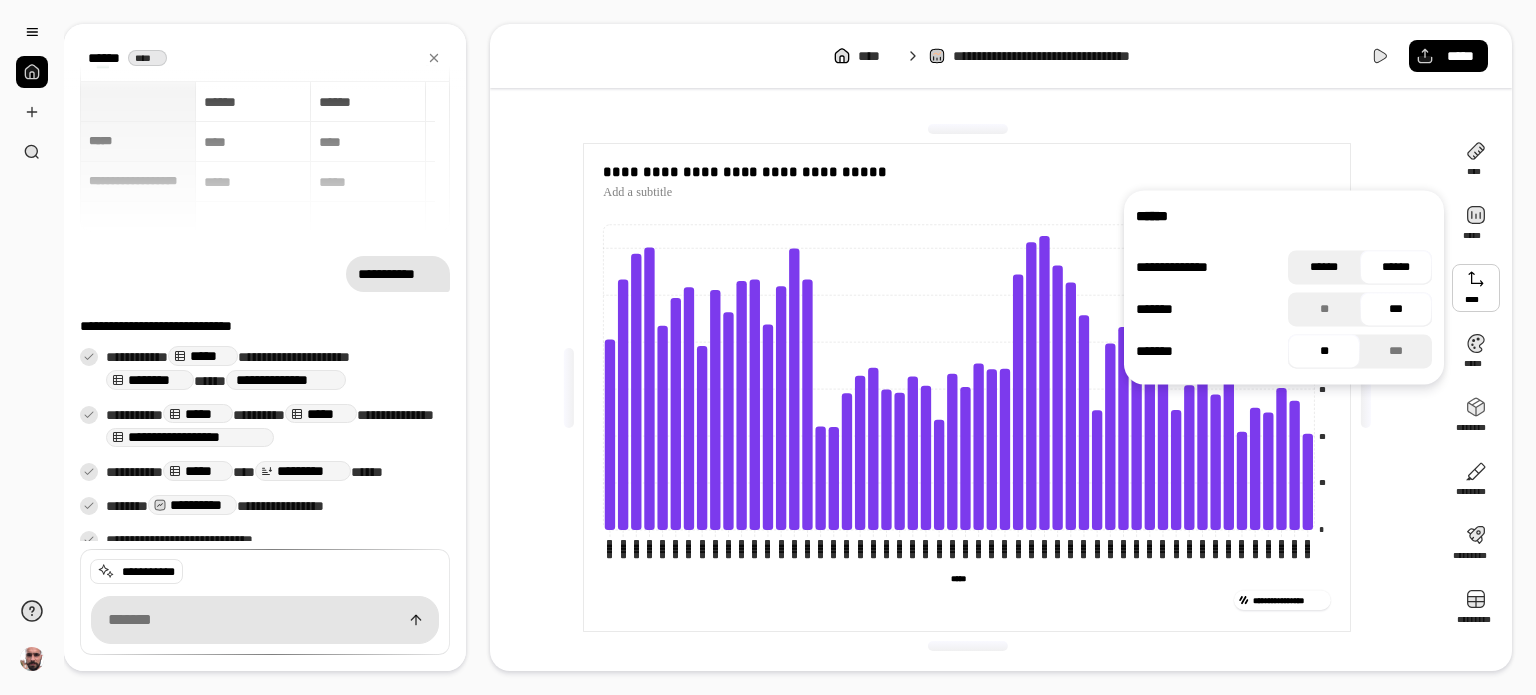 click on "******" at bounding box center [1324, 267] 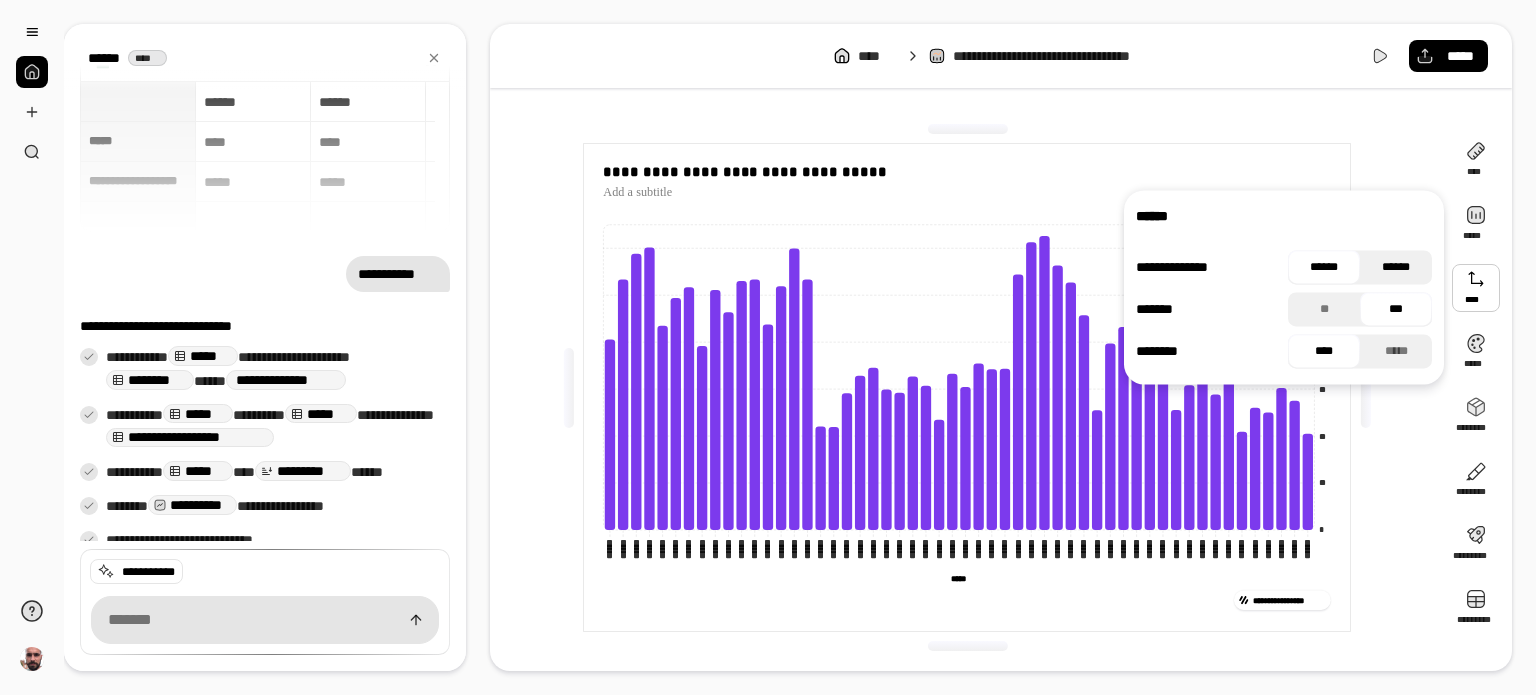 click on "******" at bounding box center [1396, 267] 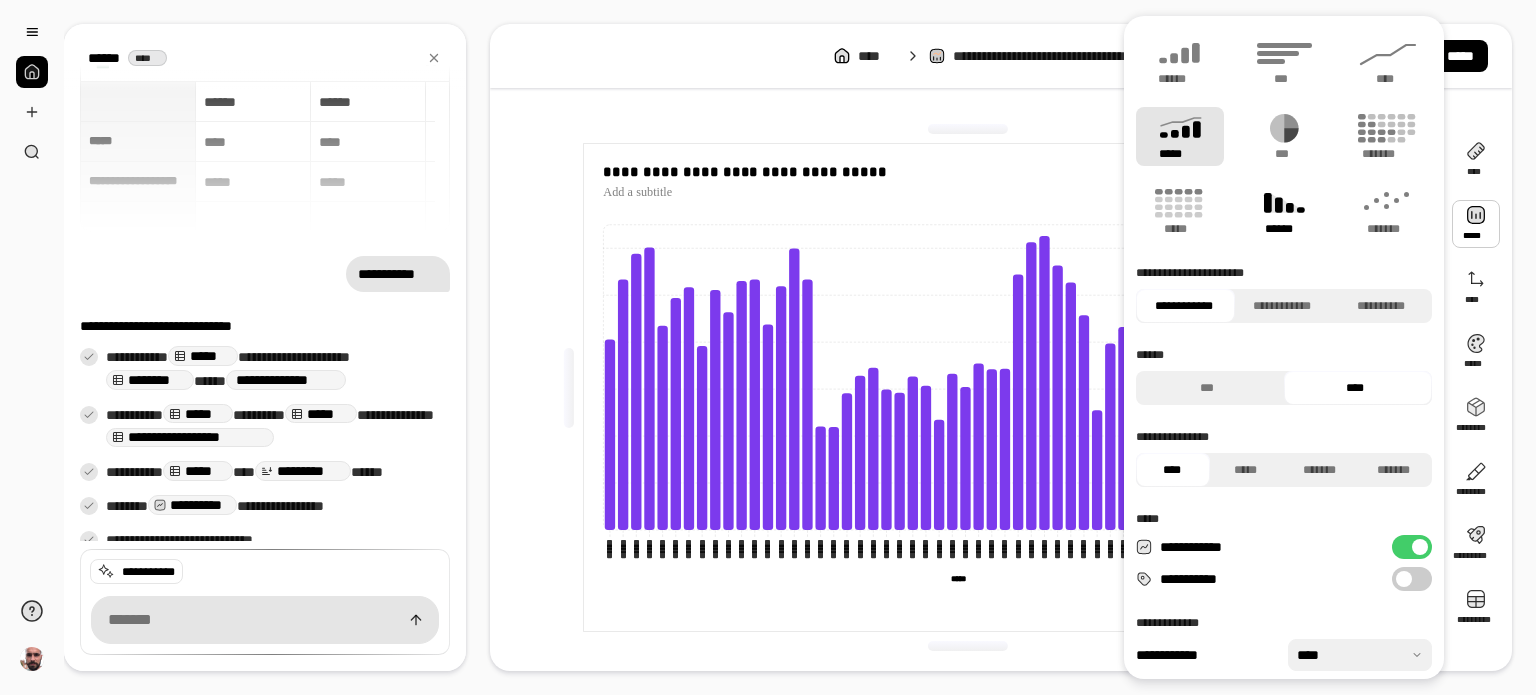 click 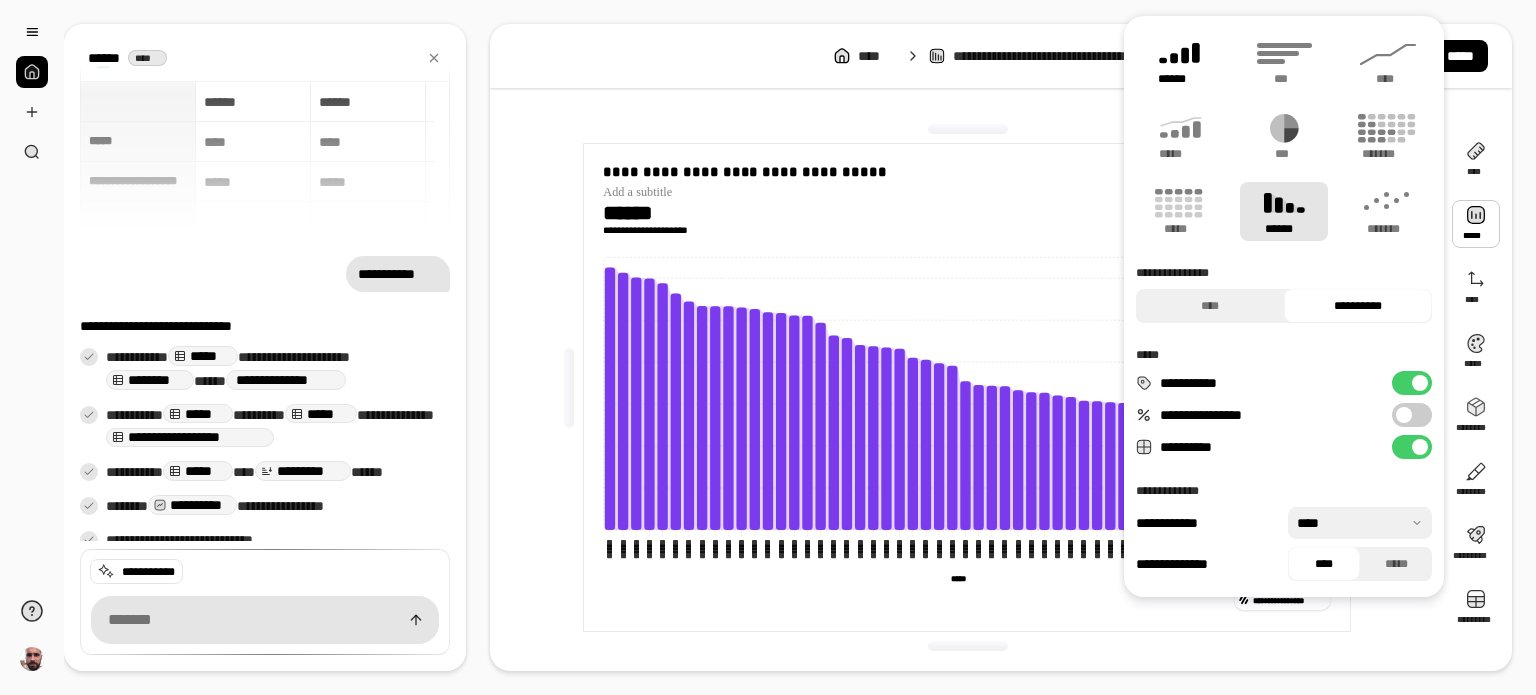 click on "******" at bounding box center [1180, 79] 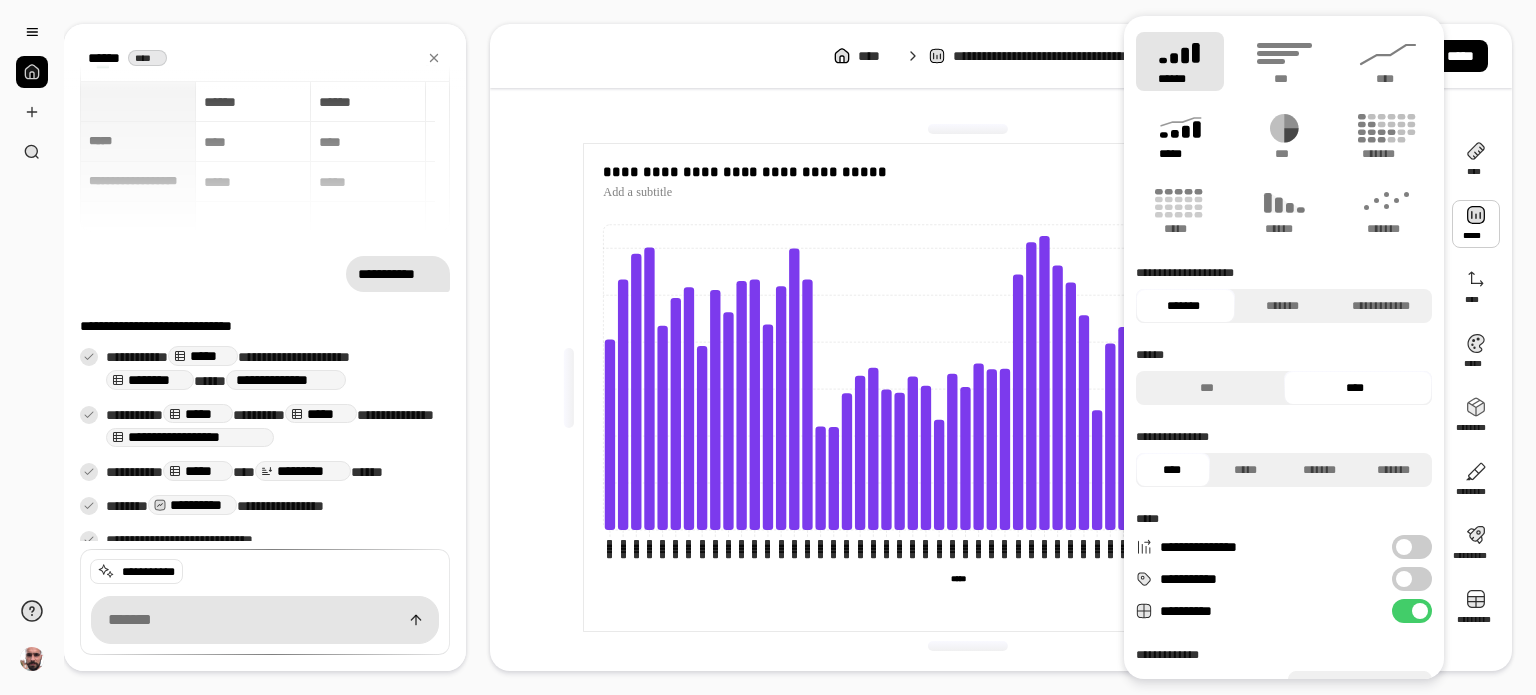 click 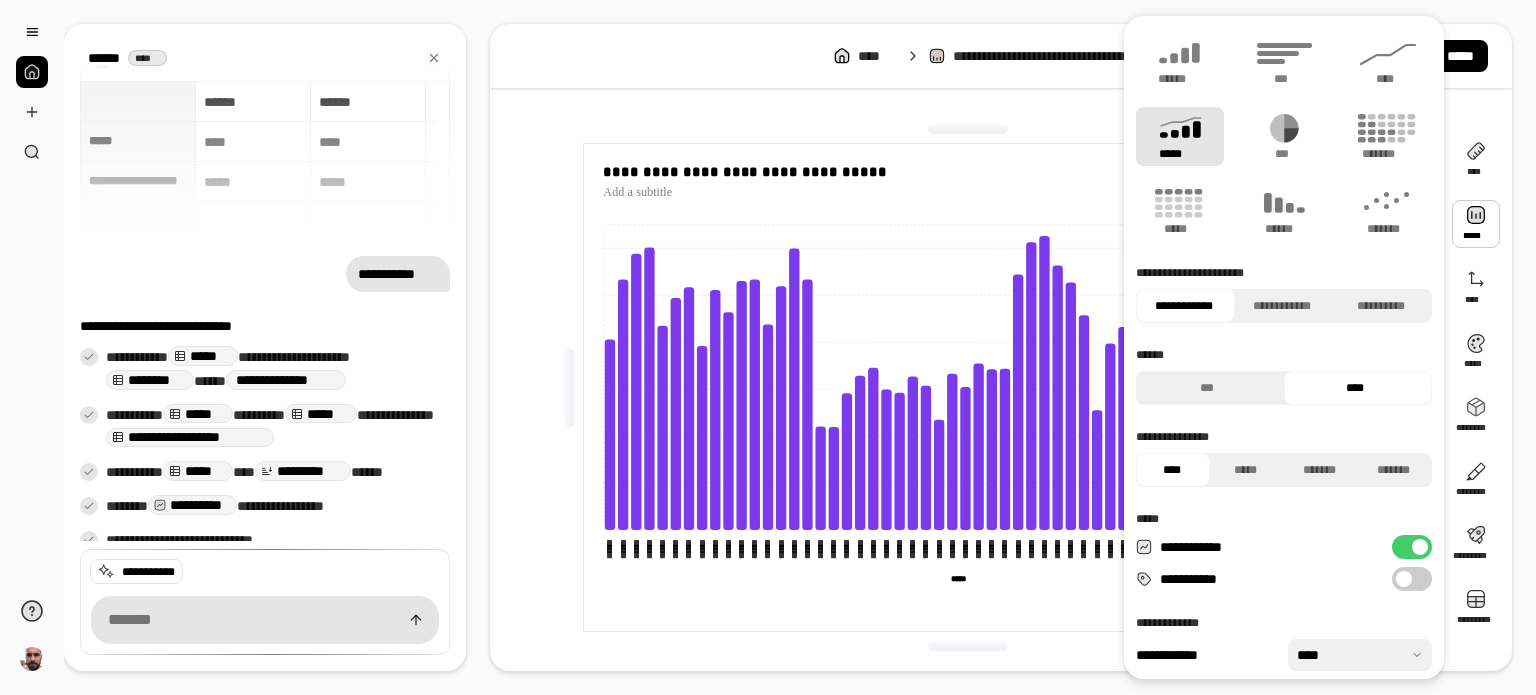 click on "**********" at bounding box center (967, 387) 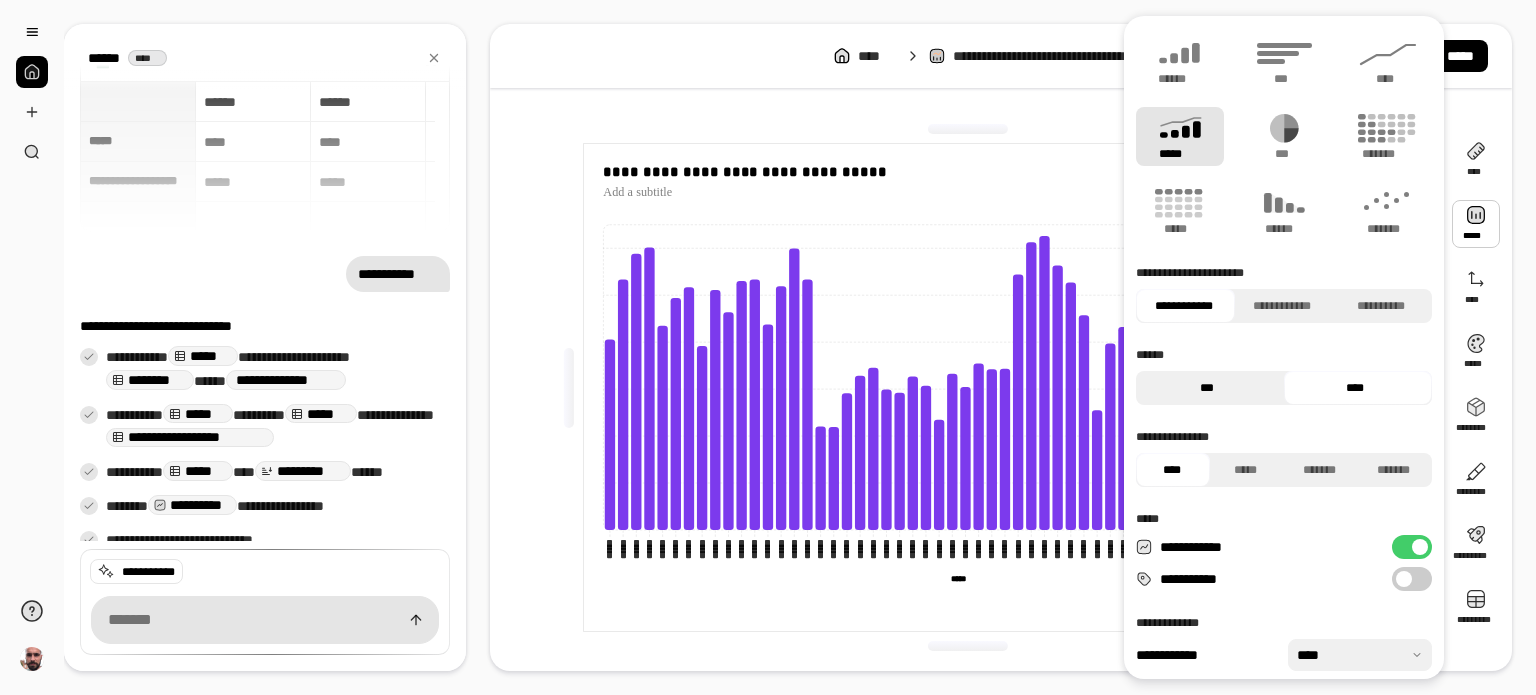 click on "***" at bounding box center [1207, 388] 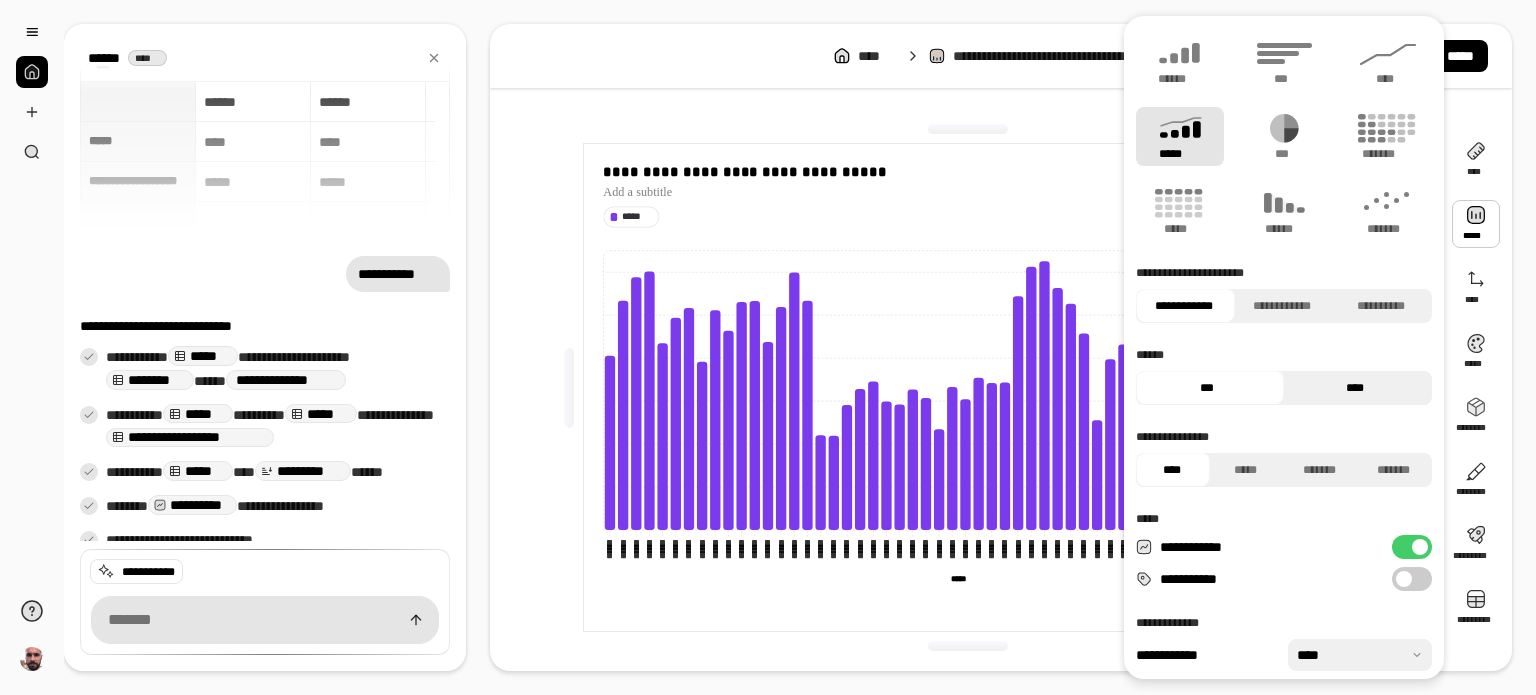 click on "****" at bounding box center [1355, 388] 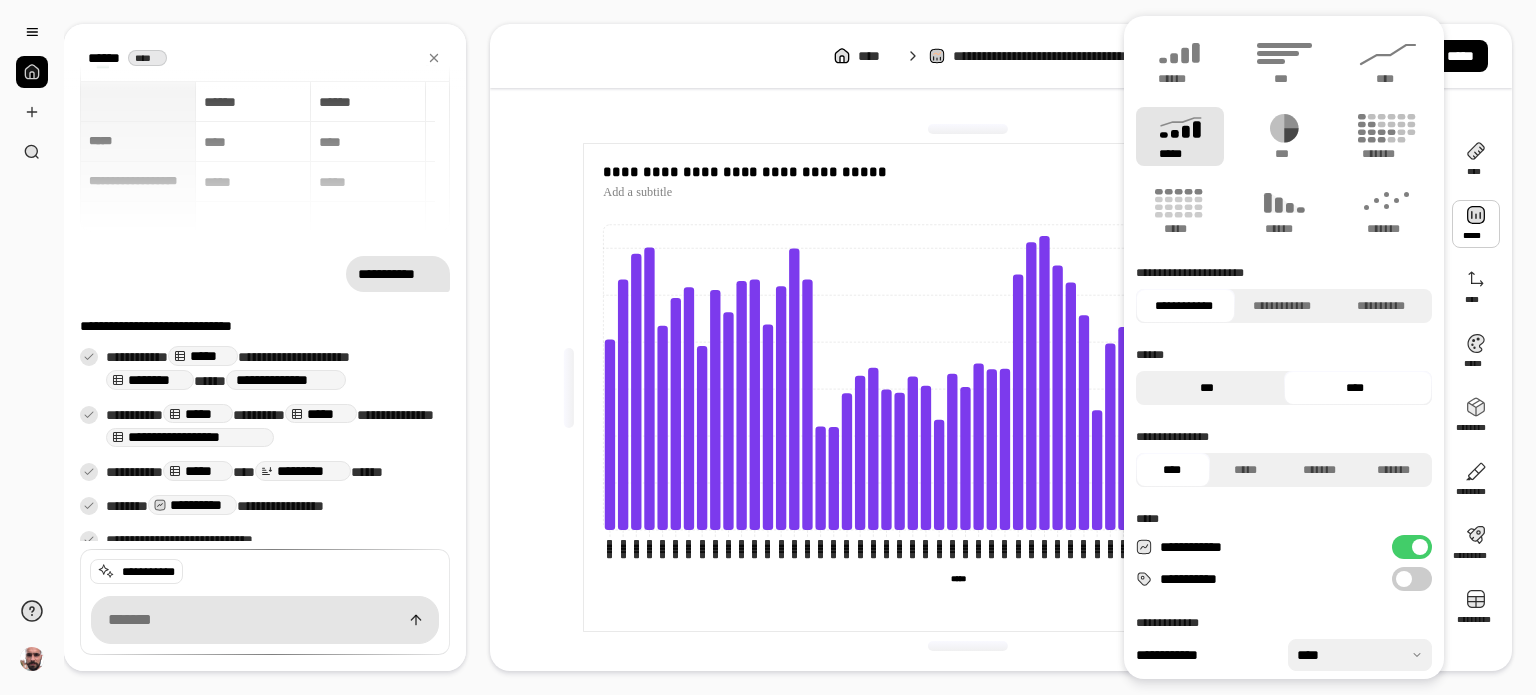 click on "***" at bounding box center [1207, 388] 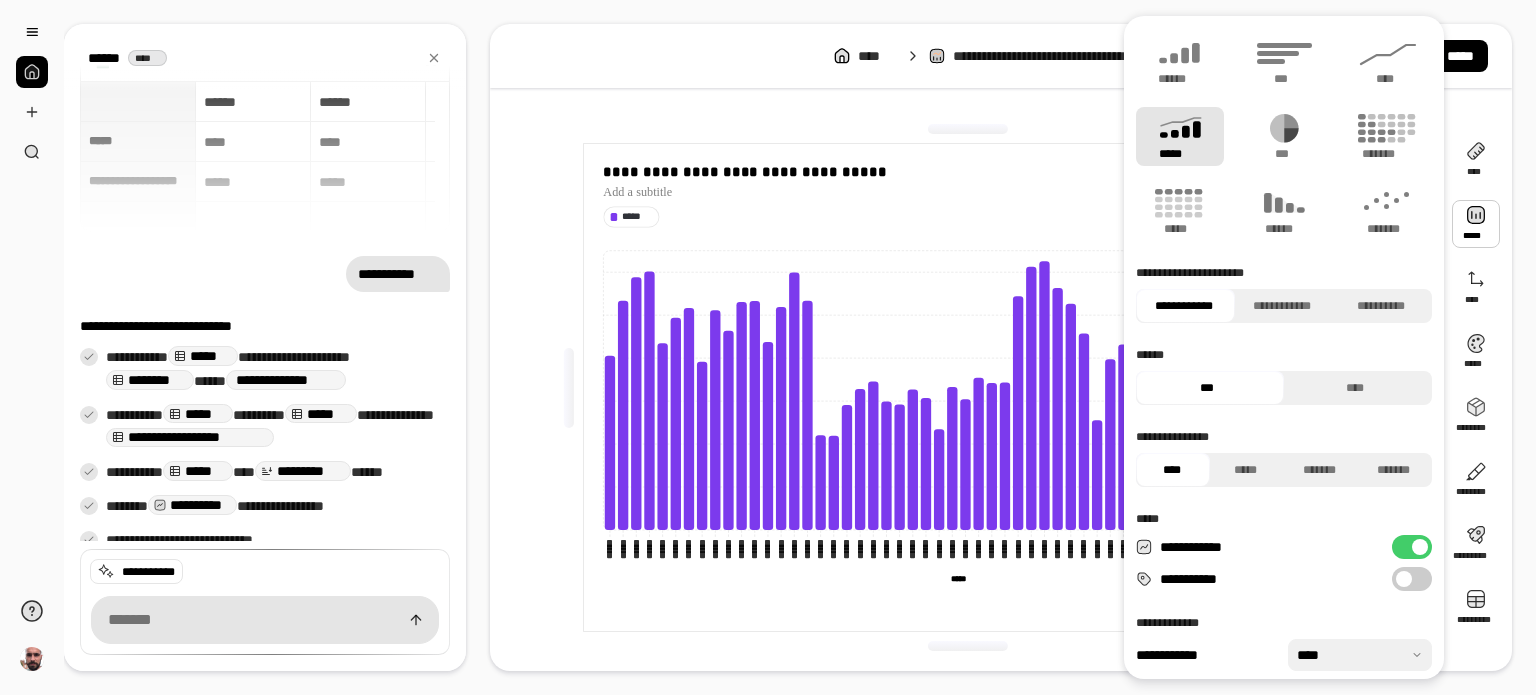 click on "***** *****" 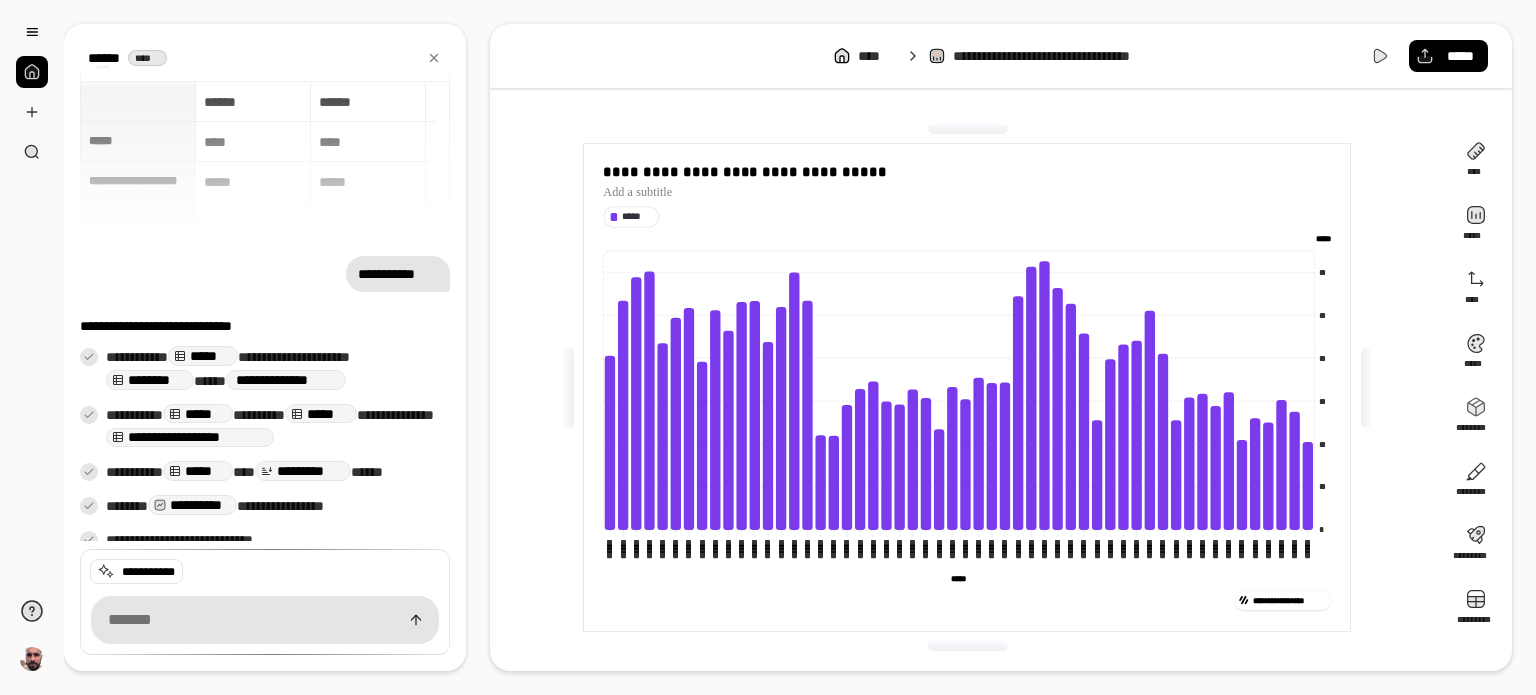 click on "* ** ** ** ** ** ** ***** ***** ****** ****** ****** ****** ****** ****** ****** ****** ****** ****** ****** ****** ****** ****** ****** ****** ****** ****** ****** ****** ****** ****** ****** ****** ****** ****** ****** ****** ****** ****** ****** ****** ****** ****** ****** ****** ****** ****** ****** ****** ****** ****** ****** ****** ****** ****** ****** ****** ****** ****** ****** ****** ****** ****** ****** ****** ****** ****** ****** ****** ****** ****** ****** ****** ****** ****** ****** ****** ****** ****** ****** ****** ****** ****** ****** ****** ****** ****** ****** ****** ****** ****** ****** ****** ****** ****** ****** ****** ****** ****** ****** ****** ****** ****** ****** ****** ****** ****** ****** ****** ****** ****** ****** ****** ****** ****** ****** ****** ***** *****" 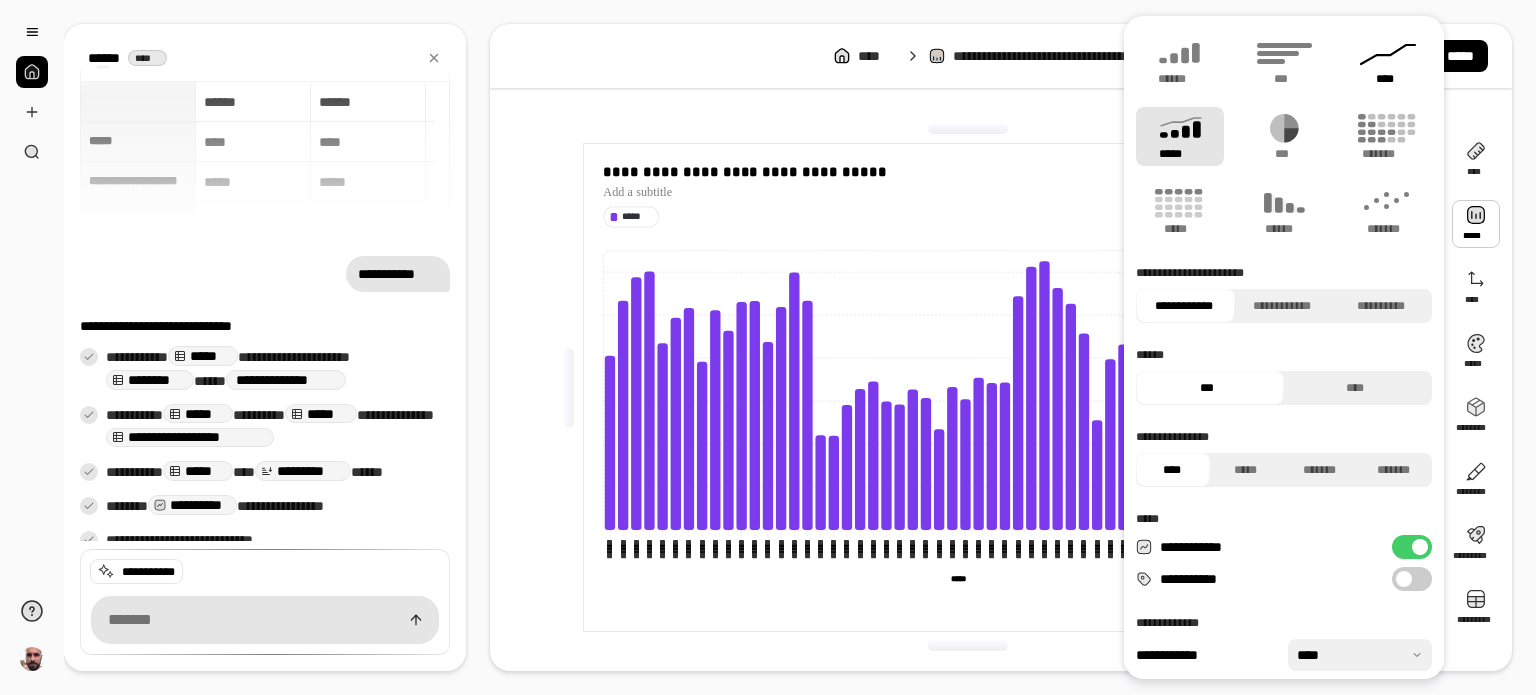 click 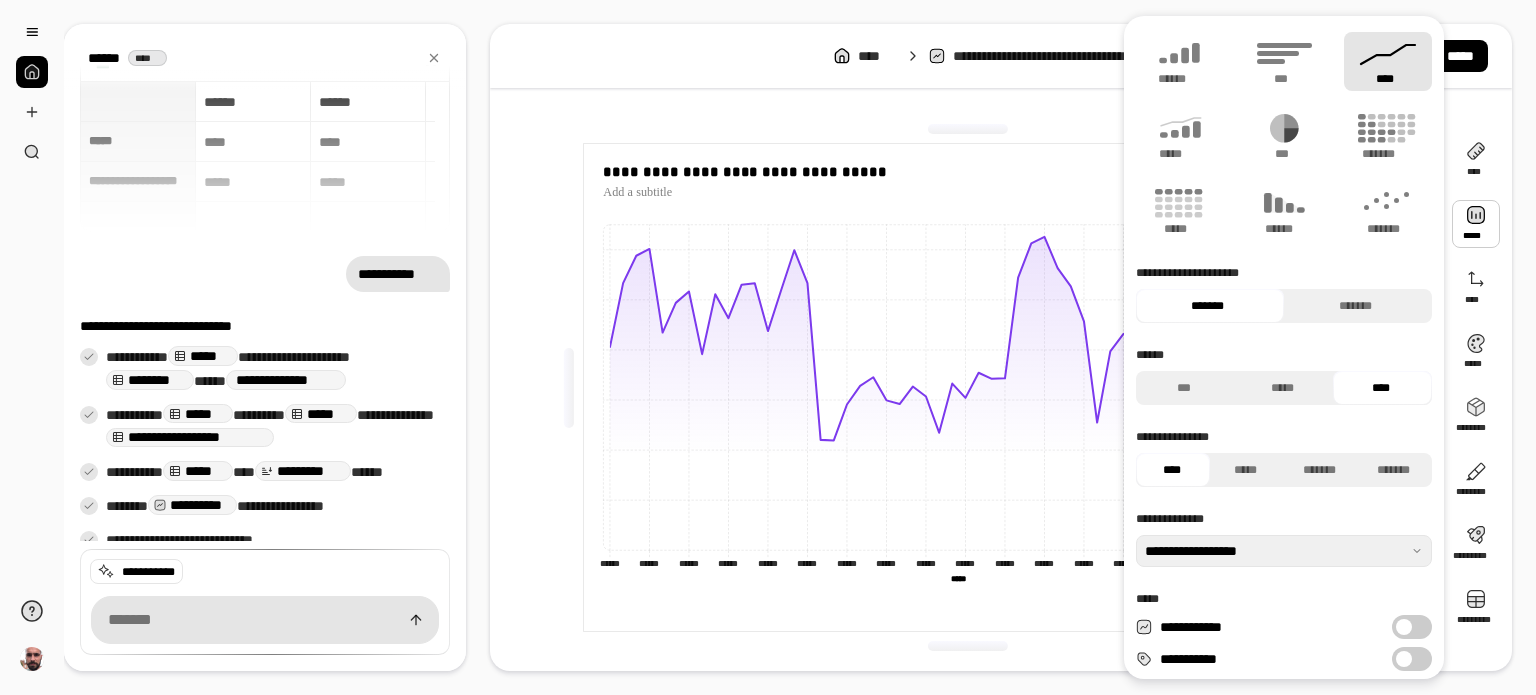 click on "**********" at bounding box center (967, 387) 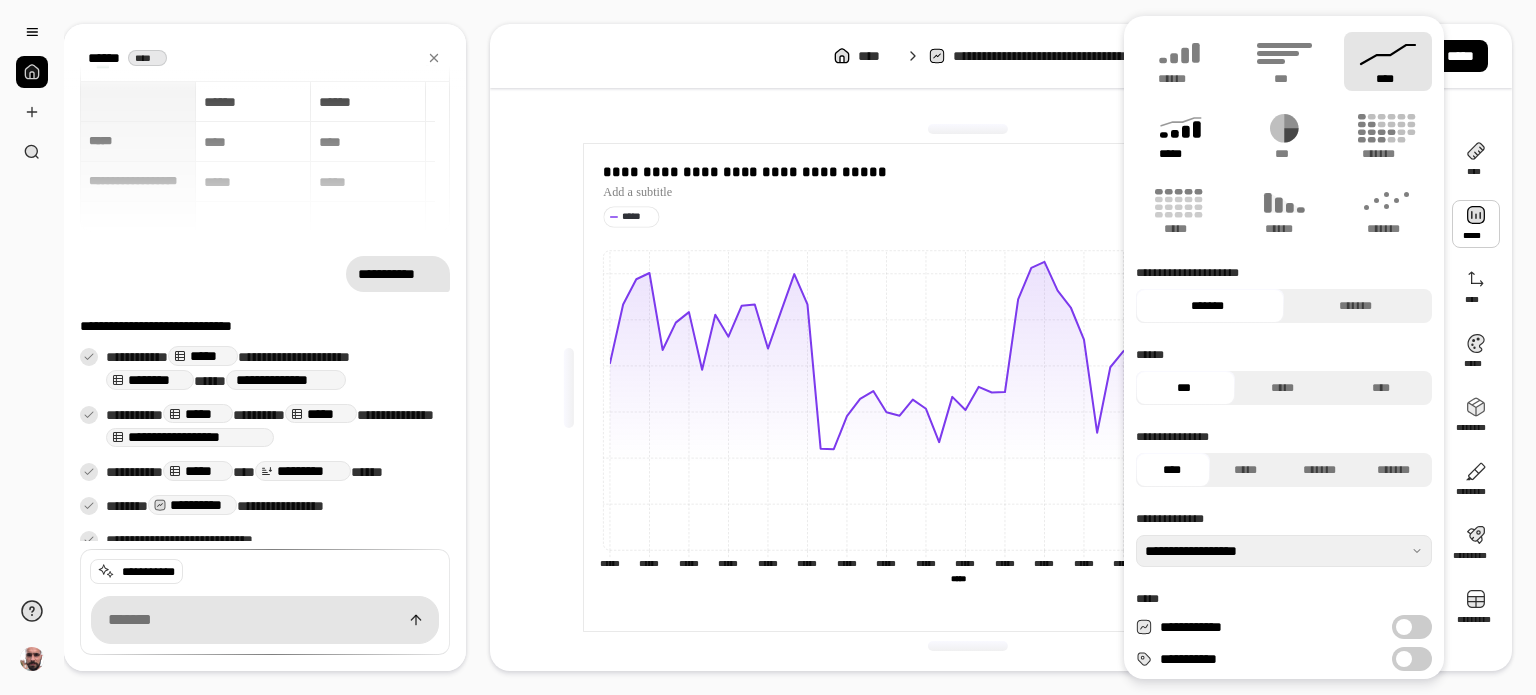 click 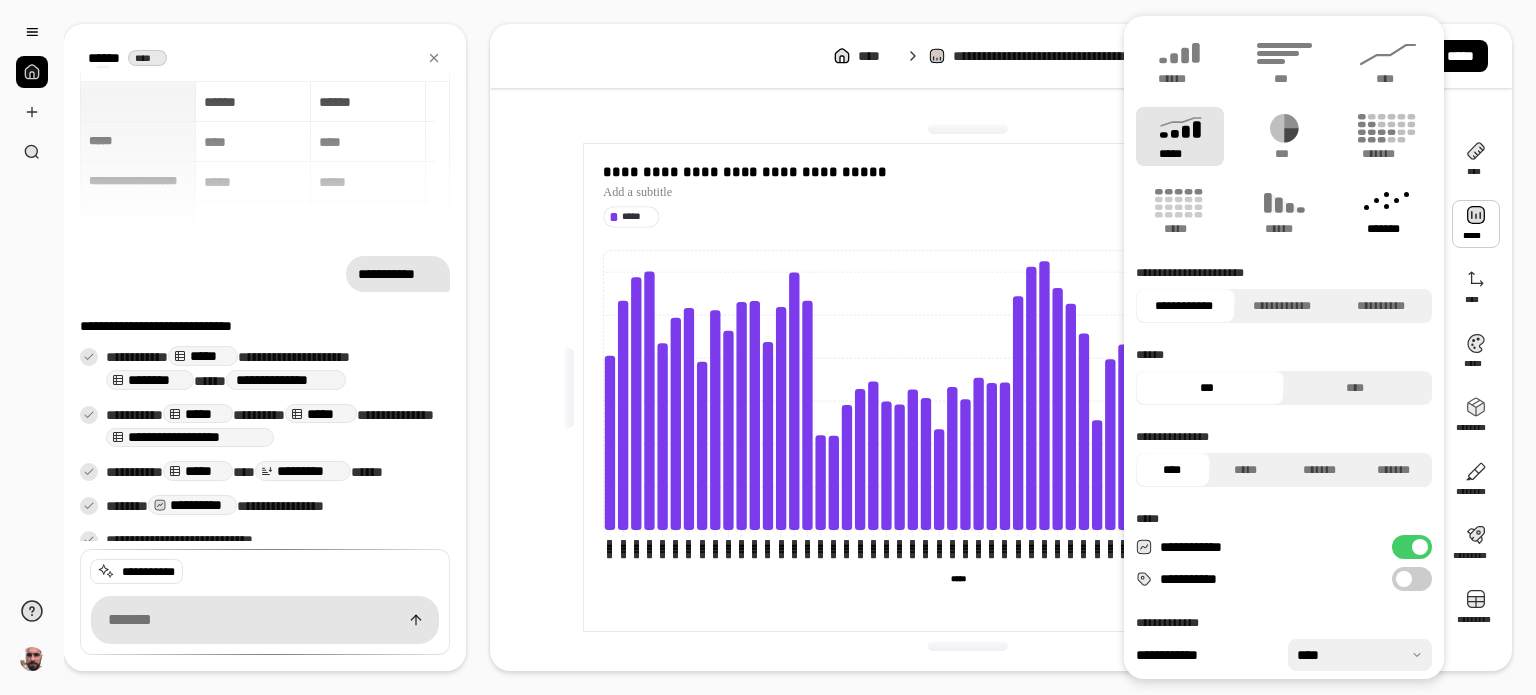 click 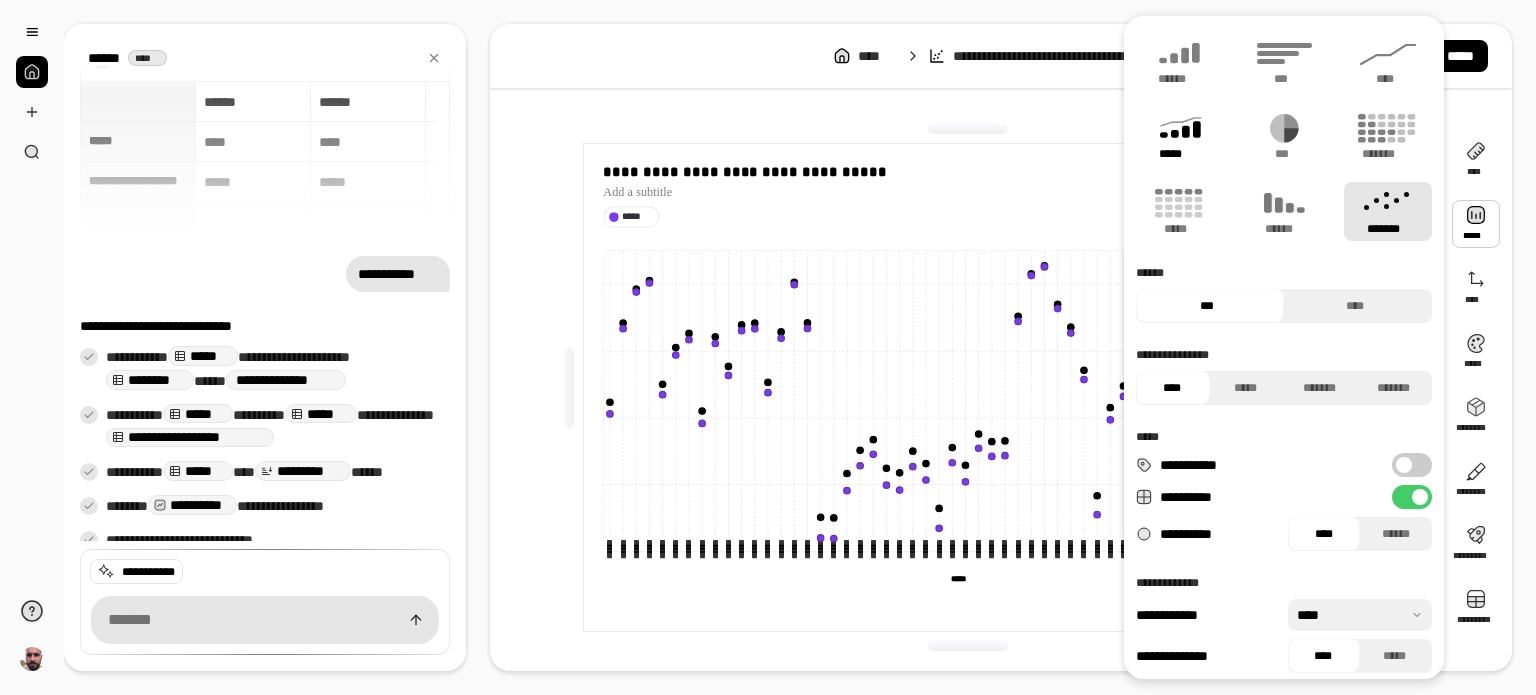 click 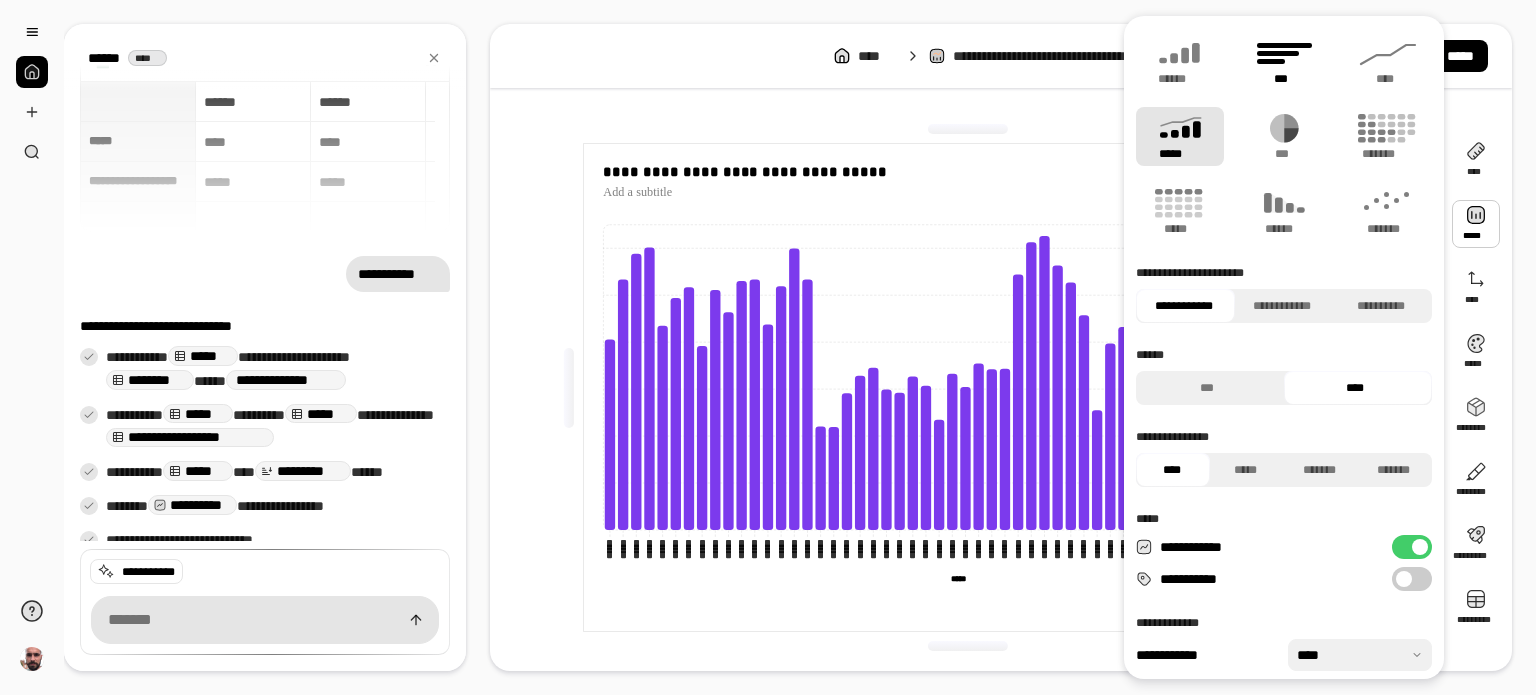click 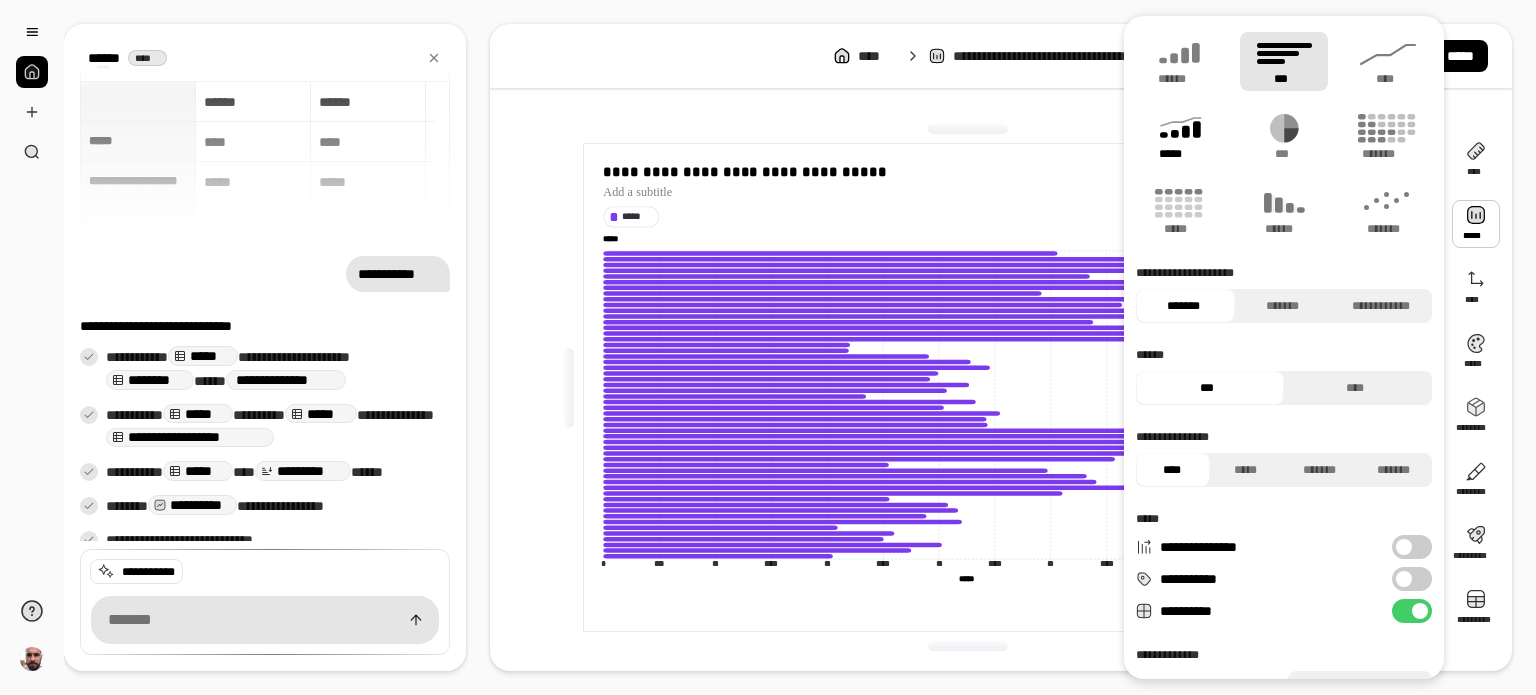 click 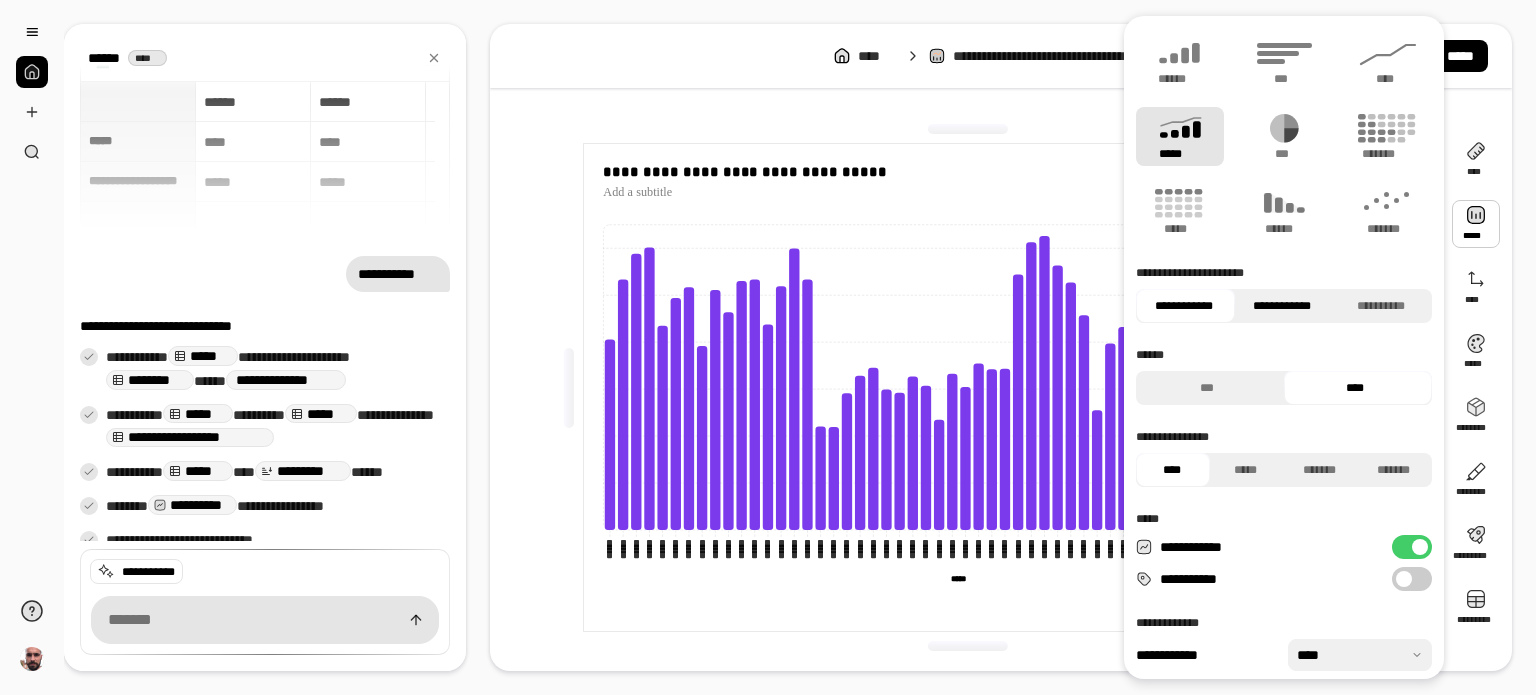 click on "**********" at bounding box center (1282, 306) 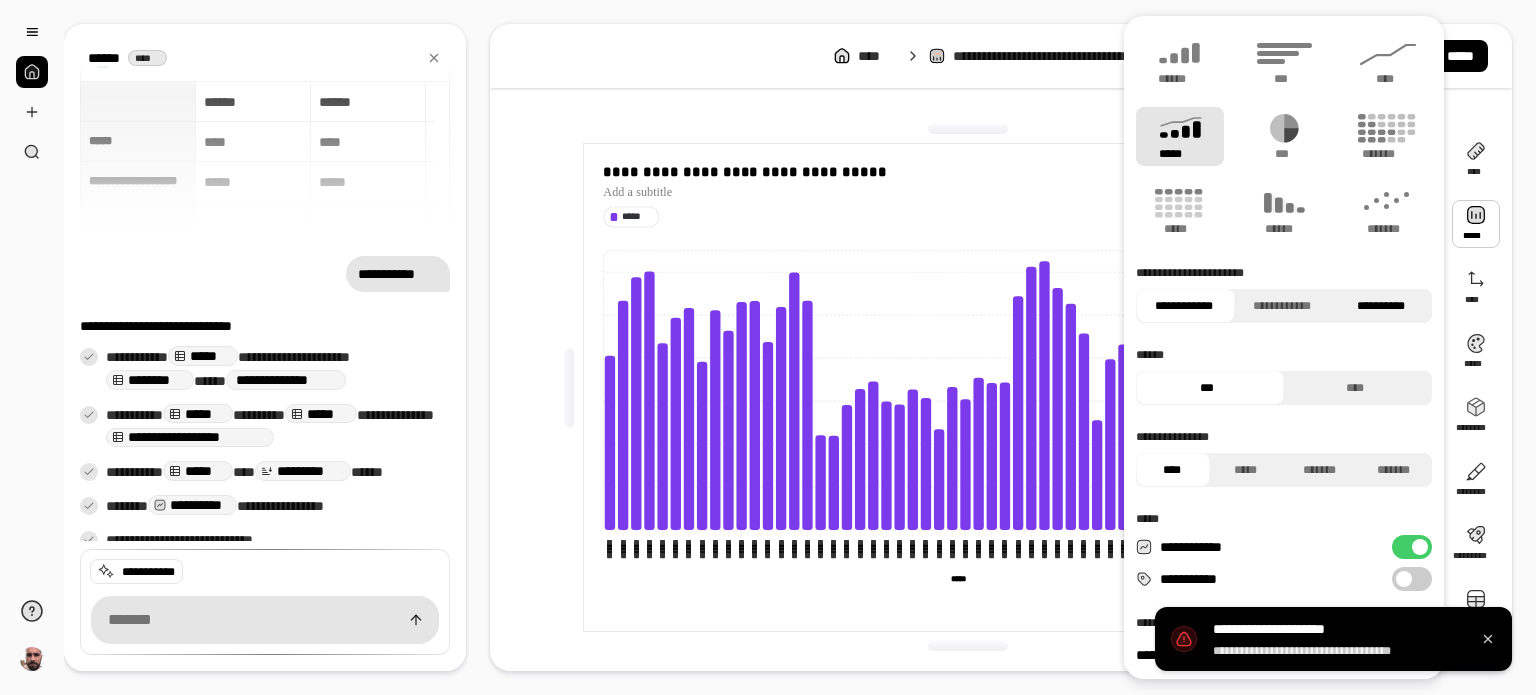 click on "**********" at bounding box center [1380, 306] 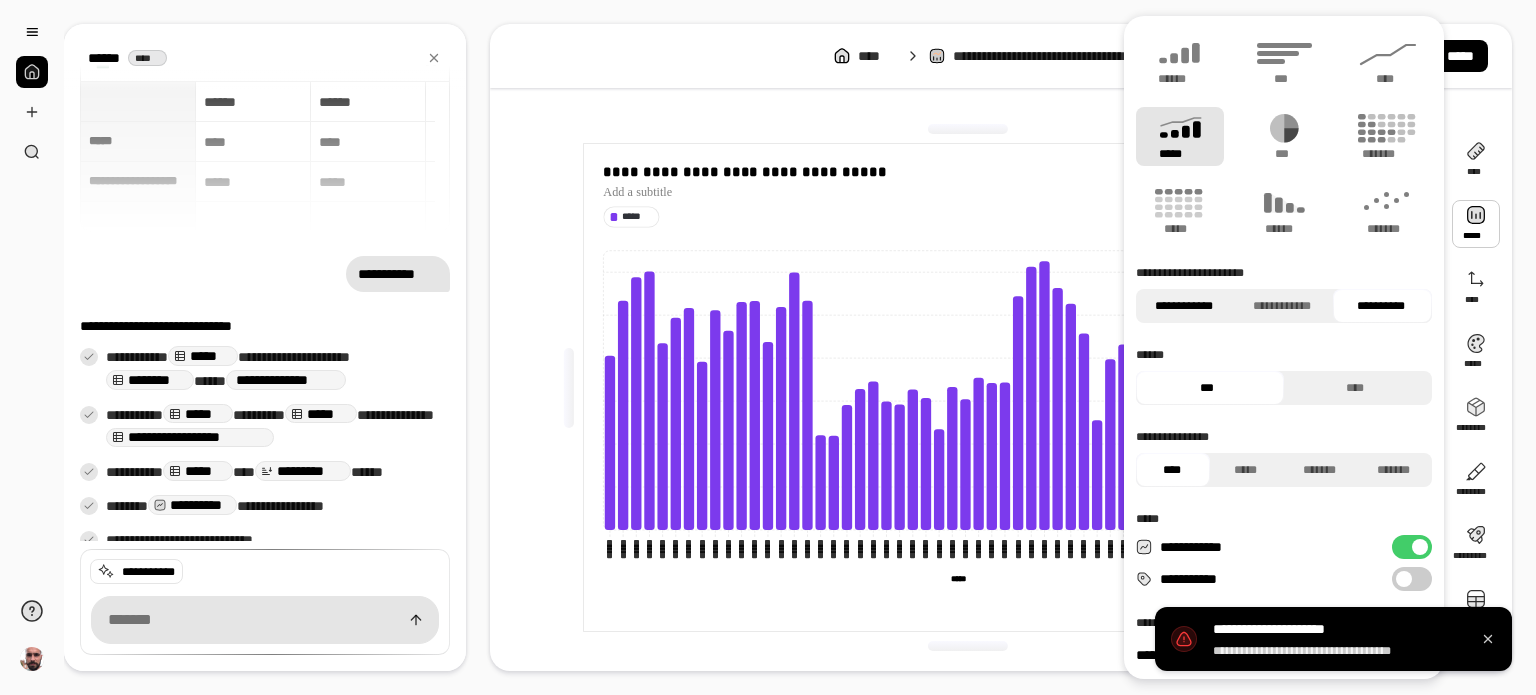 click on "**********" at bounding box center (1183, 306) 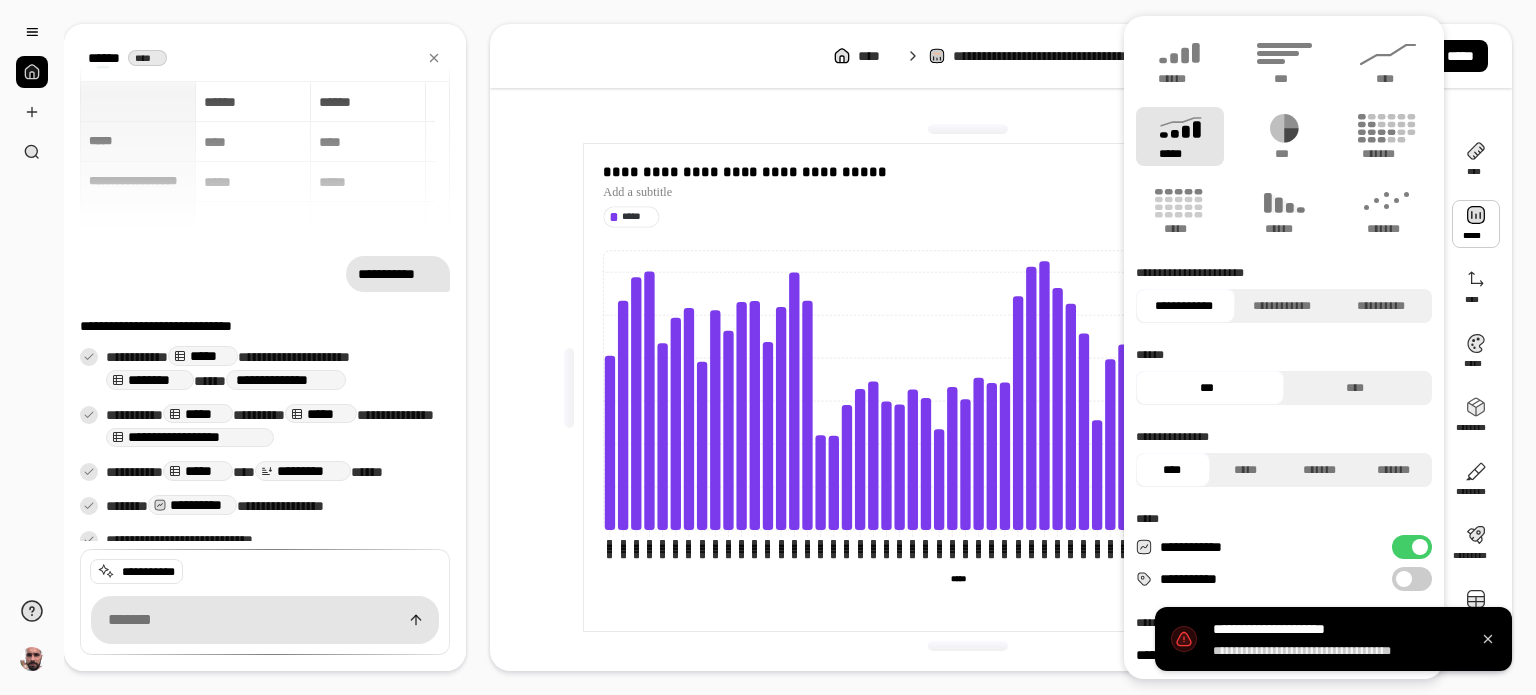 click on "**********" at bounding box center (1183, 306) 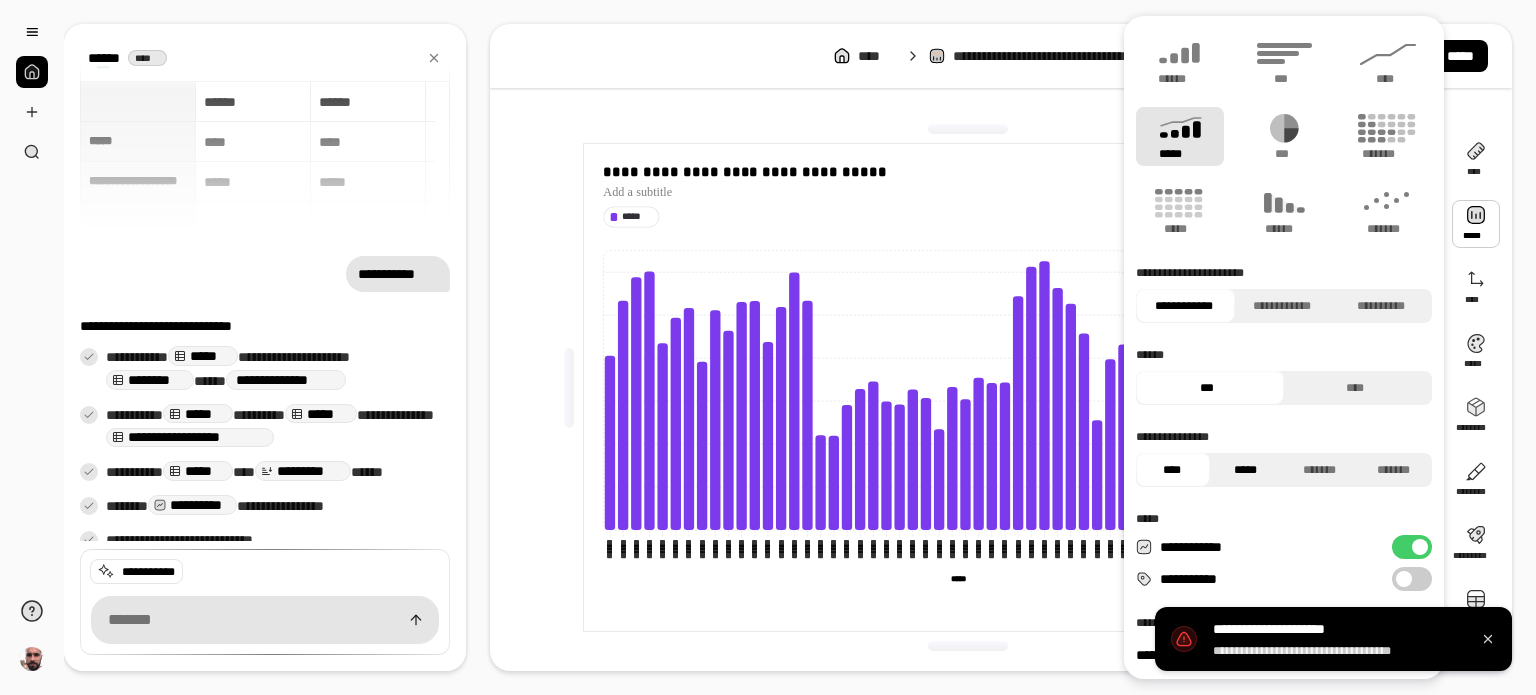 click on "*****" at bounding box center [1245, 470] 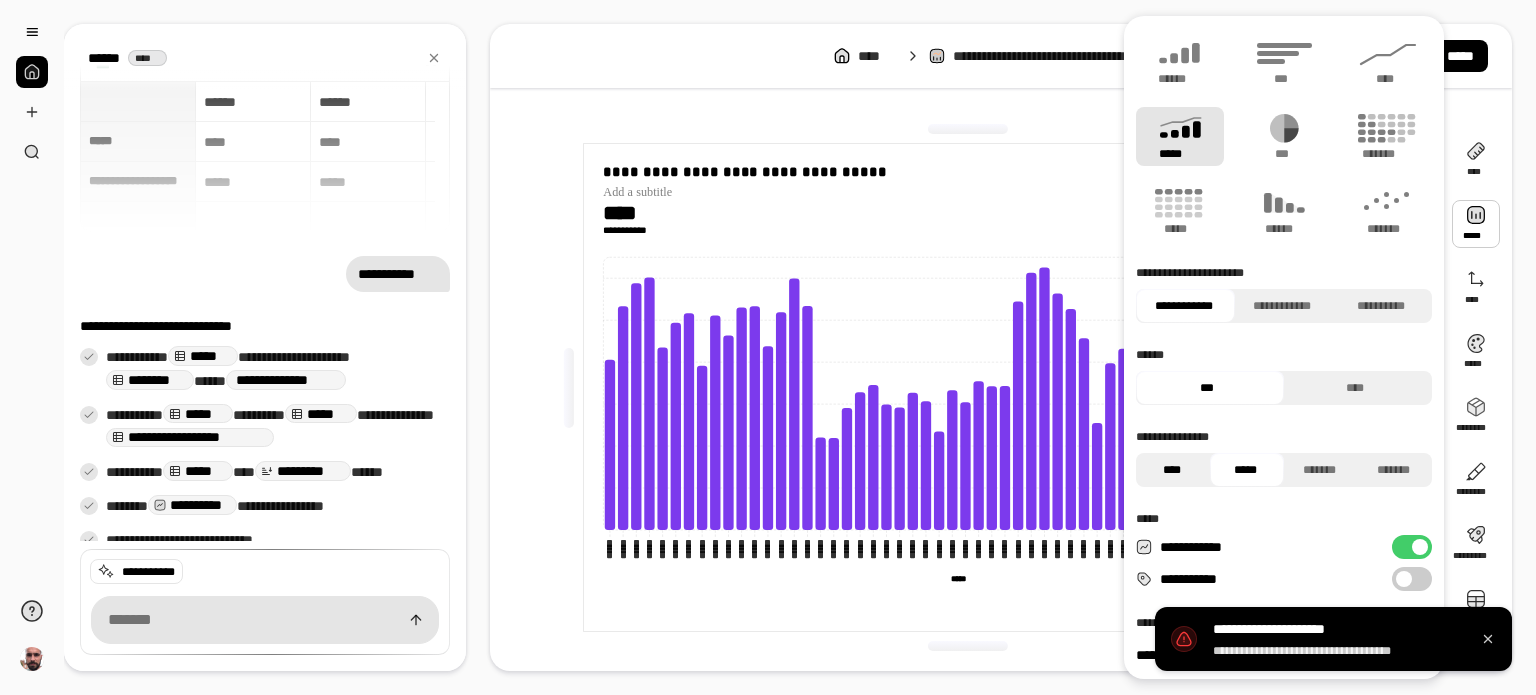 click on "****" at bounding box center (1171, 470) 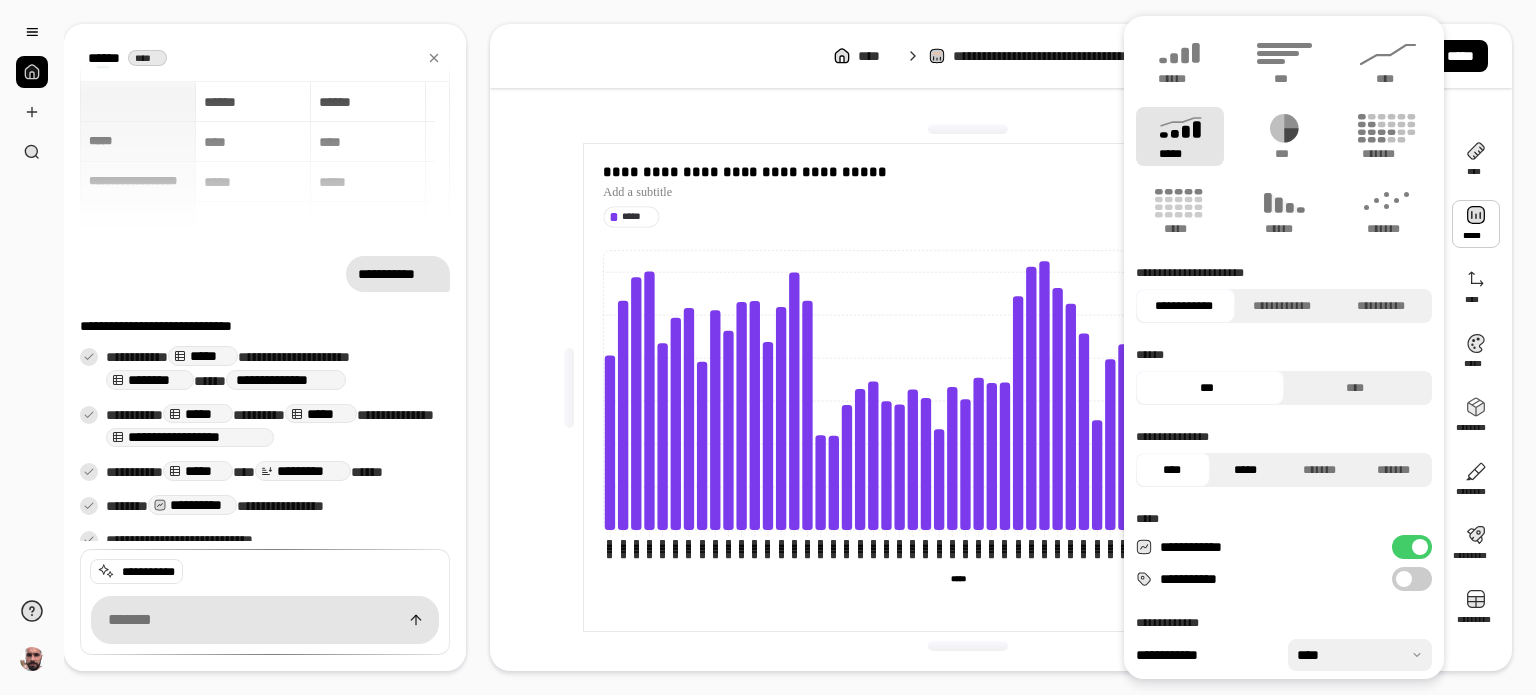 click on "*****" at bounding box center (1245, 470) 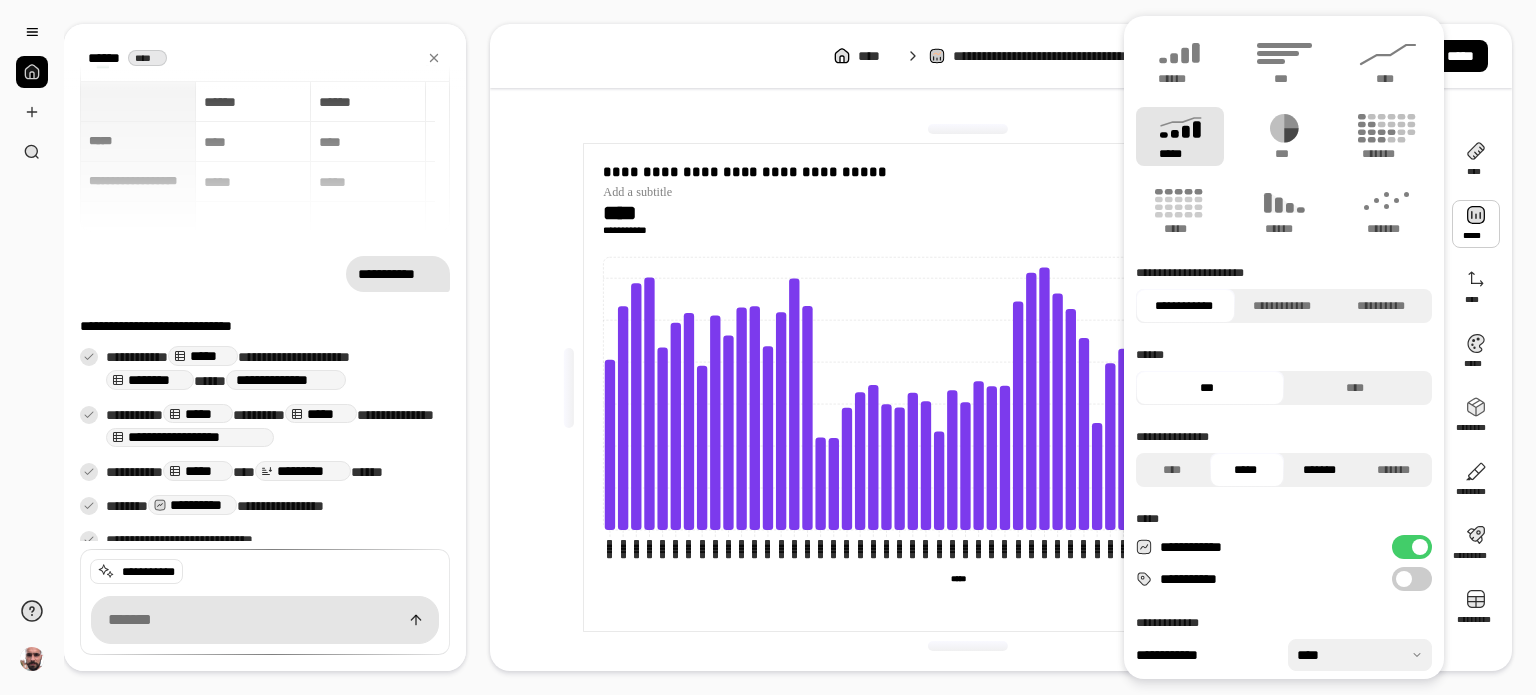 click on "*******" at bounding box center [1319, 470] 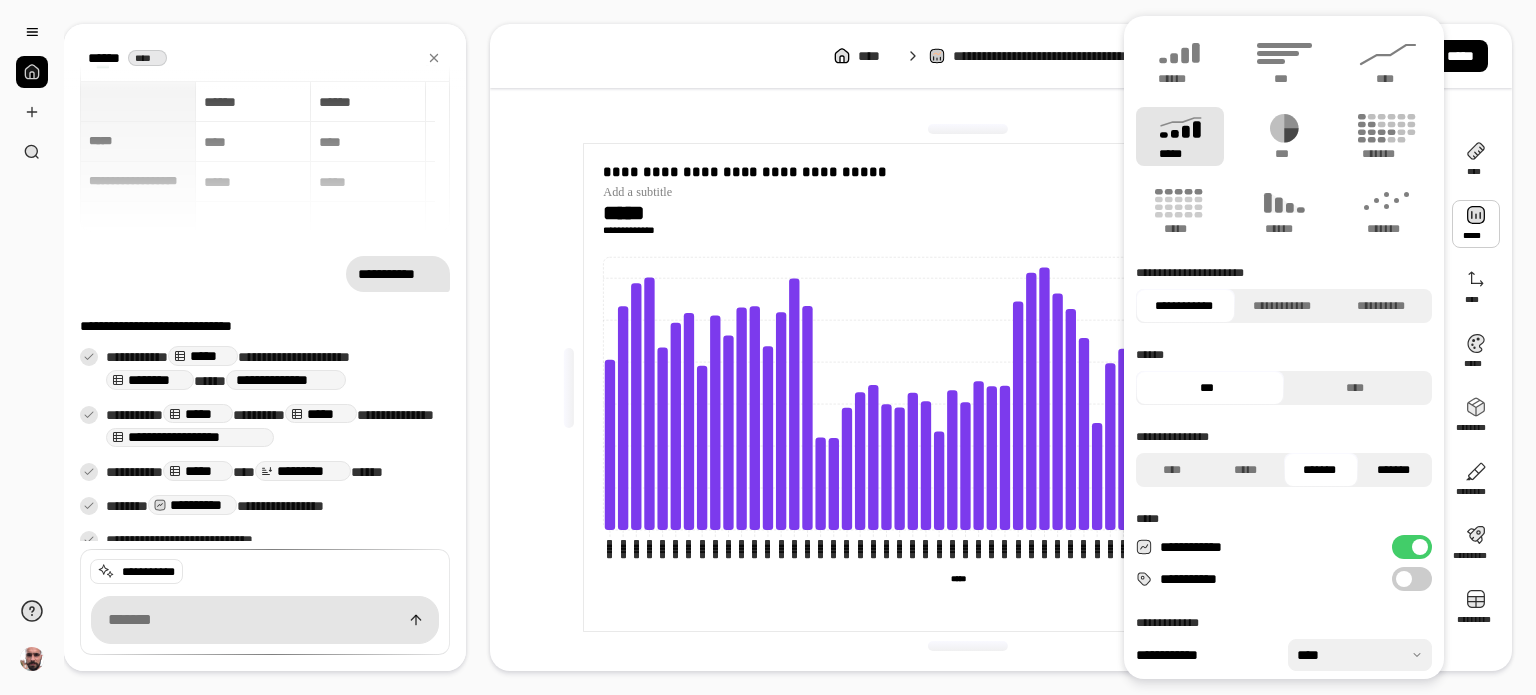 click on "*******" at bounding box center (1393, 470) 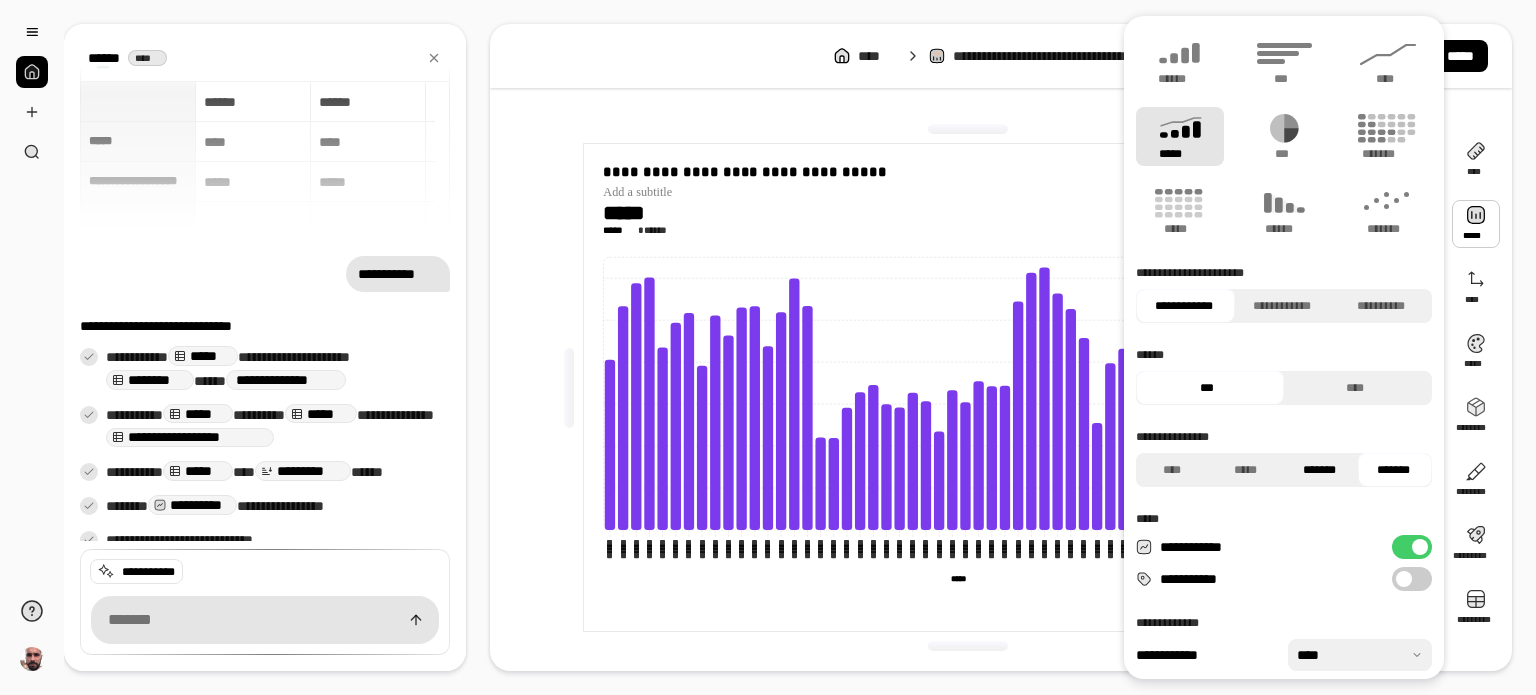 click on "*******" at bounding box center (1319, 470) 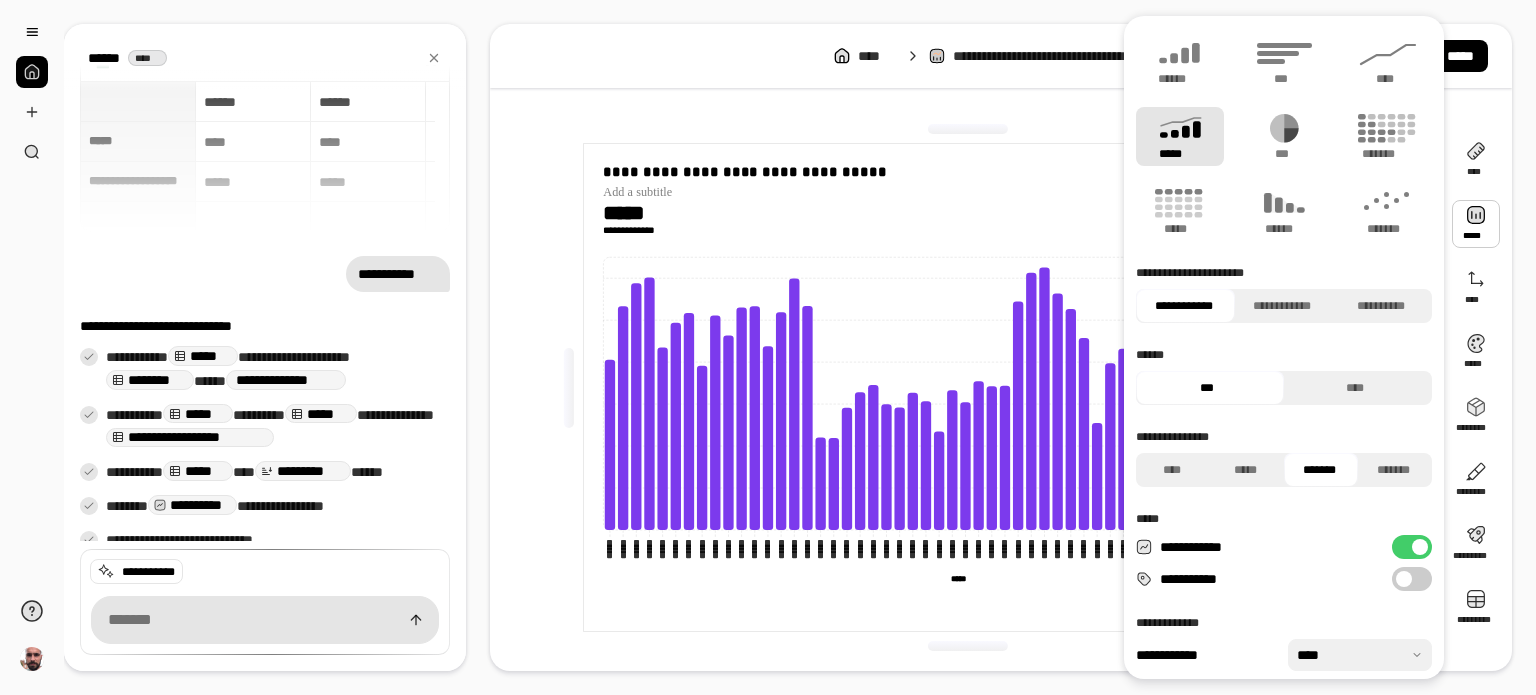 click on "**********" at bounding box center (640, 230) 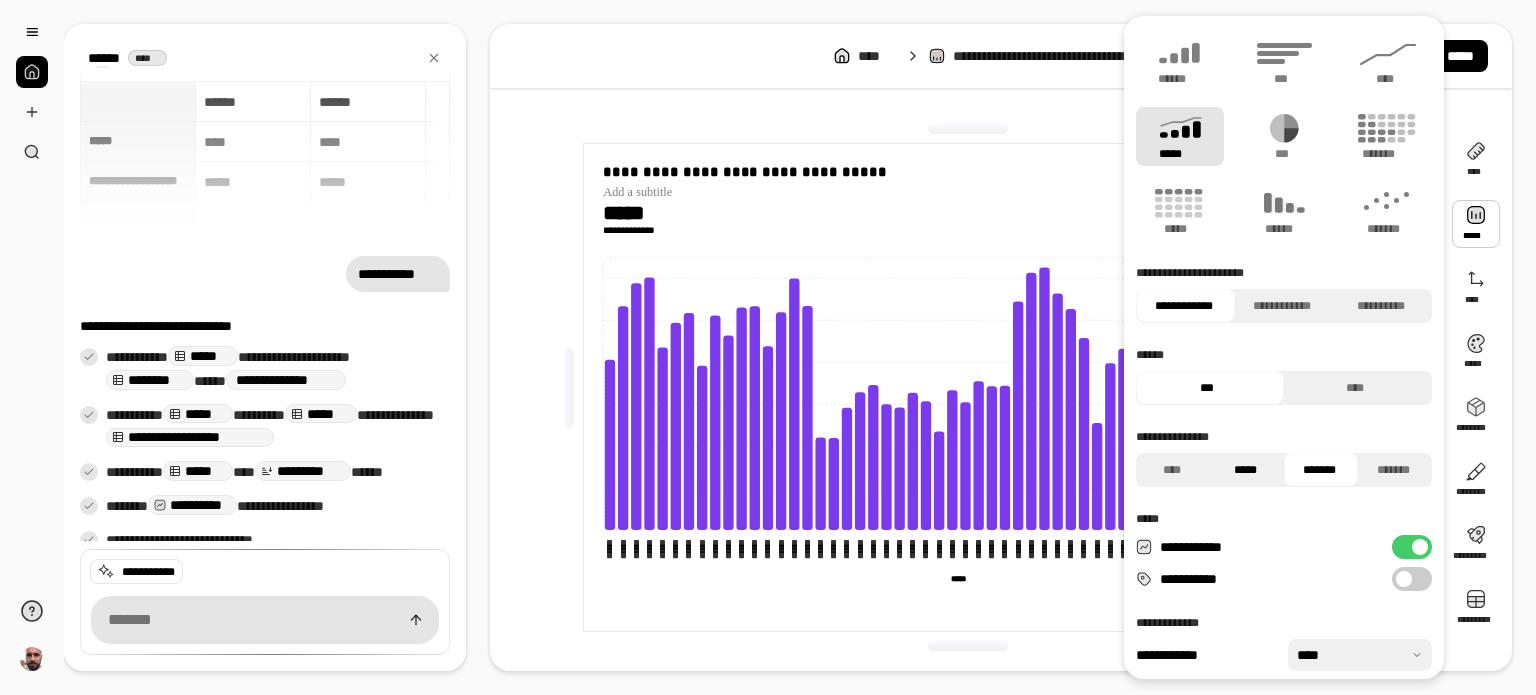 click on "*****" at bounding box center (1245, 470) 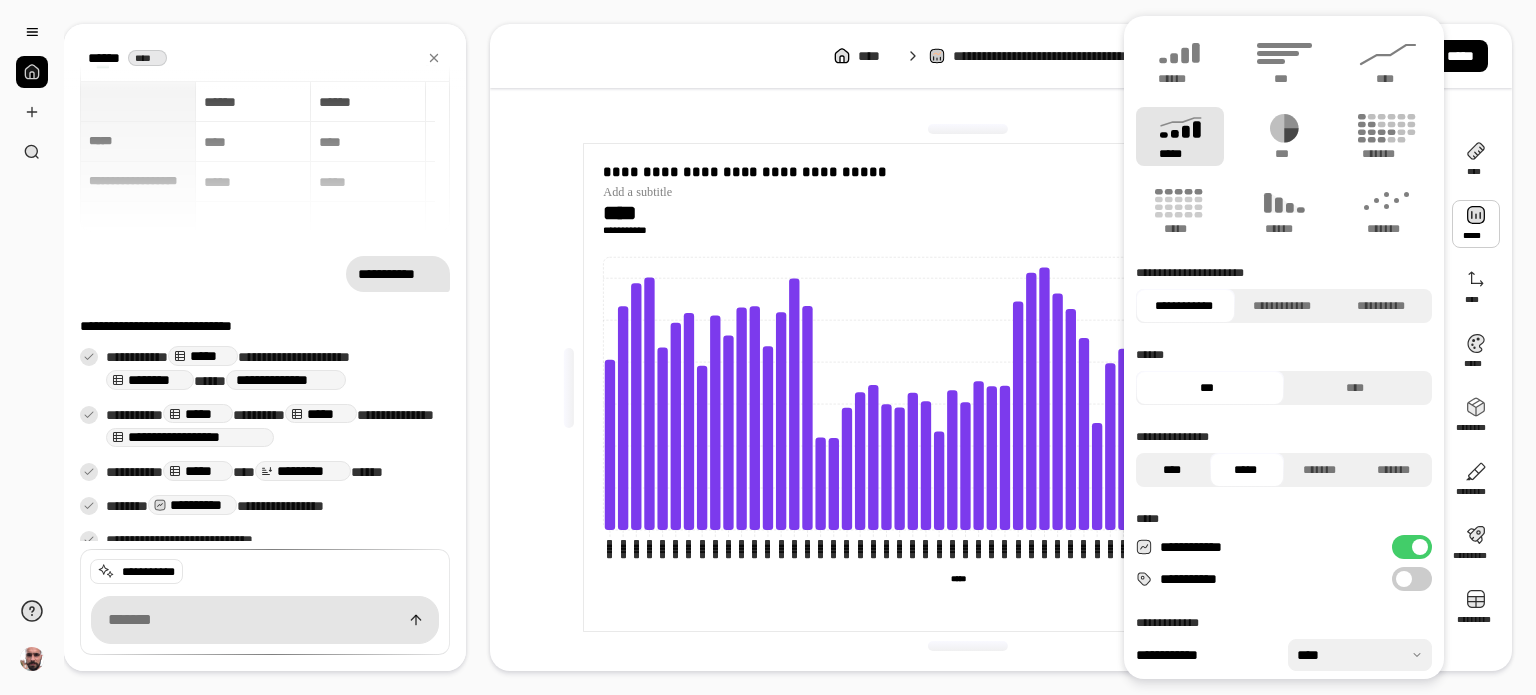 click on "****" at bounding box center [1171, 470] 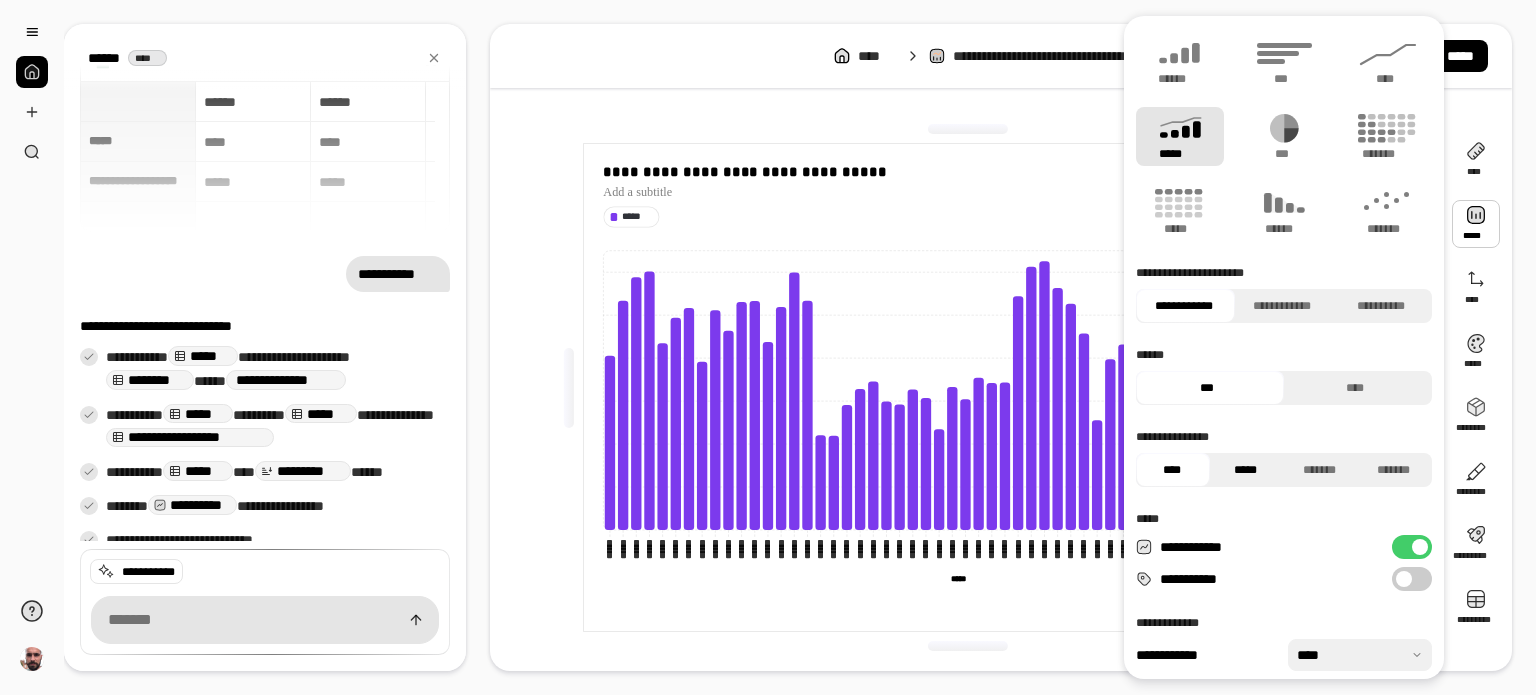 click on "*****" at bounding box center [1245, 470] 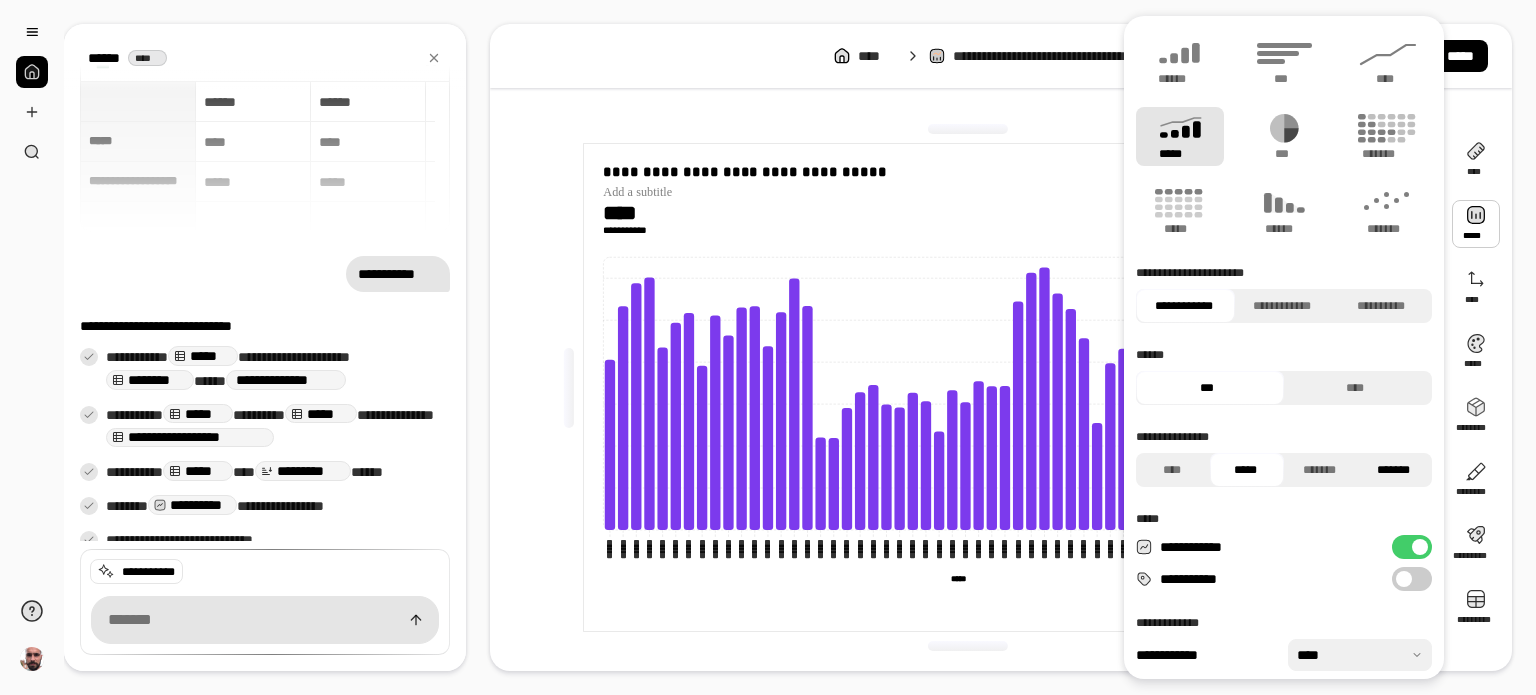 click on "*******" at bounding box center [1393, 470] 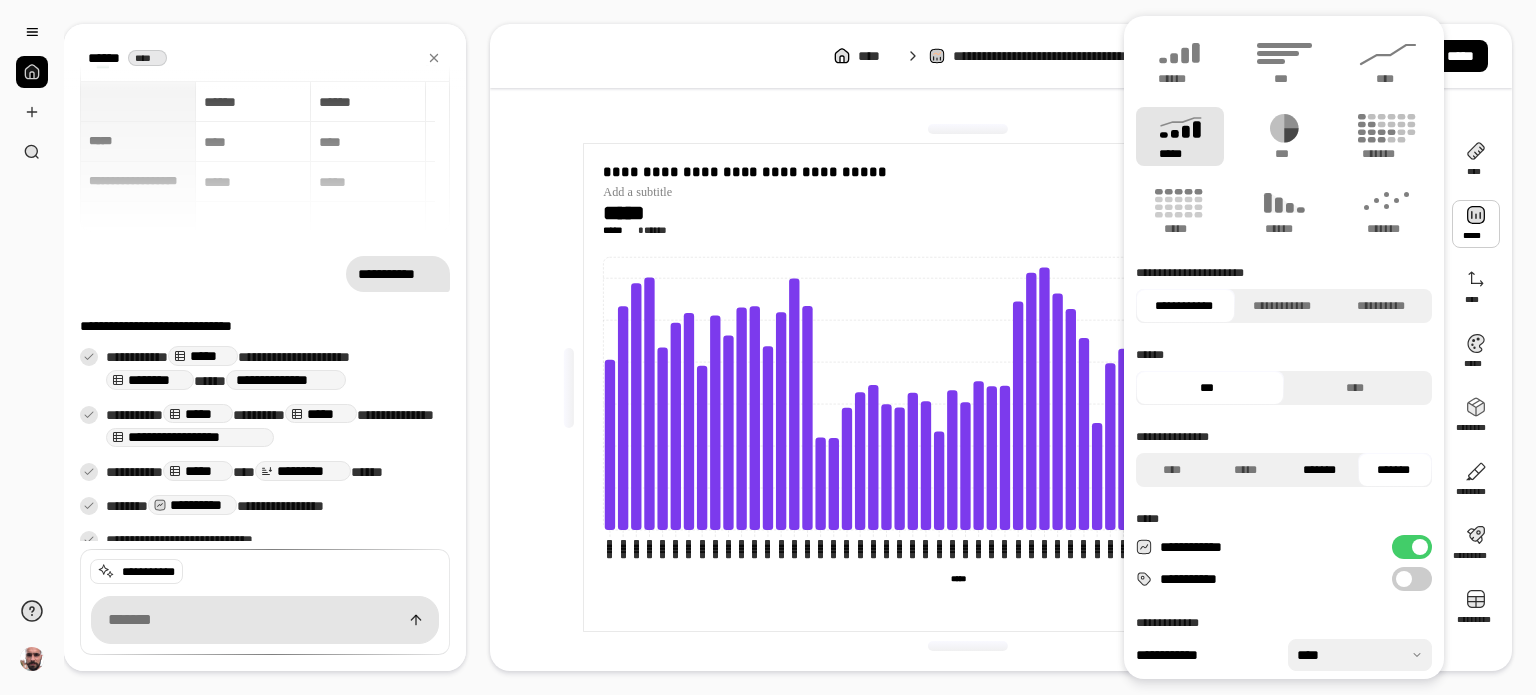 click on "*******" at bounding box center [1319, 470] 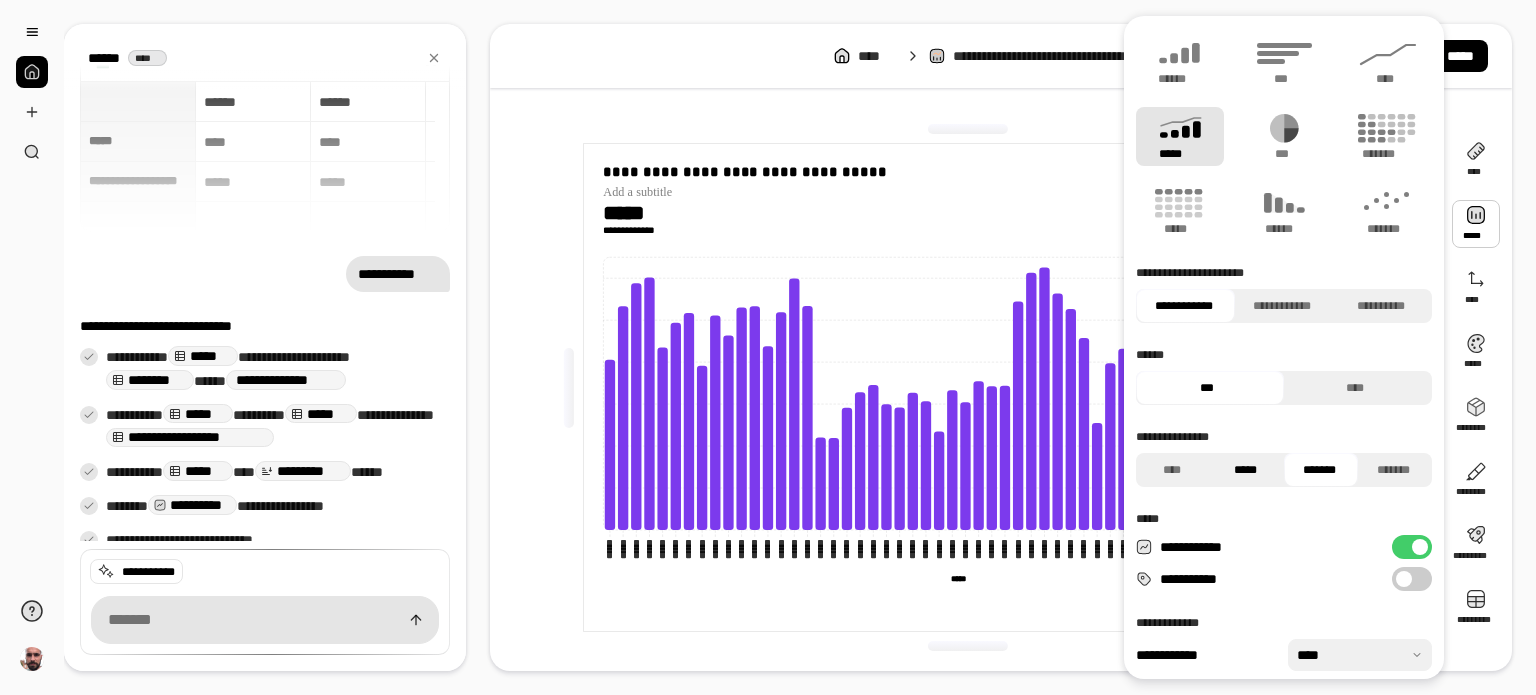 click on "*****" at bounding box center (1245, 470) 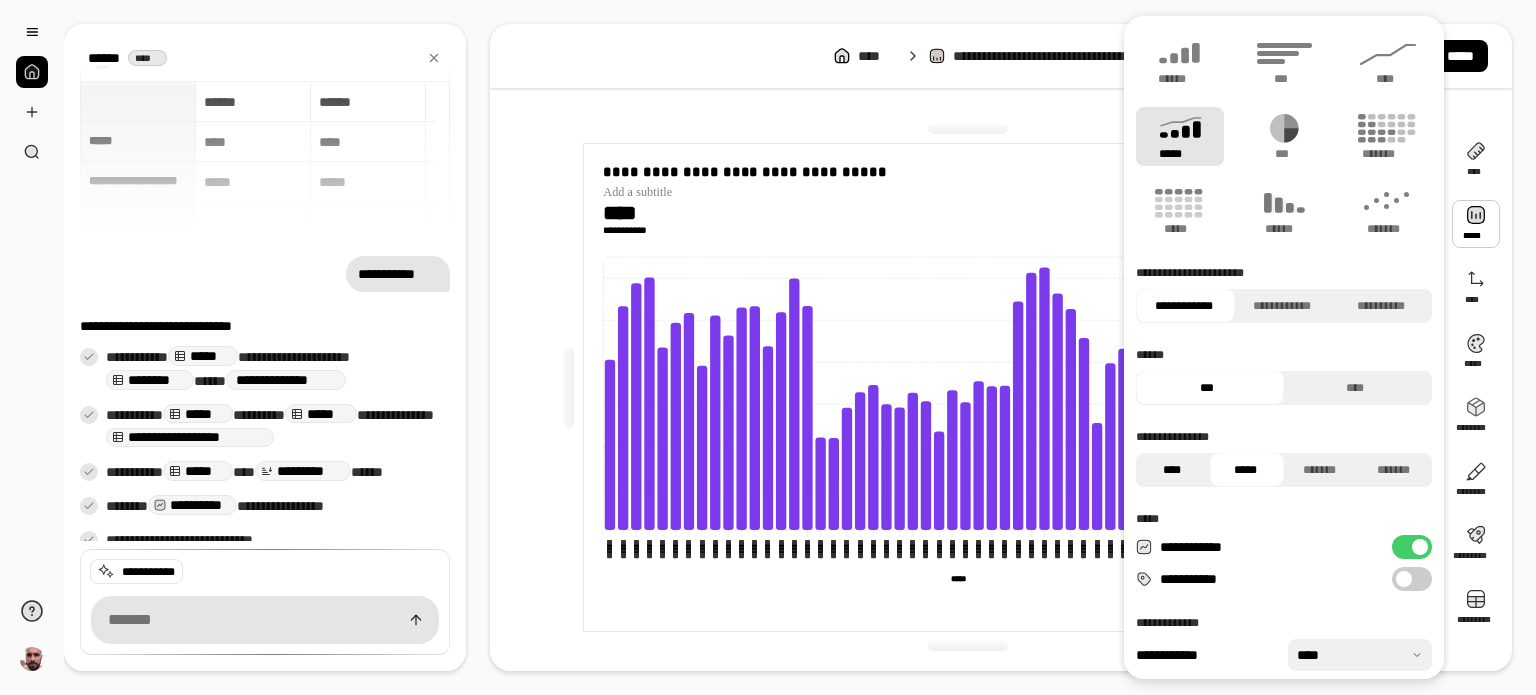 click on "****" at bounding box center (1171, 470) 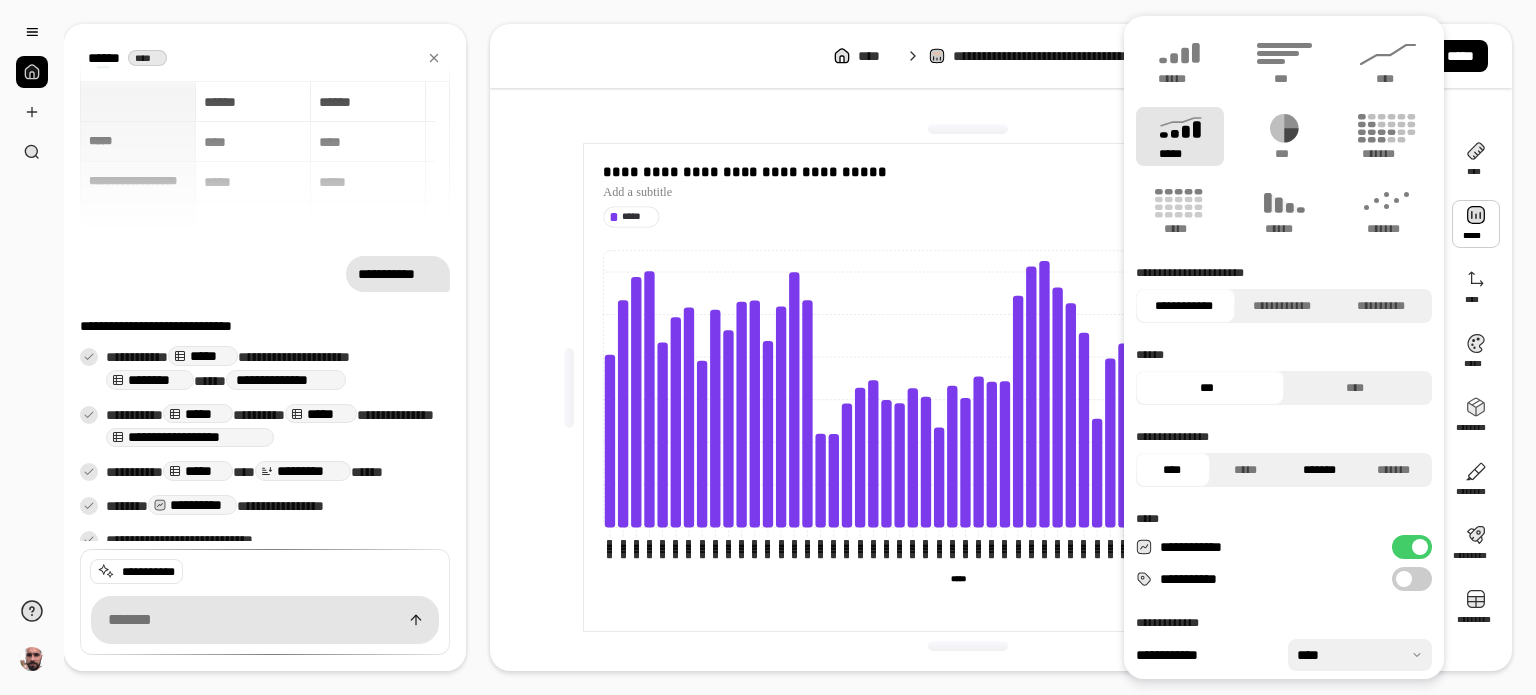 click on "*******" at bounding box center [1319, 470] 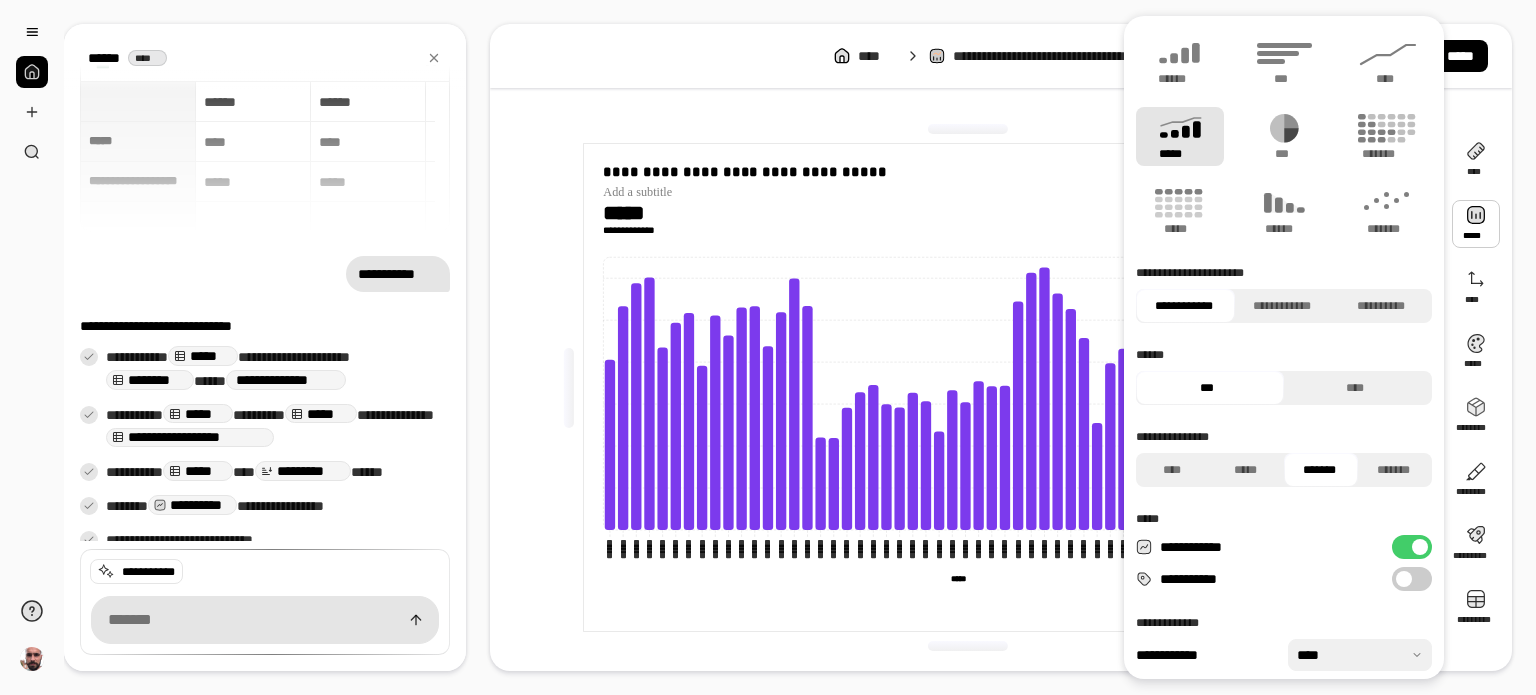 scroll, scrollTop: 49, scrollLeft: 0, axis: vertical 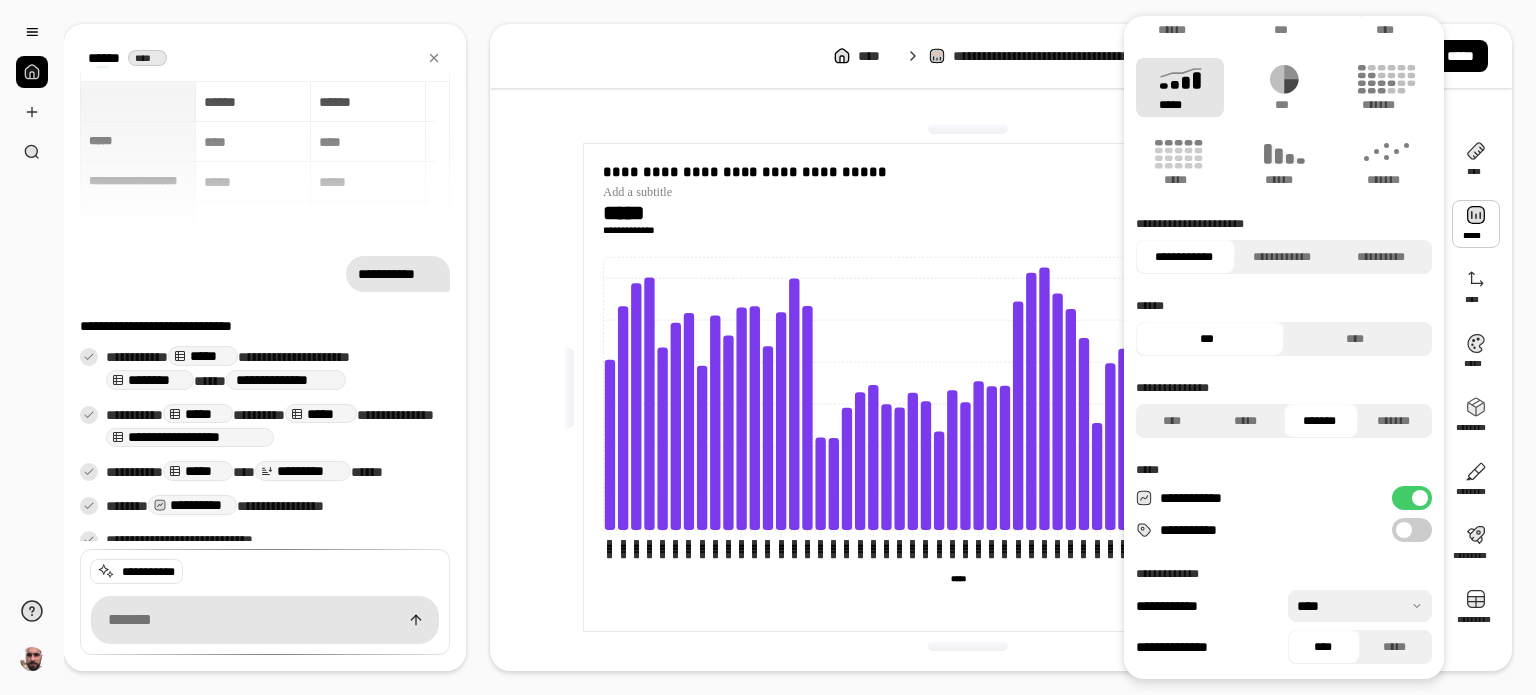 click on "**********" at bounding box center [1412, 530] 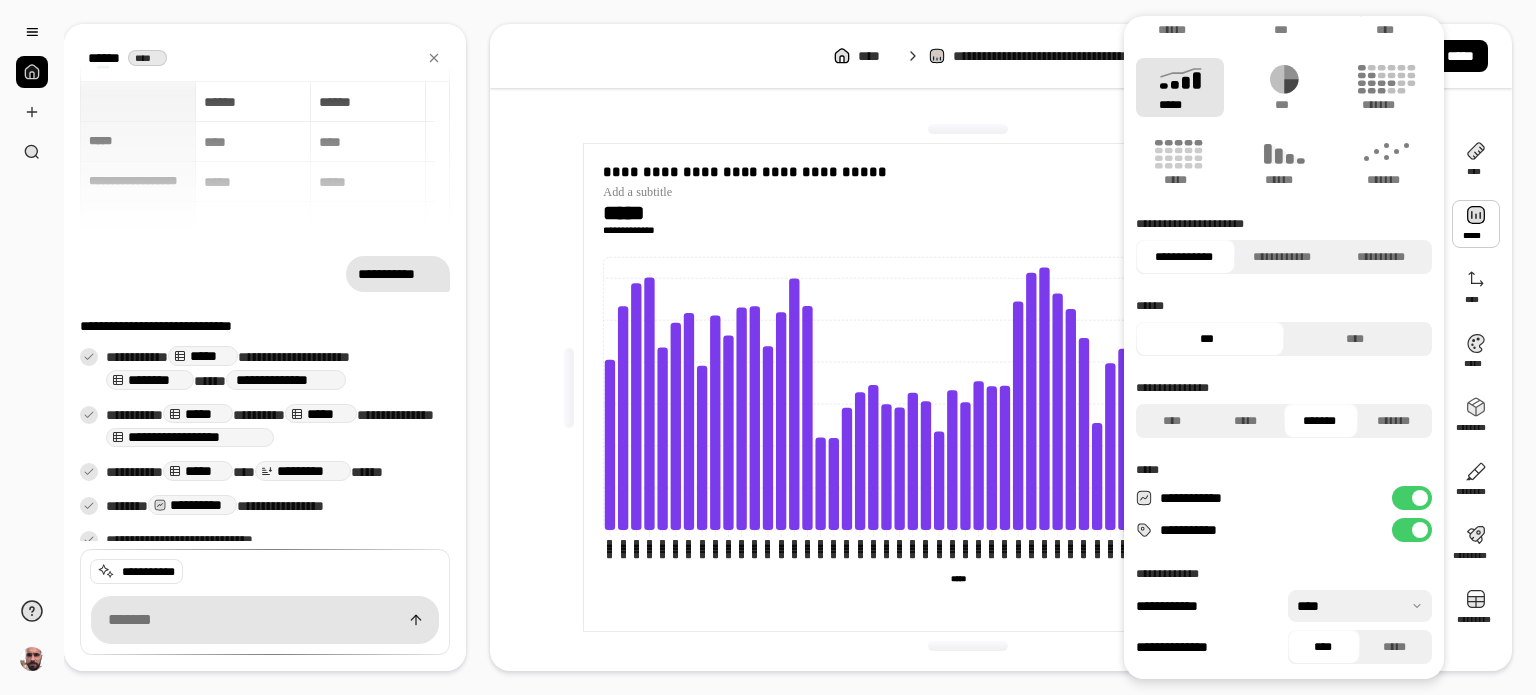 click on "**********" at bounding box center [967, 600] 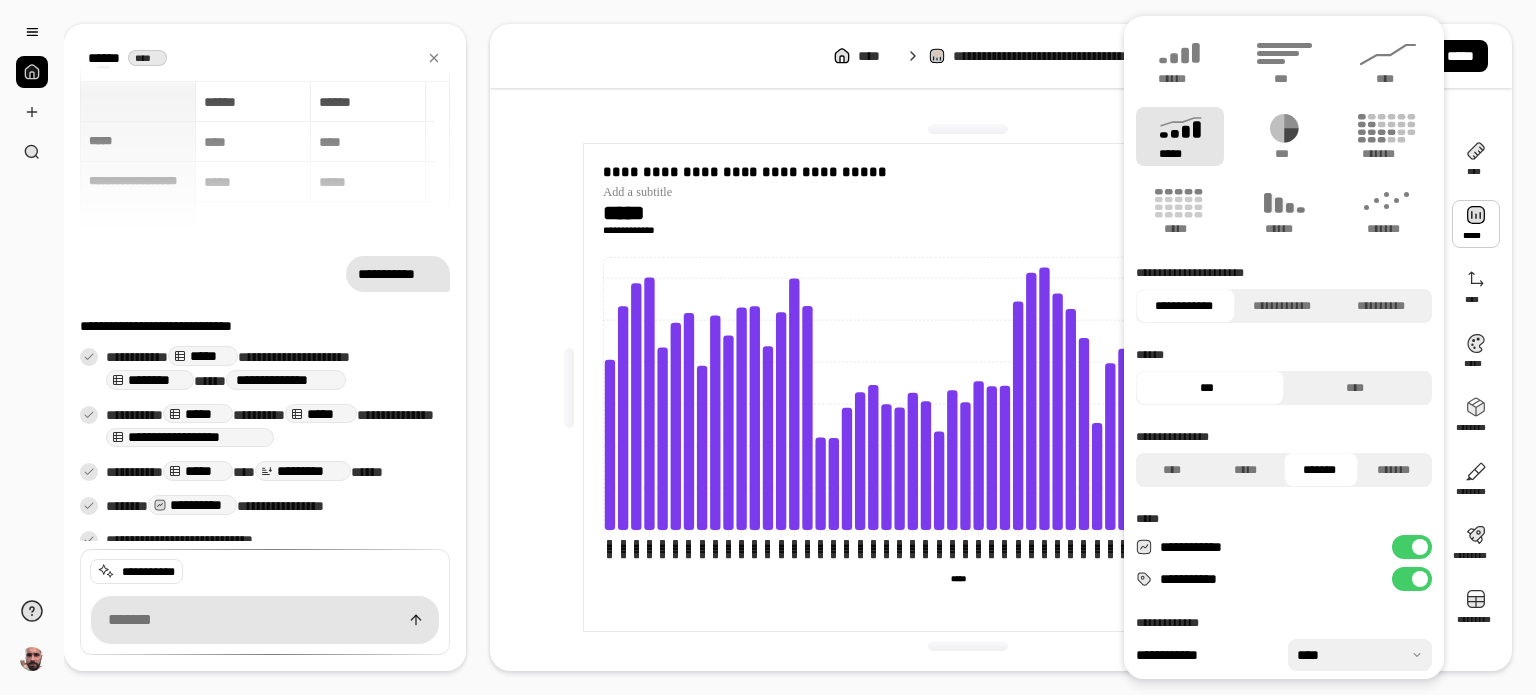 click on "**********" at bounding box center [1412, 579] 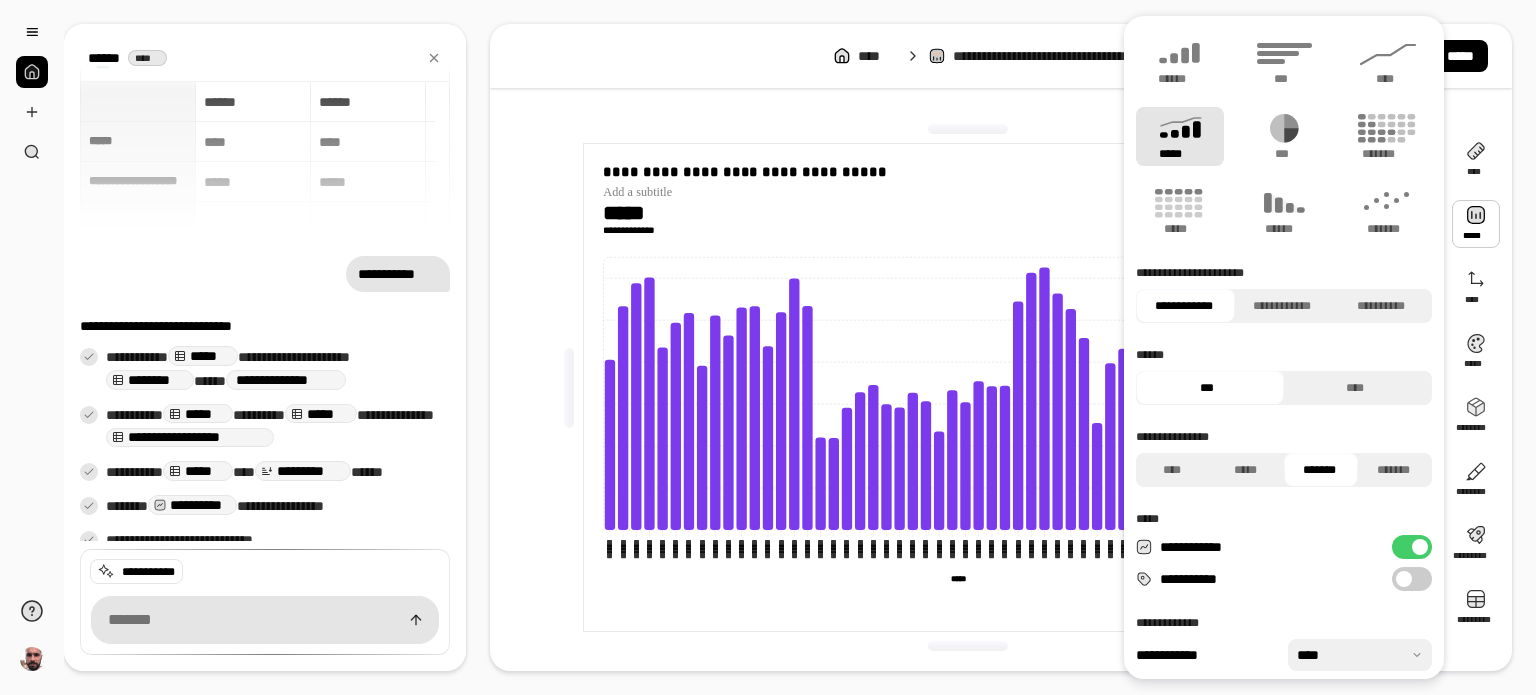 click on "**********" at bounding box center [1412, 579] 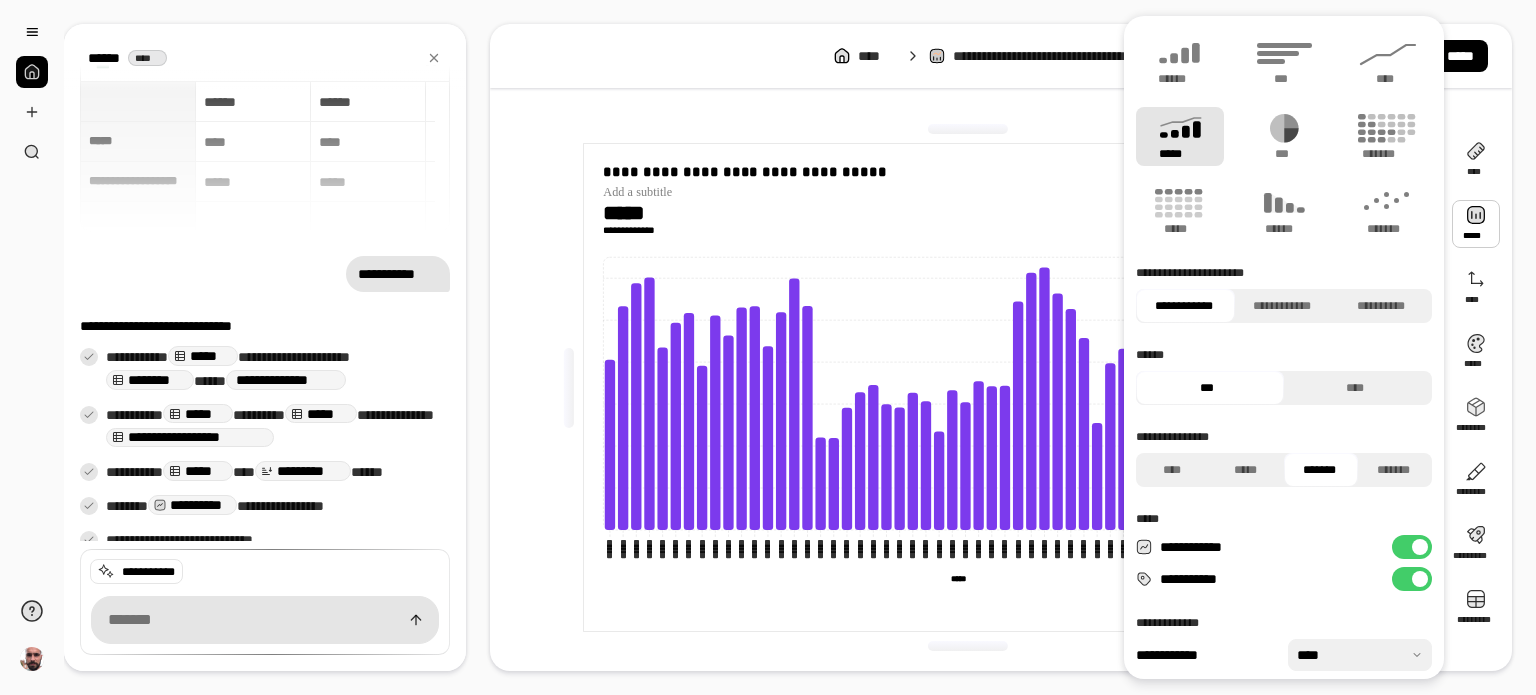 click at bounding box center [1420, 579] 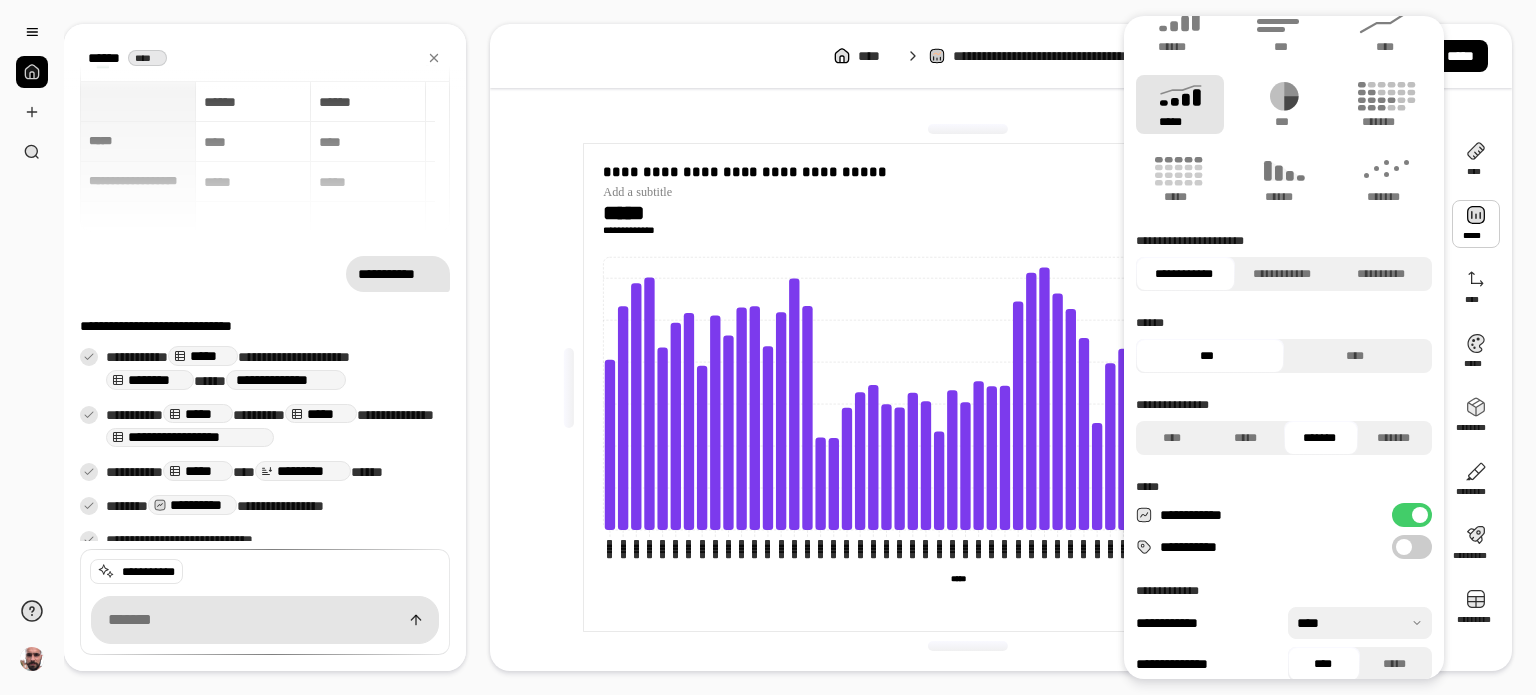 scroll, scrollTop: 49, scrollLeft: 0, axis: vertical 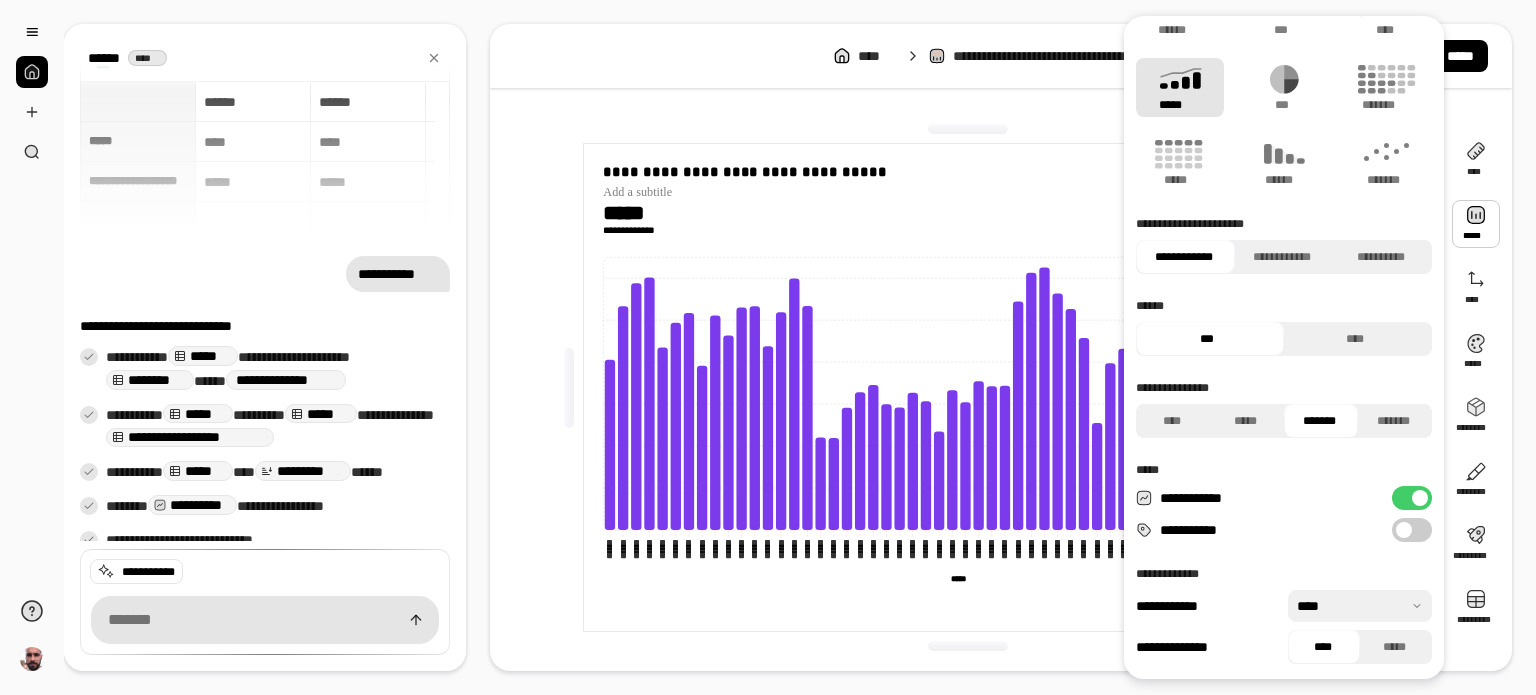 click at bounding box center [1360, 606] 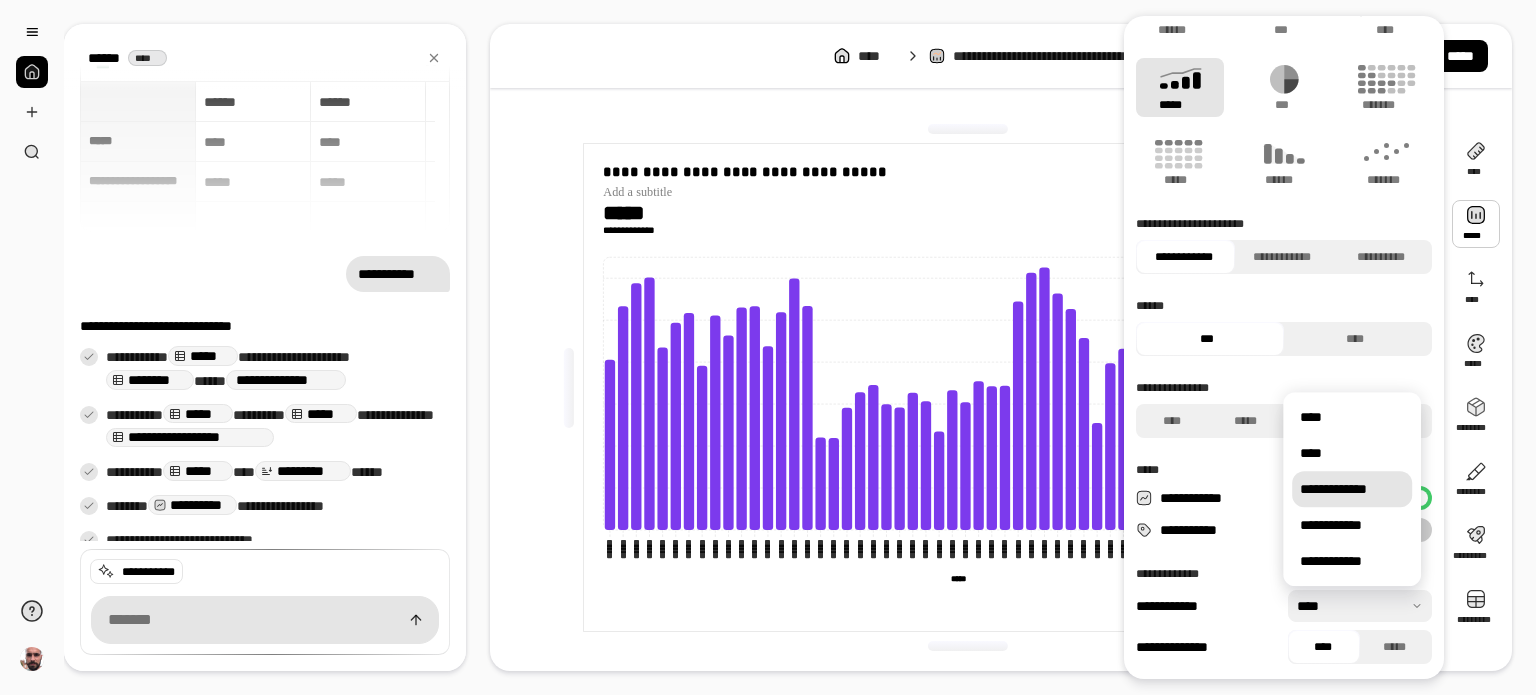 click on "**********" at bounding box center [1352, 489] 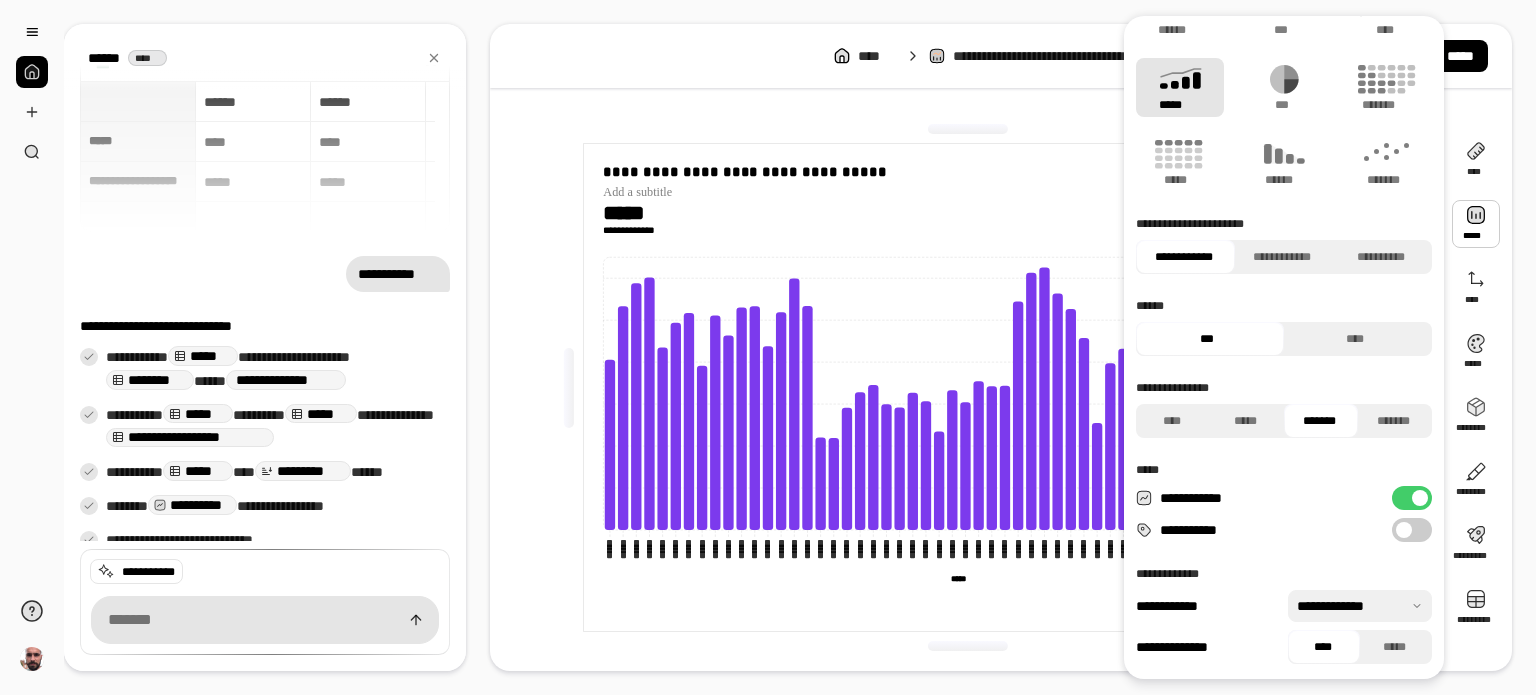 click at bounding box center (1360, 606) 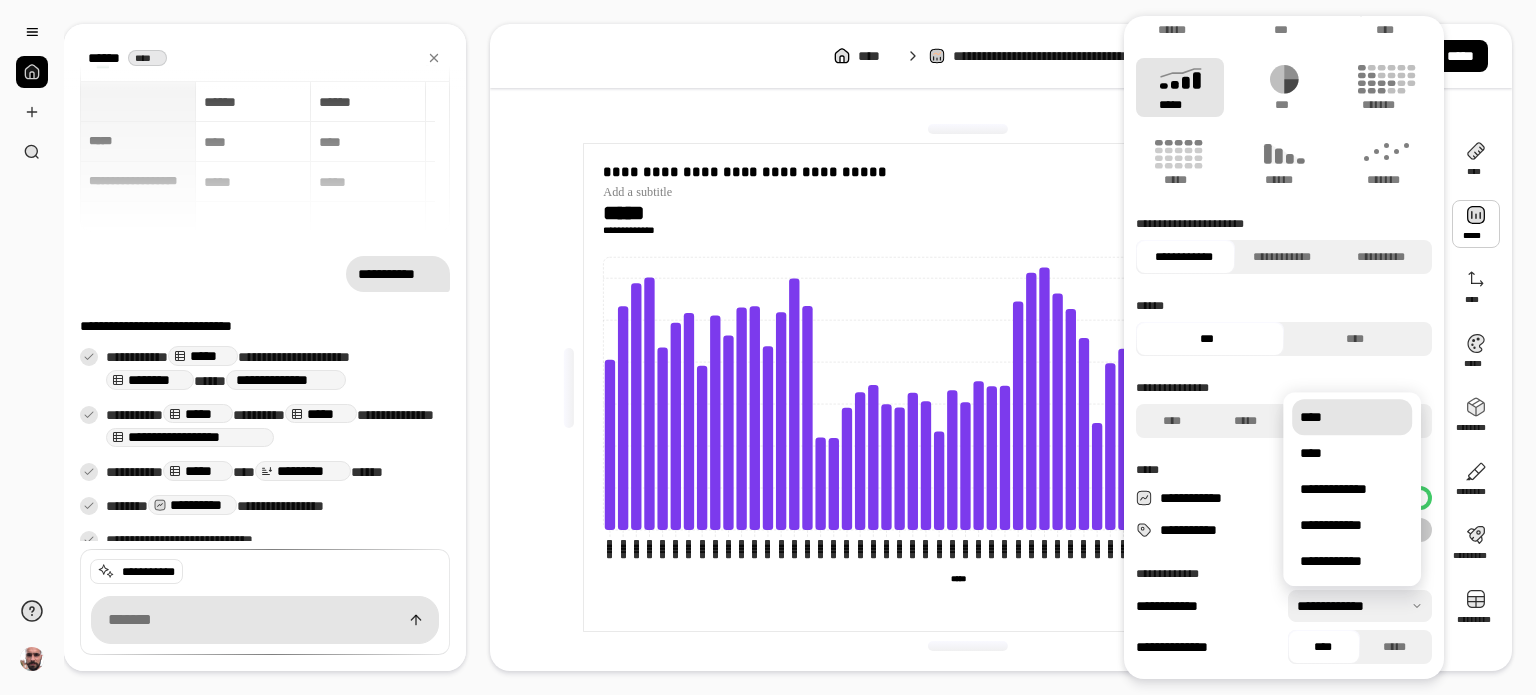 click on "****" at bounding box center (1352, 417) 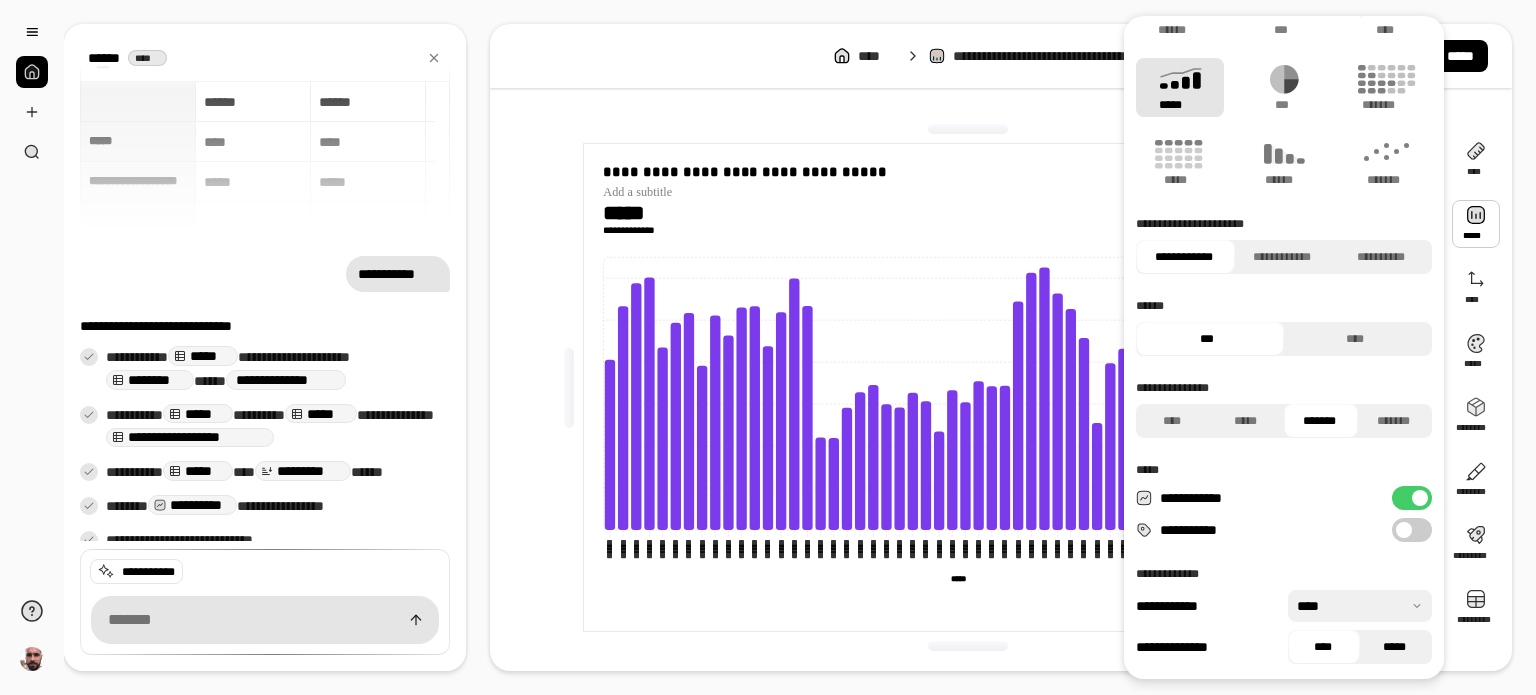 click on "*****" at bounding box center [1394, 647] 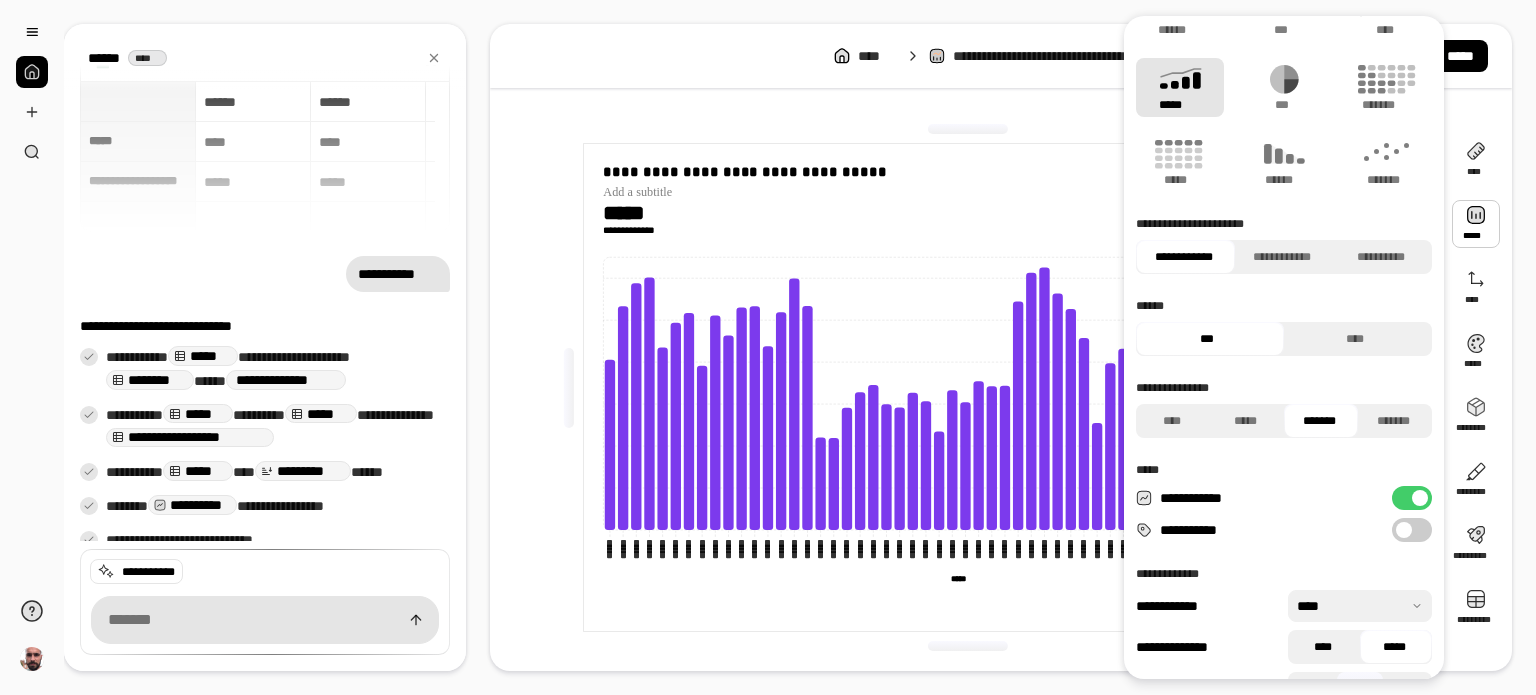 click on "****" at bounding box center [1322, 647] 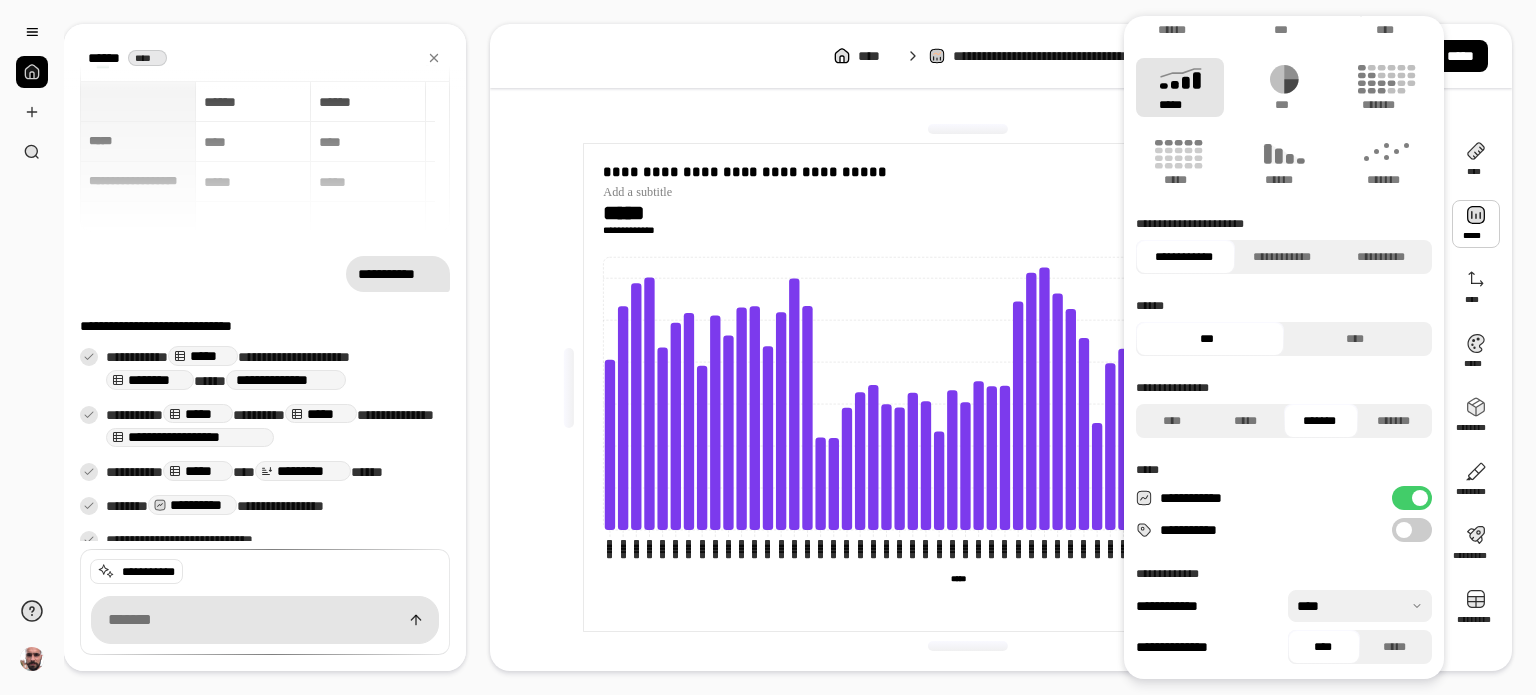 click on "**********" at bounding box center [1412, 498] 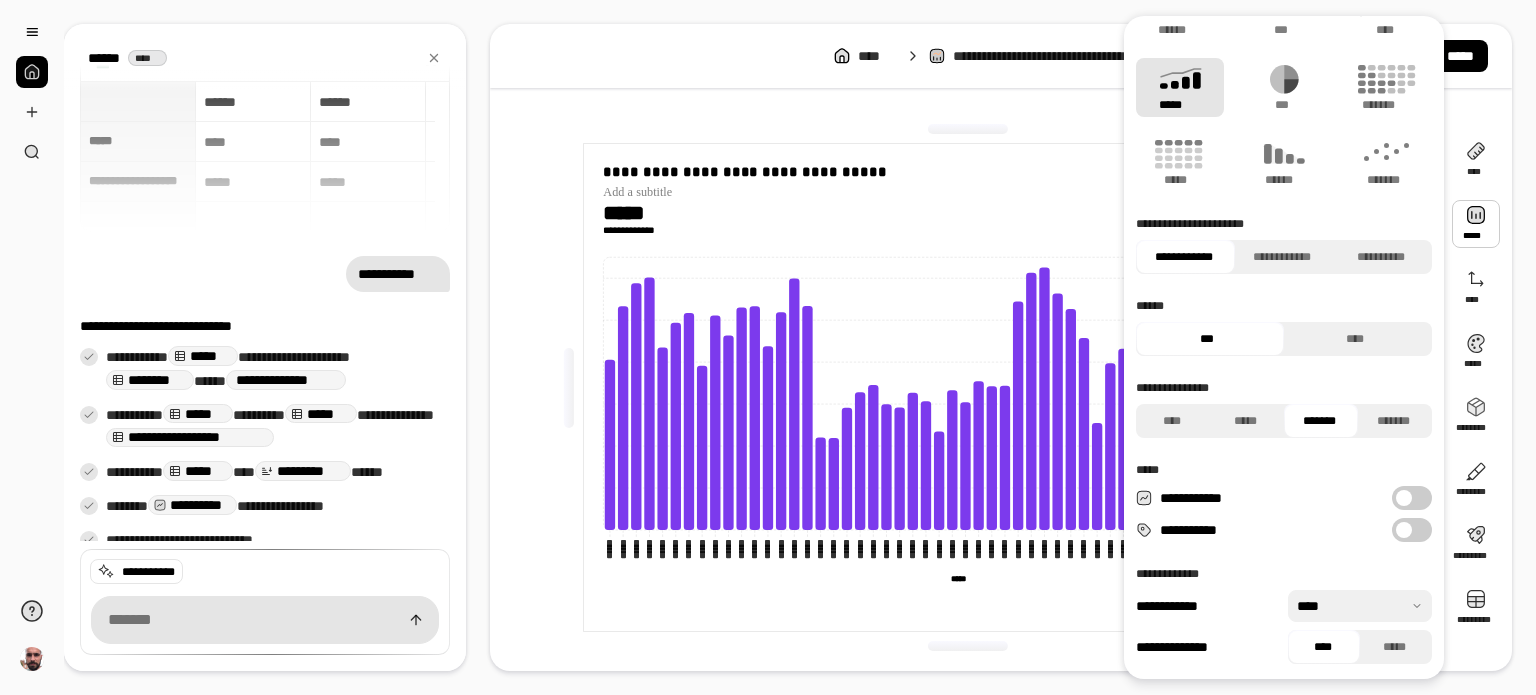 click on "**********" at bounding box center (1412, 498) 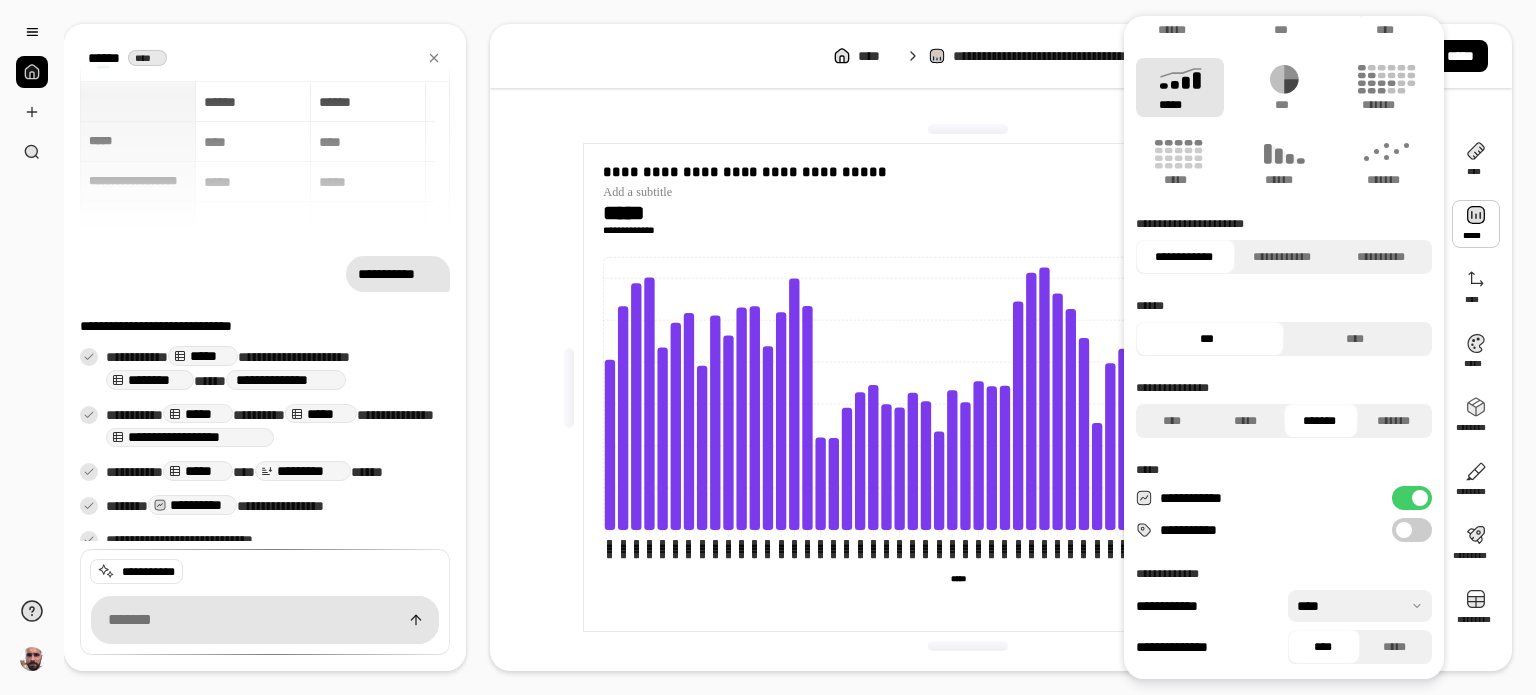 click on "**********" at bounding box center (1412, 498) 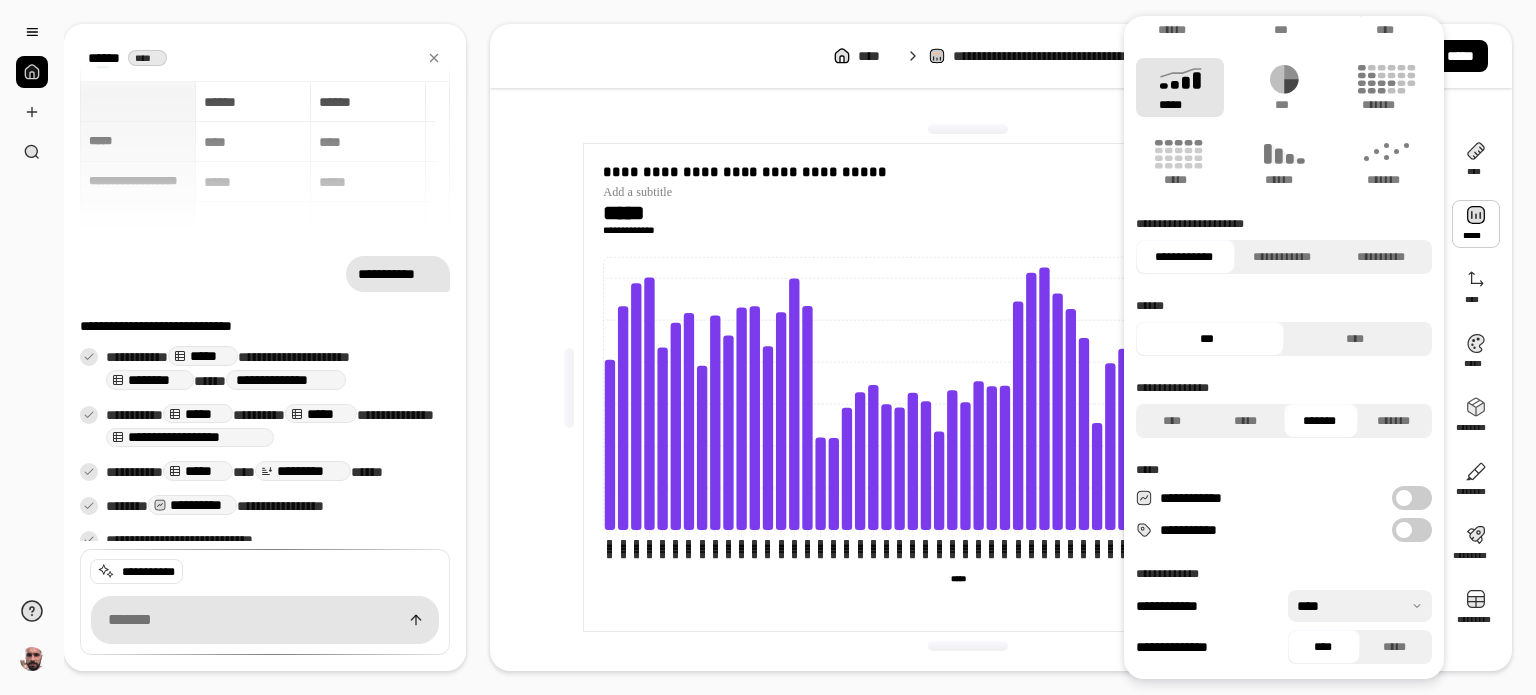click on "**********" at bounding box center (1412, 530) 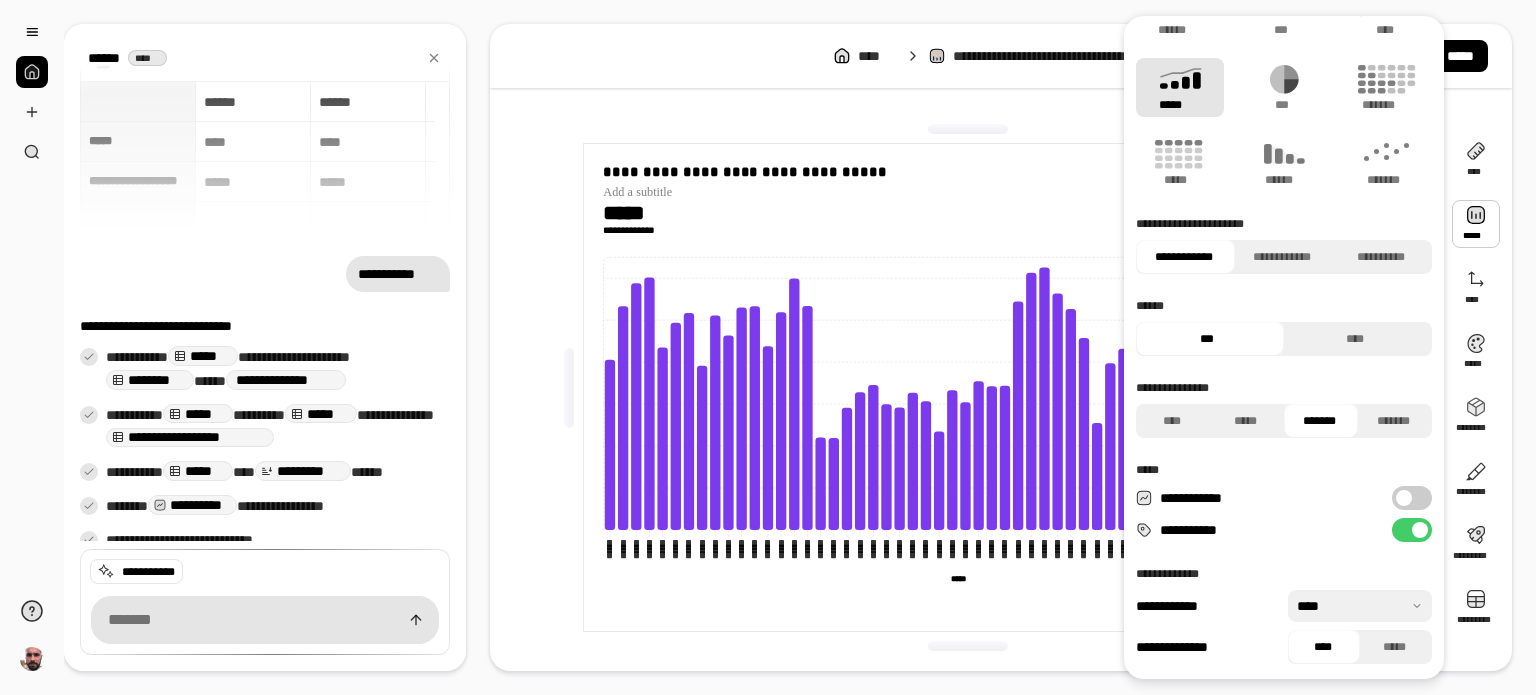 click on "**********" at bounding box center (1412, 530) 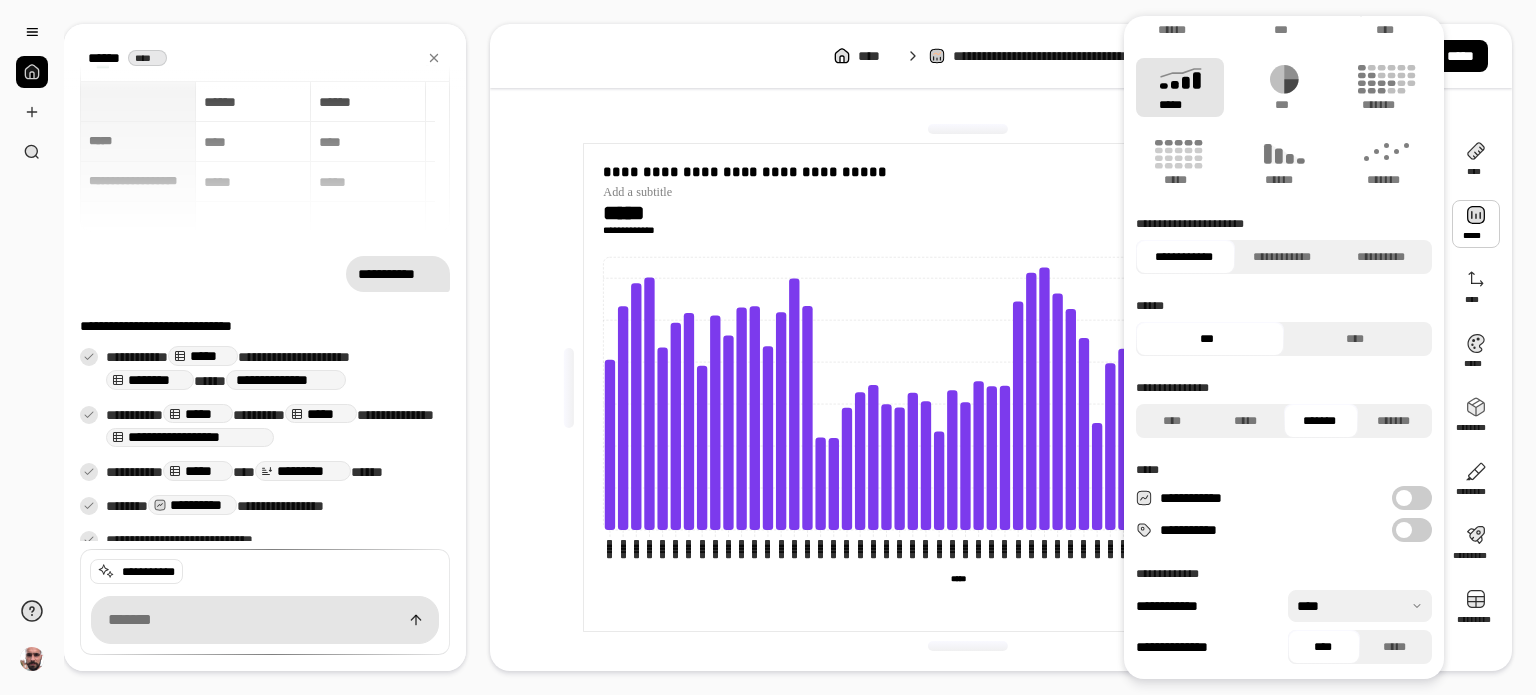 click at bounding box center (1404, 530) 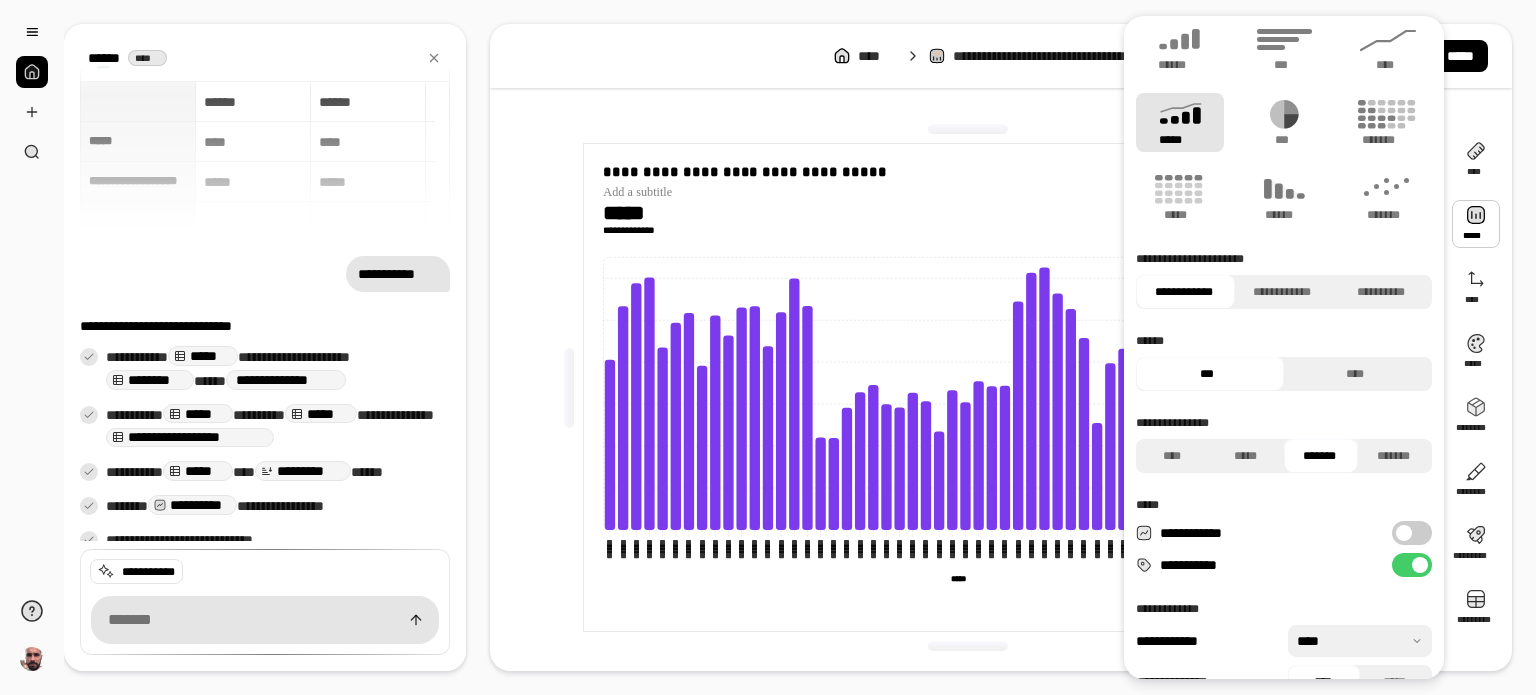 scroll, scrollTop: 0, scrollLeft: 0, axis: both 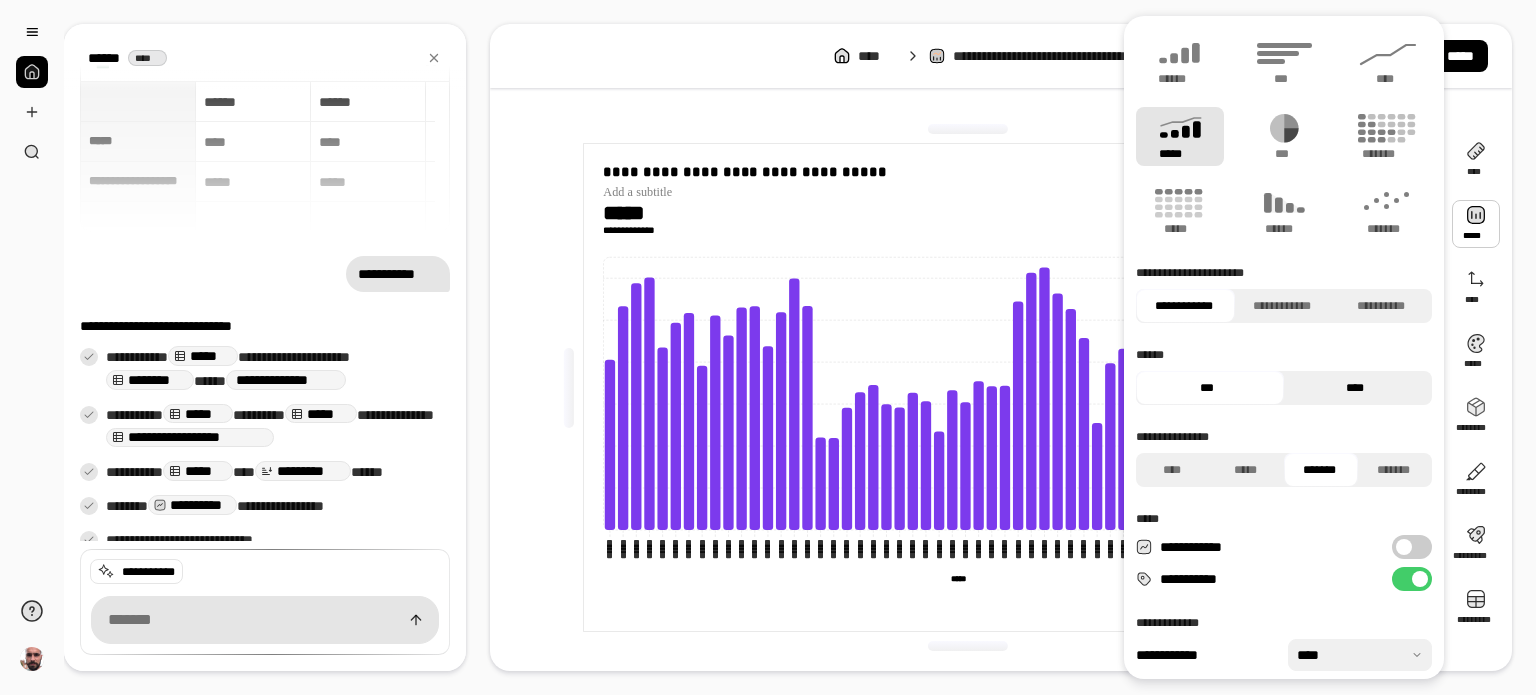 click on "****" at bounding box center (1355, 388) 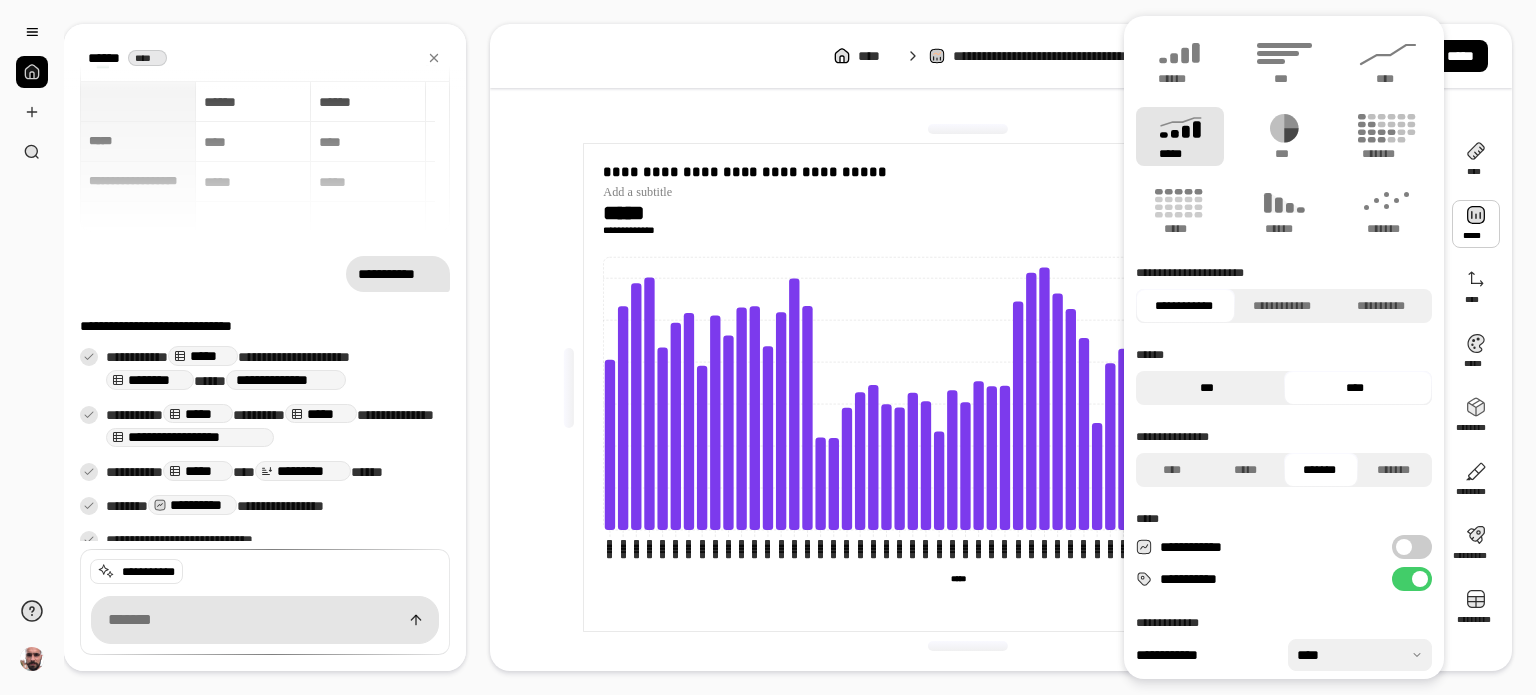 click on "***" at bounding box center (1207, 388) 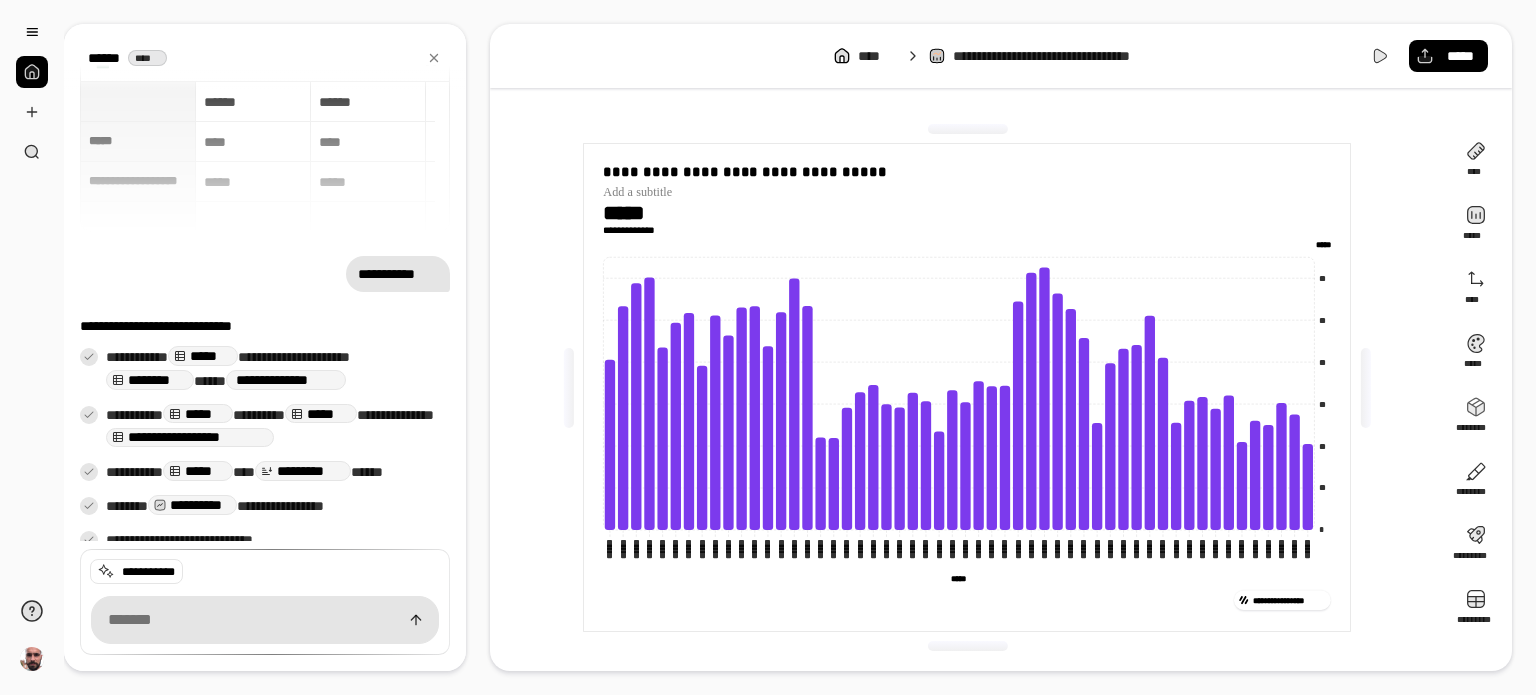 click on "**********" at bounding box center (967, 387) 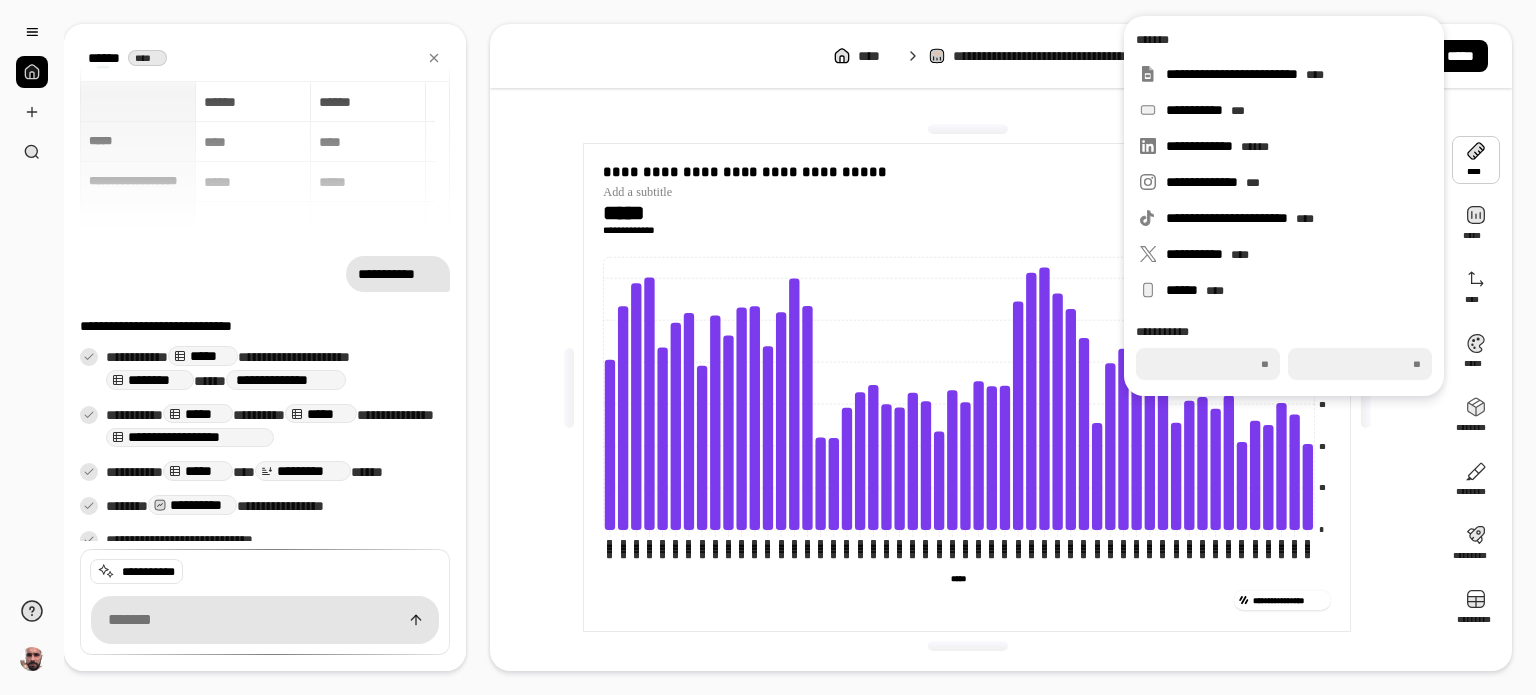 click at bounding box center (1476, 160) 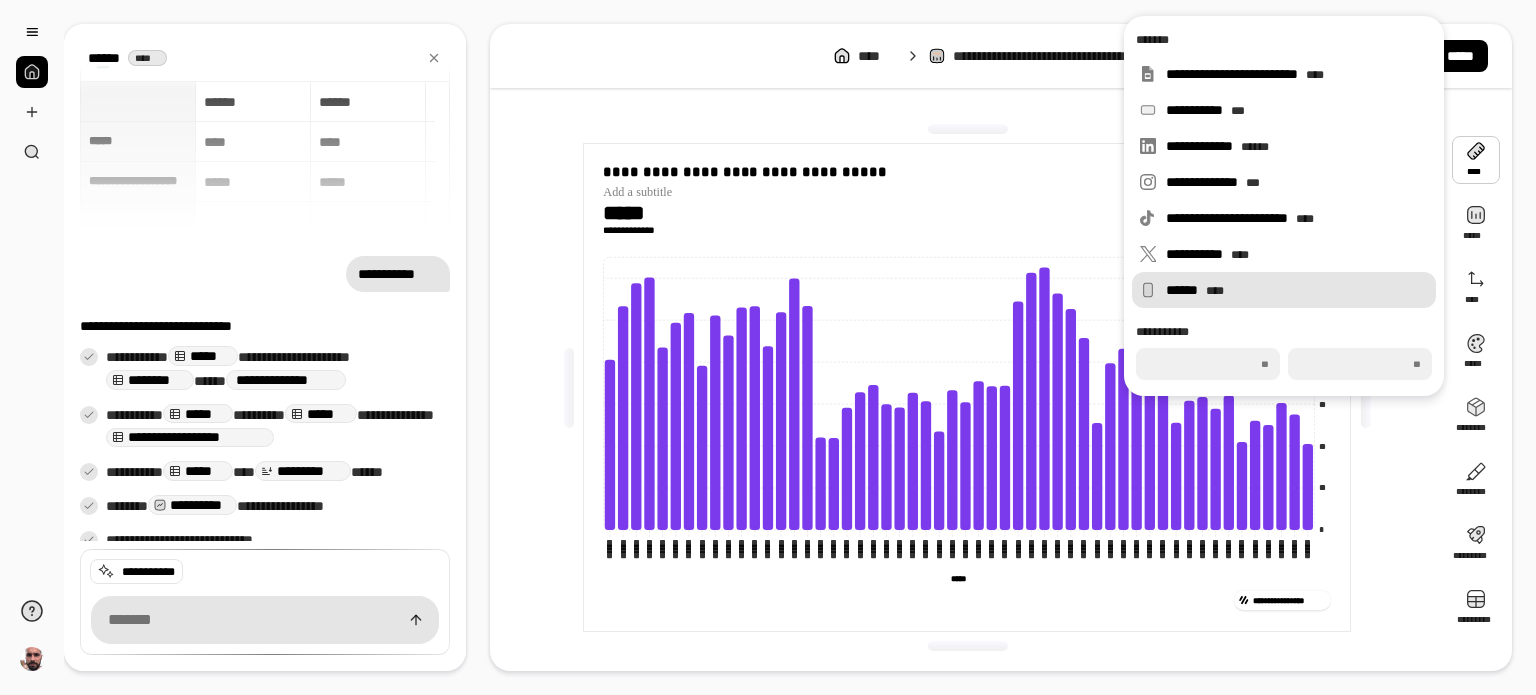 click on "****** ****" at bounding box center (1297, 290) 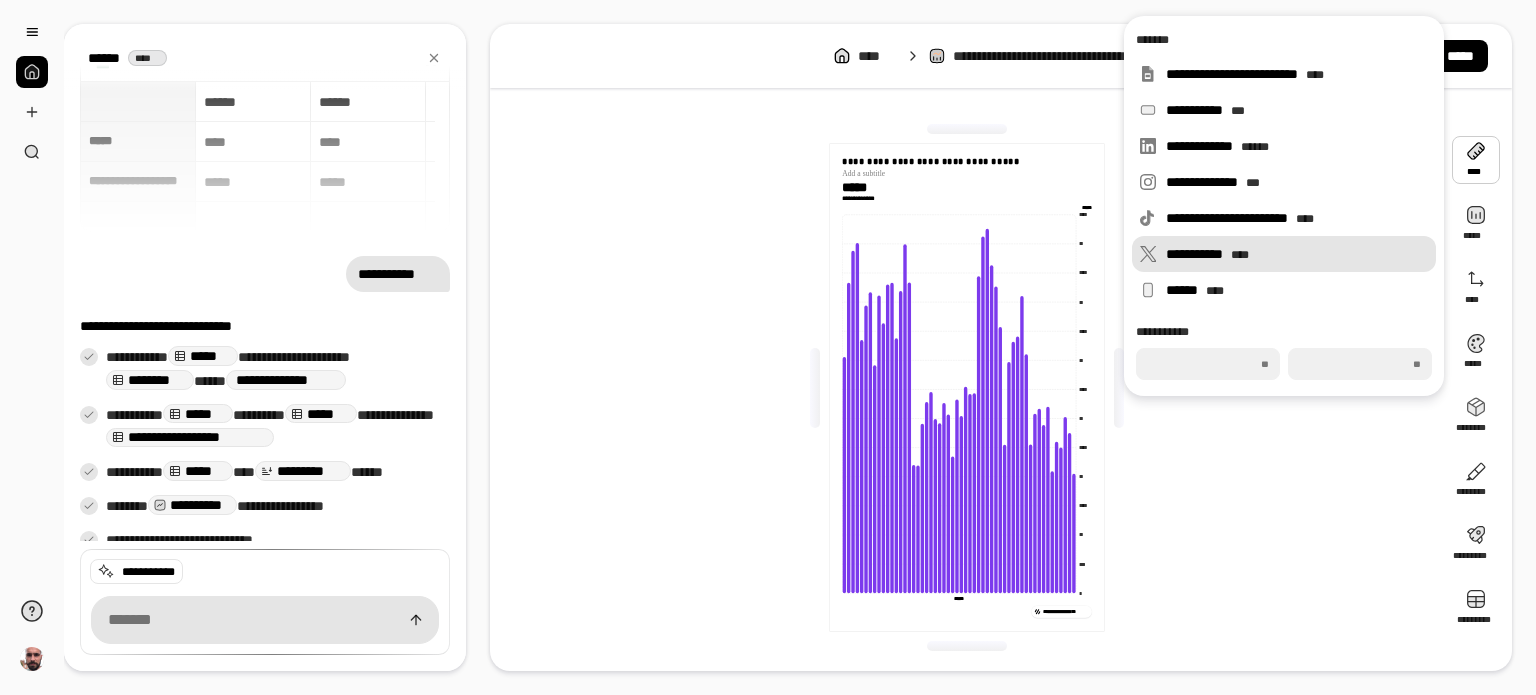 click on "**********" at bounding box center (1297, 254) 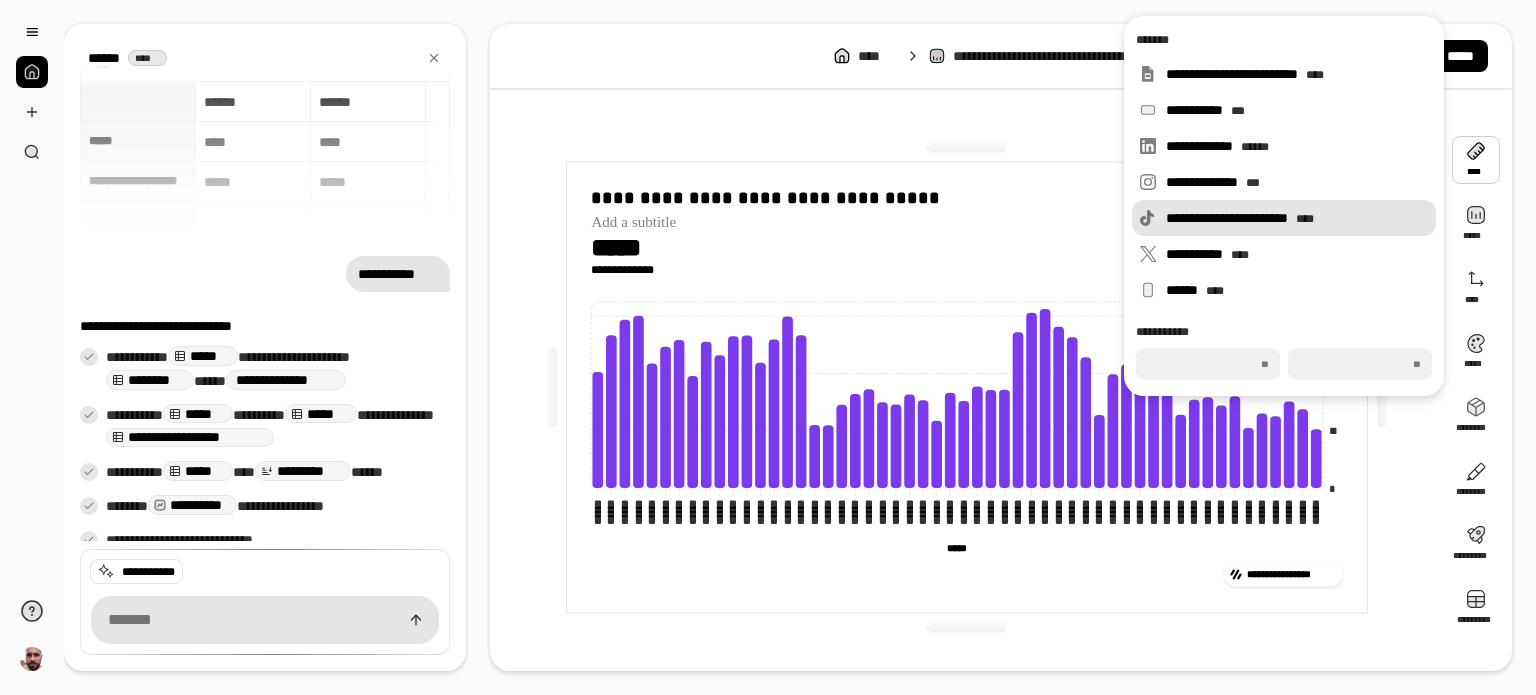 click on "**********" at bounding box center (1297, 218) 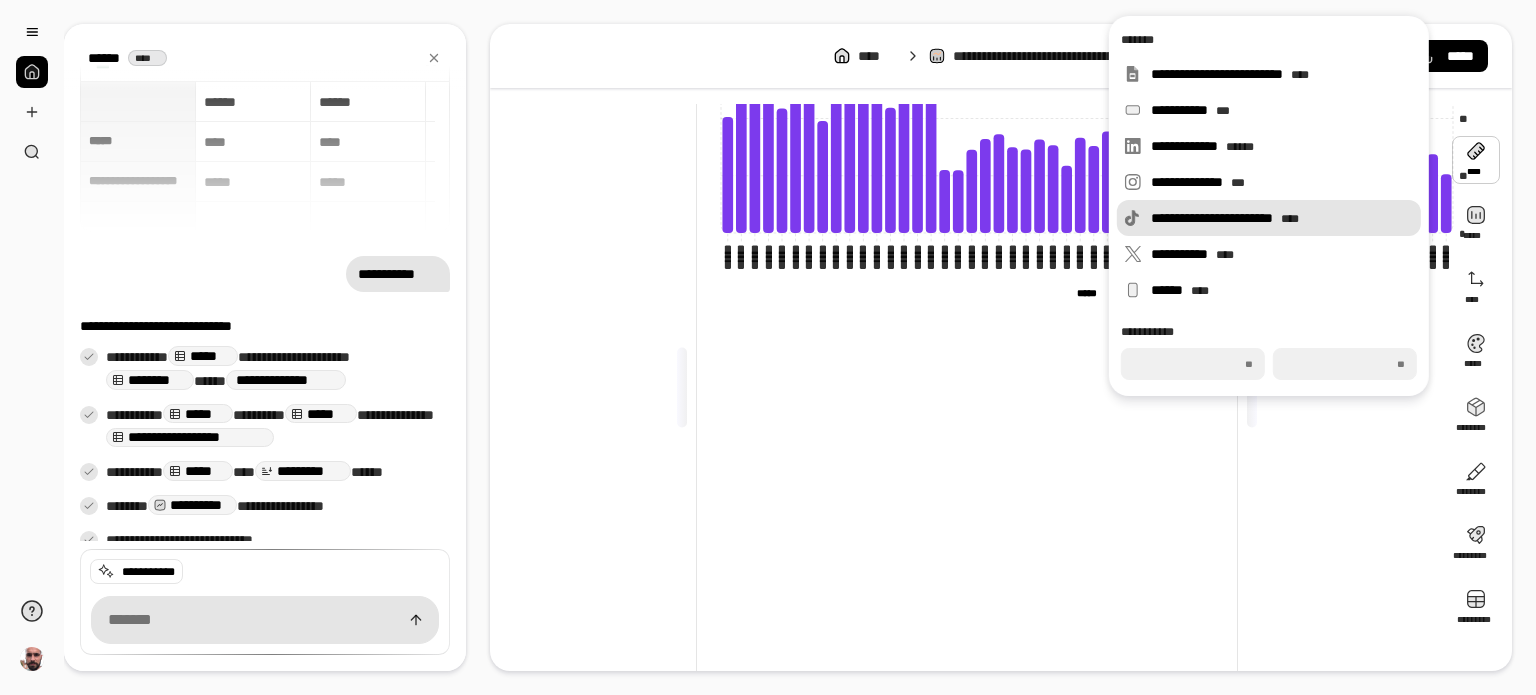 type on "***" 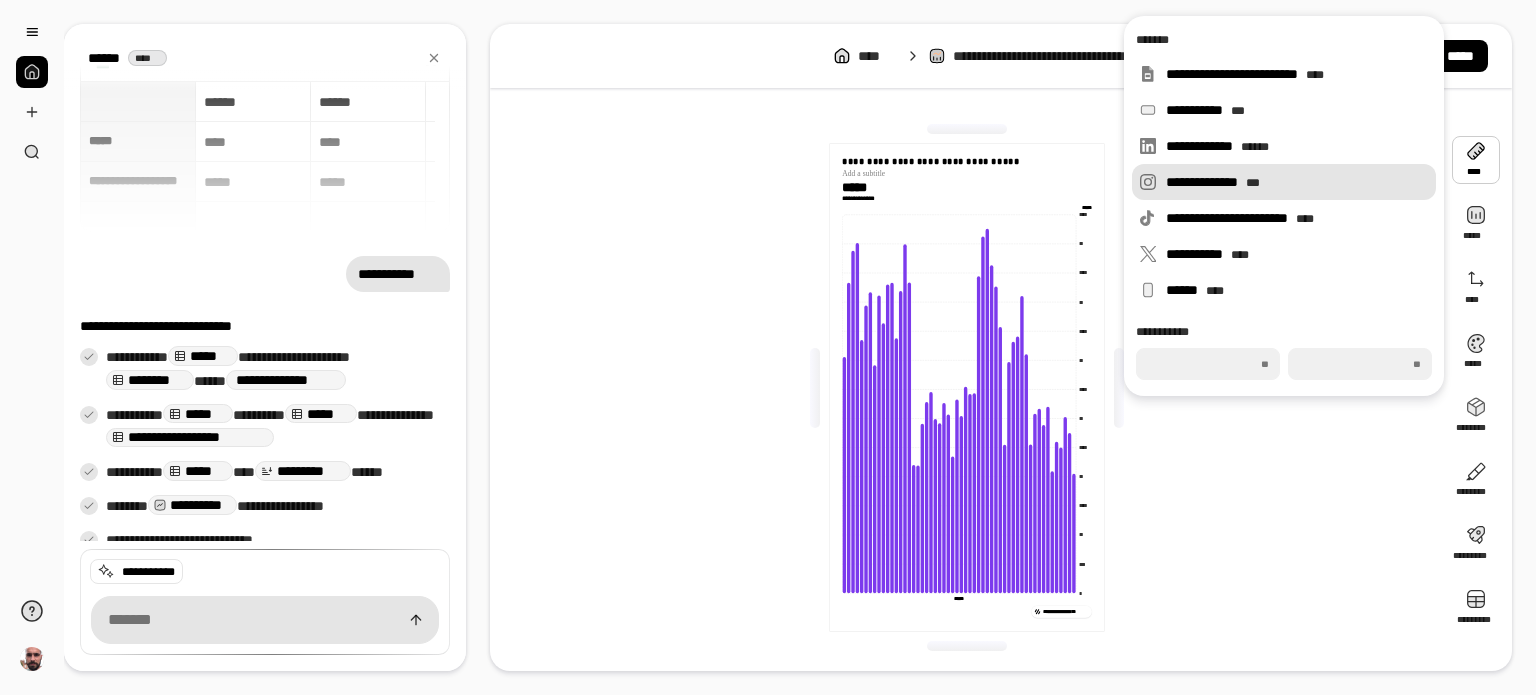 click on "**********" at bounding box center (1284, 182) 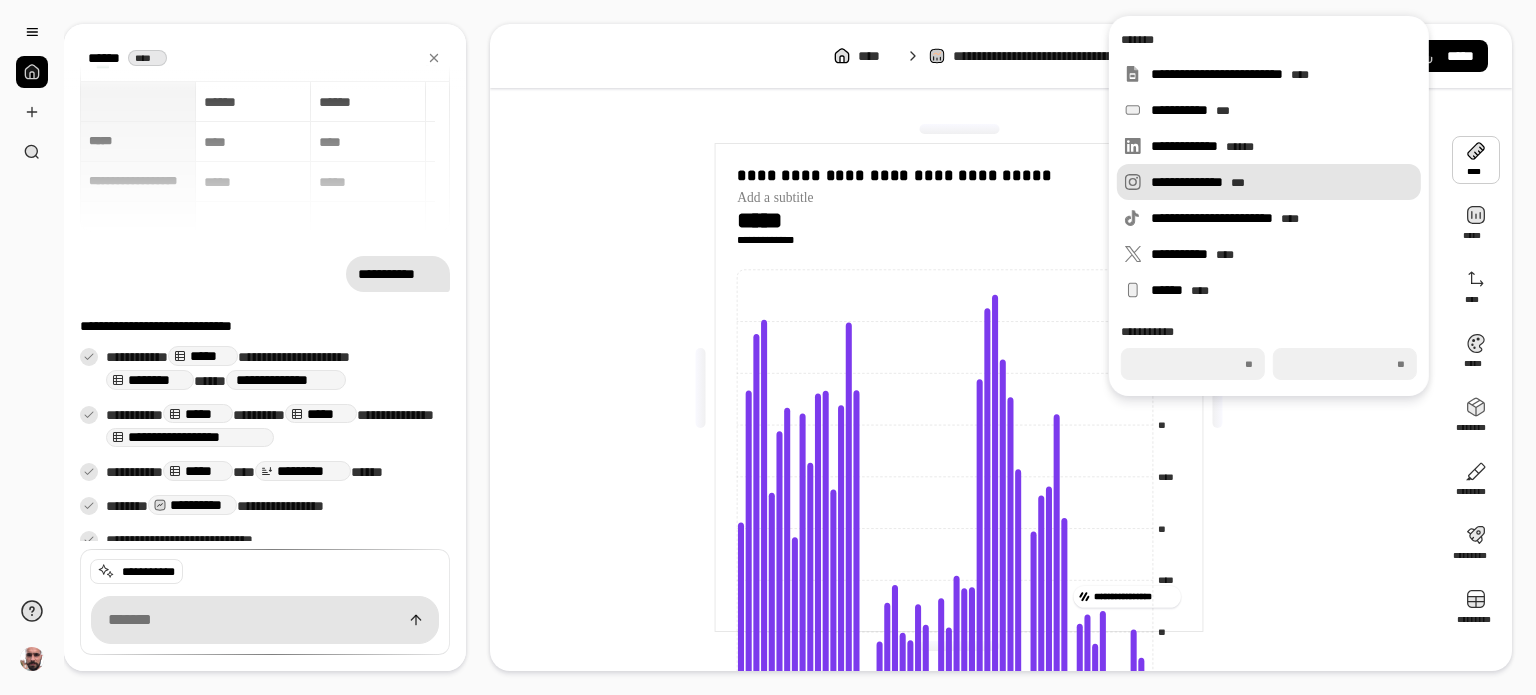 type on "***" 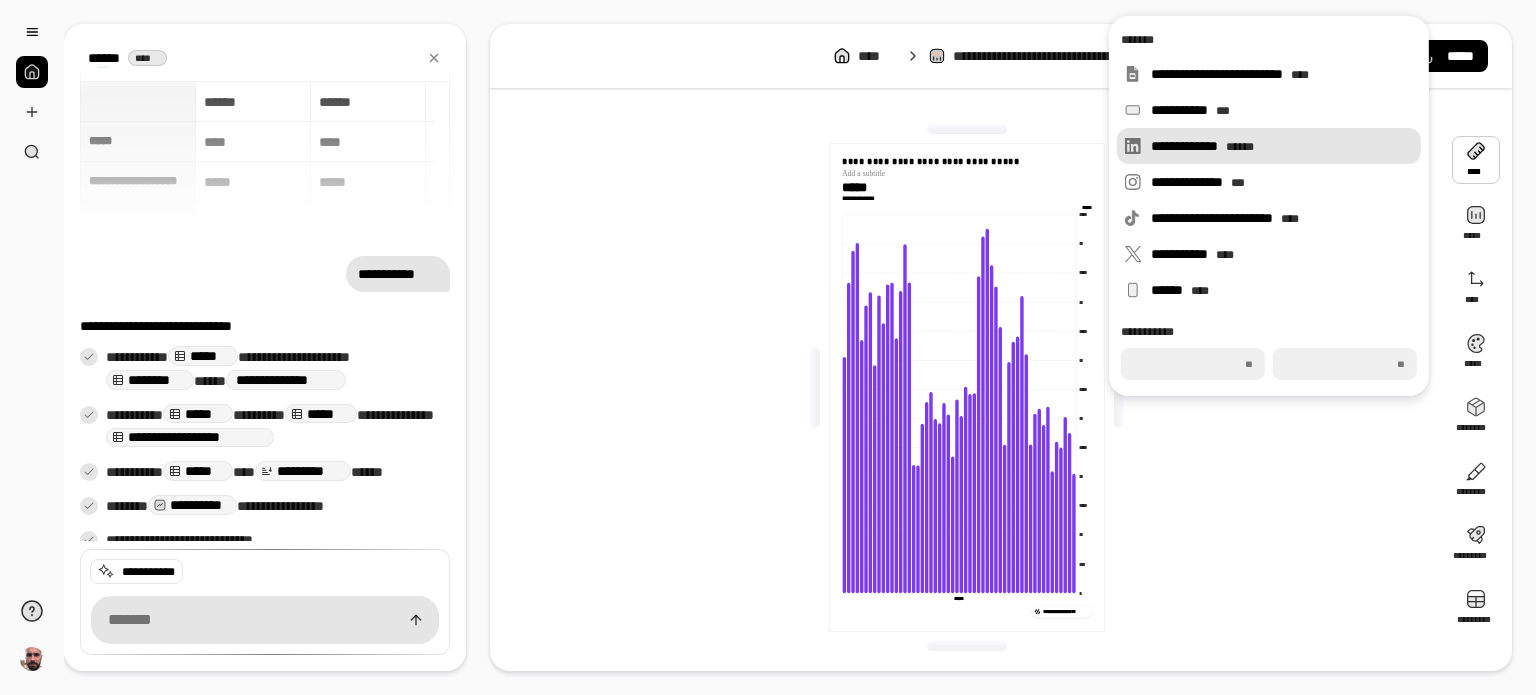 click on "**********" at bounding box center (1282, 146) 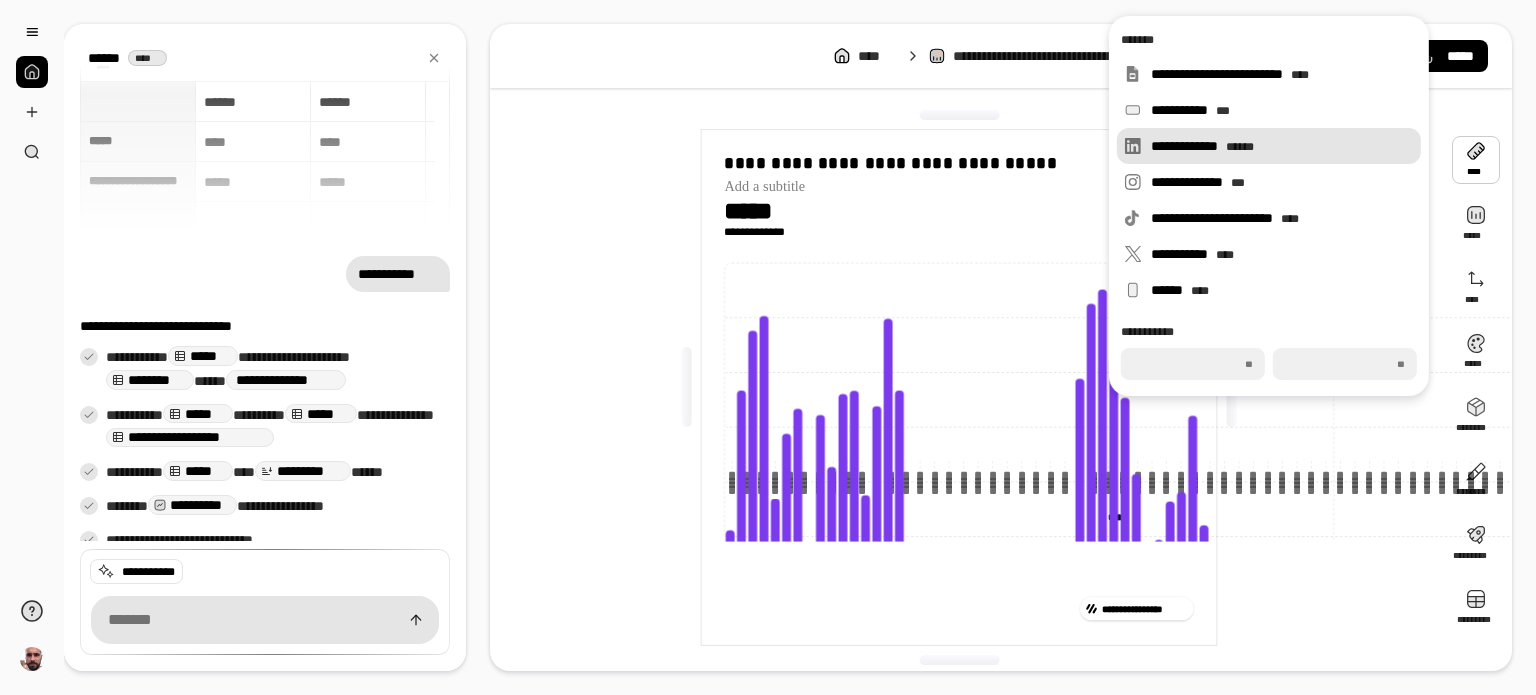 type on "***" 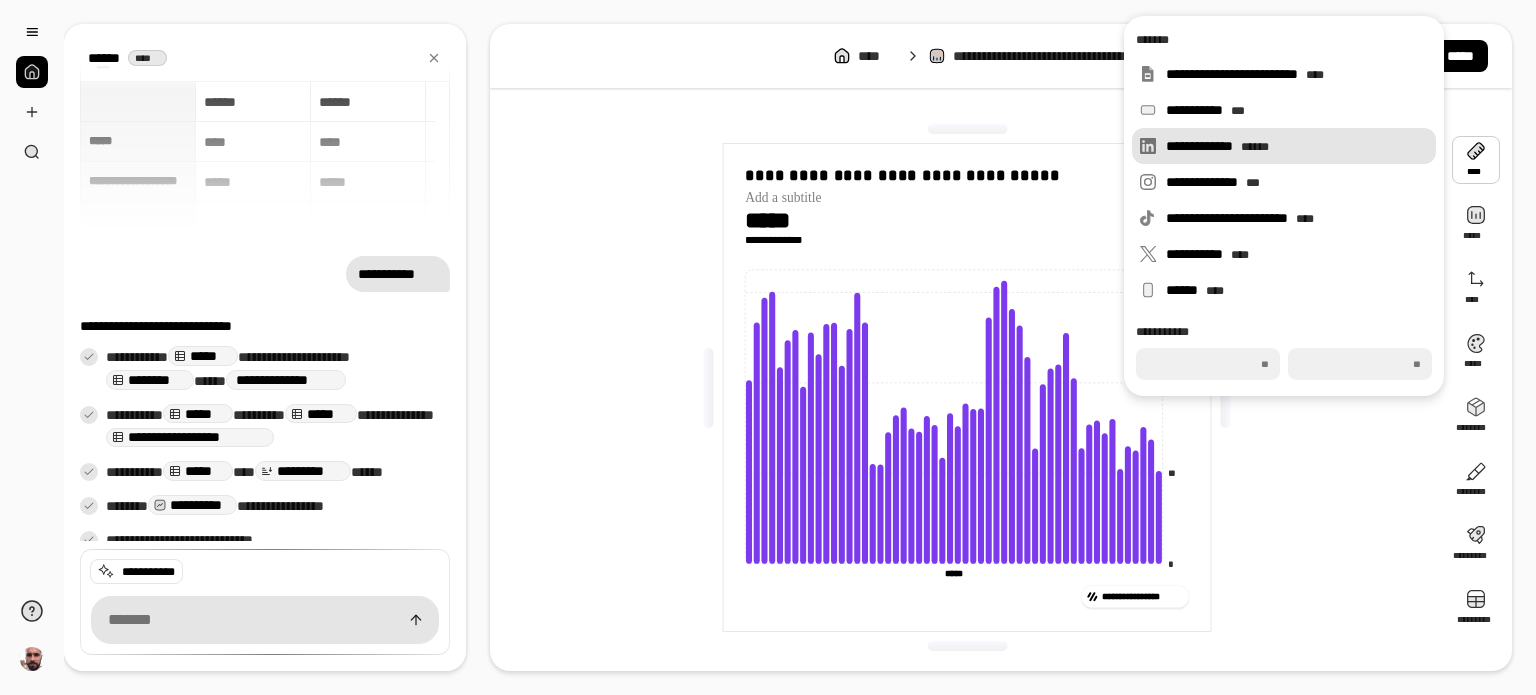 type on "***" 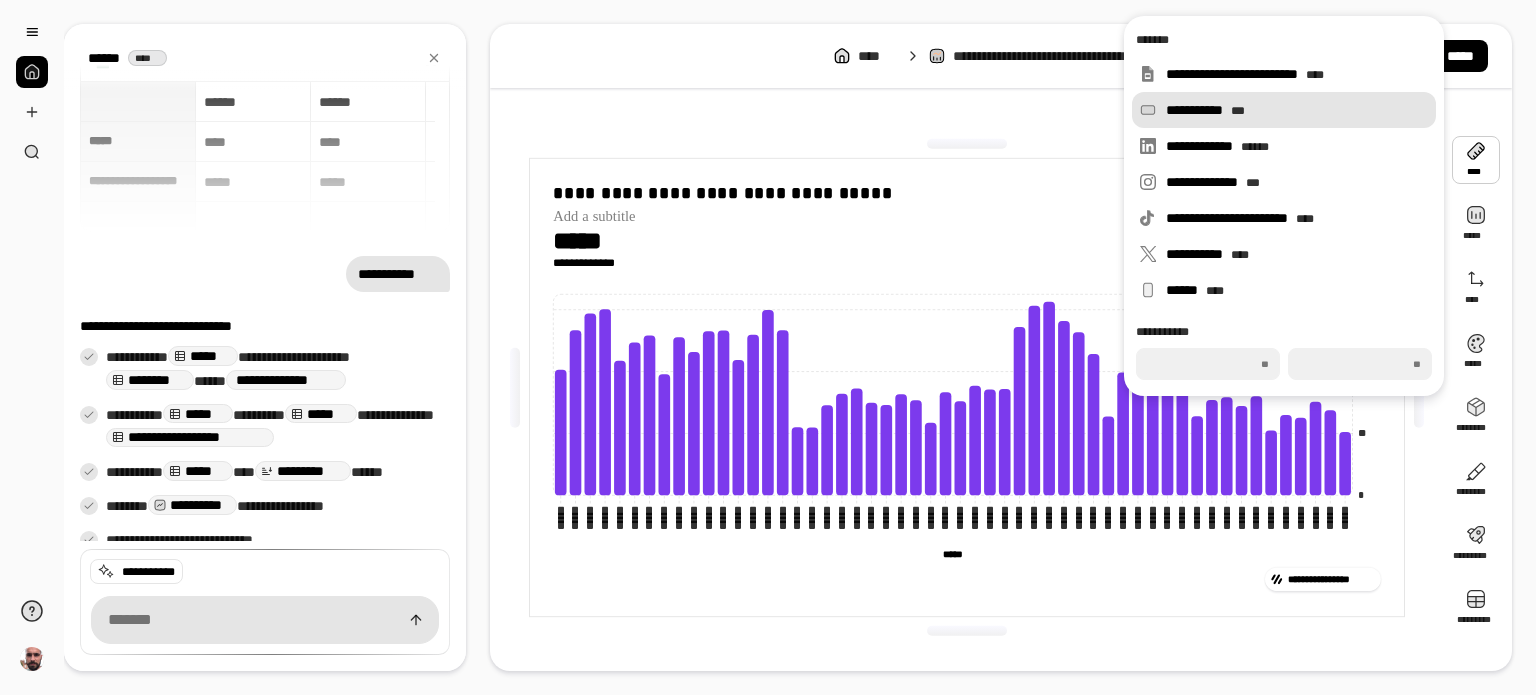 click on "**********" at bounding box center [1297, 110] 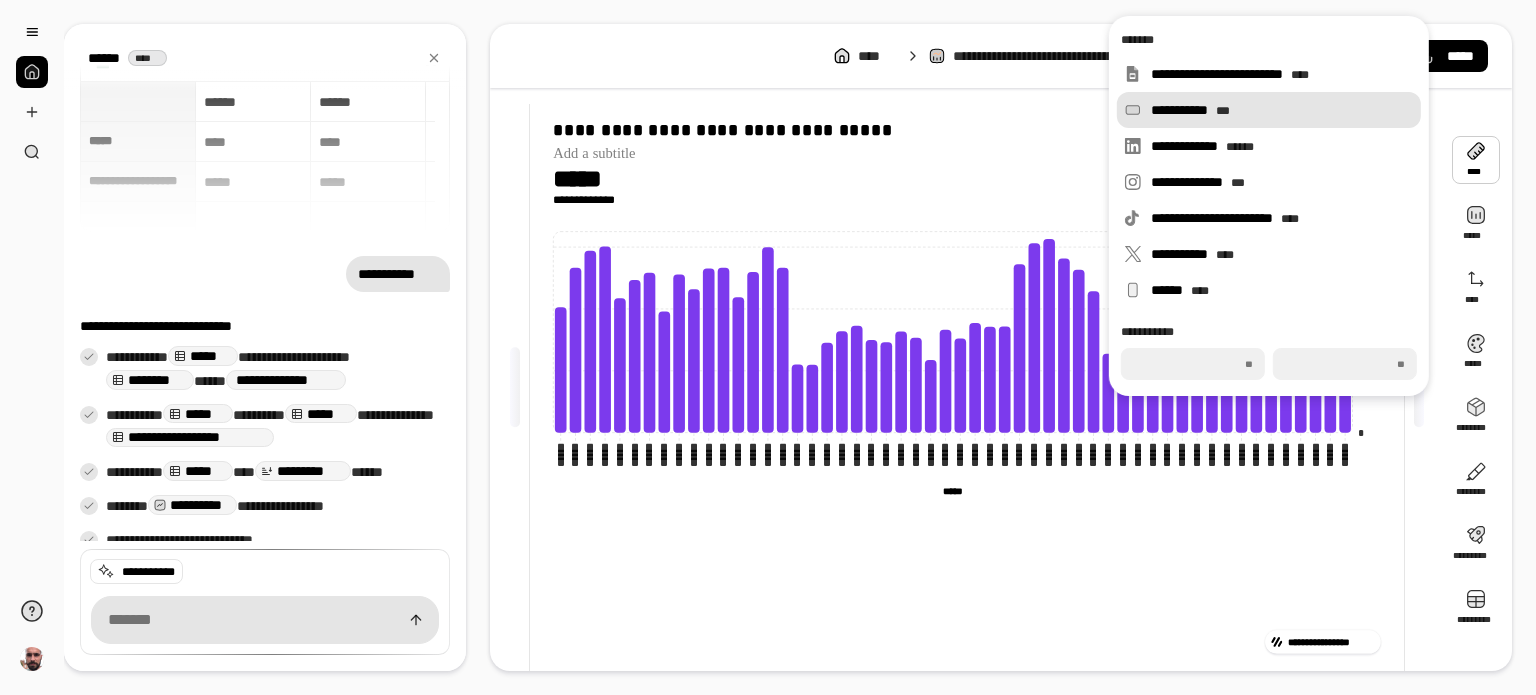 type on "***" 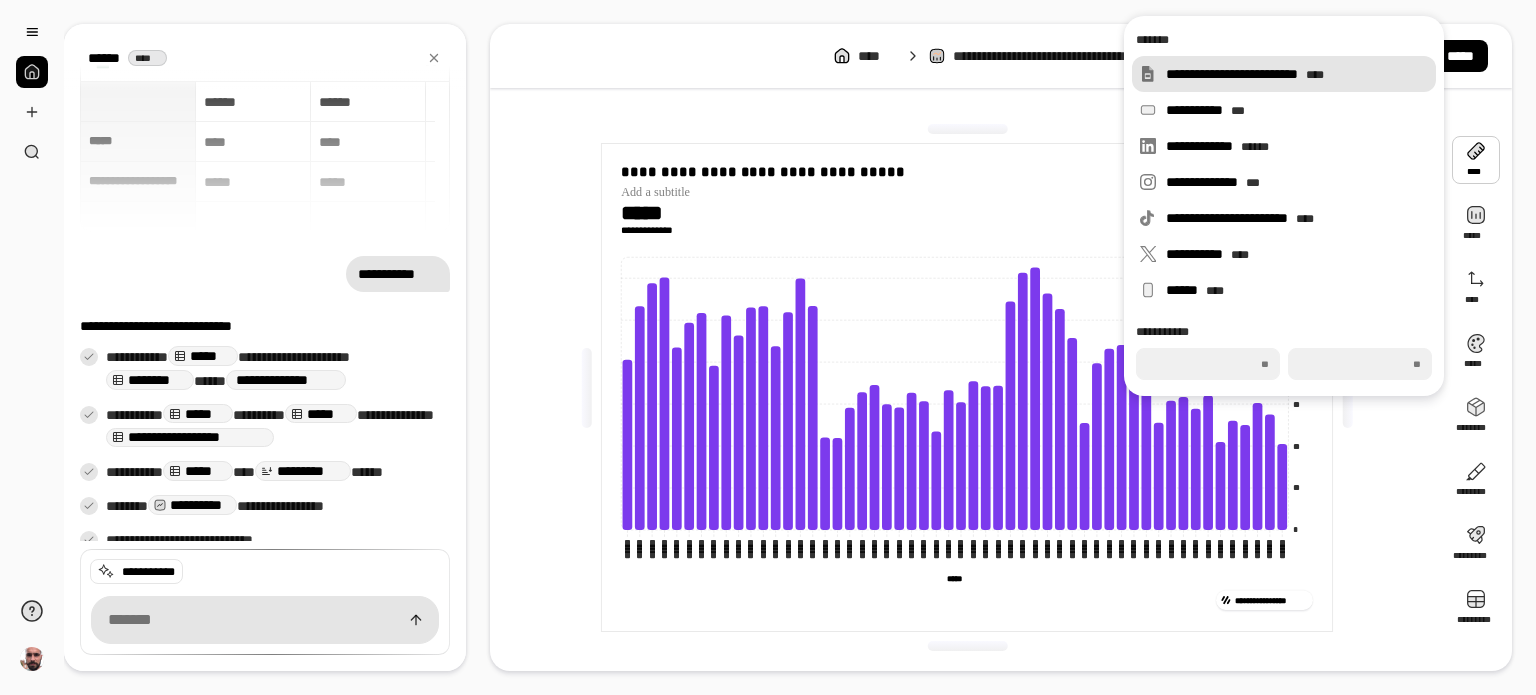 click on "**********" at bounding box center [1297, 74] 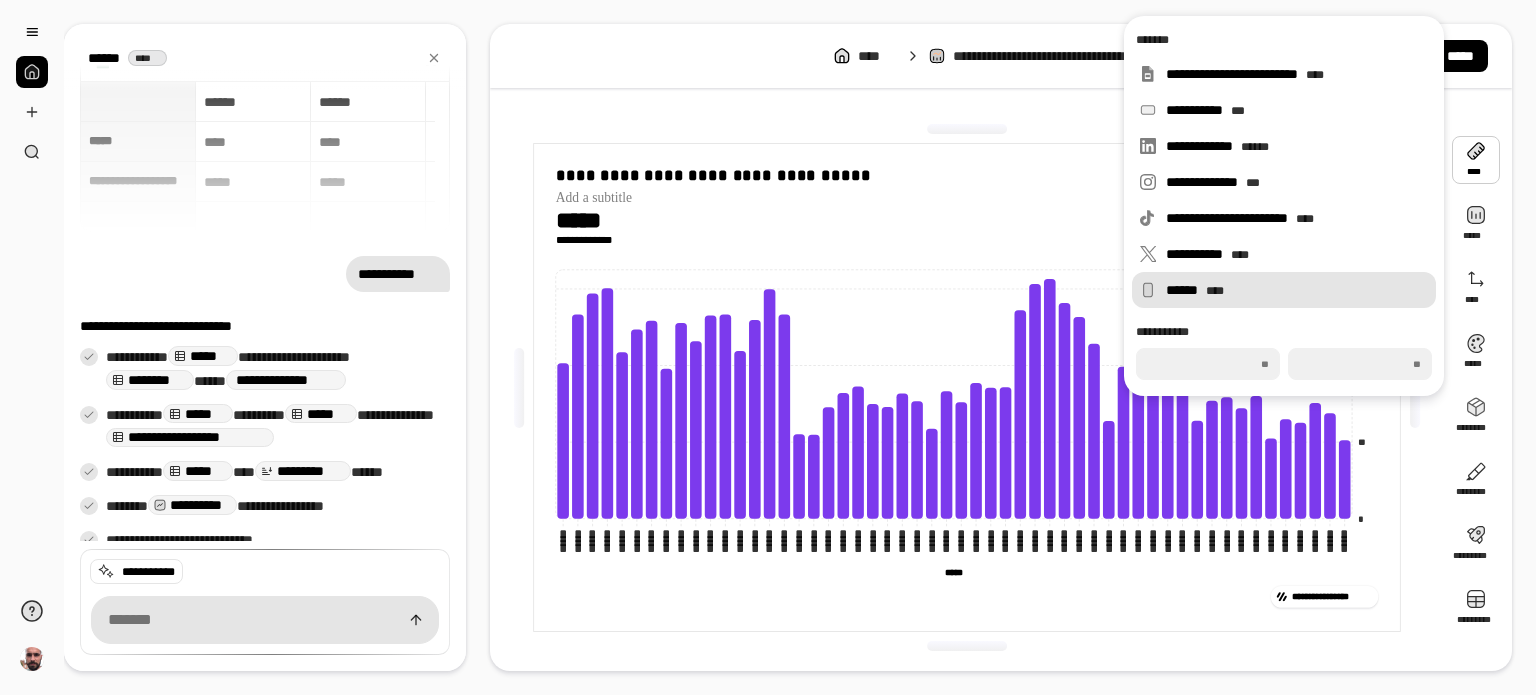 click on "****** ****" at bounding box center [1297, 290] 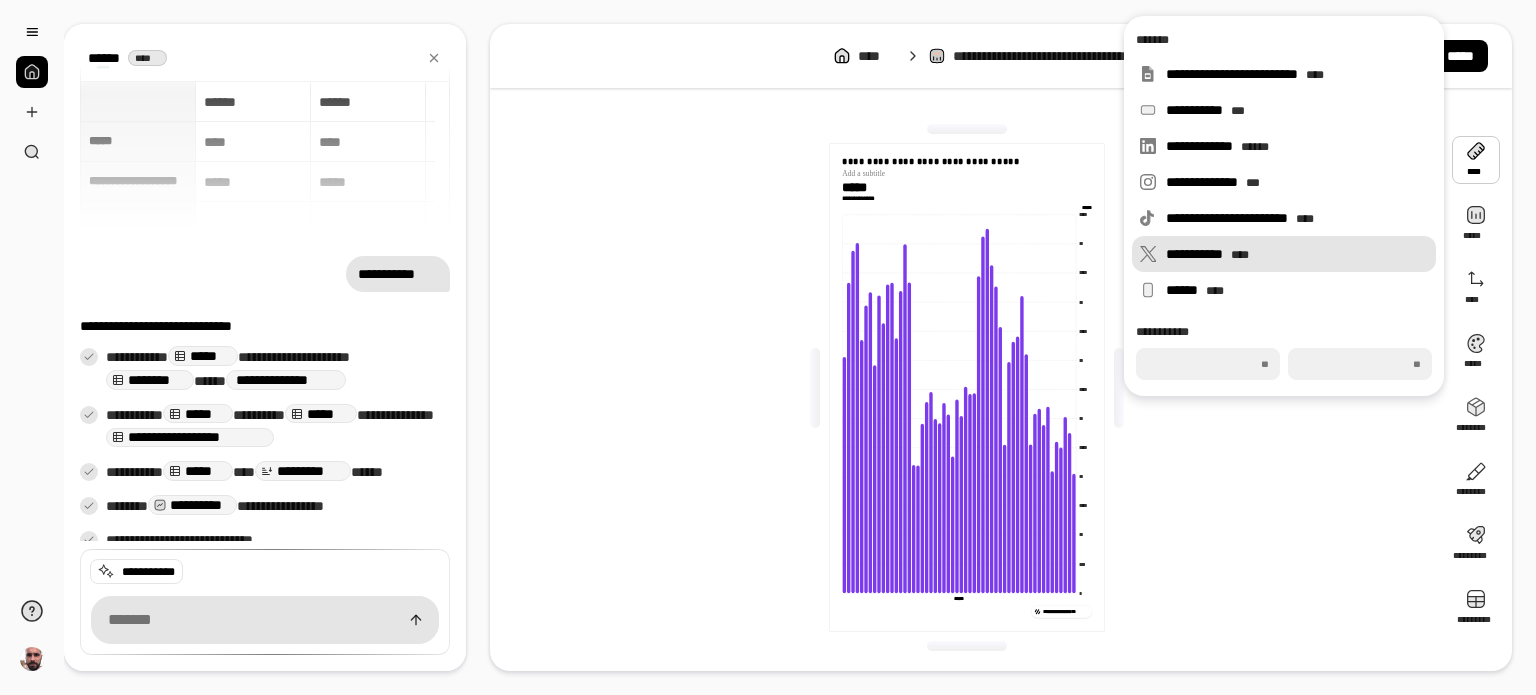 click on "**********" at bounding box center [1297, 254] 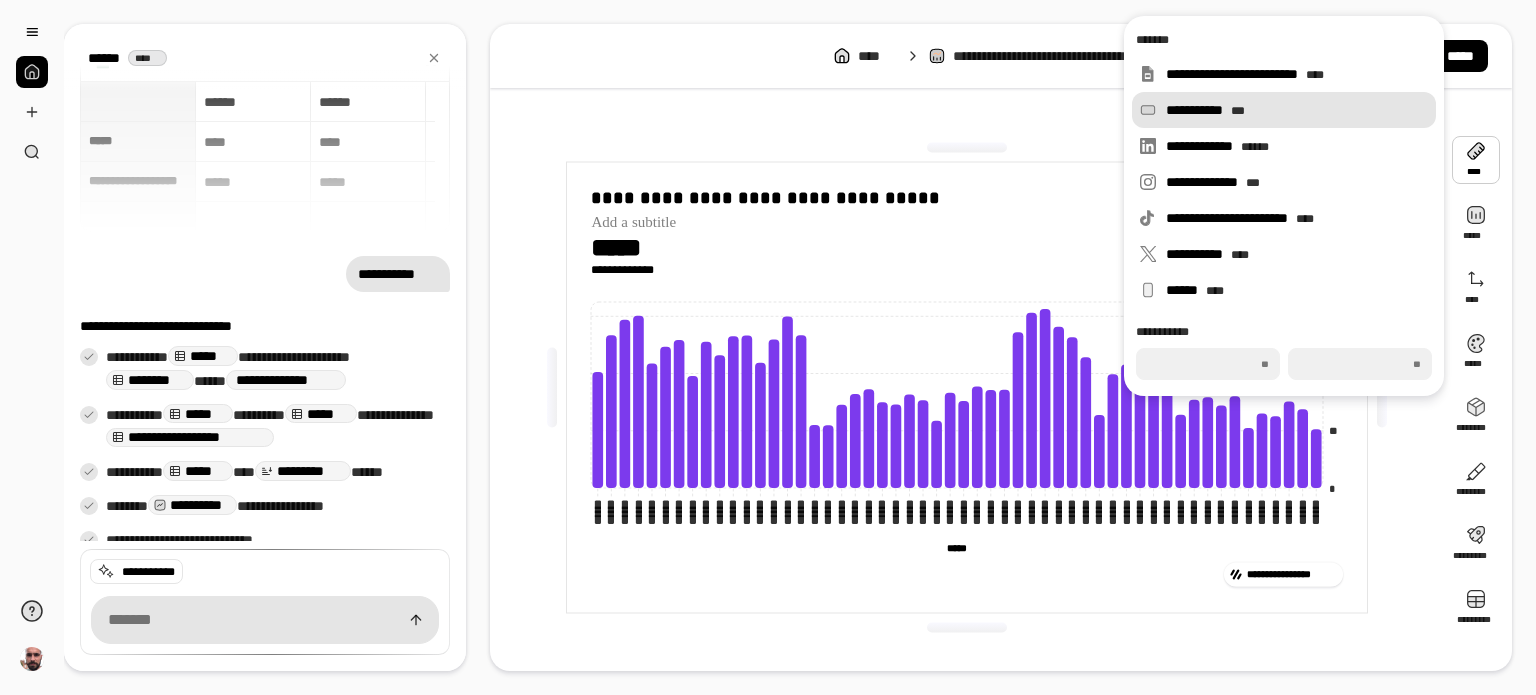 click on "**********" at bounding box center [1297, 110] 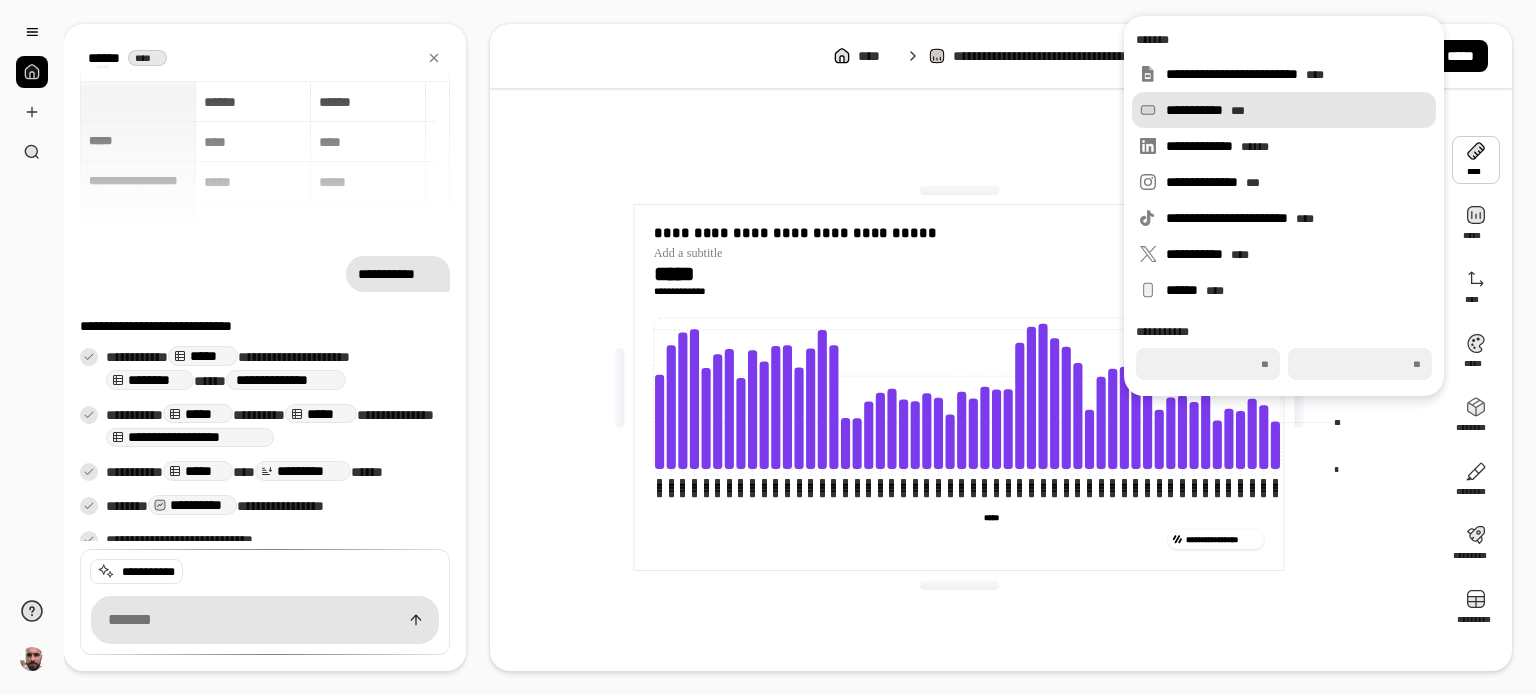 type on "***" 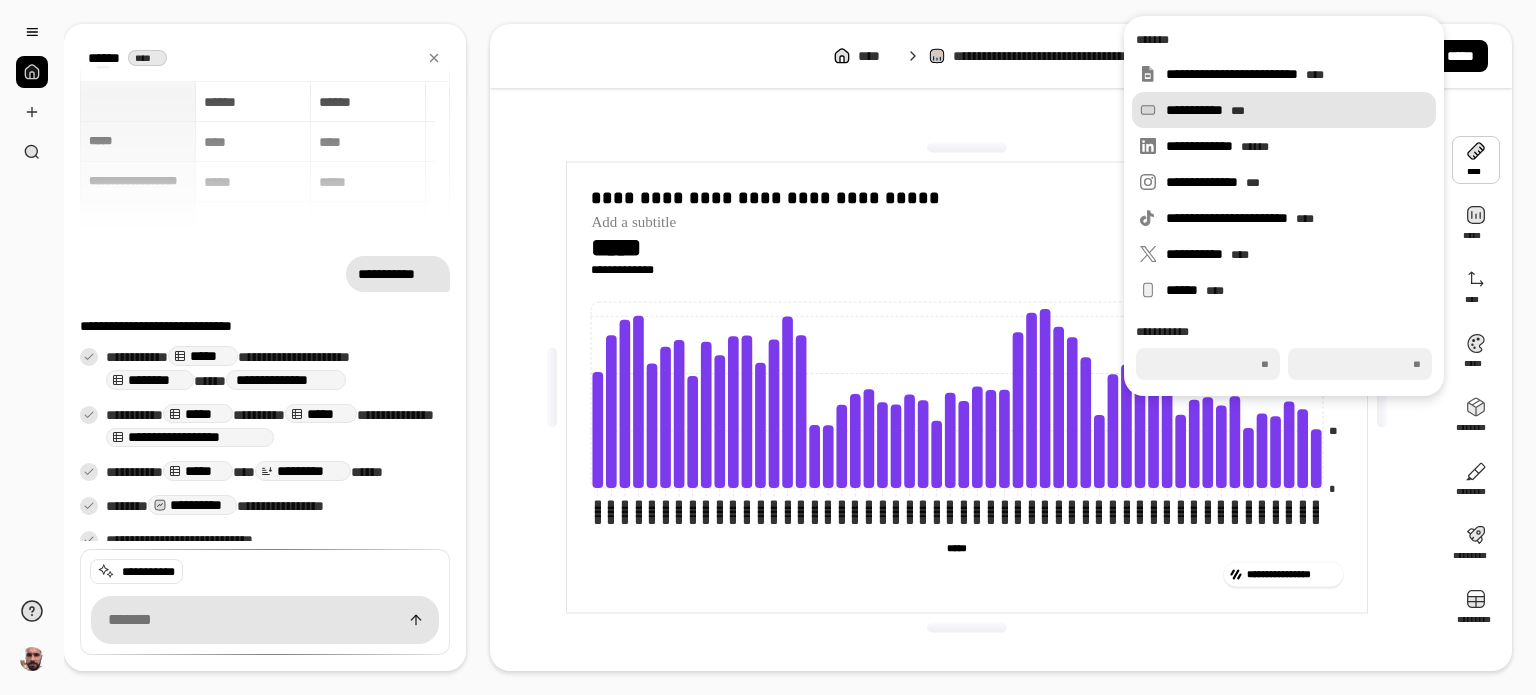 type on "***" 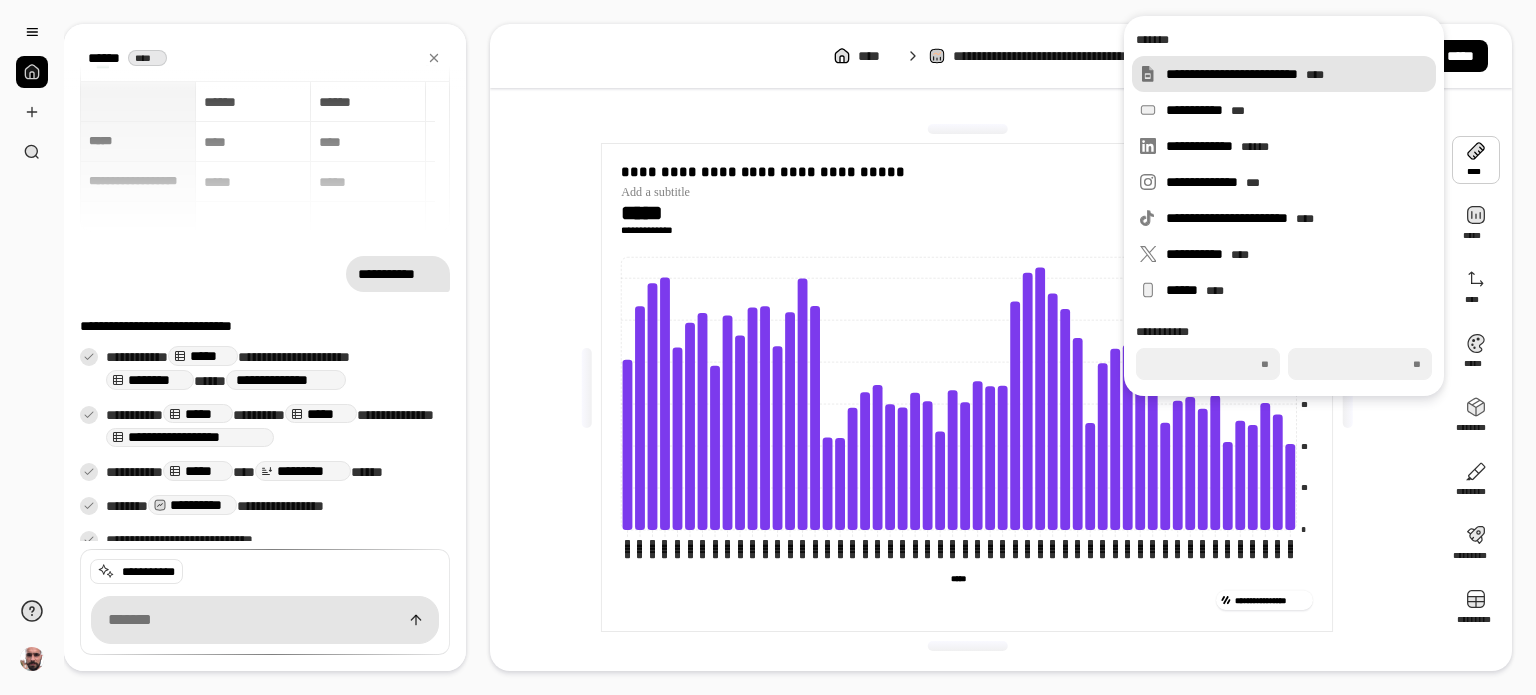 click on "**********" at bounding box center [1297, 74] 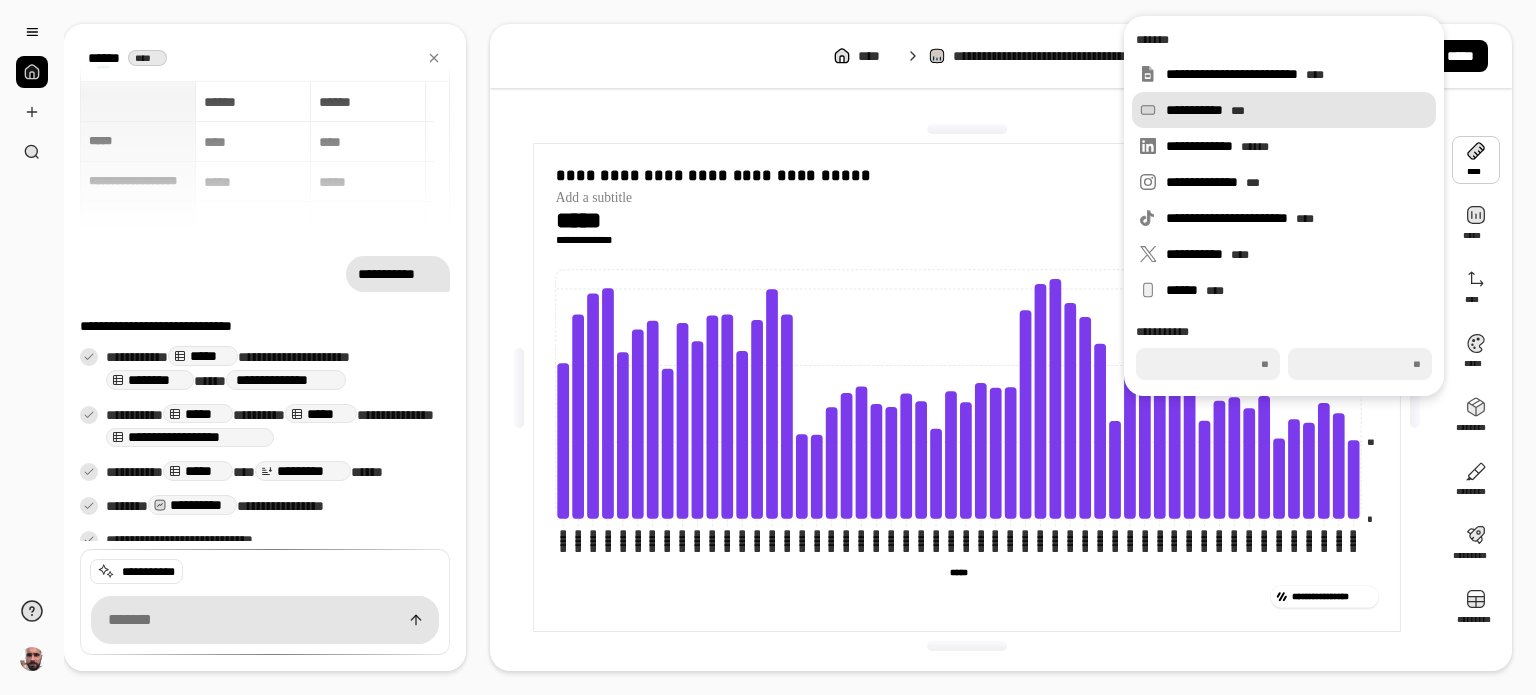 click on "**********" at bounding box center [1297, 110] 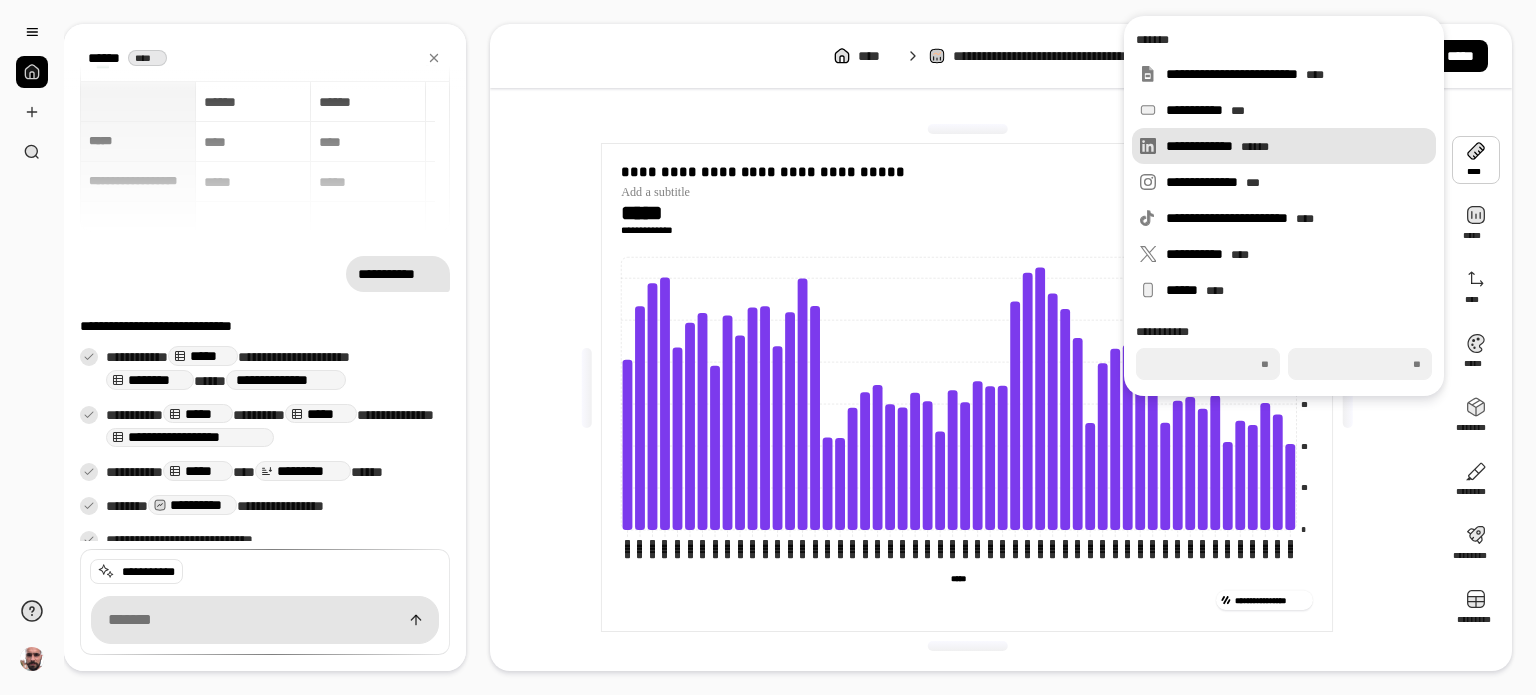 click on "**********" at bounding box center (1297, 146) 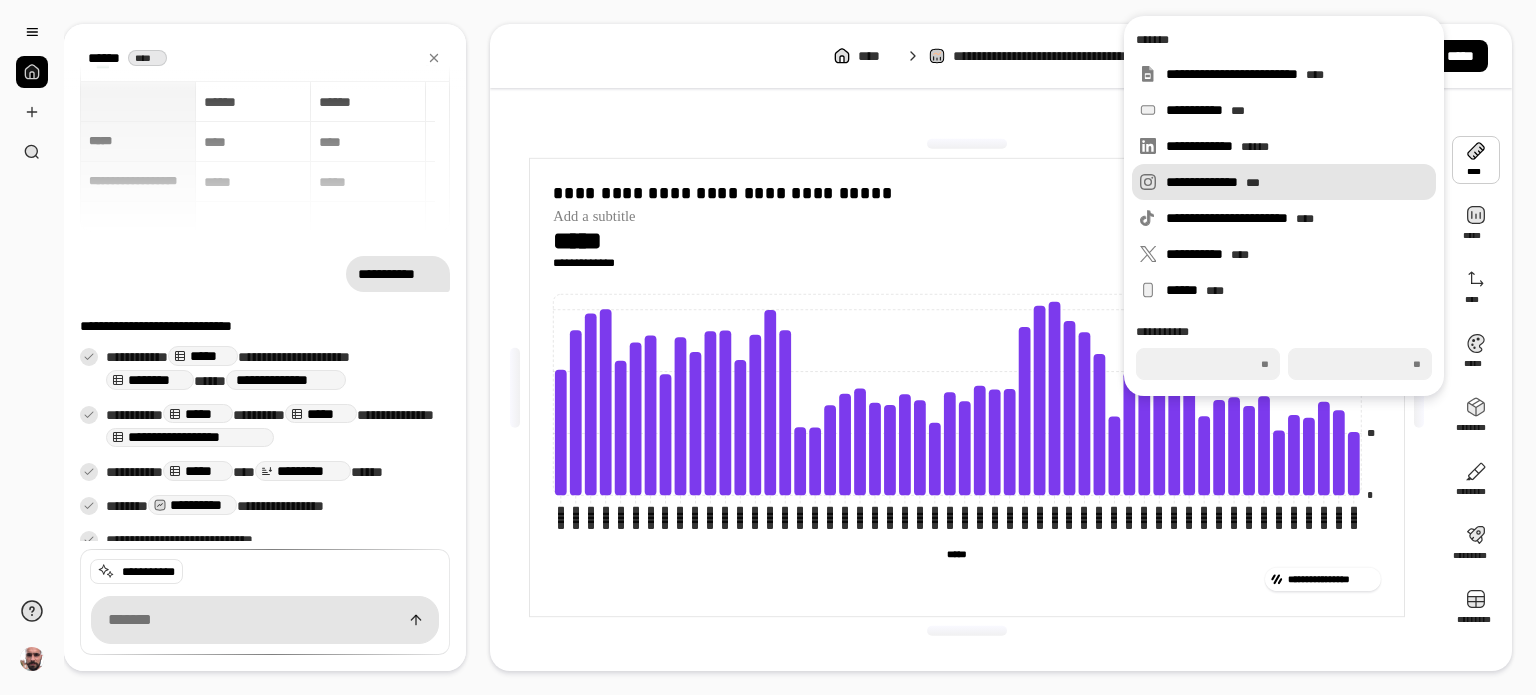 click on "**********" at bounding box center (1284, 182) 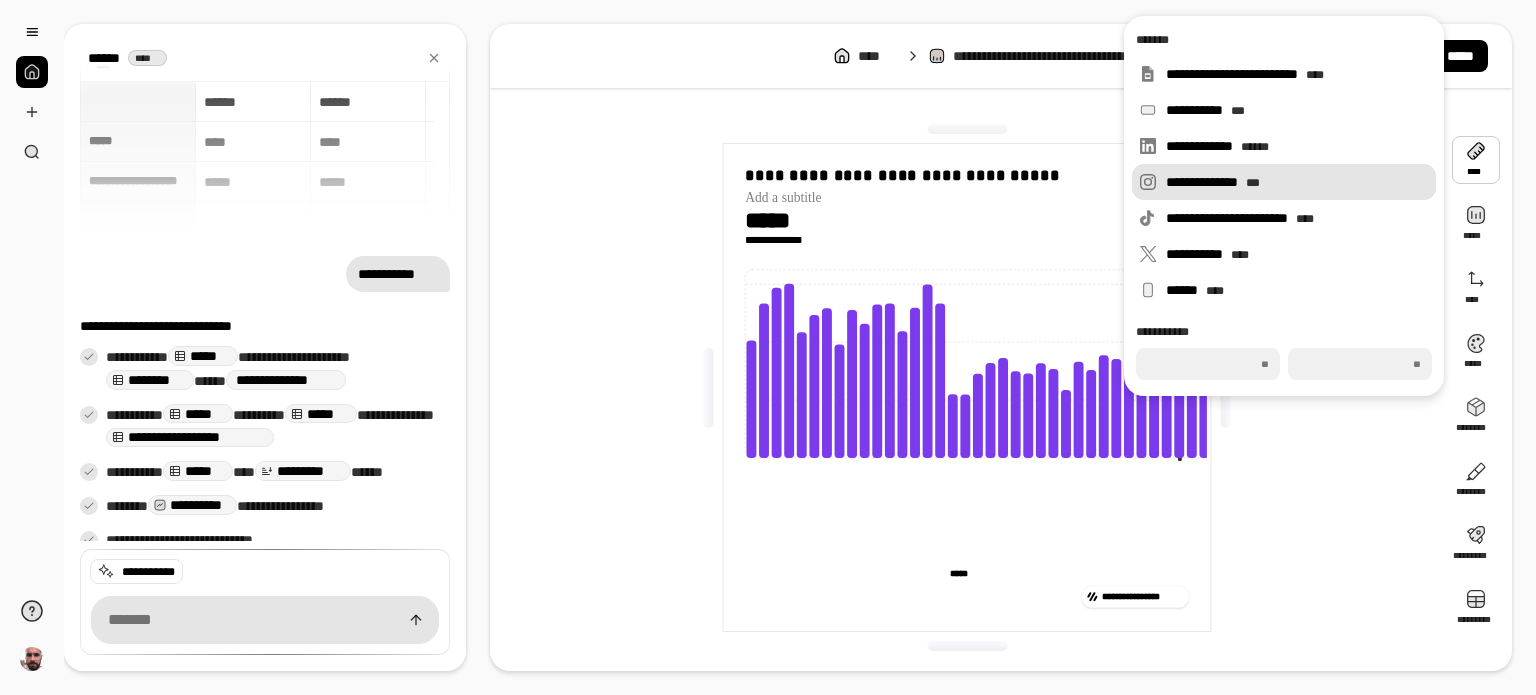 type on "***" 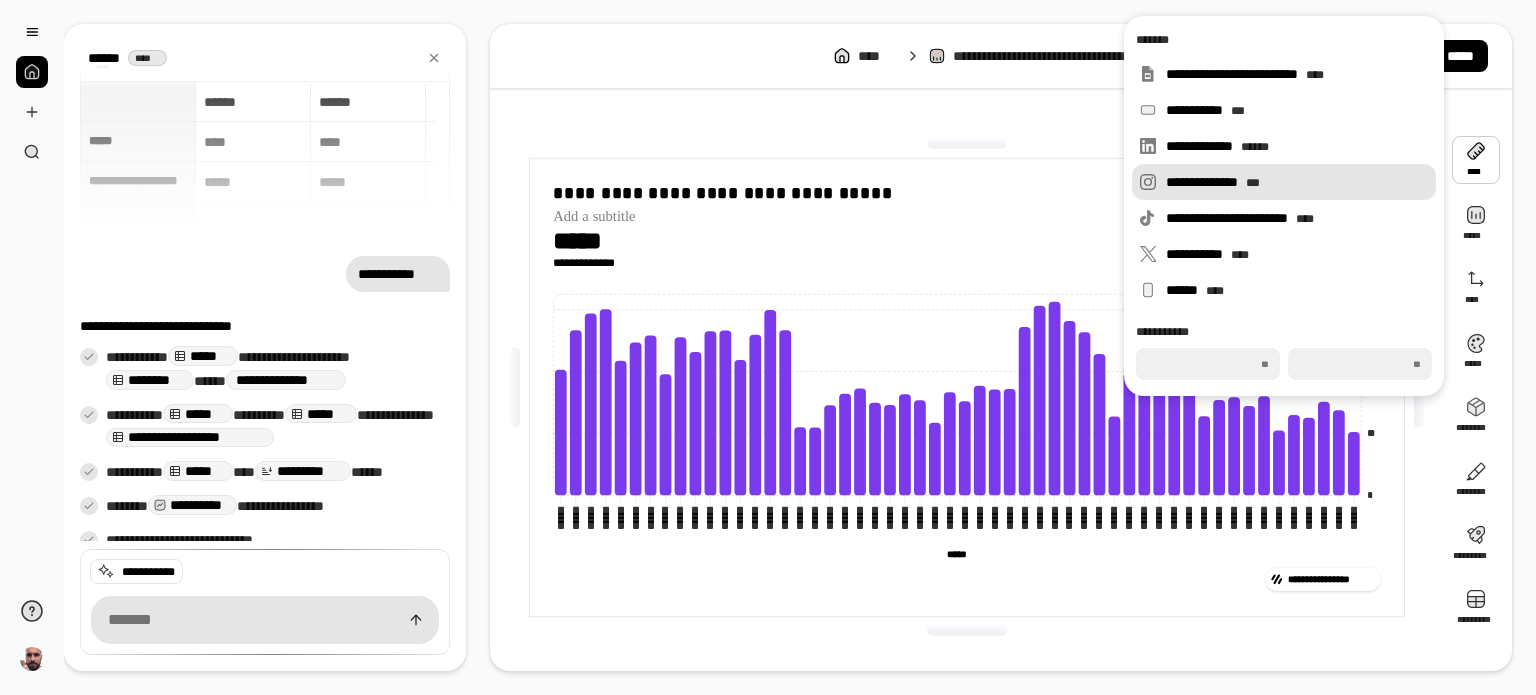 type on "***" 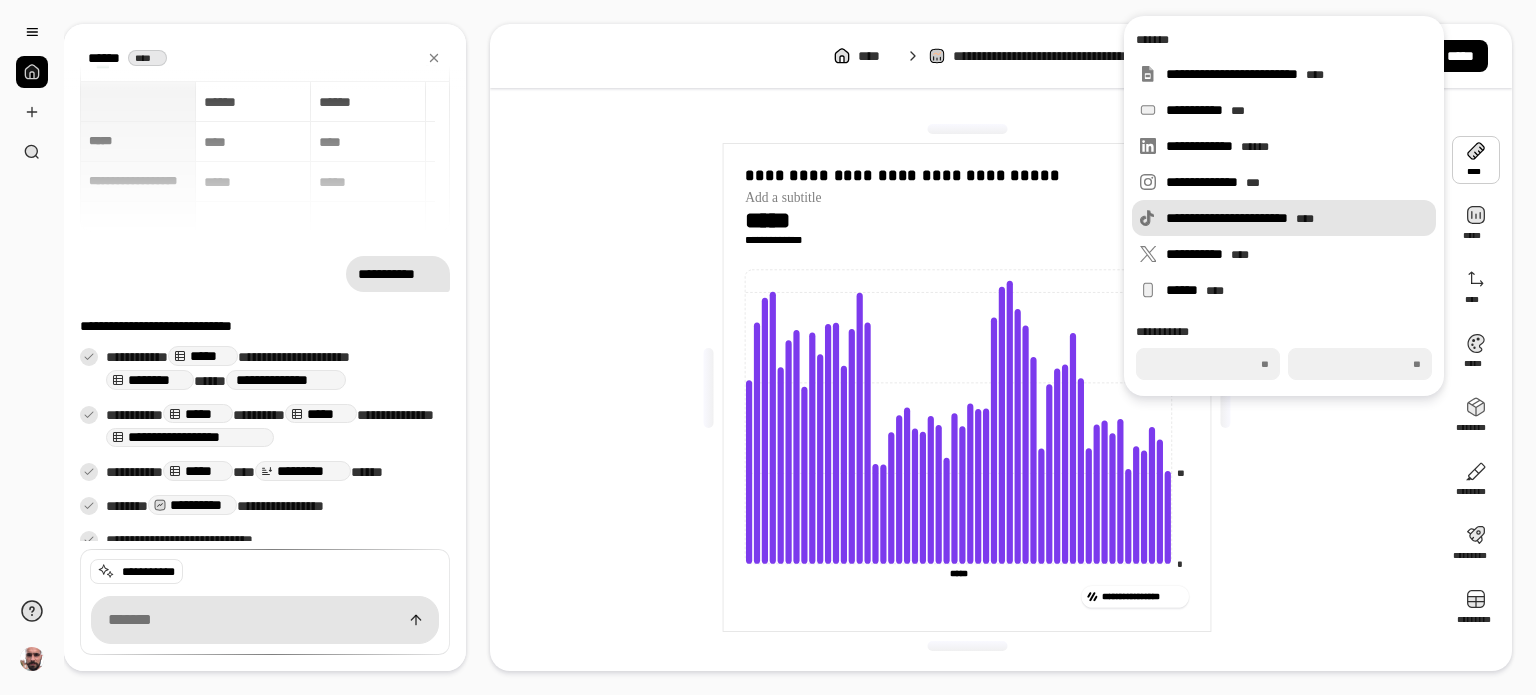 click on "**********" at bounding box center (1297, 218) 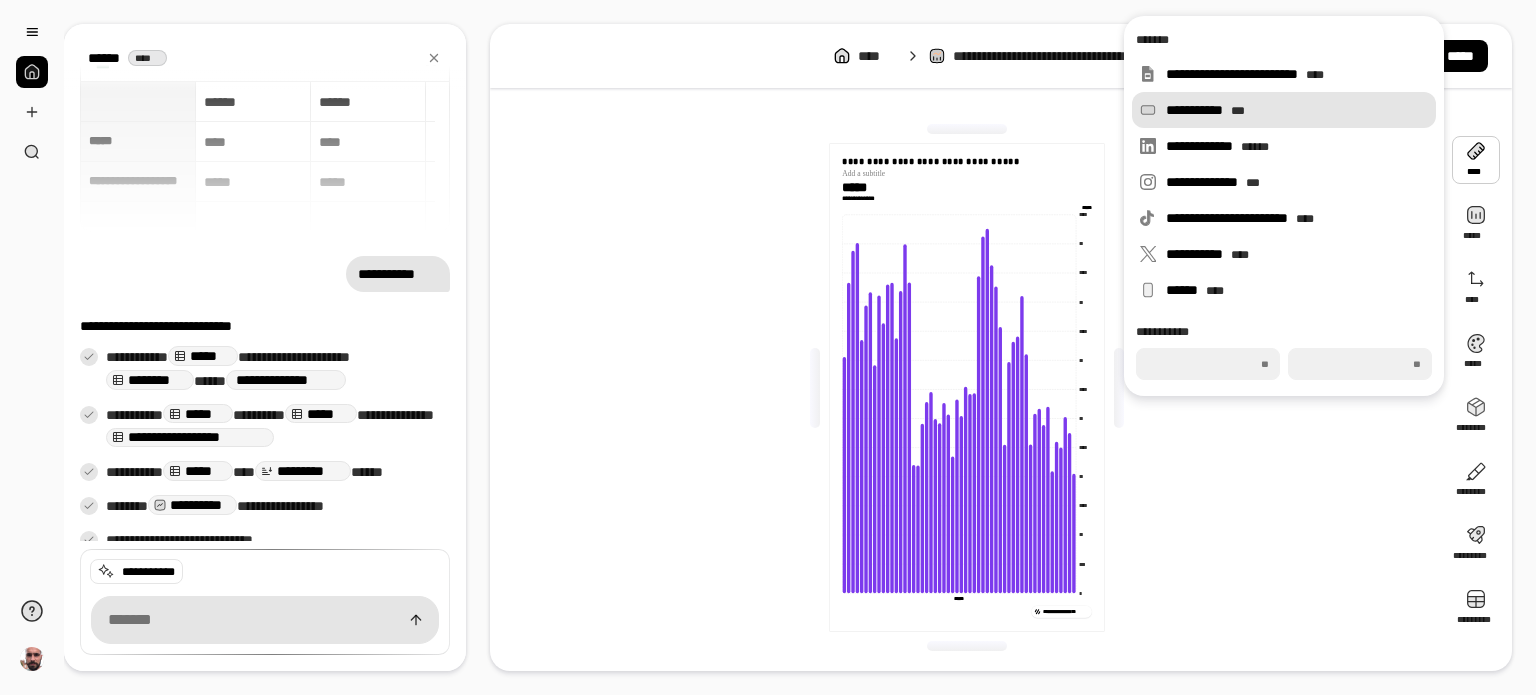 click on "**********" at bounding box center (1284, 110) 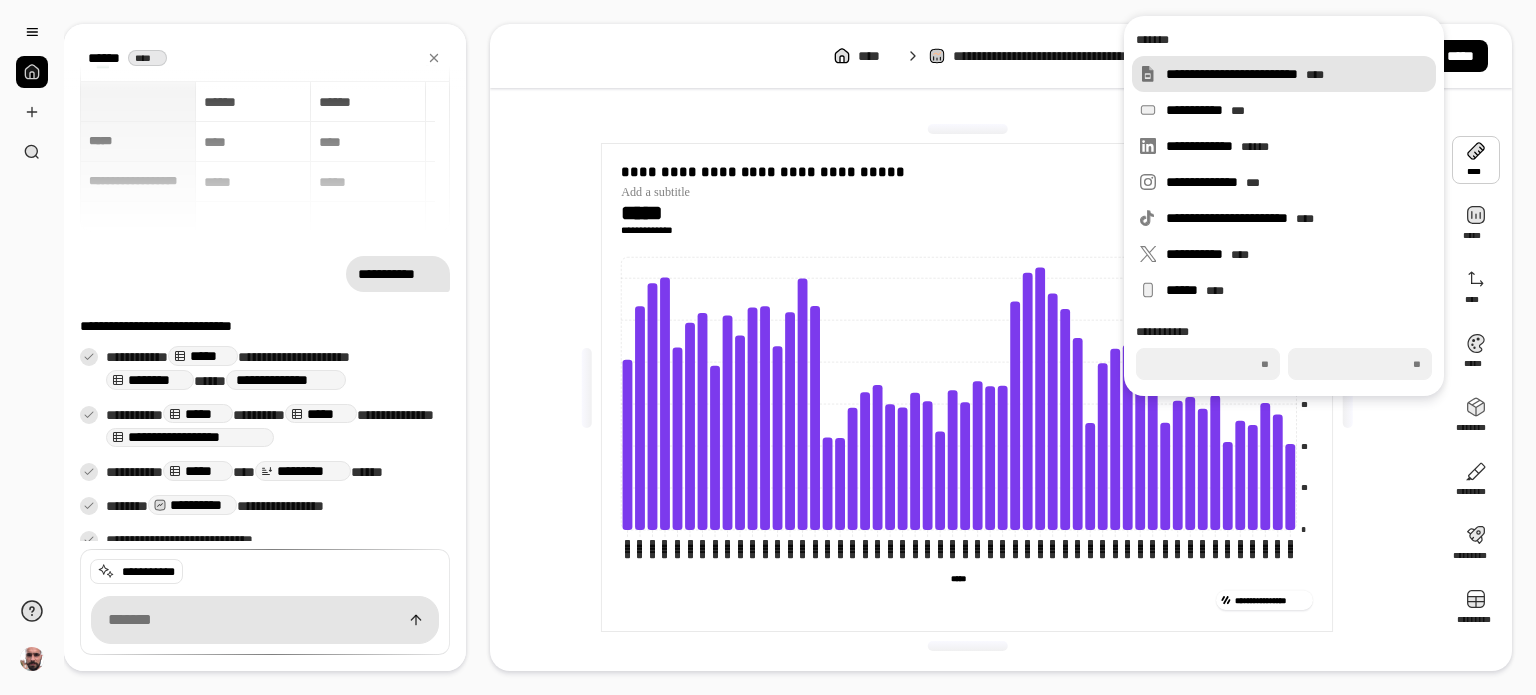 click on "**********" at bounding box center (1297, 74) 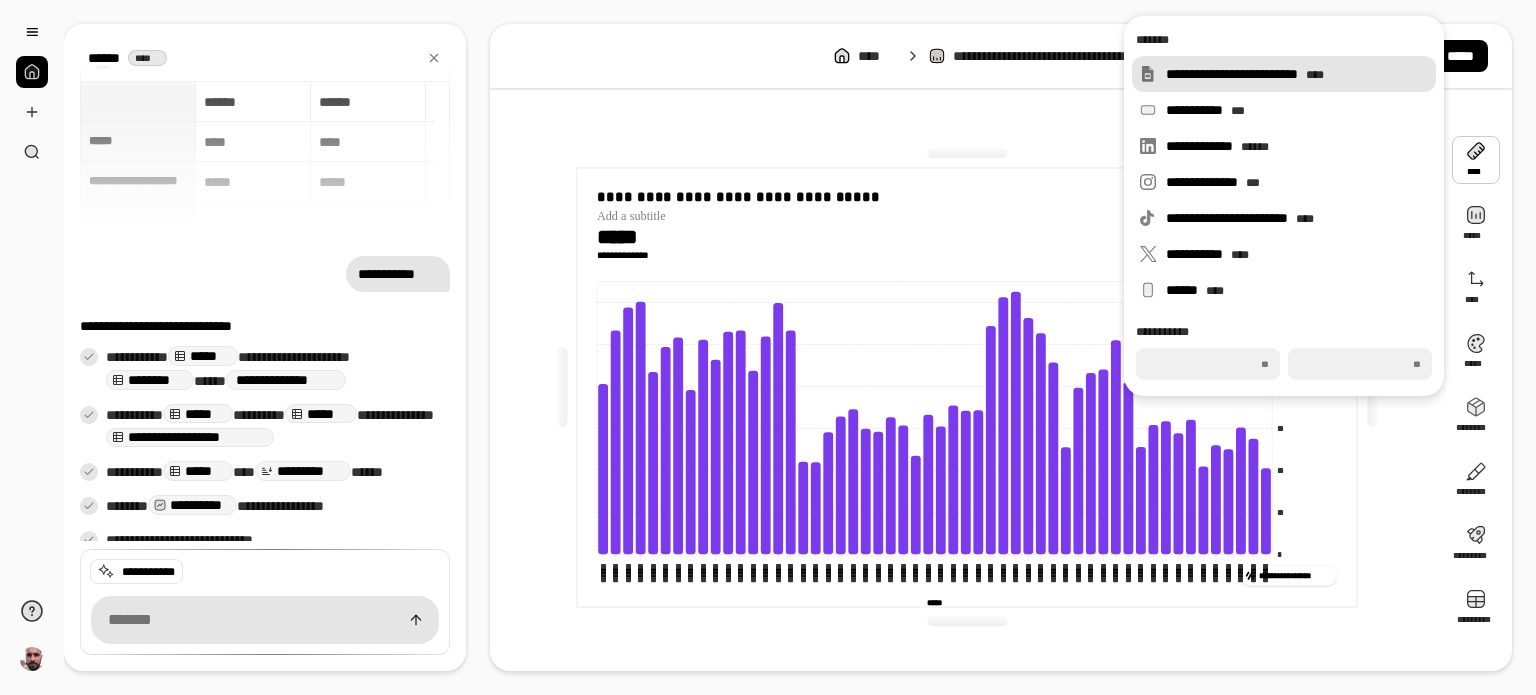 type on "***" 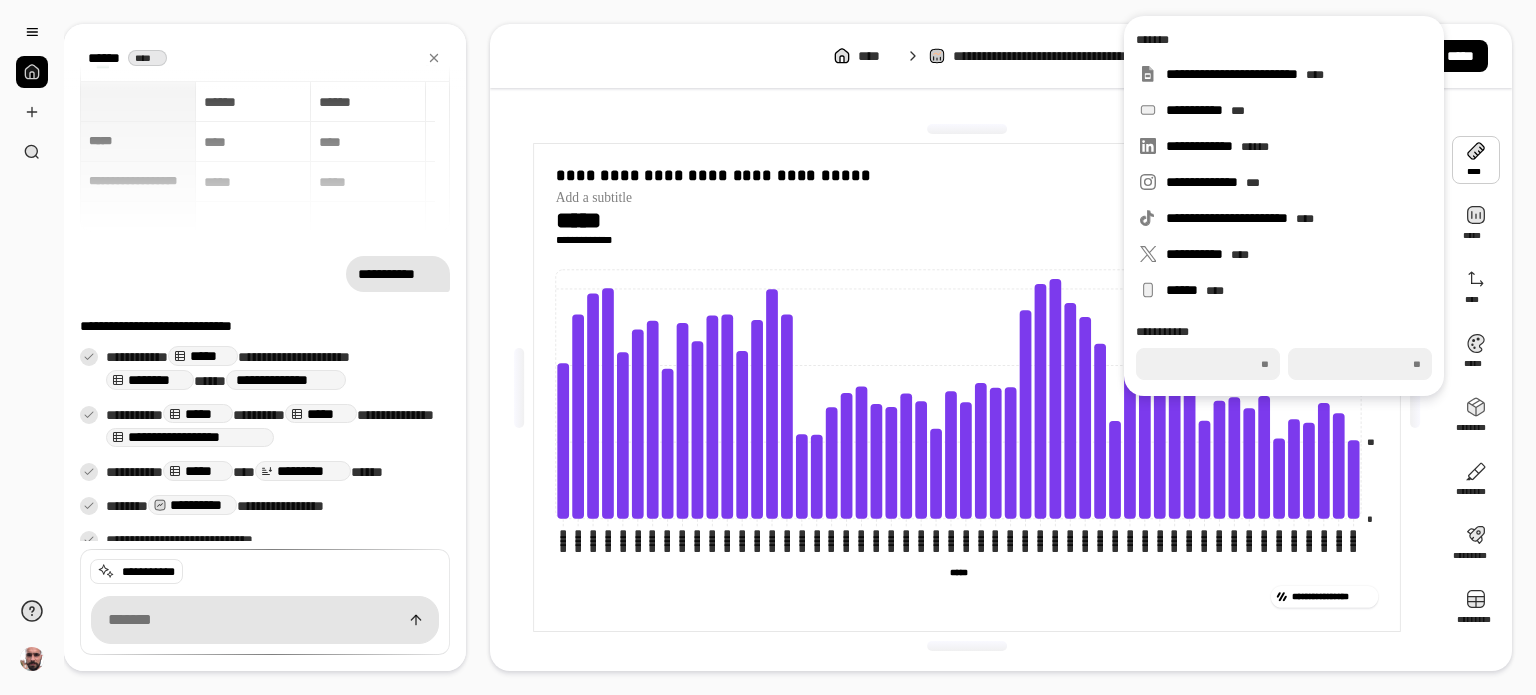 click on "**********" at bounding box center (1001, 347) 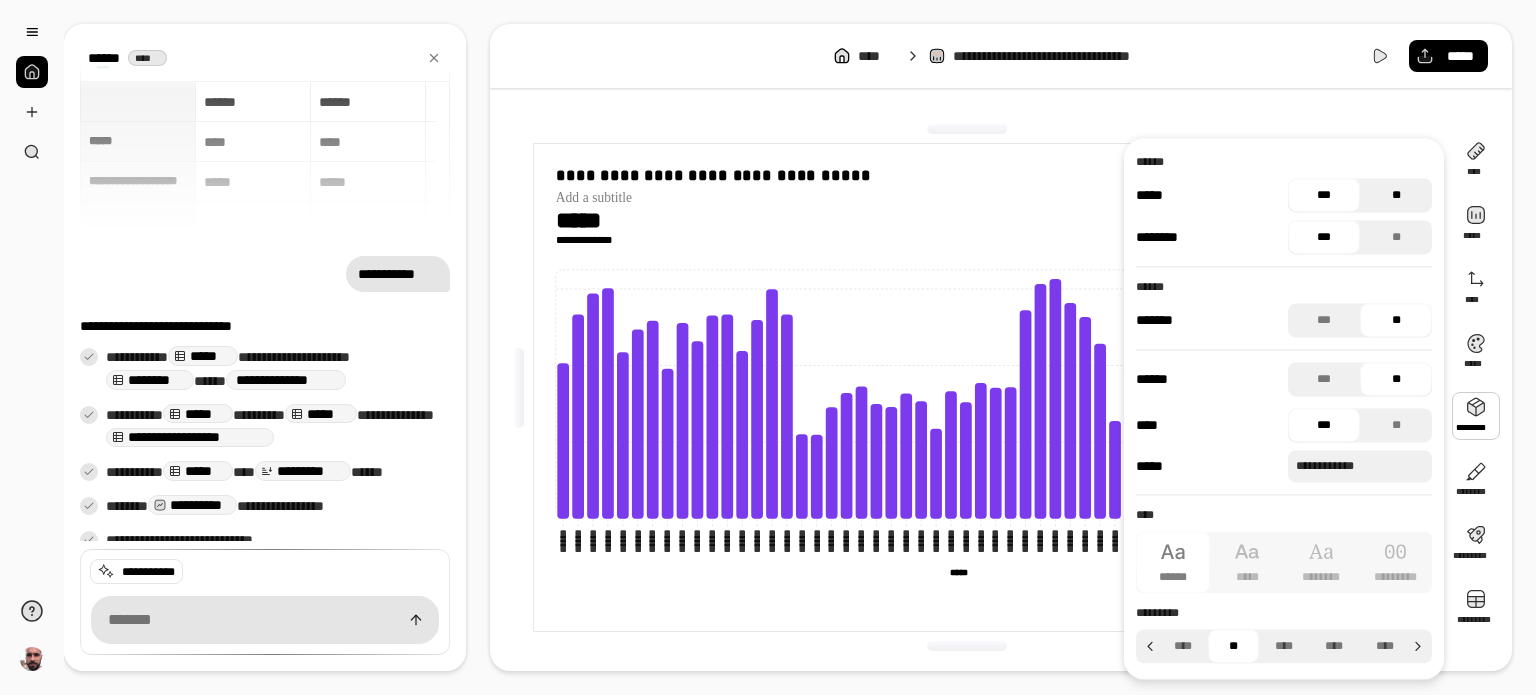 click on "**" at bounding box center [1396, 195] 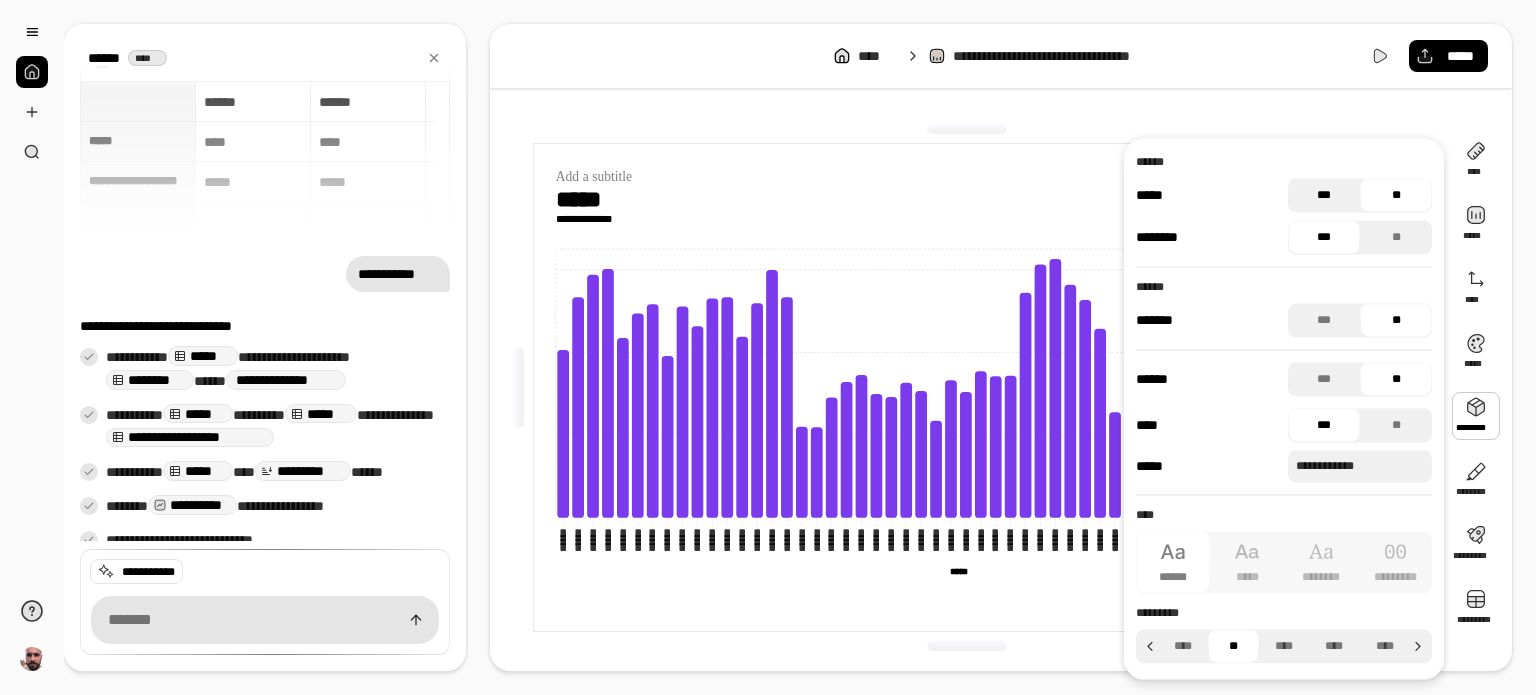 click on "***" at bounding box center (1324, 195) 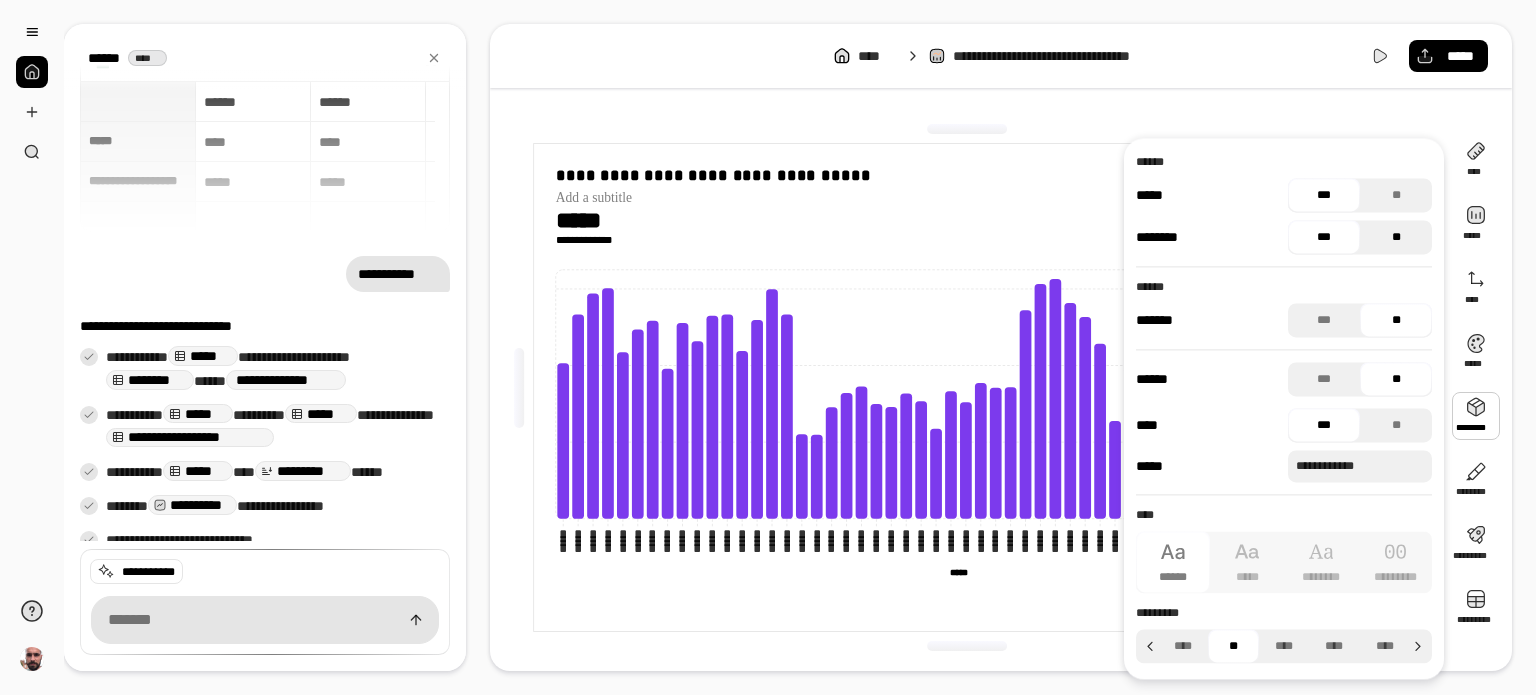 click on "**" at bounding box center [1396, 237] 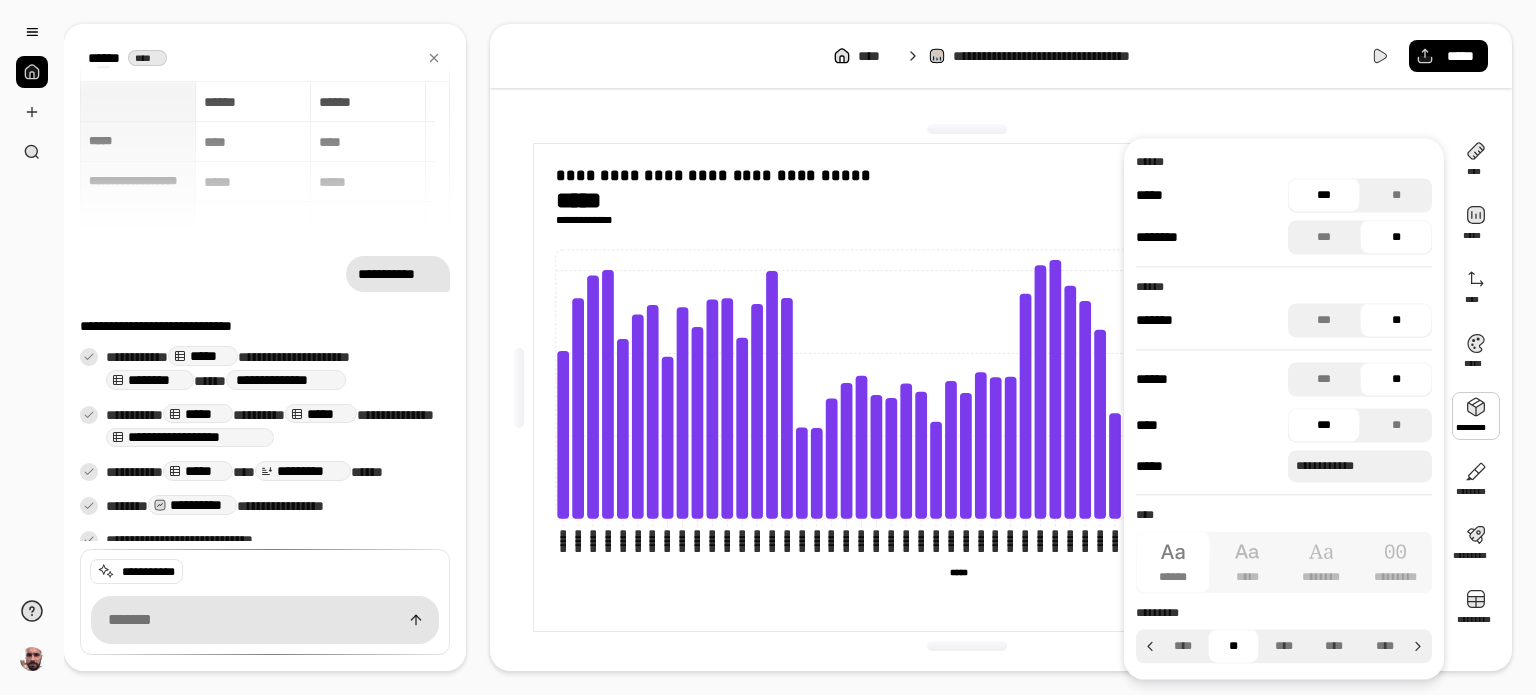 click on "**" at bounding box center (1396, 237) 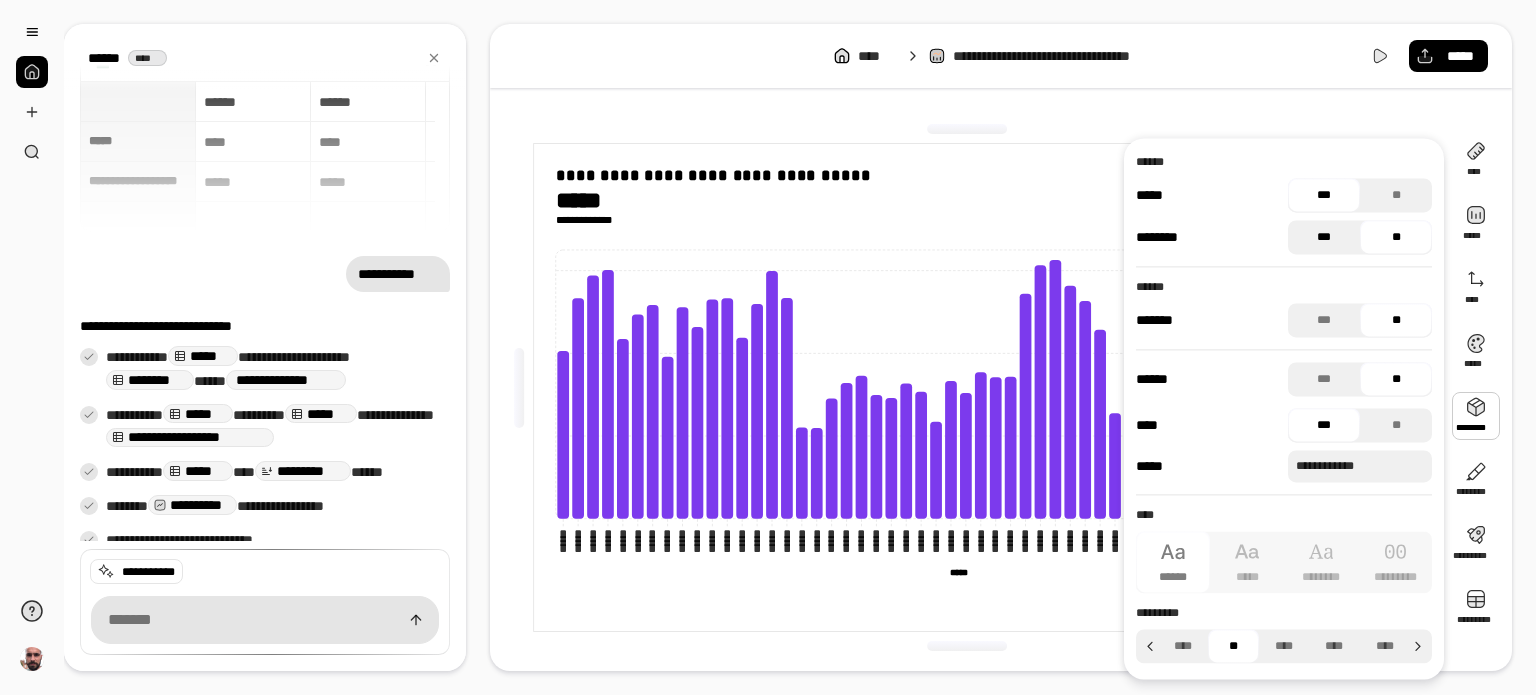 click on "***" at bounding box center (1324, 237) 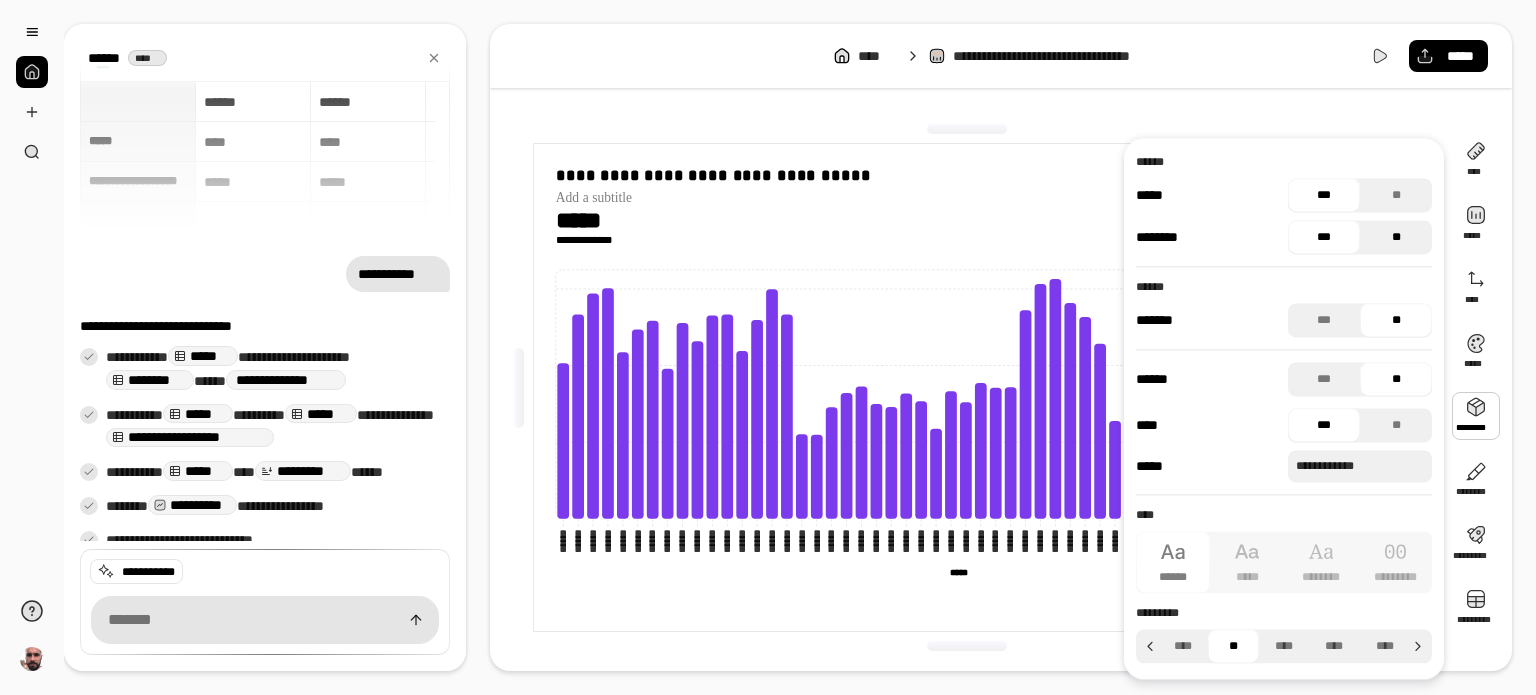 click on "**" at bounding box center [1396, 237] 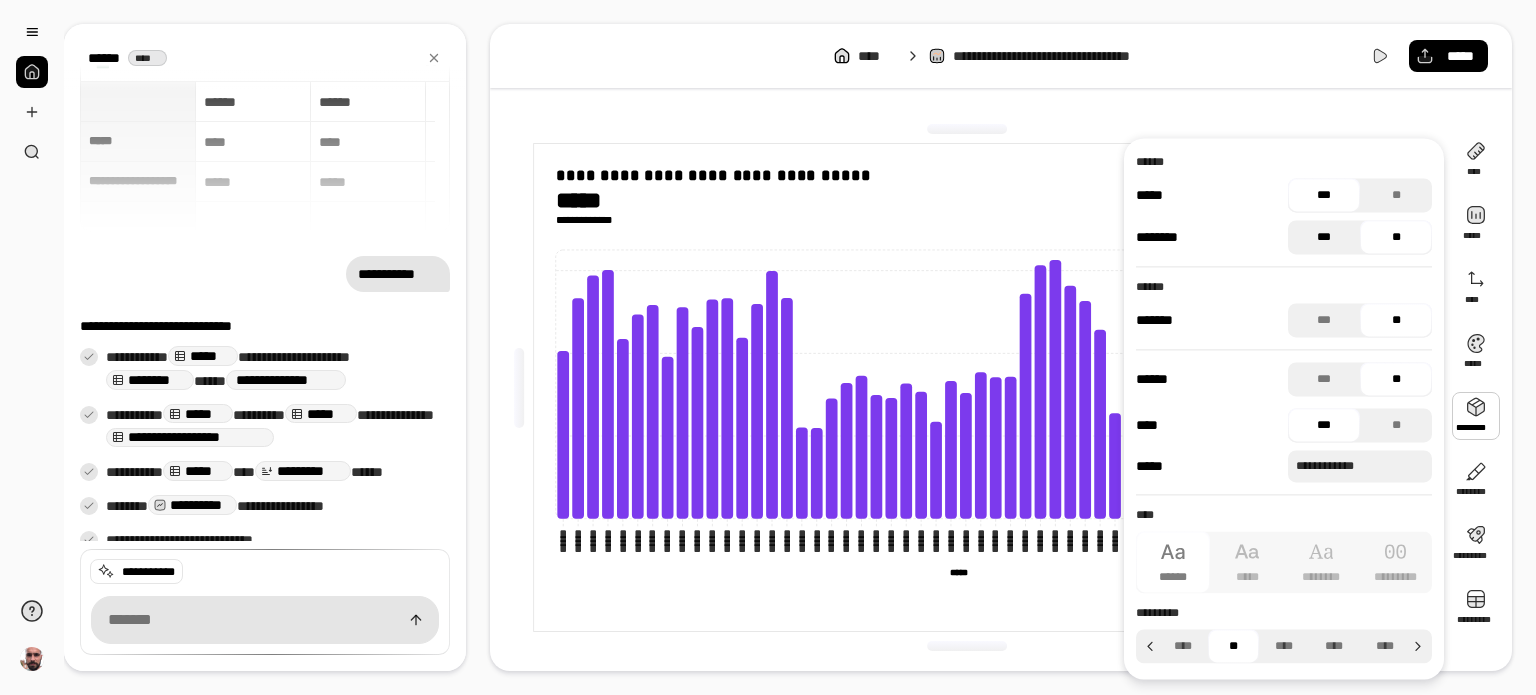 click on "***" at bounding box center (1324, 237) 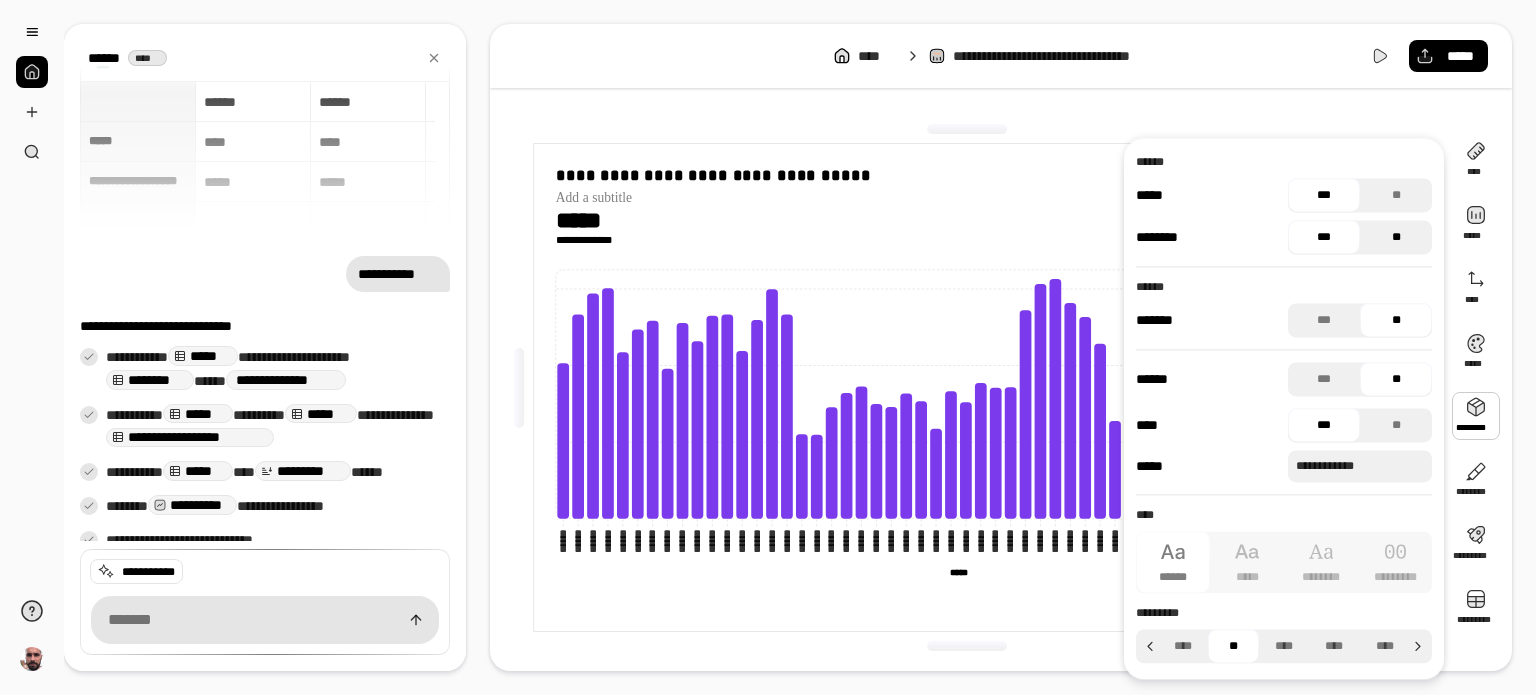 click on "**" at bounding box center [1396, 237] 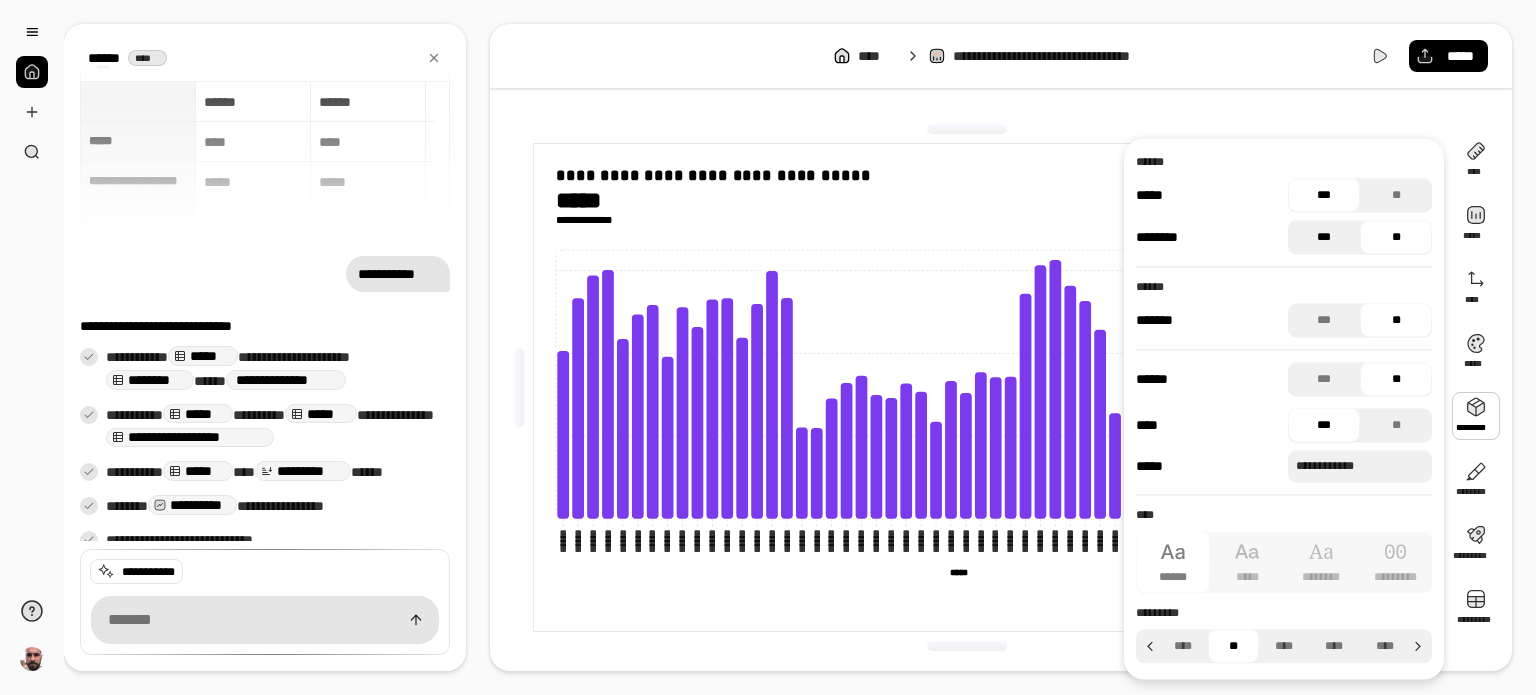 click on "***" at bounding box center [1324, 237] 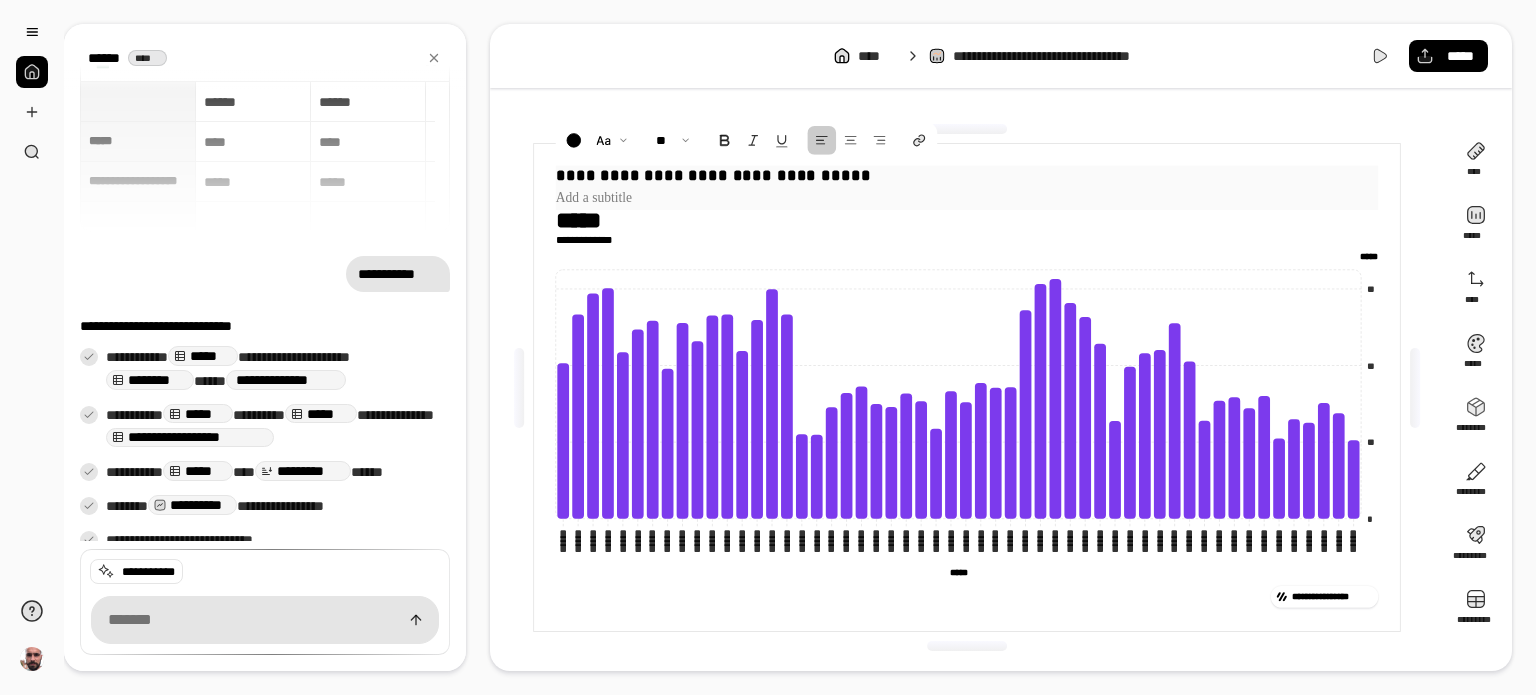 drag, startPoint x: 740, startPoint y: 174, endPoint x: 914, endPoint y: 177, distance: 174.02586 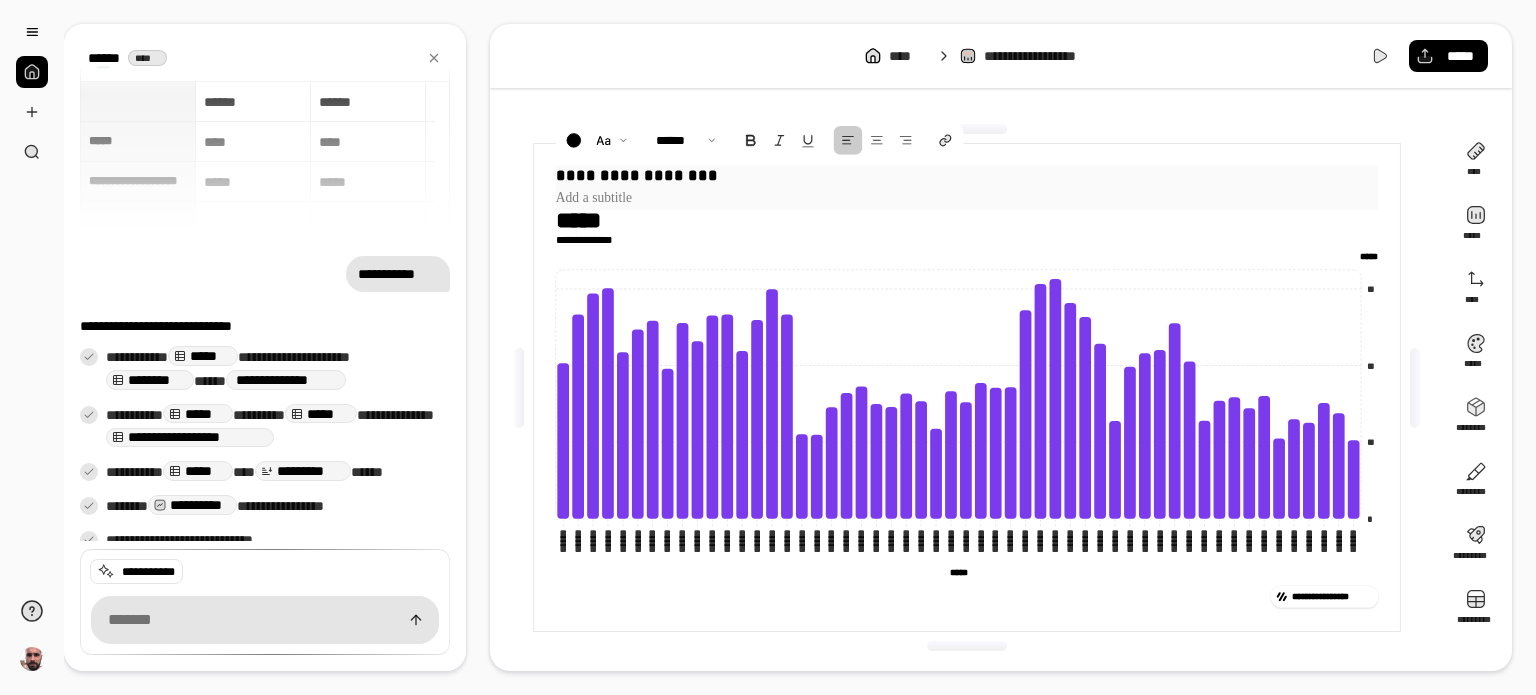 click at bounding box center [967, 198] 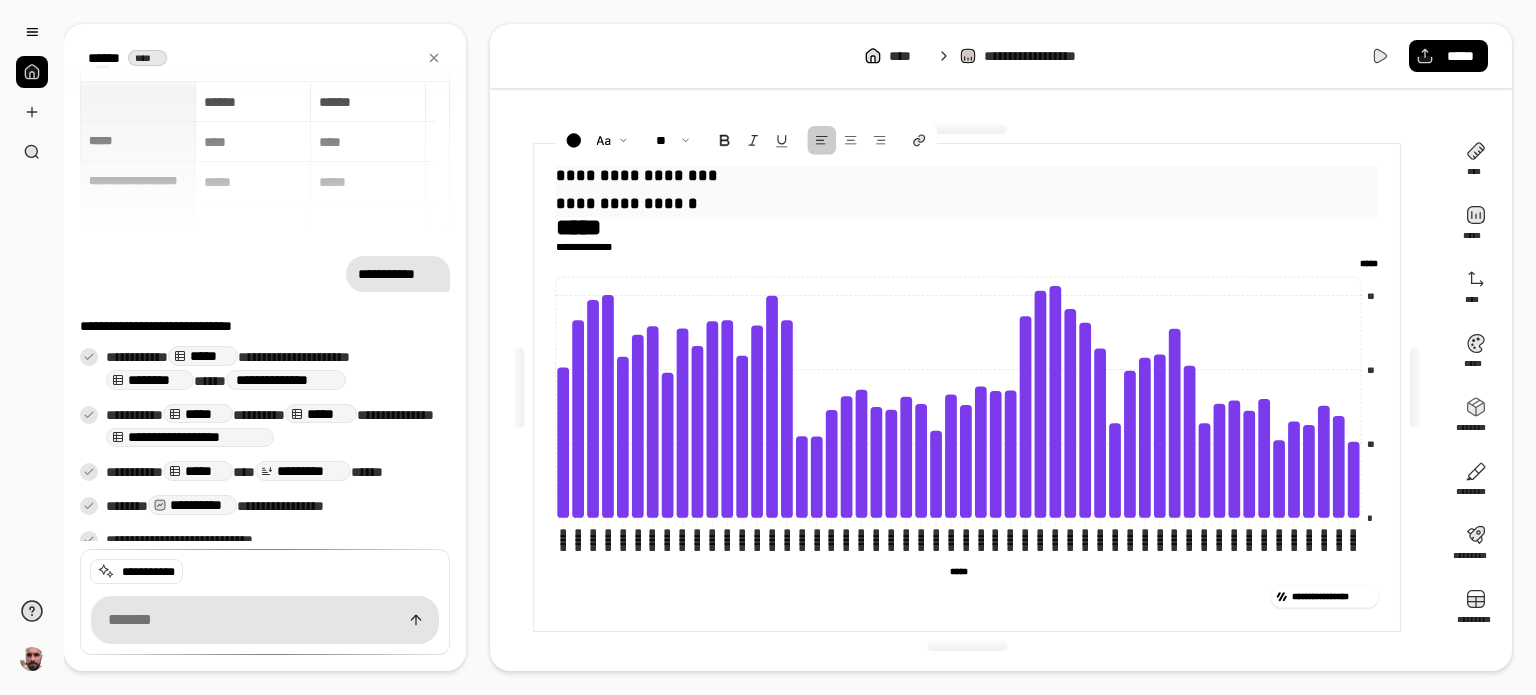 drag, startPoint x: 721, startPoint y: 201, endPoint x: 531, endPoint y: 196, distance: 190.06578 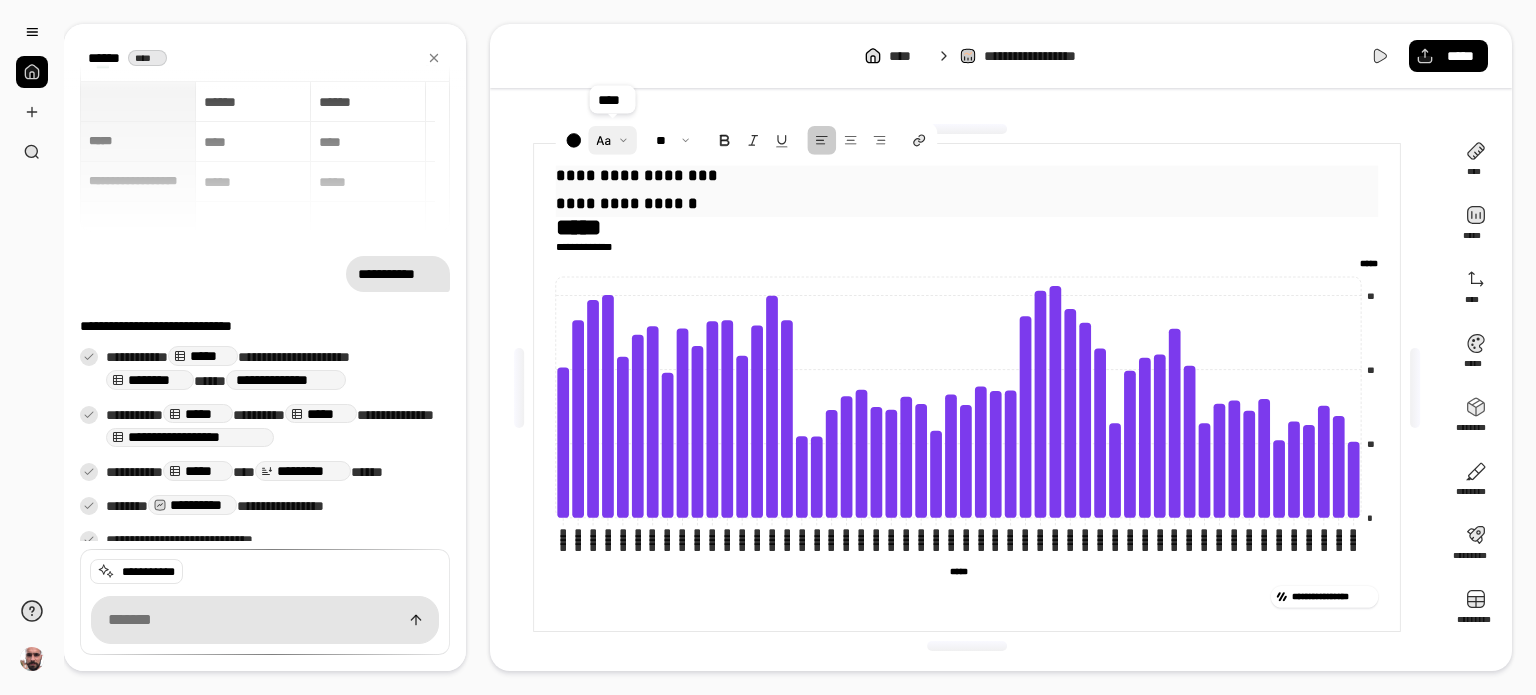 click at bounding box center (613, 140) 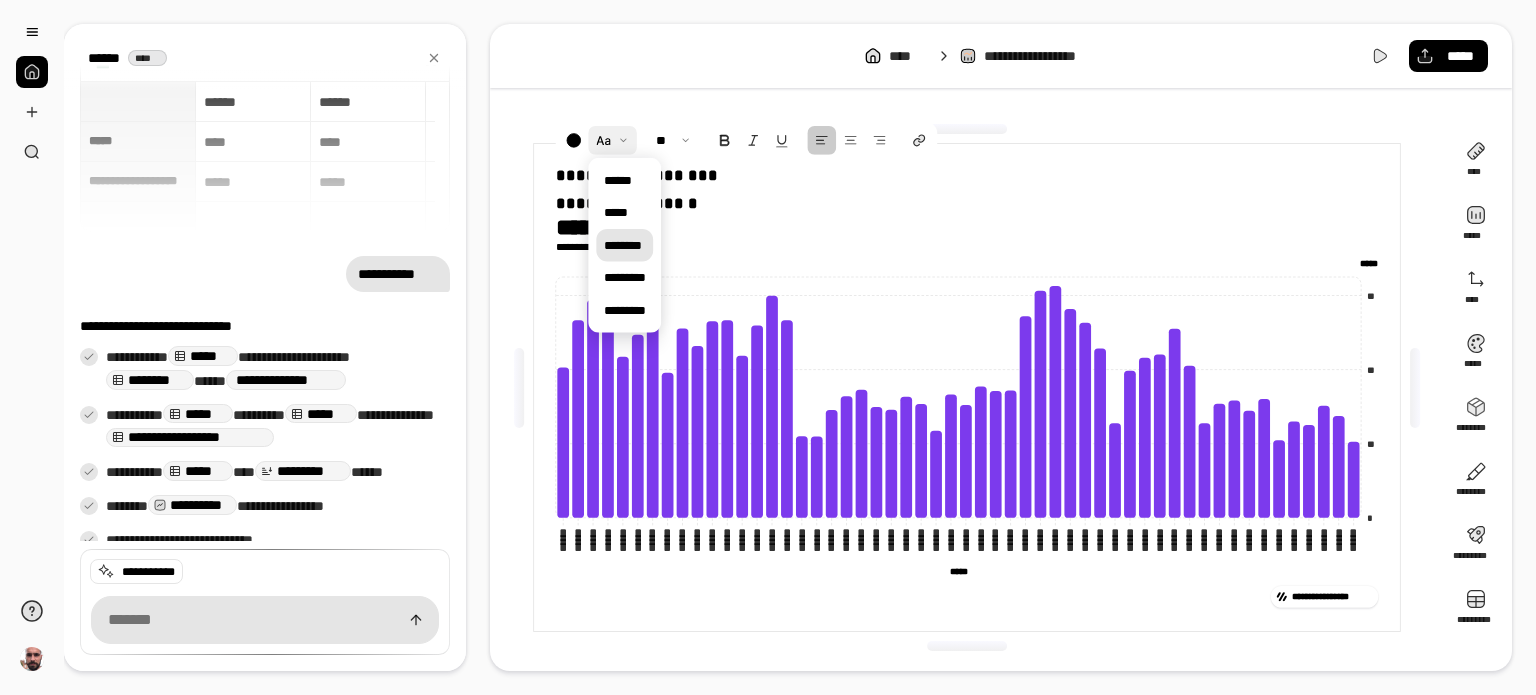 click on "********" at bounding box center (623, 245) 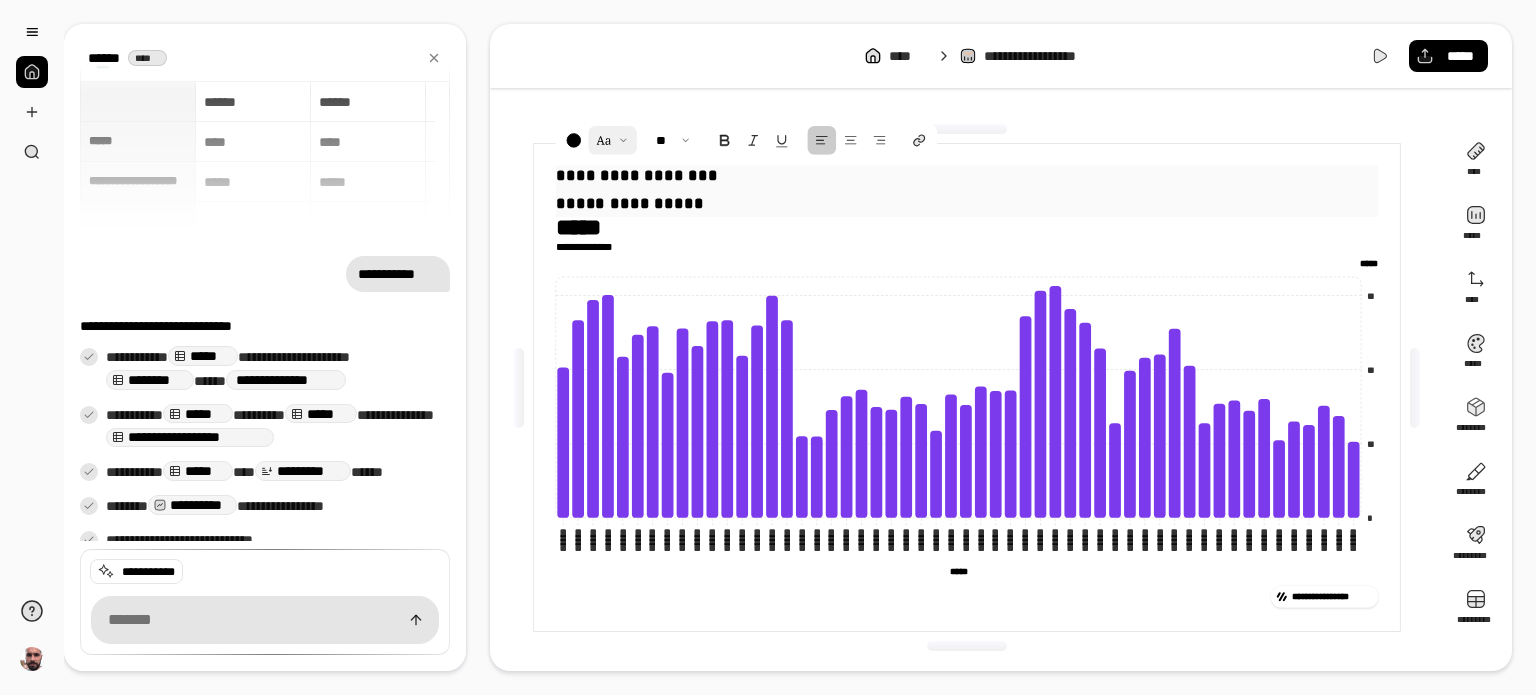 click at bounding box center (613, 140) 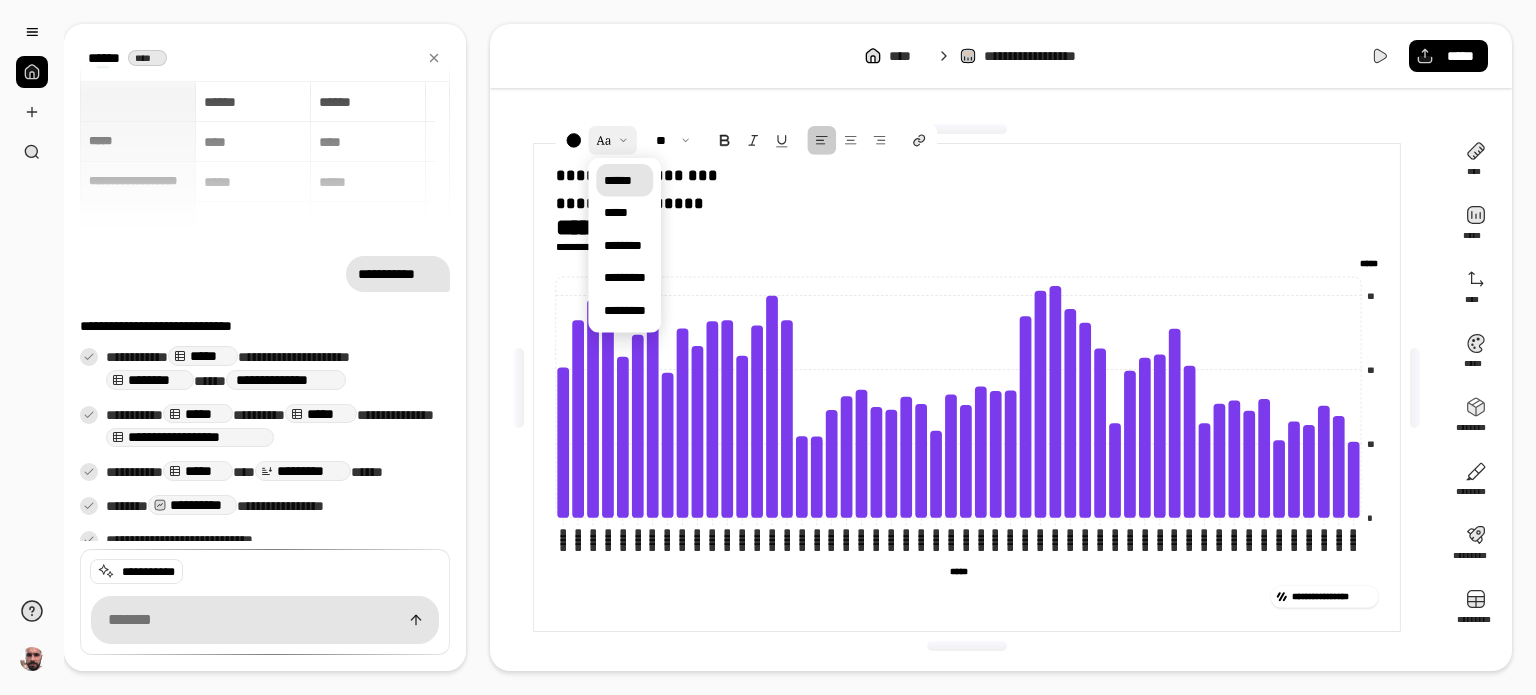 click on "******" at bounding box center (618, 180) 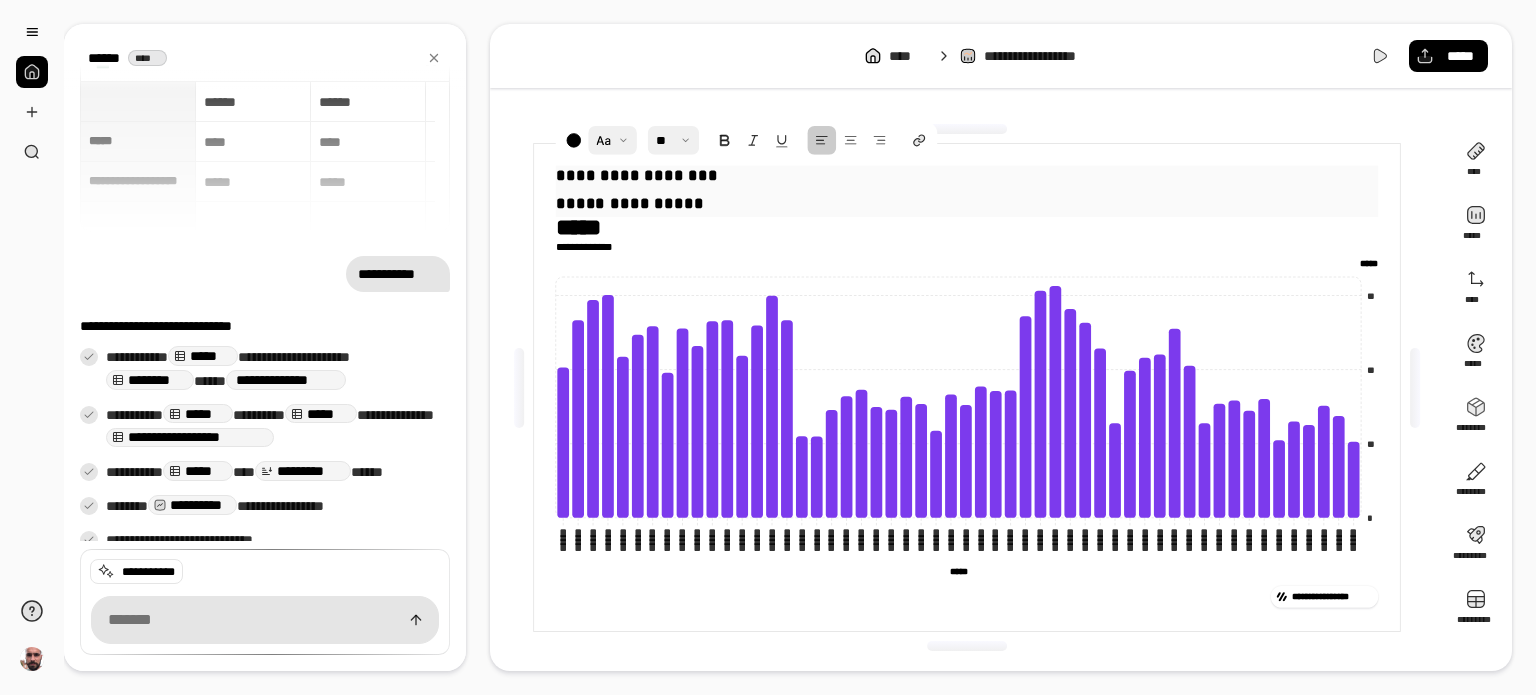 click at bounding box center (674, 140) 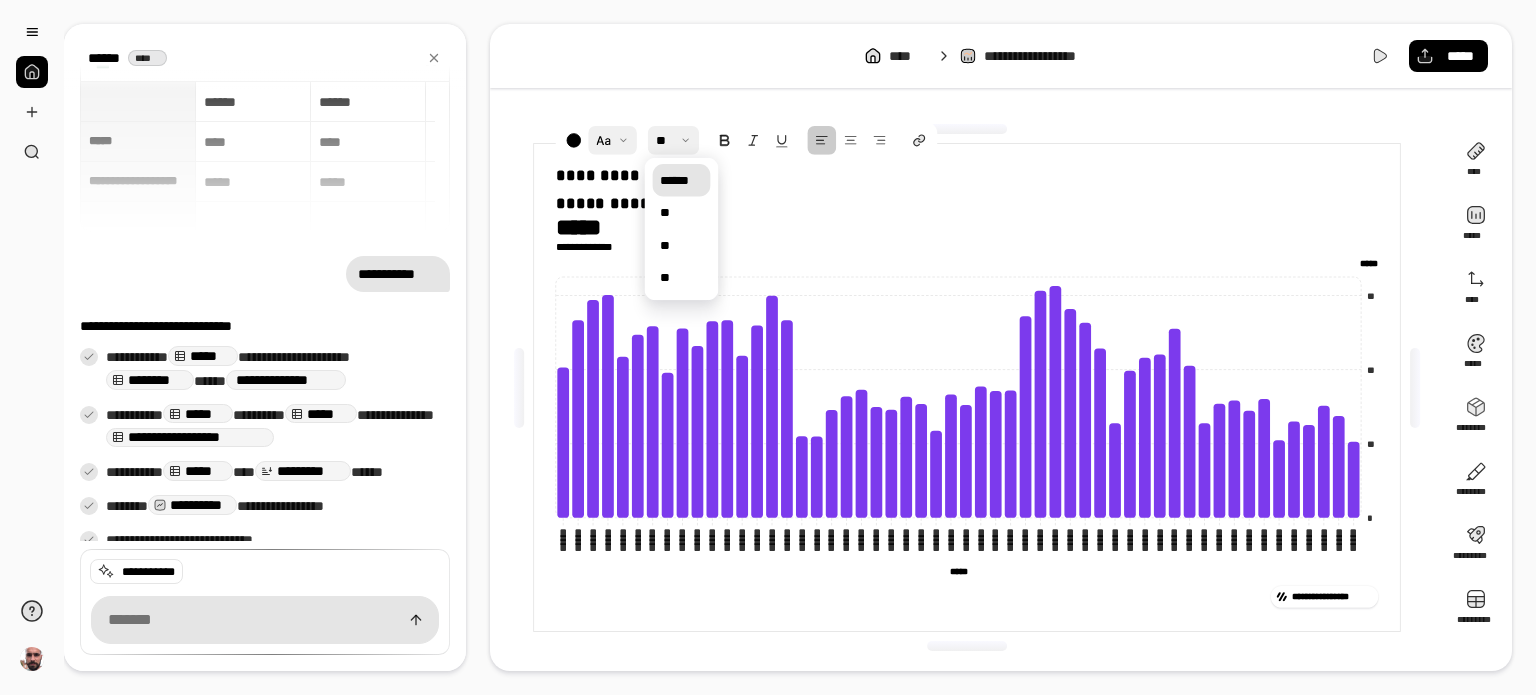 click on "******" at bounding box center [681, 180] 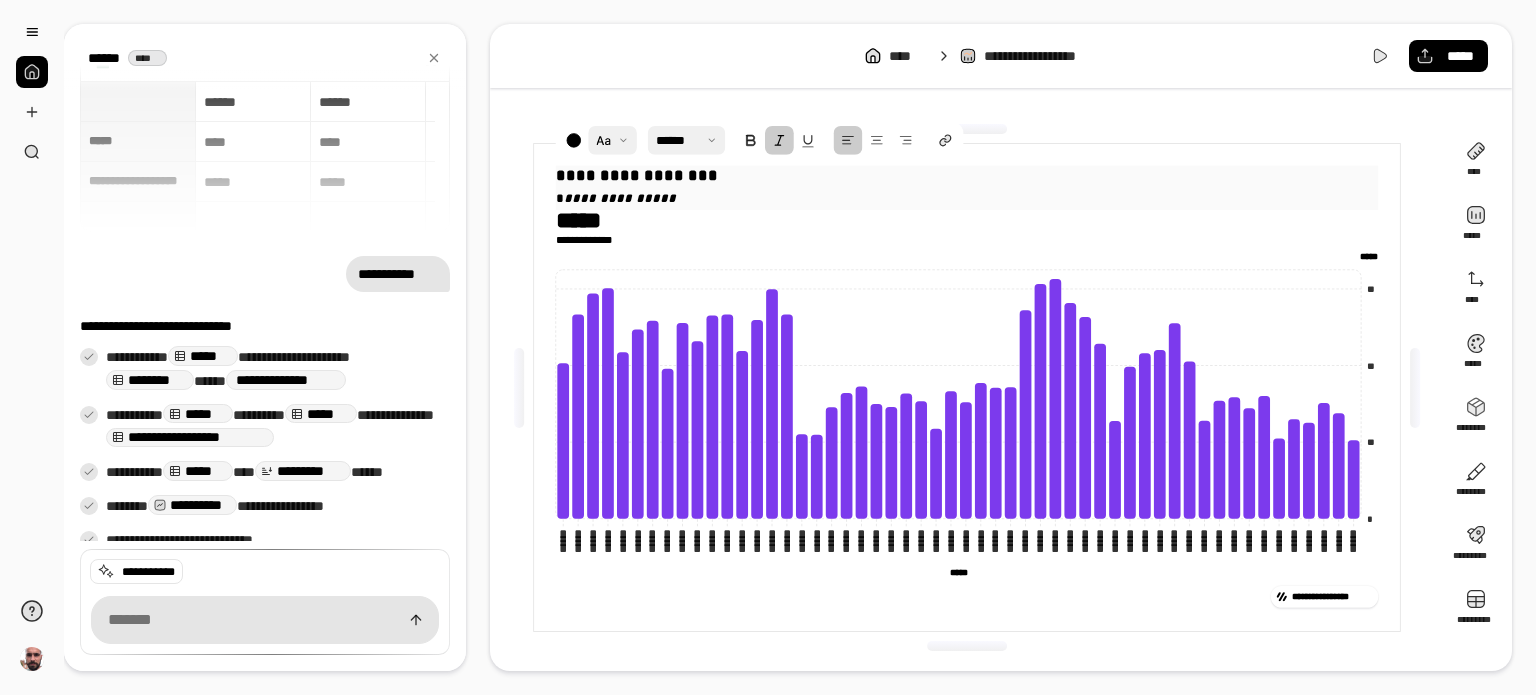 click at bounding box center (779, 140) 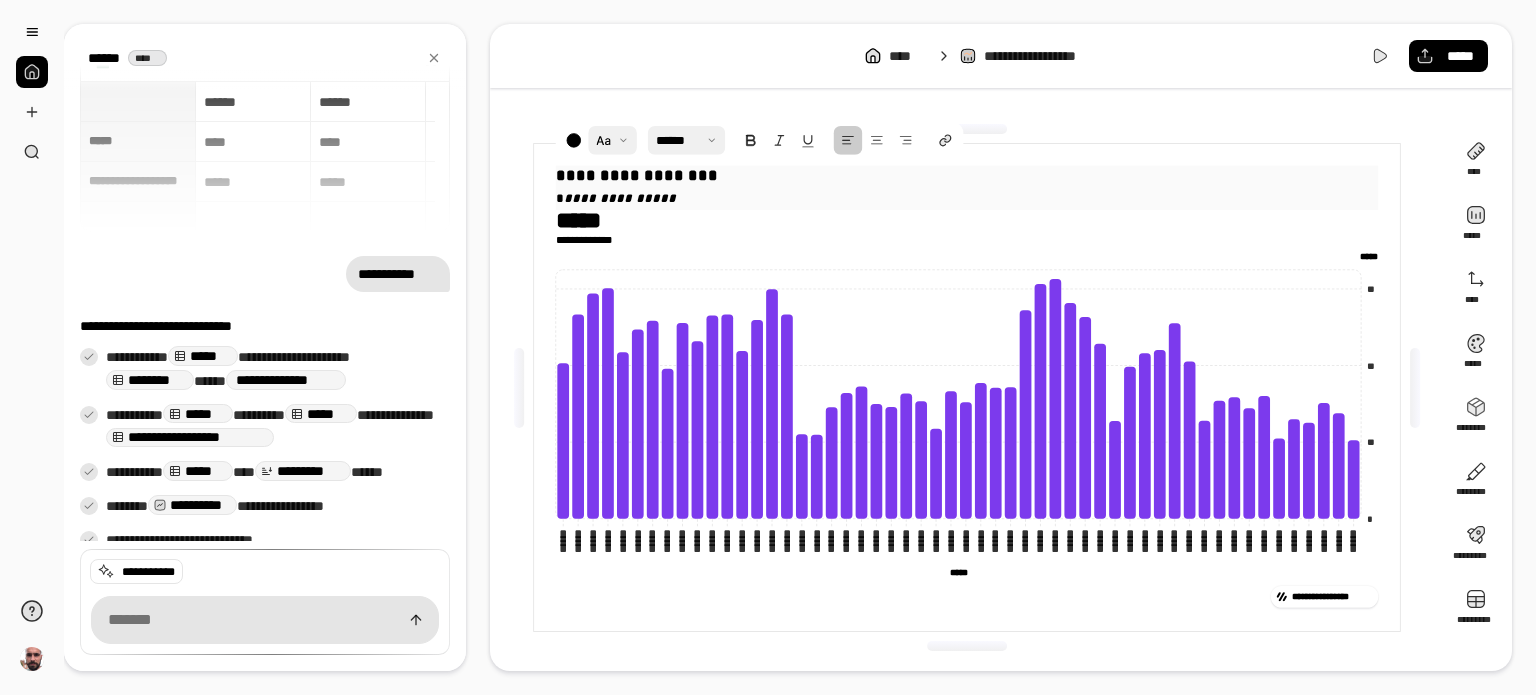 drag, startPoint x: 588, startPoint y: 191, endPoint x: 526, endPoint y: 189, distance: 62.03225 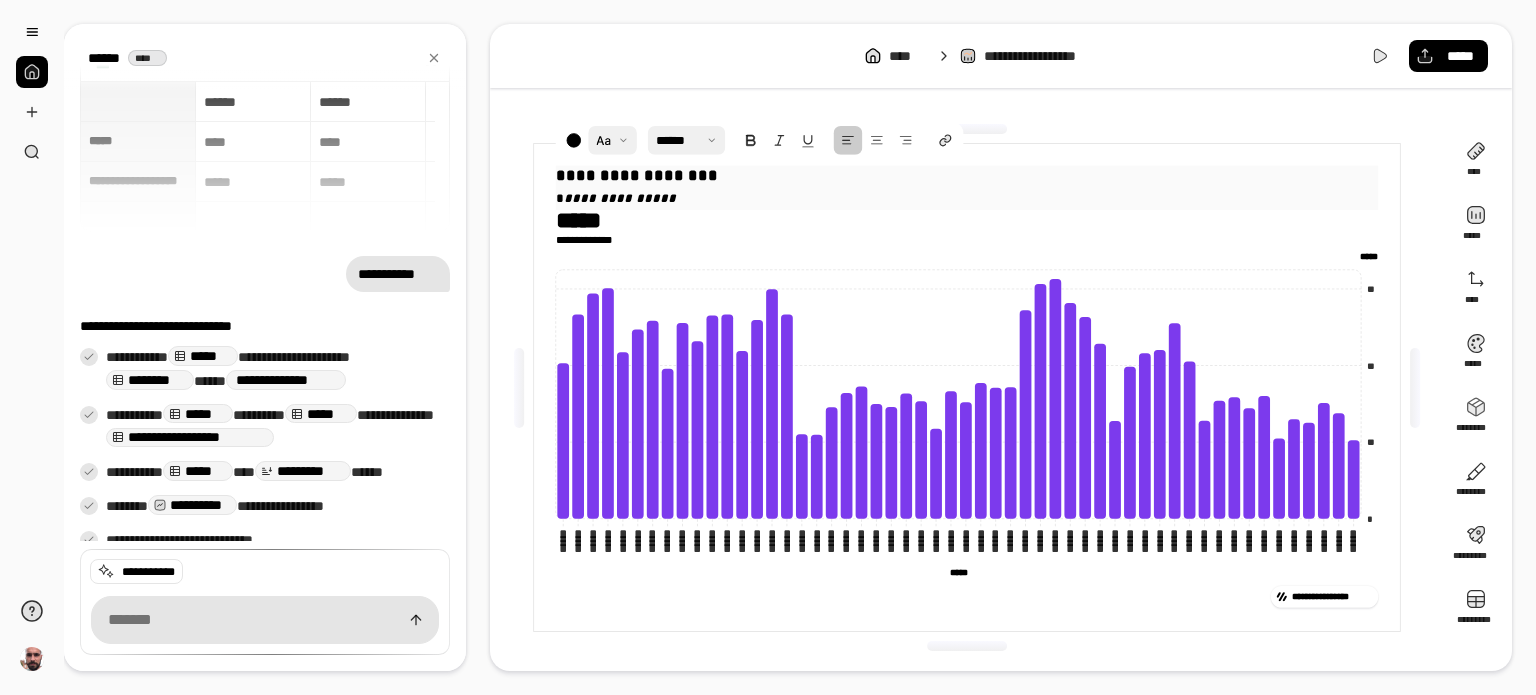 drag, startPoint x: 556, startPoint y: 193, endPoint x: 711, endPoint y: 192, distance: 155.00322 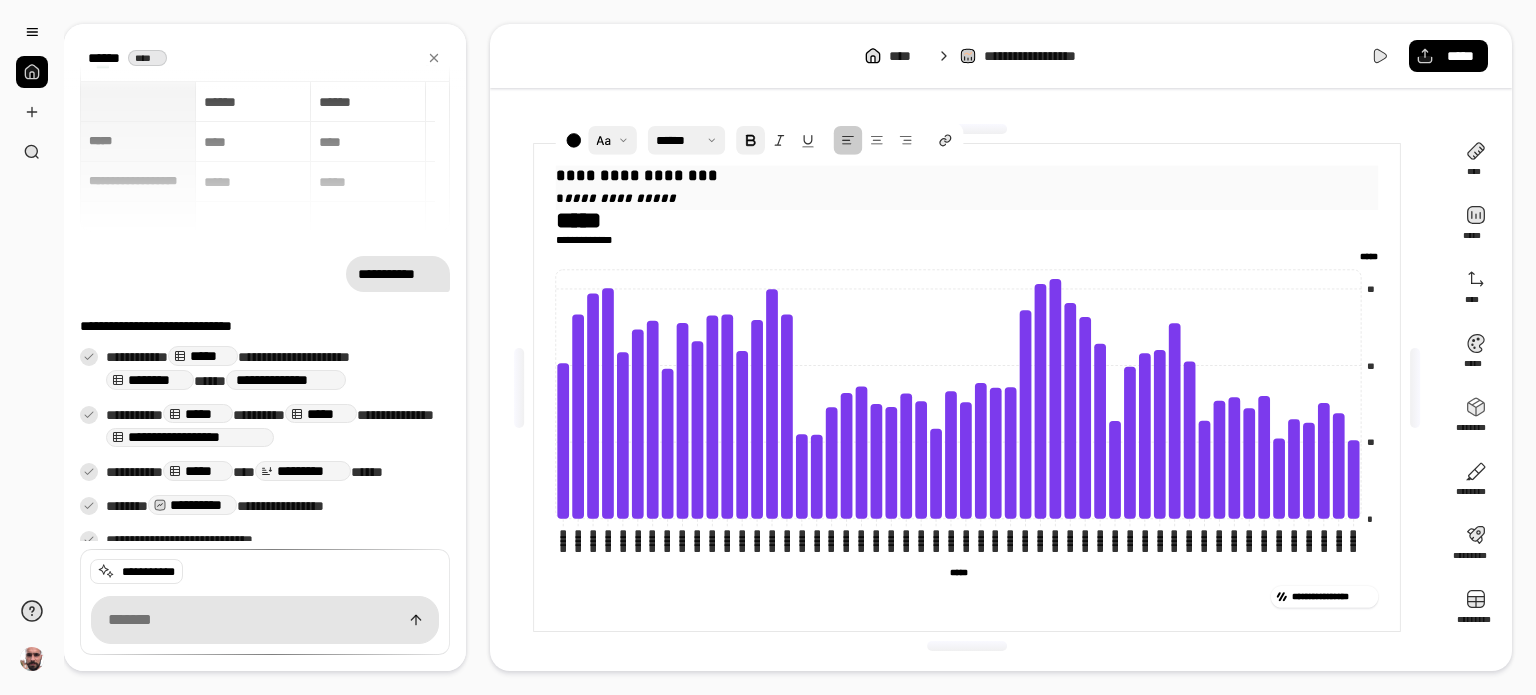 click at bounding box center [751, 140] 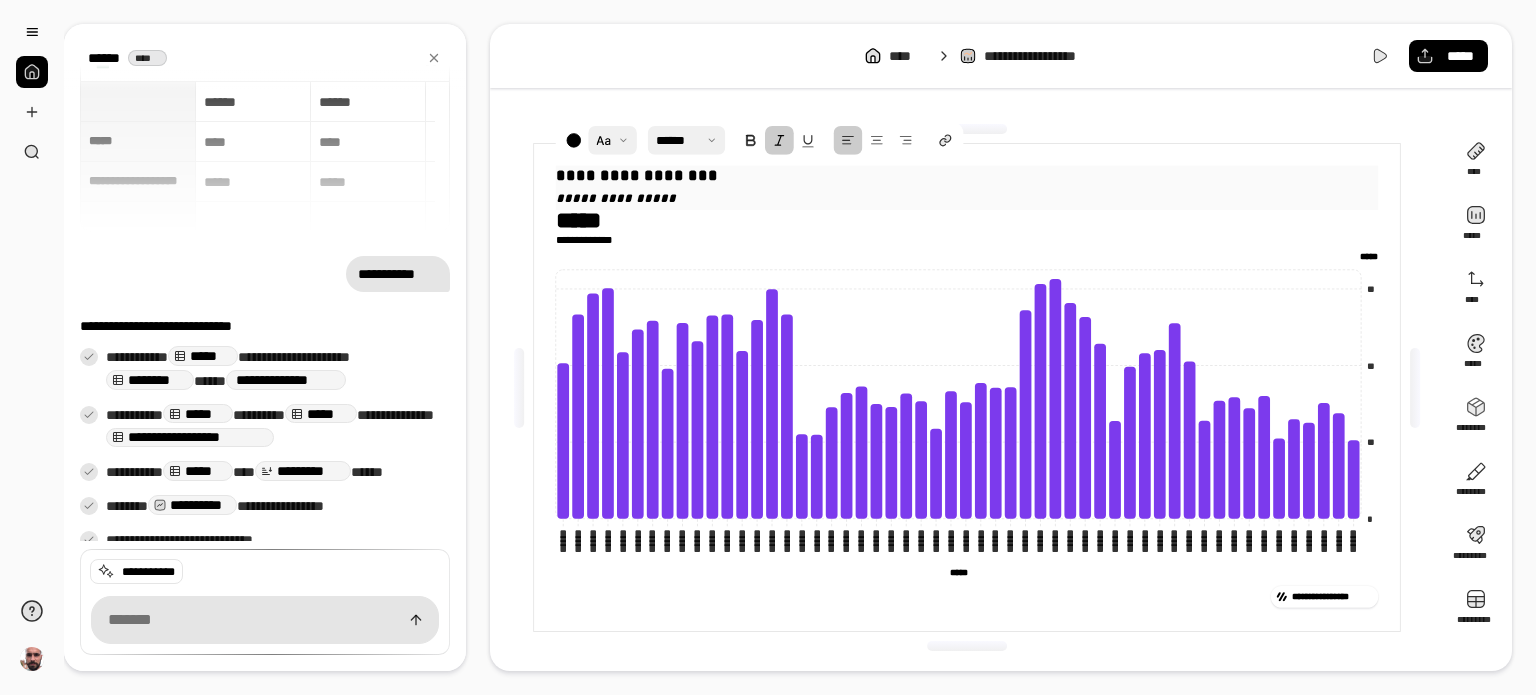 click at bounding box center (779, 140) 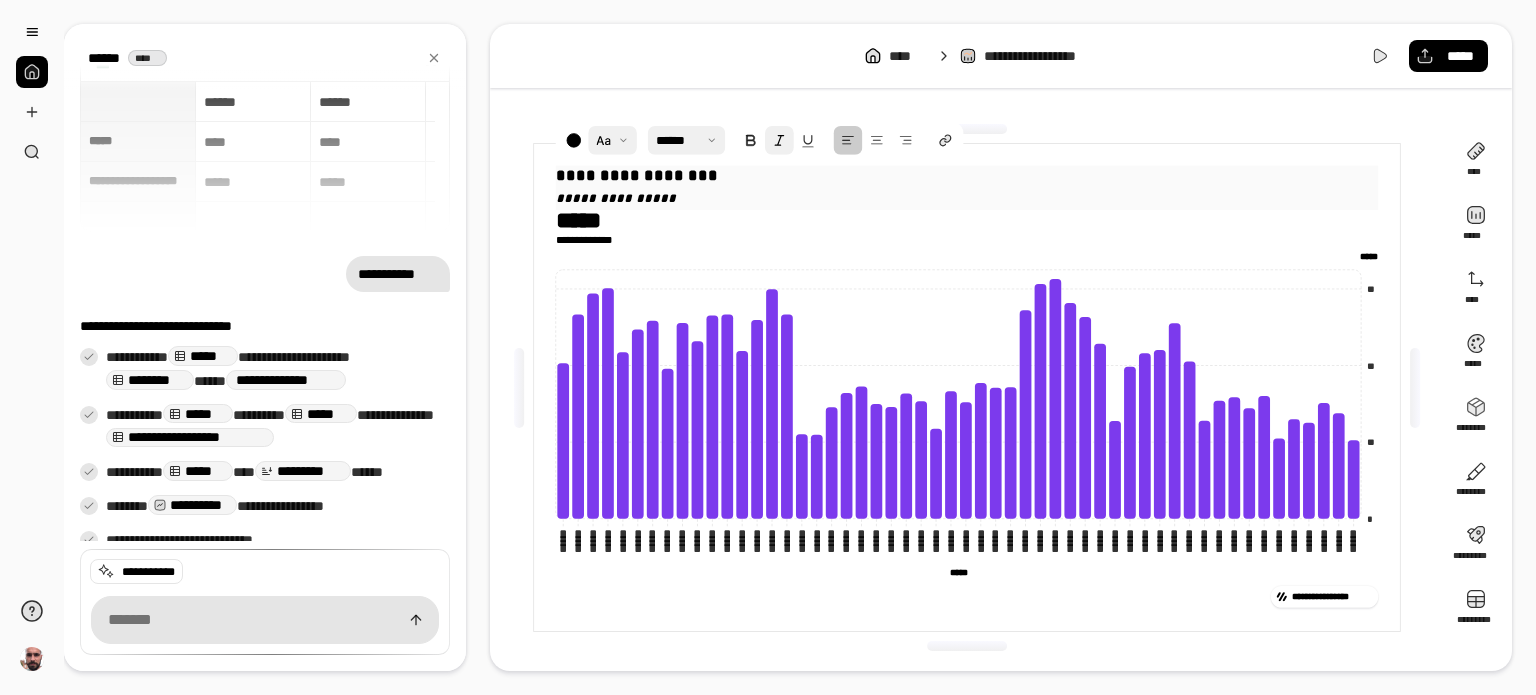 click at bounding box center [779, 140] 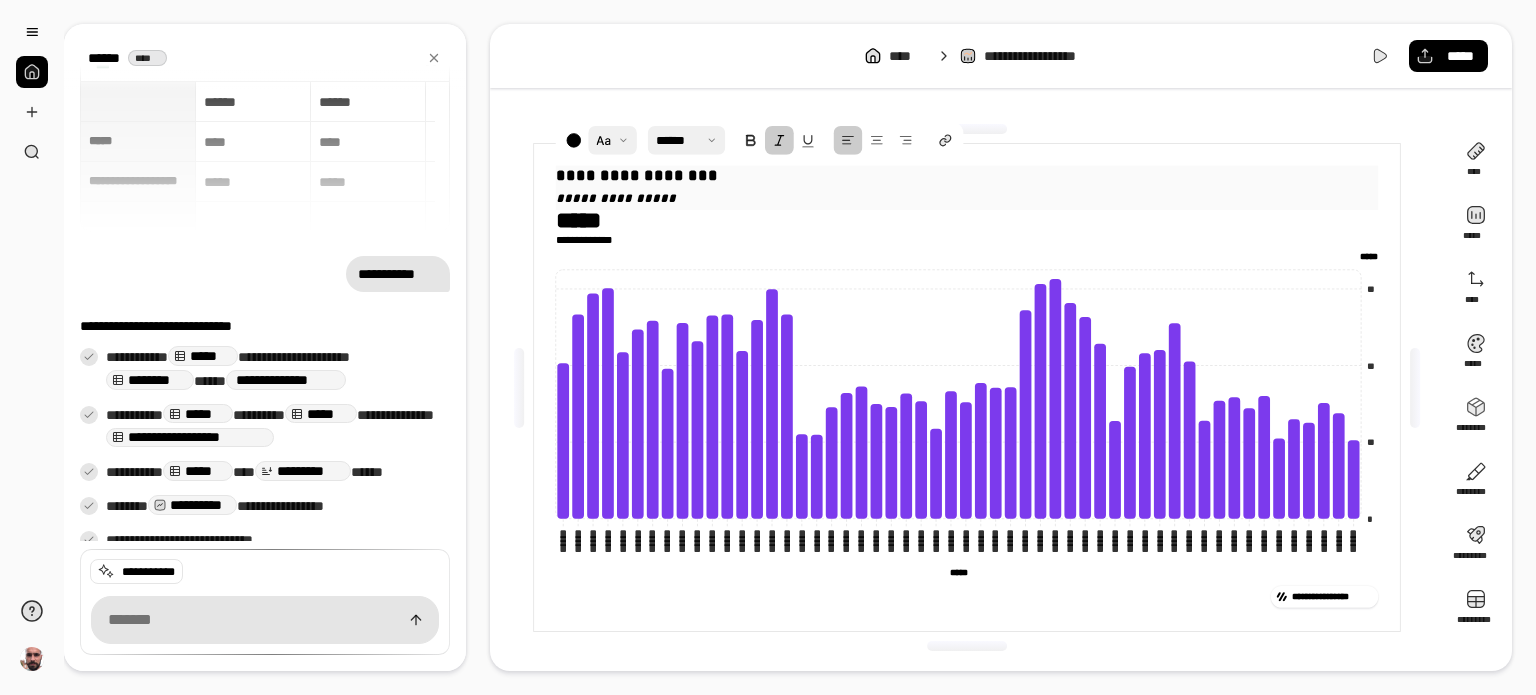 drag, startPoint x: 702, startPoint y: 200, endPoint x: 528, endPoint y: 203, distance: 174.02586 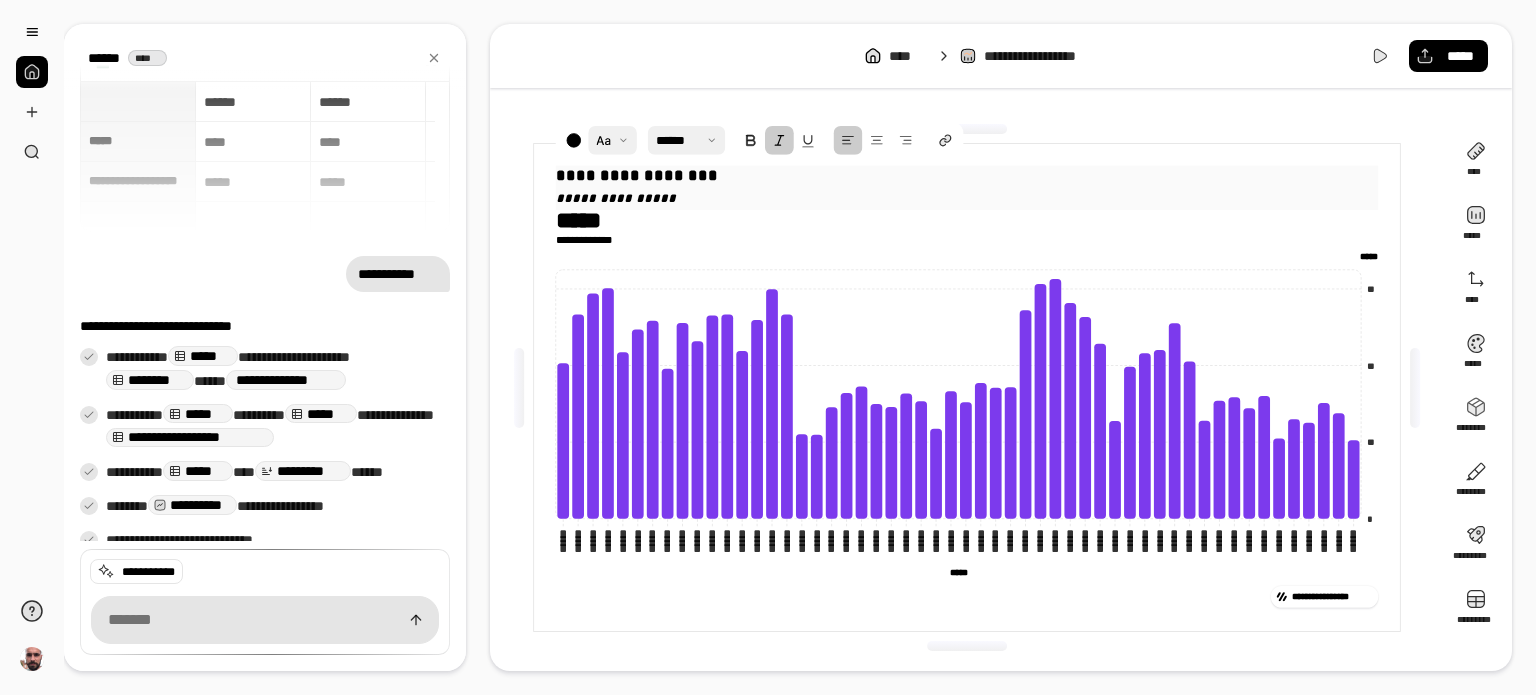 drag, startPoint x: 688, startPoint y: 192, endPoint x: 548, endPoint y: 192, distance: 140 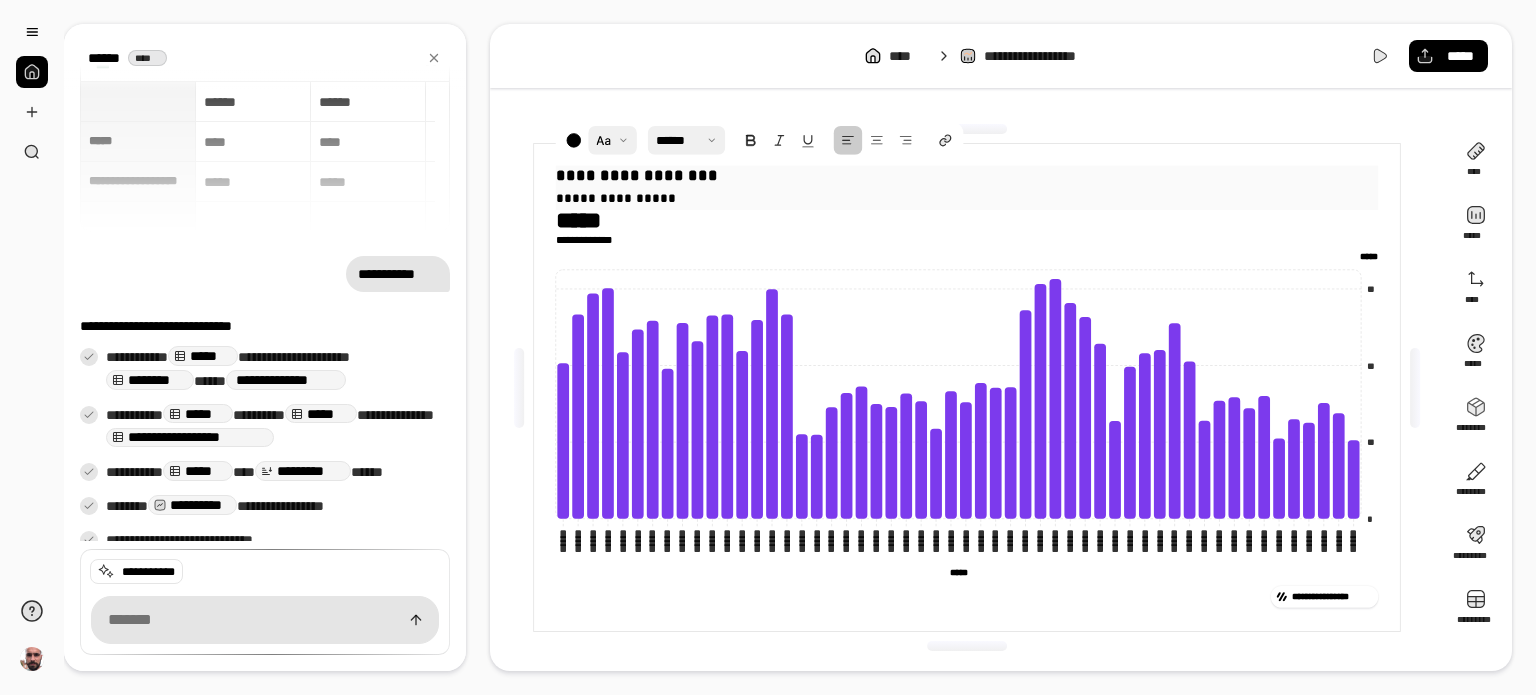click on "**********" at bounding box center (967, 198) 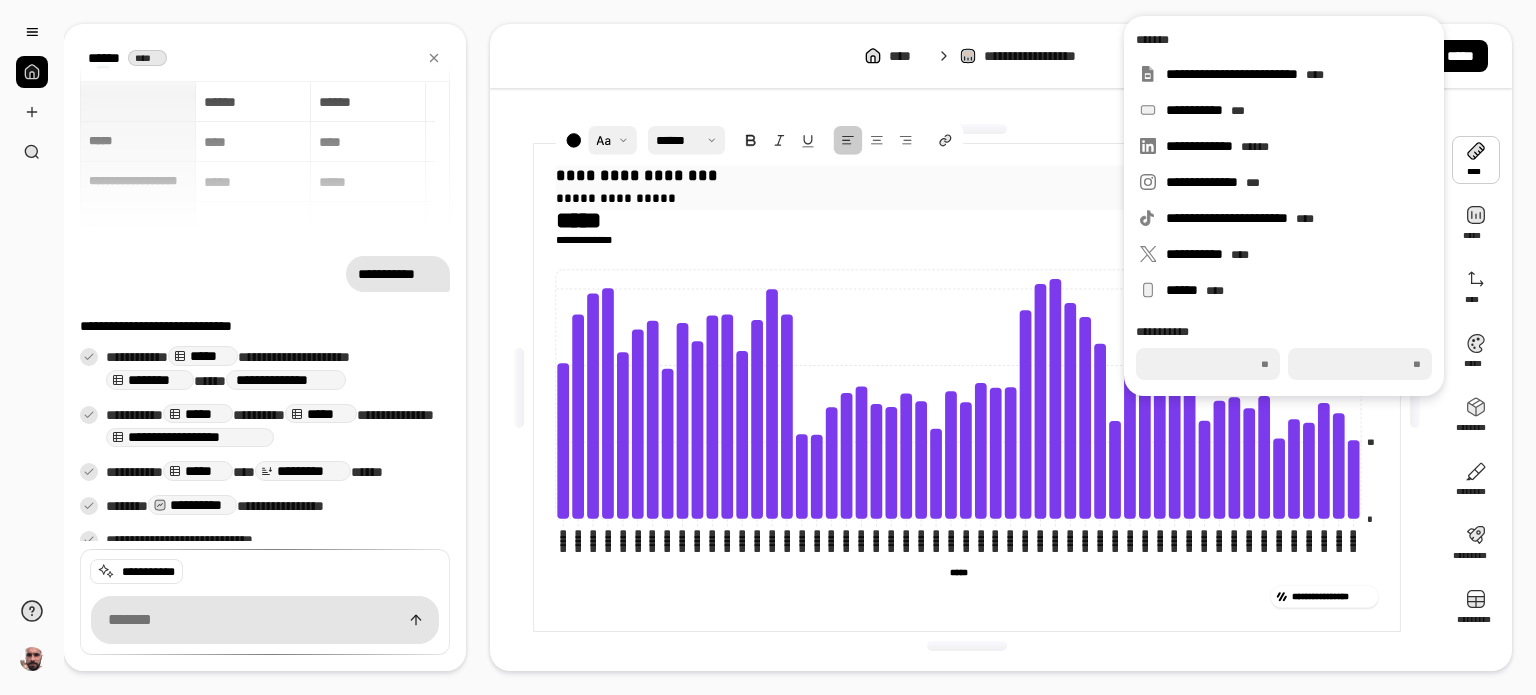 click at bounding box center (520, 388) 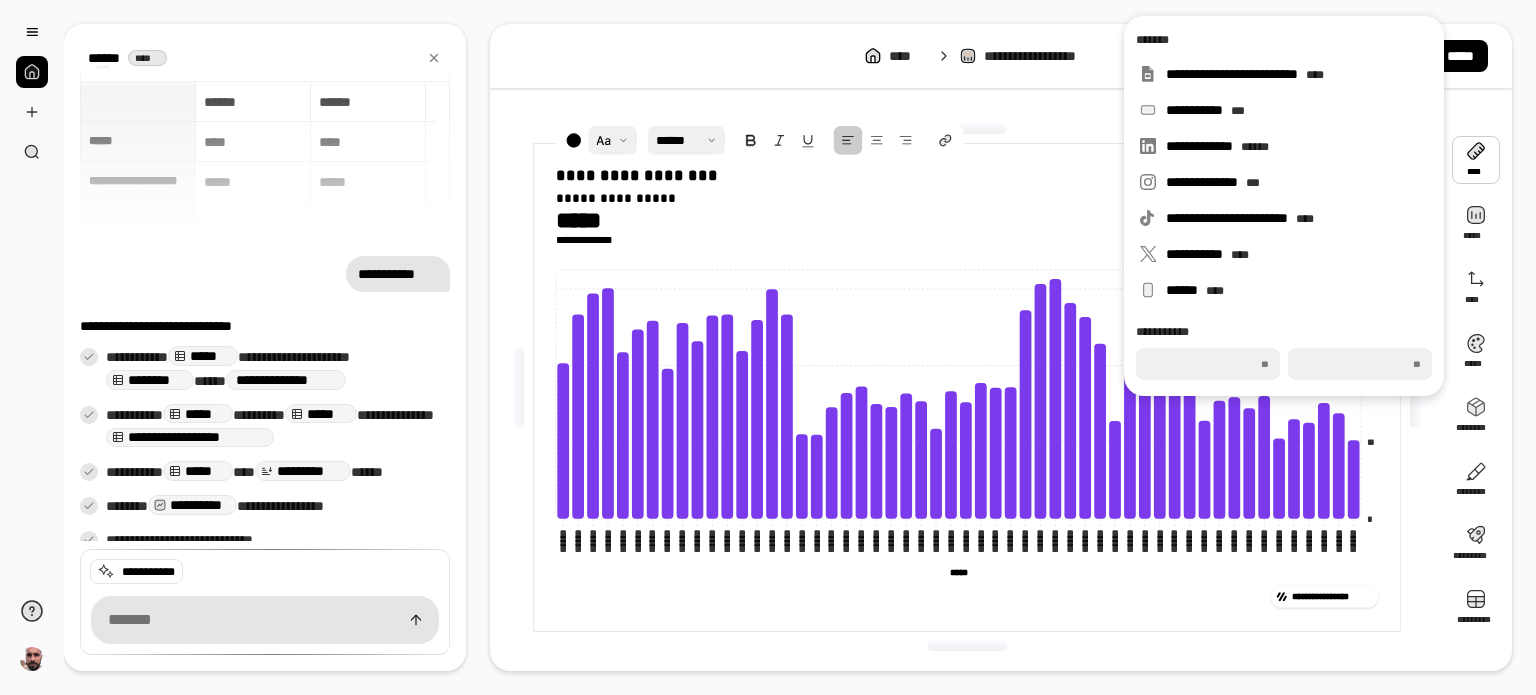 click on "**********" at bounding box center [967, 387] 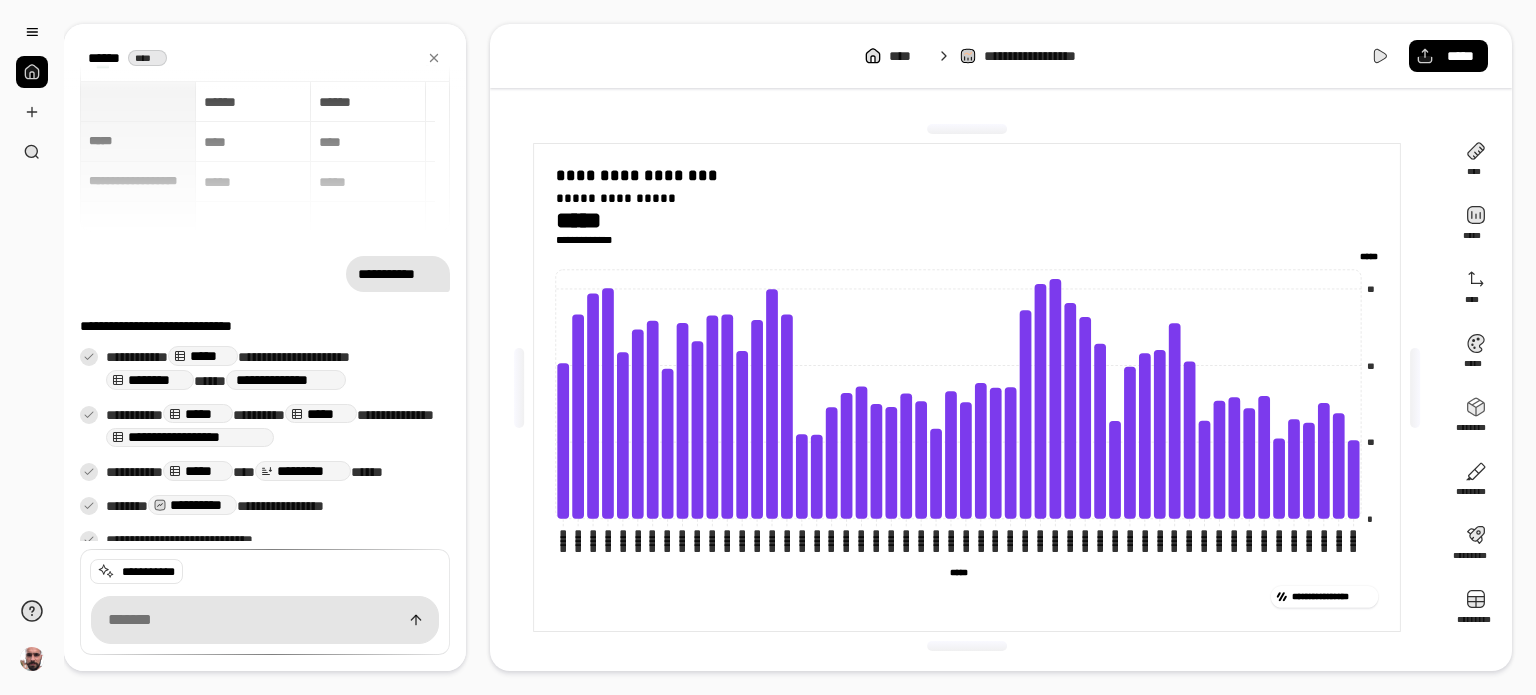 click on "**********" at bounding box center [967, 387] 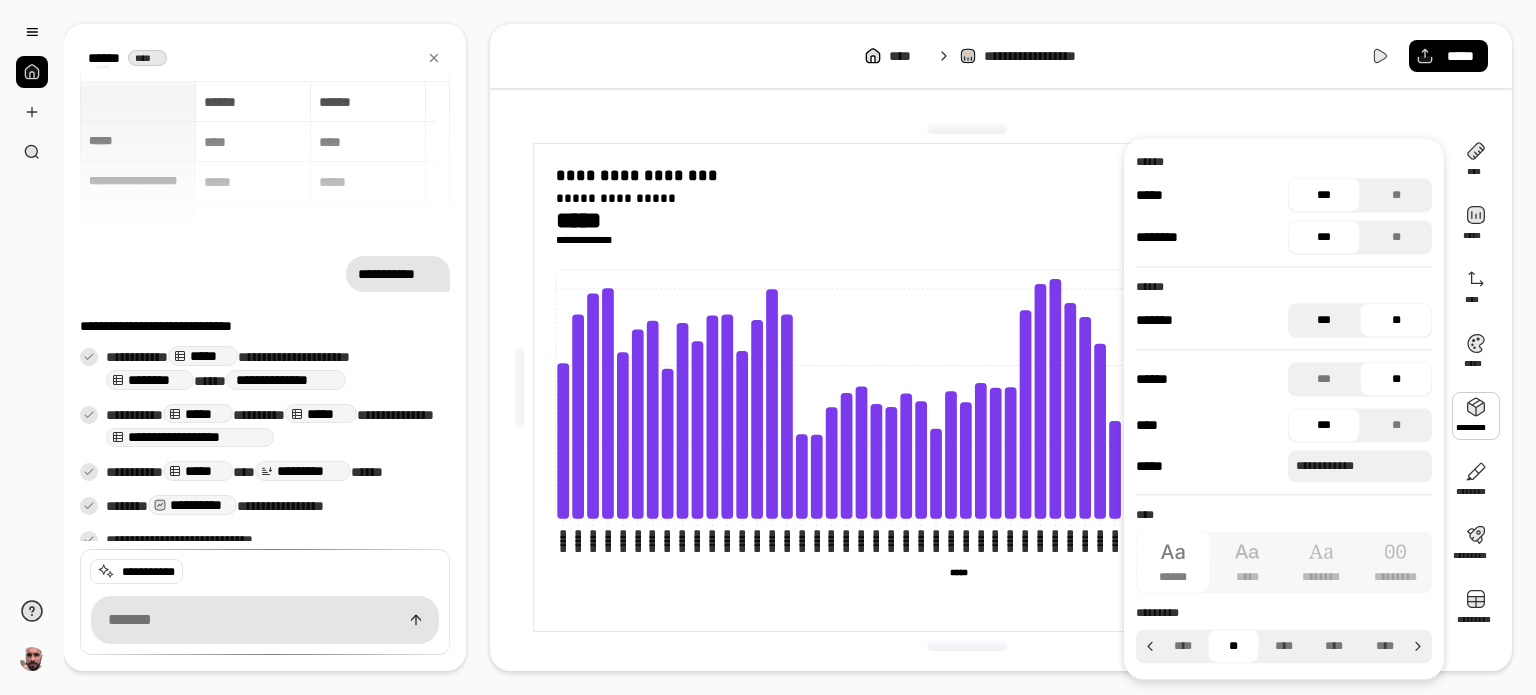 click on "***" at bounding box center (1324, 320) 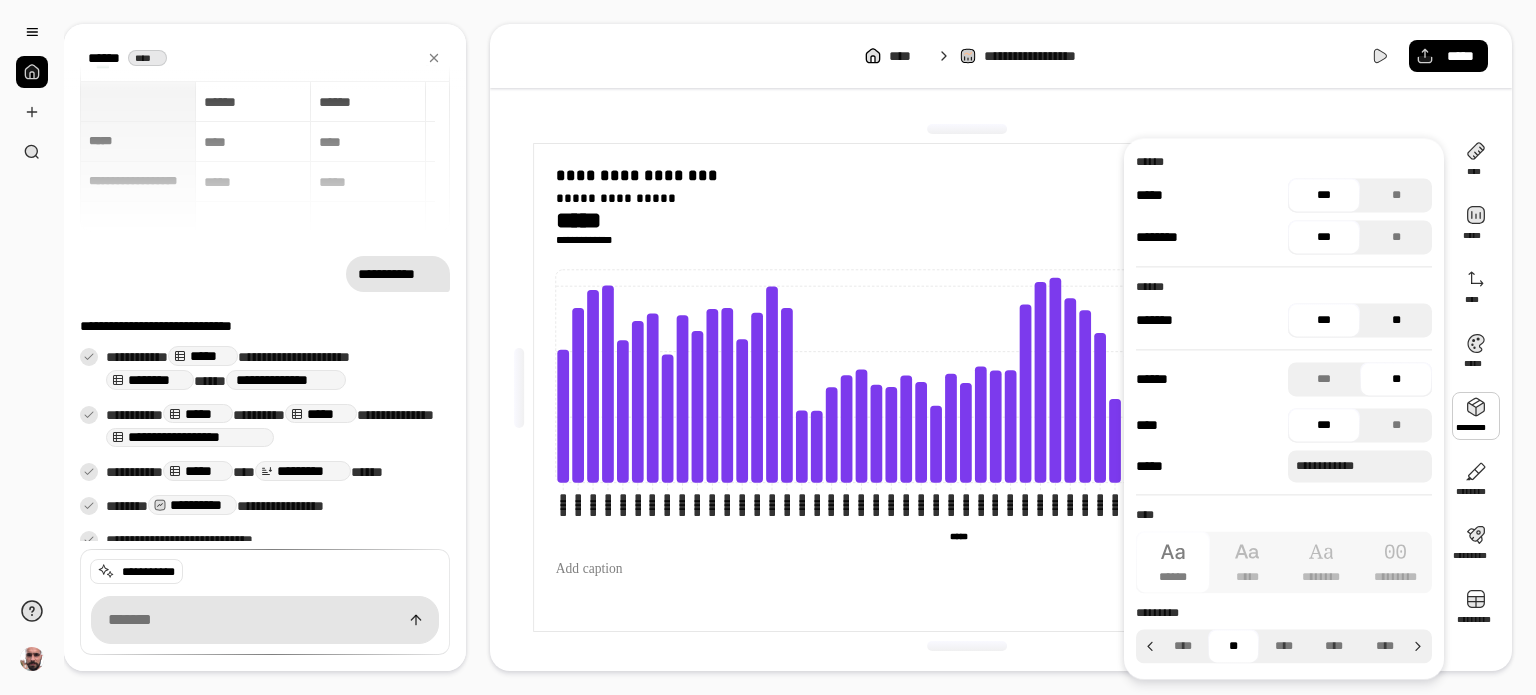 click on "**" at bounding box center (1396, 320) 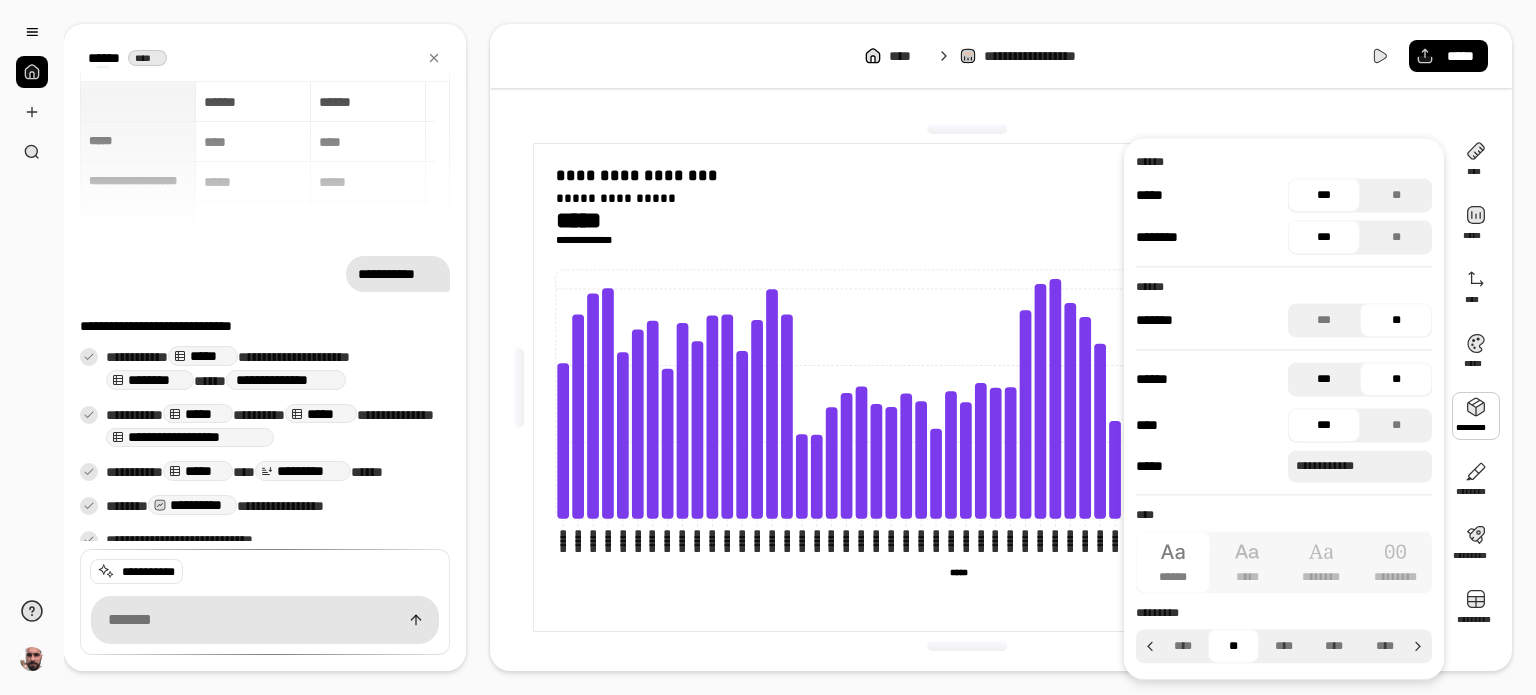 click on "***" at bounding box center [1324, 379] 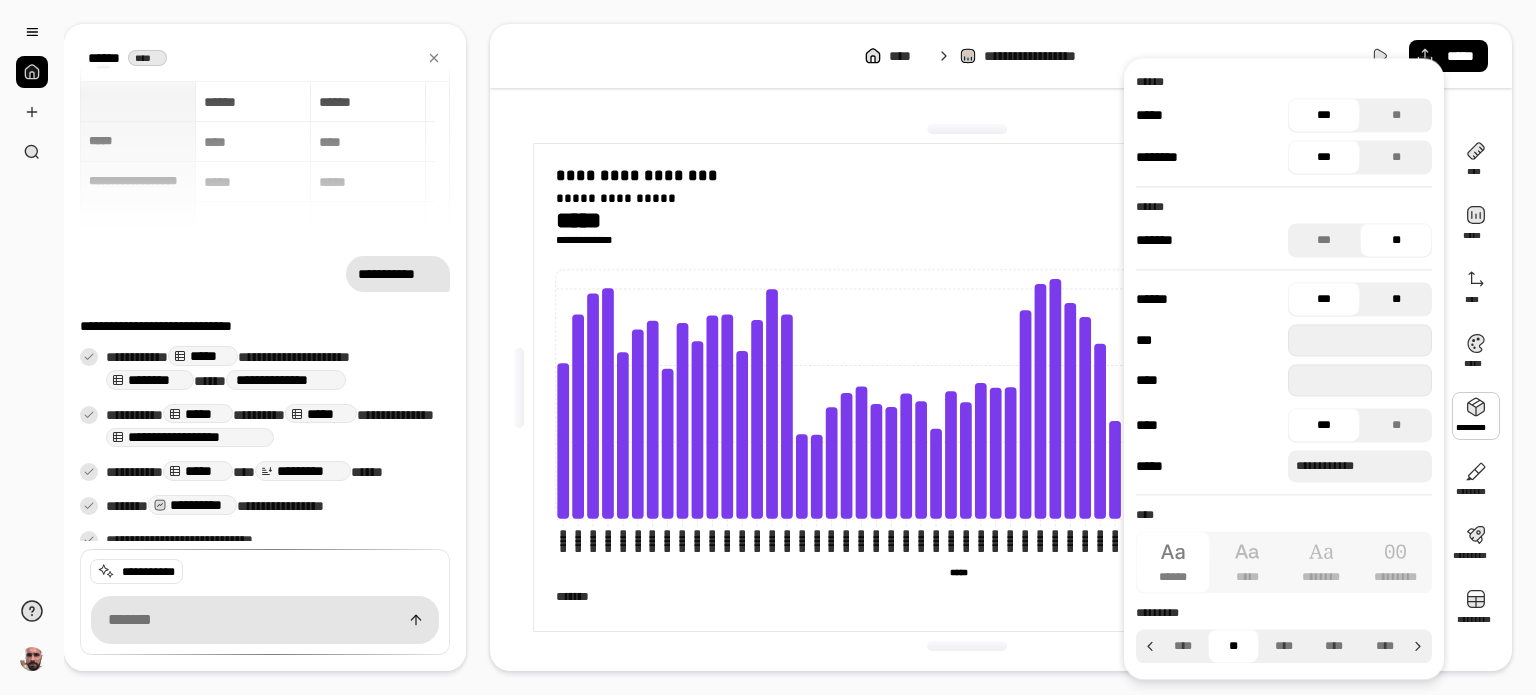 click on "**" at bounding box center (1396, 299) 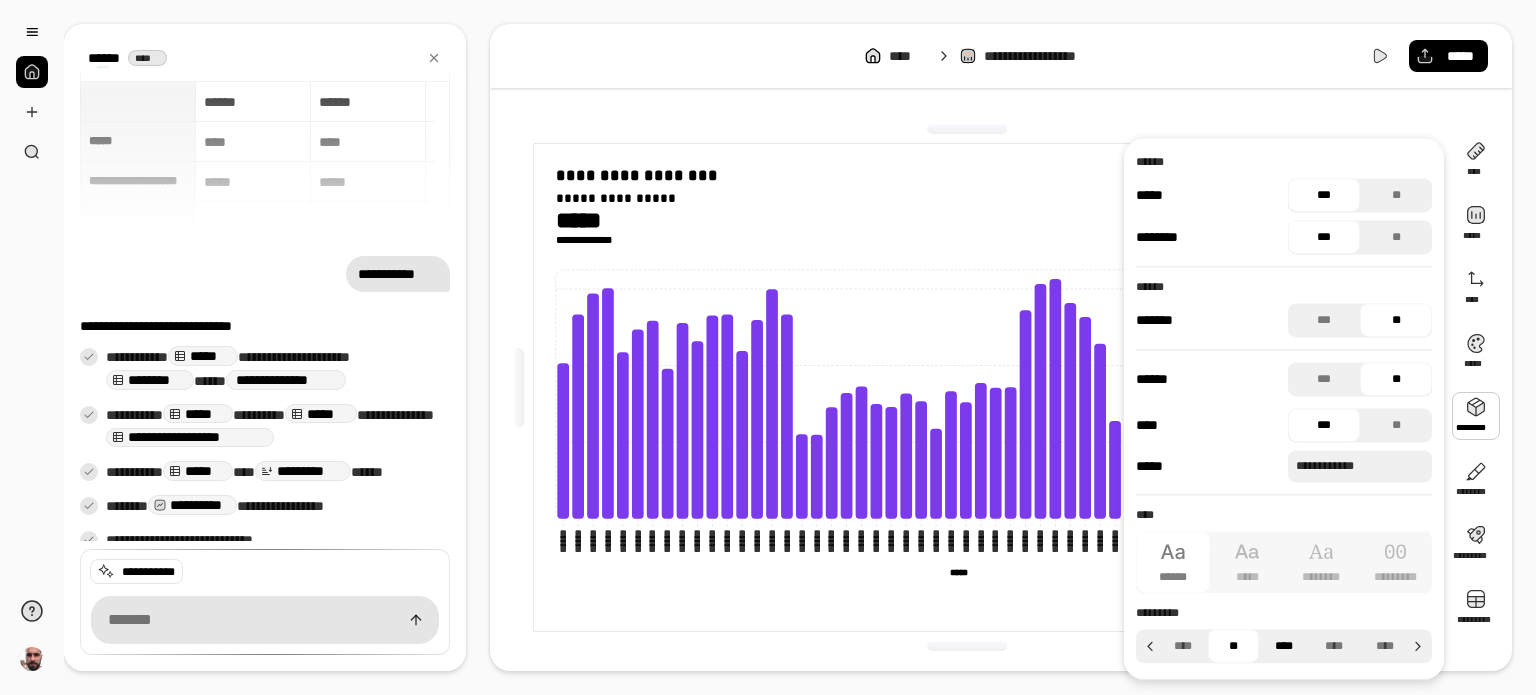 click on "****" at bounding box center (1284, 646) 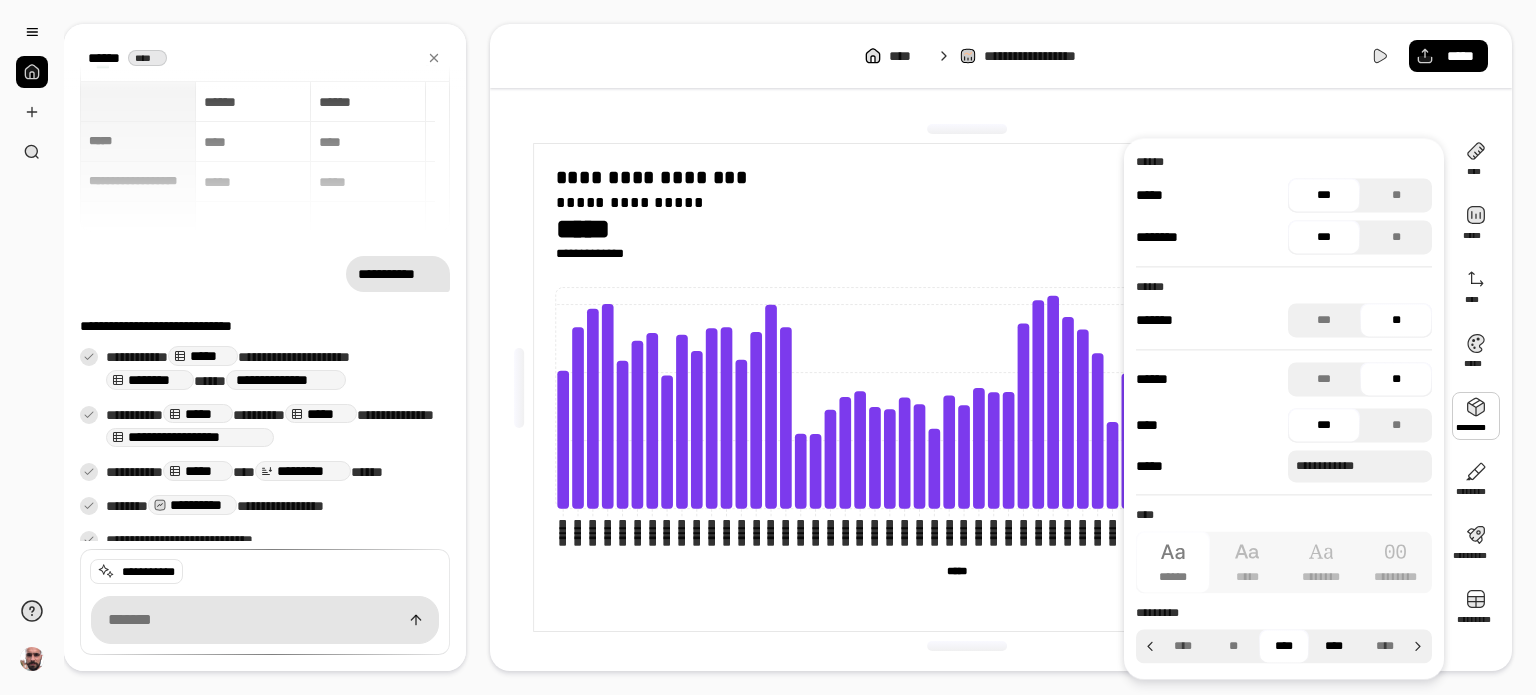 click on "****" at bounding box center (1334, 646) 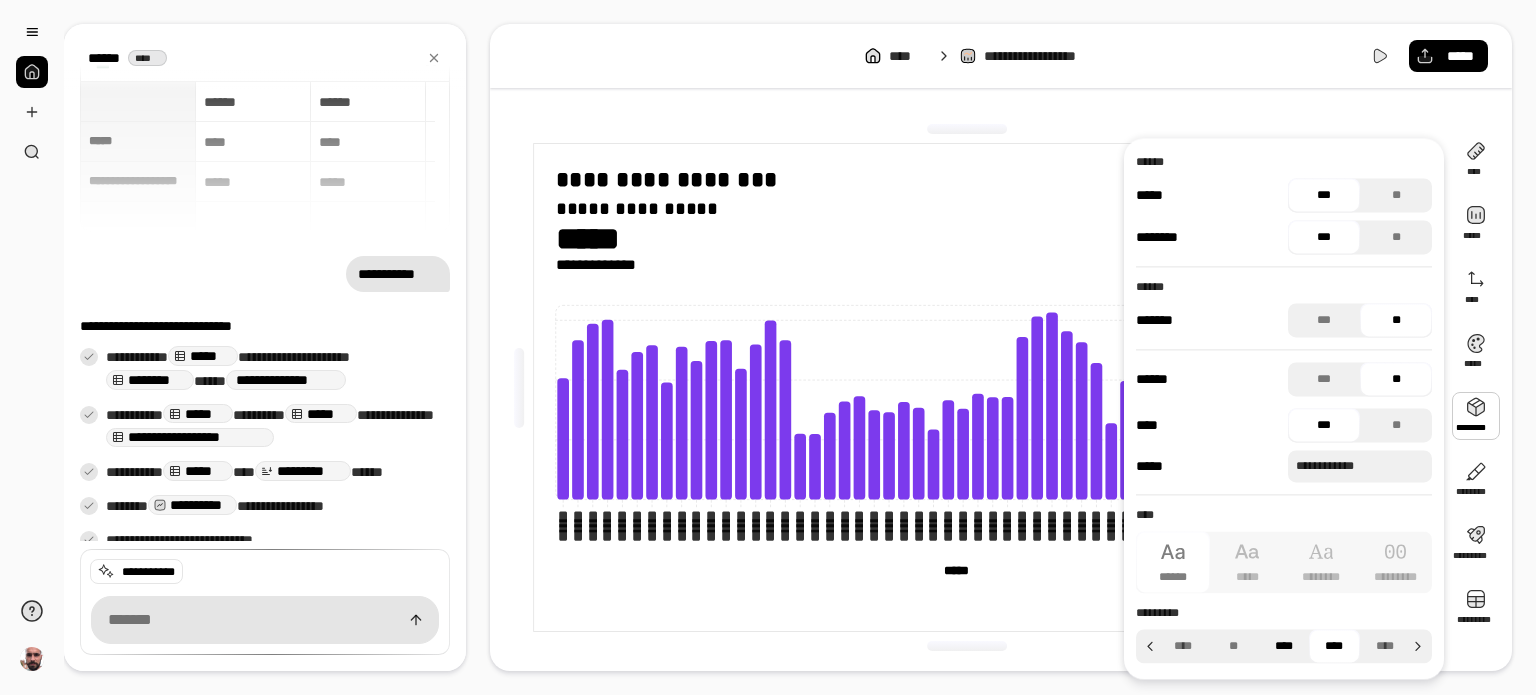 click on "****" at bounding box center (1284, 646) 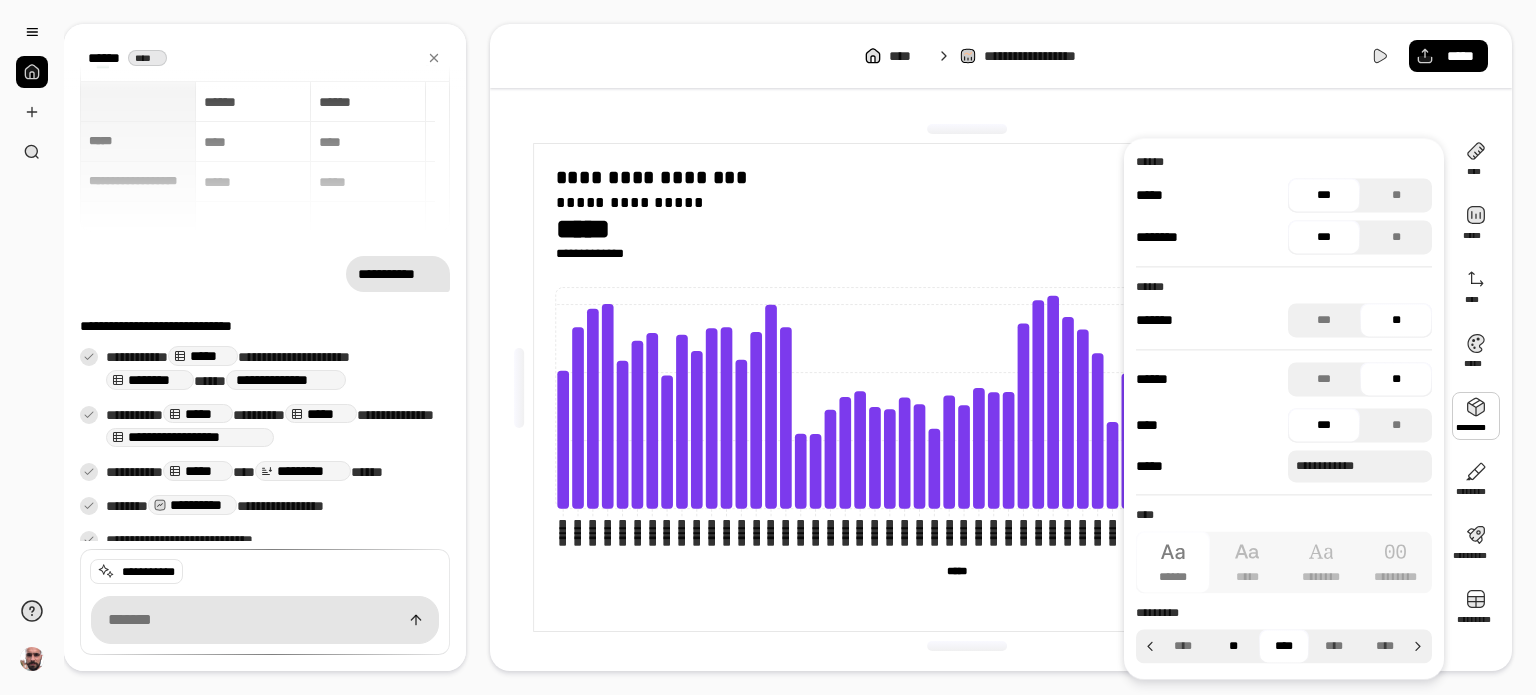 click on "**" at bounding box center (1233, 646) 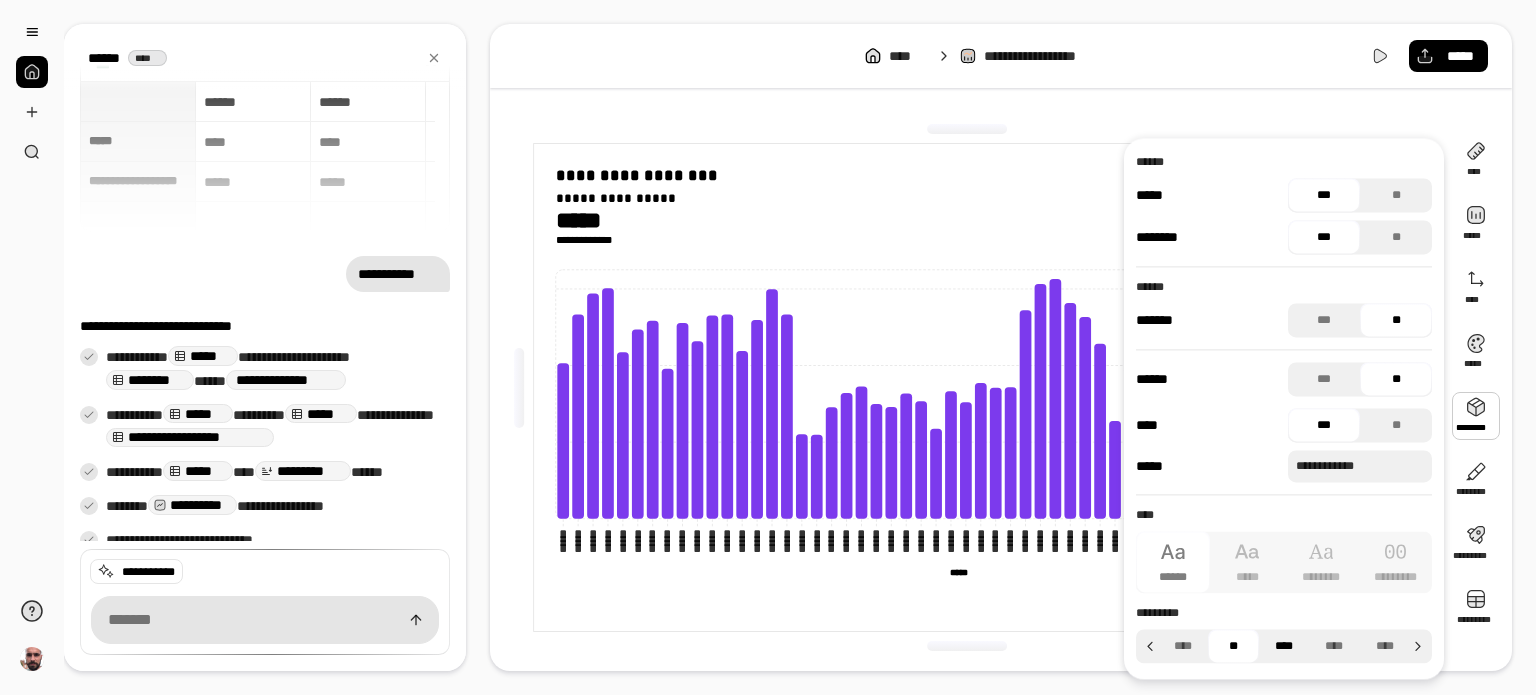 click on "****" at bounding box center [1284, 646] 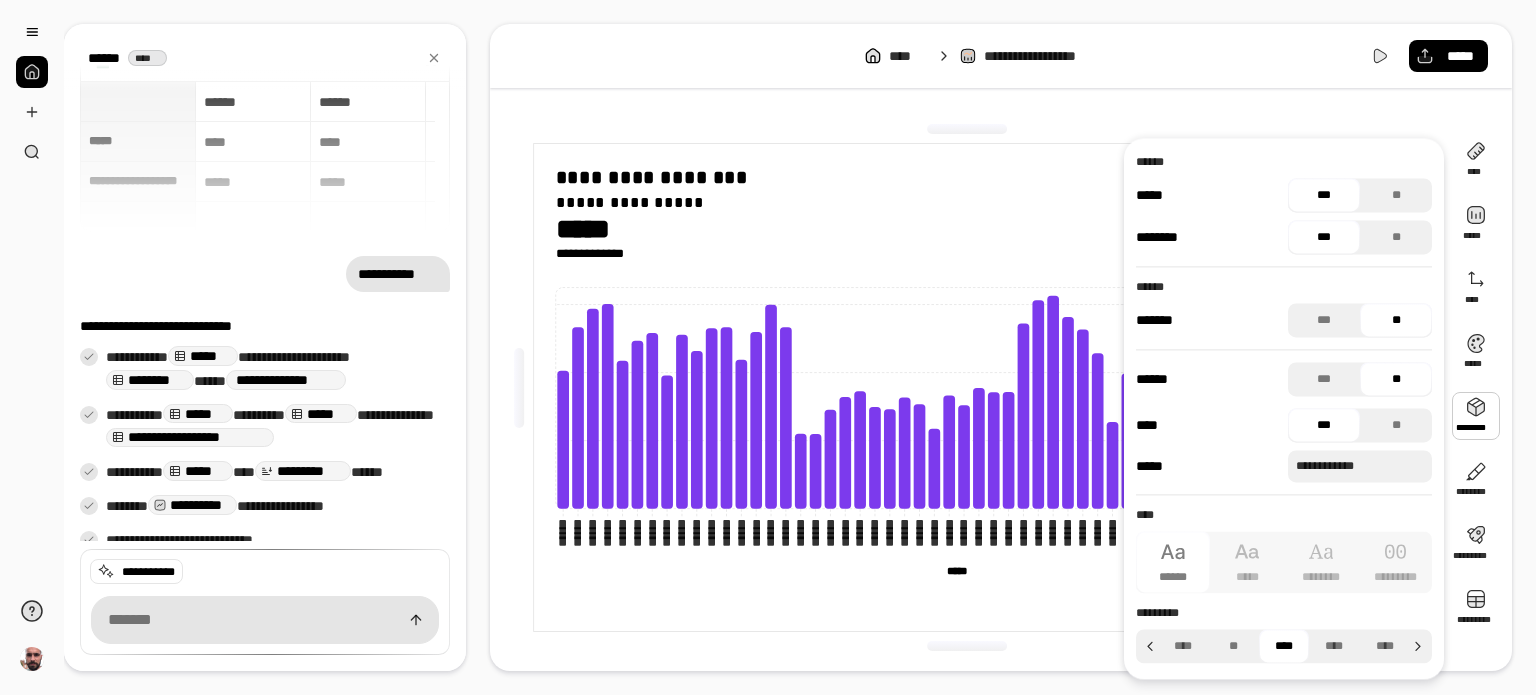 click on "***** *****" 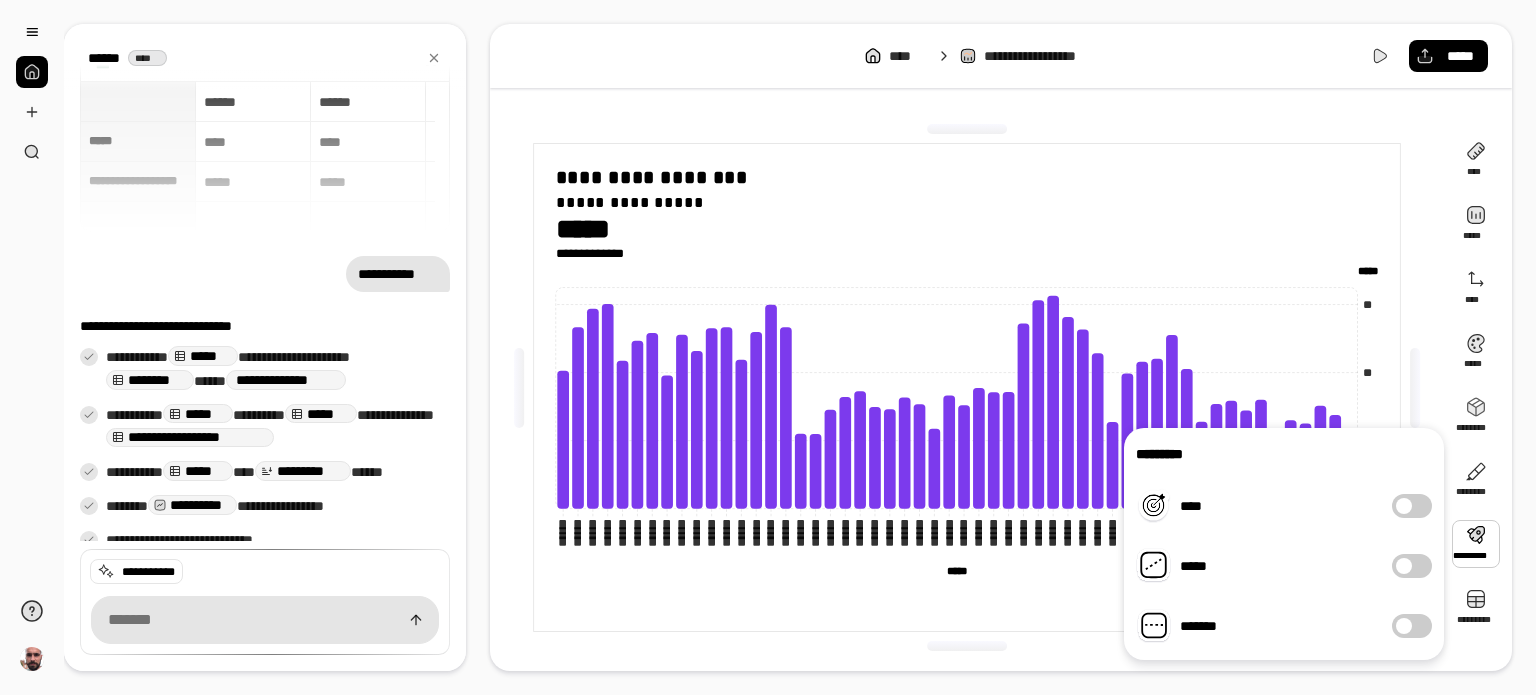 click on "*****" at bounding box center [1412, 566] 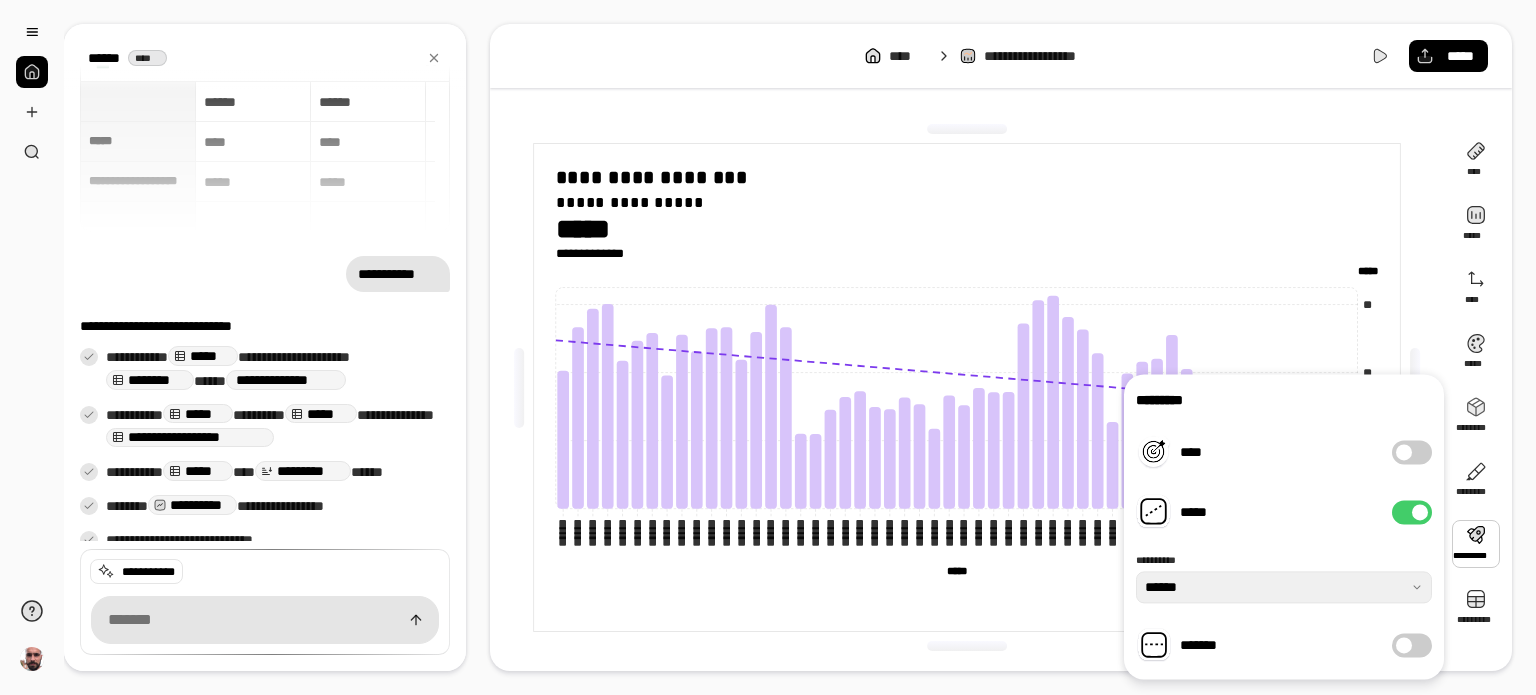 click on "*****" at bounding box center [1412, 512] 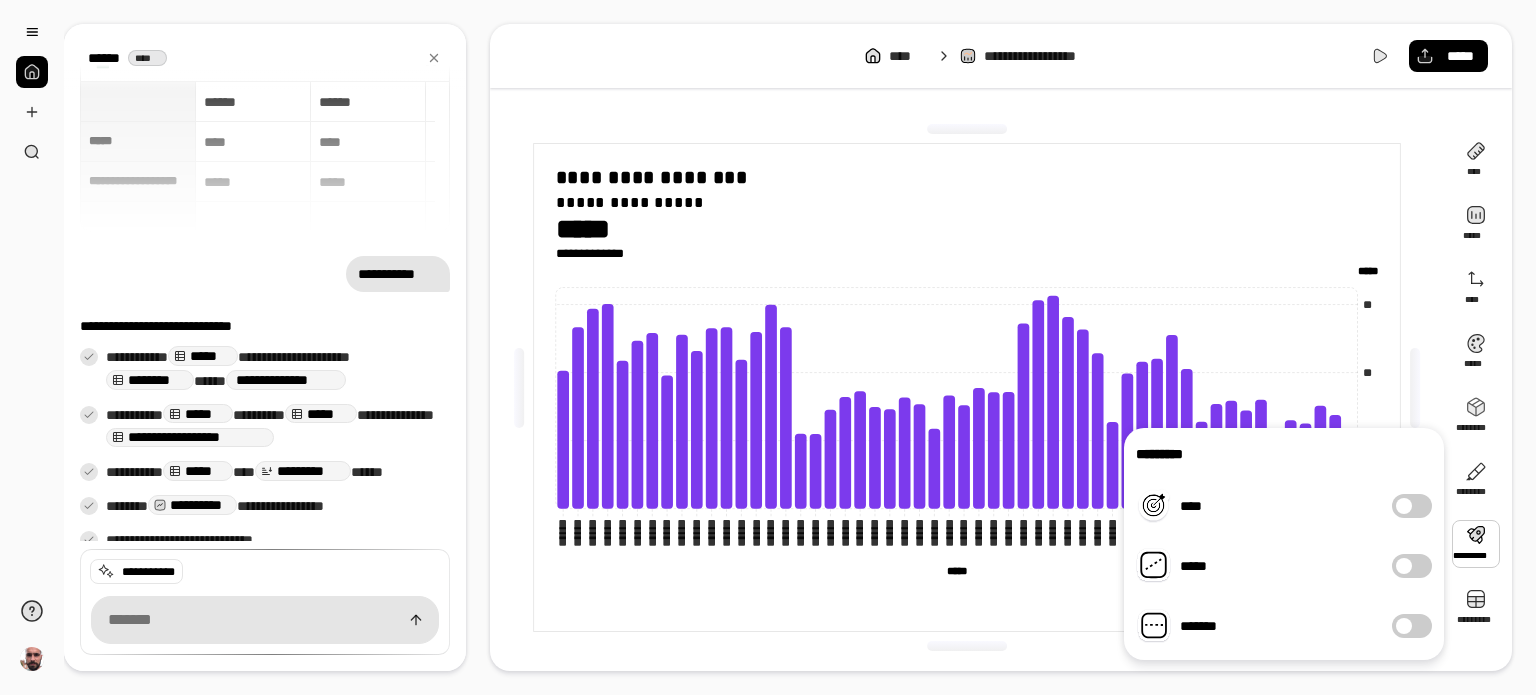 click on "*******" at bounding box center (1412, 626) 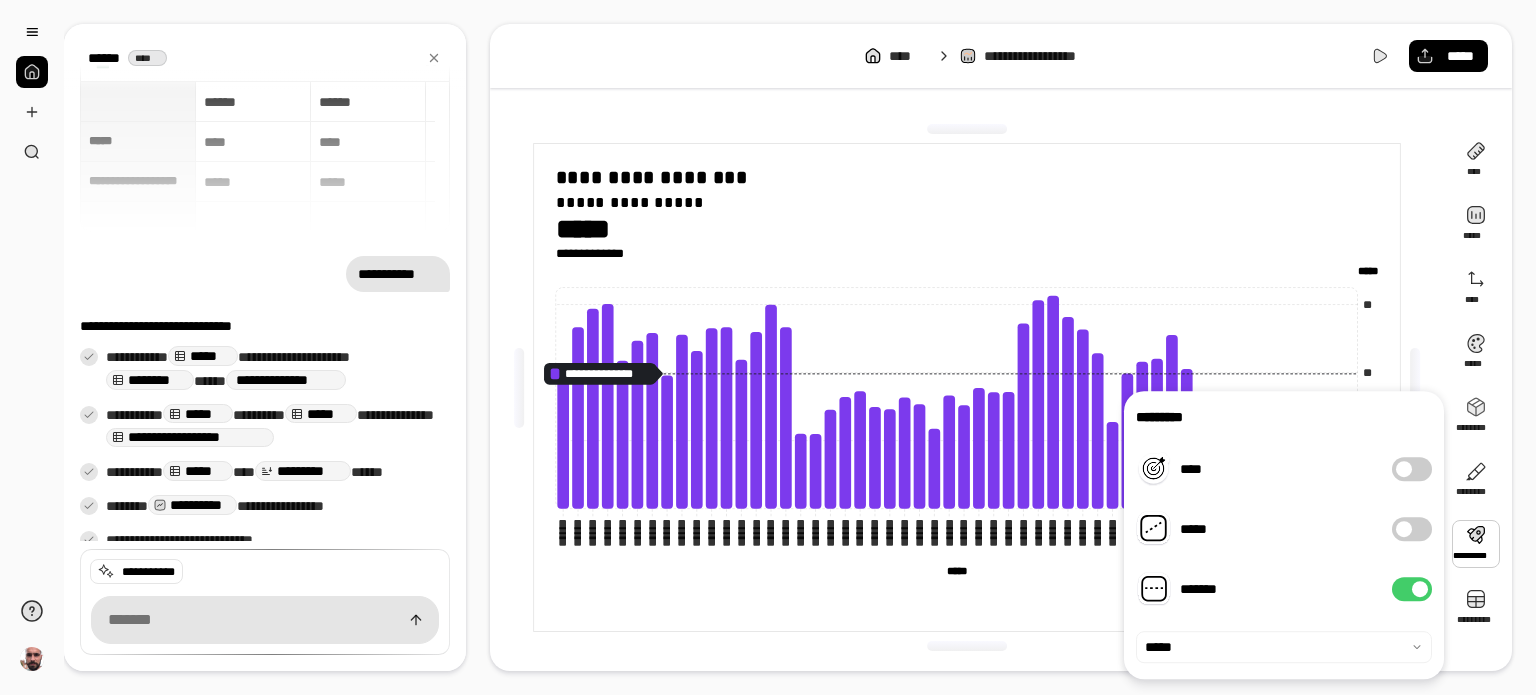 click on "*******" at bounding box center [1412, 589] 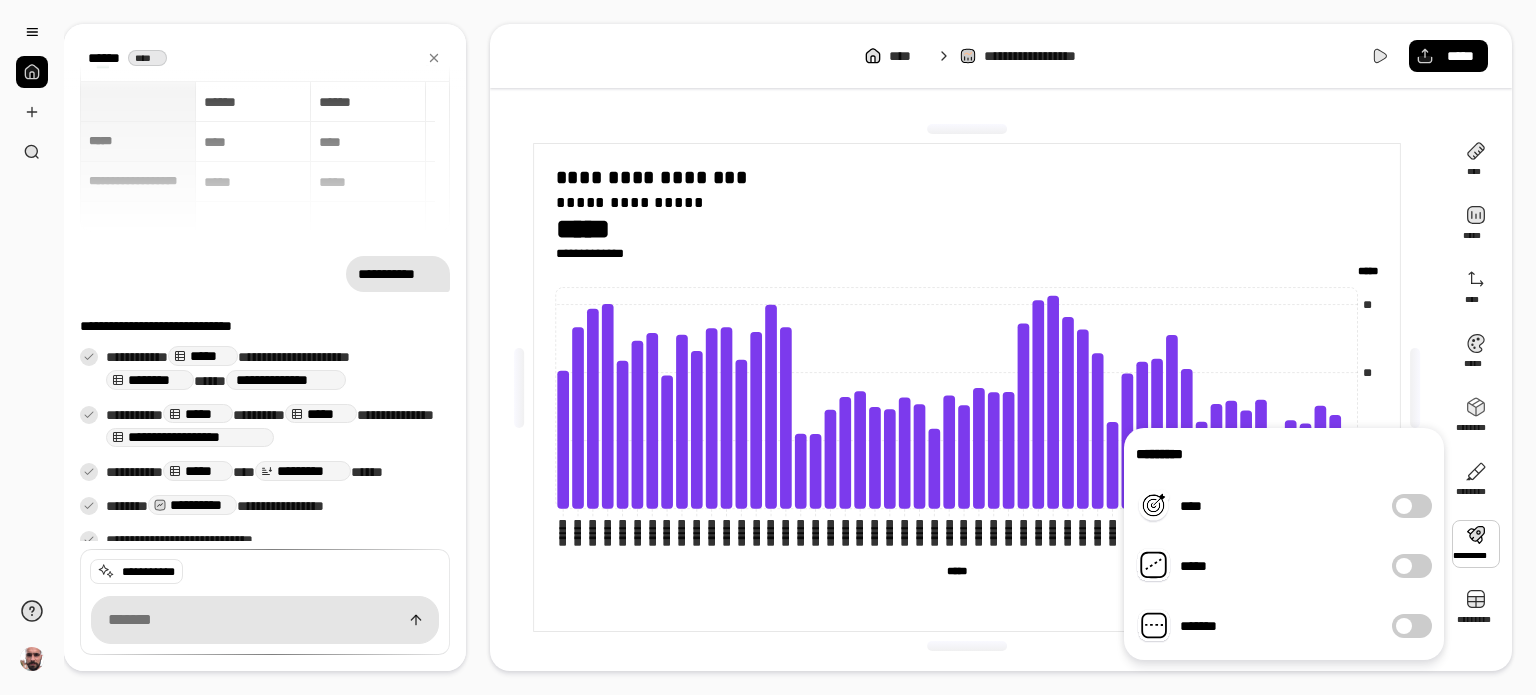 click on "****" at bounding box center (1412, 506) 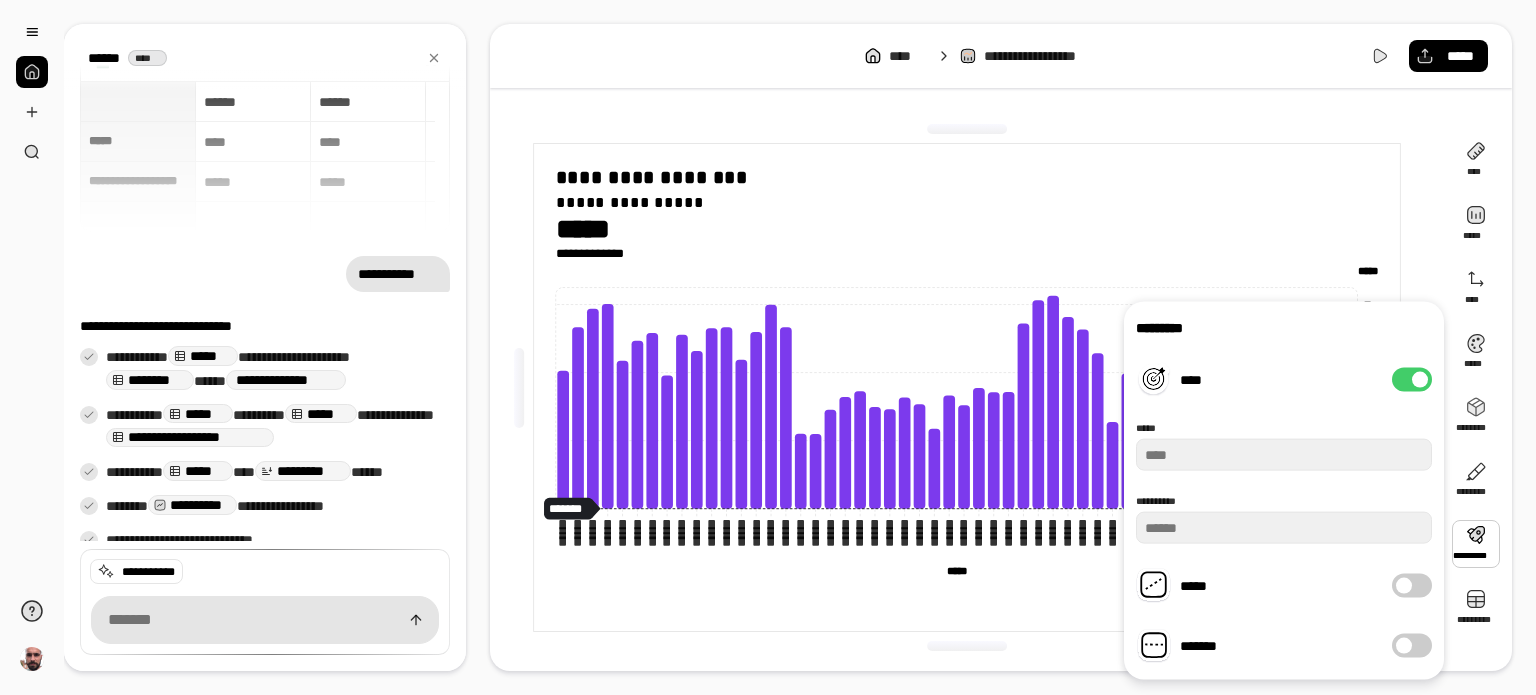 click on "****" at bounding box center (1412, 380) 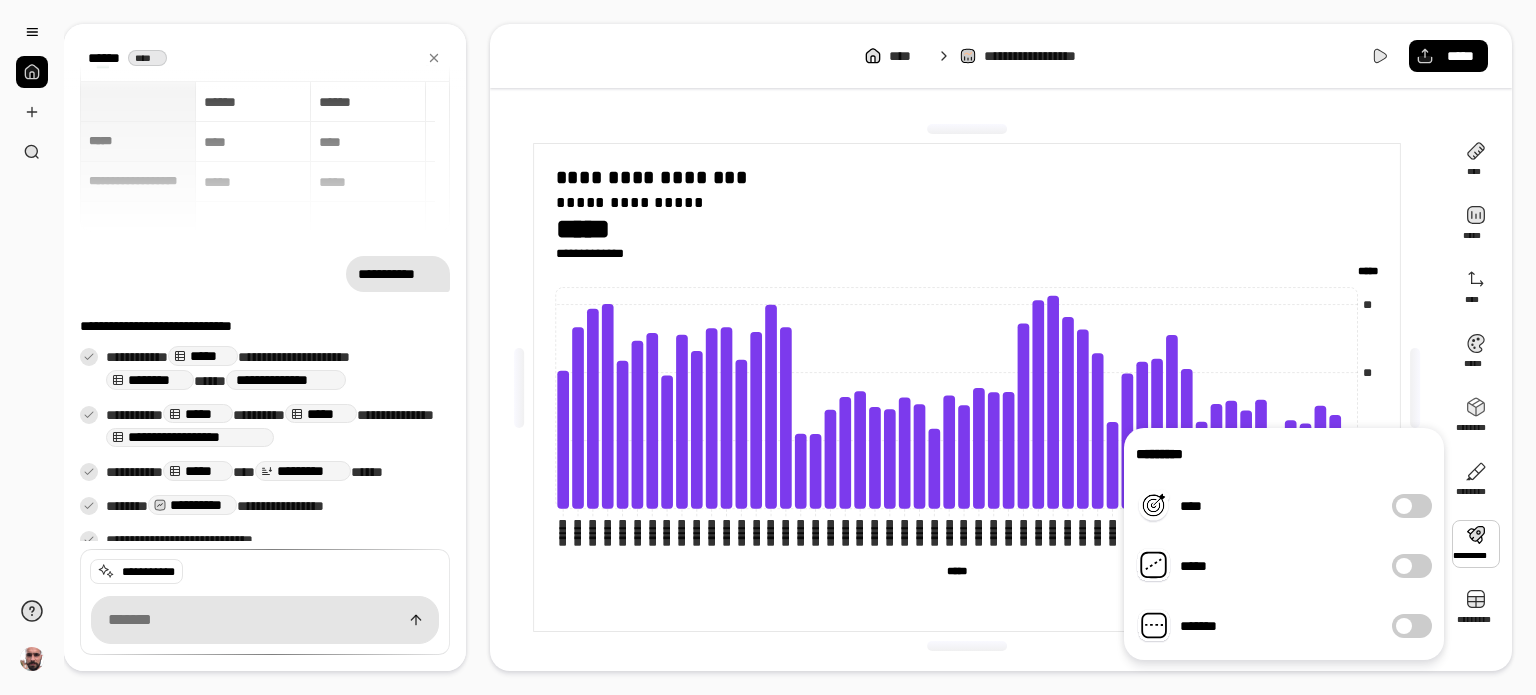 click at bounding box center [1404, 566] 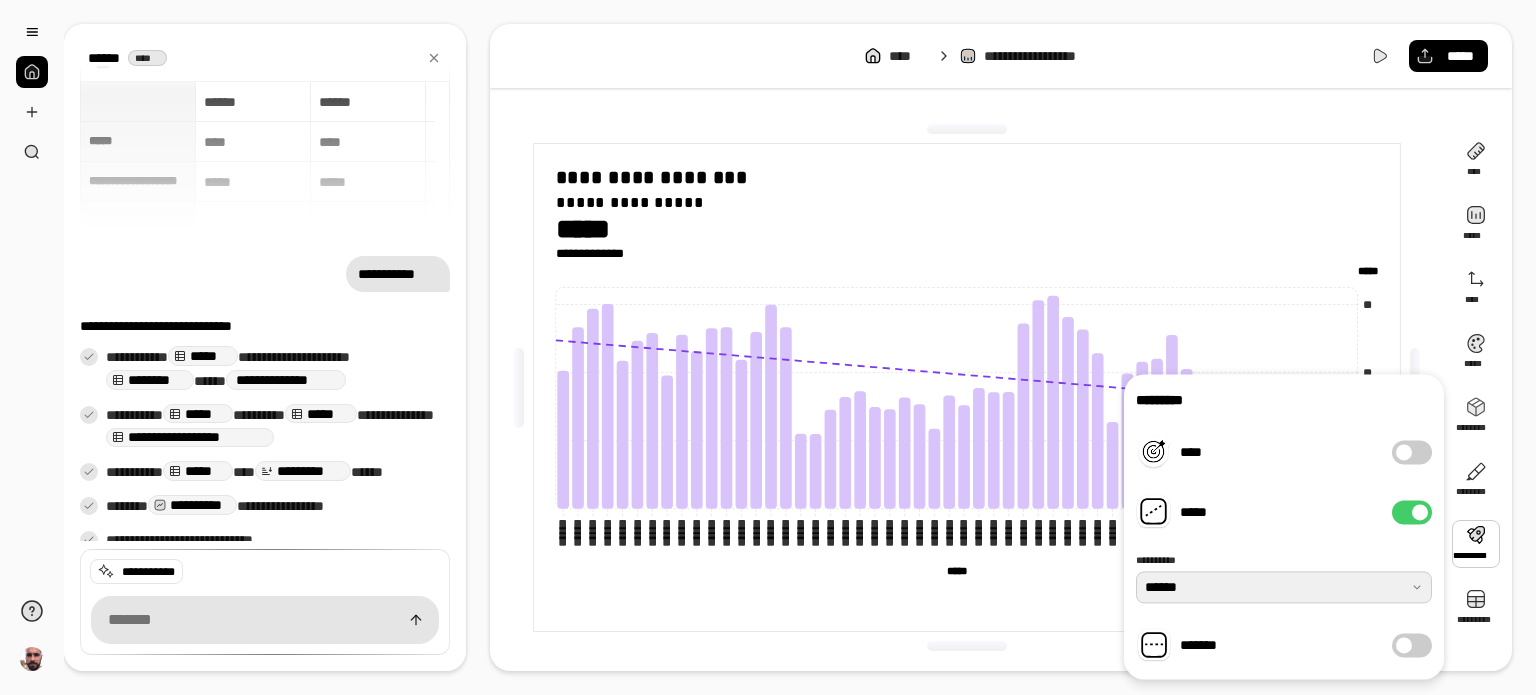 click at bounding box center (1284, 587) 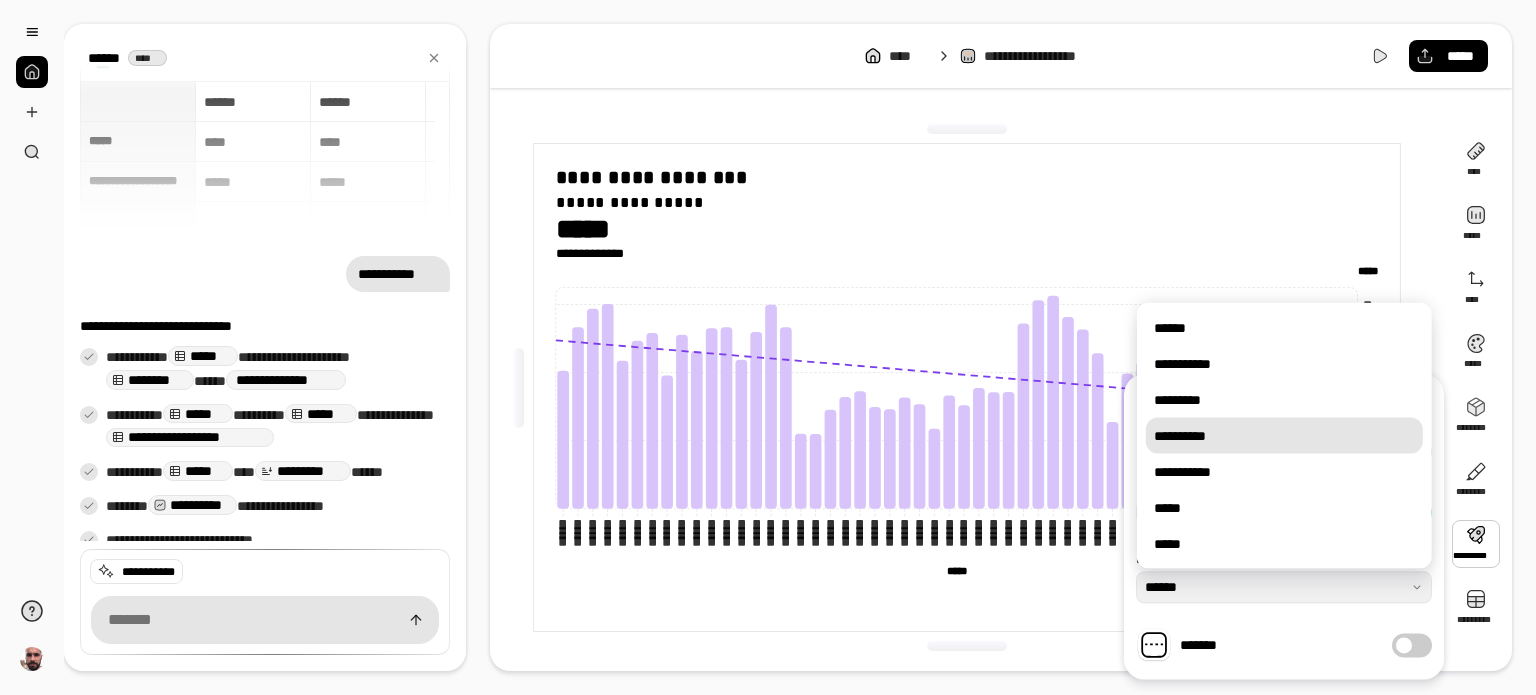 click on "**********" at bounding box center [1284, 436] 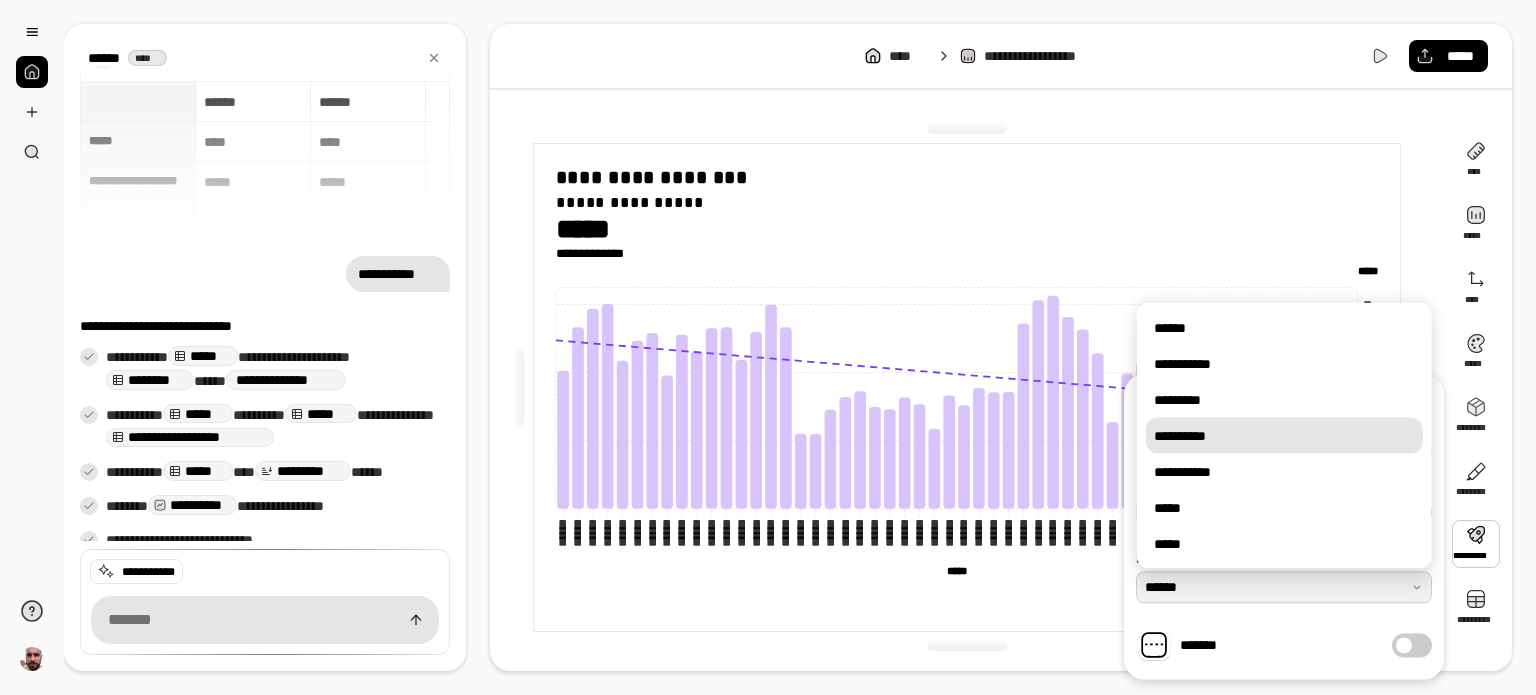 click at bounding box center (1284, 587) 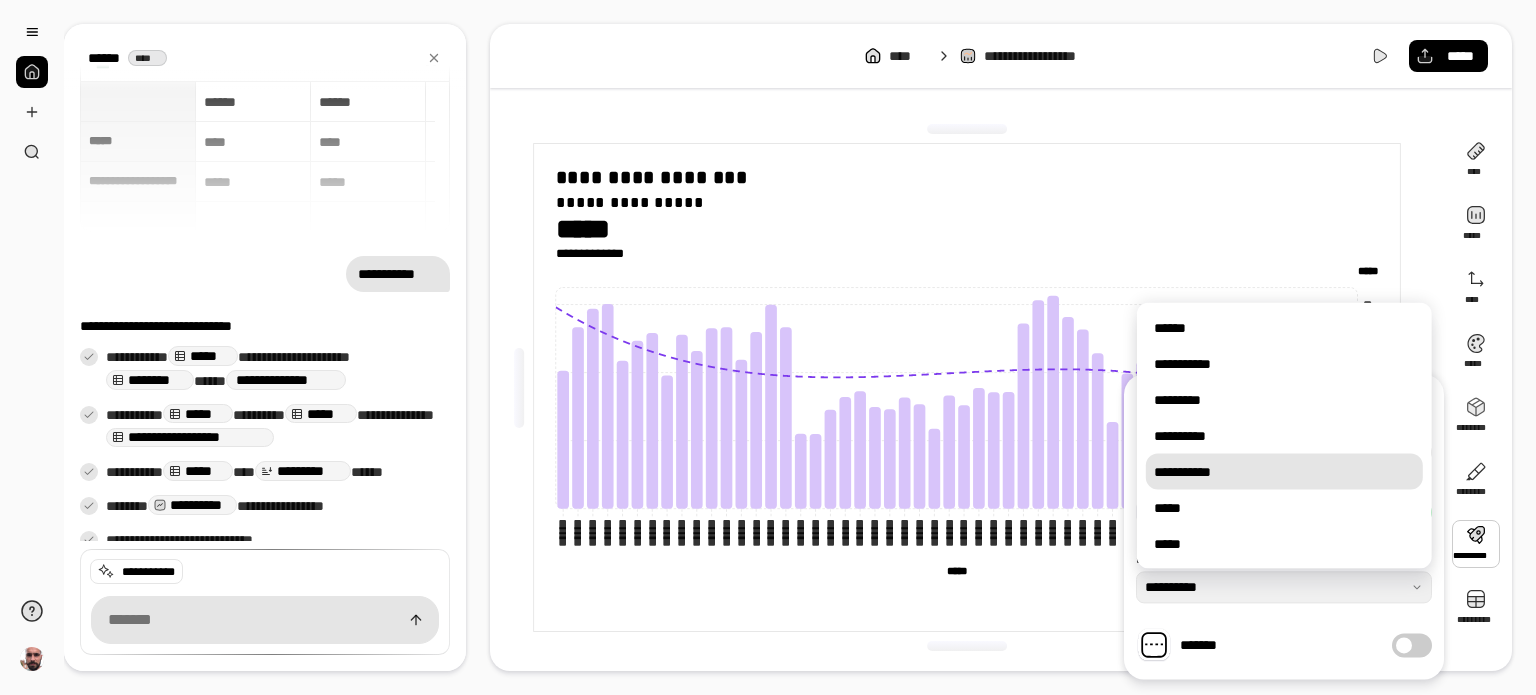 drag, startPoint x: 1204, startPoint y: 475, endPoint x: 1218, endPoint y: 498, distance: 26.925823 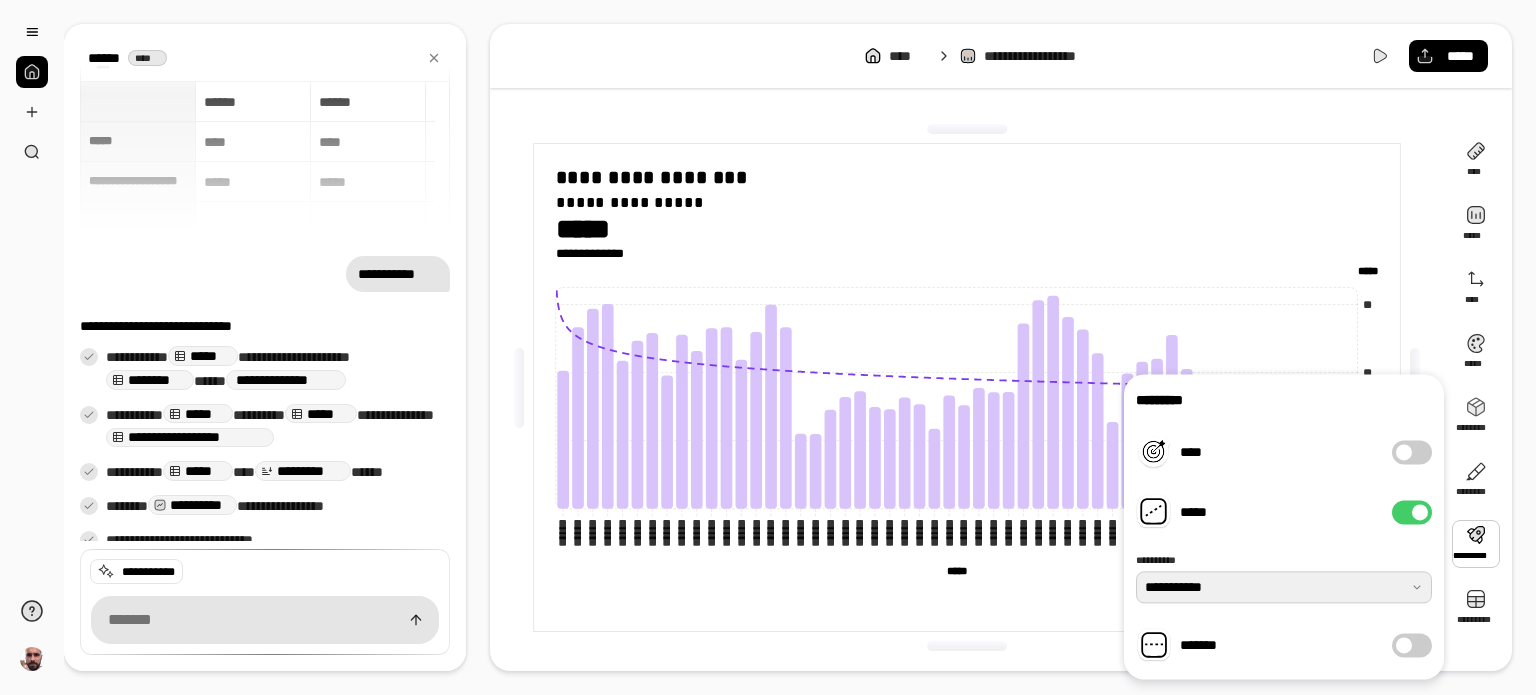 click at bounding box center (1284, 587) 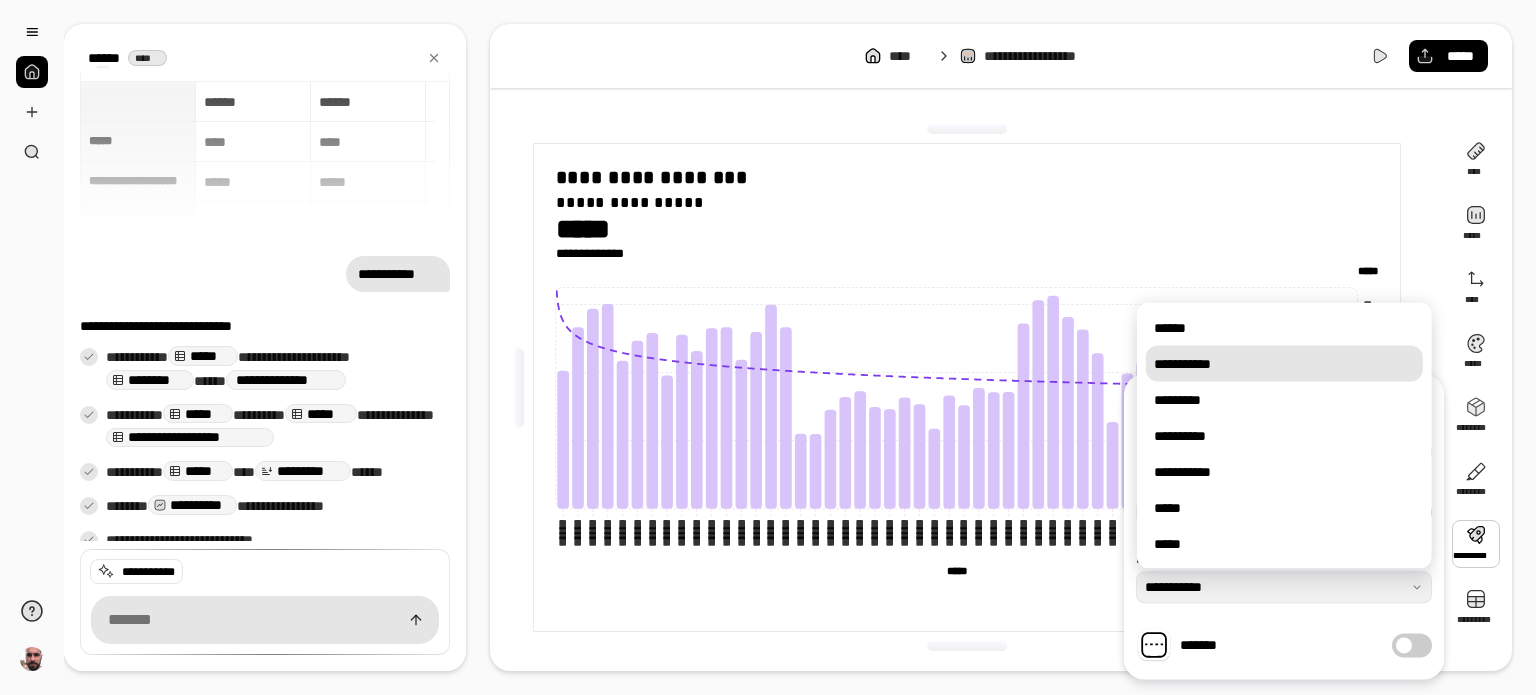 click on "**********" at bounding box center [1284, 364] 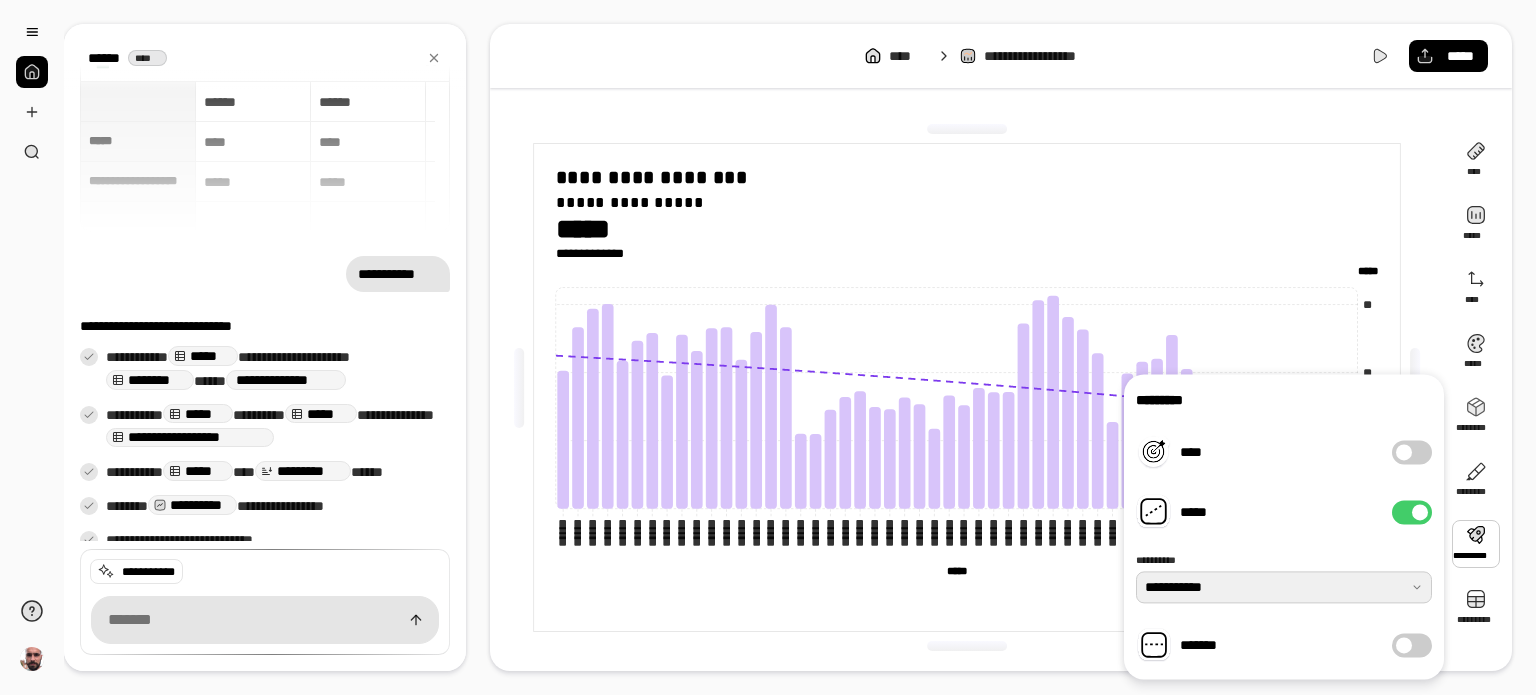 click at bounding box center (1284, 587) 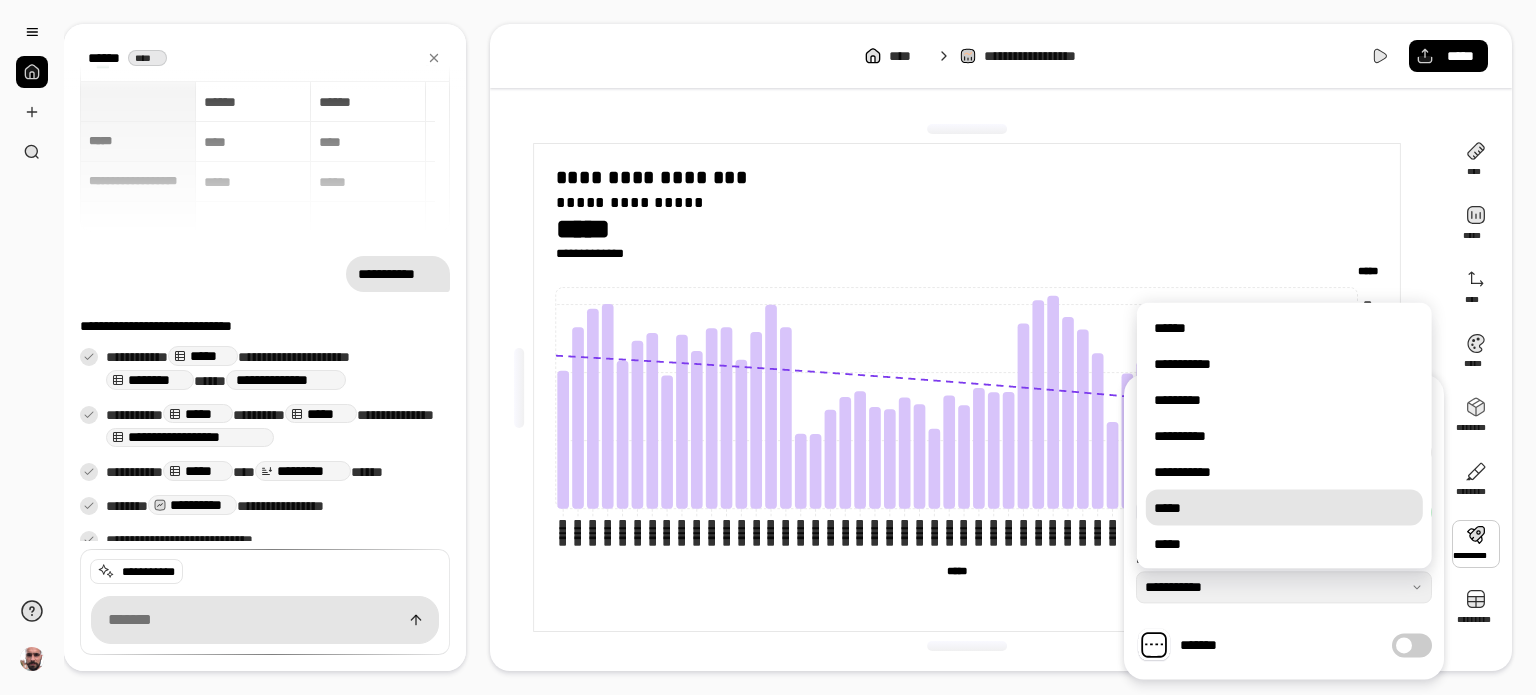 click on "*****" at bounding box center (1284, 508) 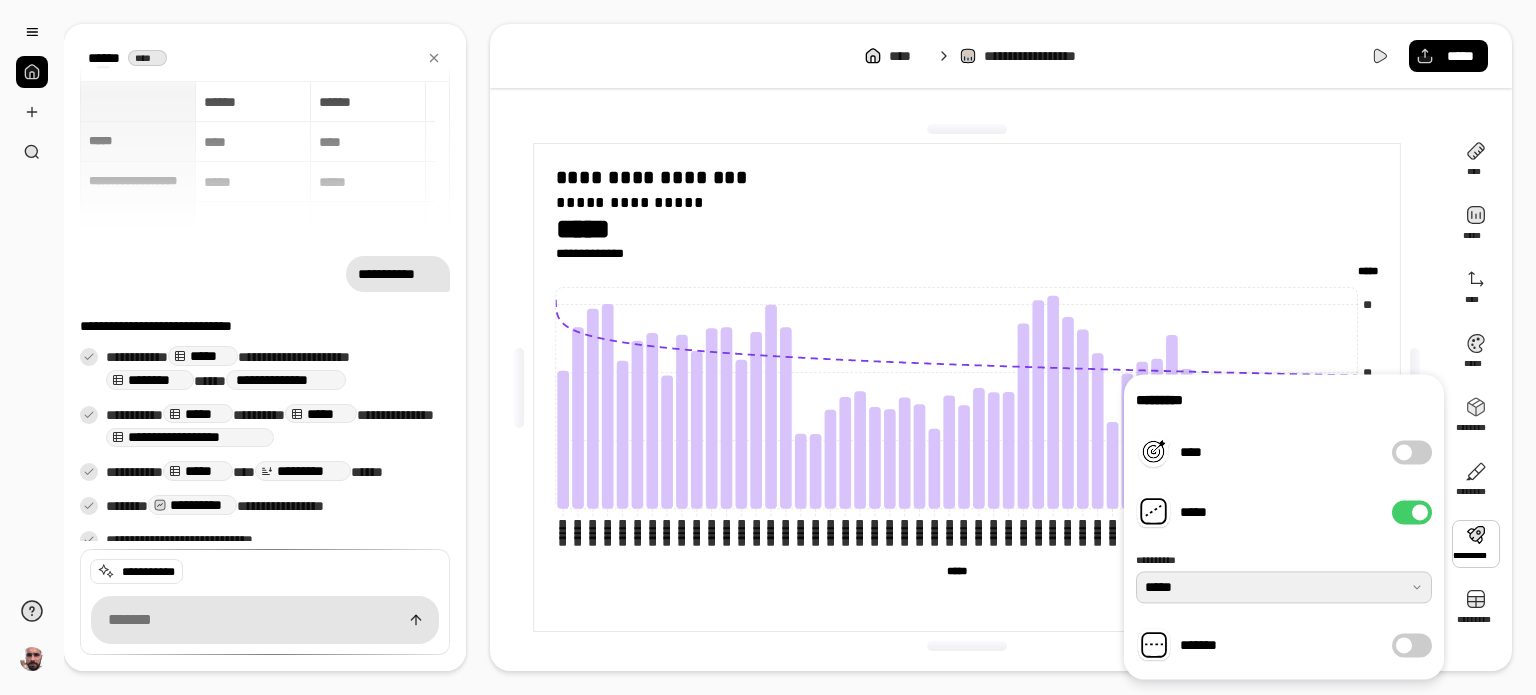 click at bounding box center (1284, 587) 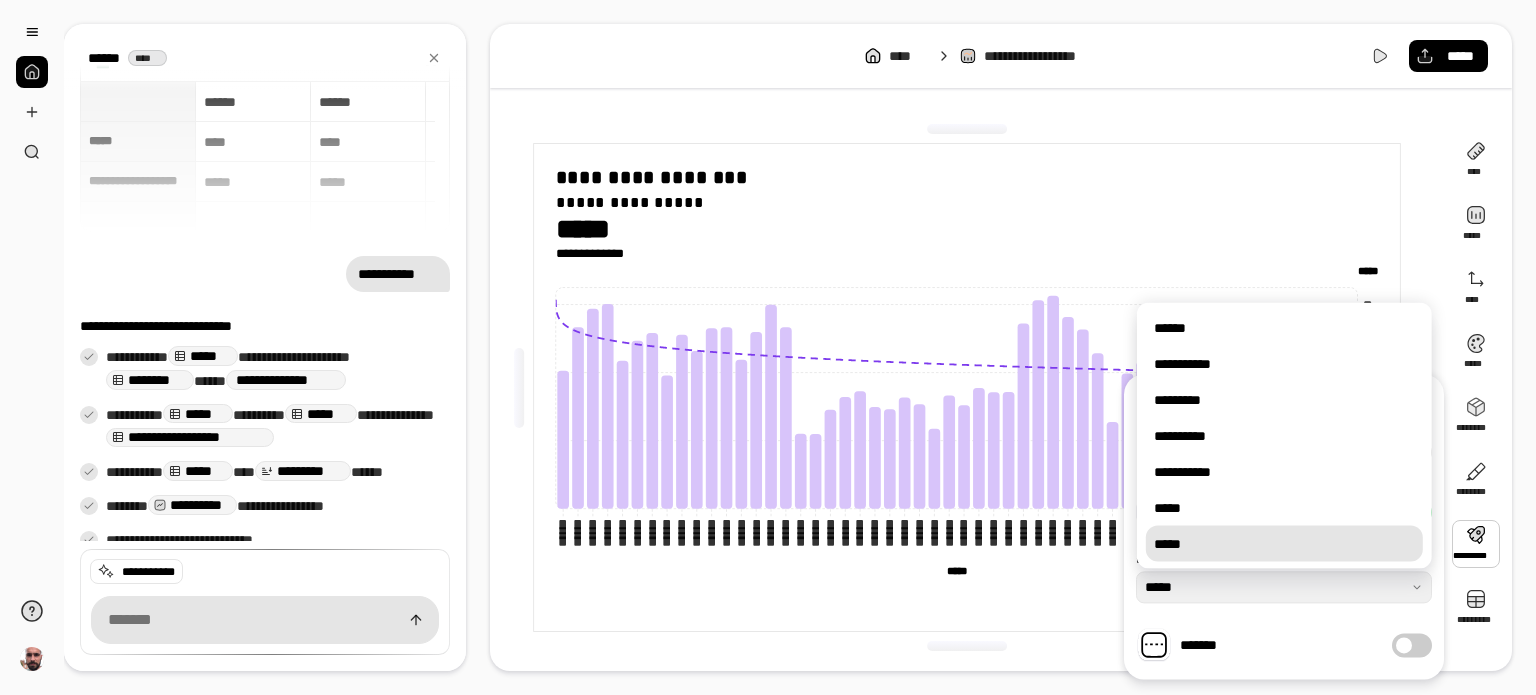 click on "*****" at bounding box center [1284, 544] 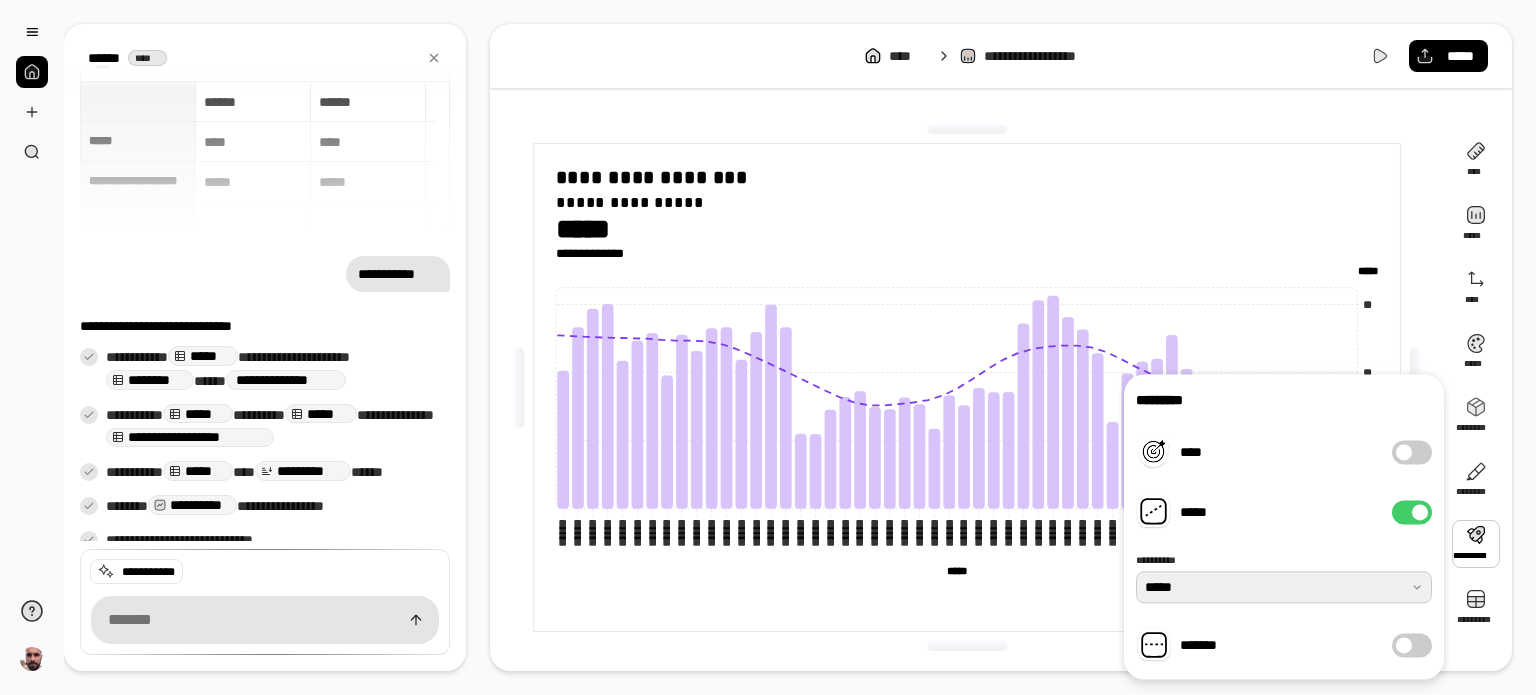 click at bounding box center [1284, 587] 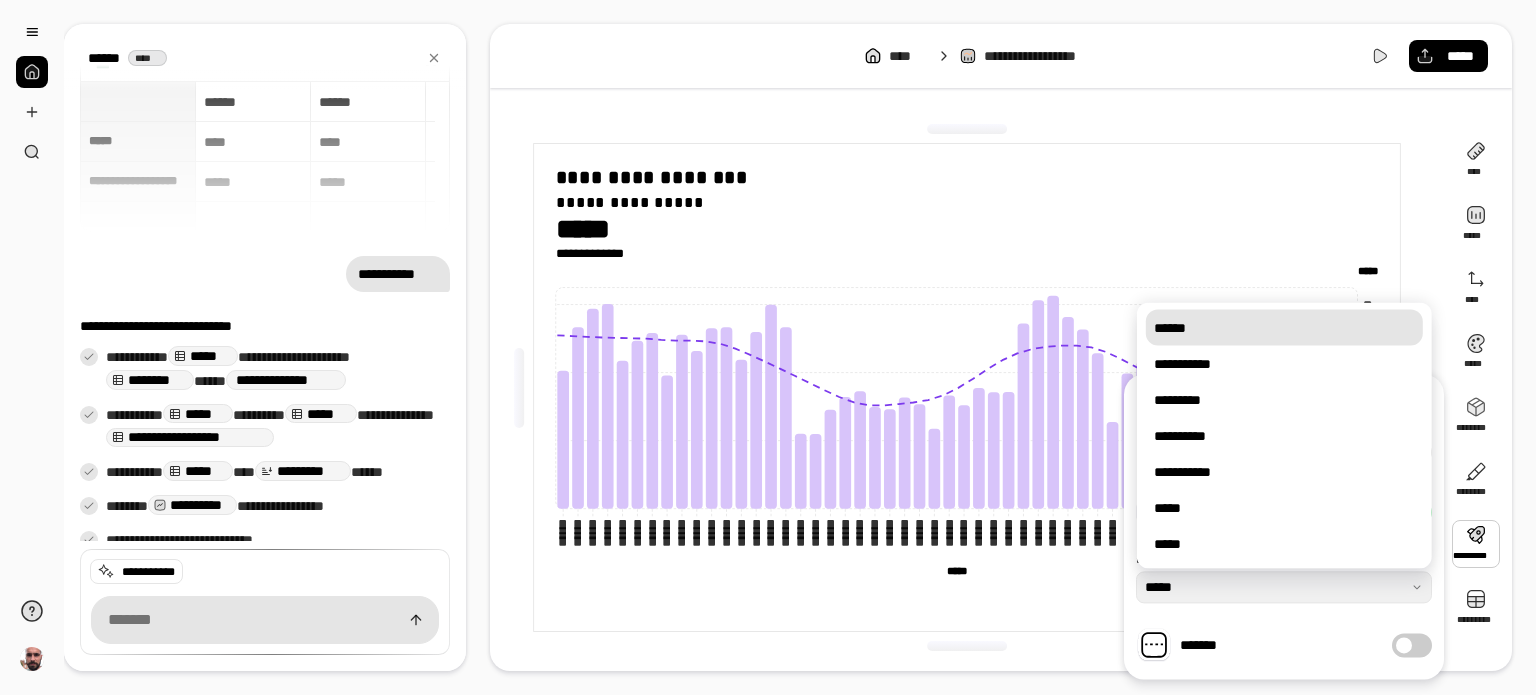 click on "******" at bounding box center (1284, 328) 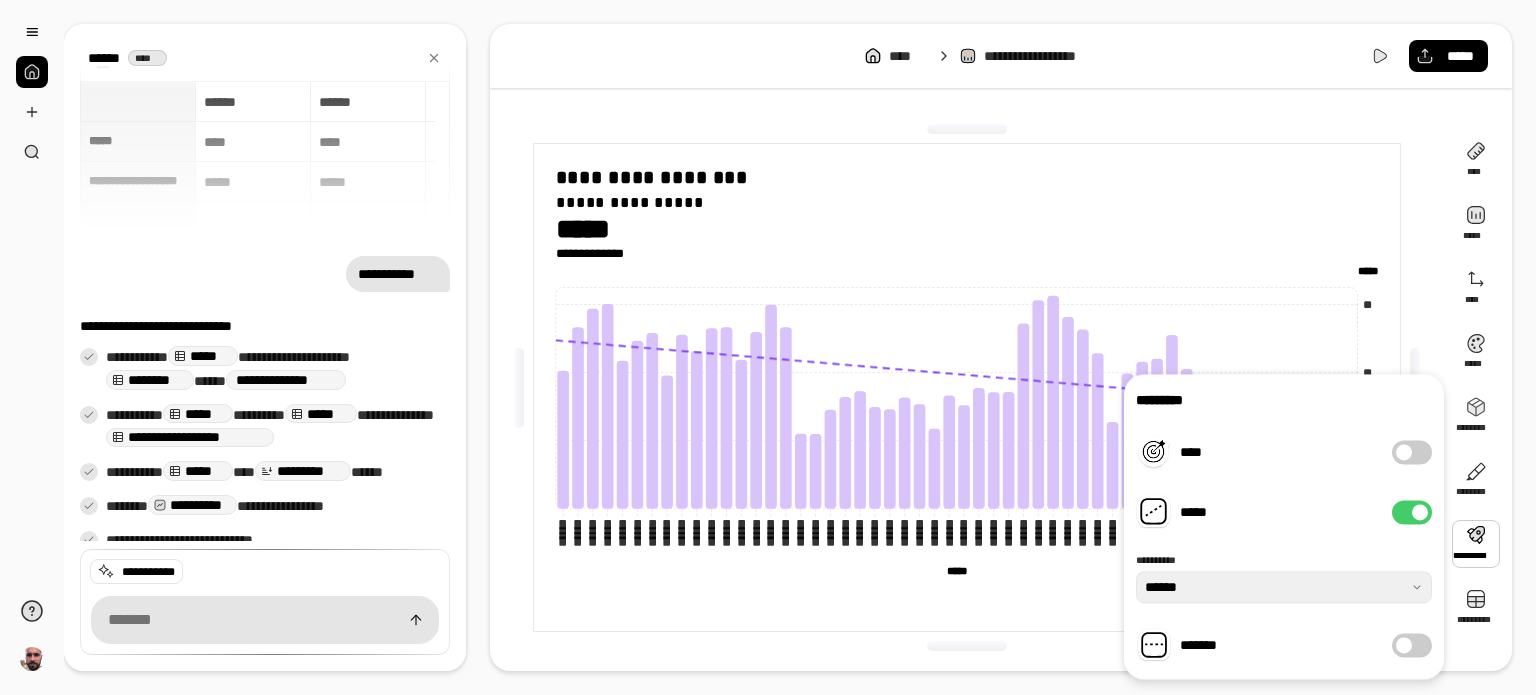 click on "*****" at bounding box center (1412, 512) 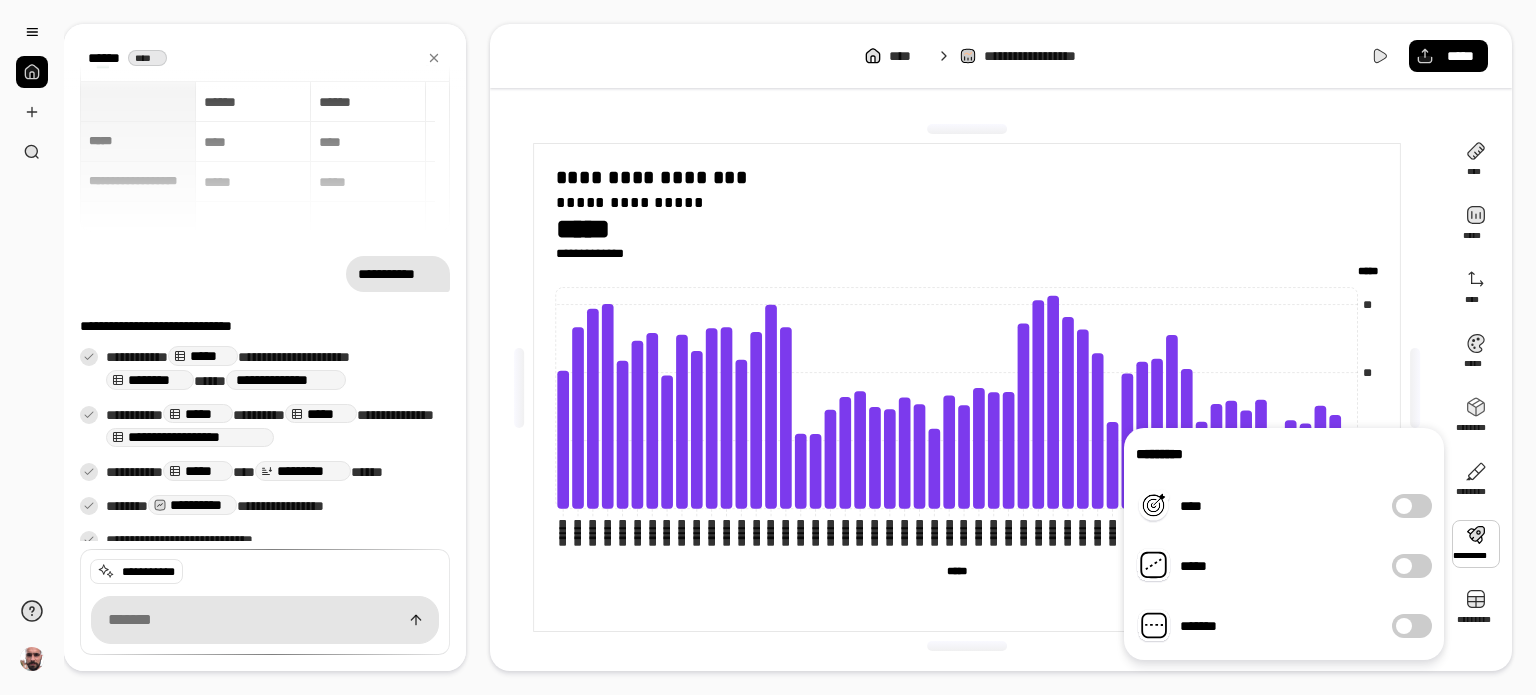 click on "*****" at bounding box center (1412, 566) 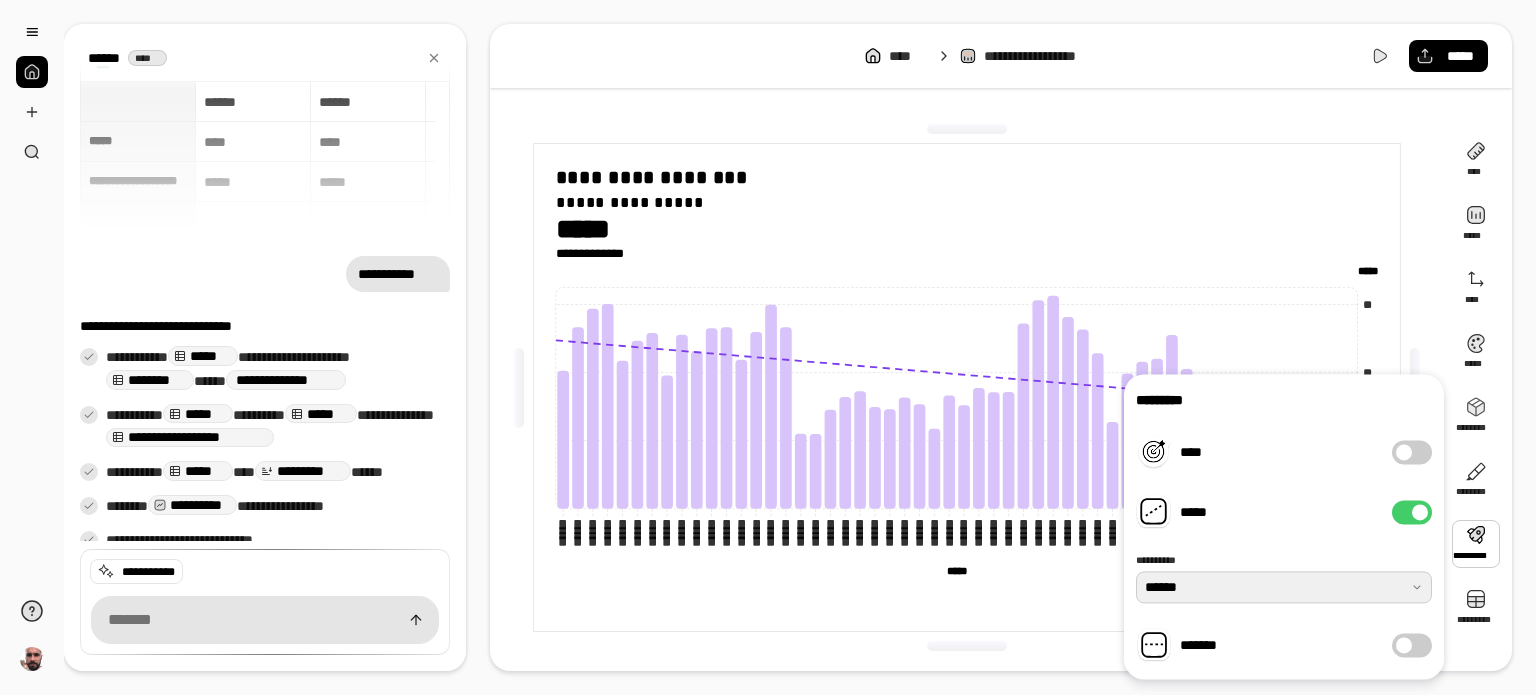click at bounding box center [1284, 587] 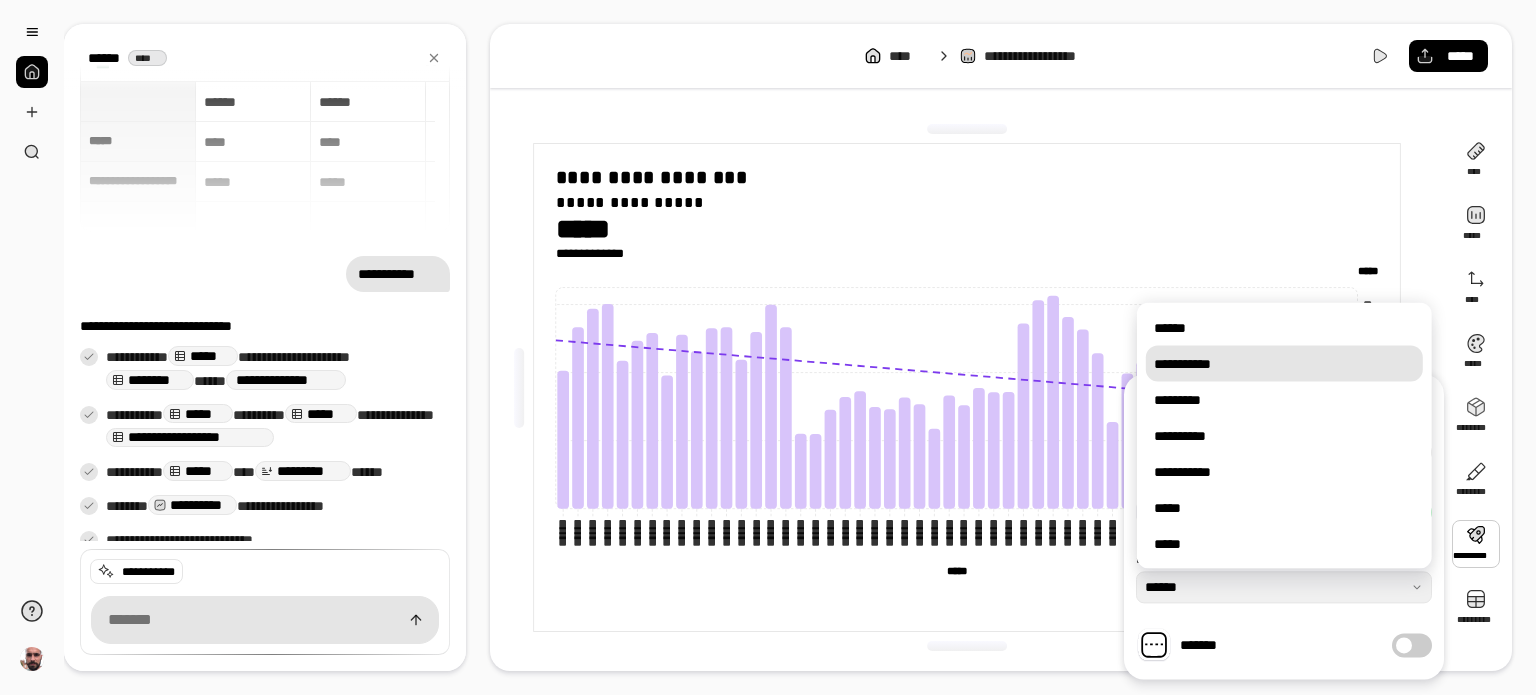 click on "**********" at bounding box center (1284, 364) 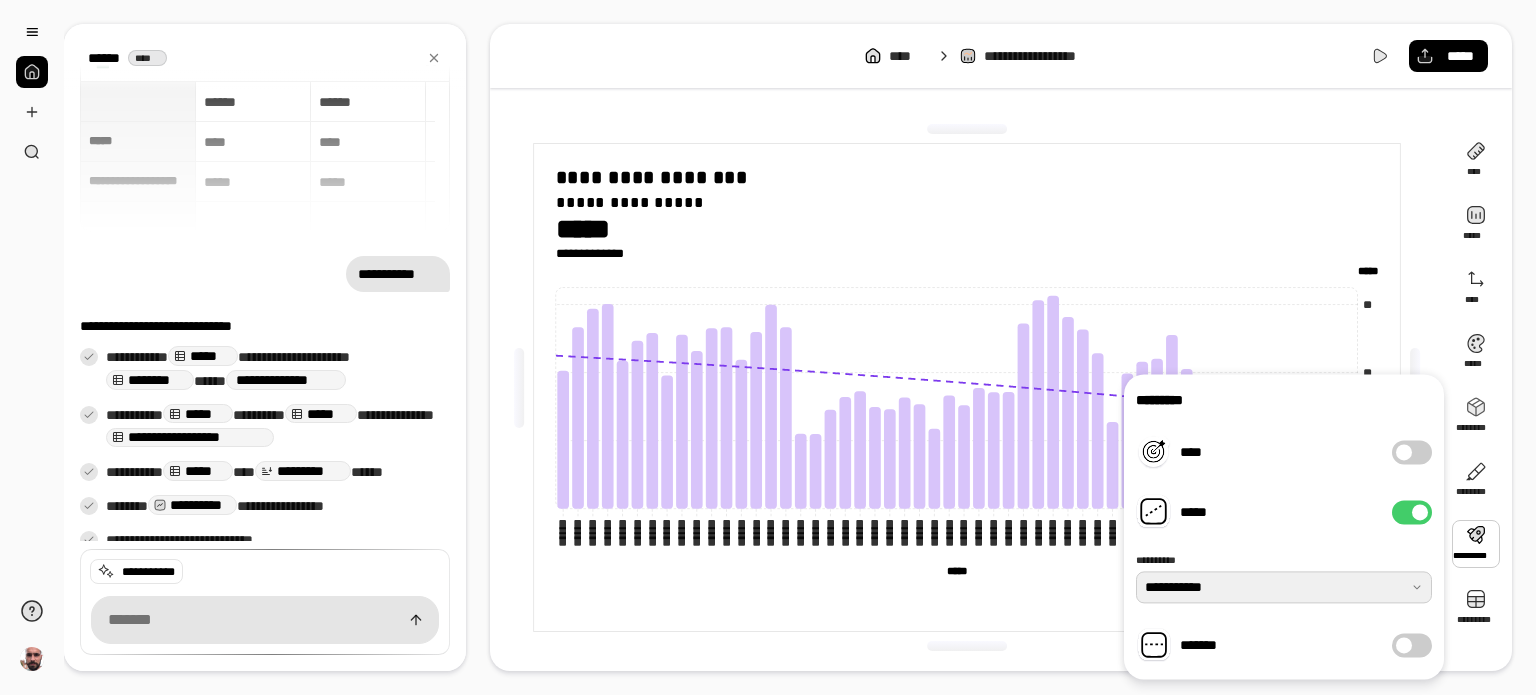 click at bounding box center [1284, 587] 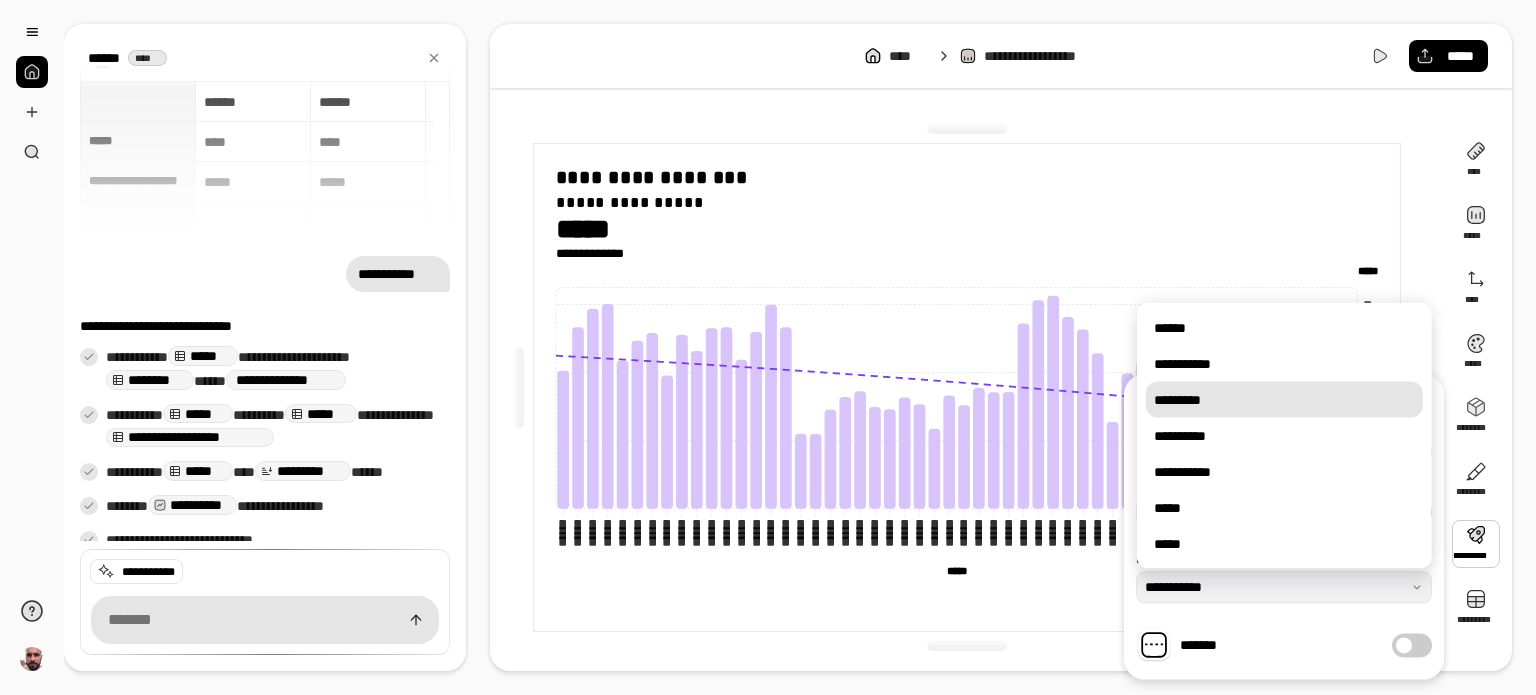 click on "*********" at bounding box center [1284, 400] 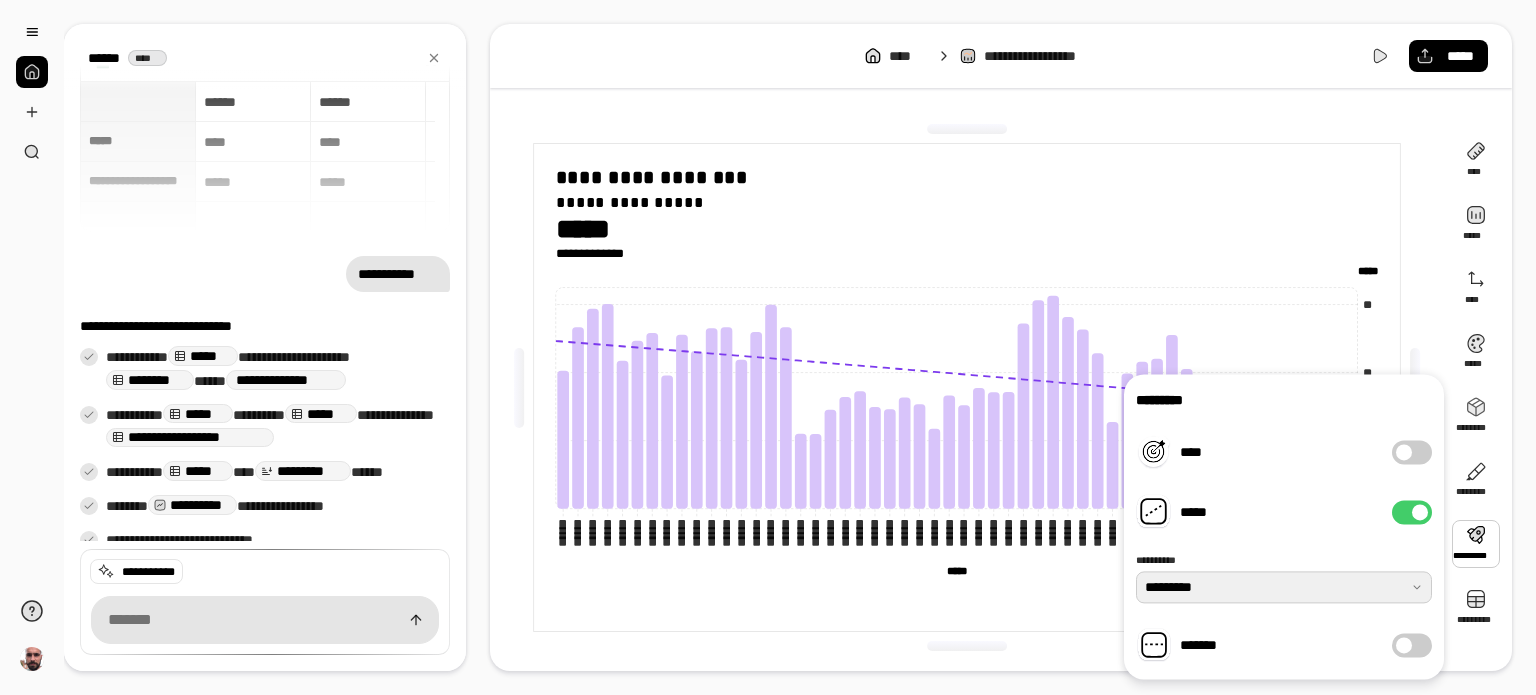 click on "*********" at bounding box center (1284, 587) 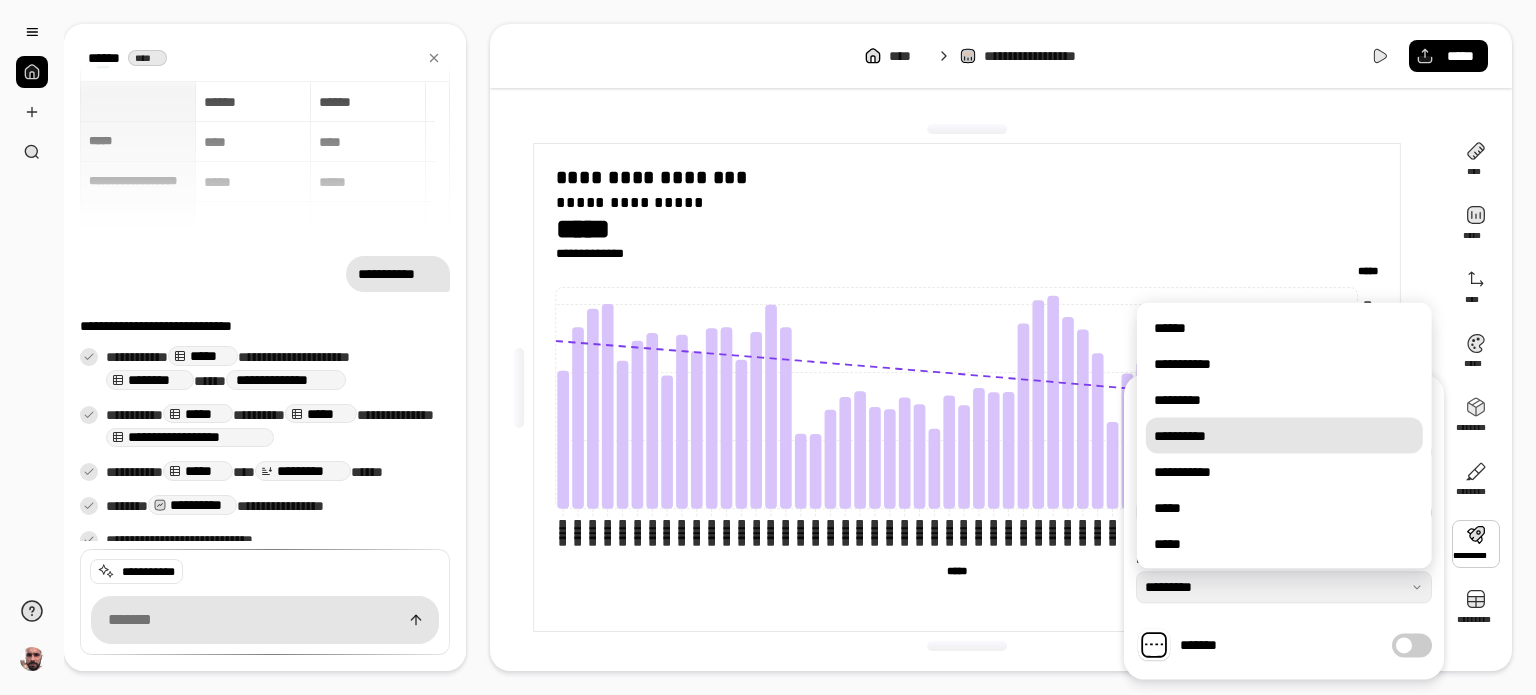 click on "**********" at bounding box center [1284, 436] 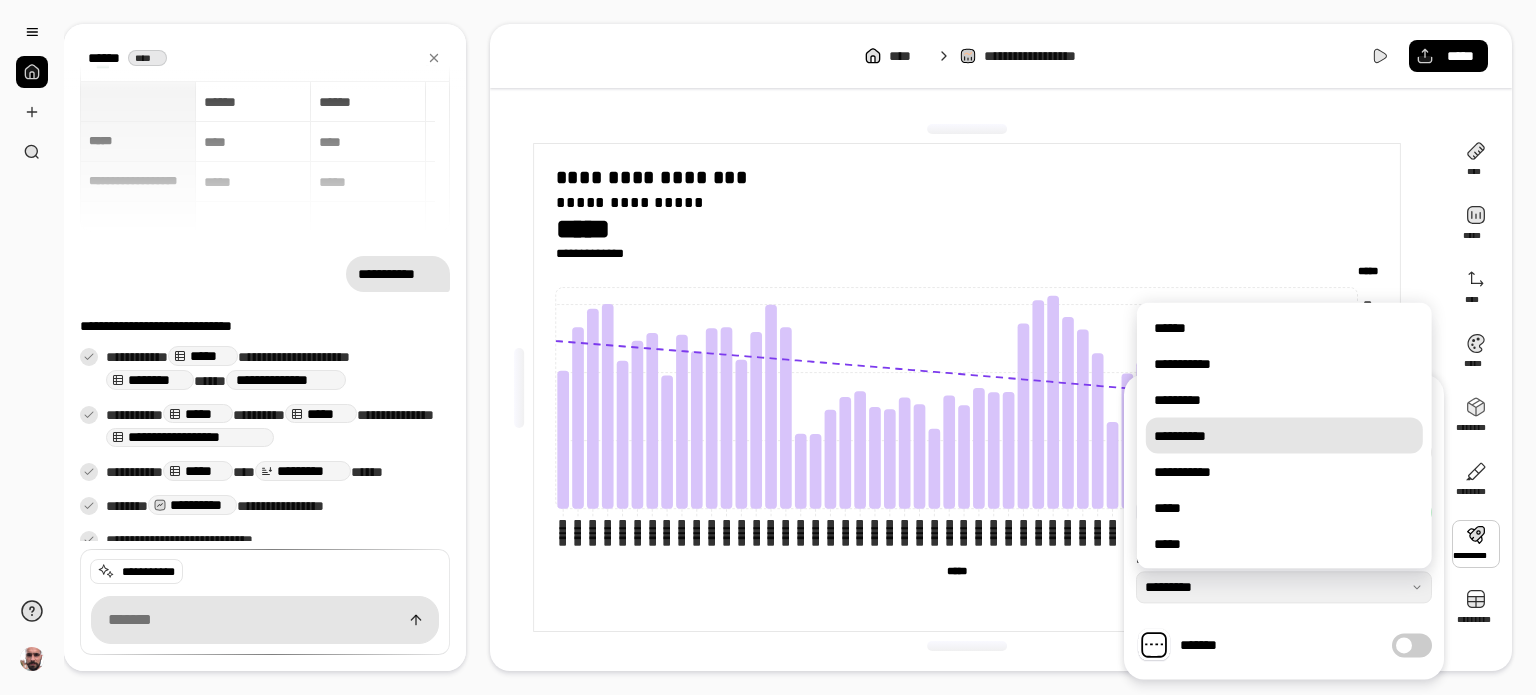 click on "**********" at bounding box center (1284, 526) 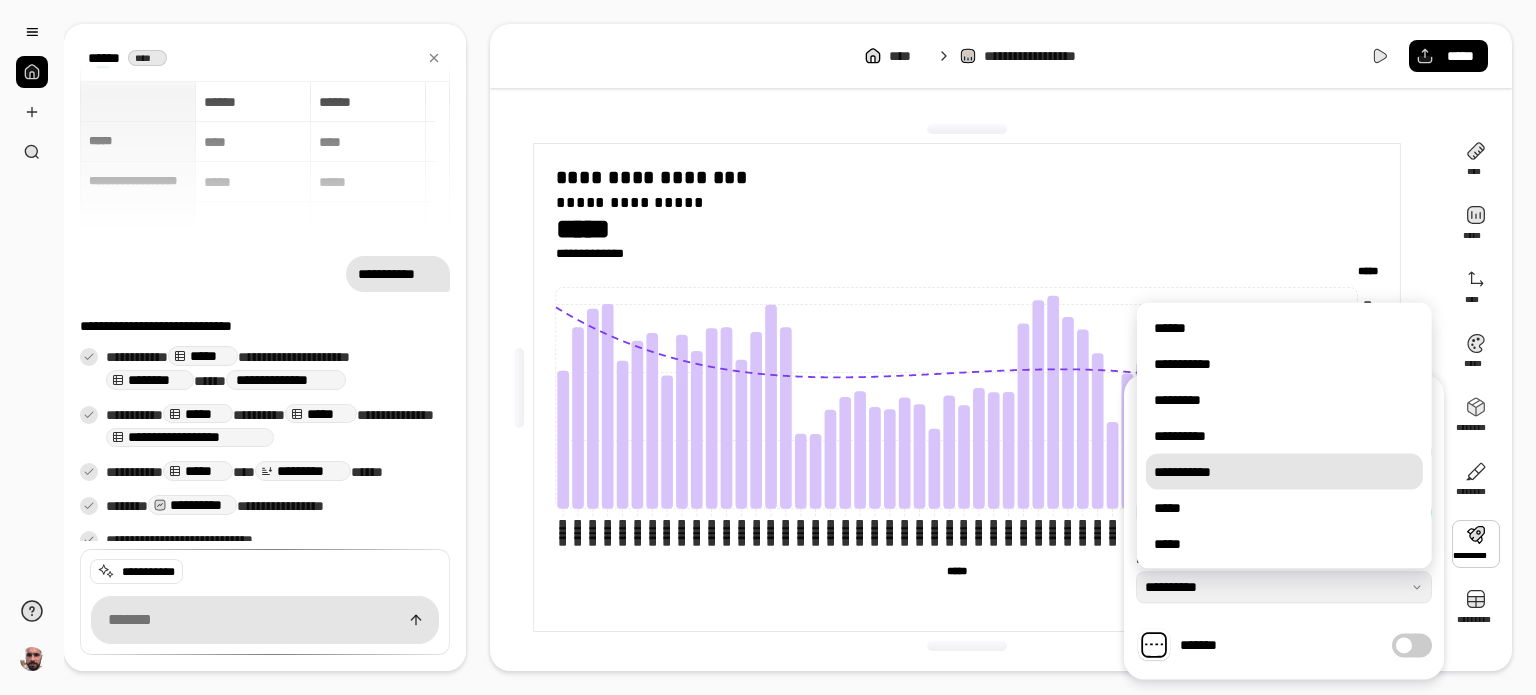 click on "**********" at bounding box center [1284, 472] 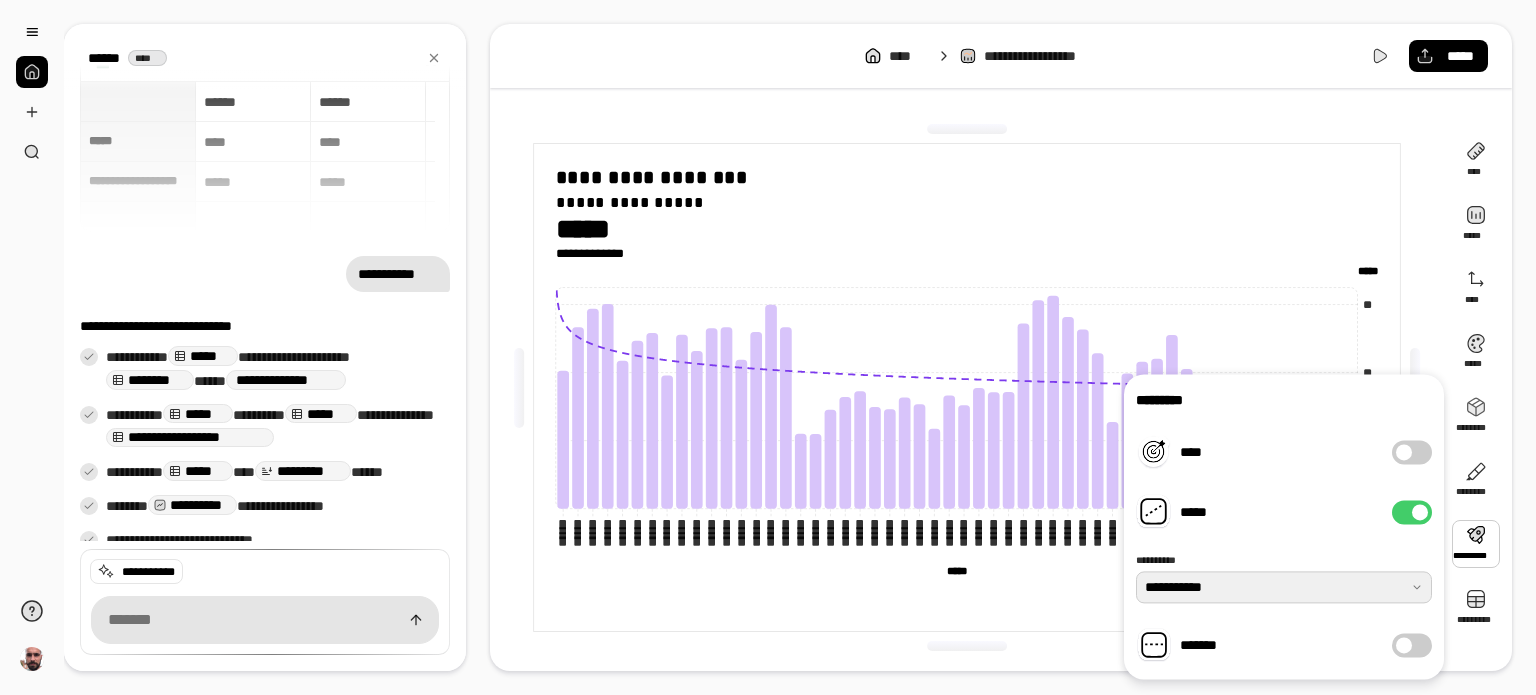 click at bounding box center [1284, 587] 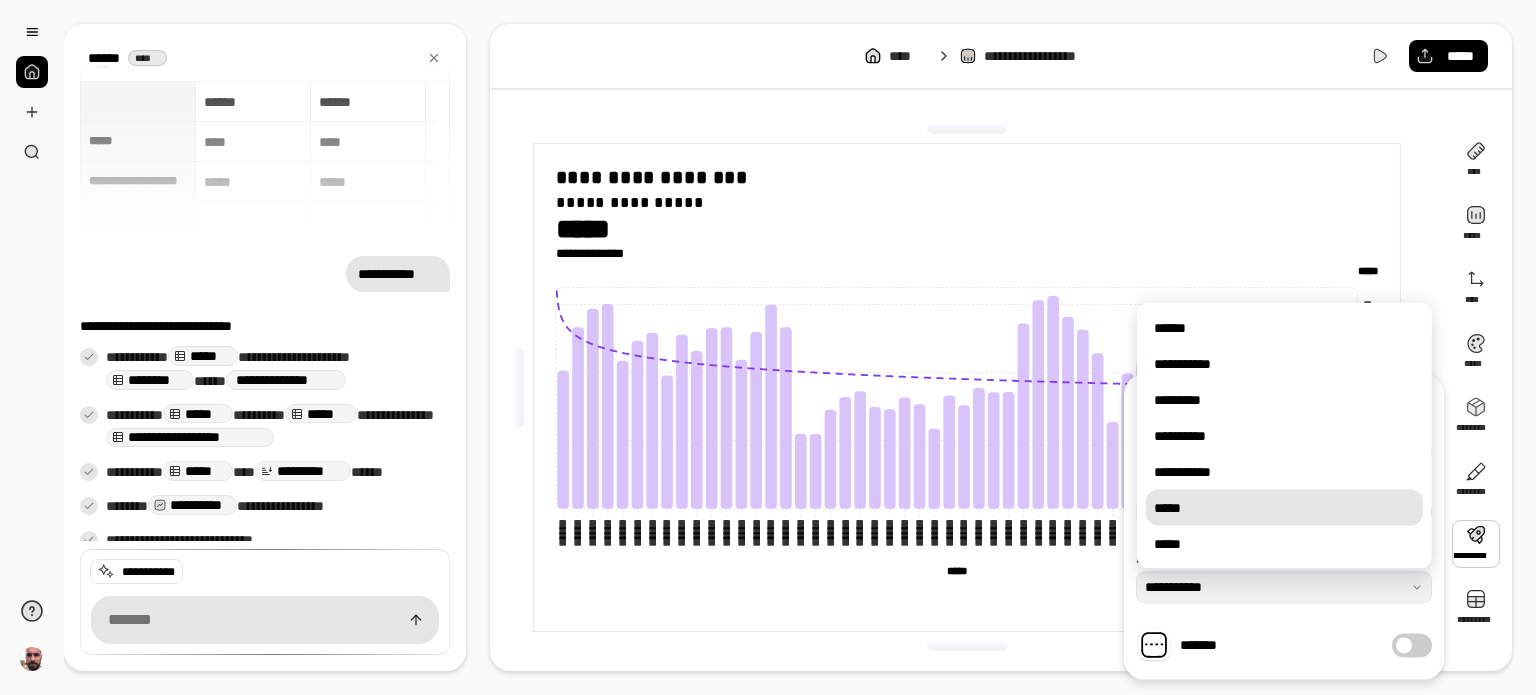 click on "*****" at bounding box center (1284, 508) 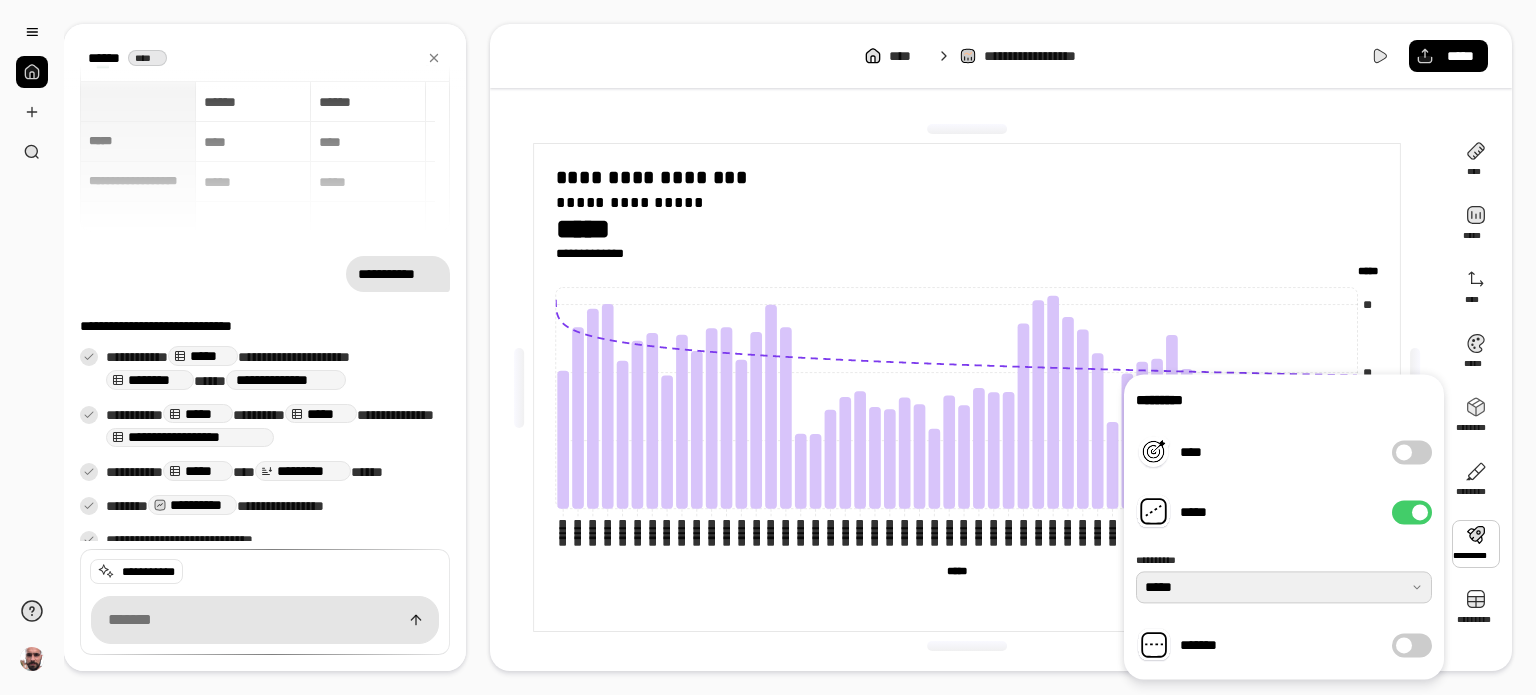 click at bounding box center [1284, 587] 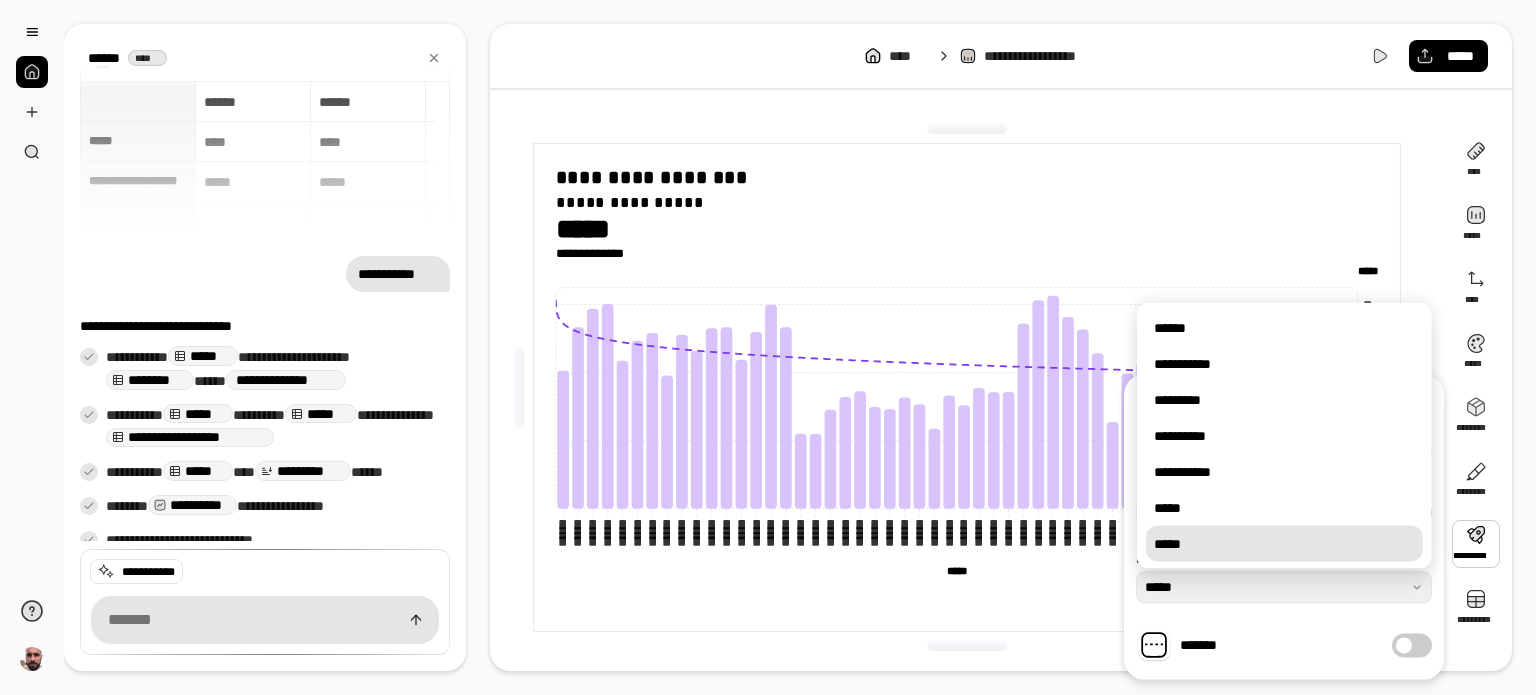 click on "*****" at bounding box center [1284, 544] 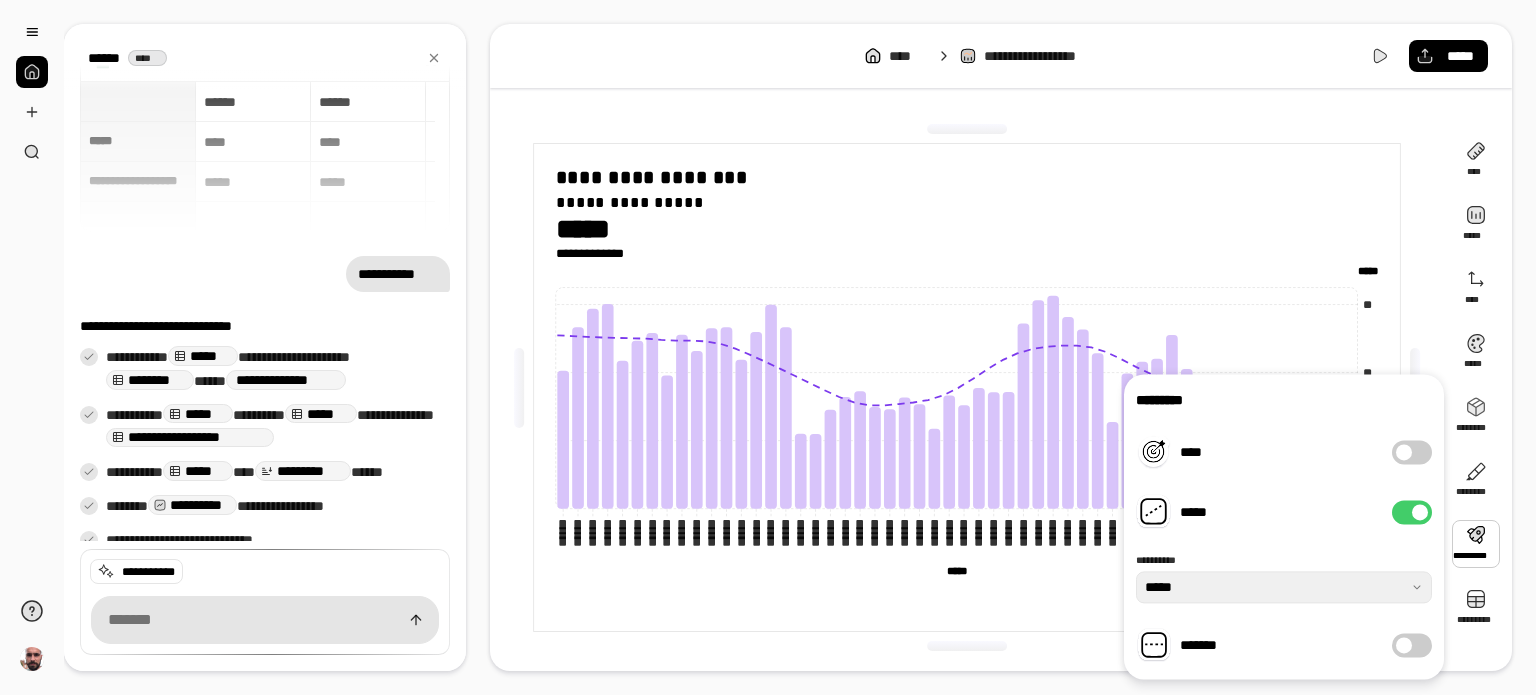 click on "**********" at bounding box center [967, 596] 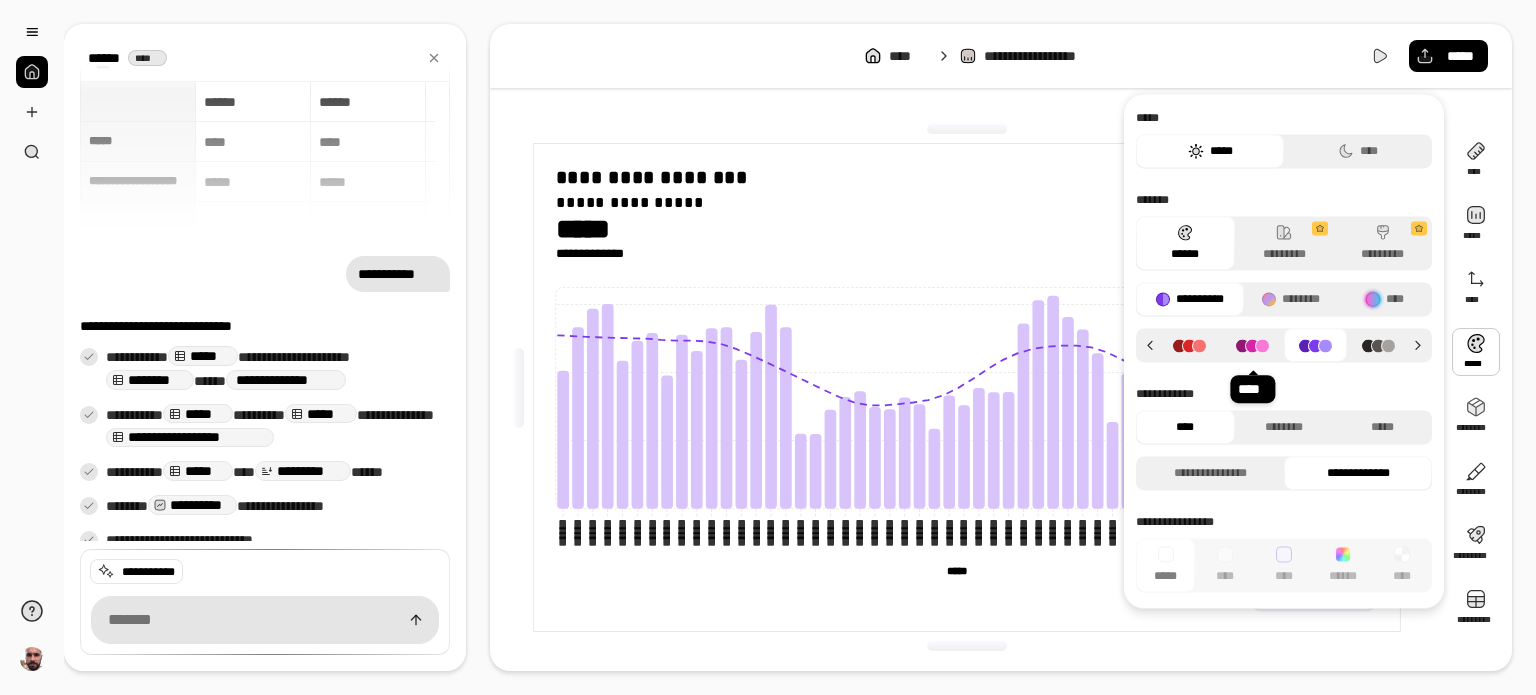 click 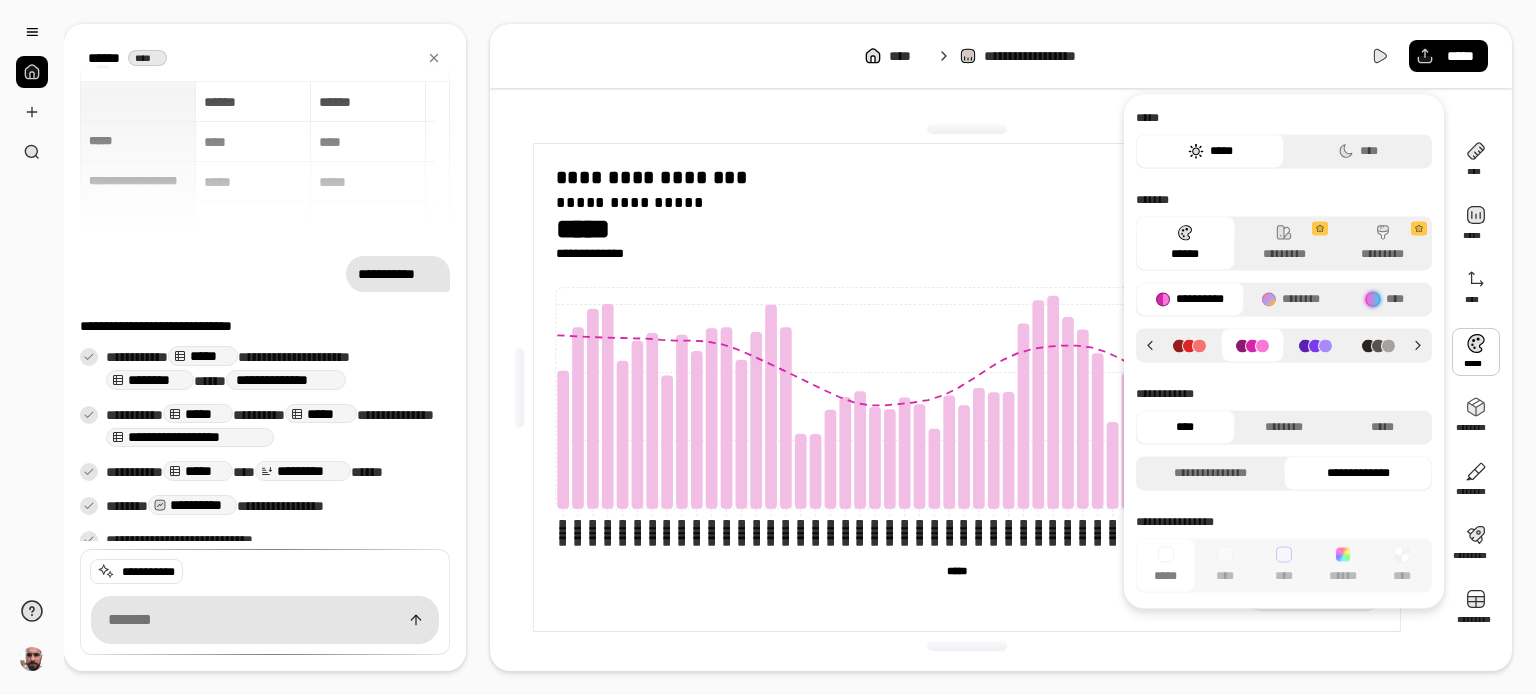 click 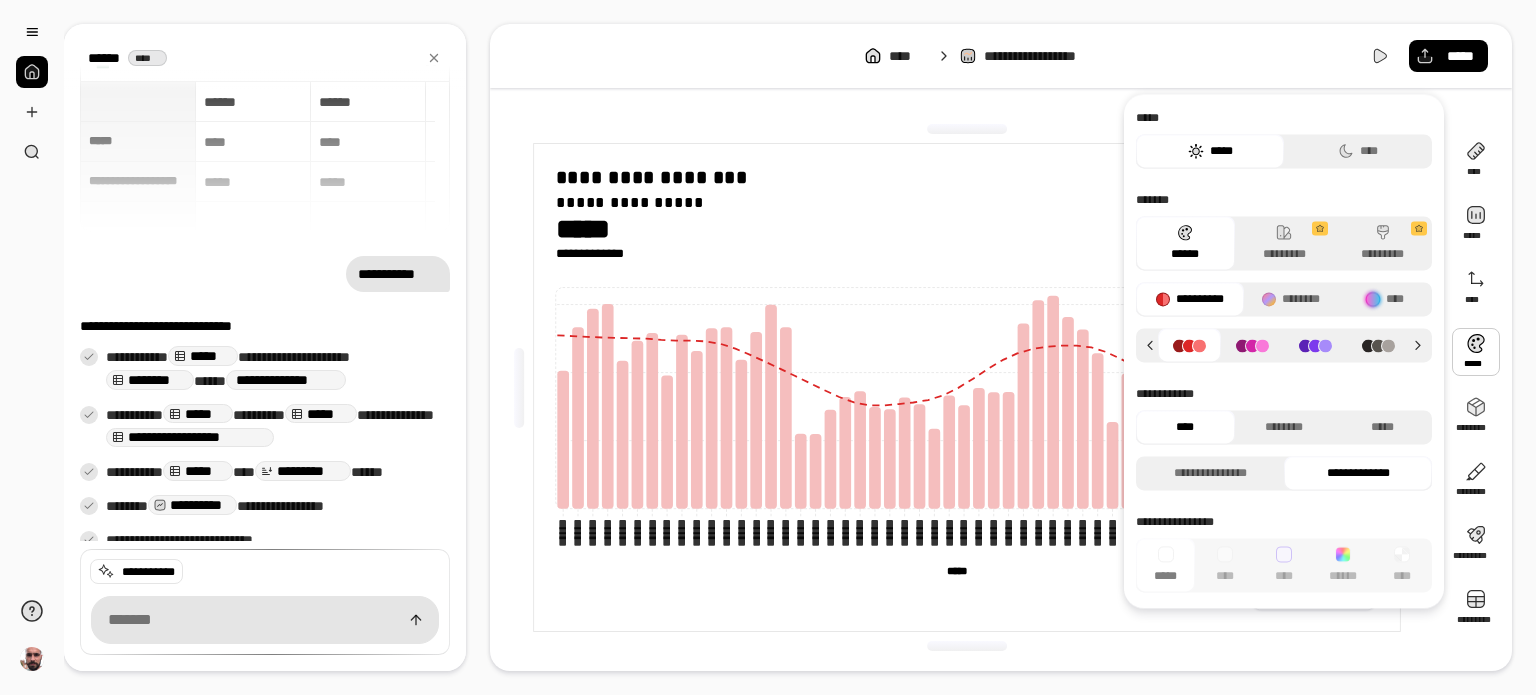 click at bounding box center (1284, 345) 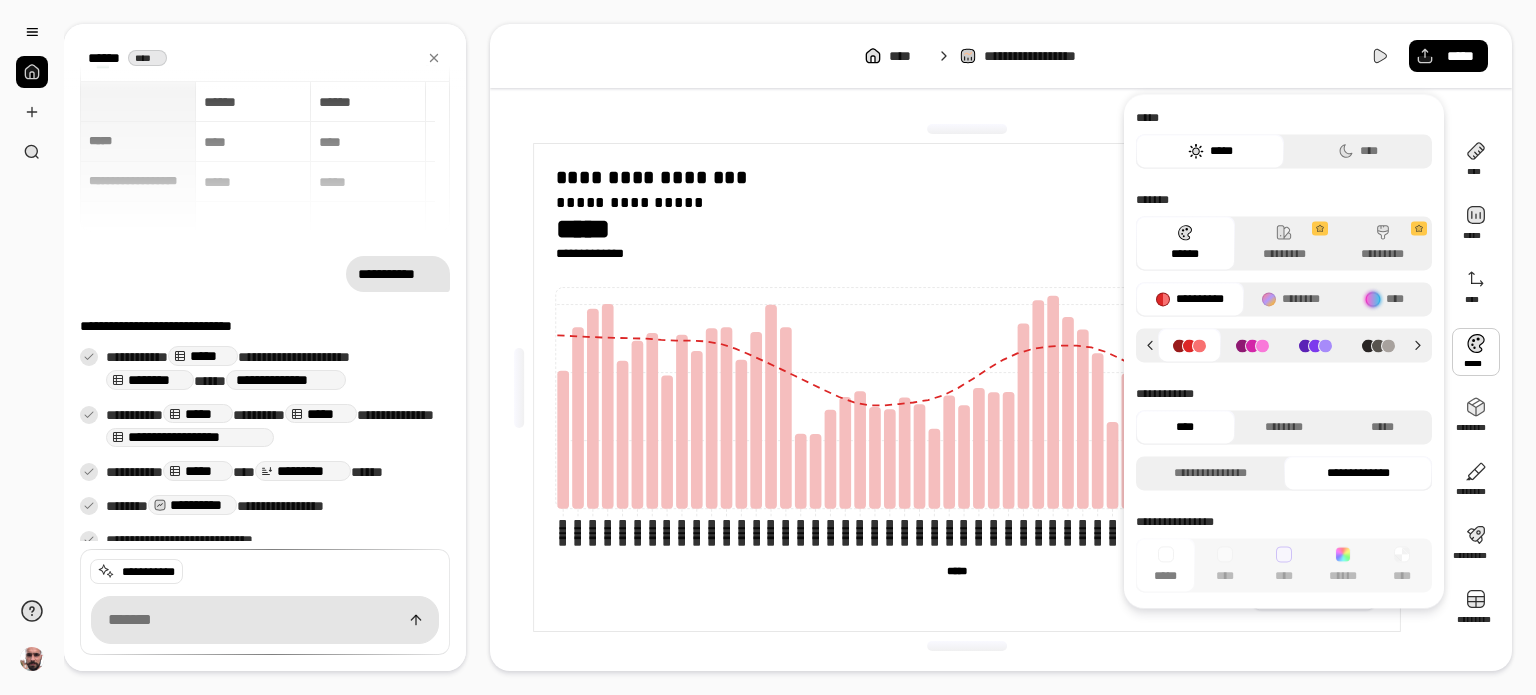 click 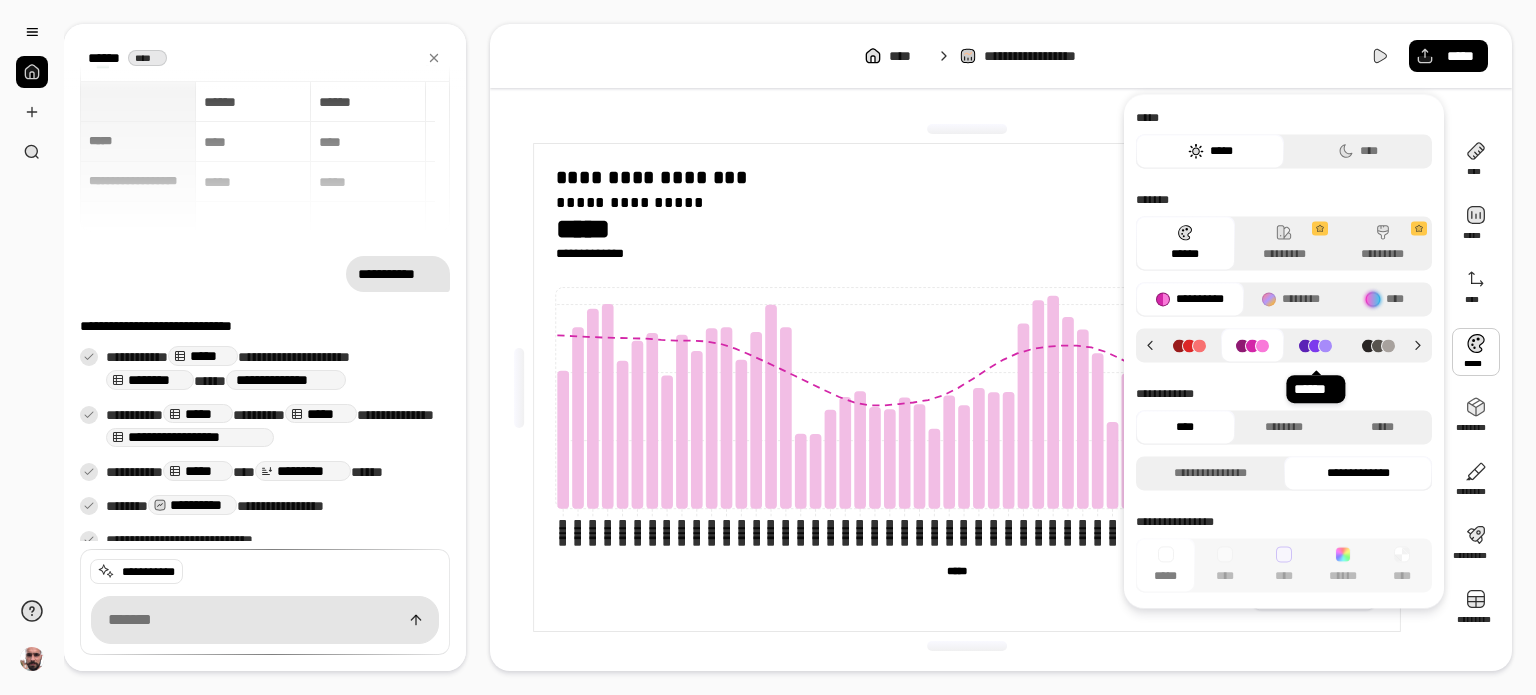 click 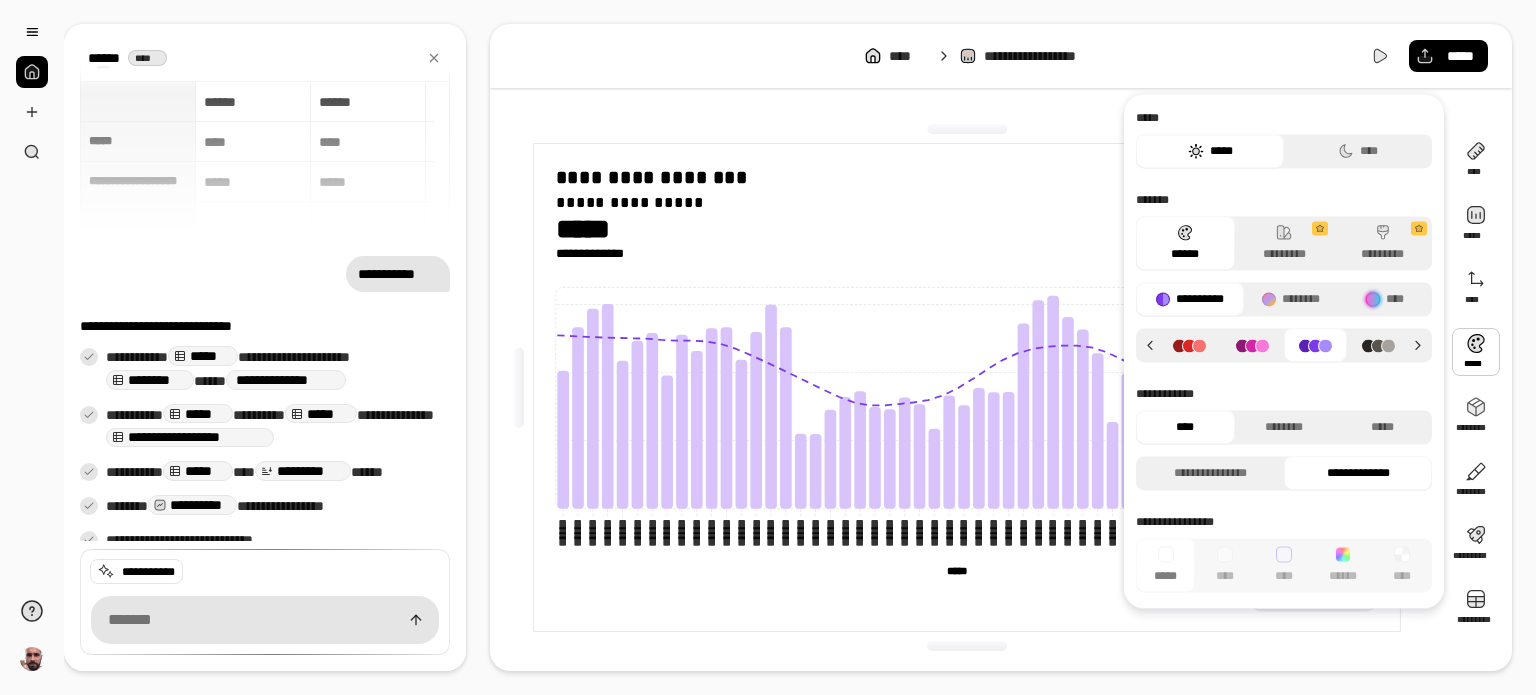 click at bounding box center [1252, 345] 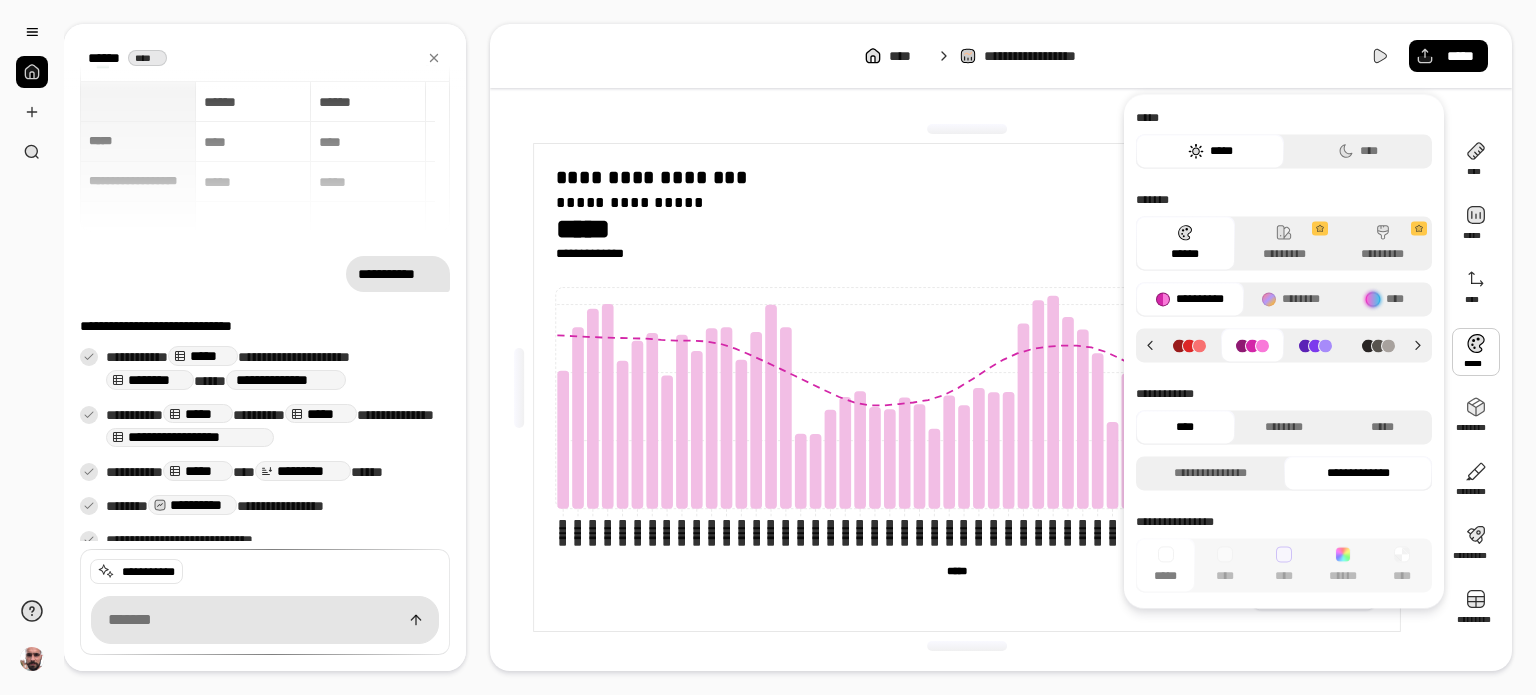 click 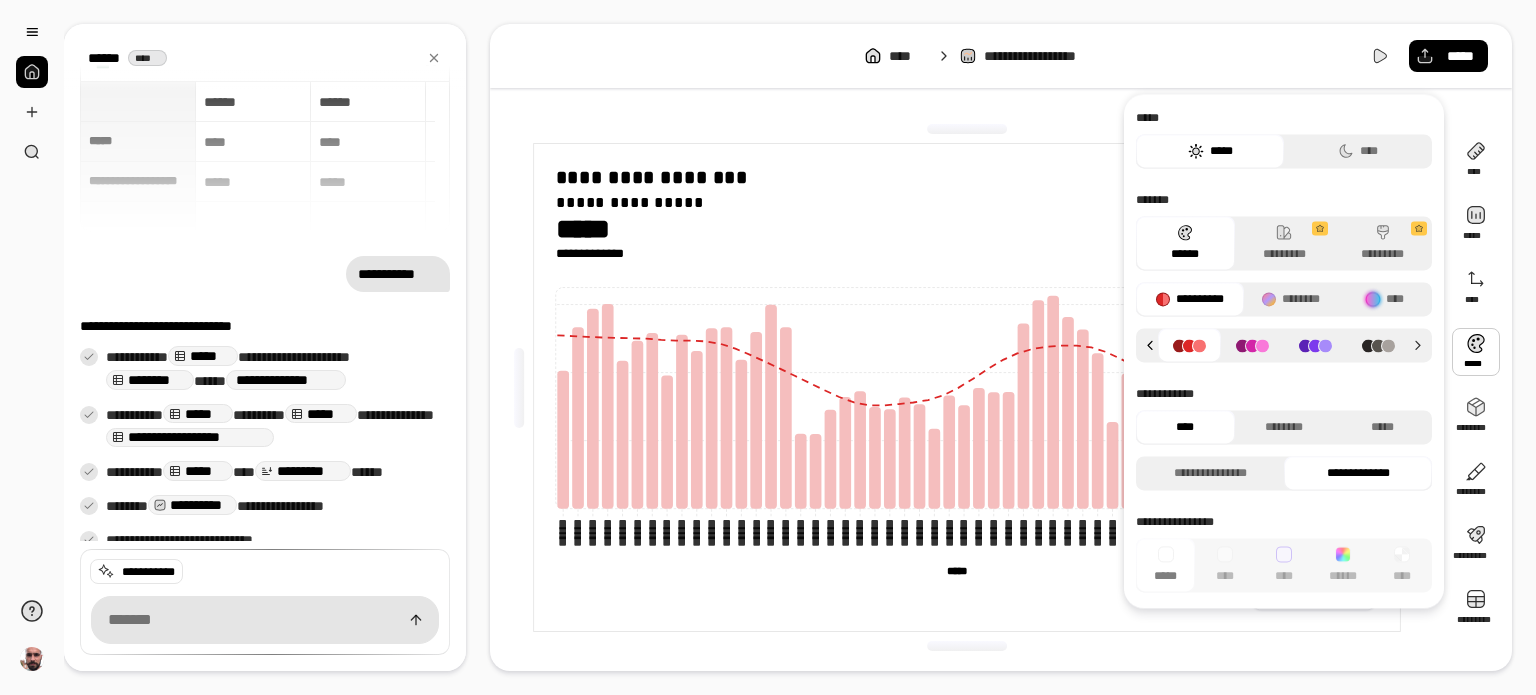 click 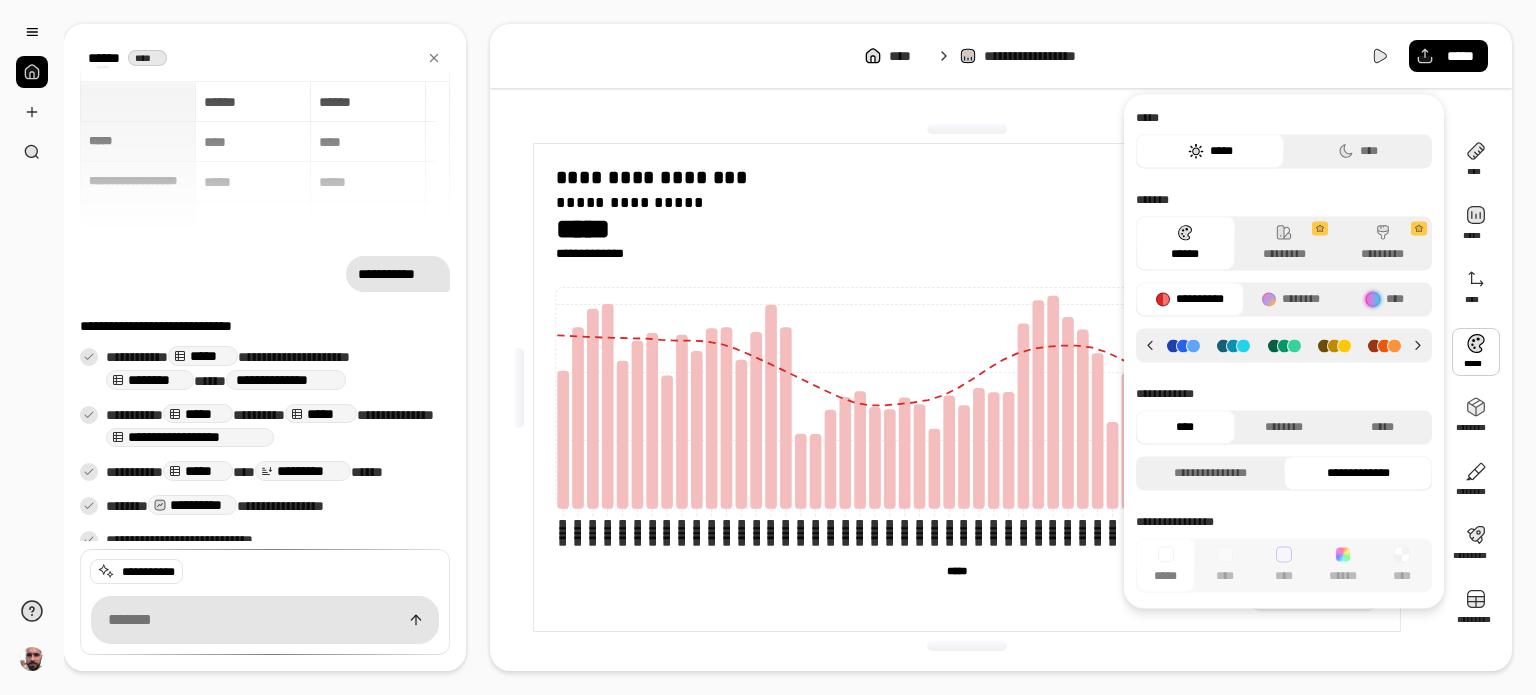 click 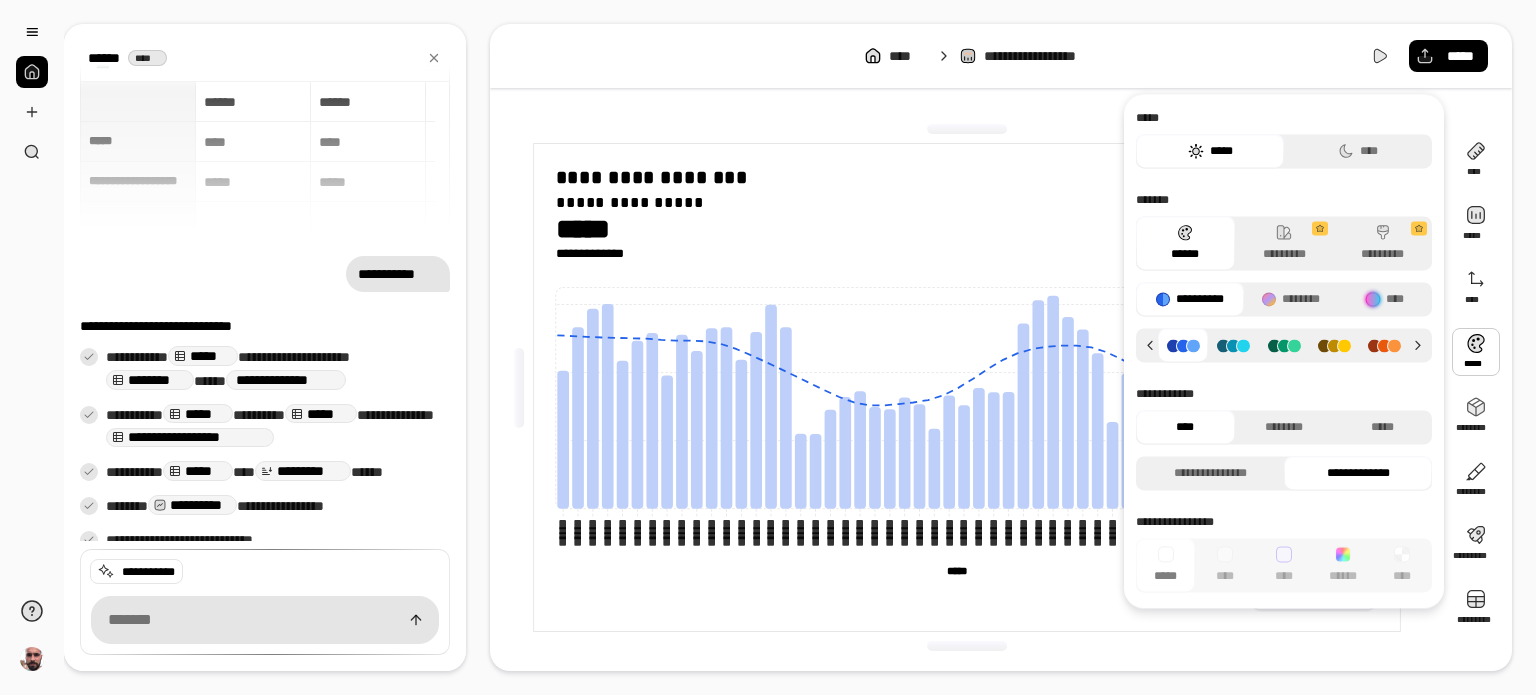 click 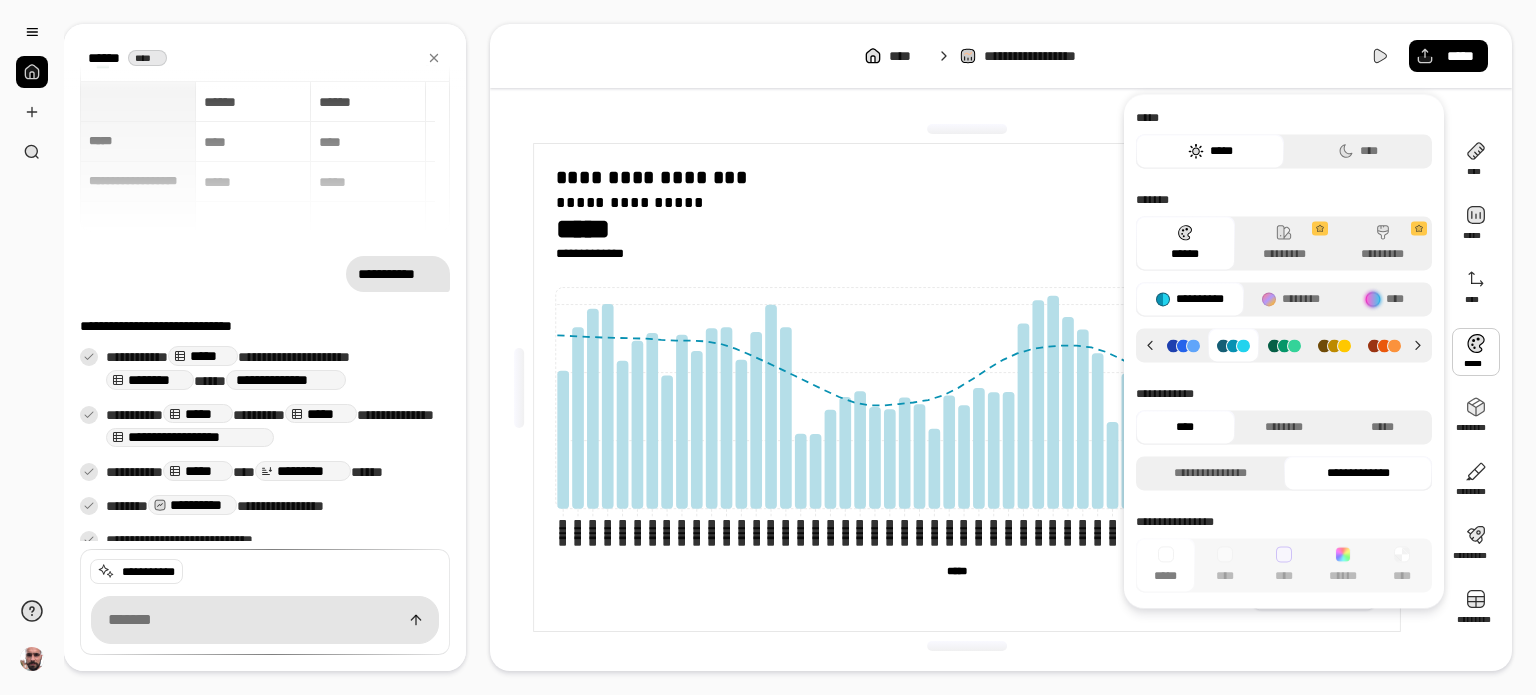 click 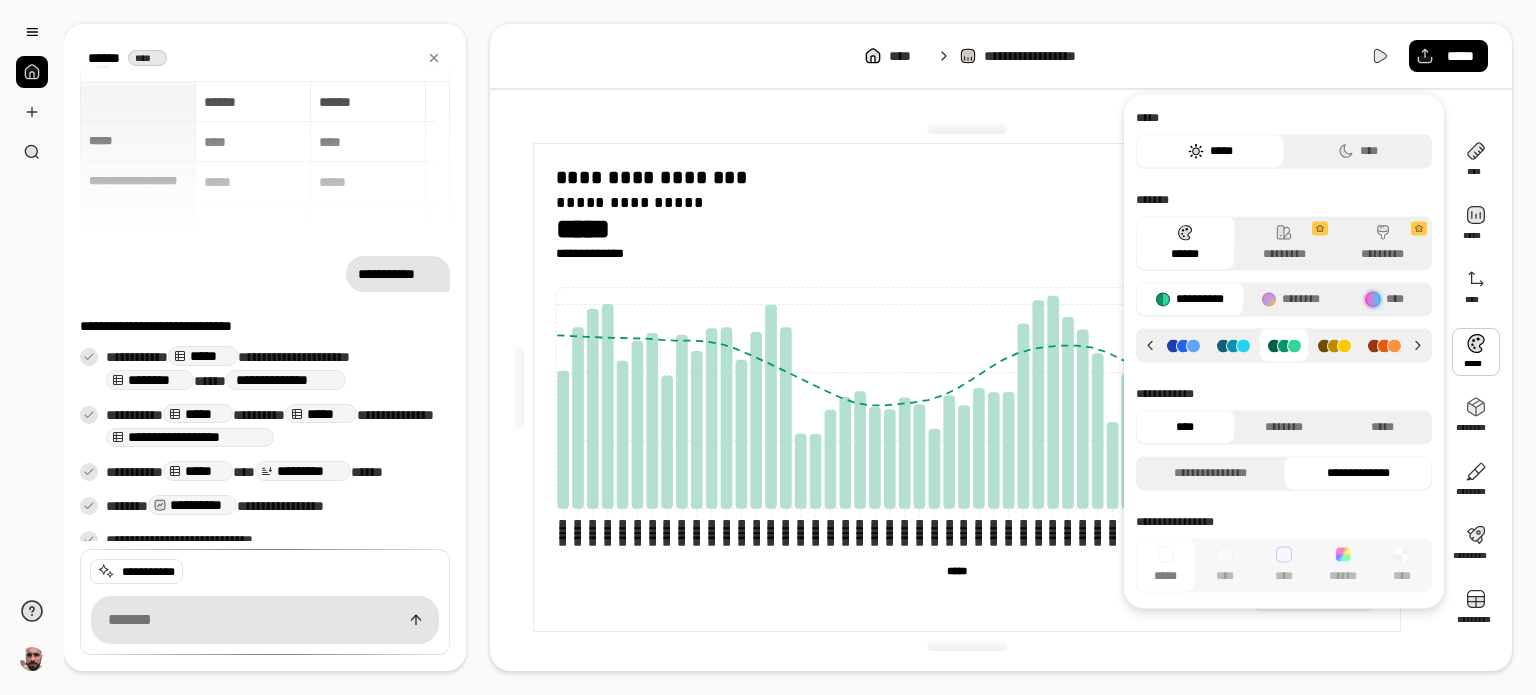click 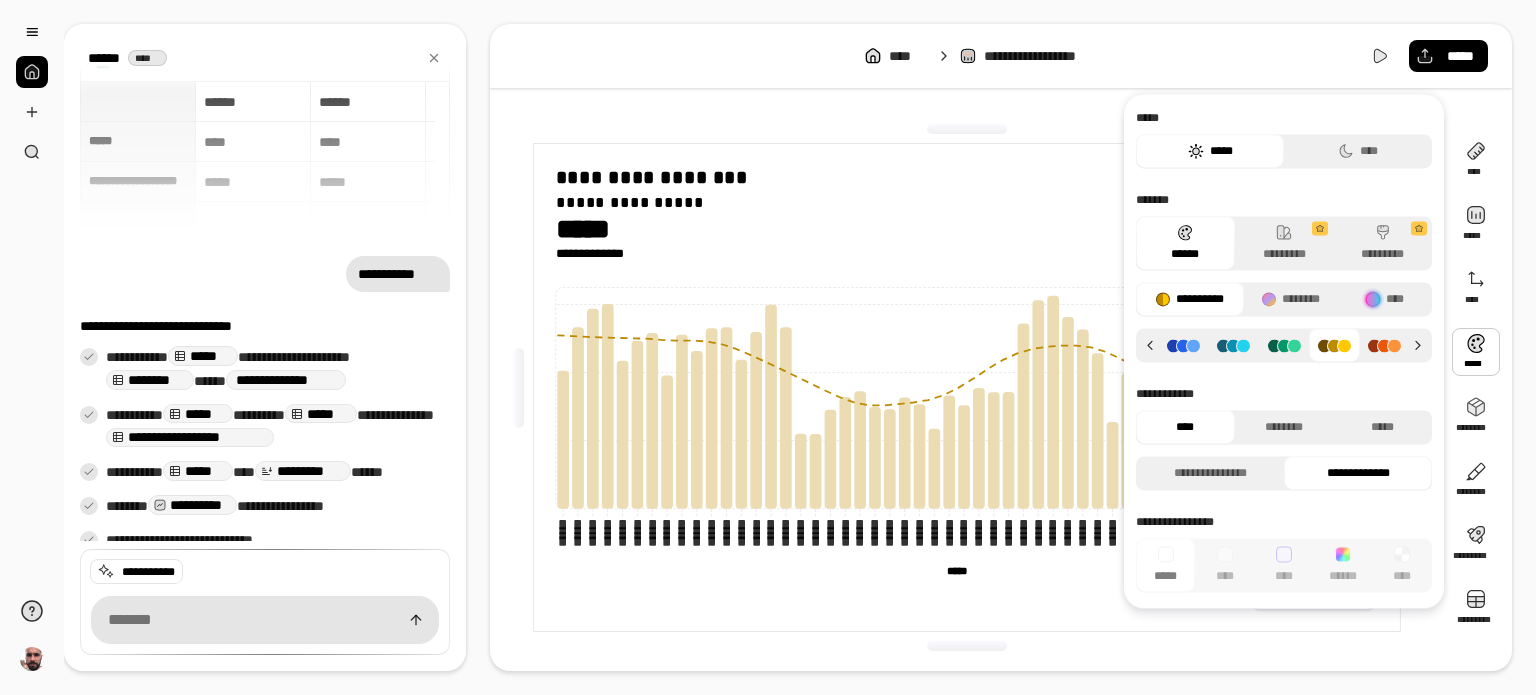 click 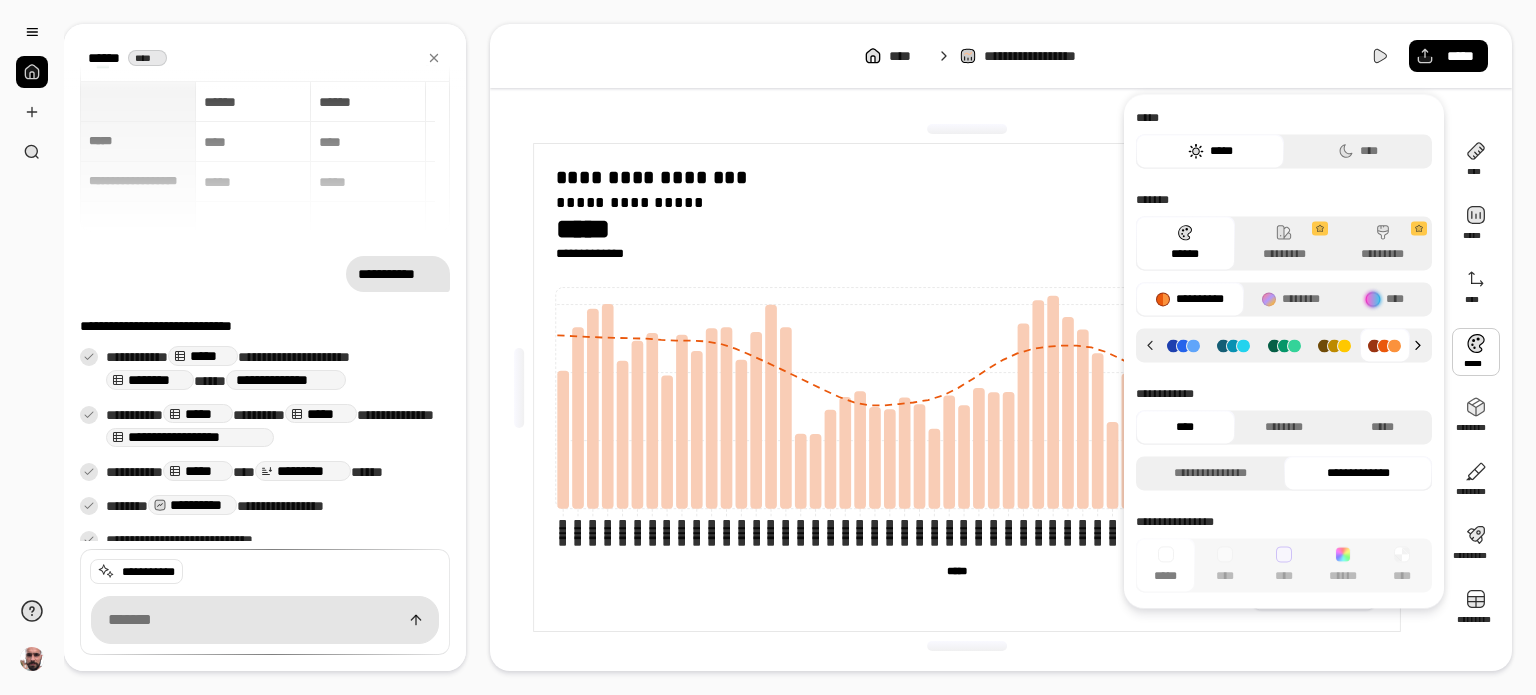 click 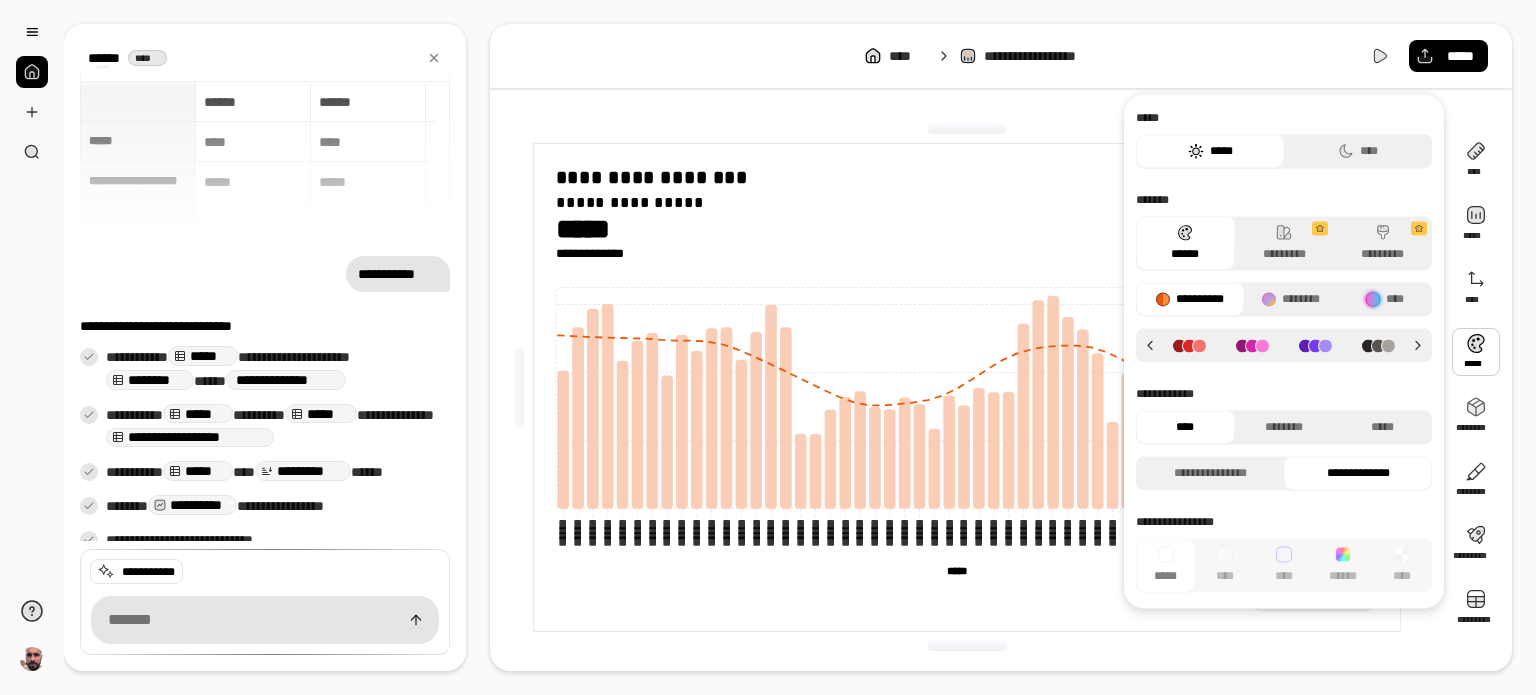 click at bounding box center (1189, 345) 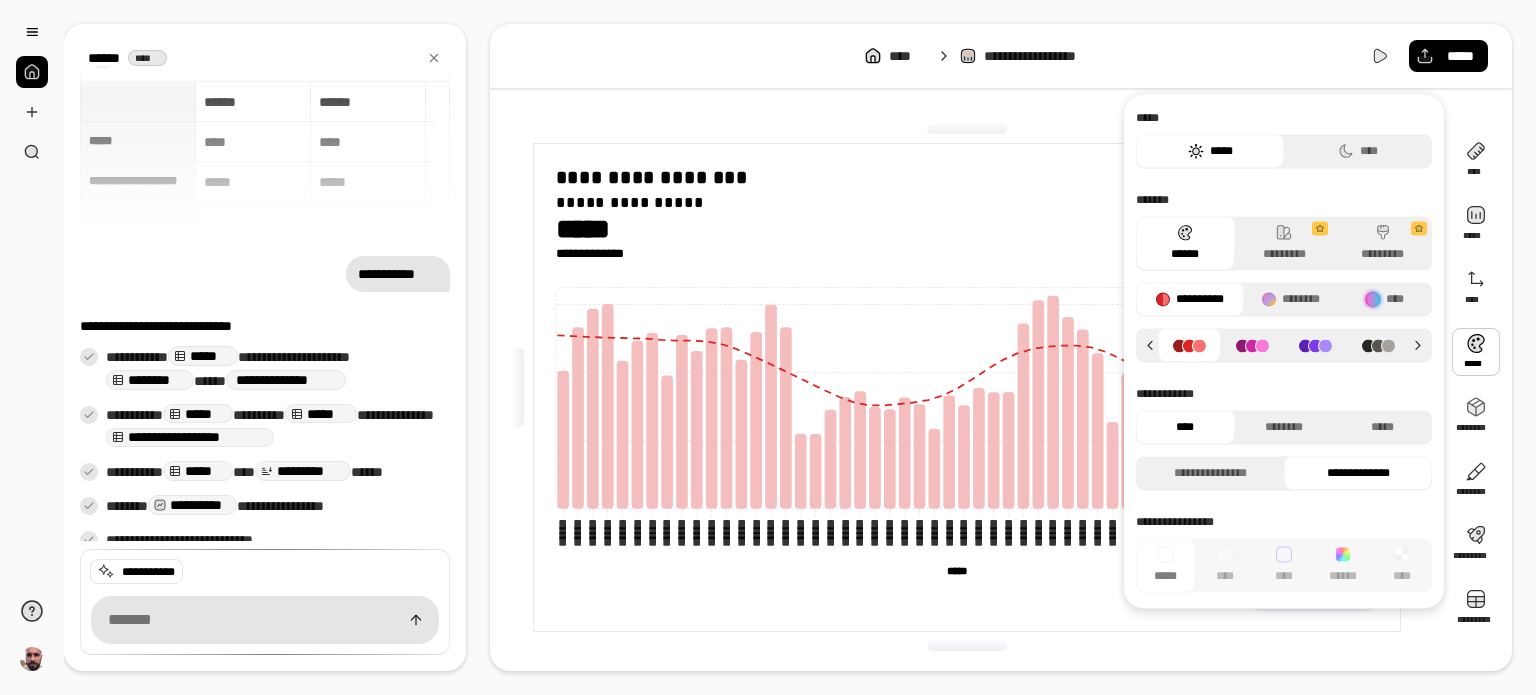 click 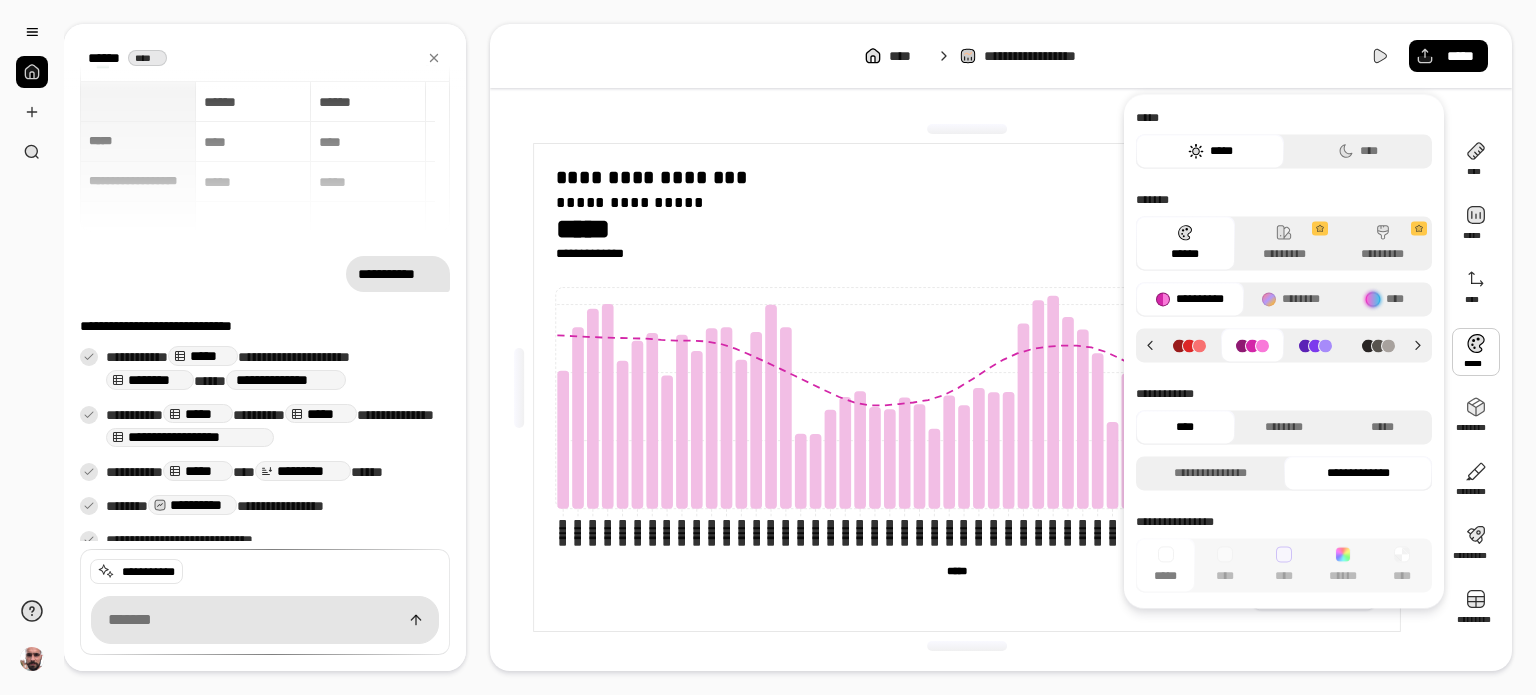 click 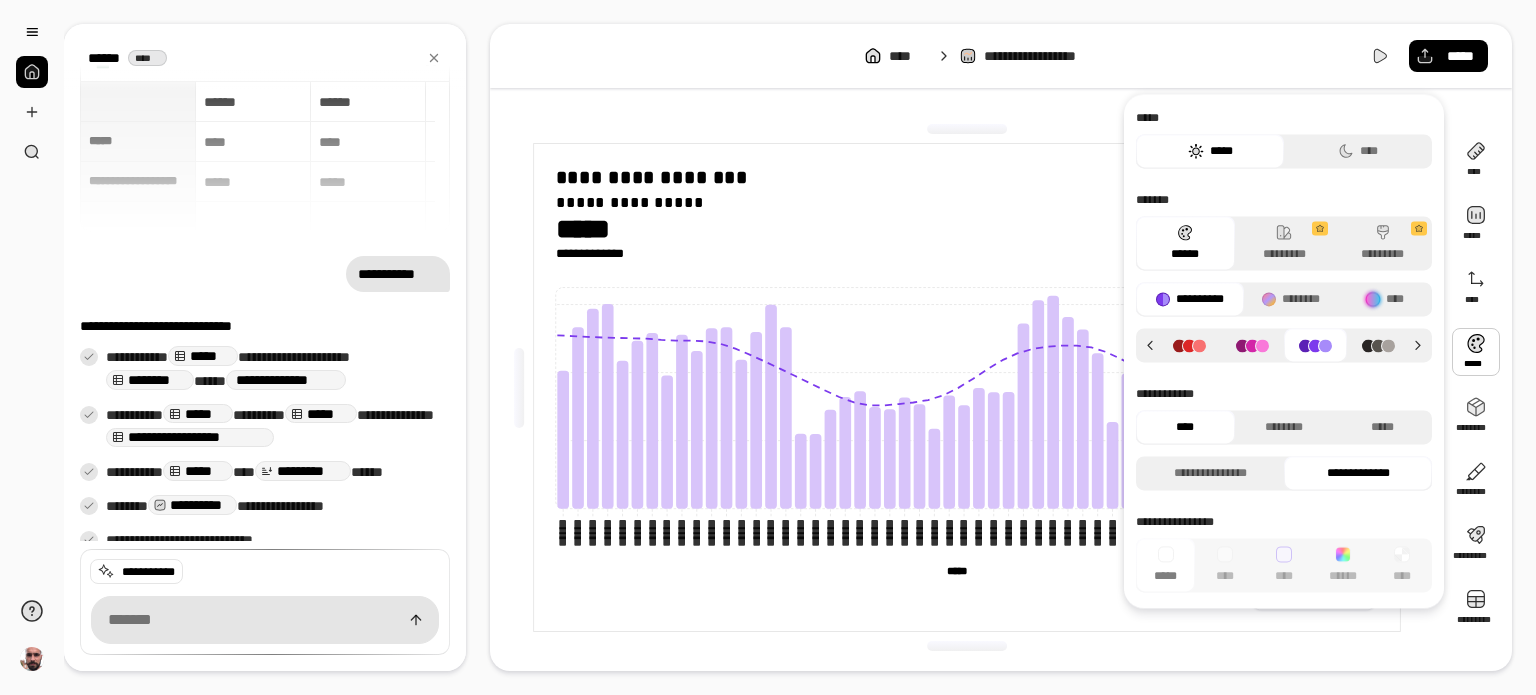click on "**********" at bounding box center [968, 387] 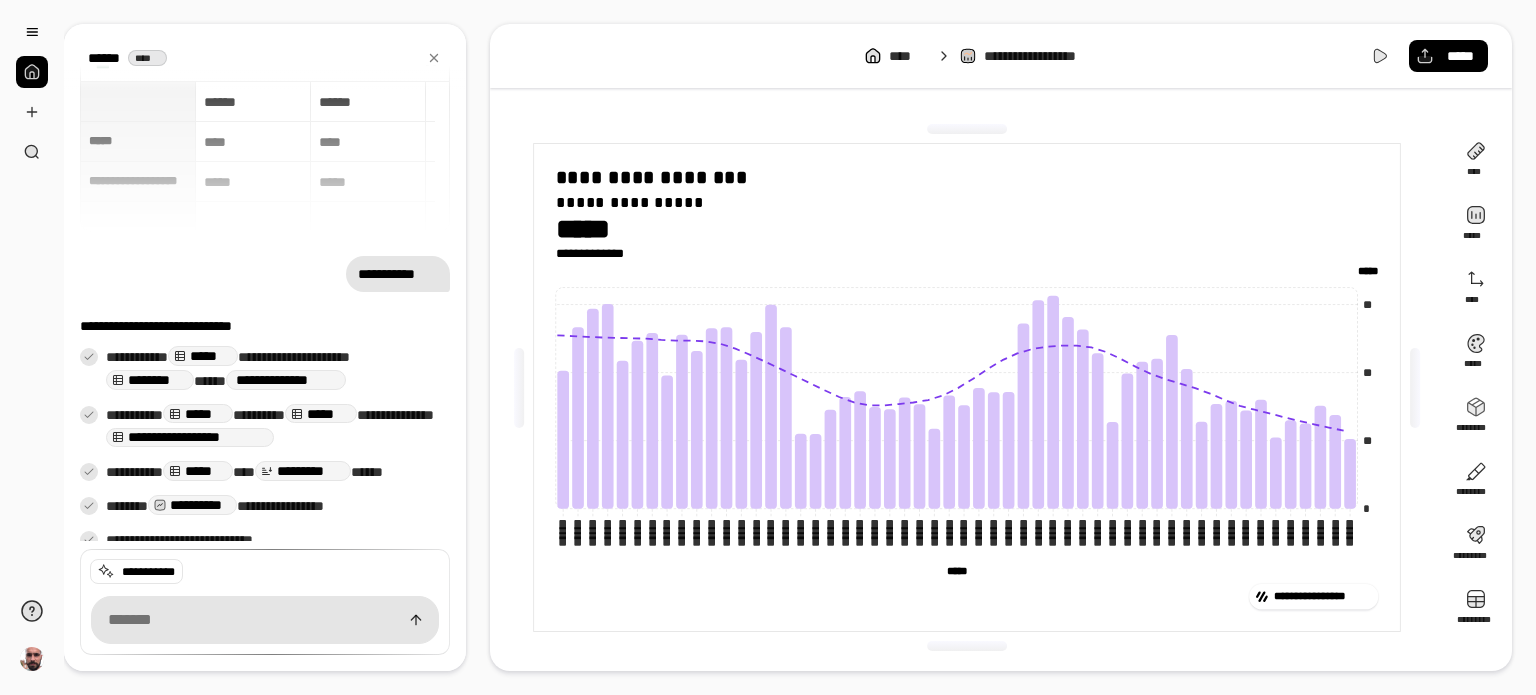 scroll, scrollTop: 18, scrollLeft: 0, axis: vertical 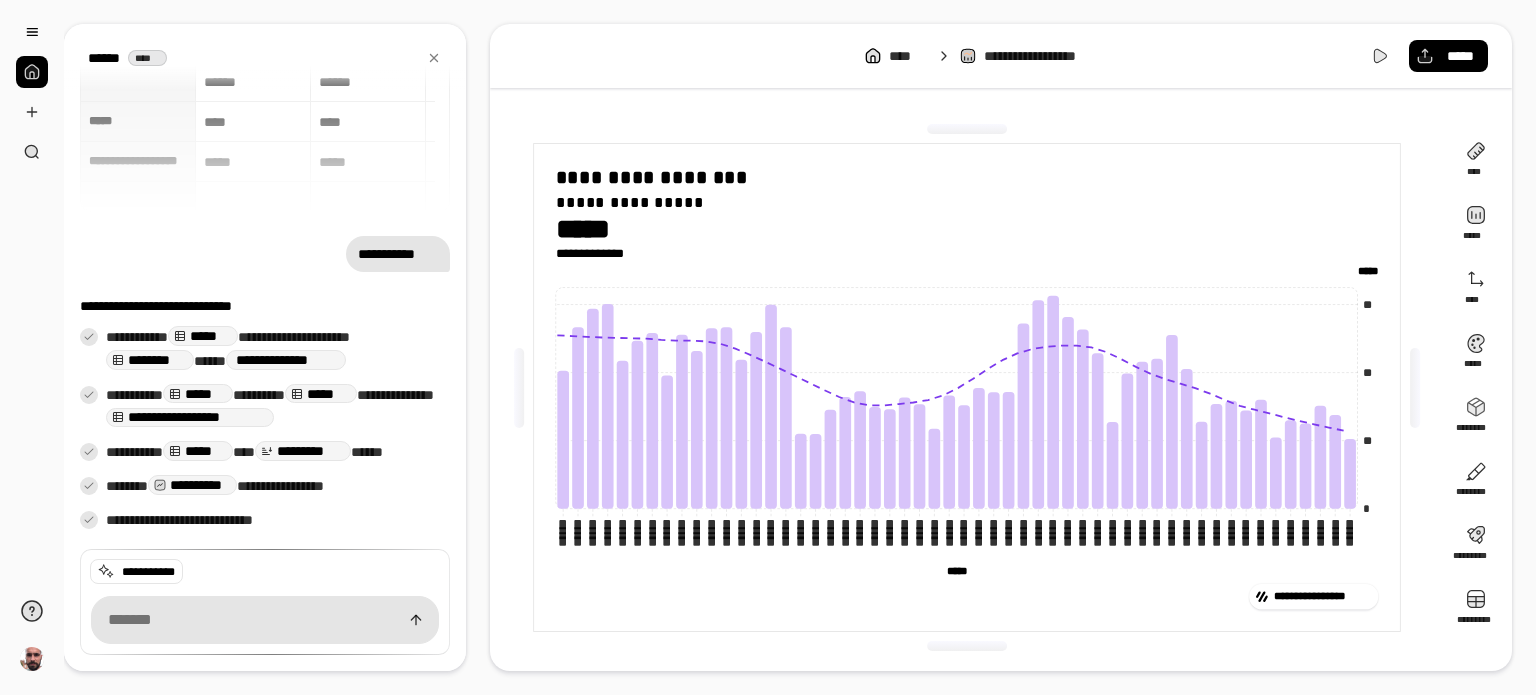 click on "**********" at bounding box center [788, 347] 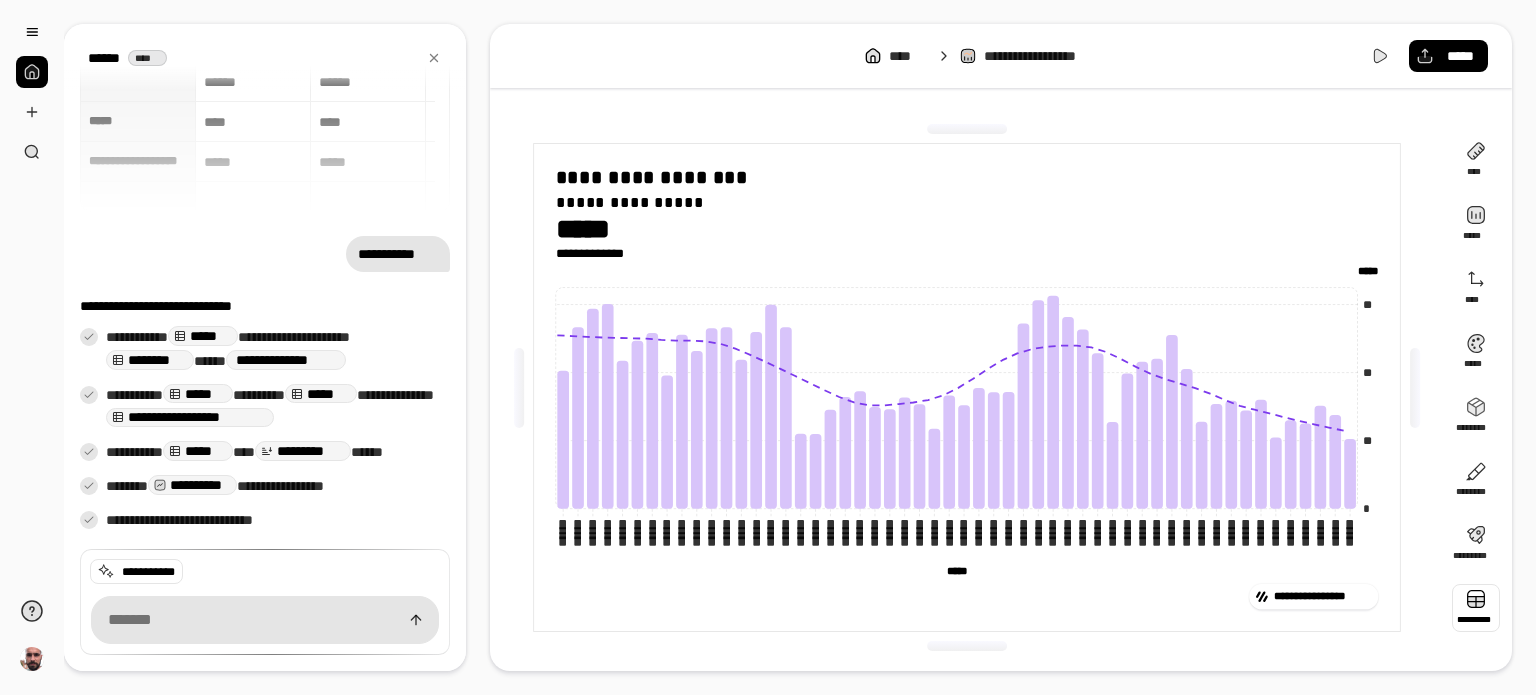 click at bounding box center (1476, 608) 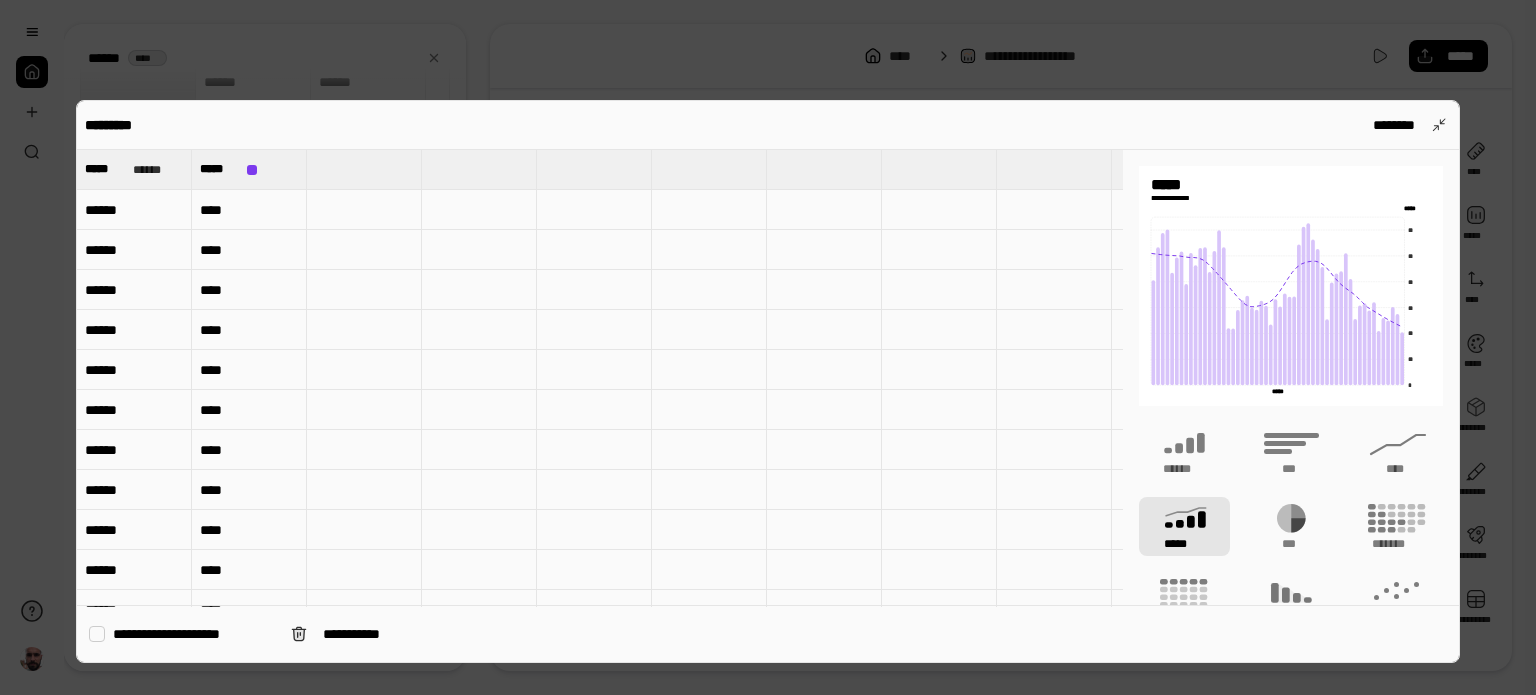click on "****" at bounding box center (249, 210) 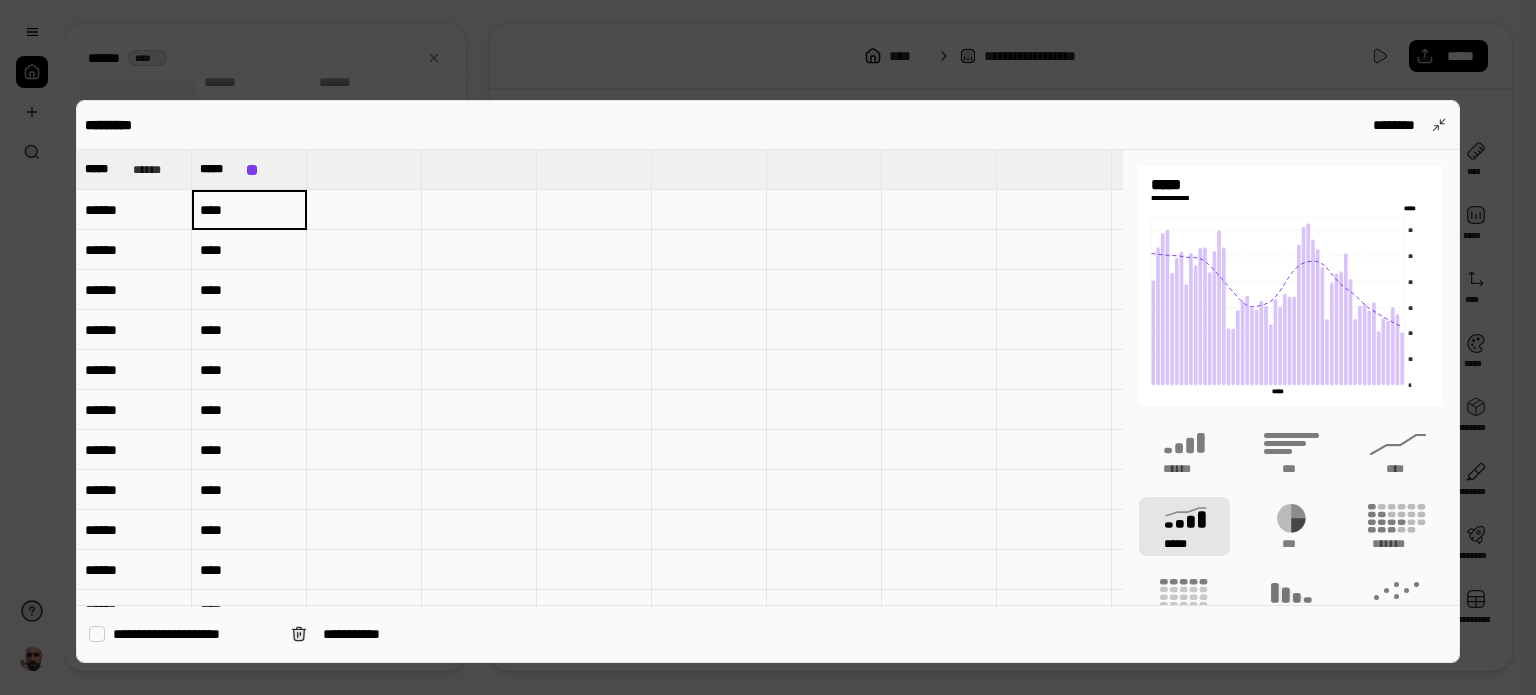 type on "*****" 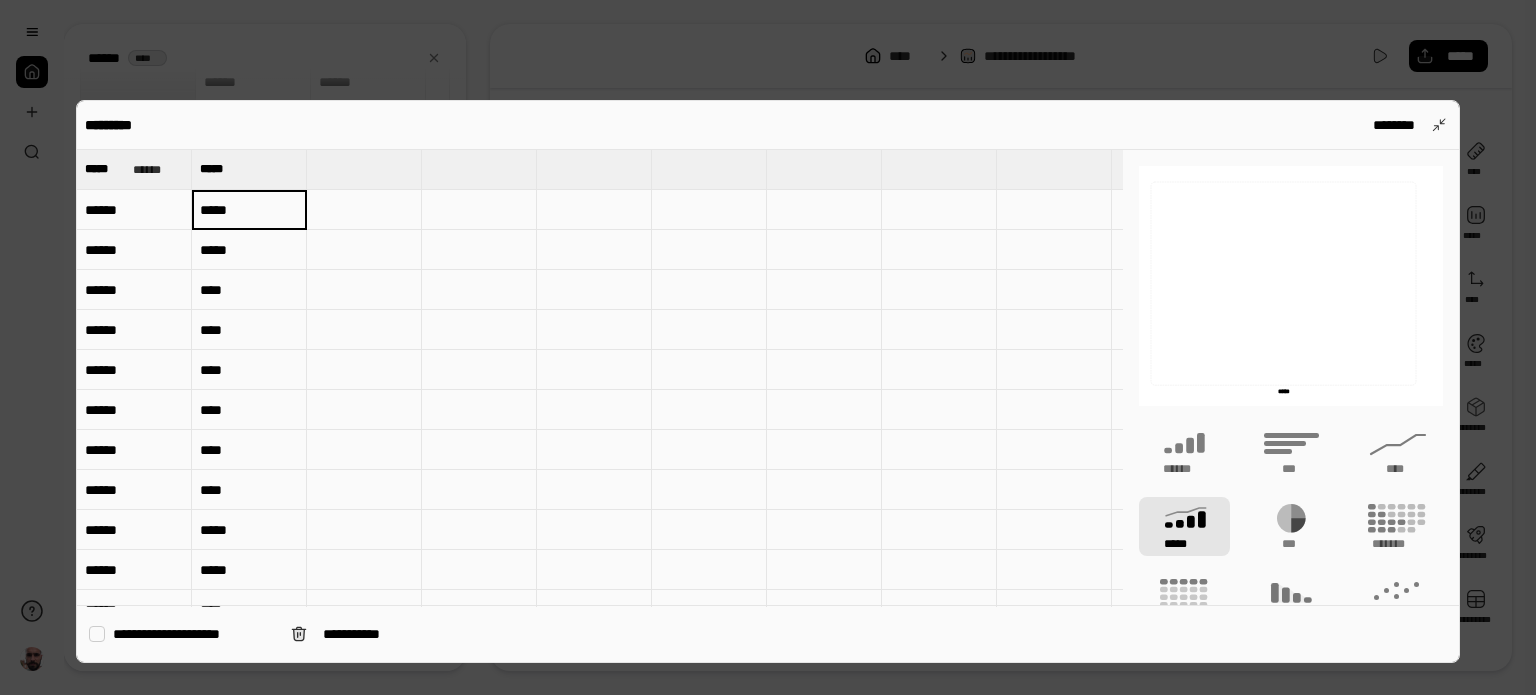 drag, startPoint x: 448, startPoint y: 285, endPoint x: 251, endPoint y: 167, distance: 229.63667 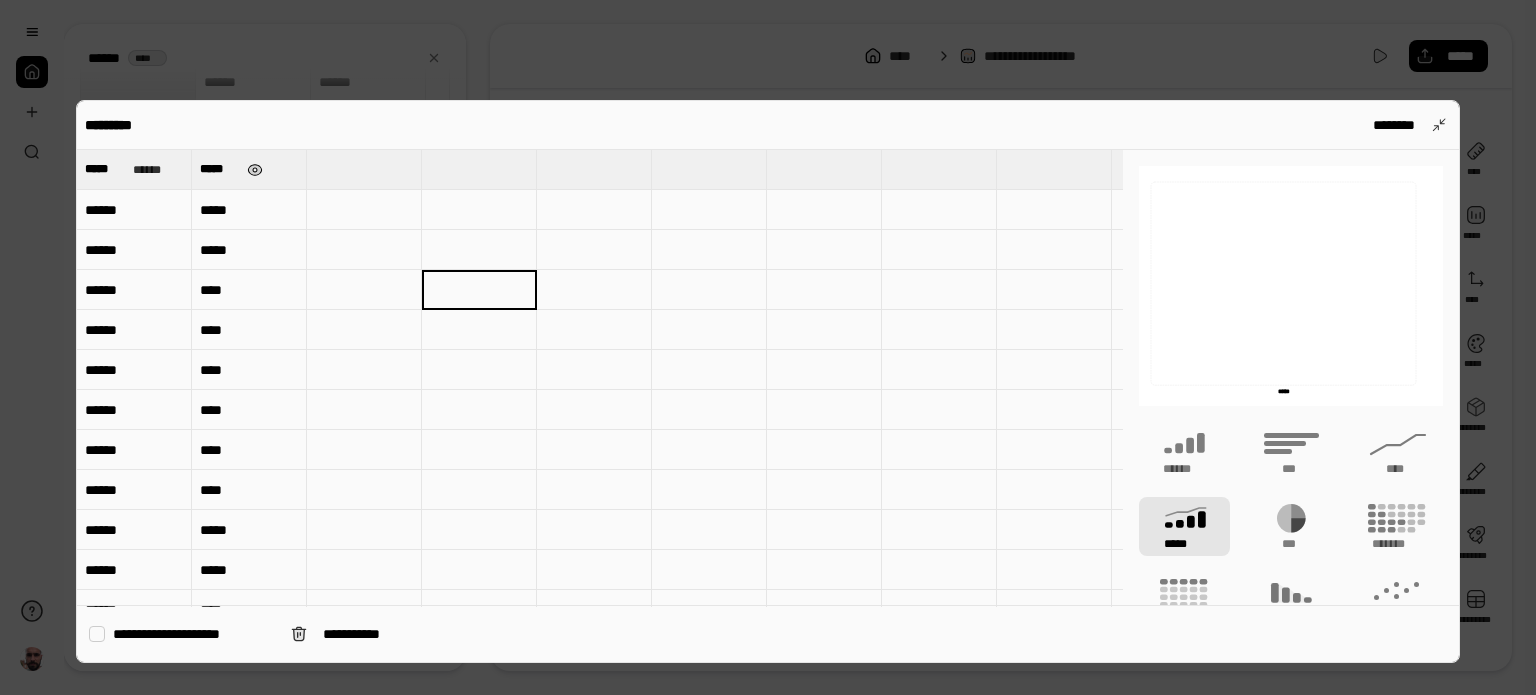 click at bounding box center [255, 170] 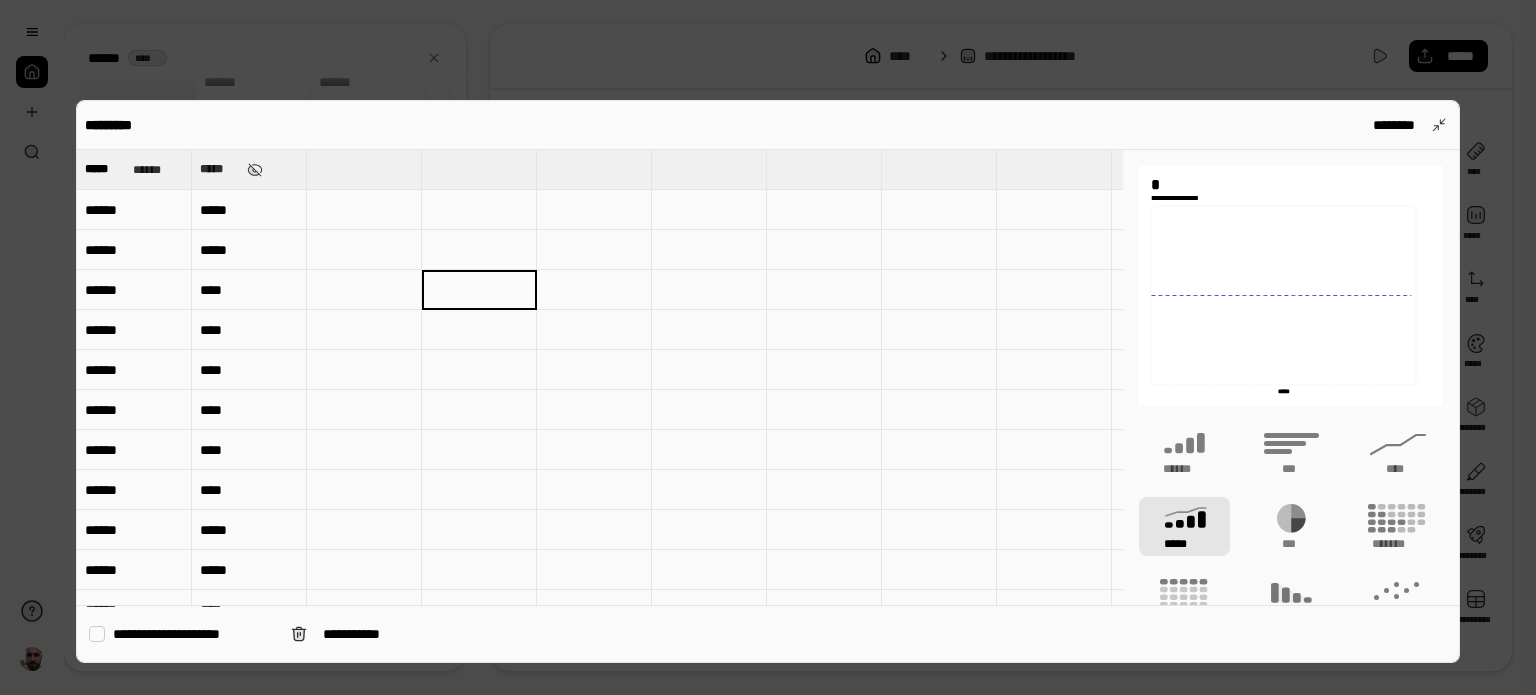 click on "*****" at bounding box center (219, 169) 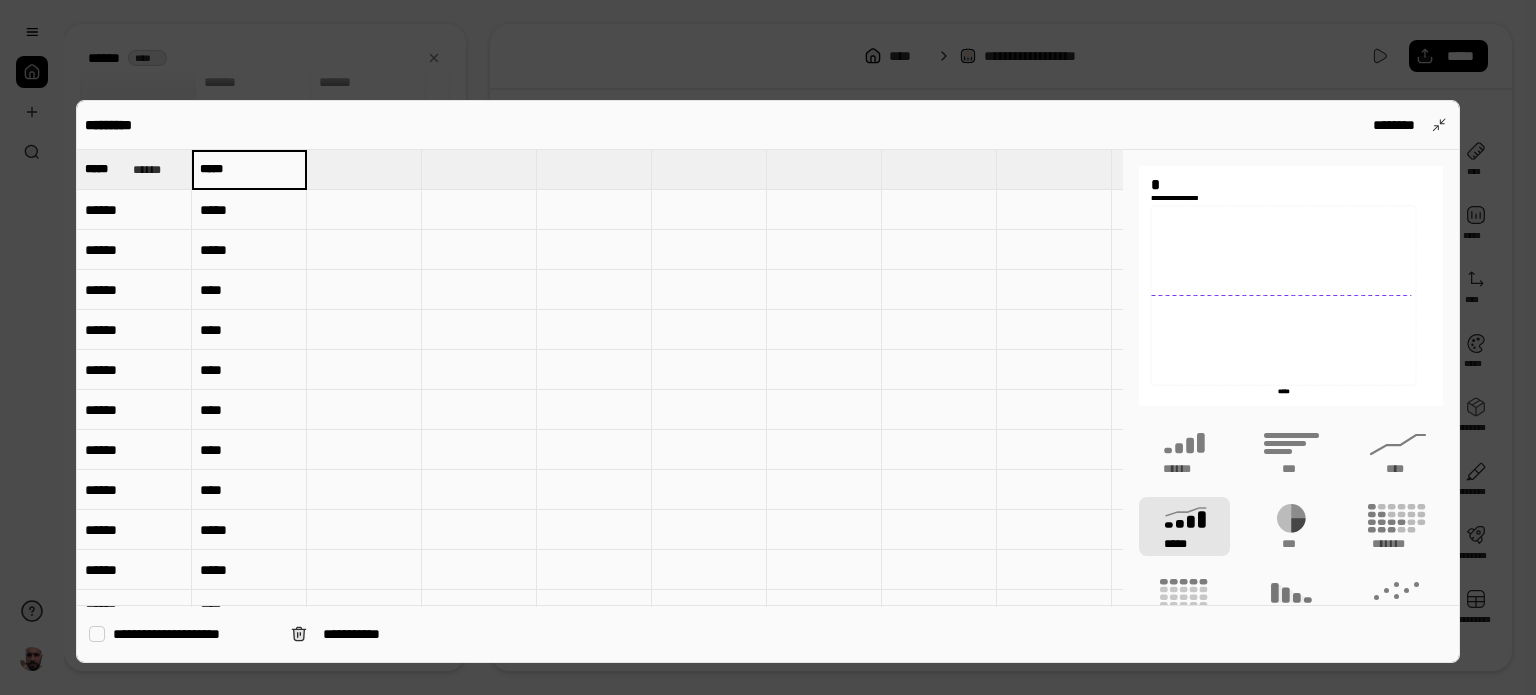 click on "*****" at bounding box center (249, 169) 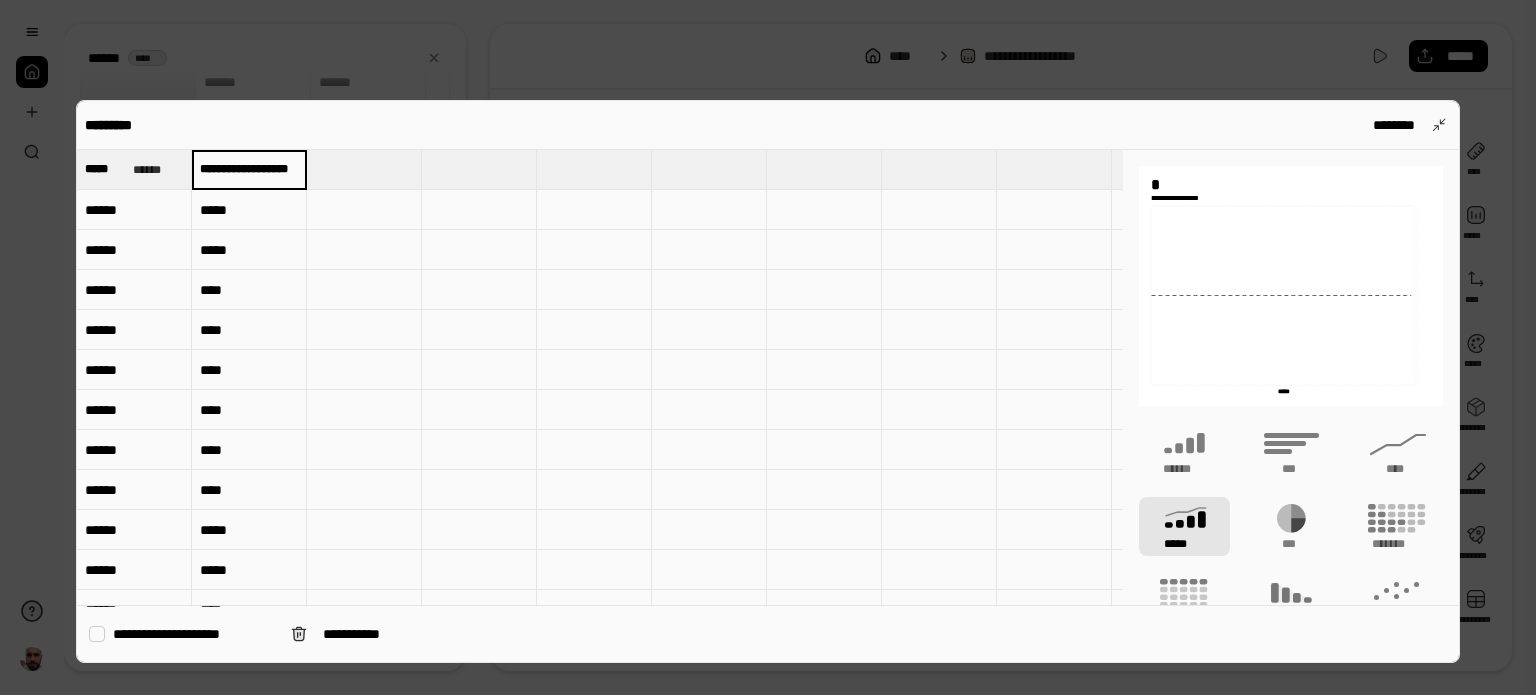 scroll, scrollTop: 0, scrollLeft: 25, axis: horizontal 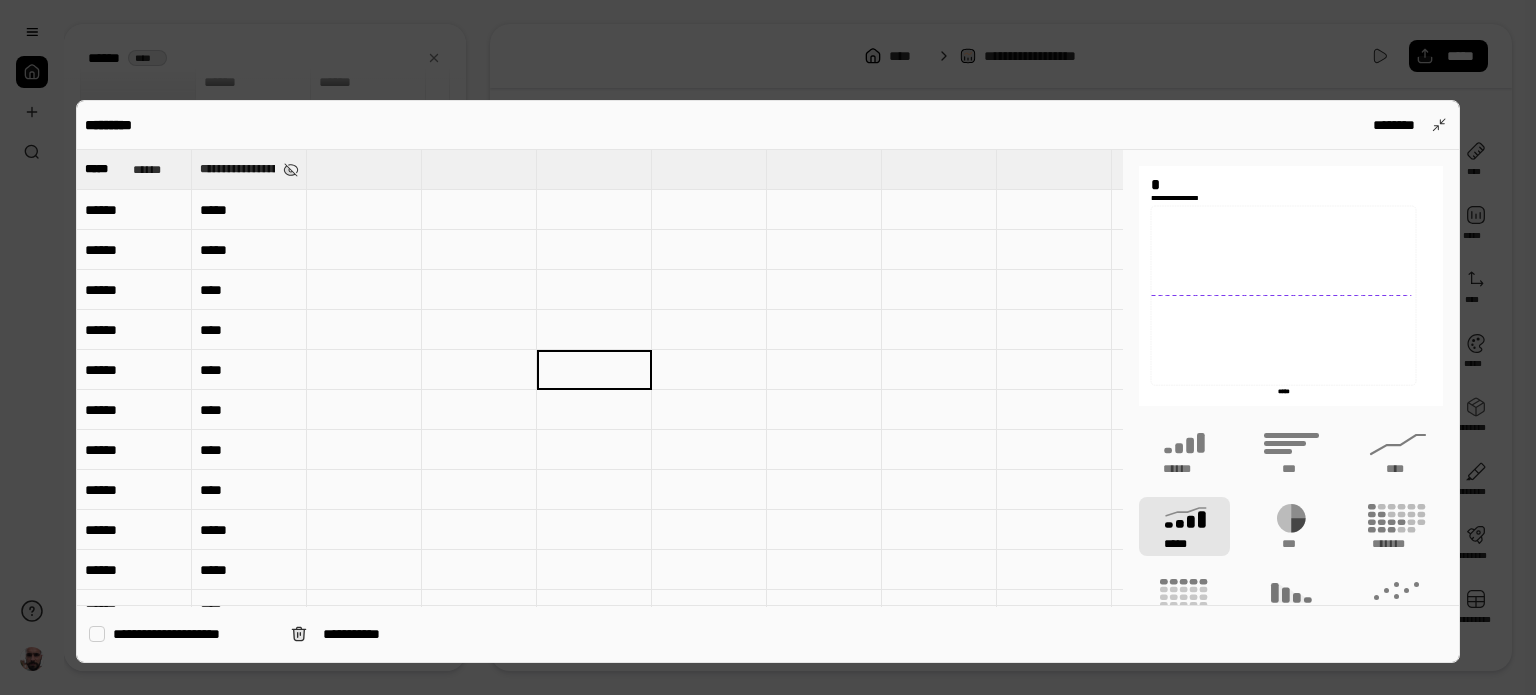 click on "**********" at bounding box center [237, 169] 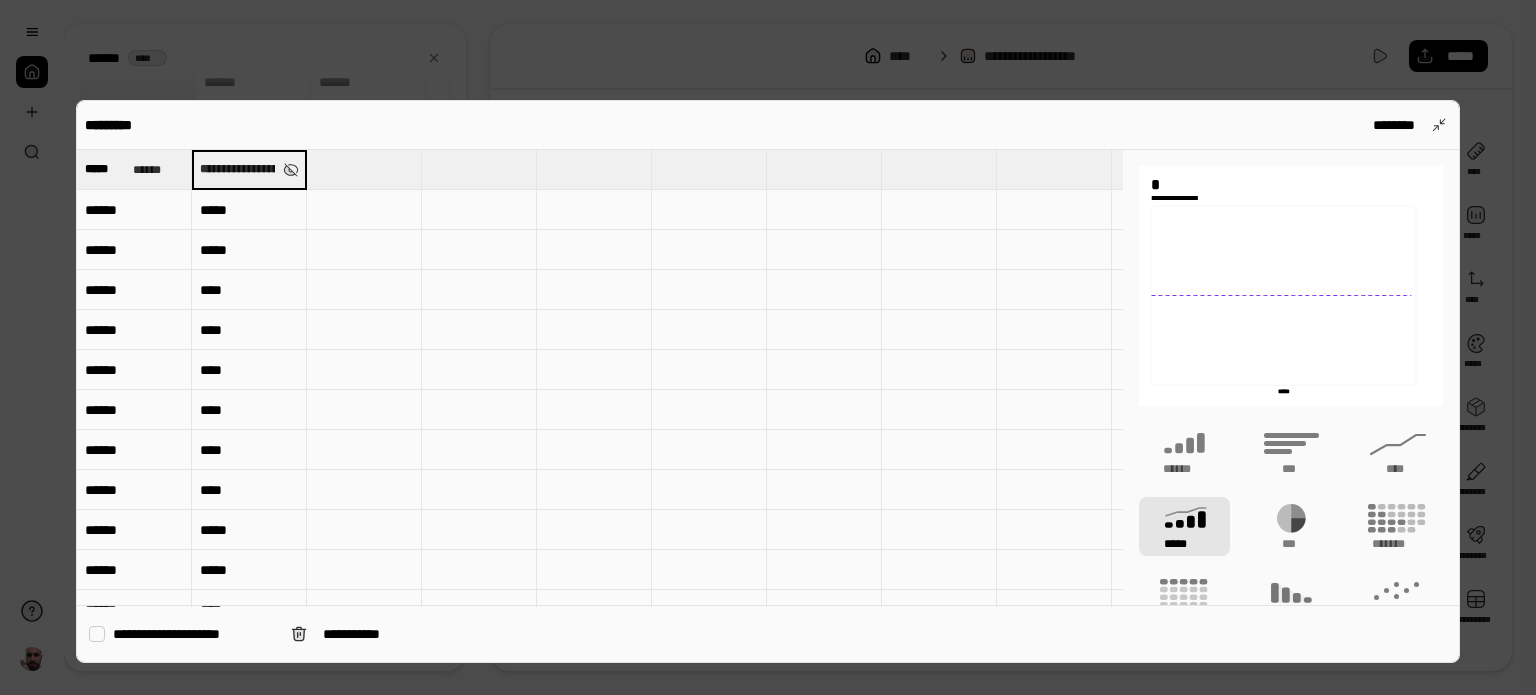 click at bounding box center (479, 370) 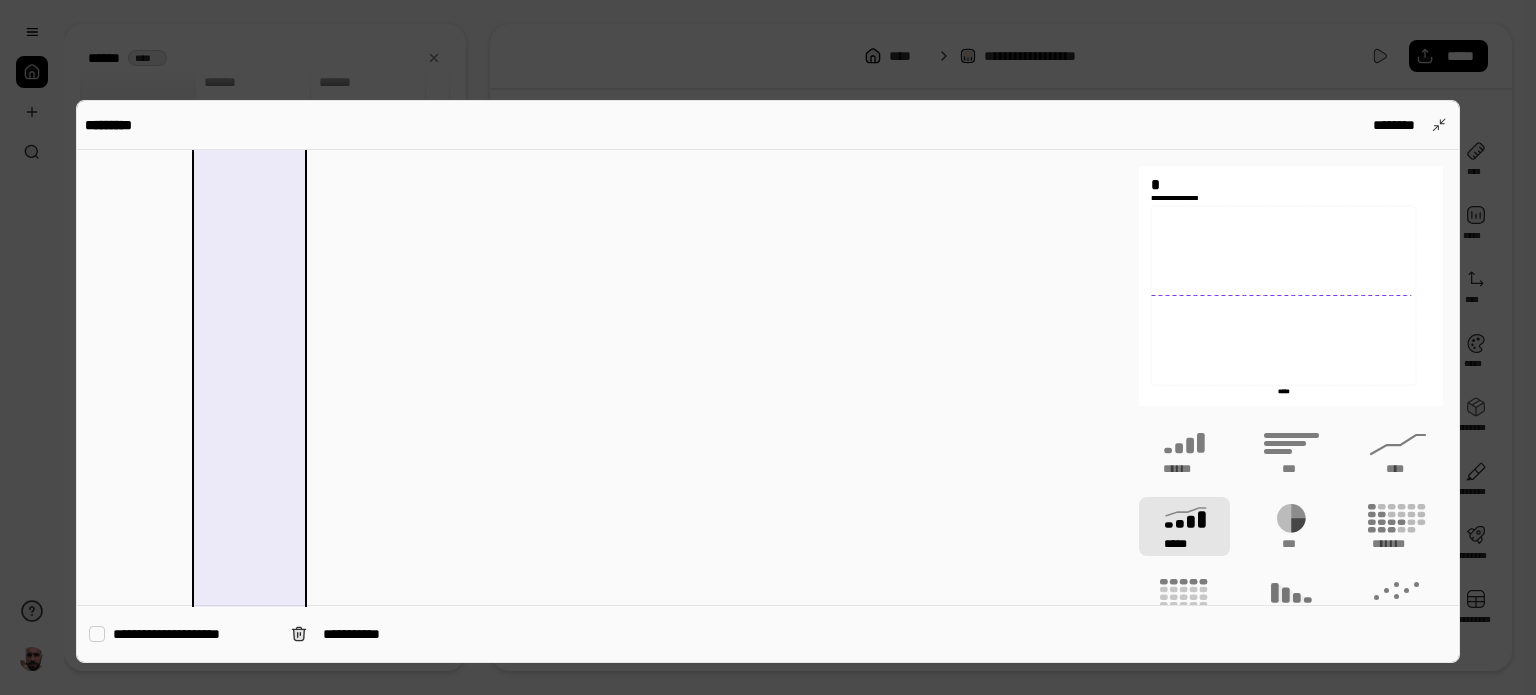 scroll, scrollTop: 1798, scrollLeft: 0, axis: vertical 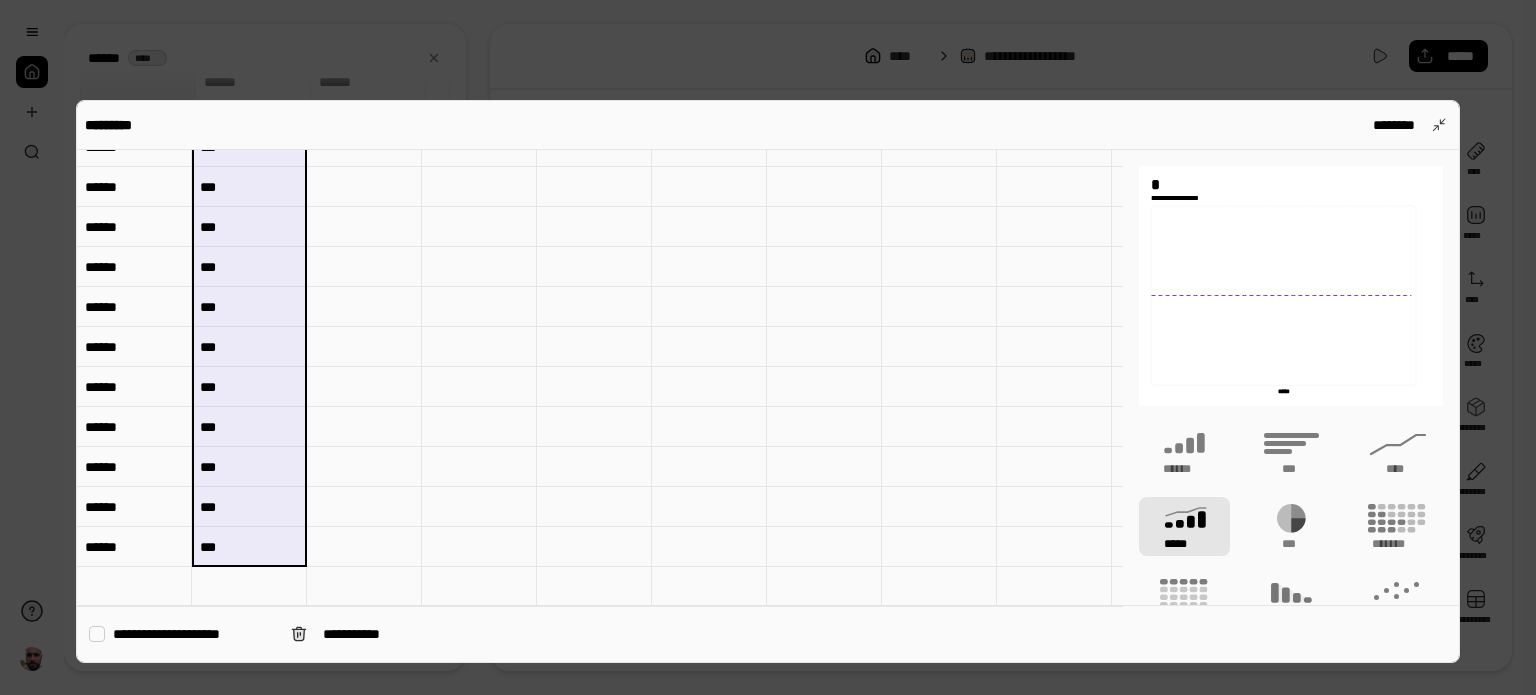 drag, startPoint x: 234, startPoint y: 170, endPoint x: 256, endPoint y: 540, distance: 370.65347 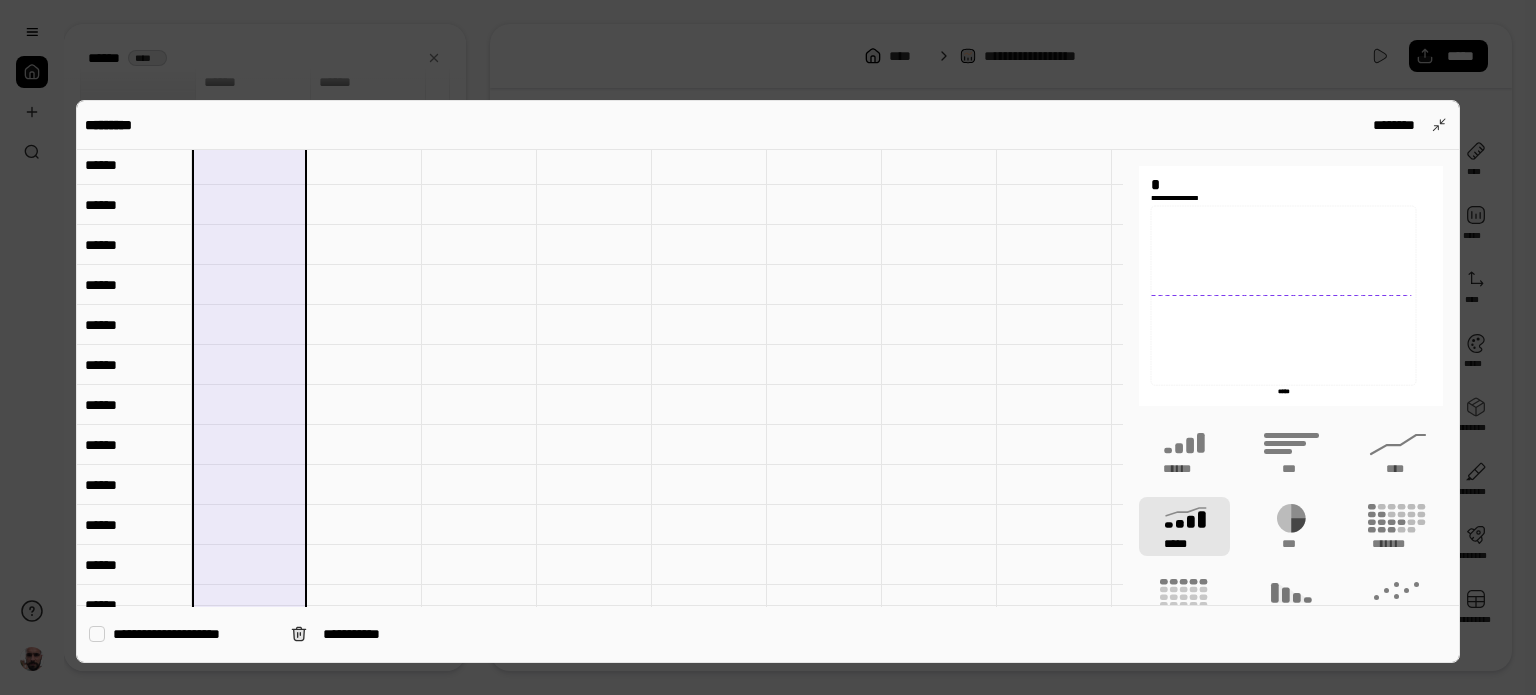 scroll, scrollTop: 0, scrollLeft: 0, axis: both 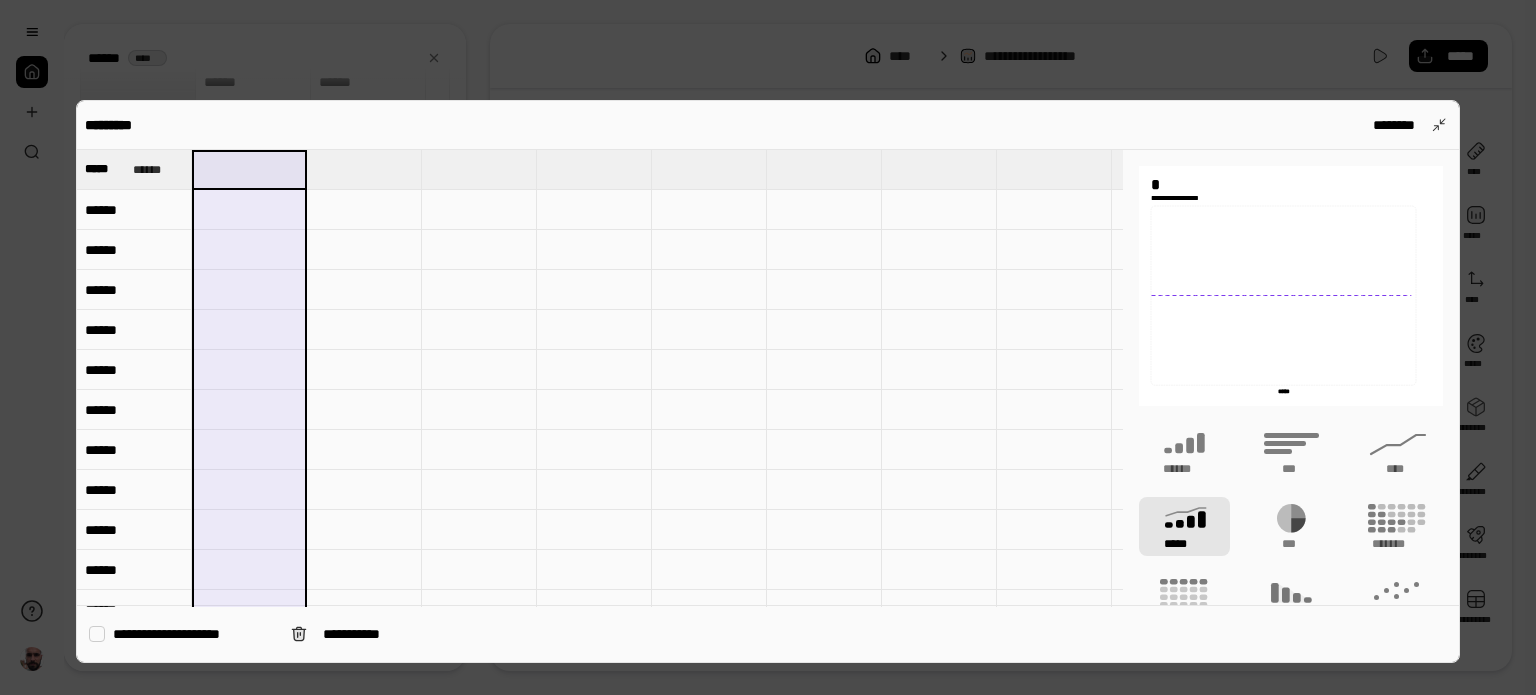 click at bounding box center [364, 169] 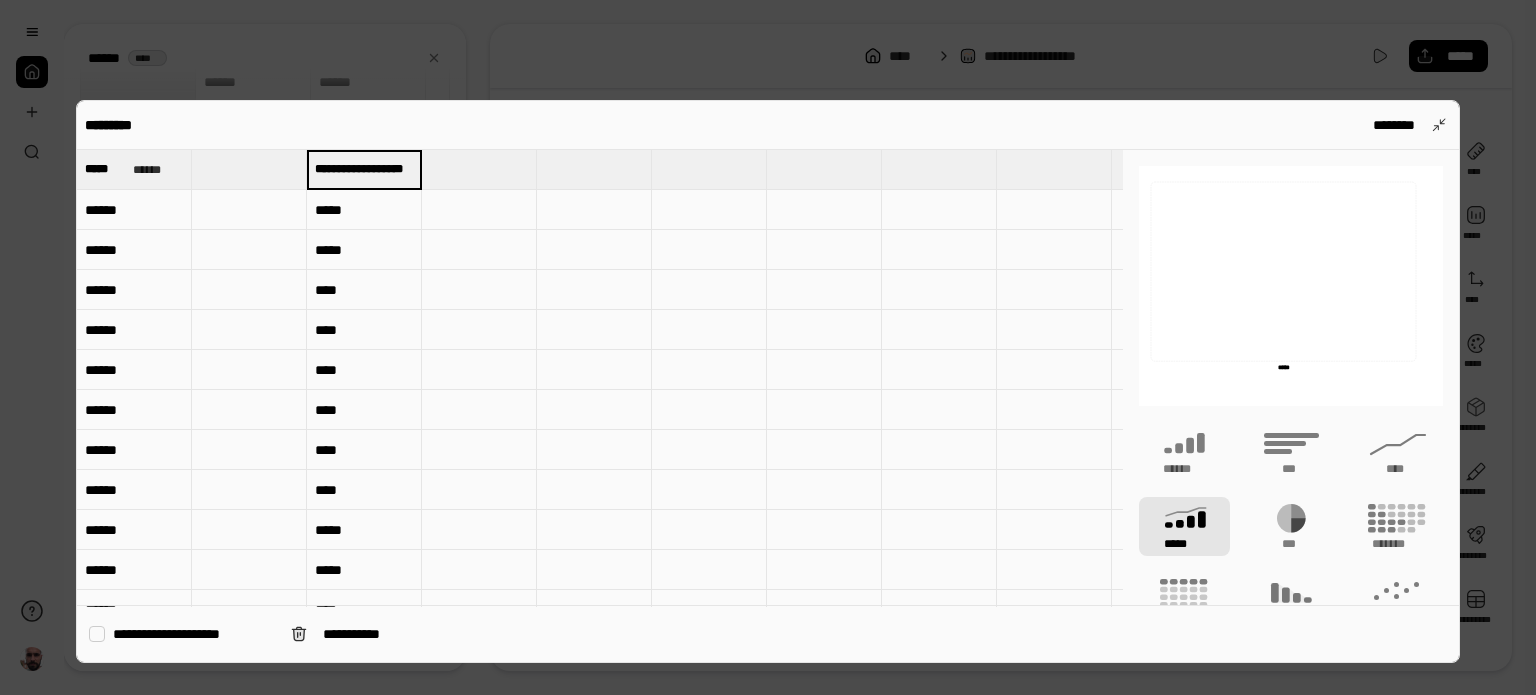 type on "*****" 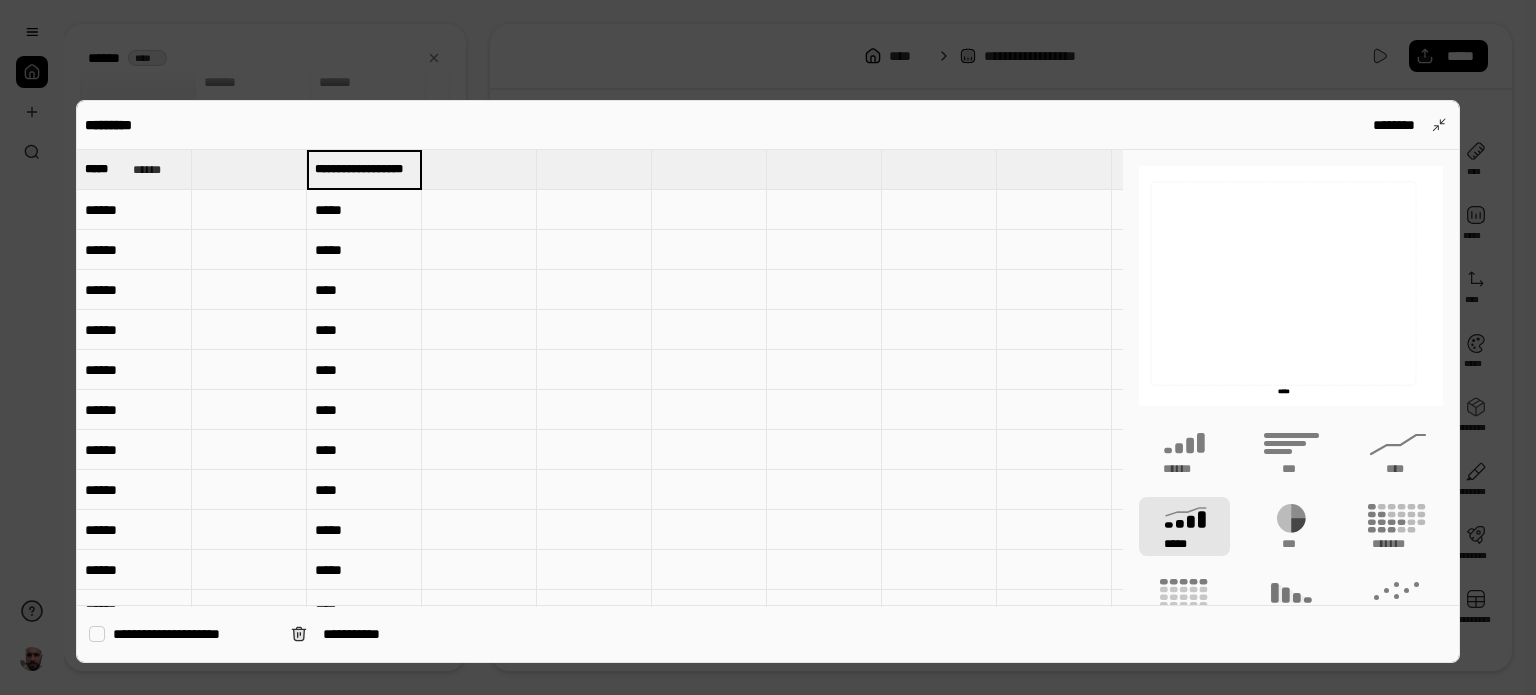 click at bounding box center [249, 169] 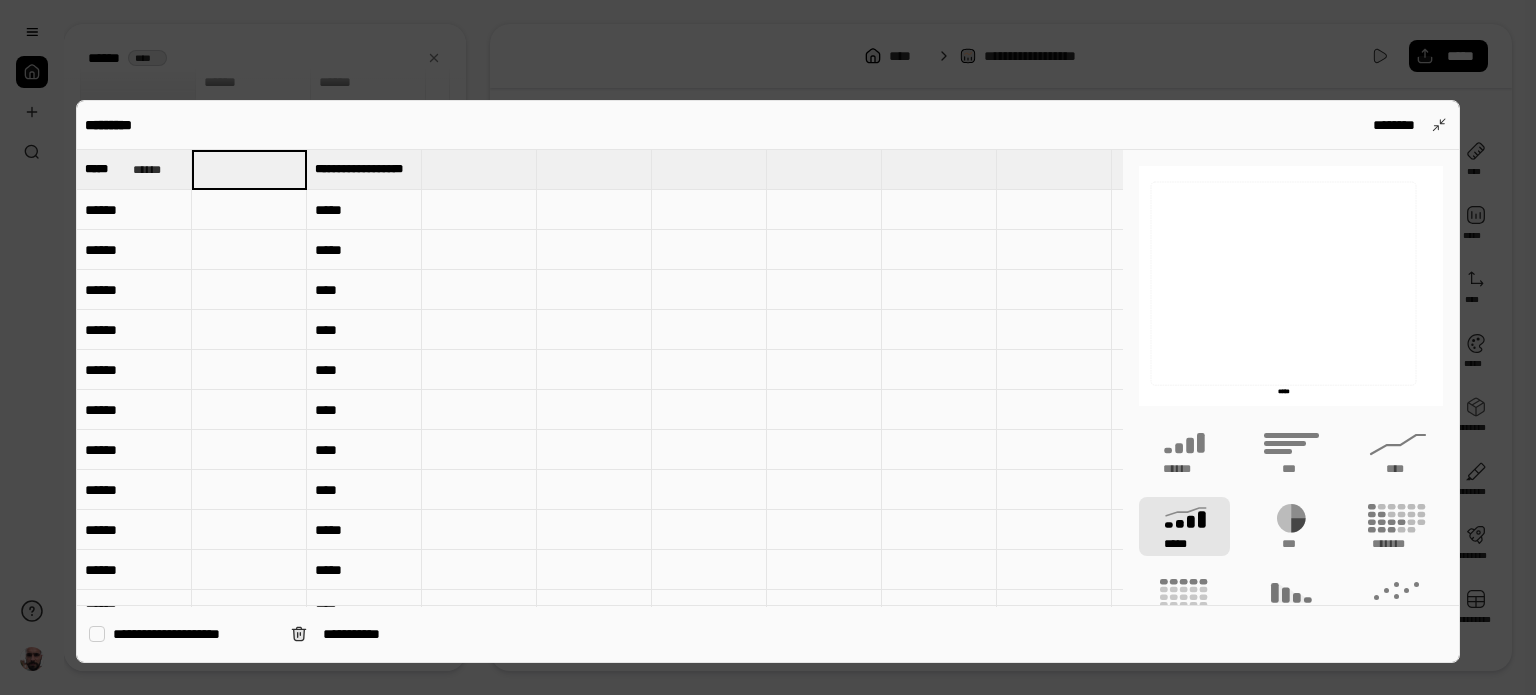 type on "****" 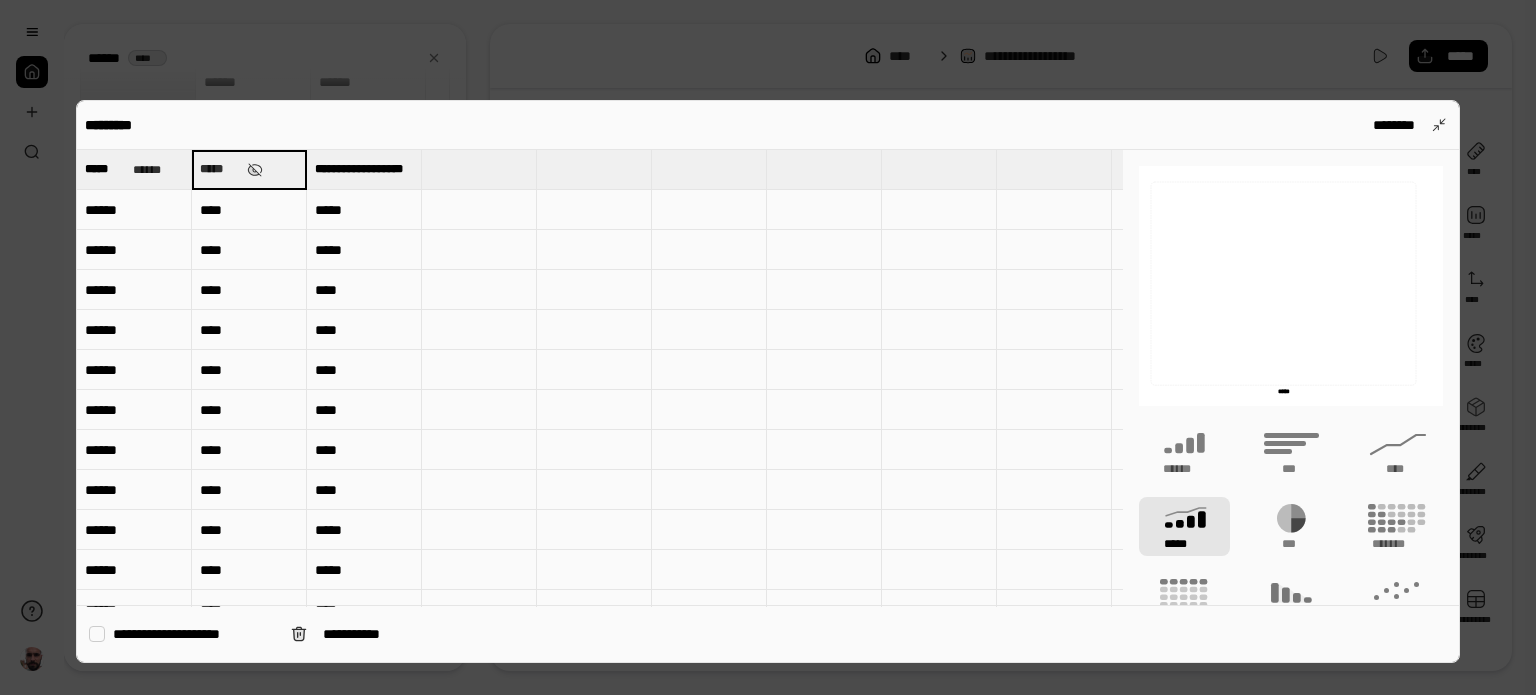 click at bounding box center (594, 410) 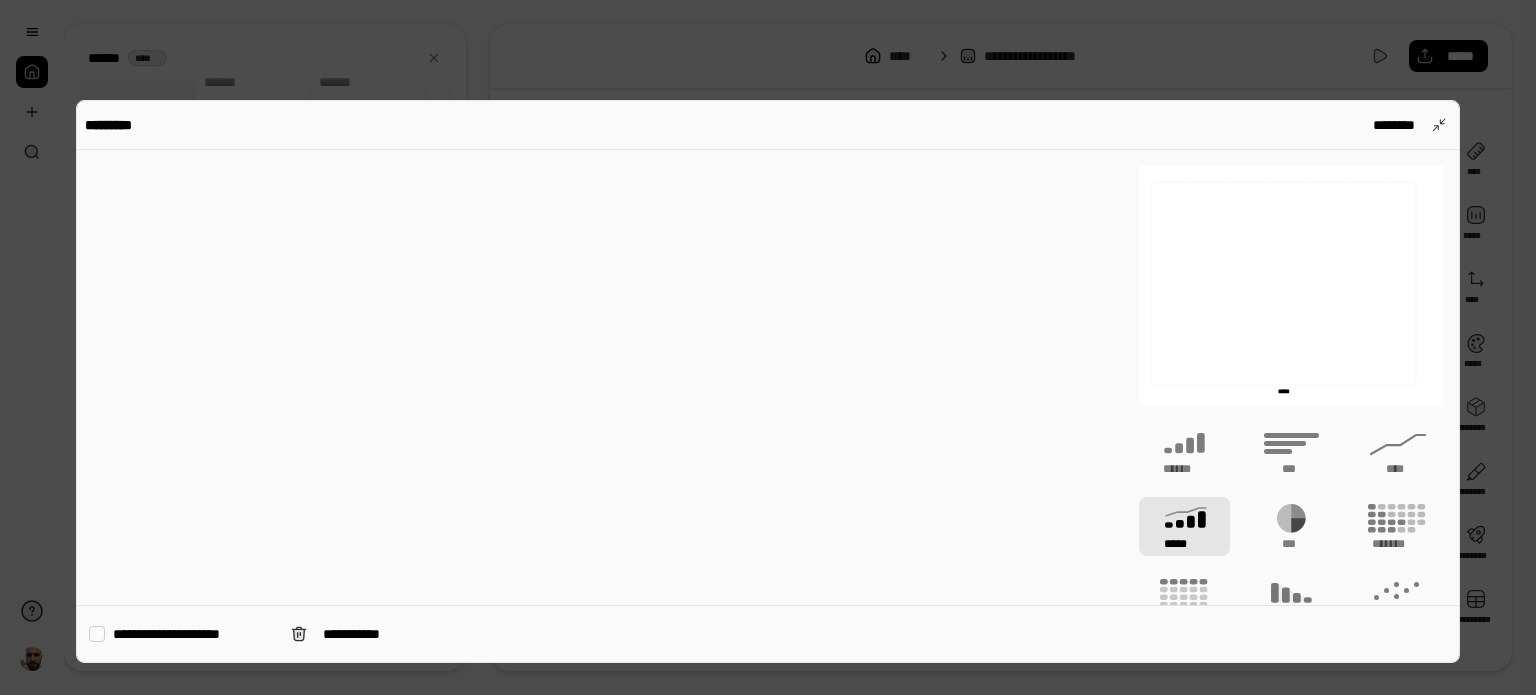 scroll, scrollTop: 0, scrollLeft: 0, axis: both 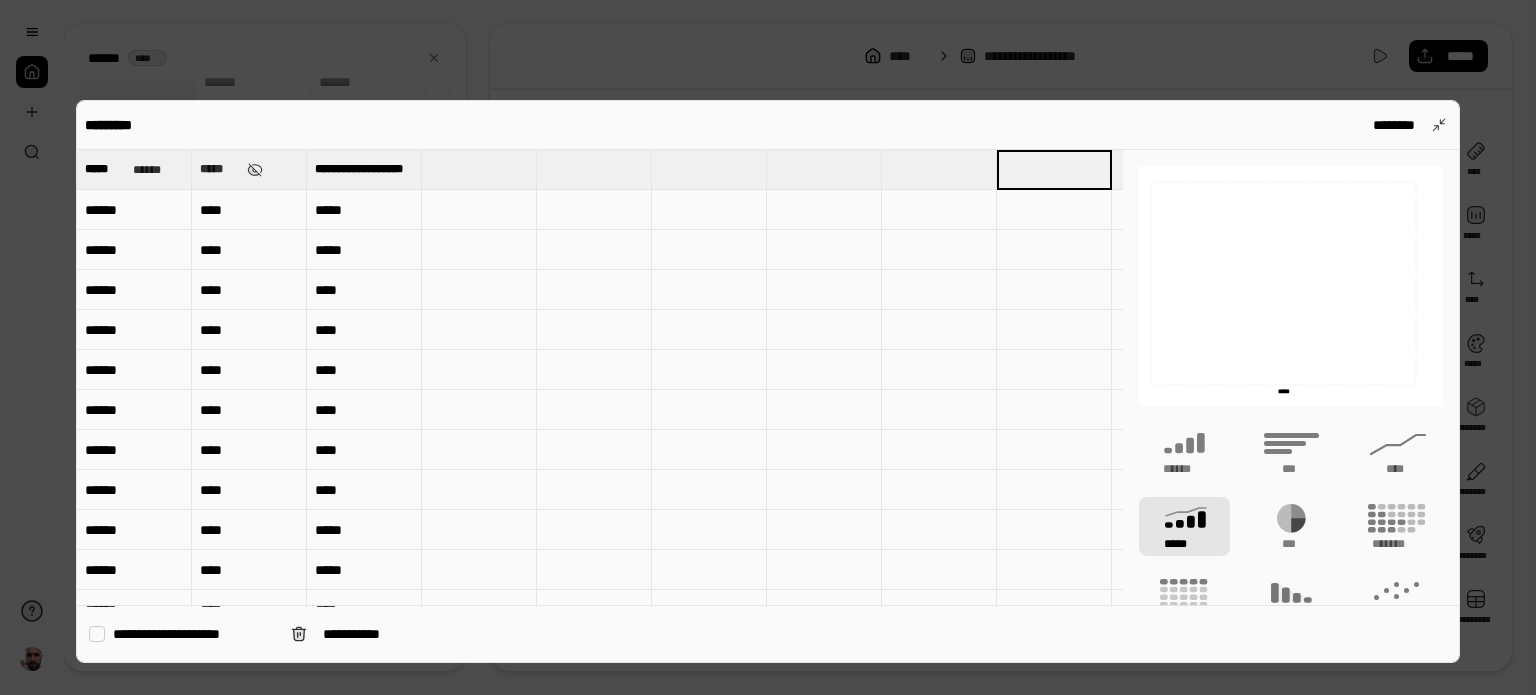 click at bounding box center [768, 347] 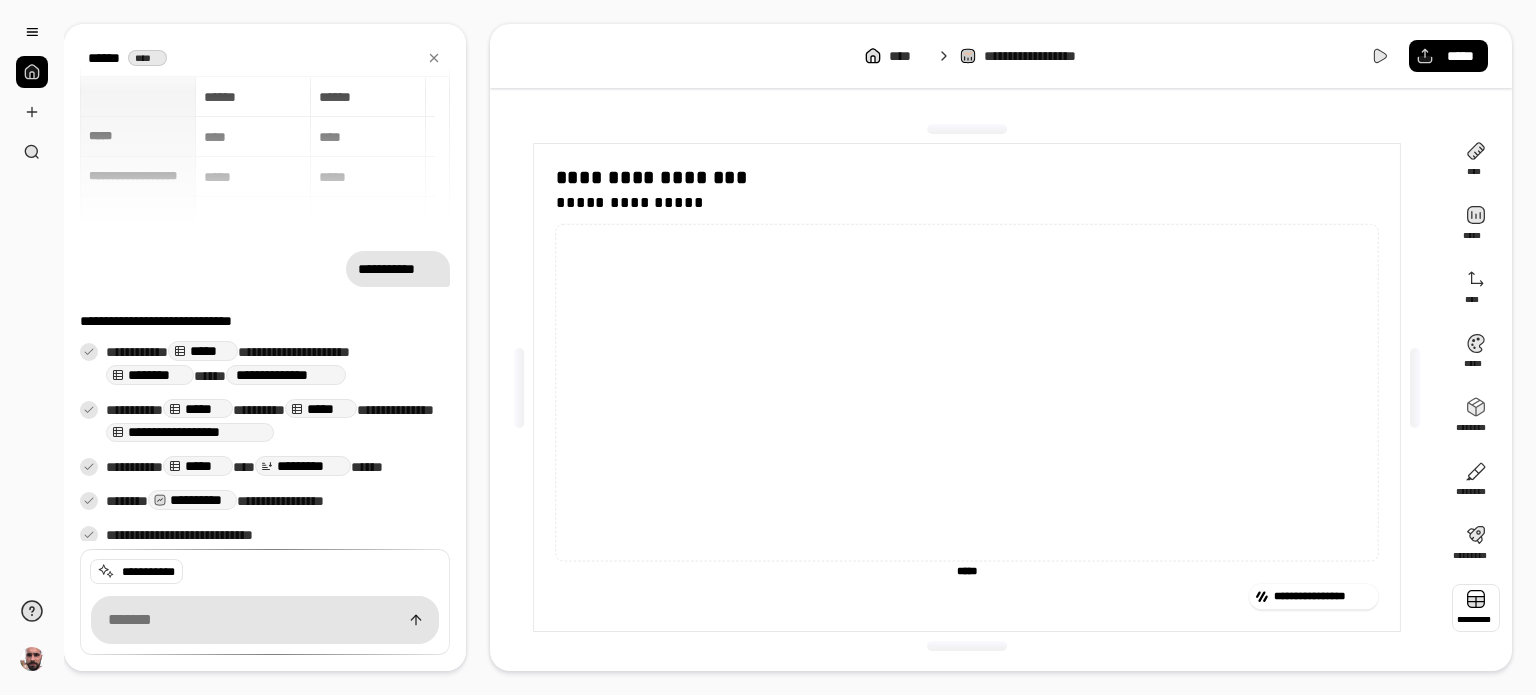 scroll, scrollTop: 0, scrollLeft: 0, axis: both 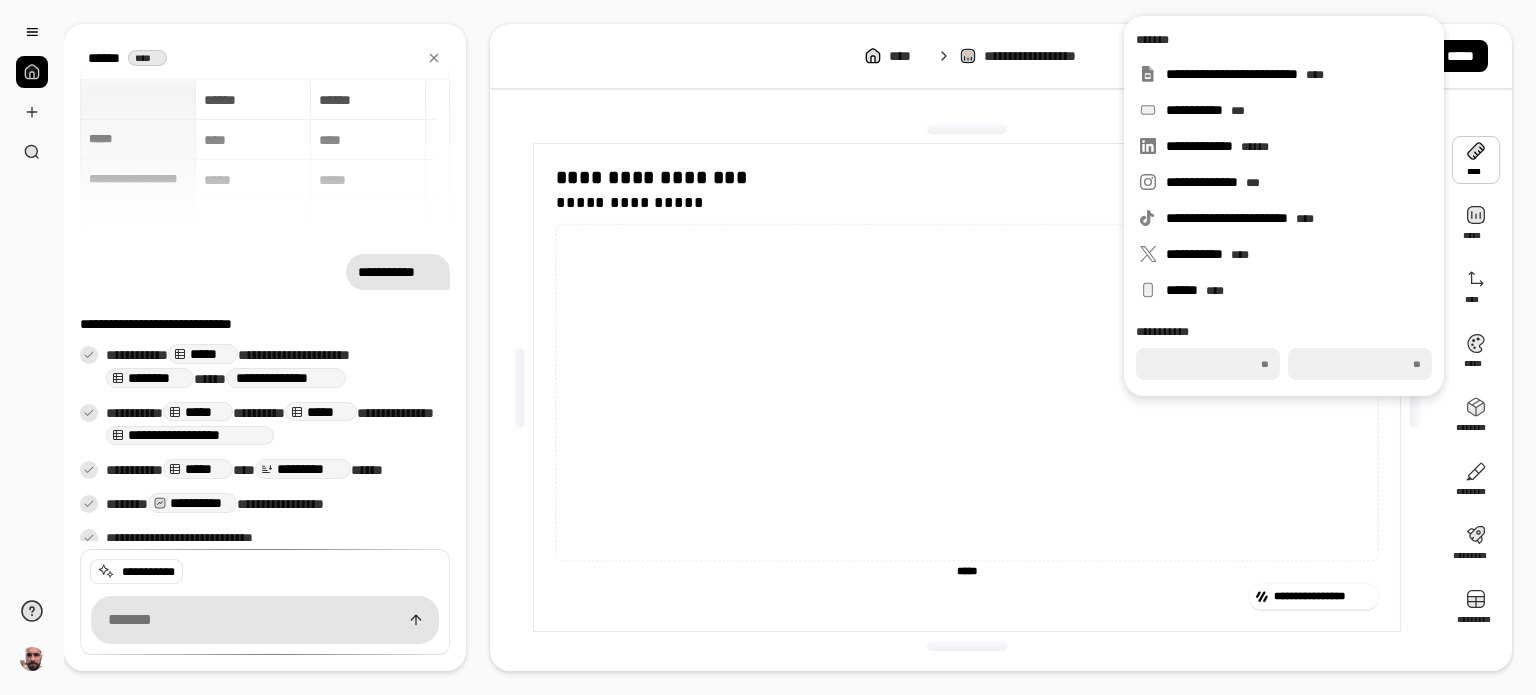 click on "**********" at bounding box center (968, 387) 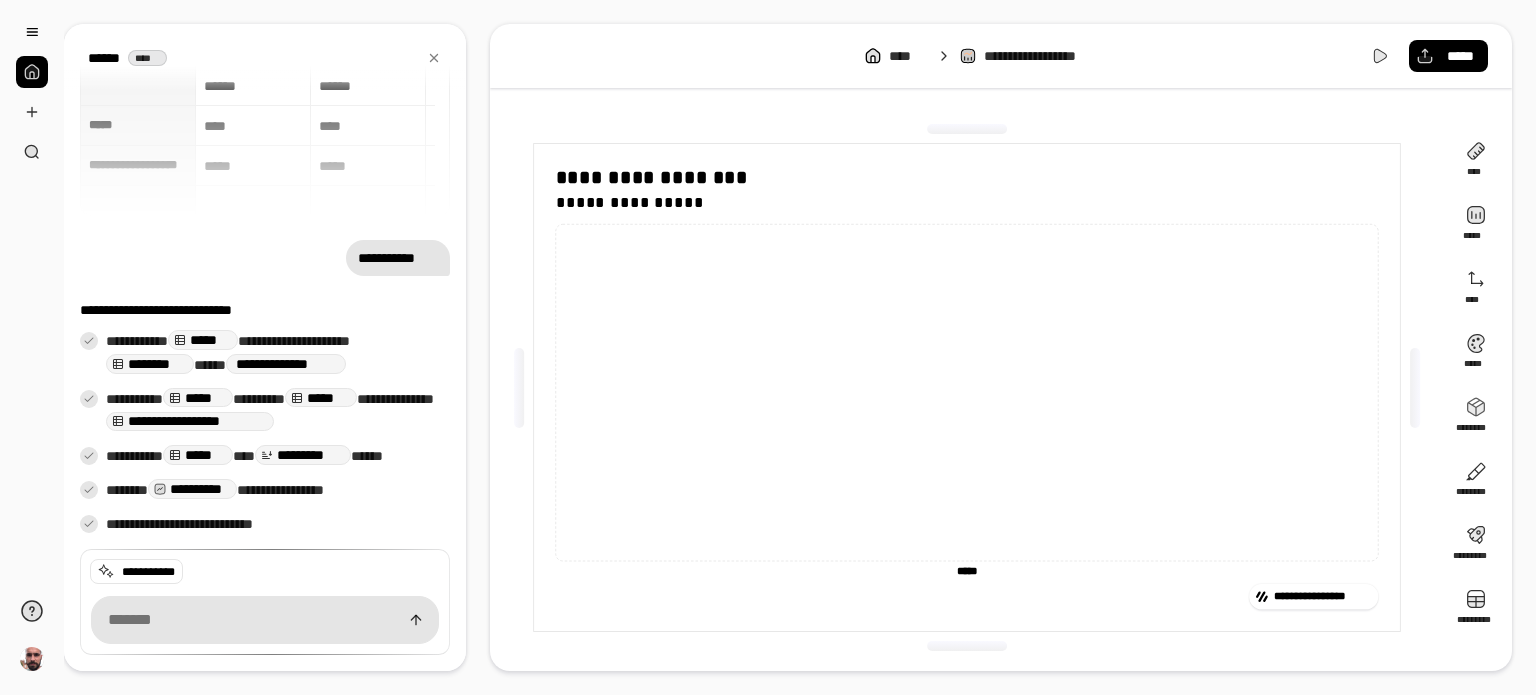 scroll, scrollTop: 18, scrollLeft: 0, axis: vertical 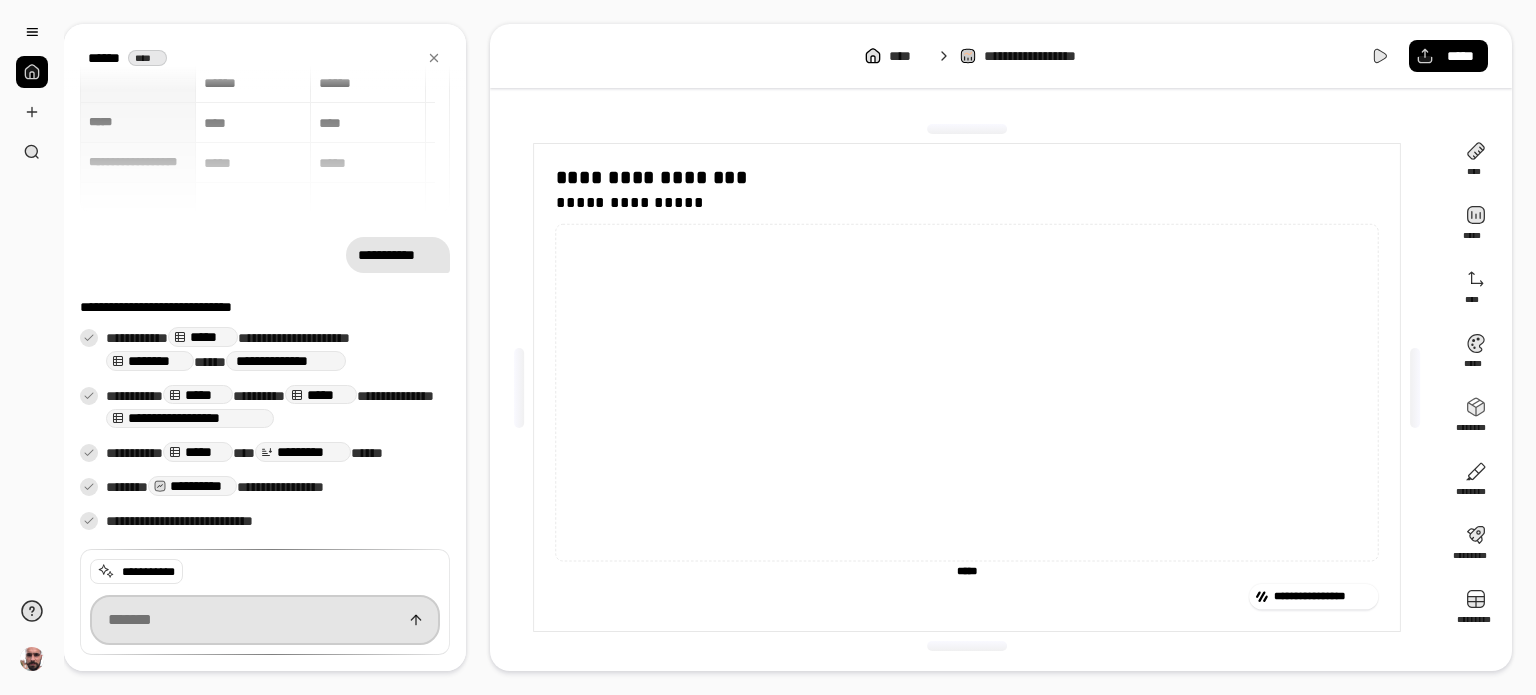 click at bounding box center [265, 620] 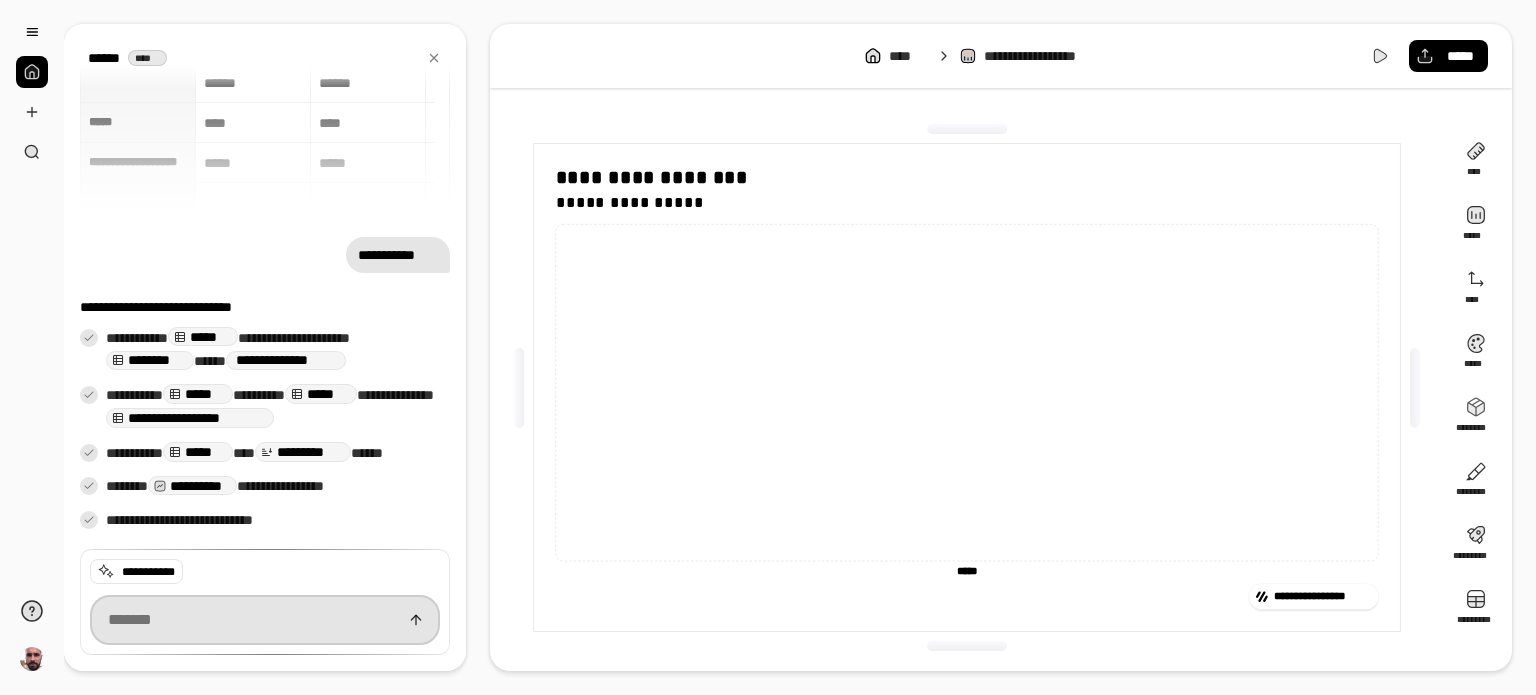 scroll, scrollTop: 17, scrollLeft: 0, axis: vertical 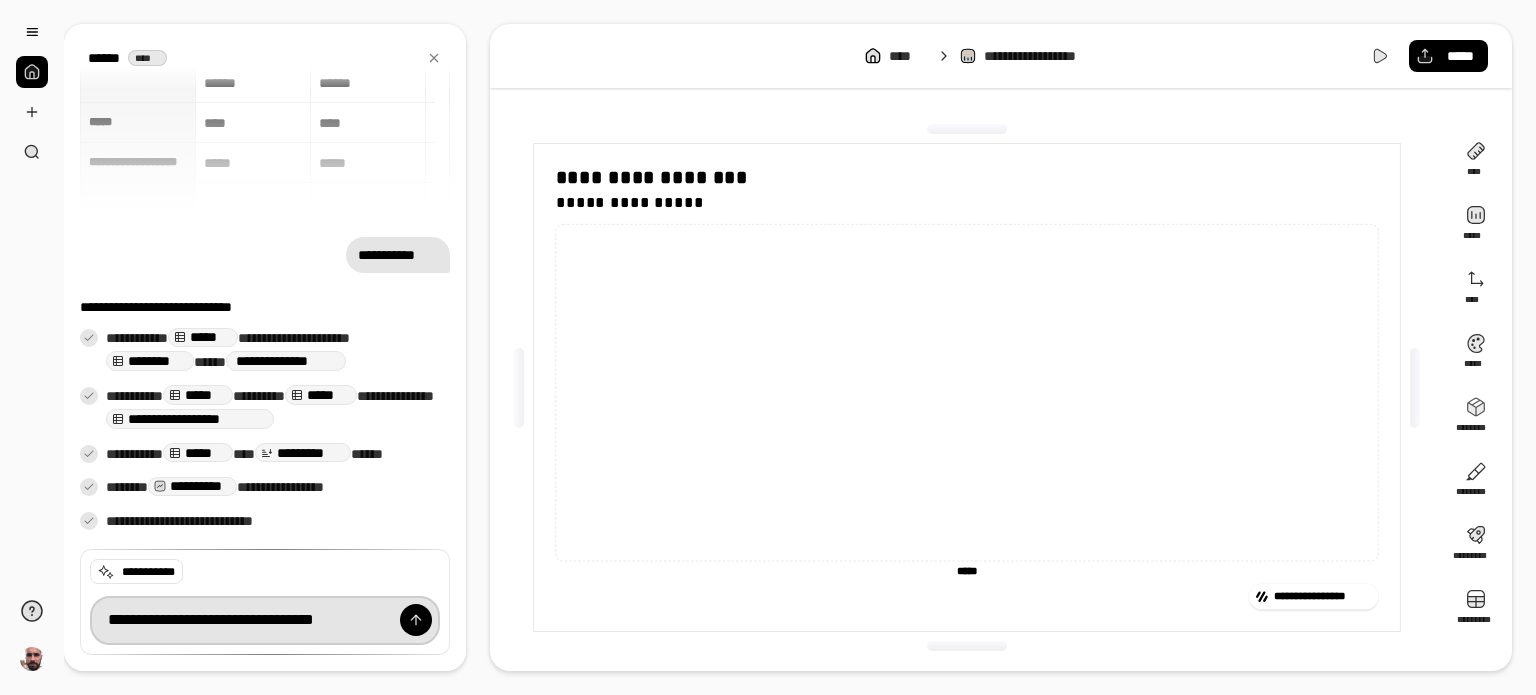 click on "**********" at bounding box center (265, 620) 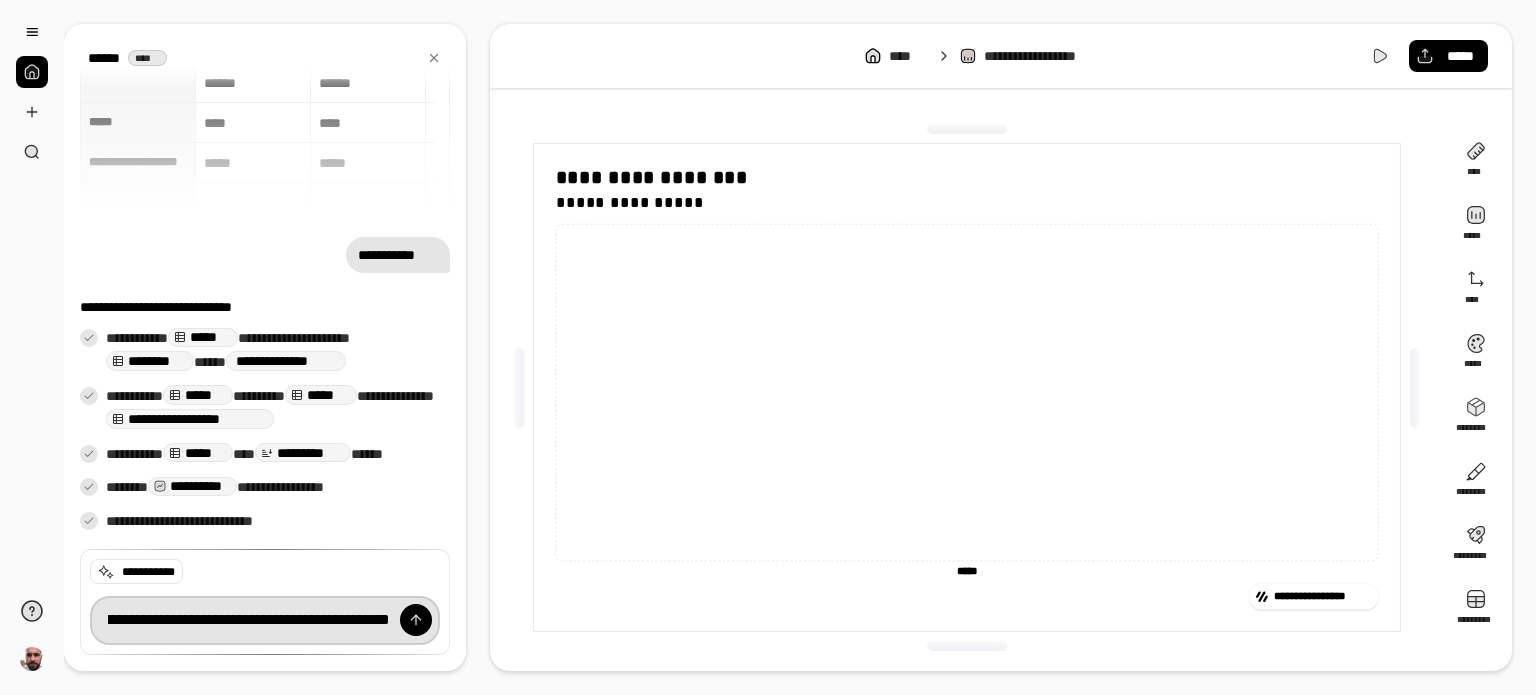 scroll, scrollTop: 0, scrollLeft: 56, axis: horizontal 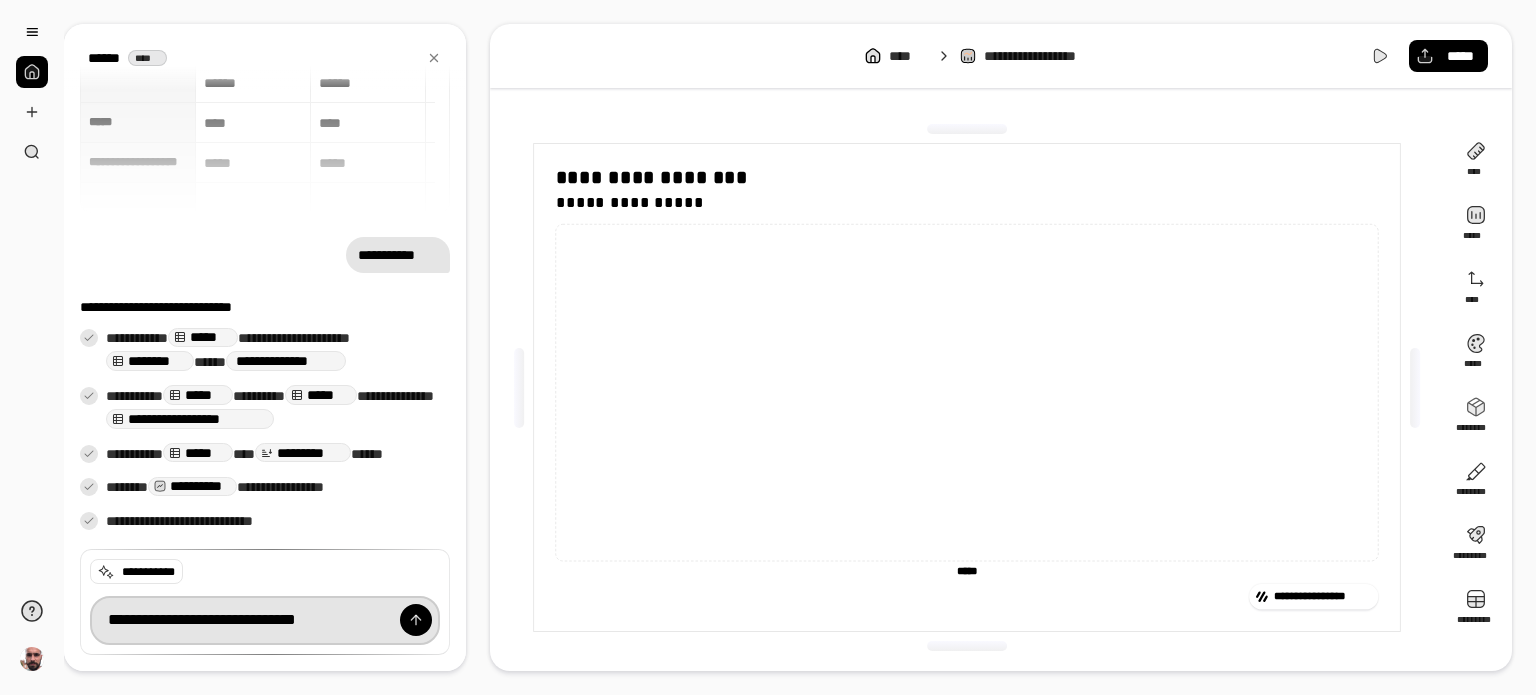 click on "**********" at bounding box center (265, 620) 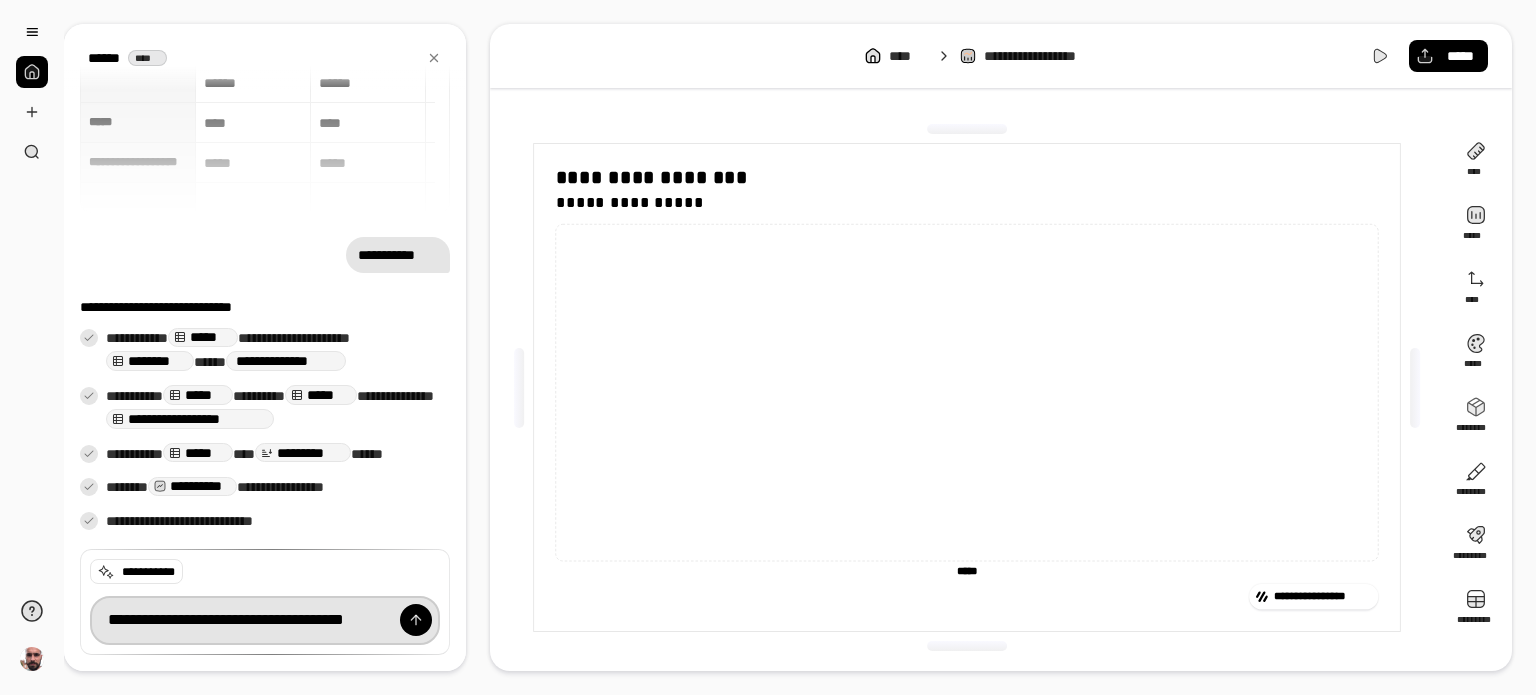 scroll, scrollTop: 0, scrollLeft: 63, axis: horizontal 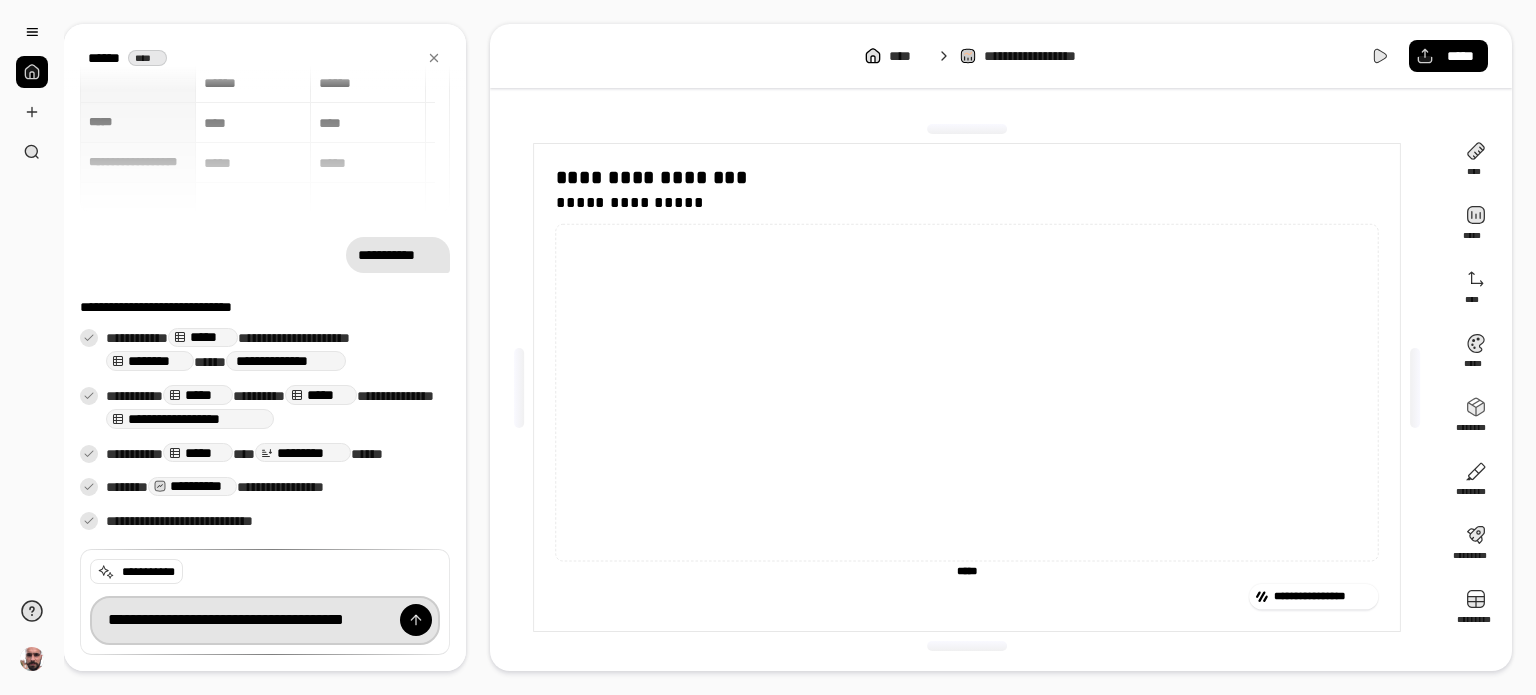 click on "**********" at bounding box center [265, 620] 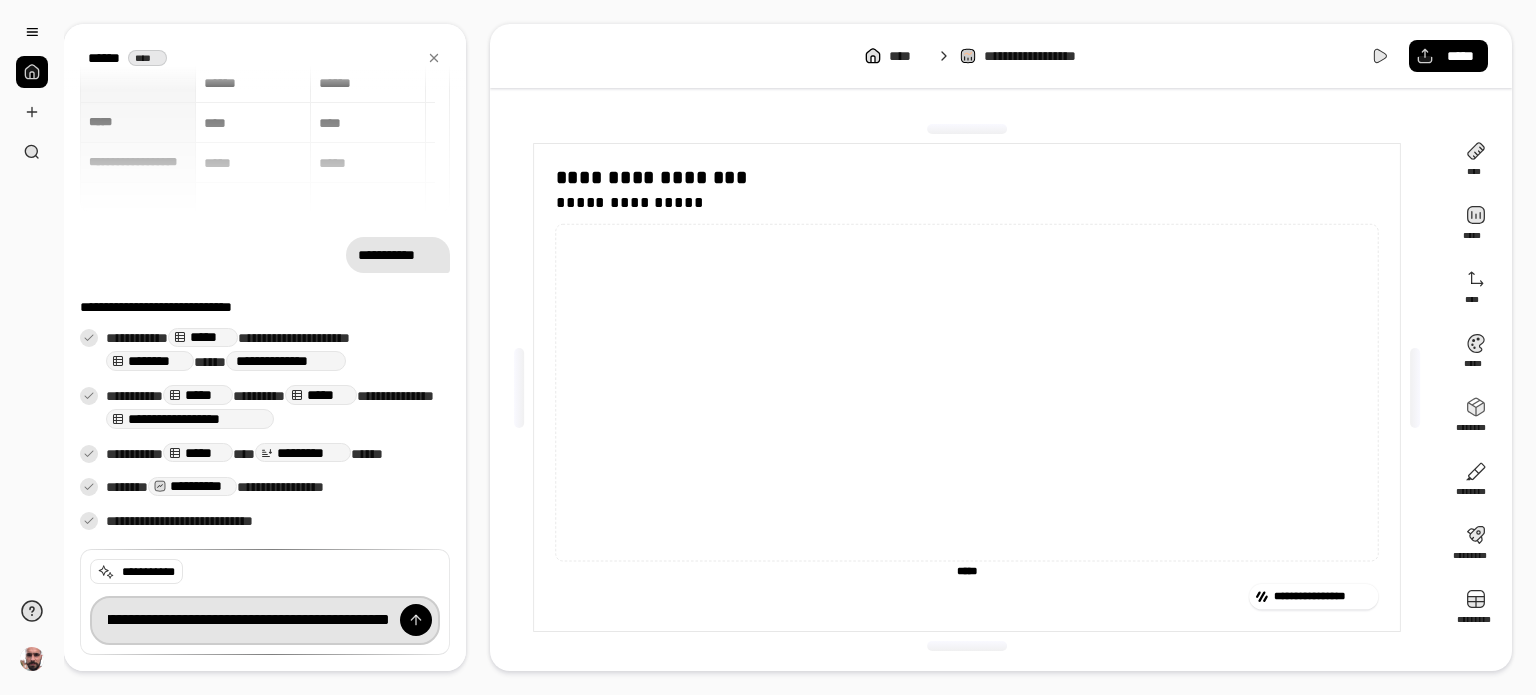 scroll, scrollTop: 0, scrollLeft: 121, axis: horizontal 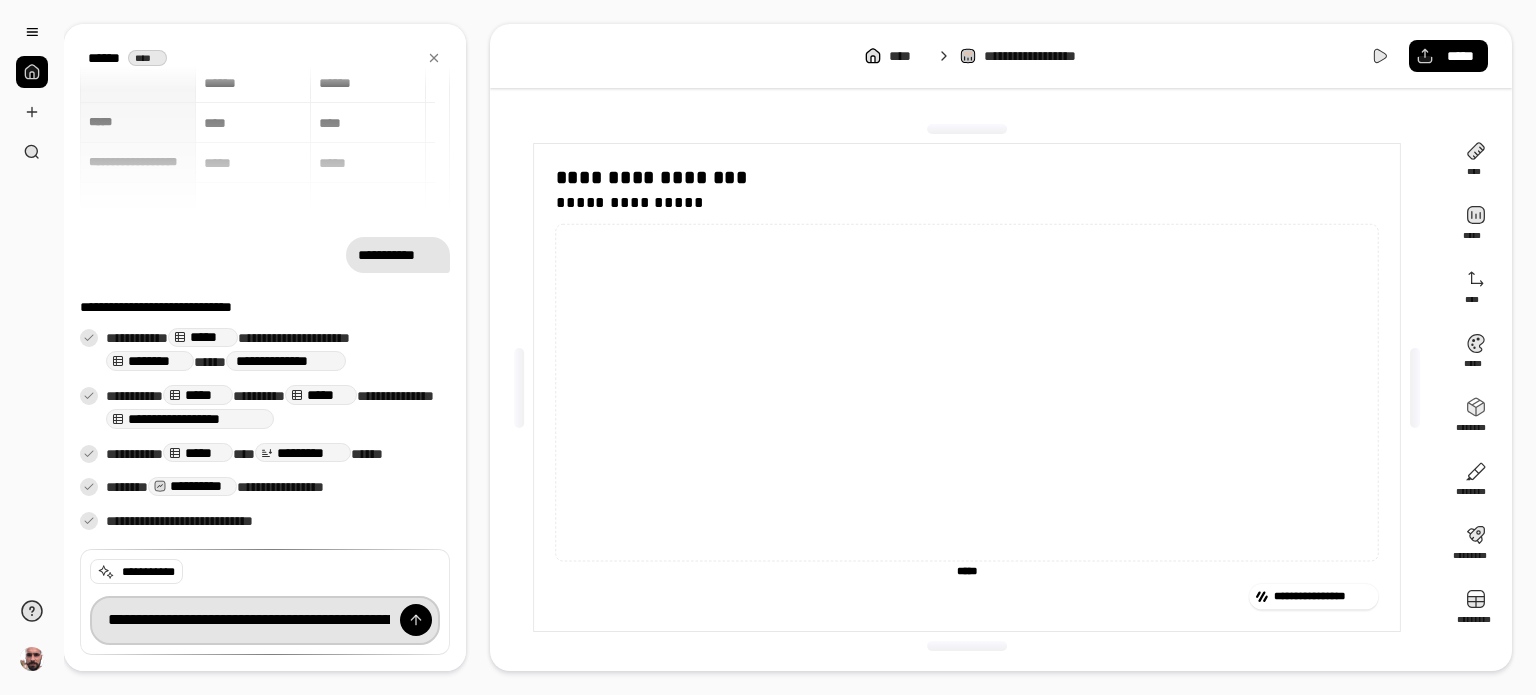 click on "**********" at bounding box center (265, 620) 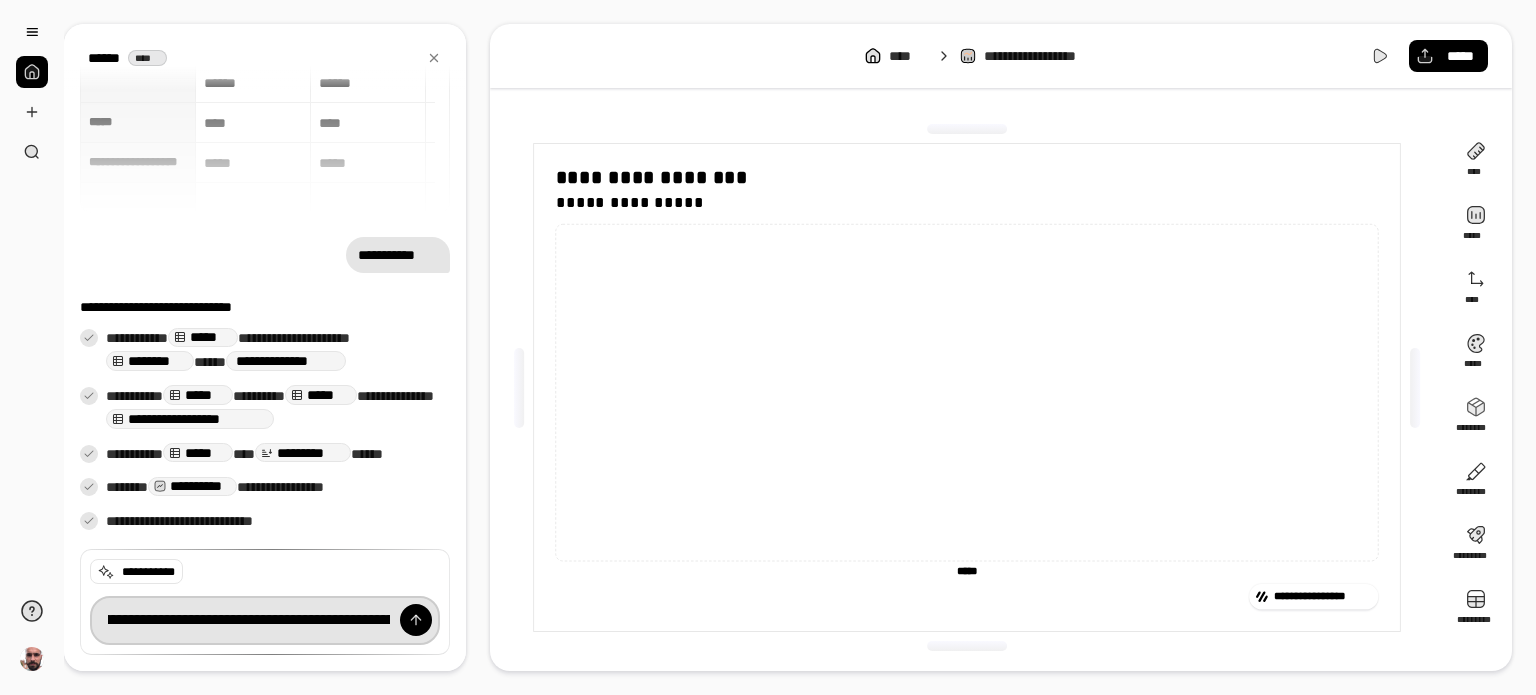 scroll, scrollTop: 0, scrollLeft: 49, axis: horizontal 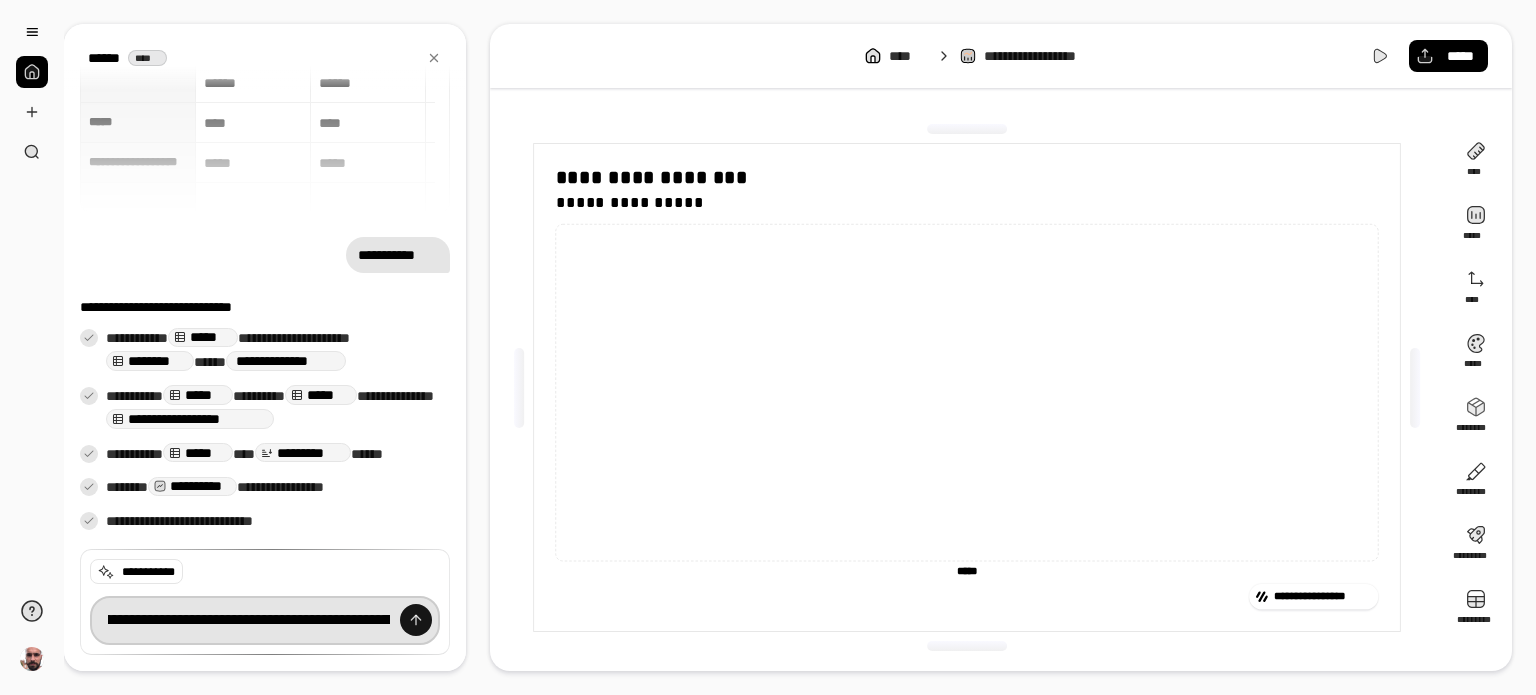 type on "**********" 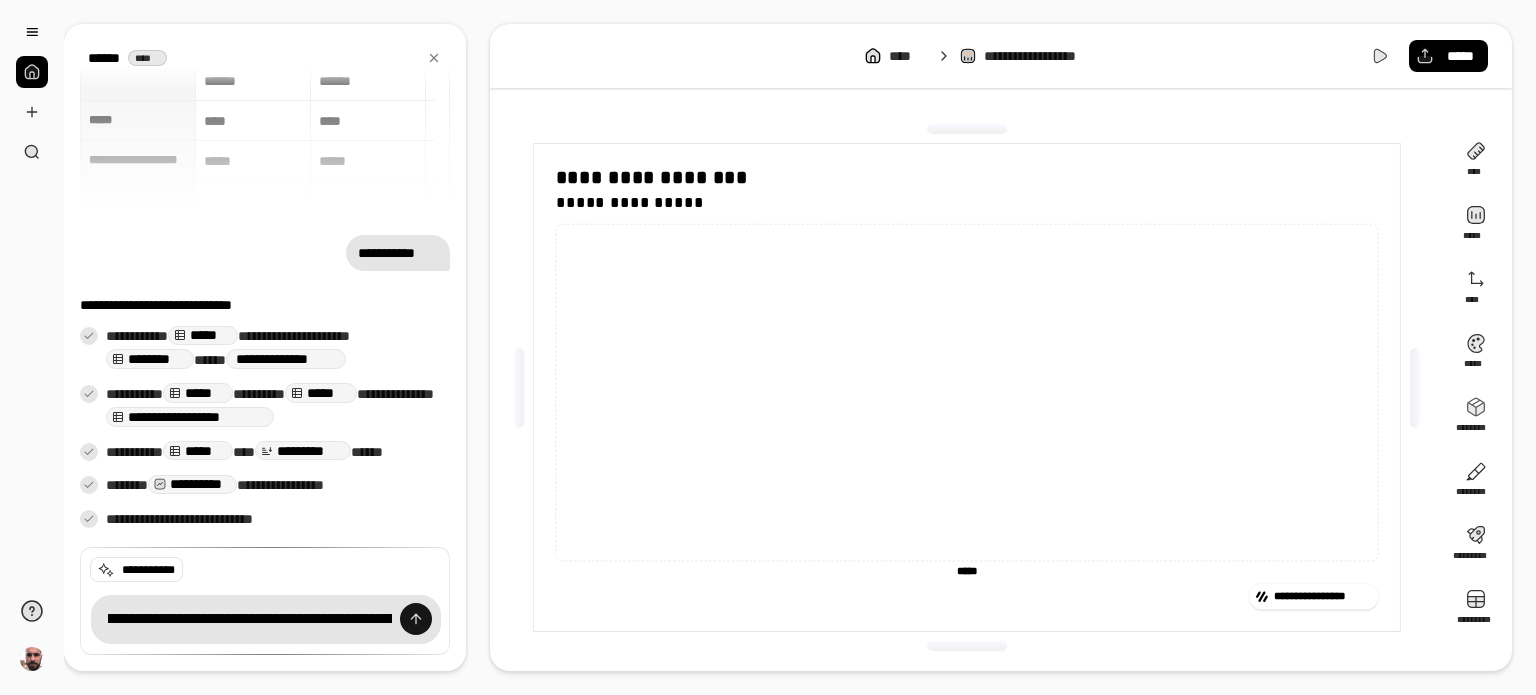 click at bounding box center (416, 619) 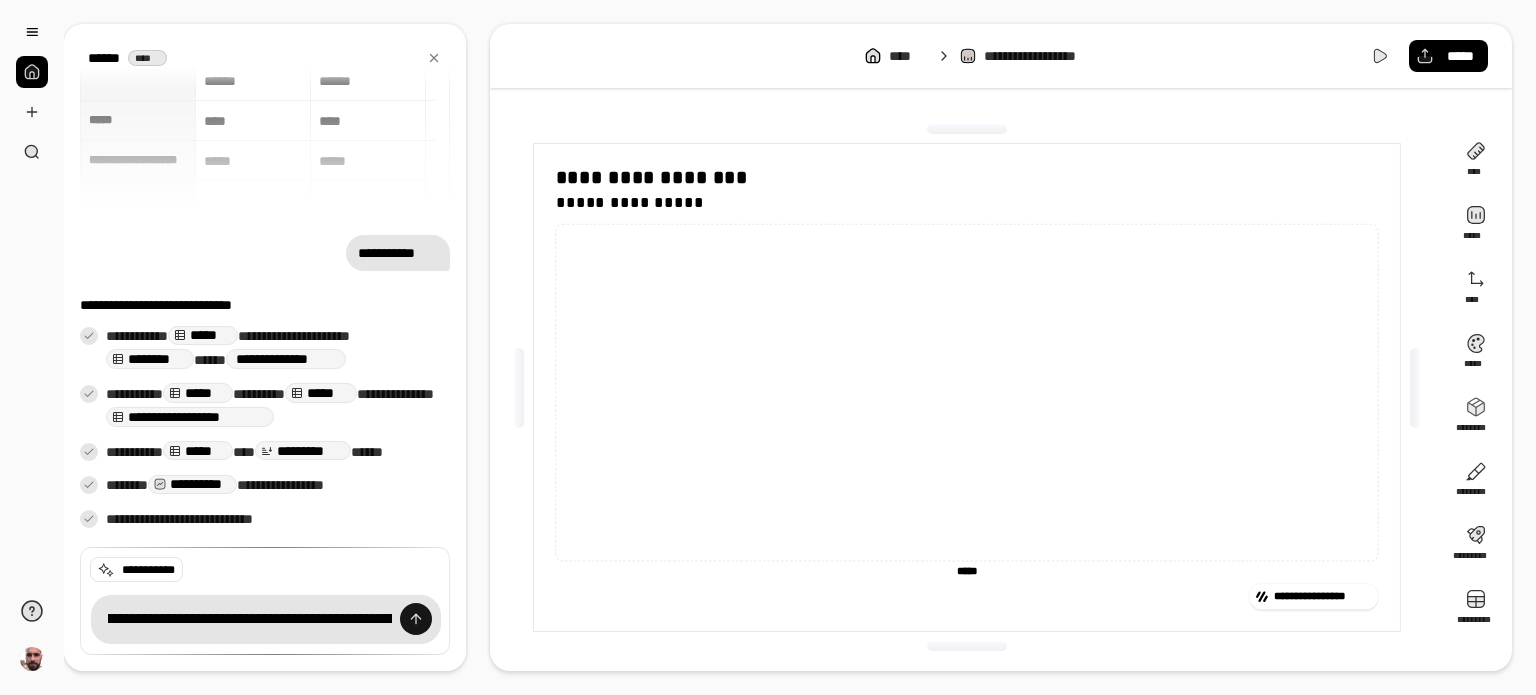 type 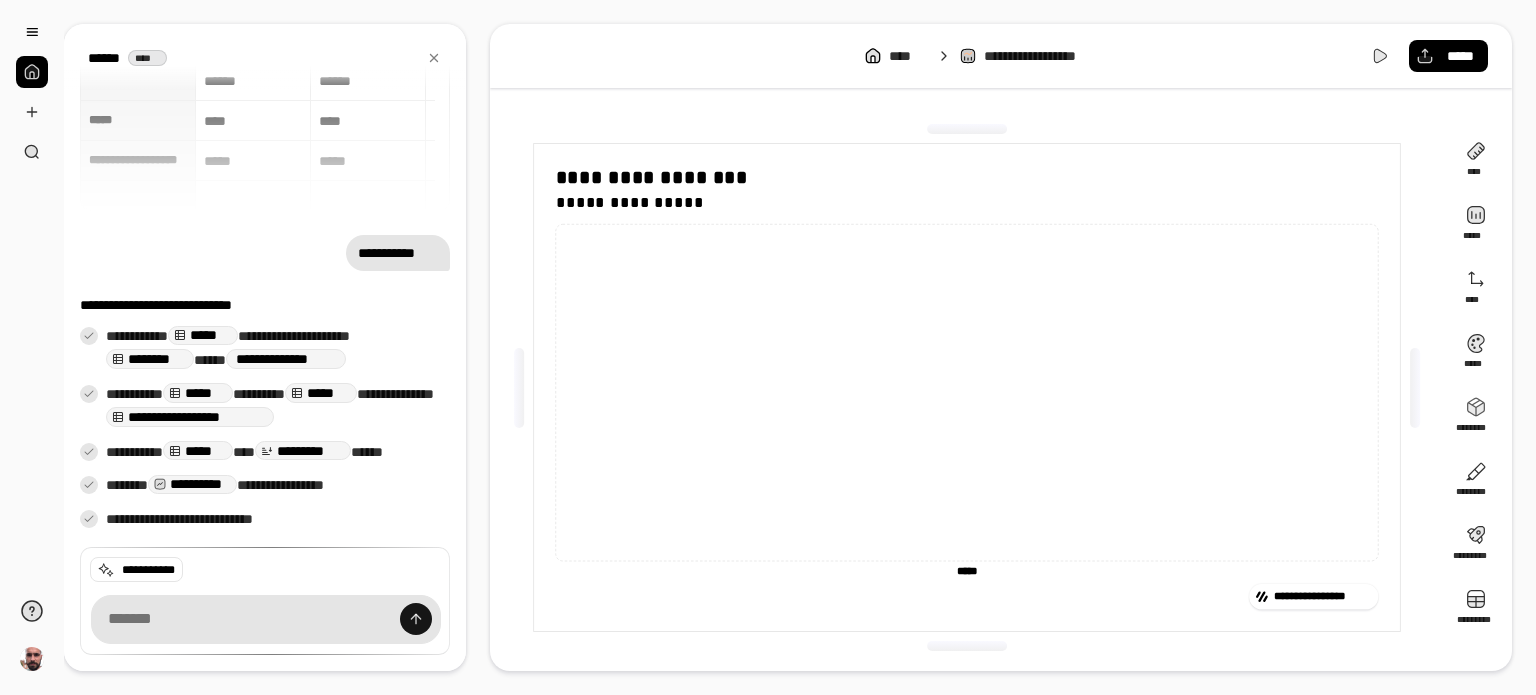 scroll, scrollTop: 0, scrollLeft: 0, axis: both 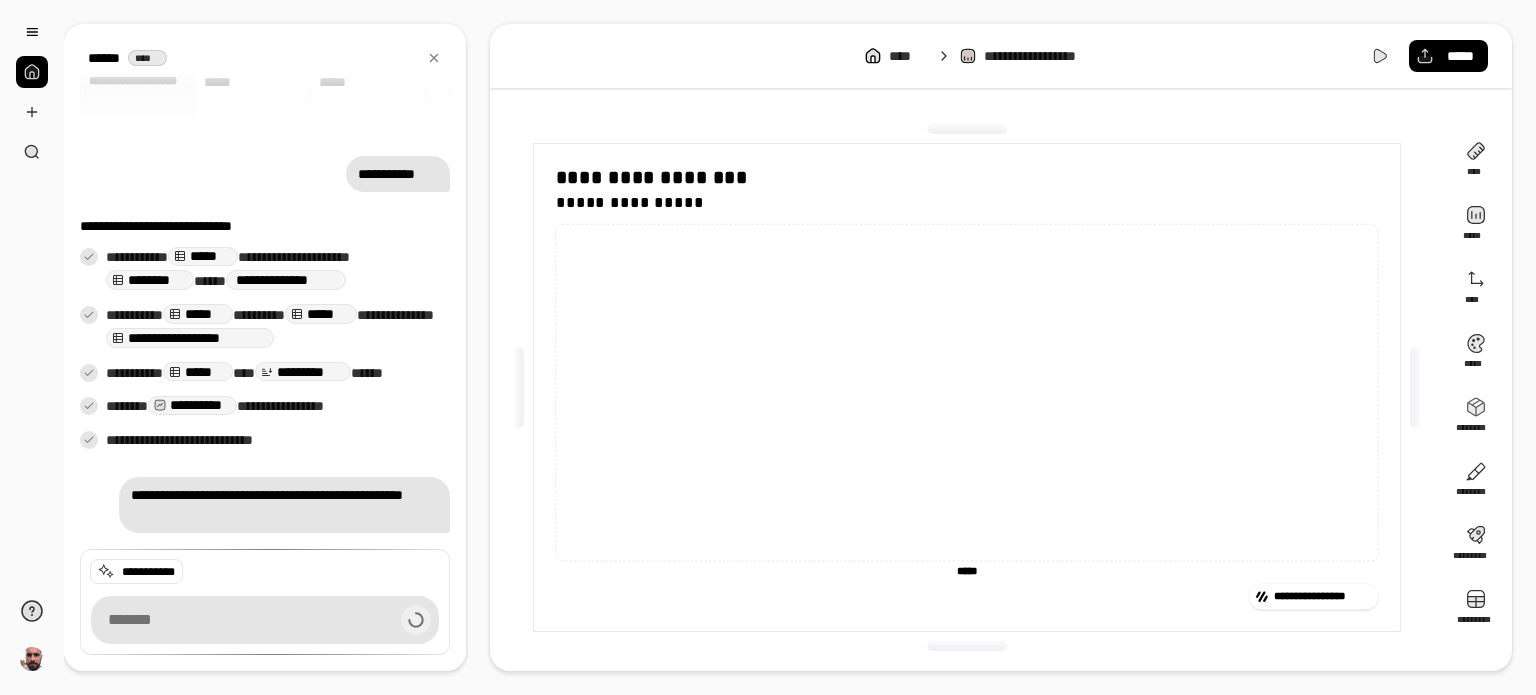 type on "*****" 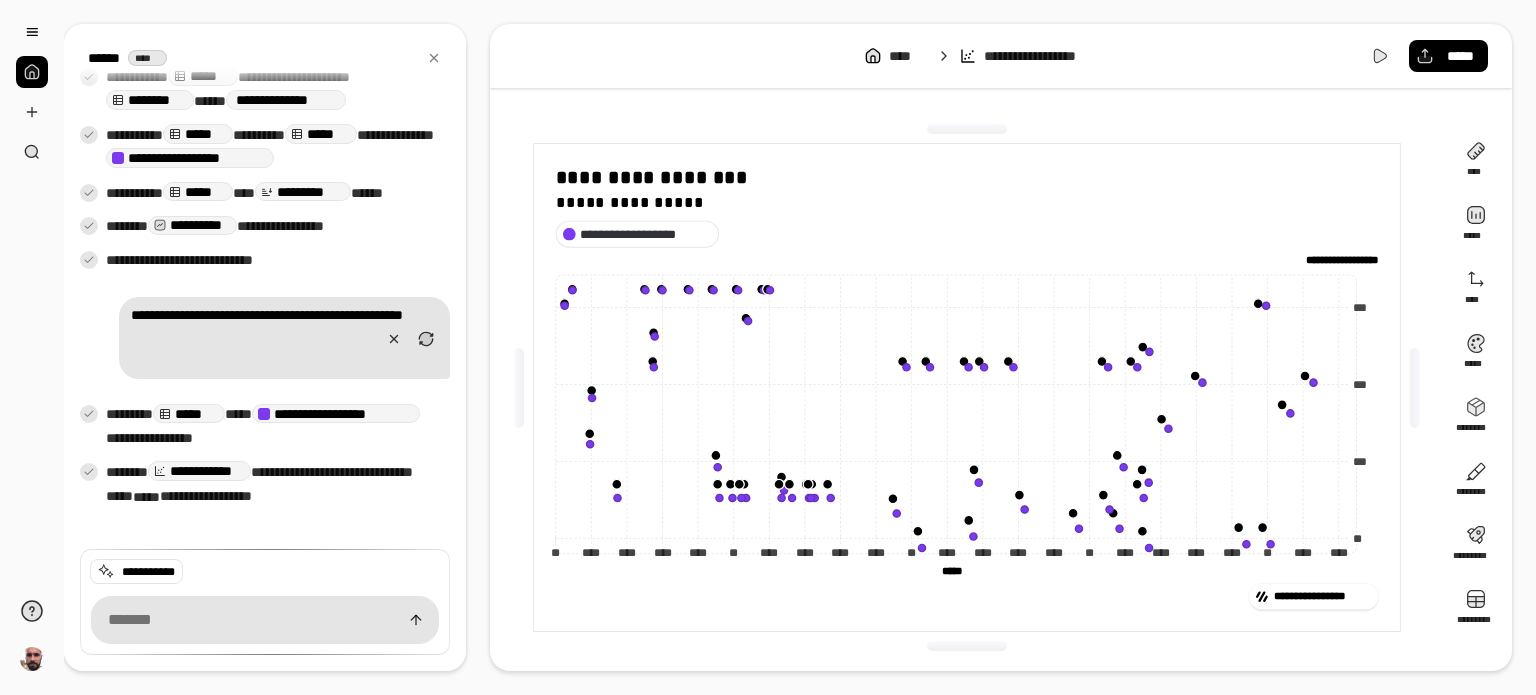 scroll, scrollTop: 280, scrollLeft: 0, axis: vertical 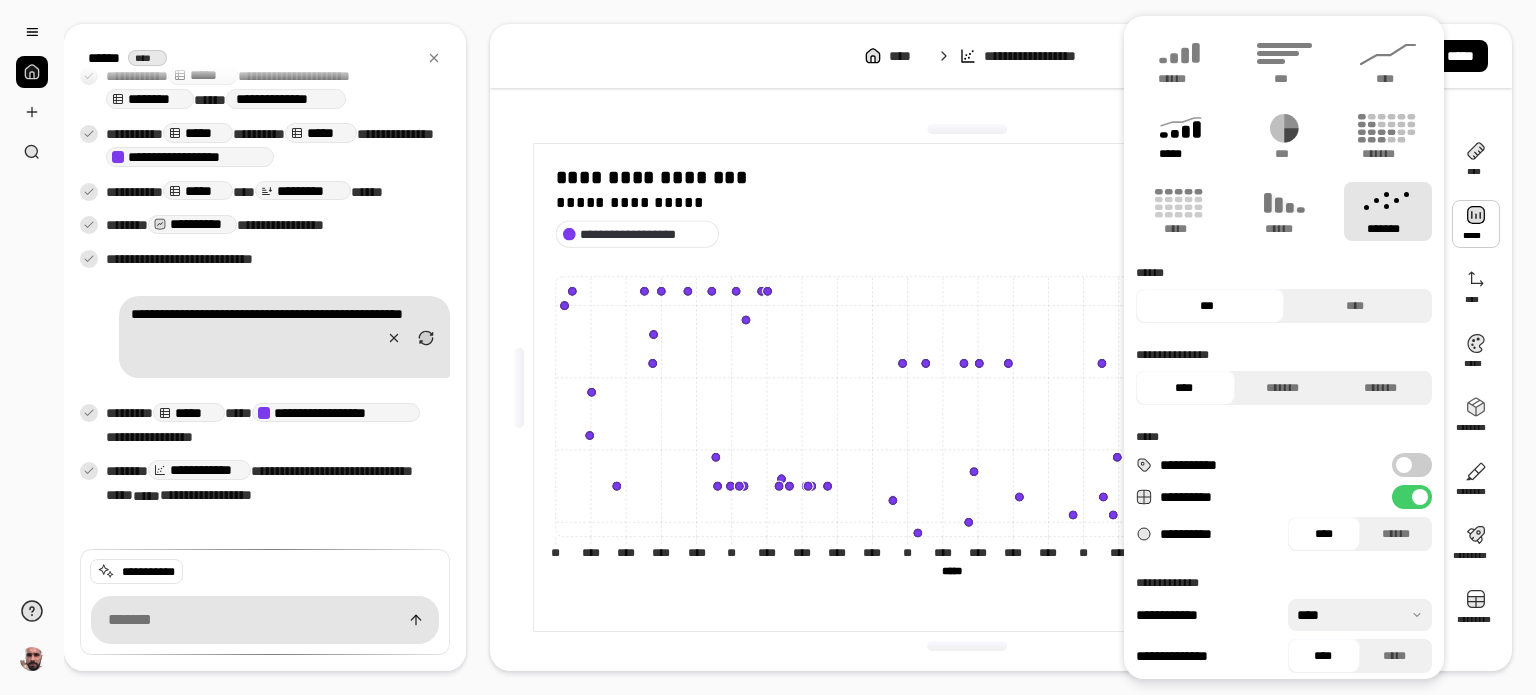 click 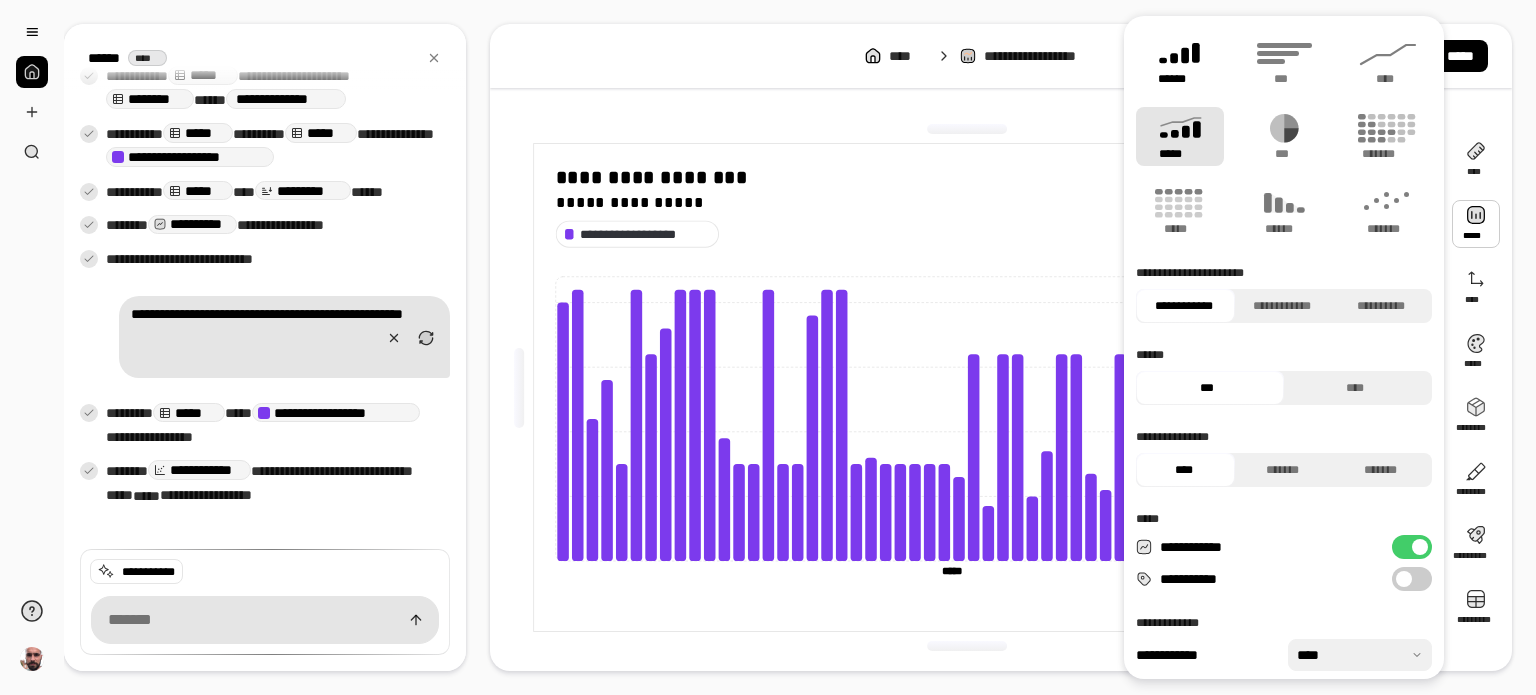 click 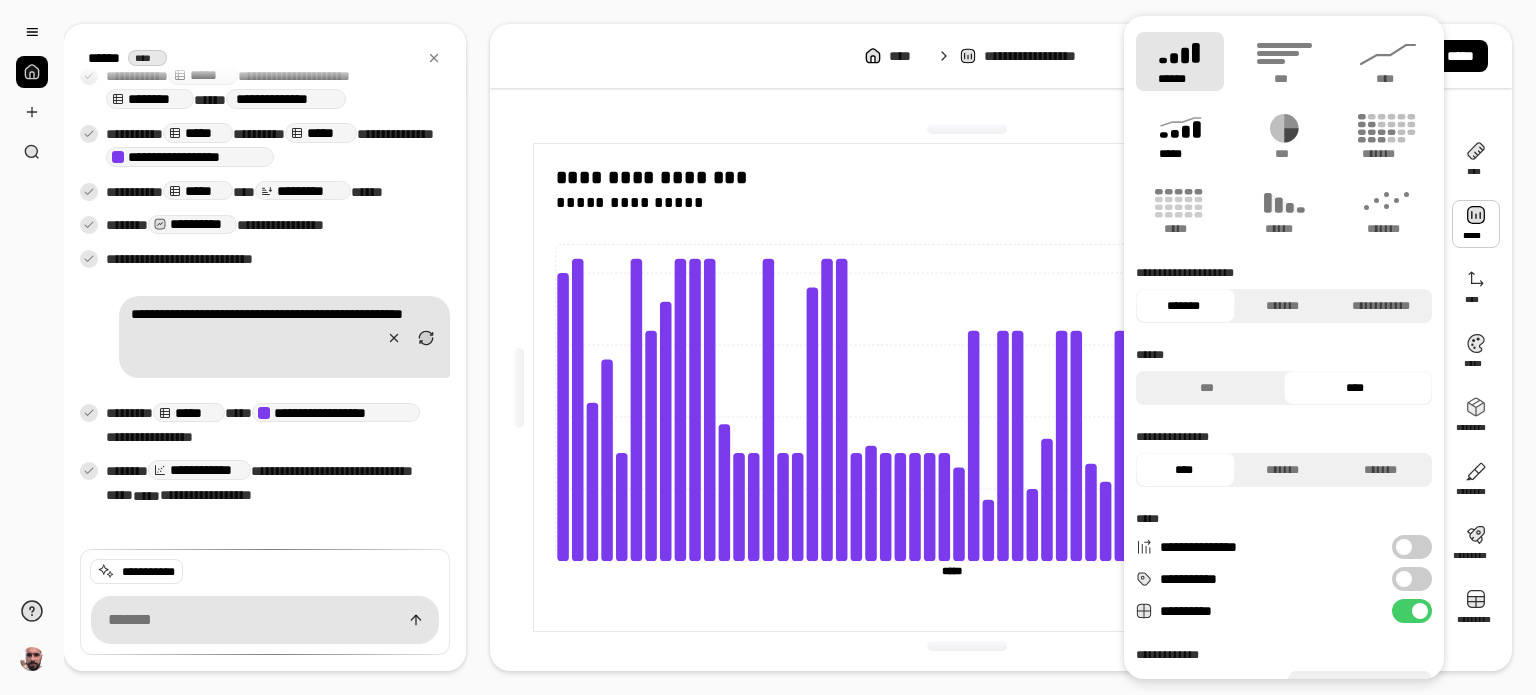 click 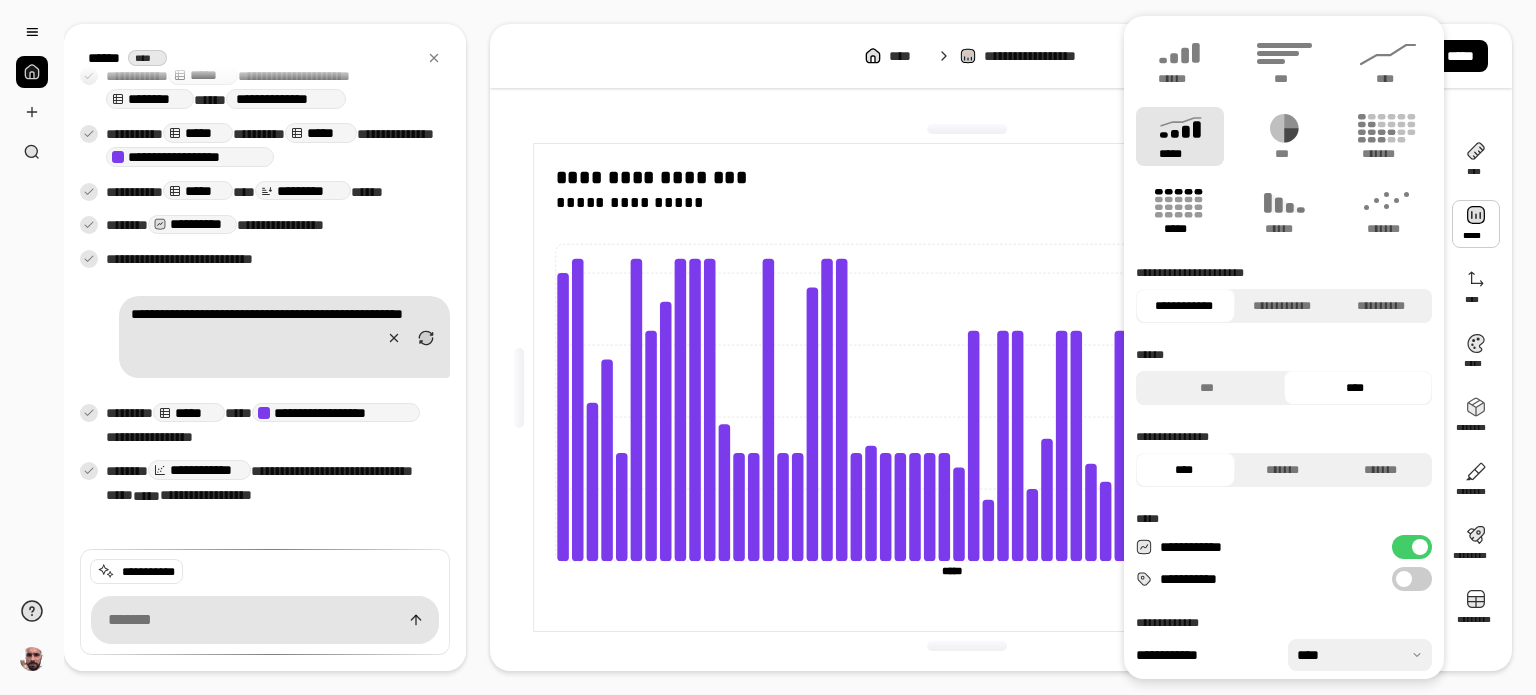click 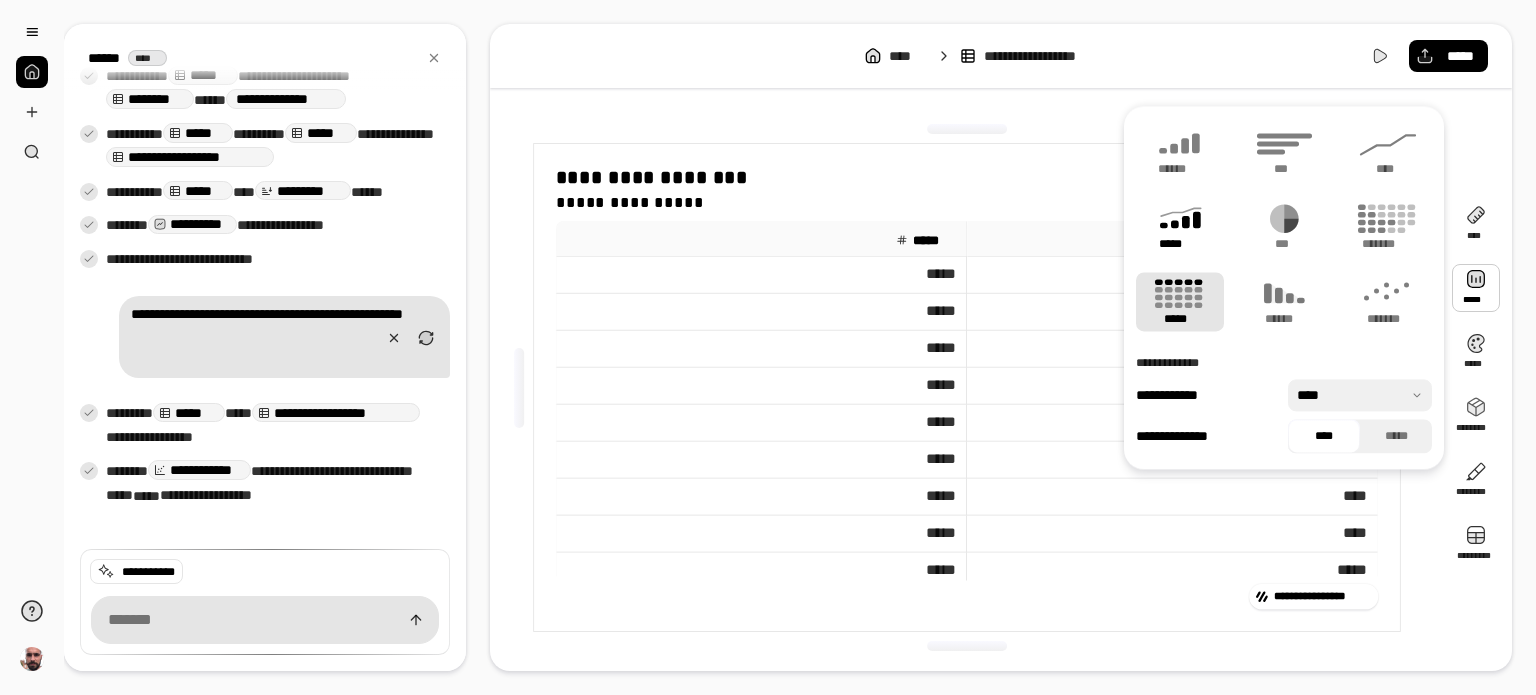 click on "*****" at bounding box center (1179, 244) 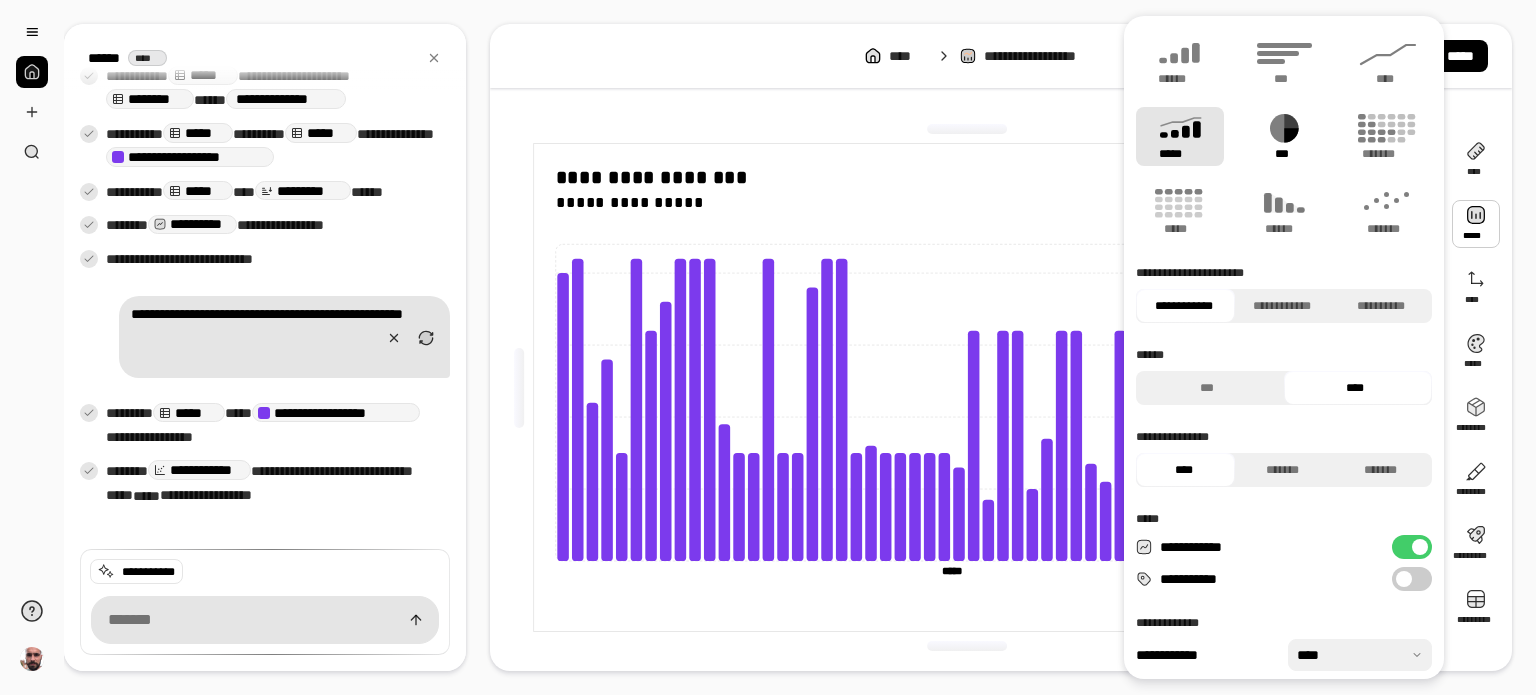 click 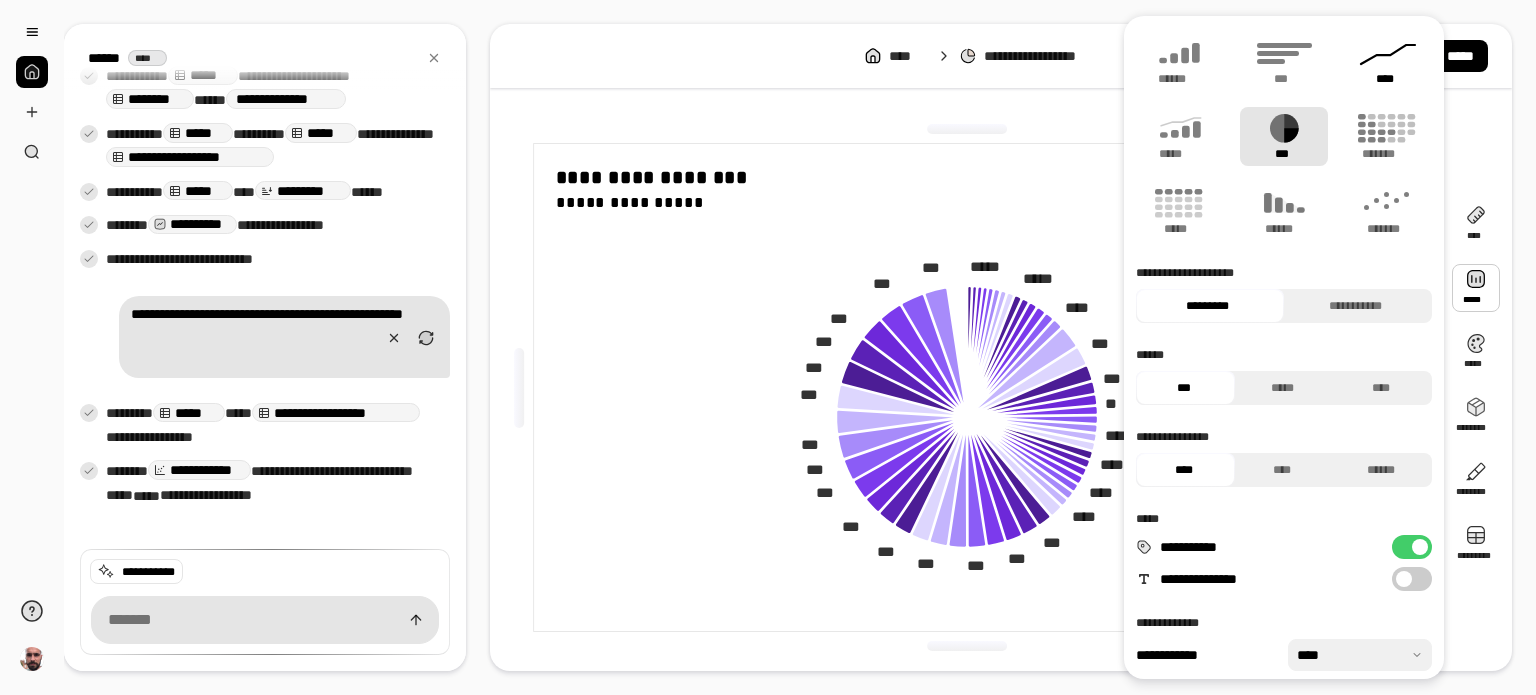 click 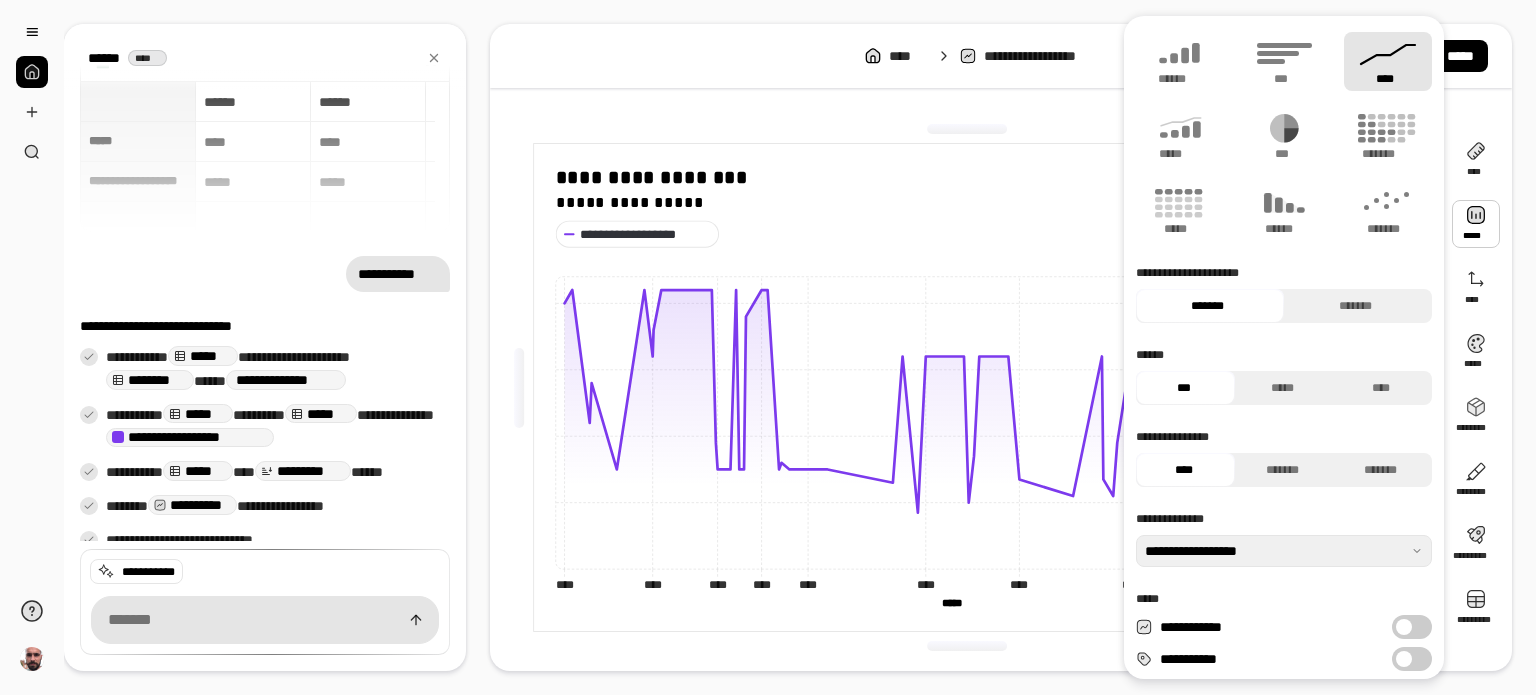 scroll, scrollTop: 0, scrollLeft: 0, axis: both 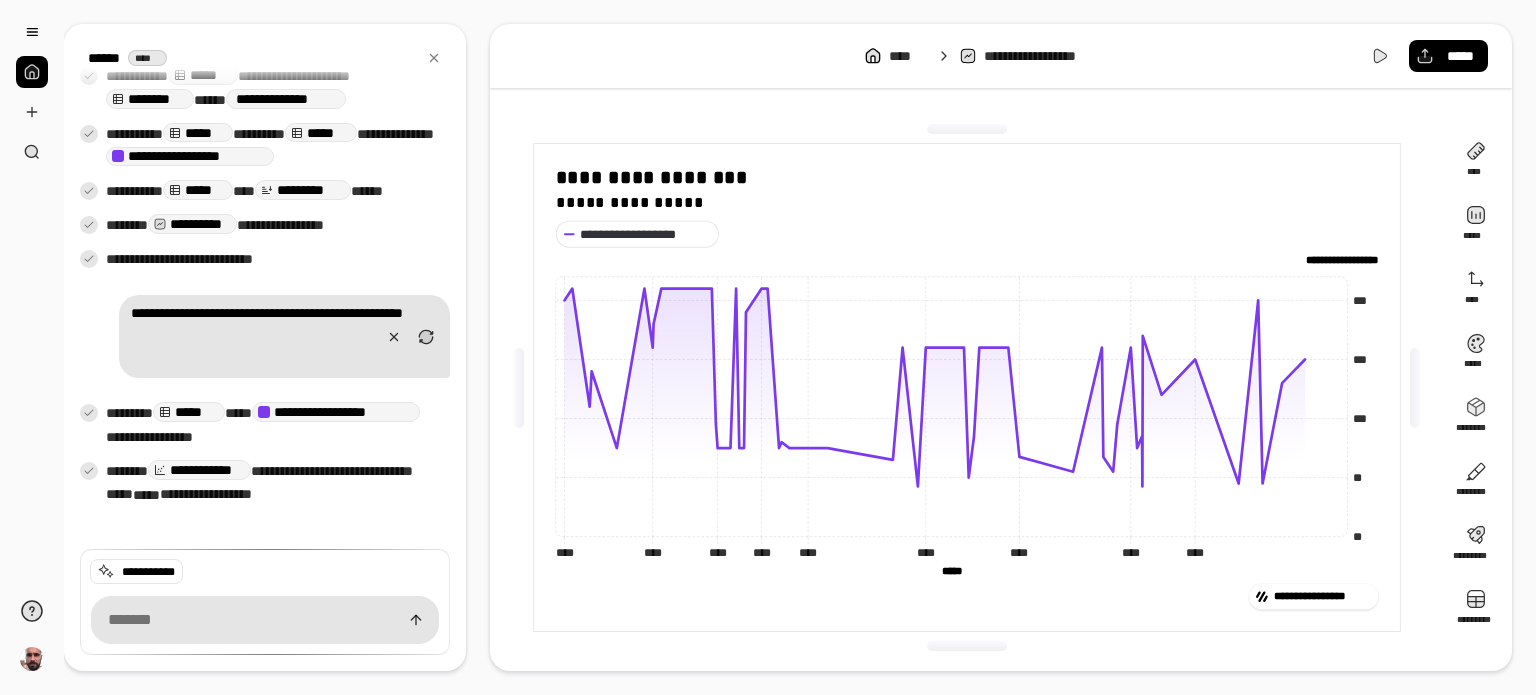 click on "**********" at bounding box center (1001, 56) 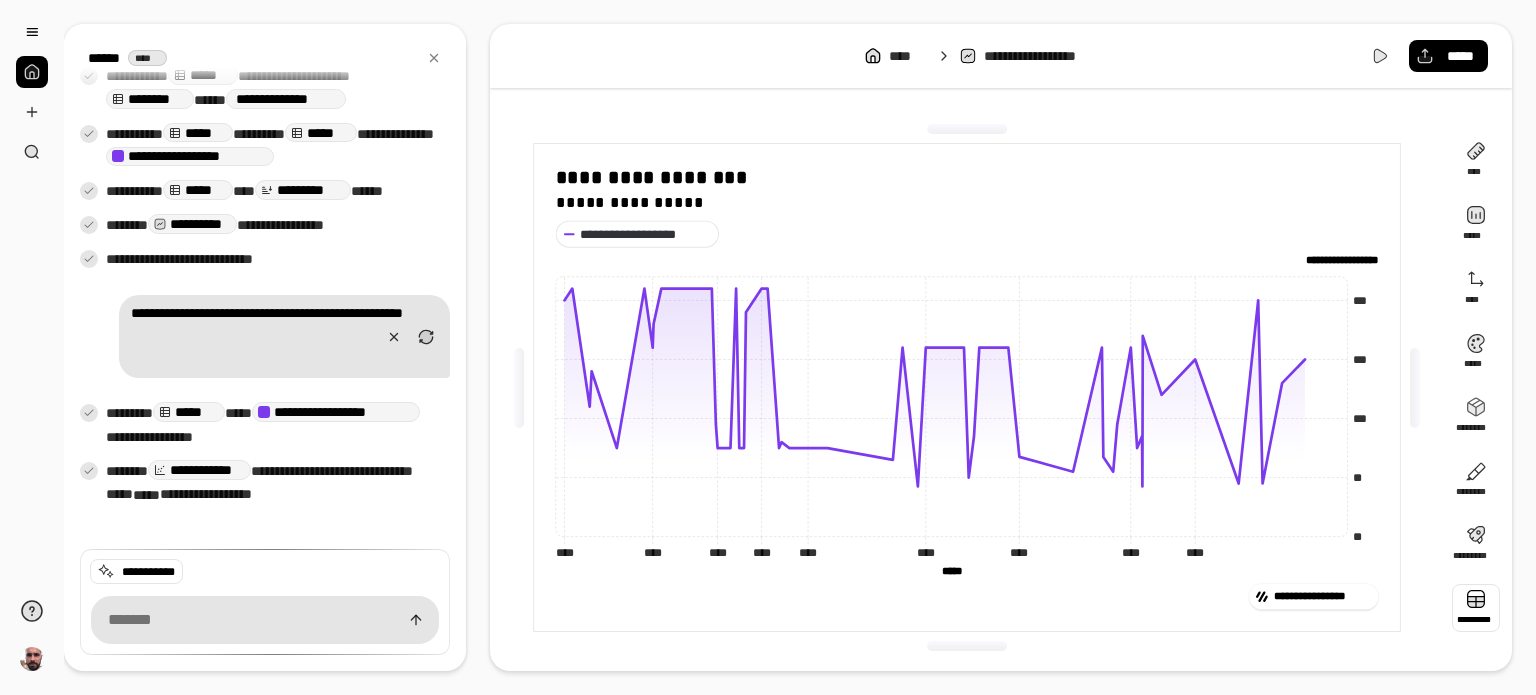 click at bounding box center [1476, 608] 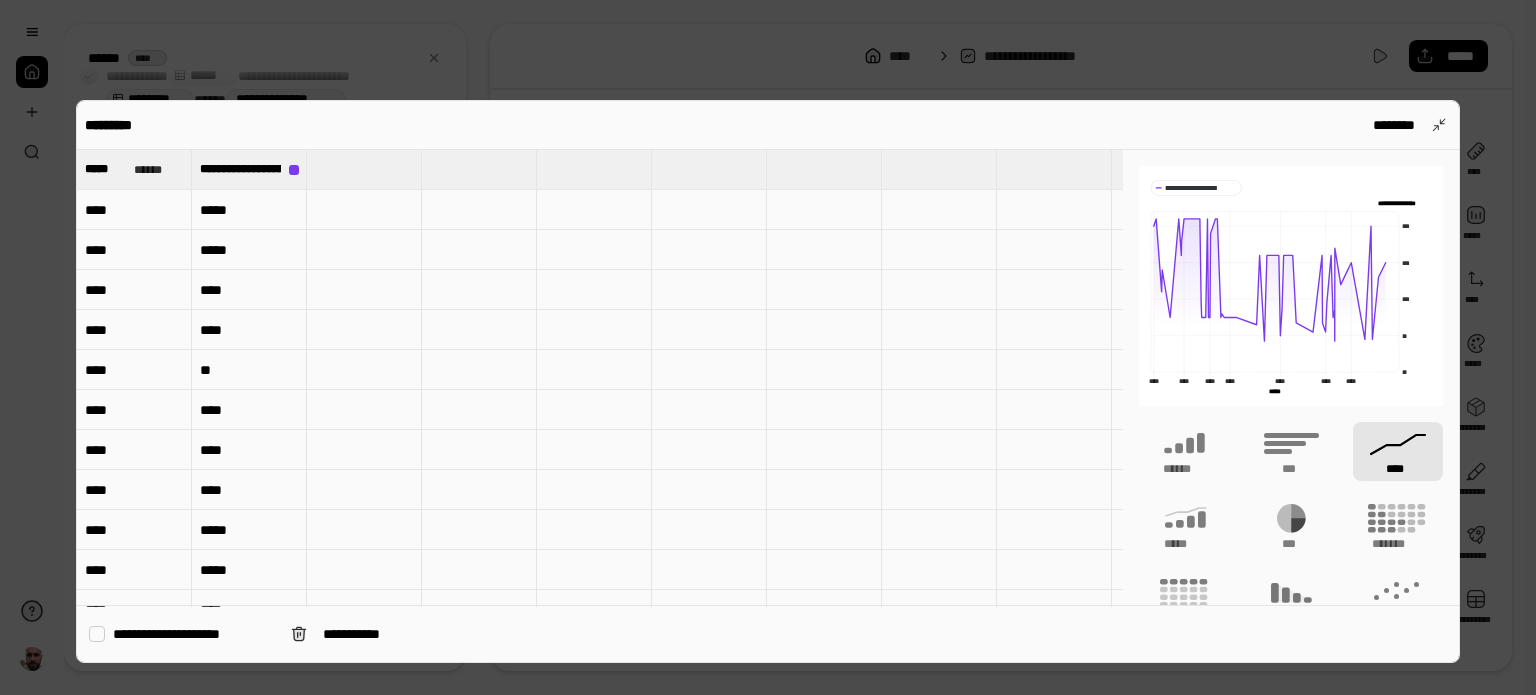 click at bounding box center [97, 634] 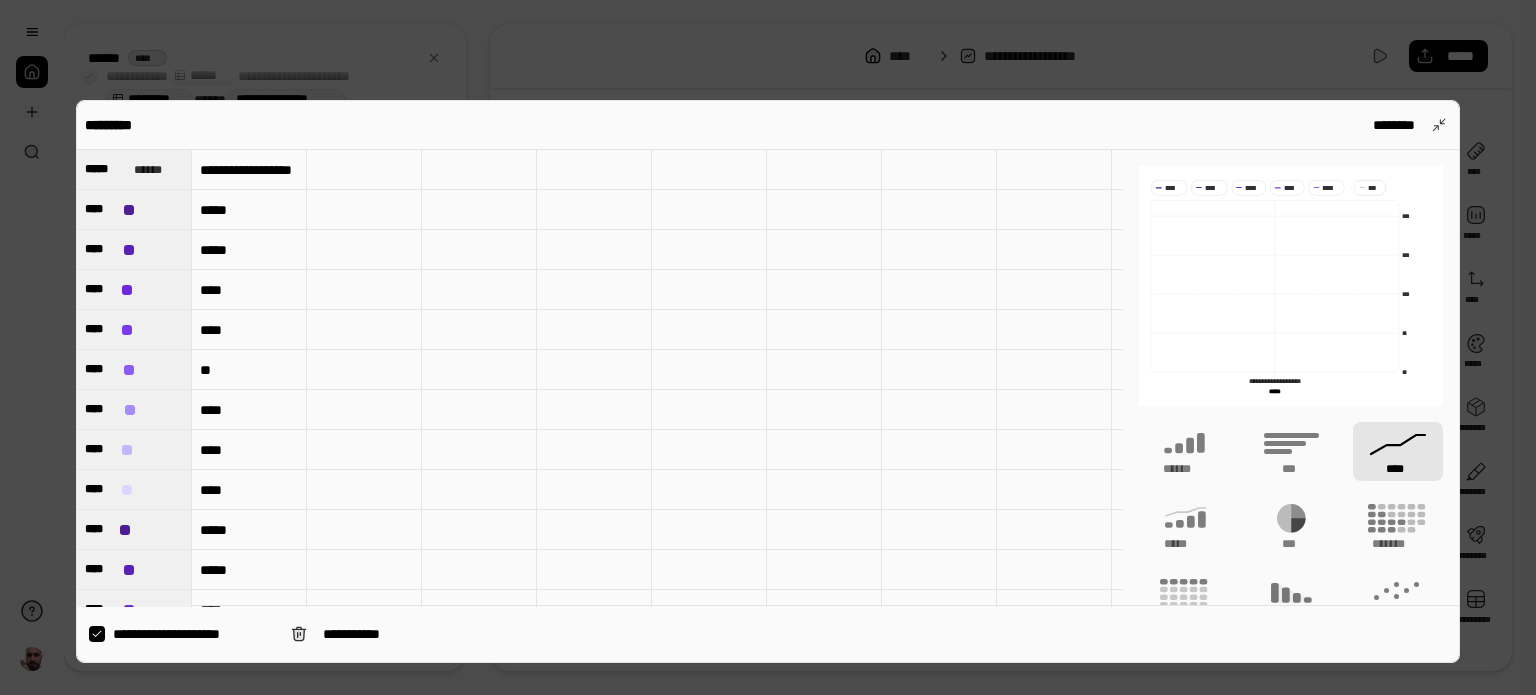 click at bounding box center [768, 347] 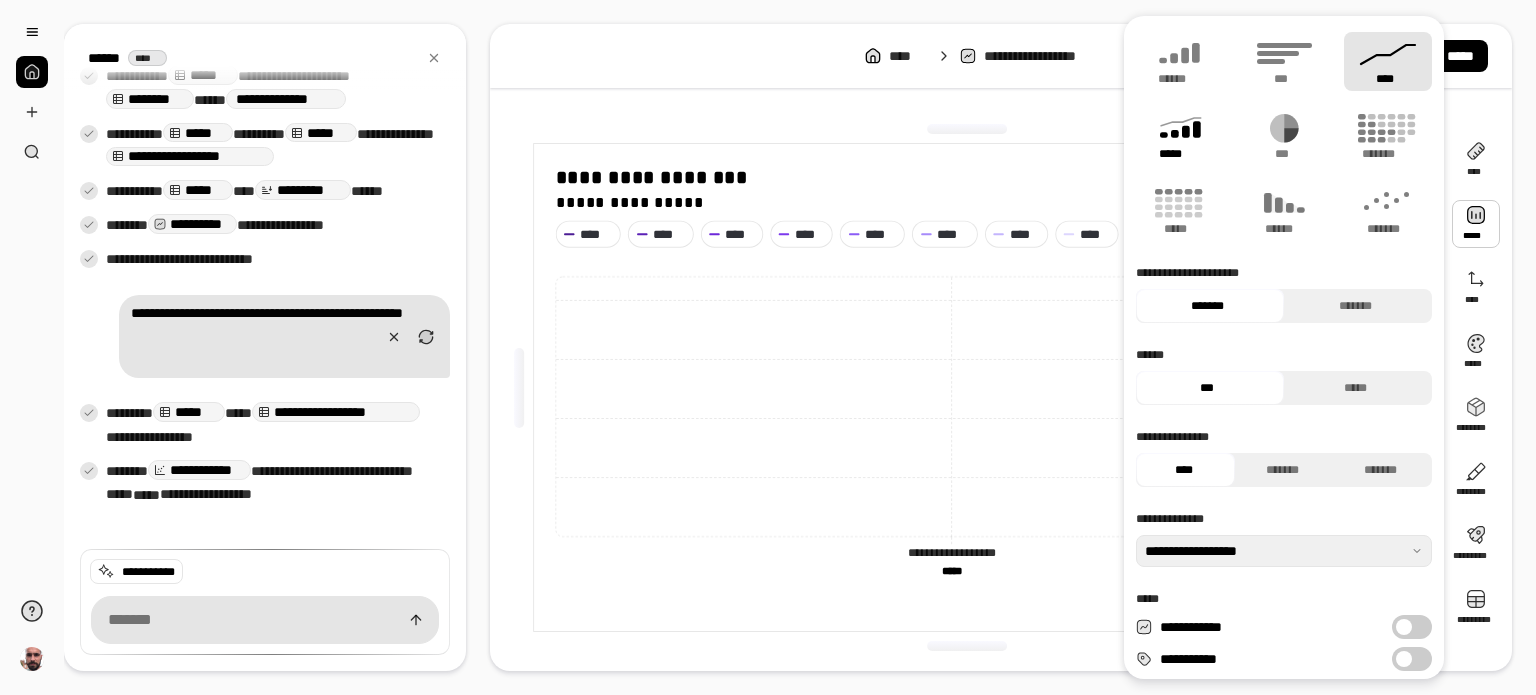 click 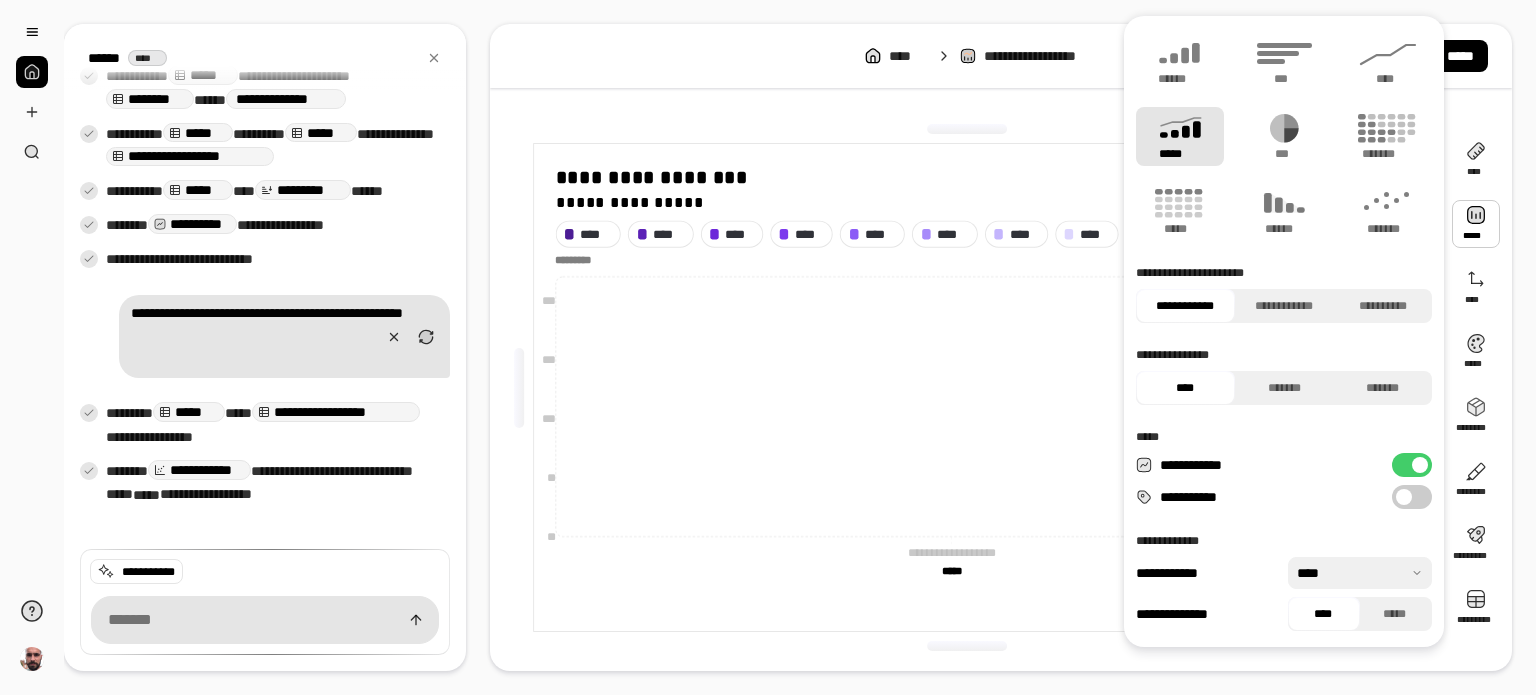type on "****" 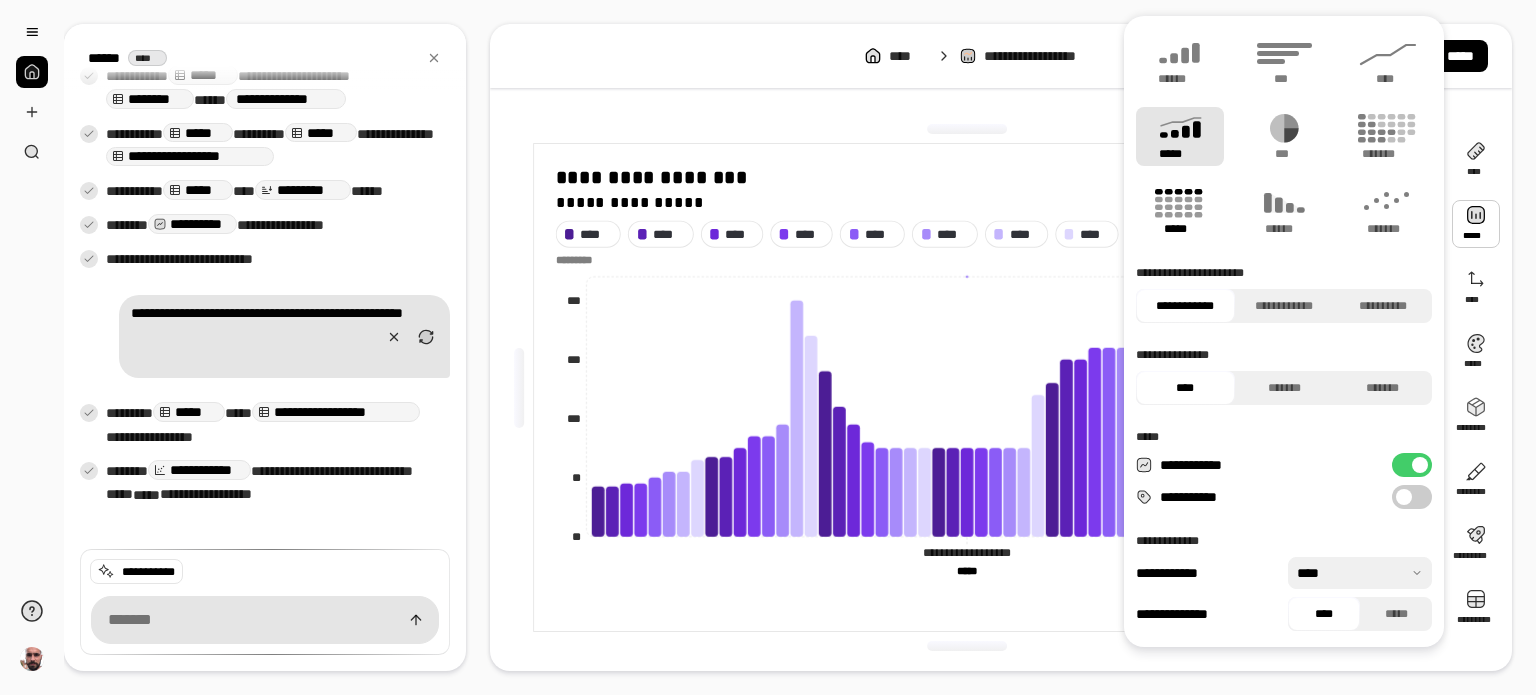click on "*****" at bounding box center (1179, 229) 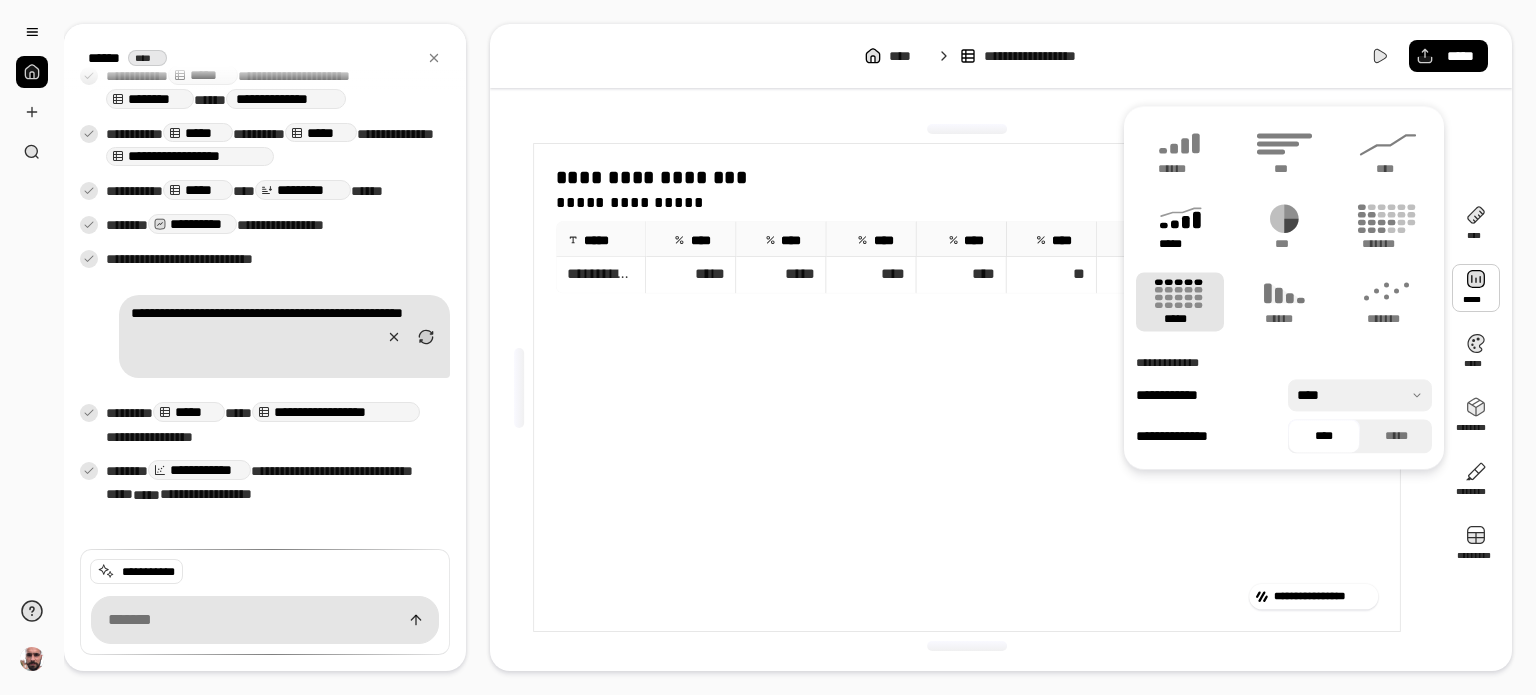click on "*****" at bounding box center (1180, 226) 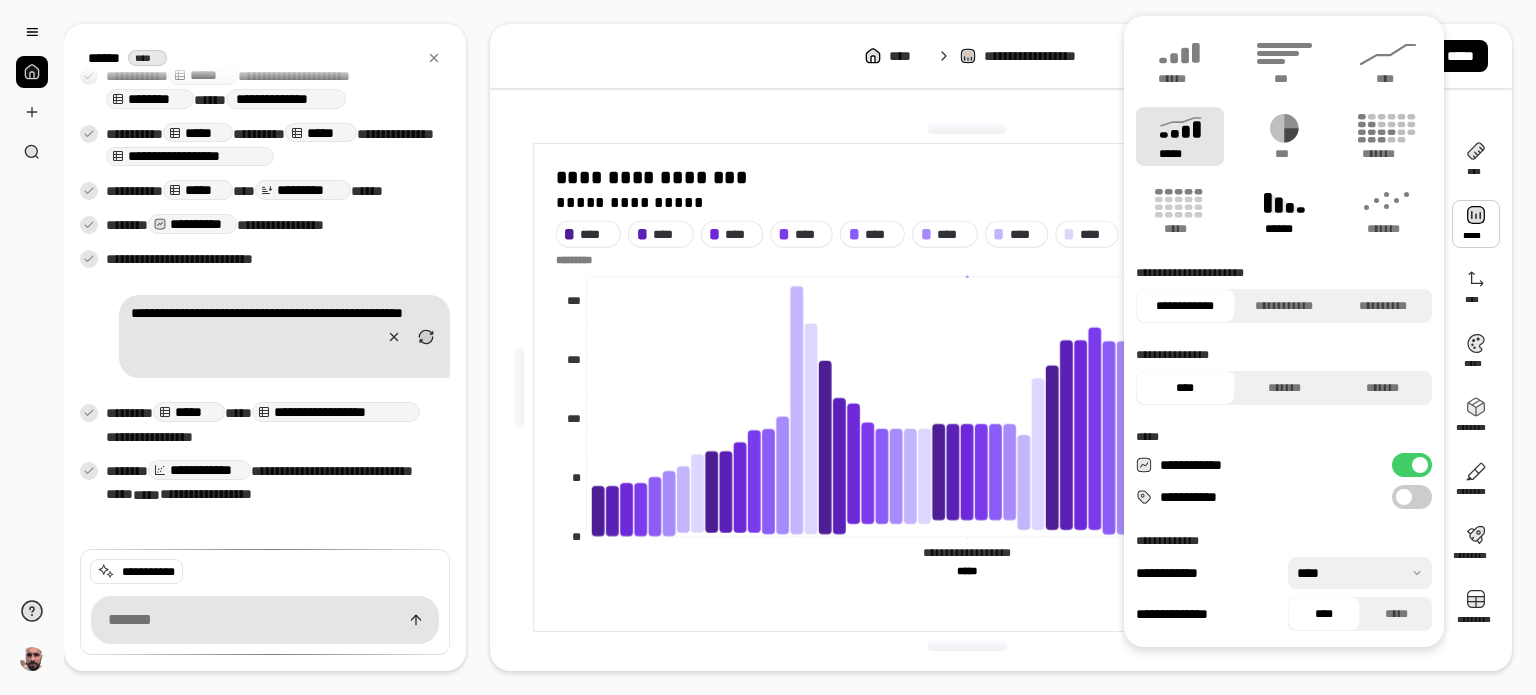 click 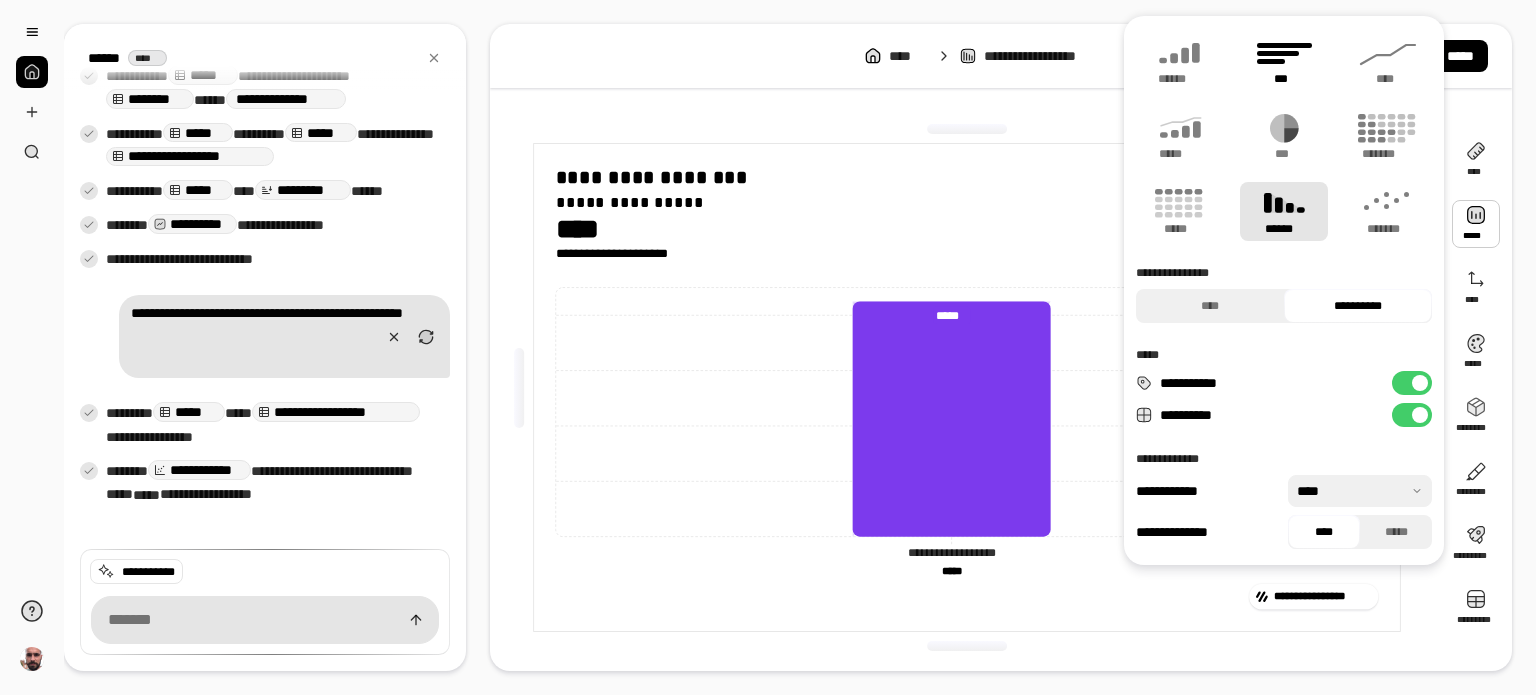 click 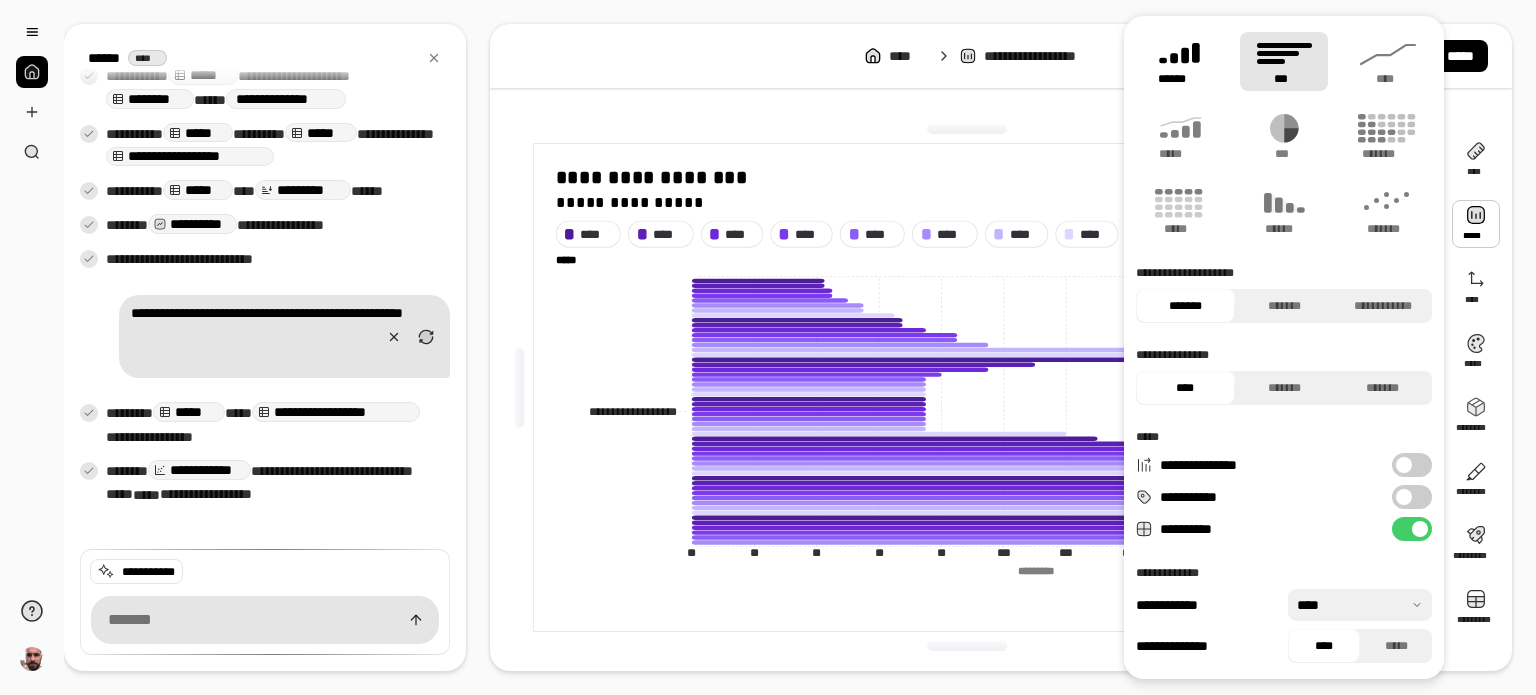 click 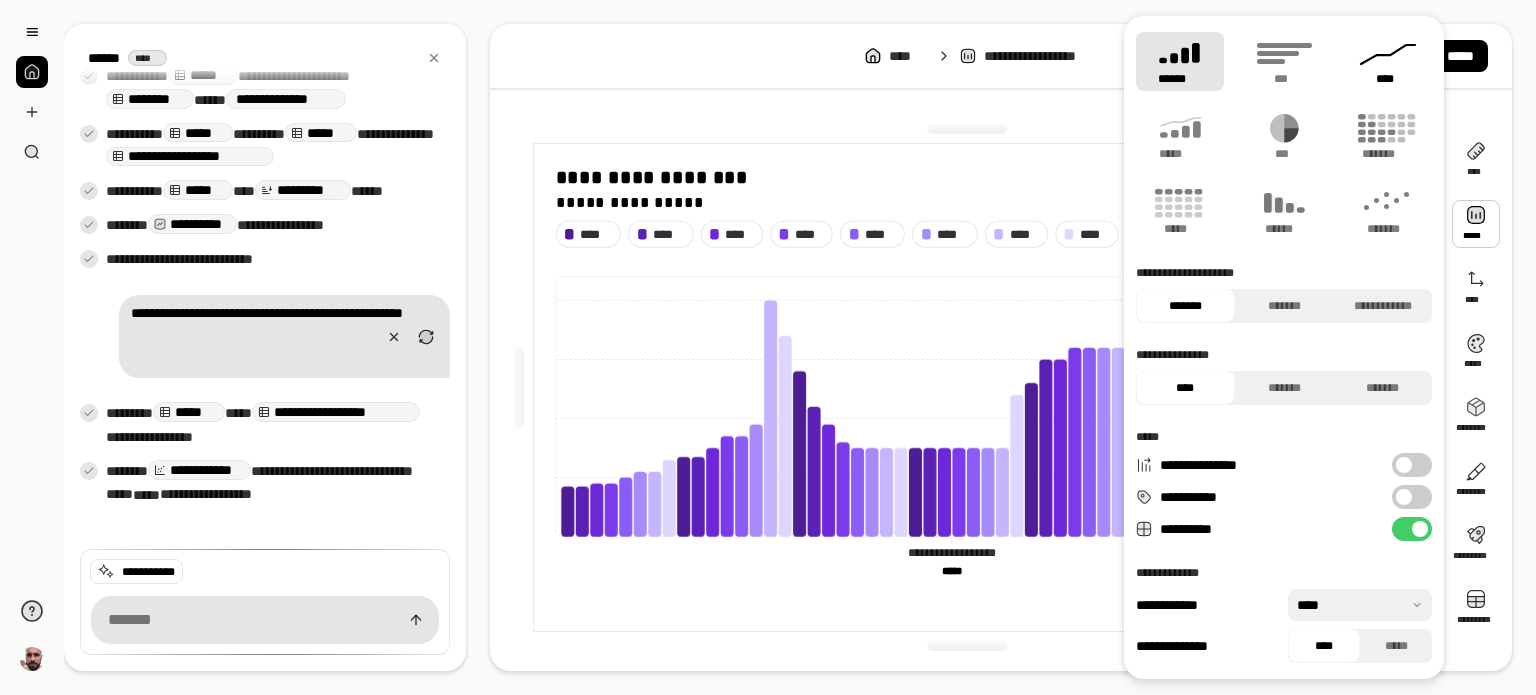 click 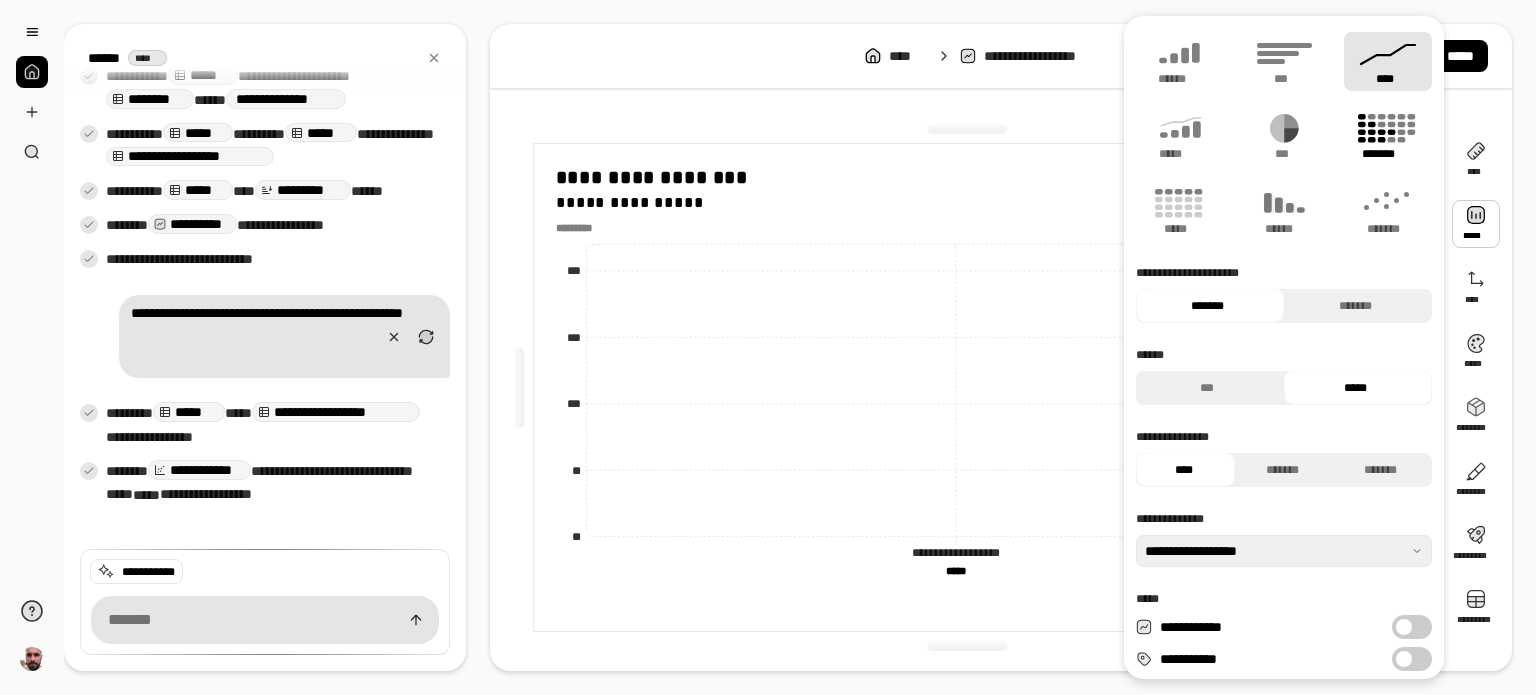 click 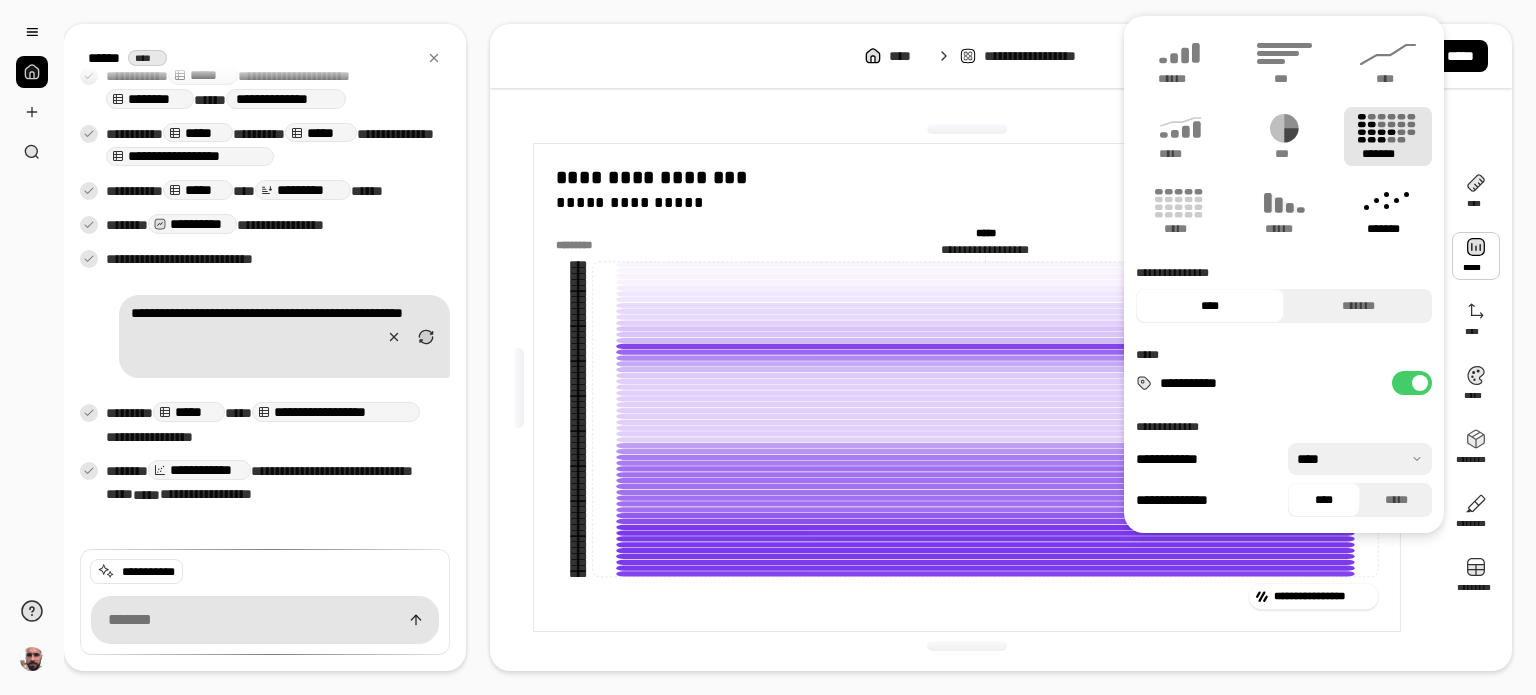 click 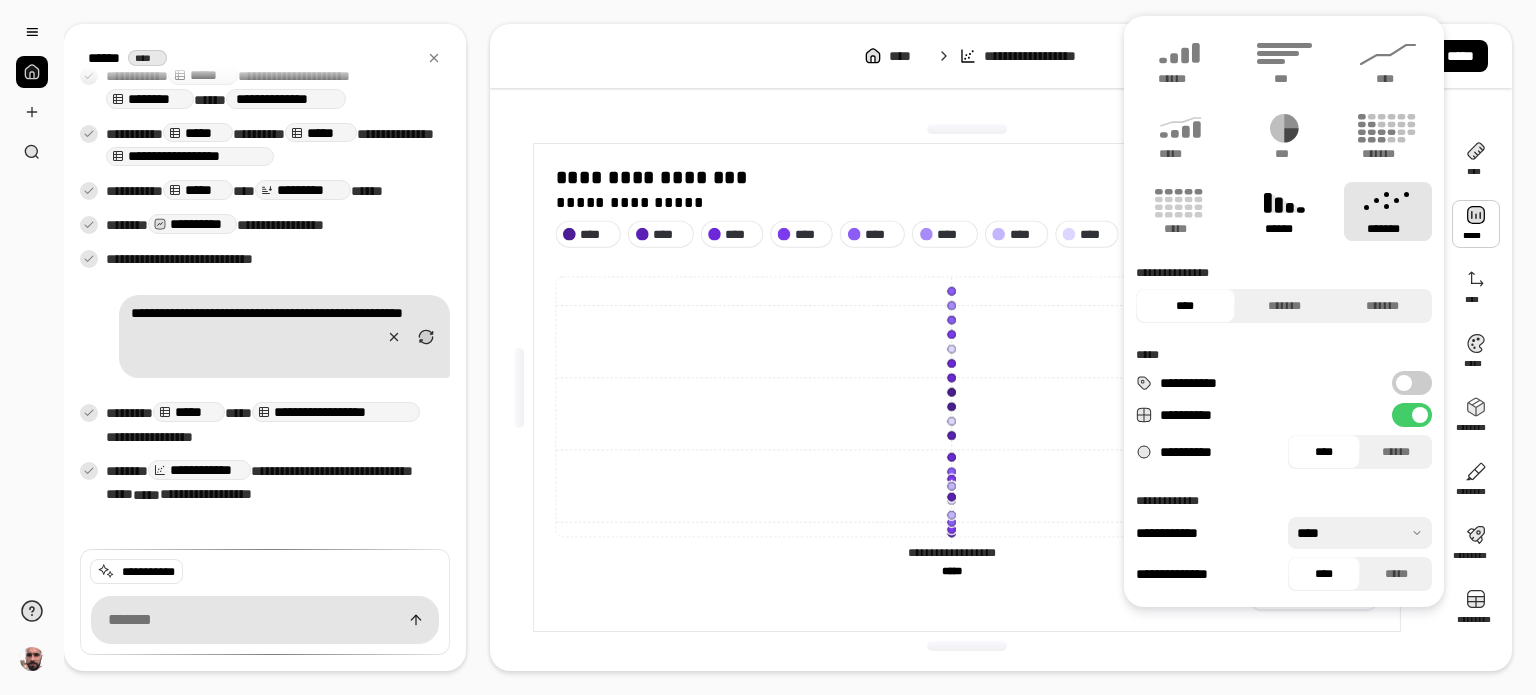 click 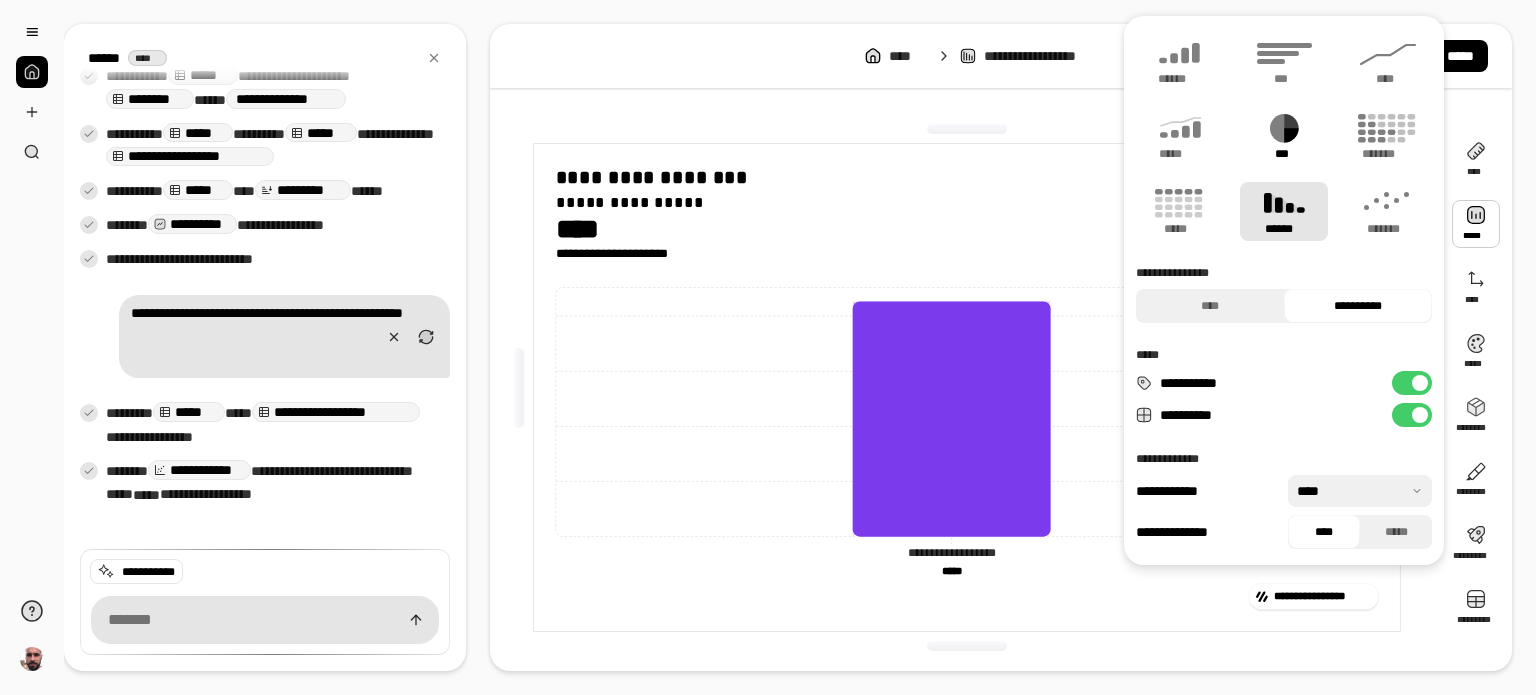 click 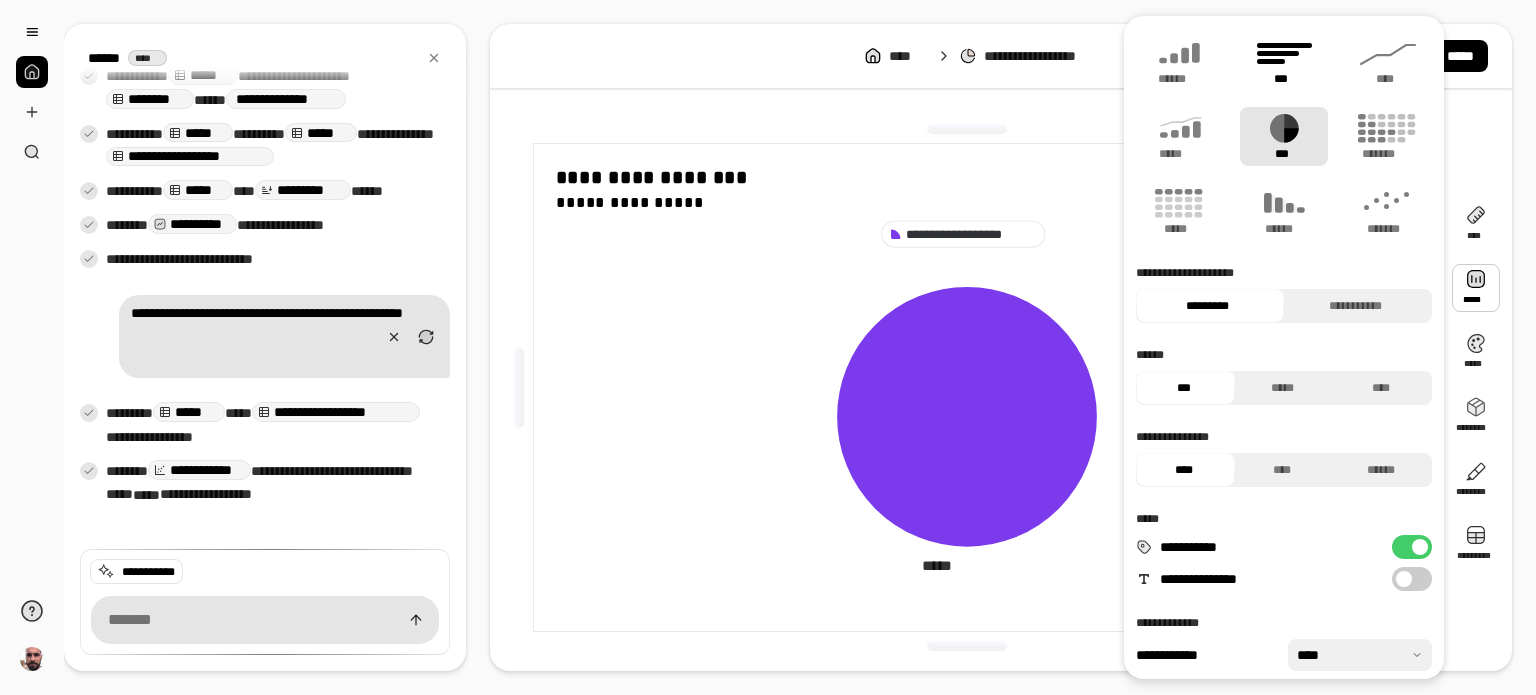 click 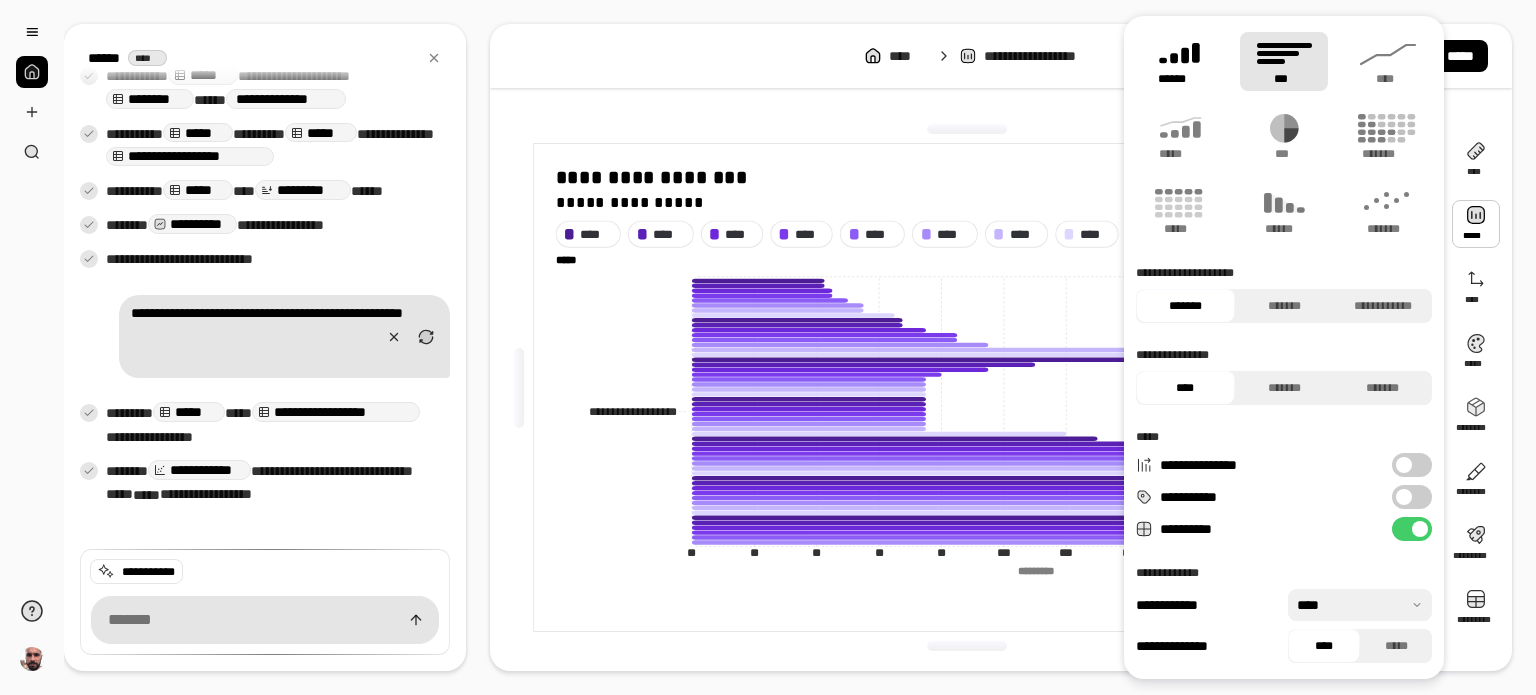 click 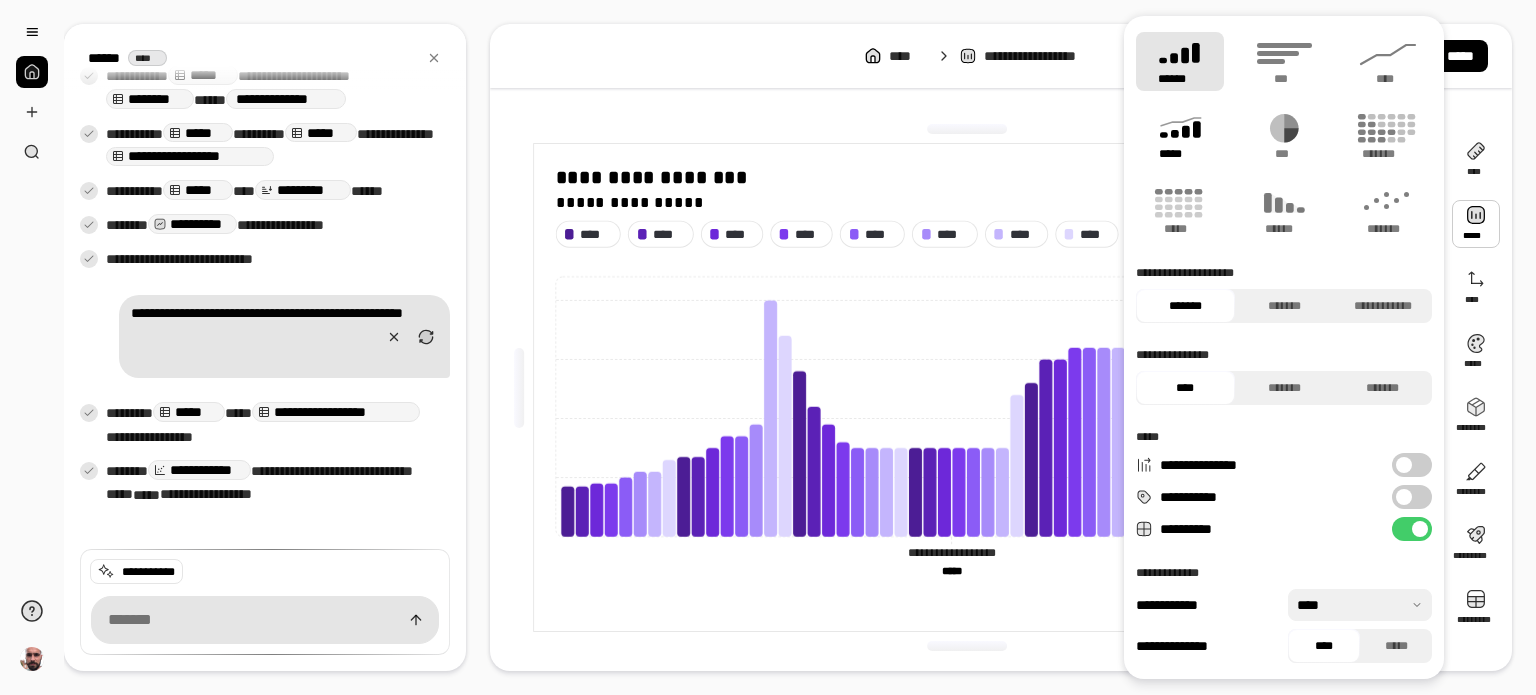 drag, startPoint x: 1370, startPoint y: 52, endPoint x: 1225, endPoint y: 133, distance: 166.09033 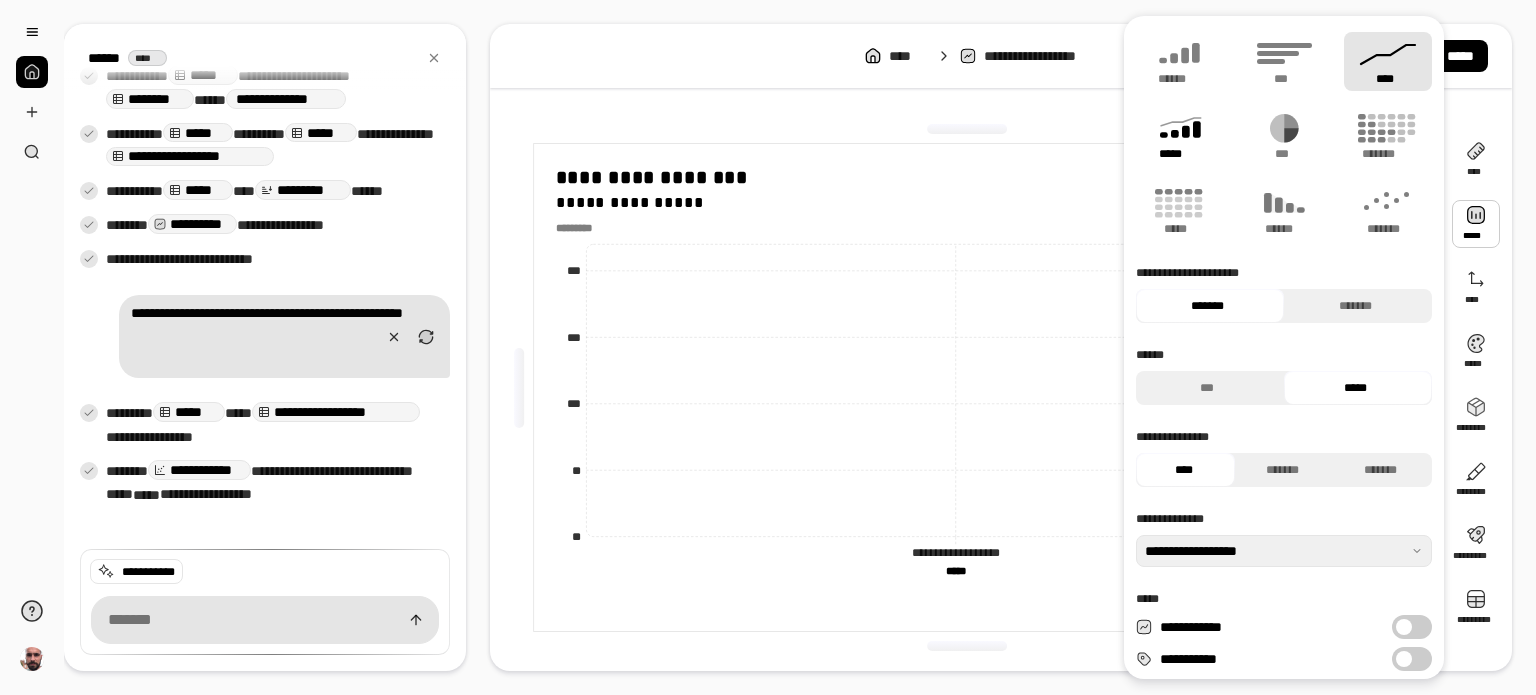click 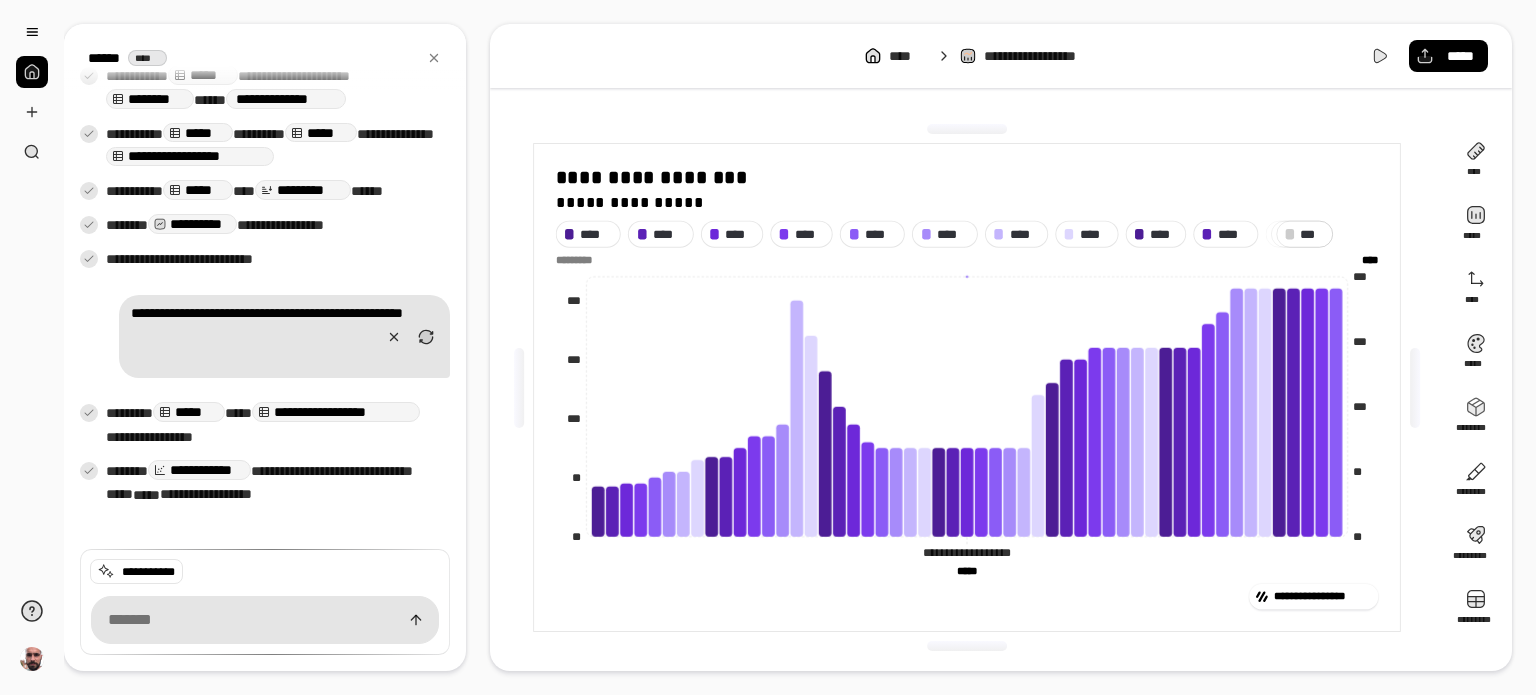 click on "**********" at bounding box center (968, 387) 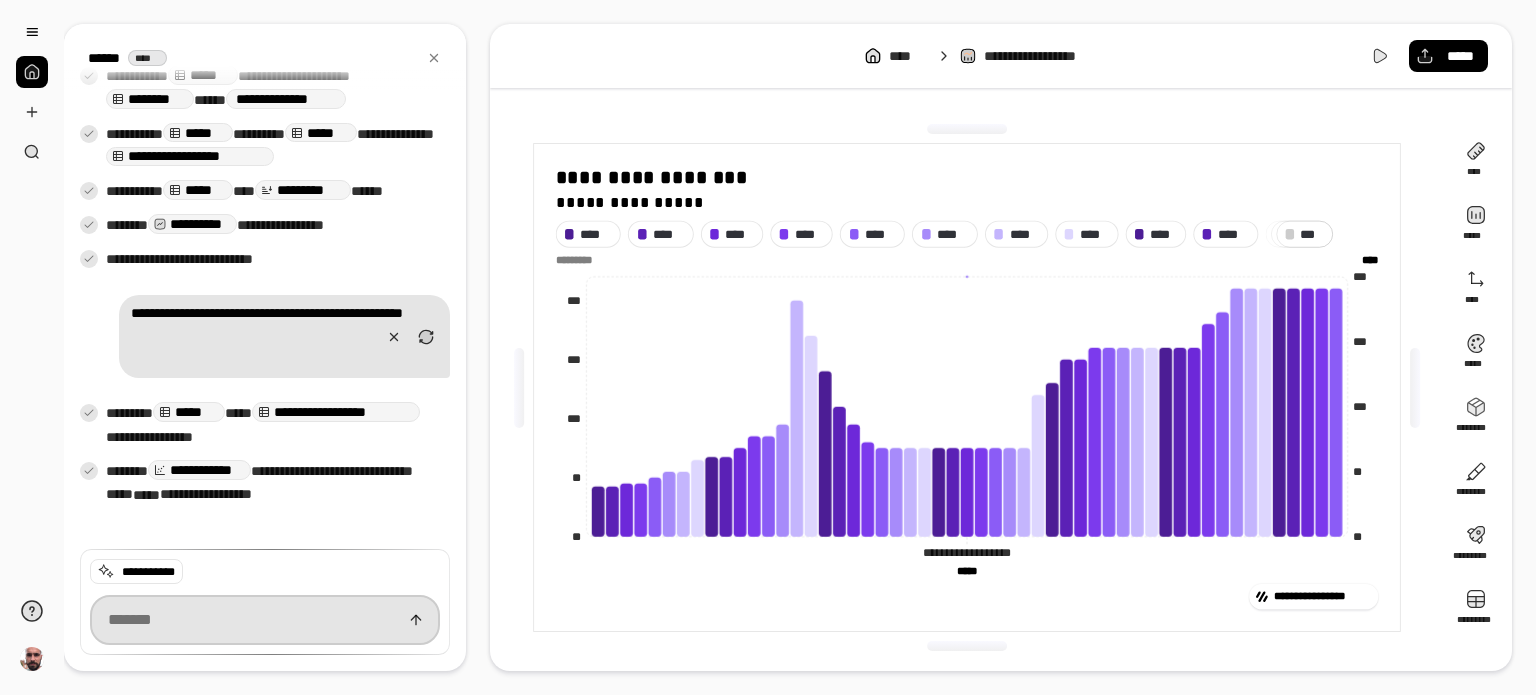 click at bounding box center (265, 620) 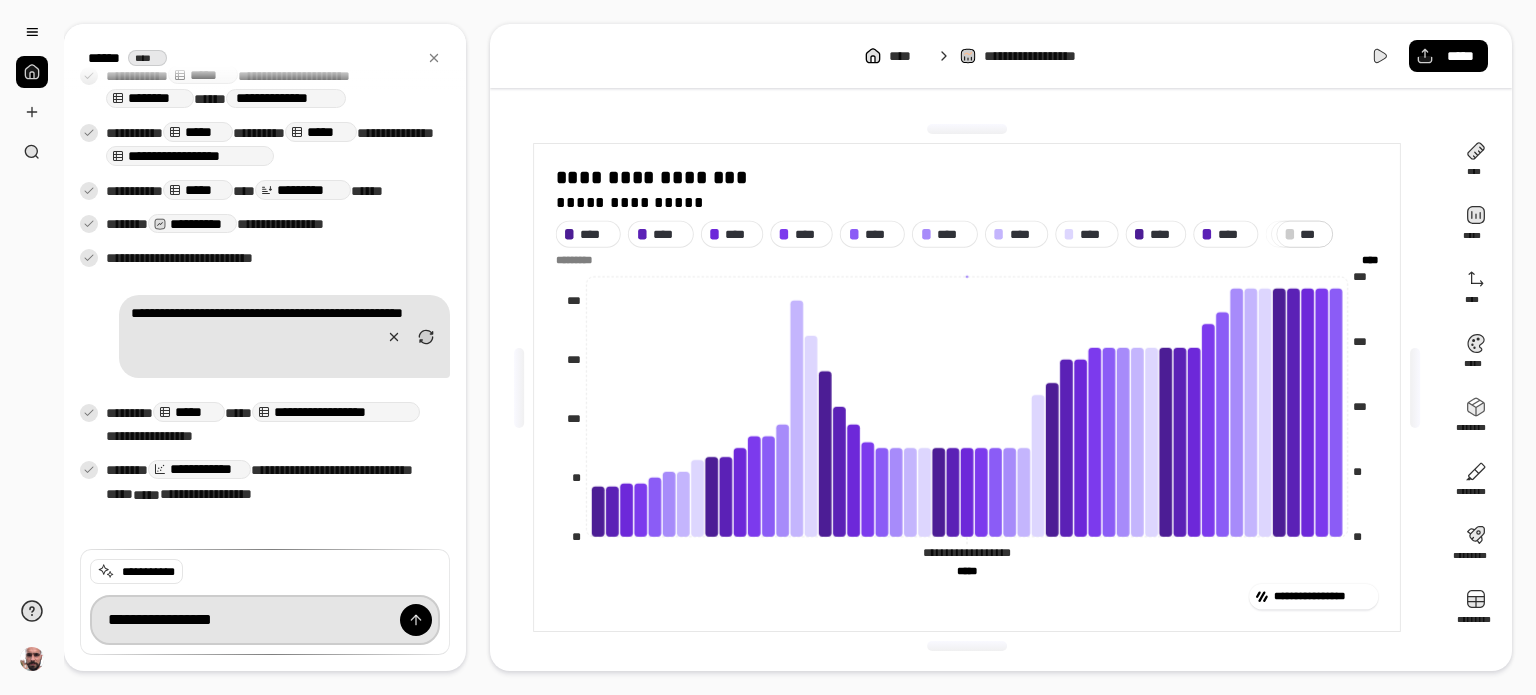 click on "**********" at bounding box center [265, 620] 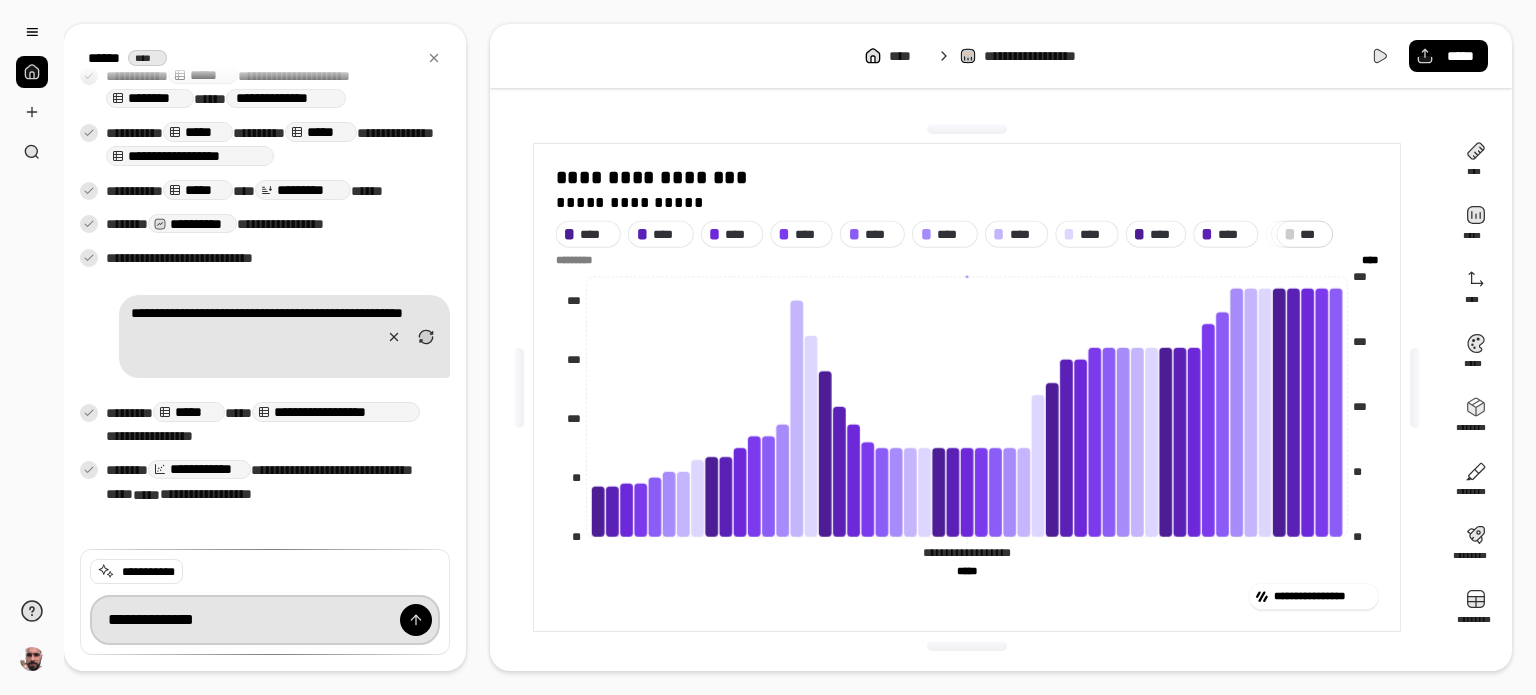 click on "**********" at bounding box center (265, 620) 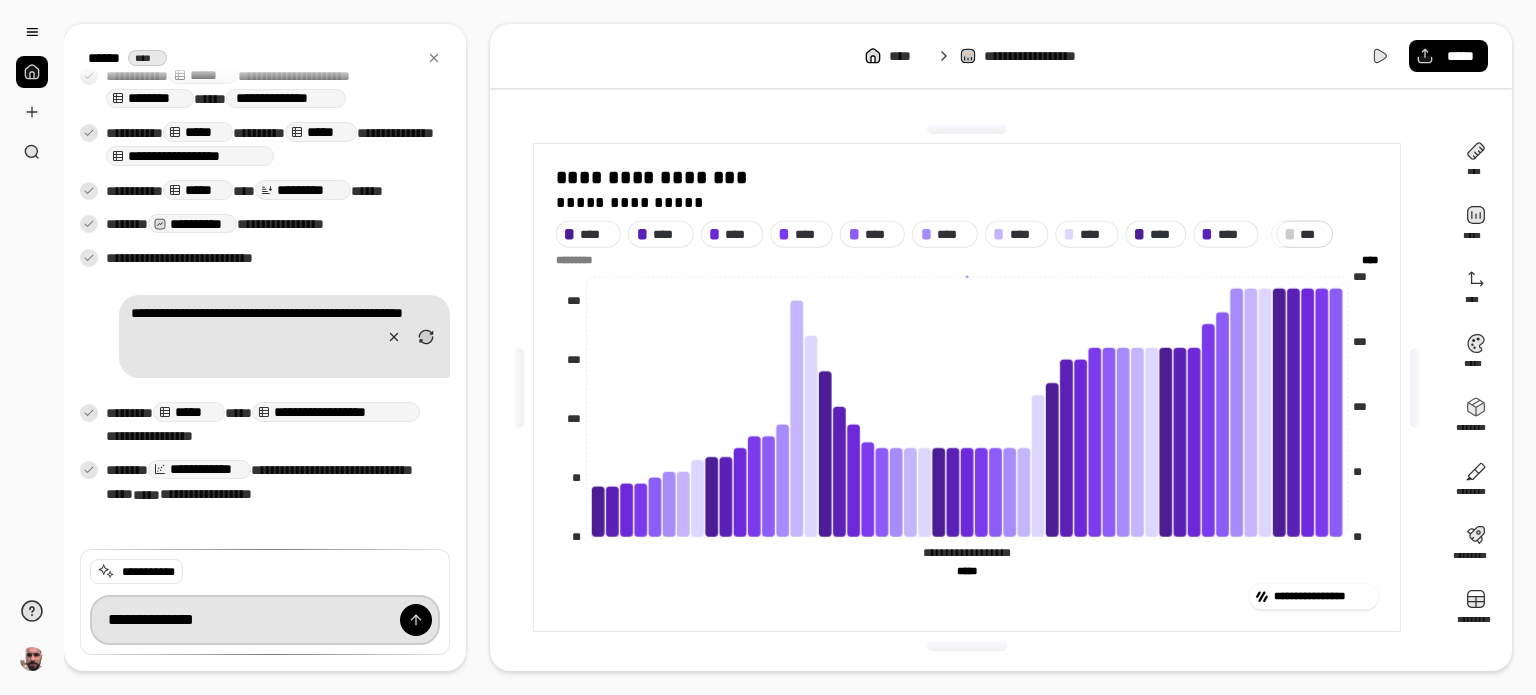 click on "**********" at bounding box center [265, 620] 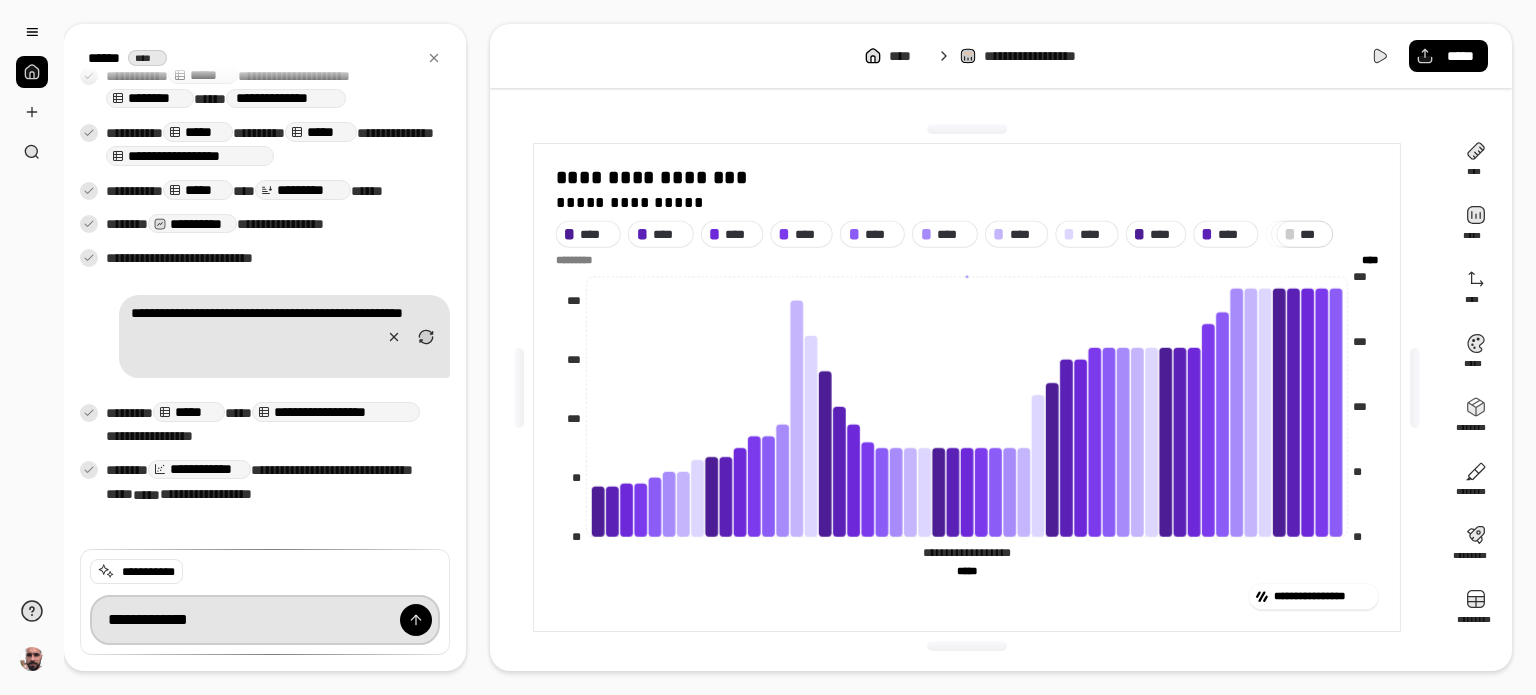 click on "**********" at bounding box center (265, 620) 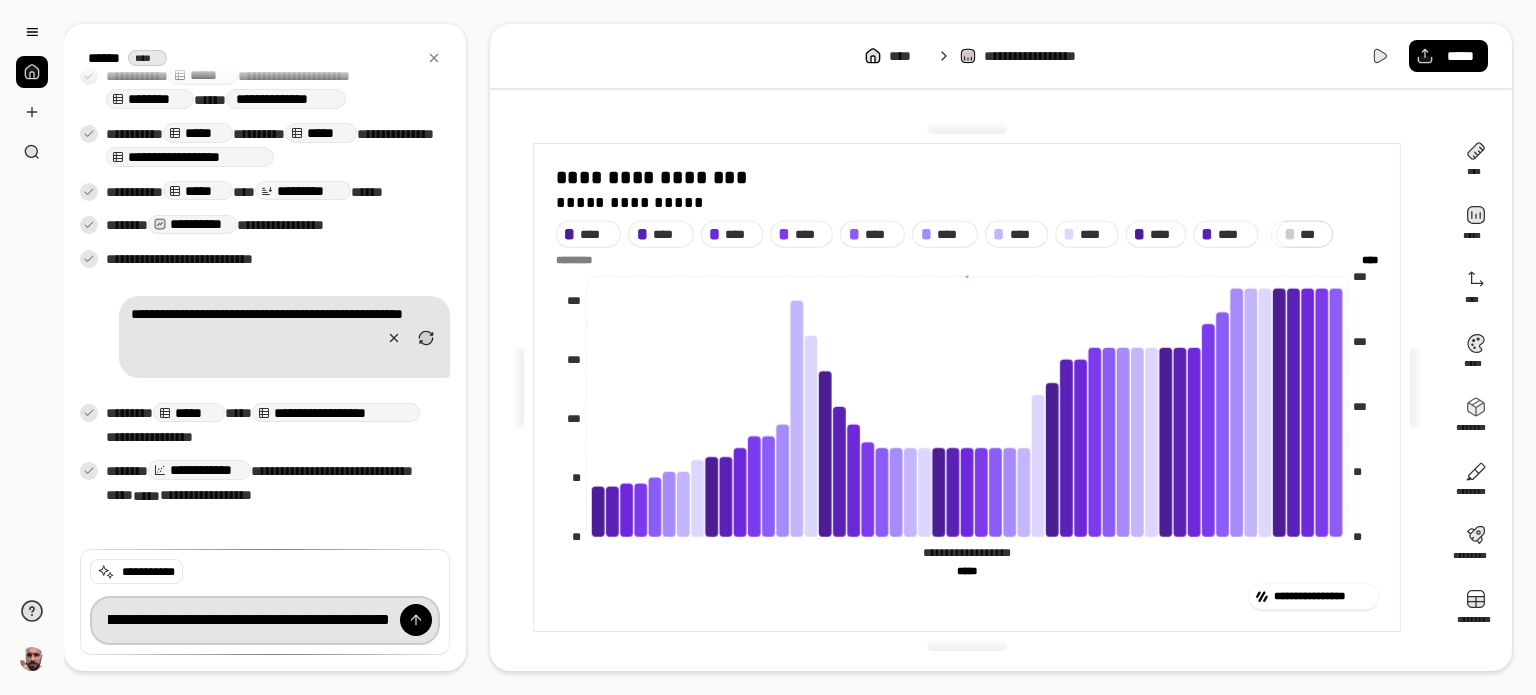 scroll, scrollTop: 0, scrollLeft: 230, axis: horizontal 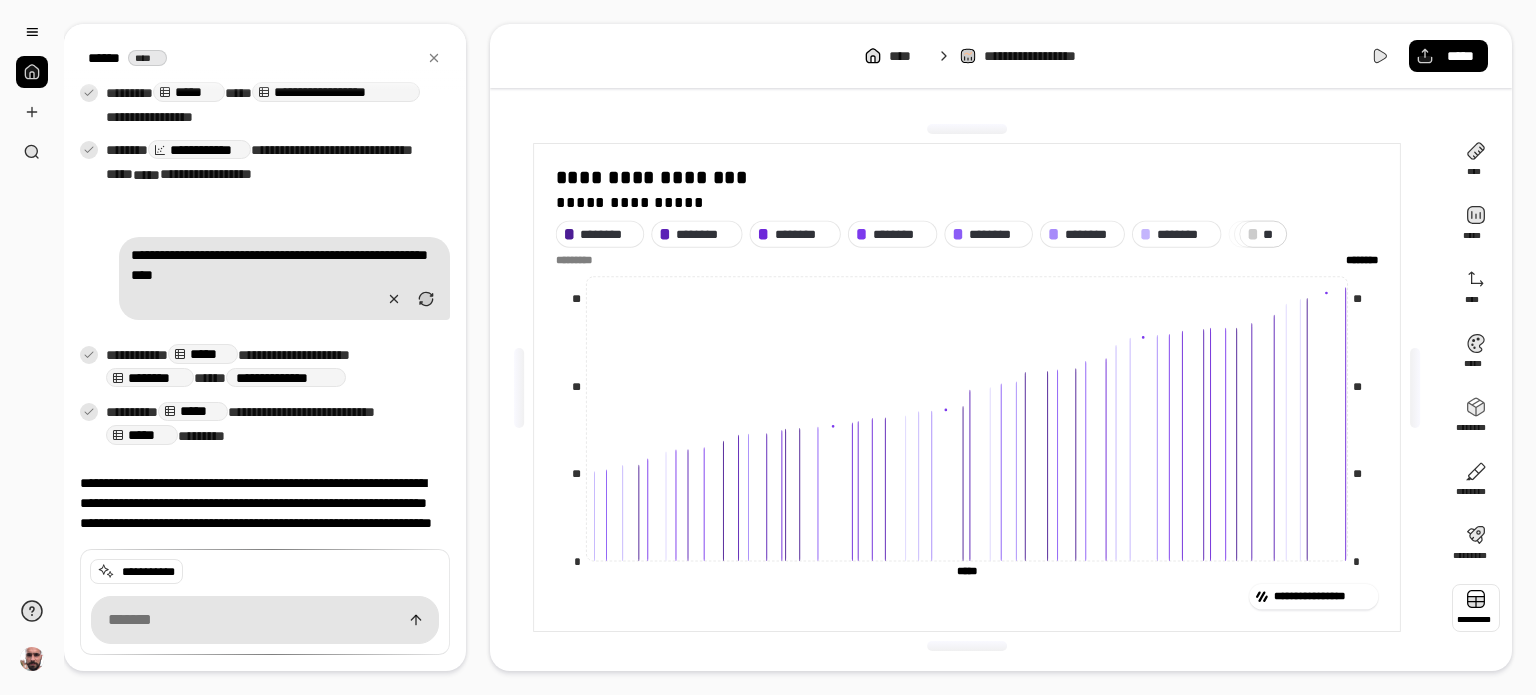 click at bounding box center (1476, 608) 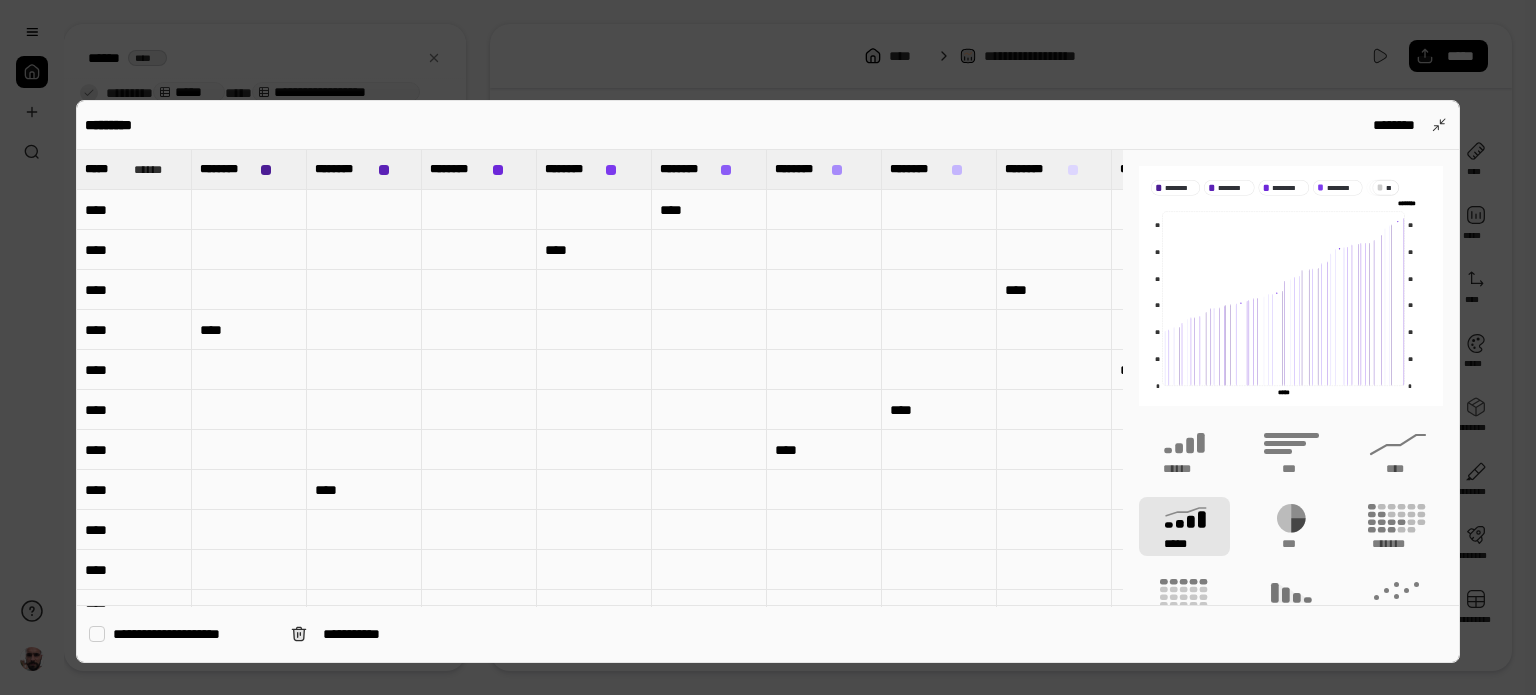 click on "**********" at bounding box center [194, 634] 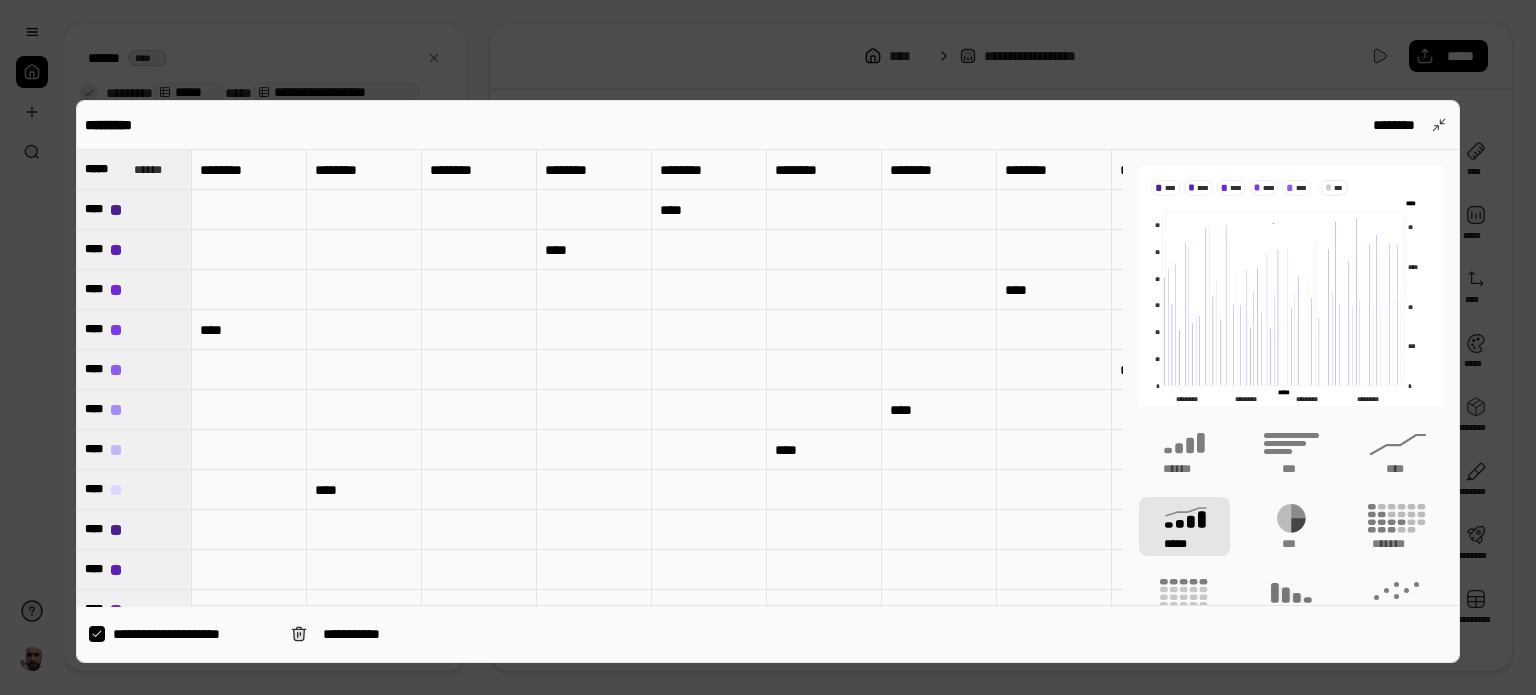type on "****" 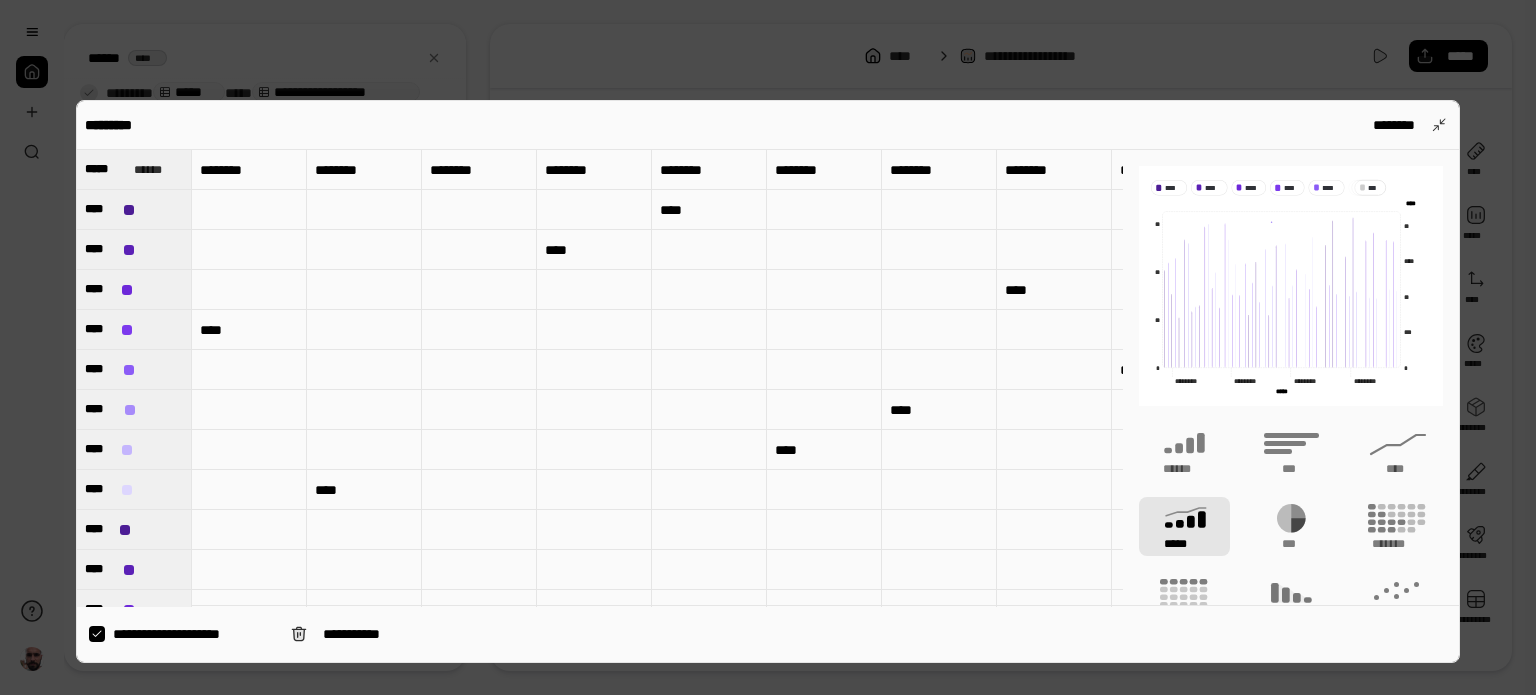click at bounding box center (768, 347) 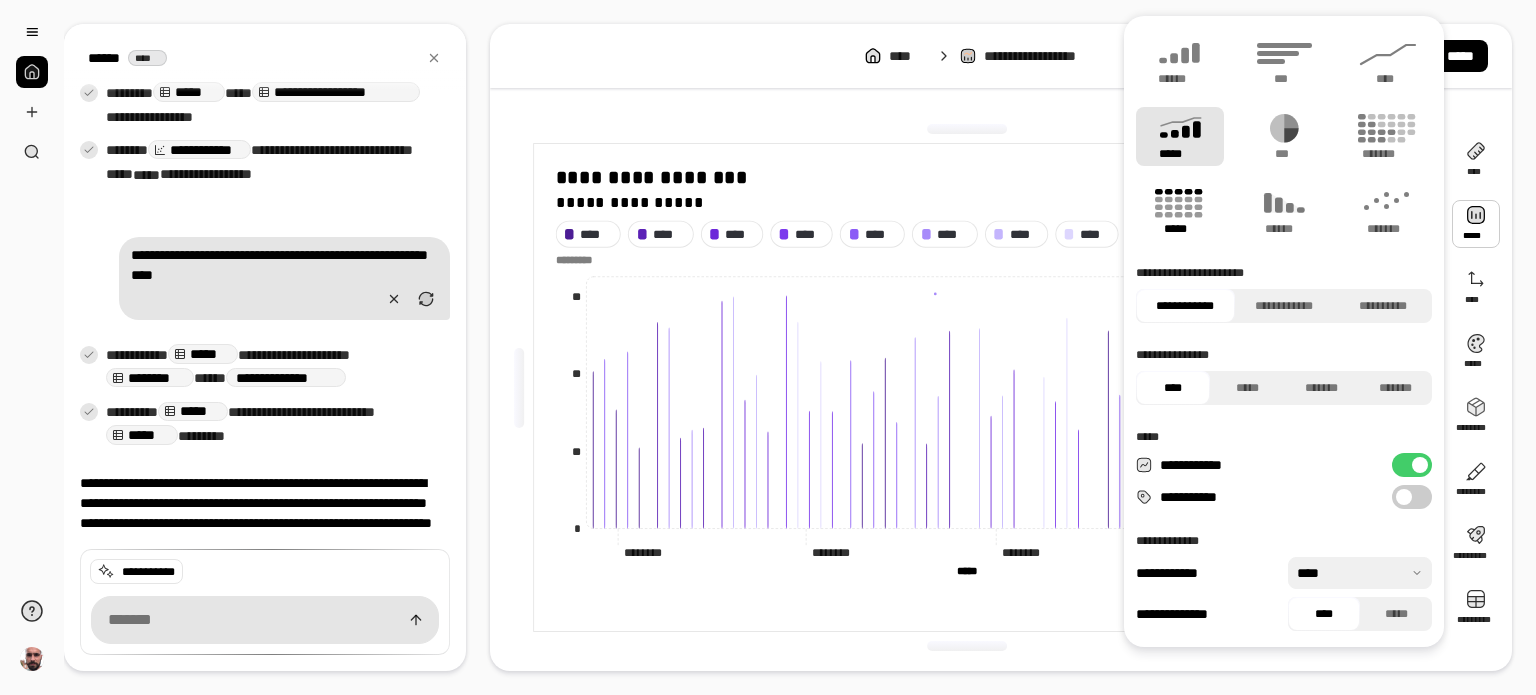 click 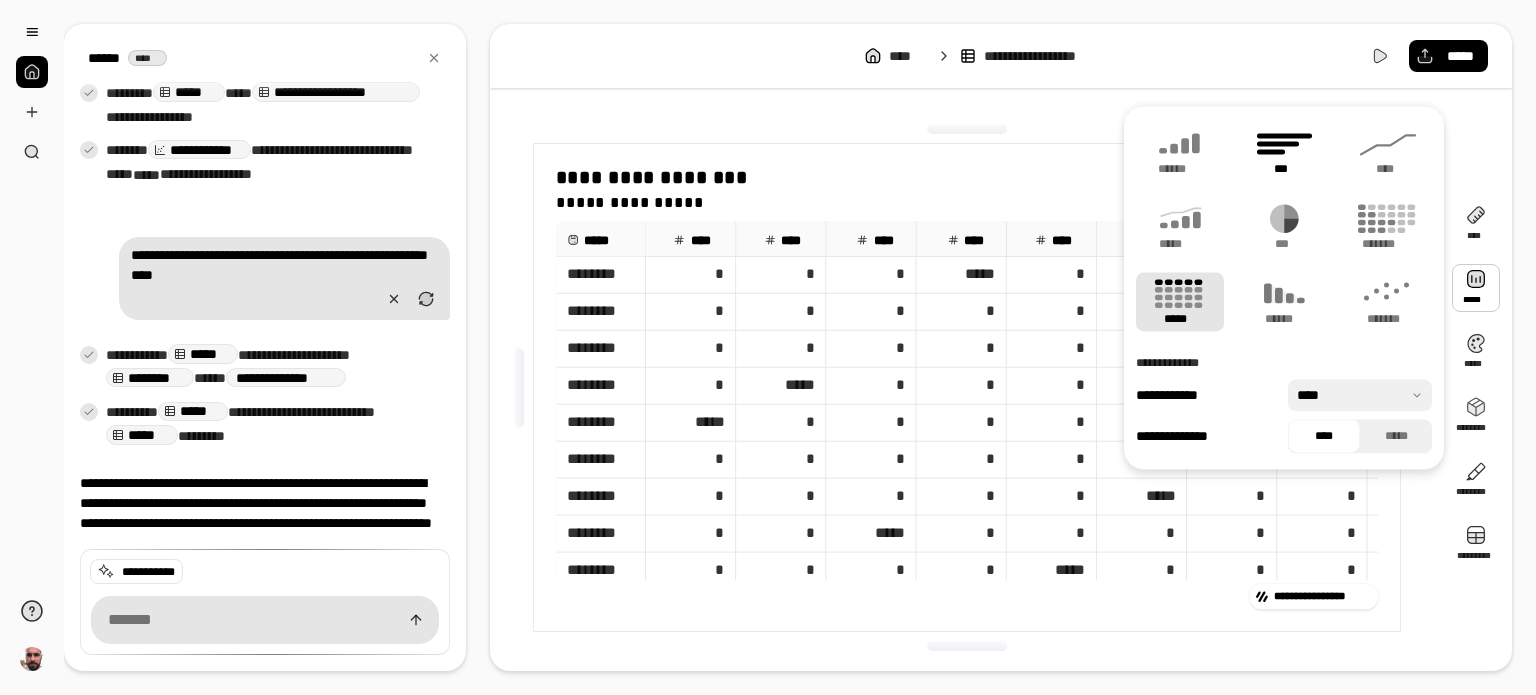 click 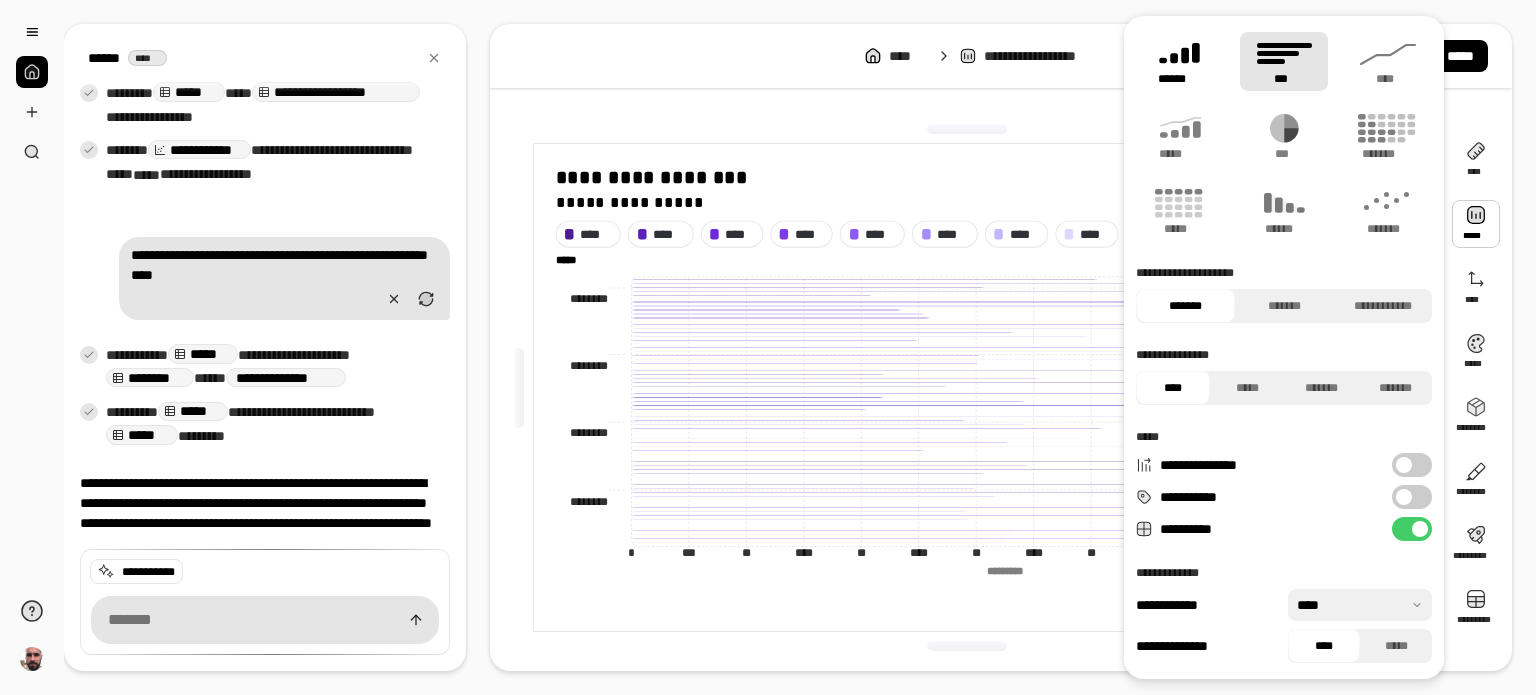 click on "******" at bounding box center [1180, 79] 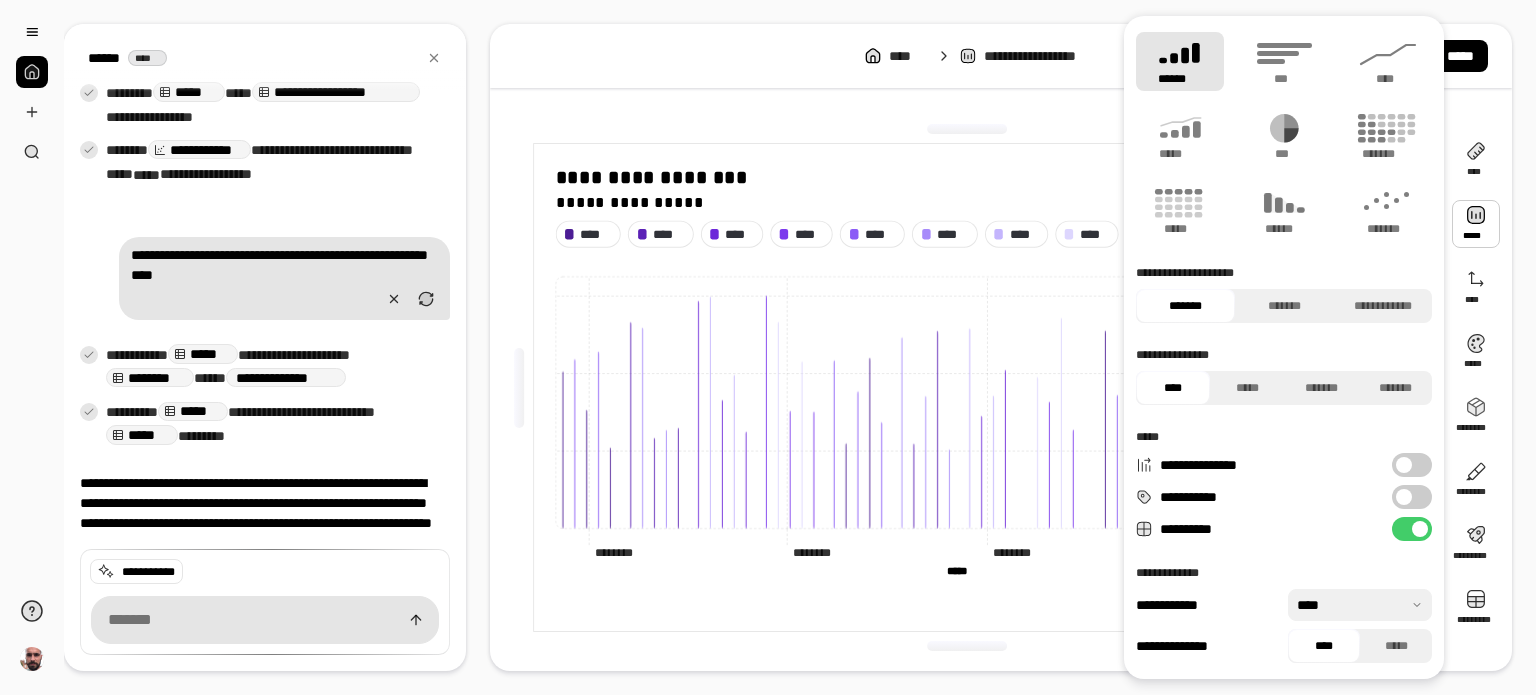 drag, startPoint x: 857, startPoint y: 617, endPoint x: 1172, endPoint y: 614, distance: 315.01428 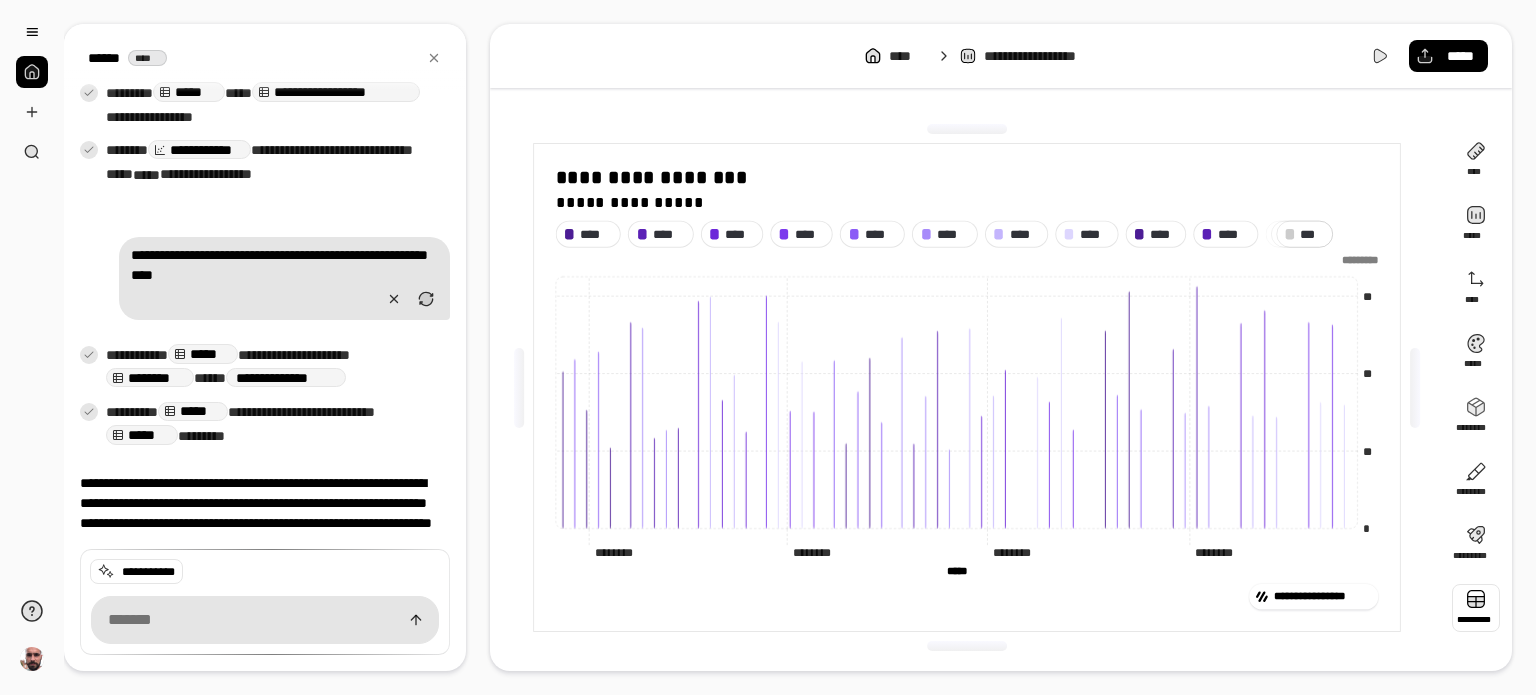 click at bounding box center (1476, 608) 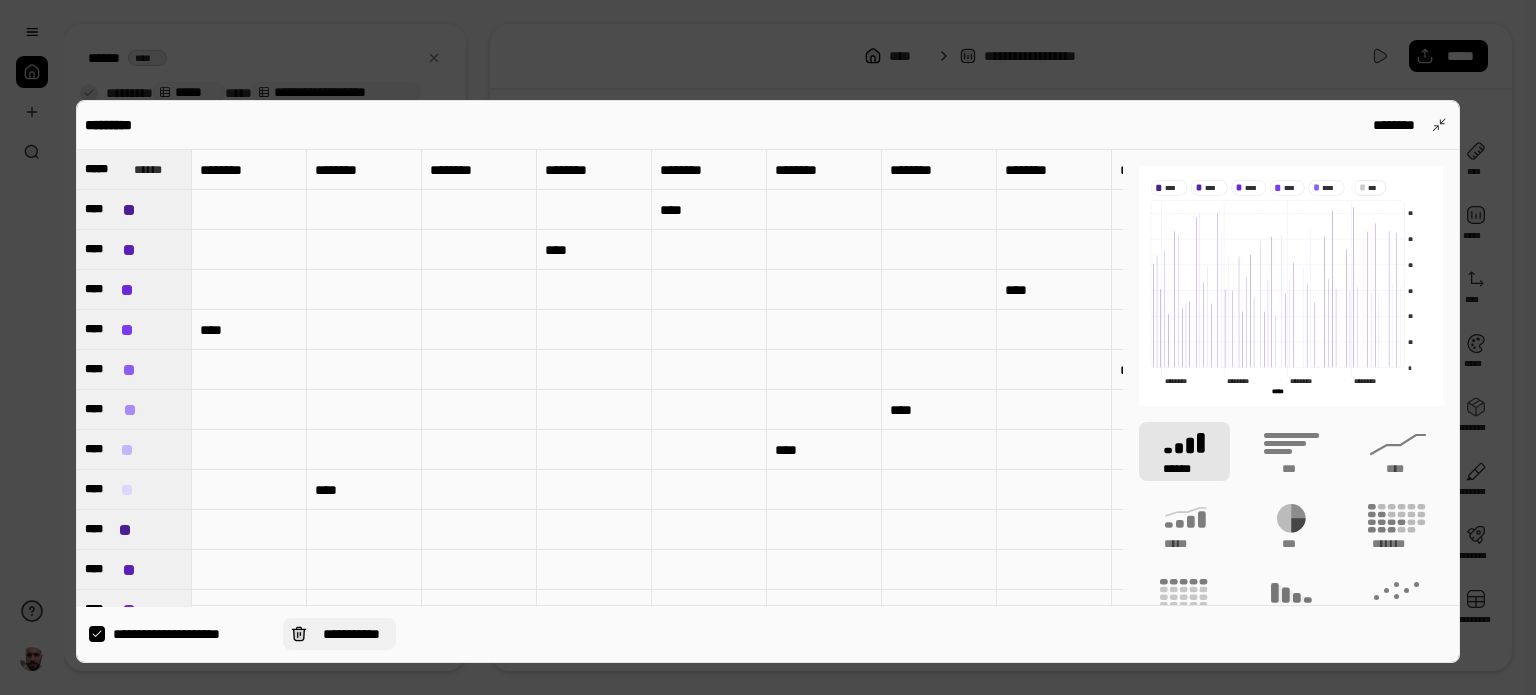 click on "**********" at bounding box center (351, 634) 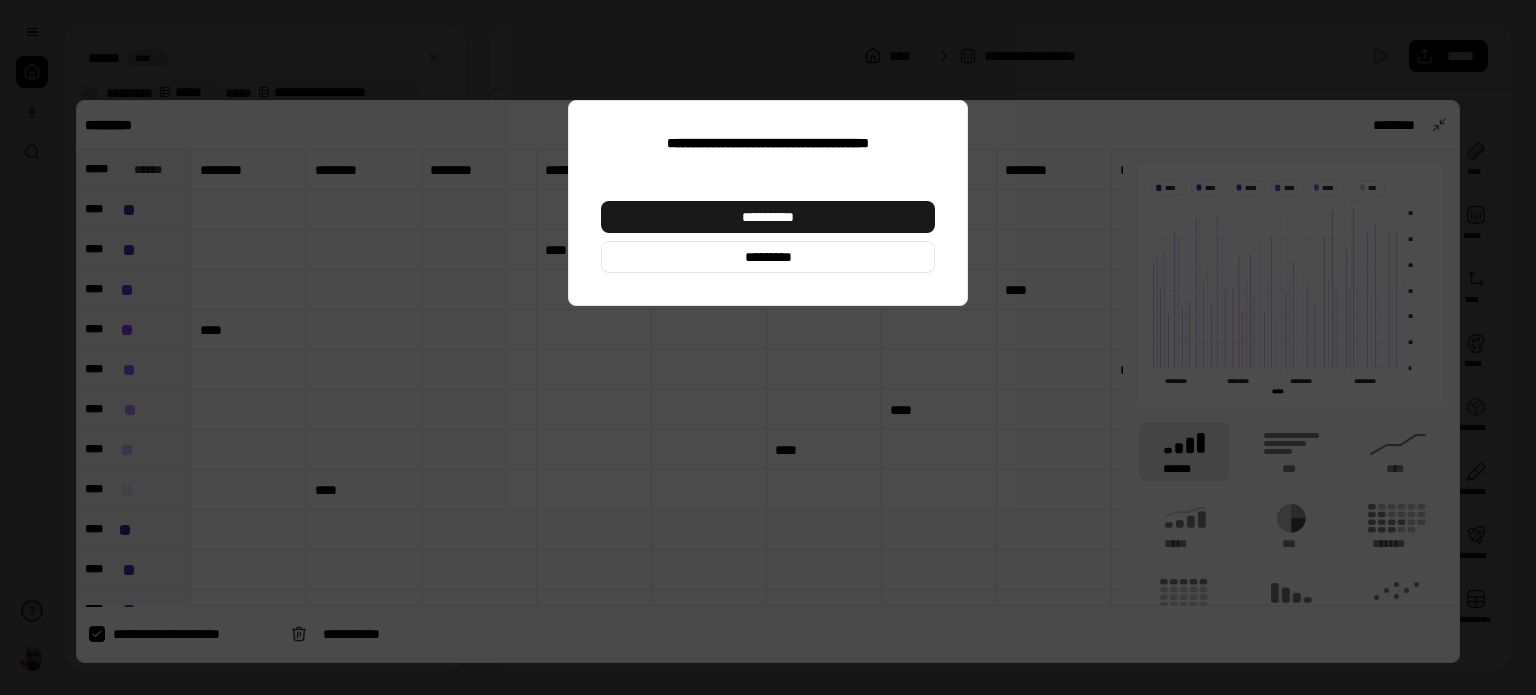 click on "**********" at bounding box center [768, 217] 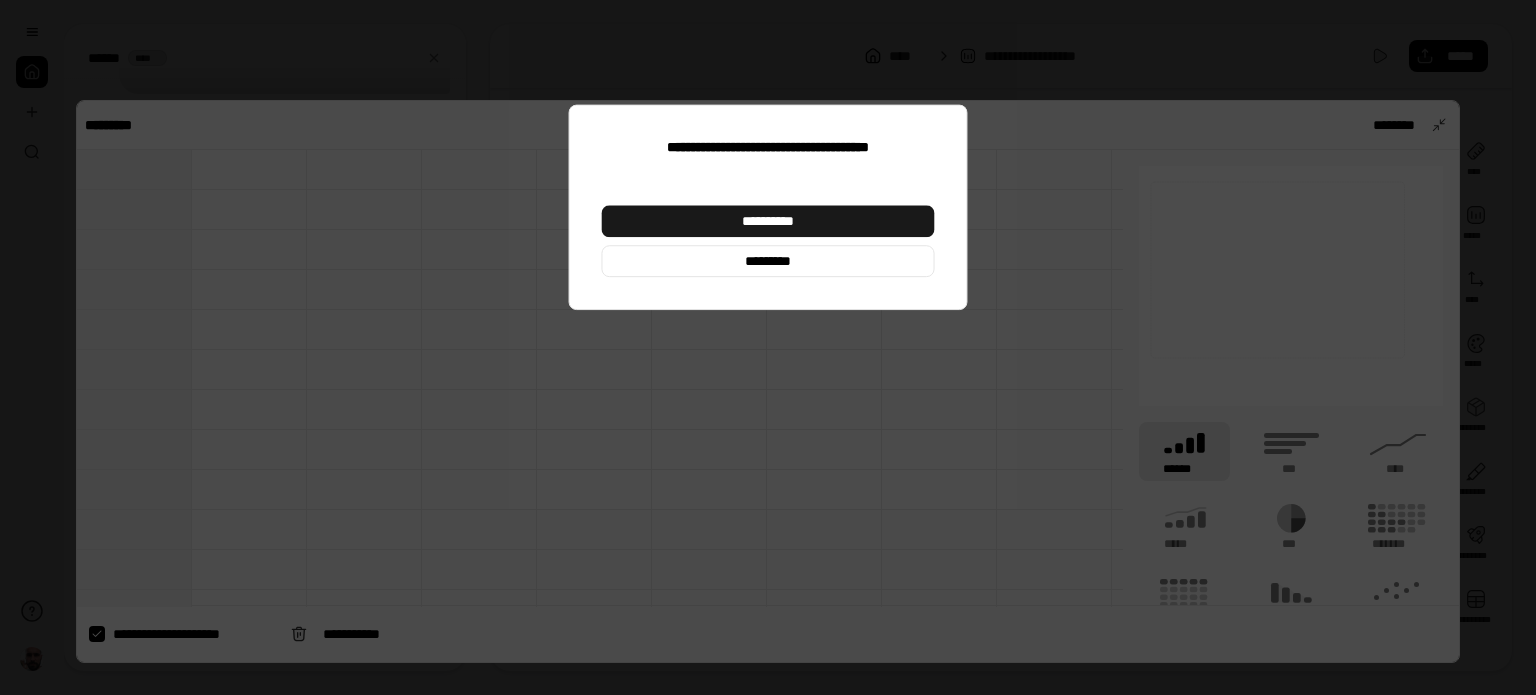 type 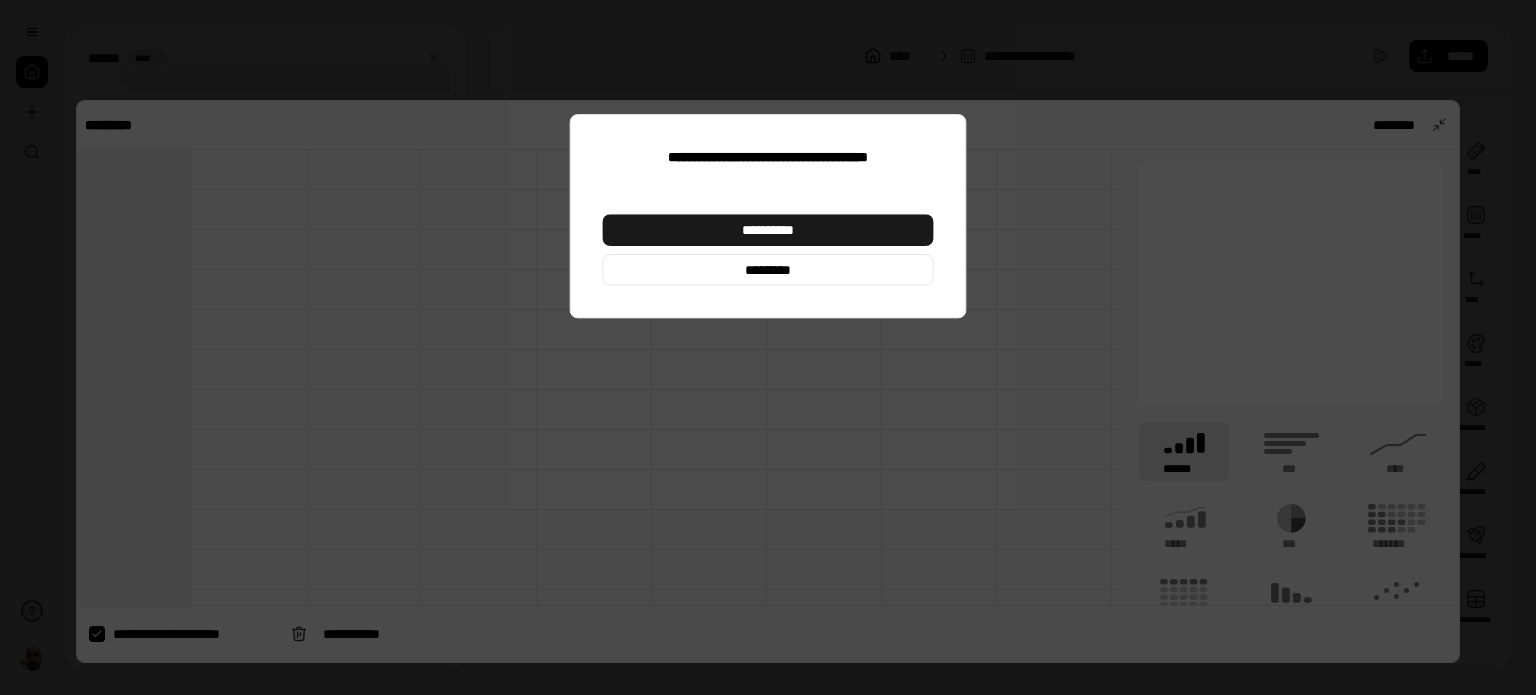 scroll, scrollTop: 577, scrollLeft: 0, axis: vertical 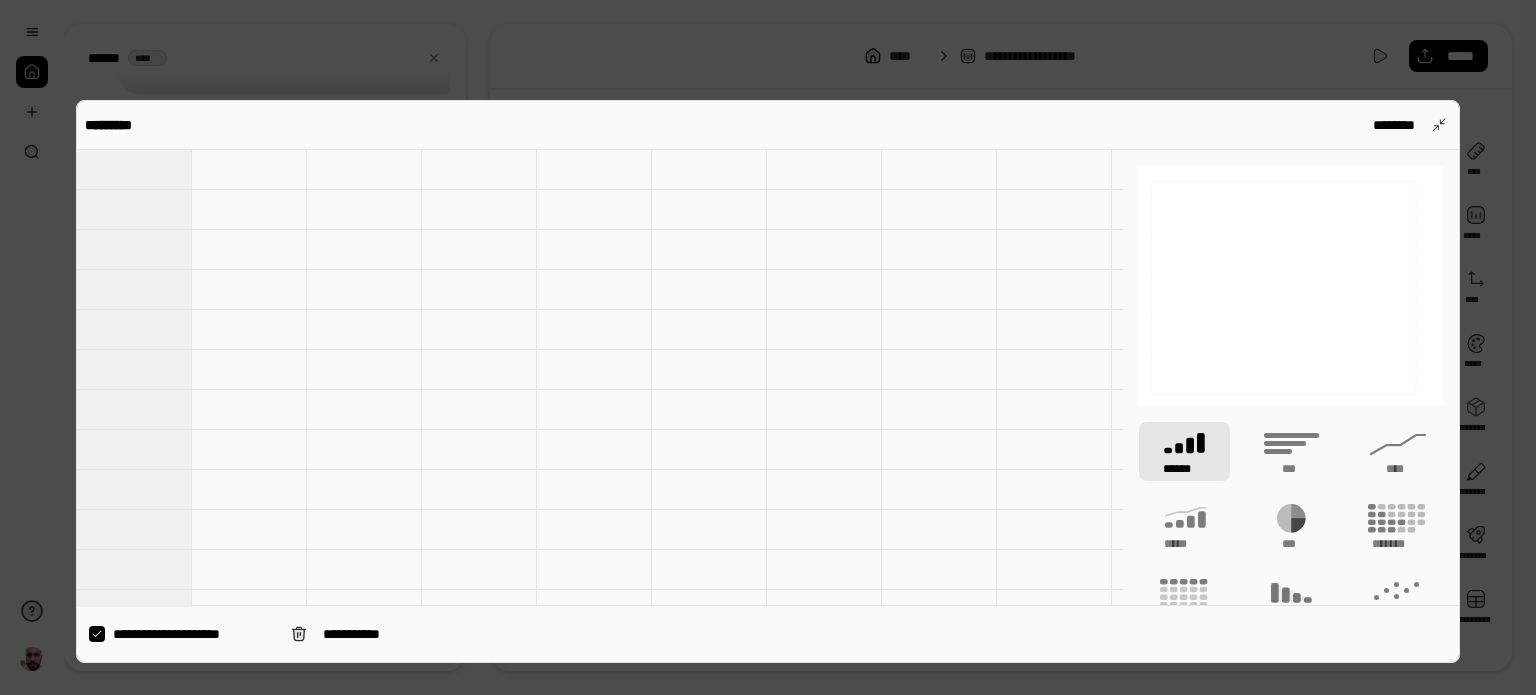 click 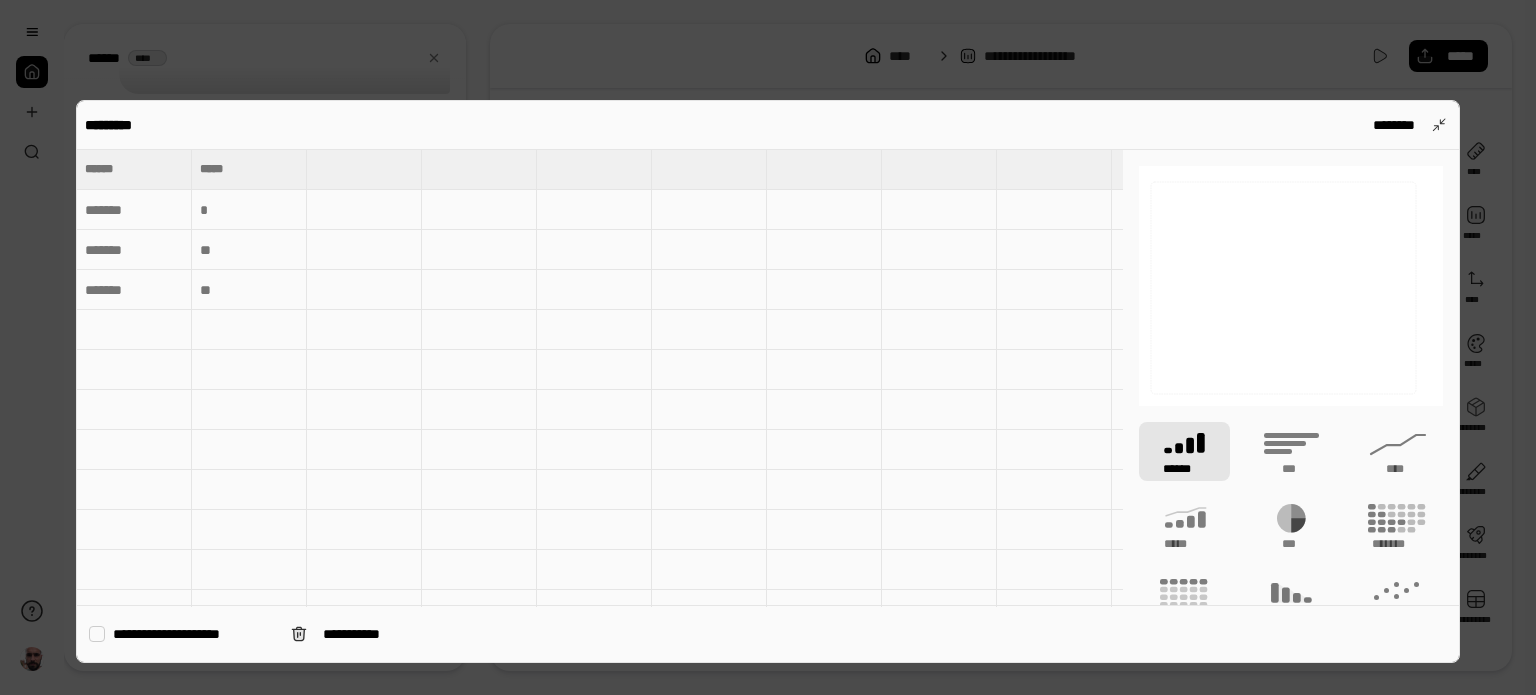 click at bounding box center [97, 634] 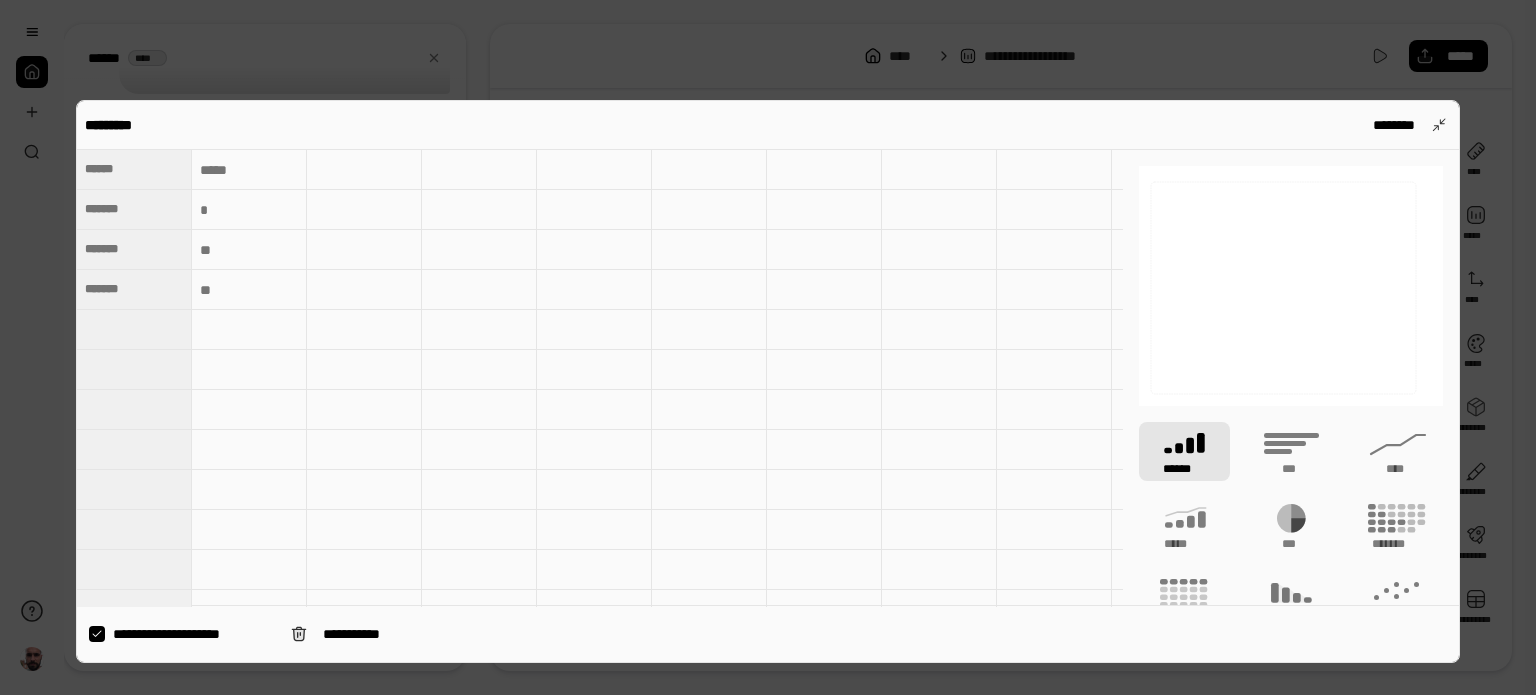 click 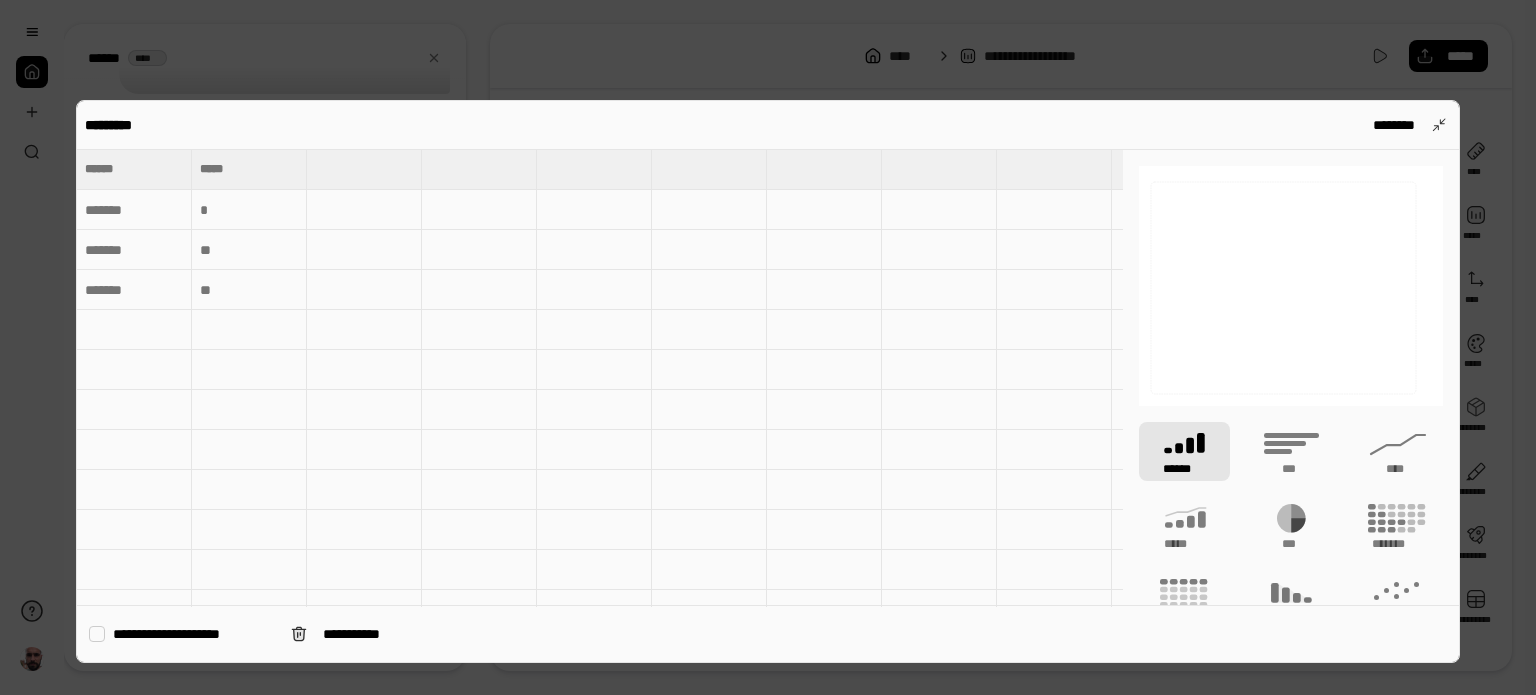 click at bounding box center (97, 634) 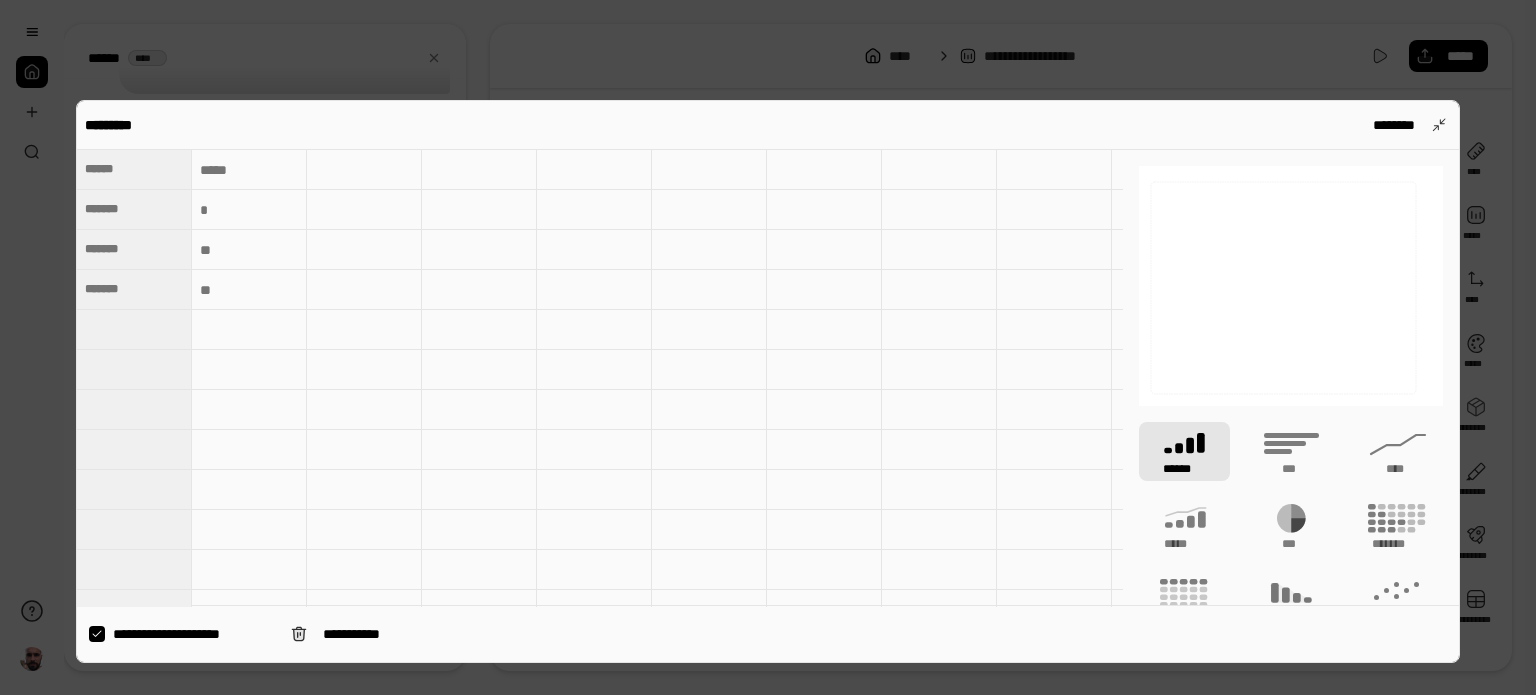 click 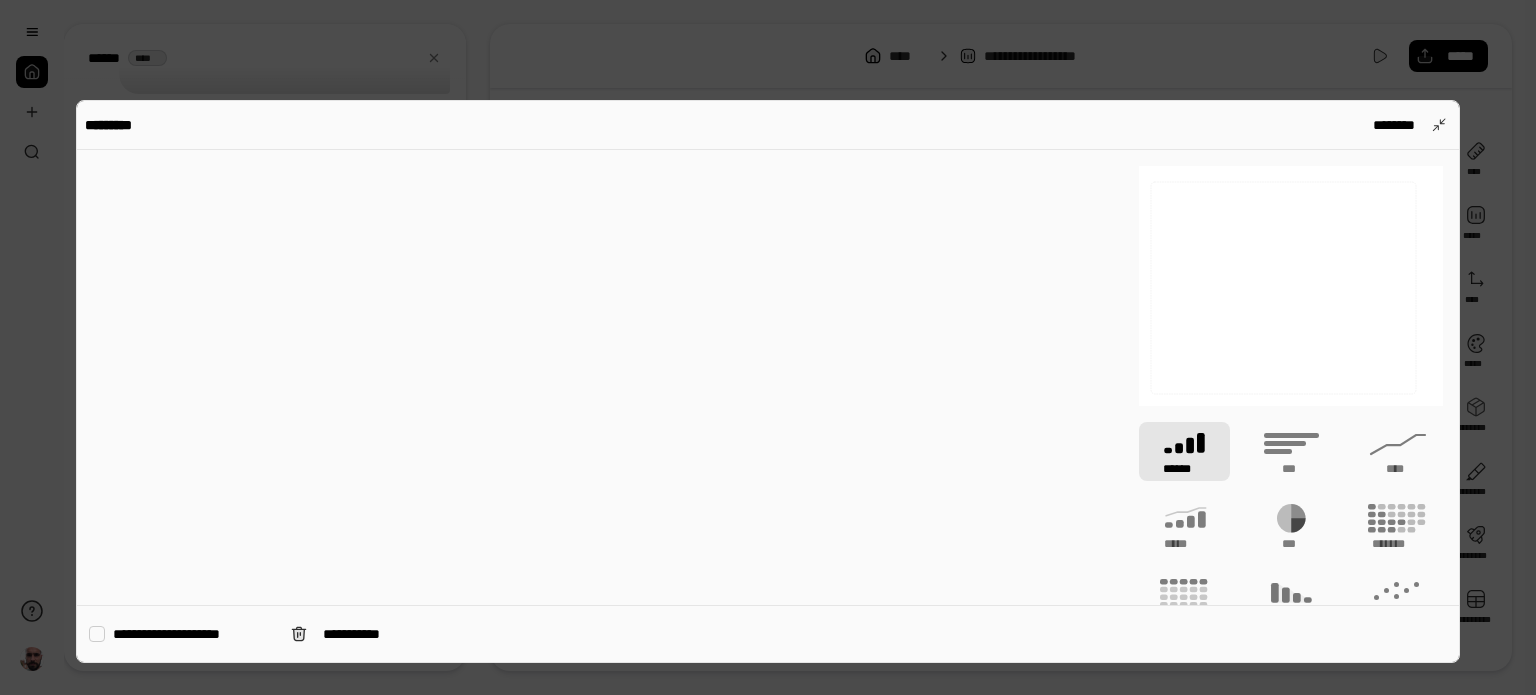 scroll, scrollTop: 0, scrollLeft: 0, axis: both 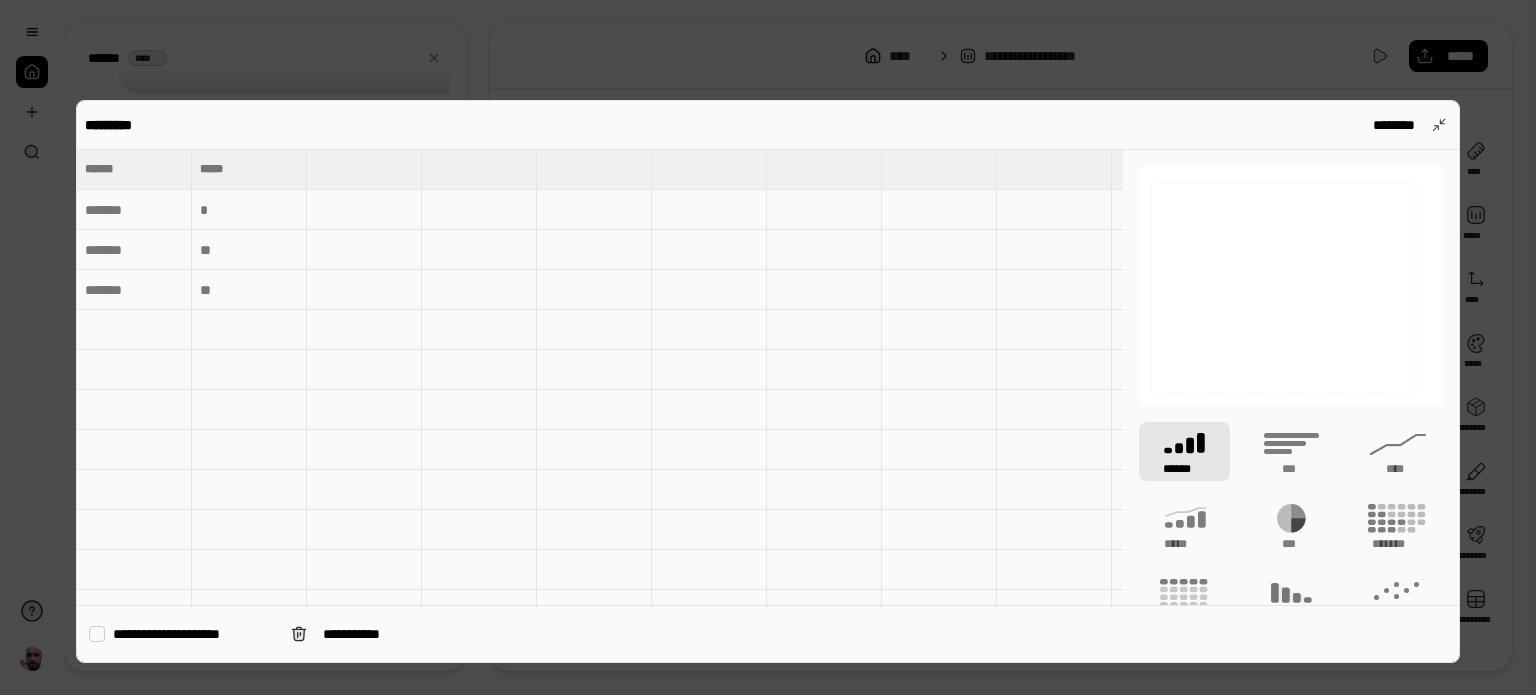 click at bounding box center (134, 210) 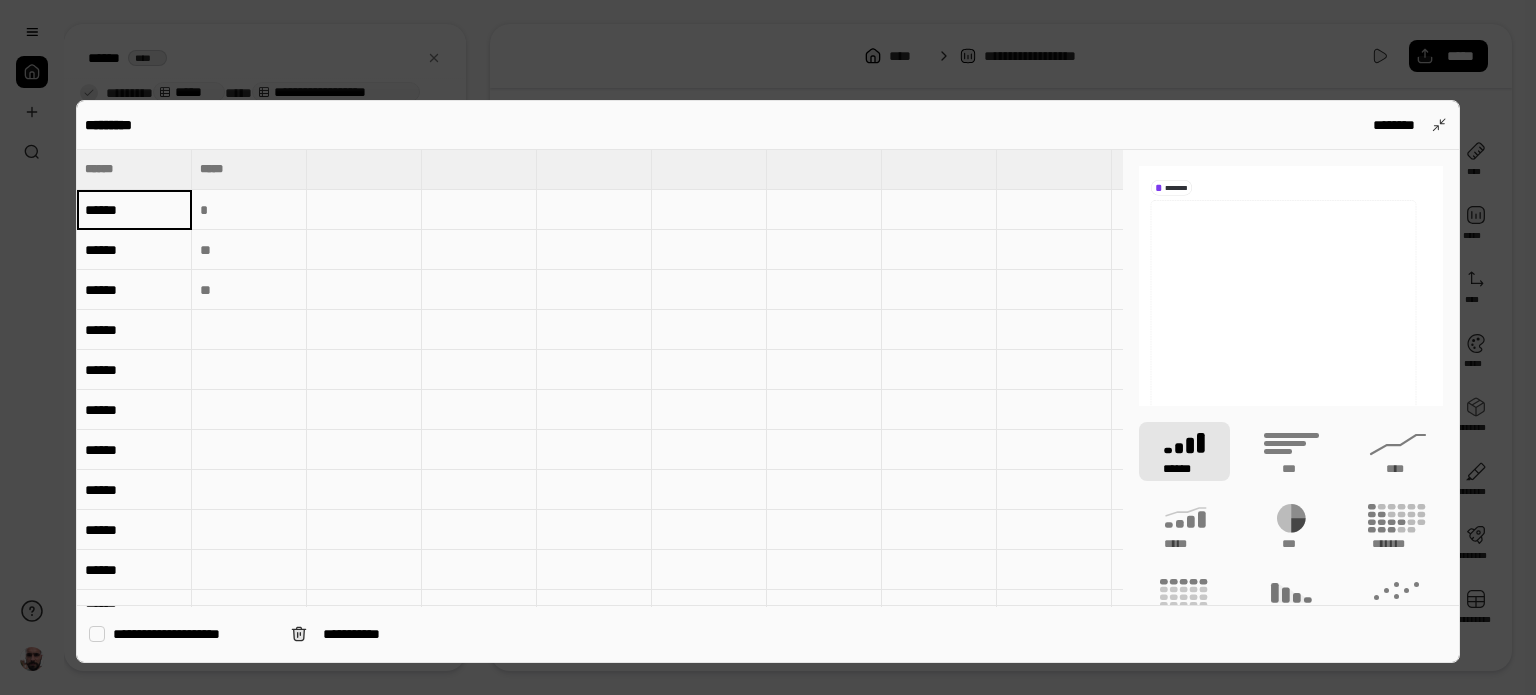 type on "******" 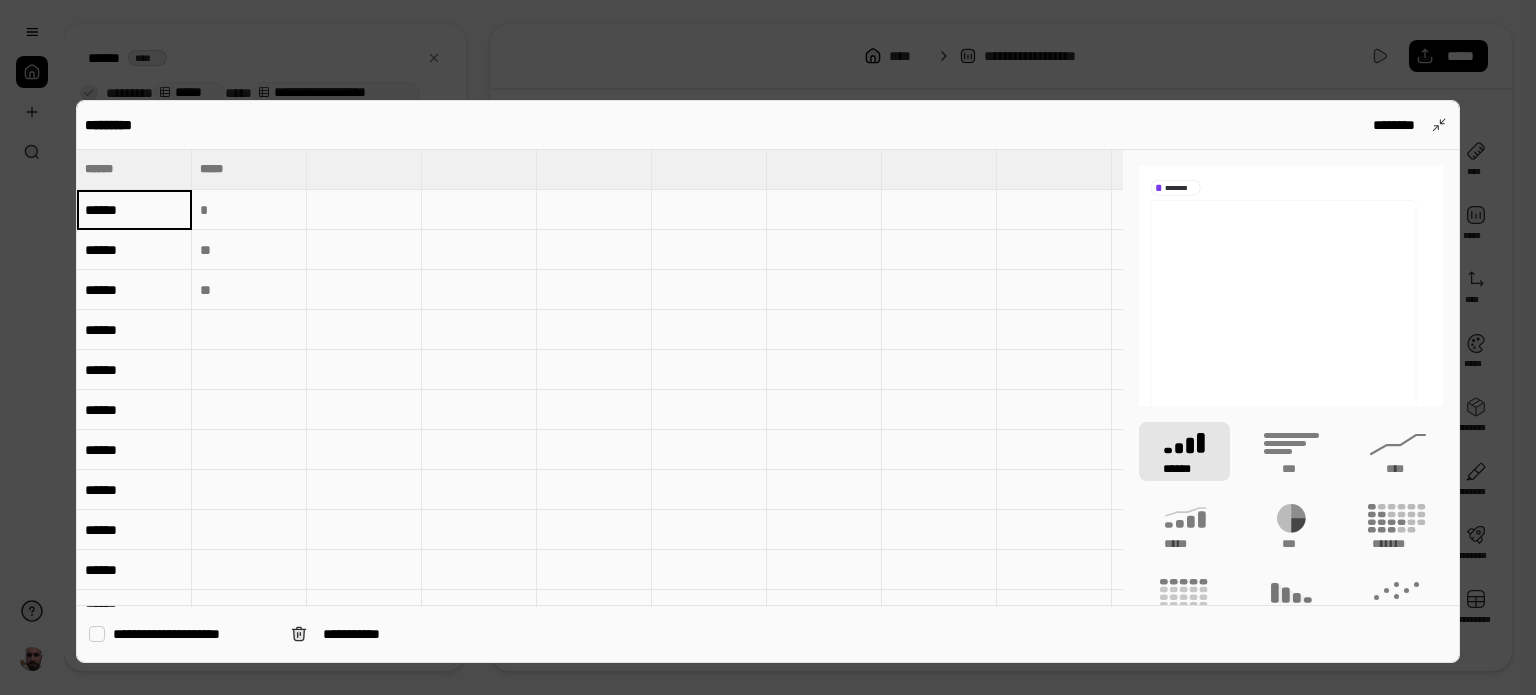 scroll, scrollTop: 612, scrollLeft: 0, axis: vertical 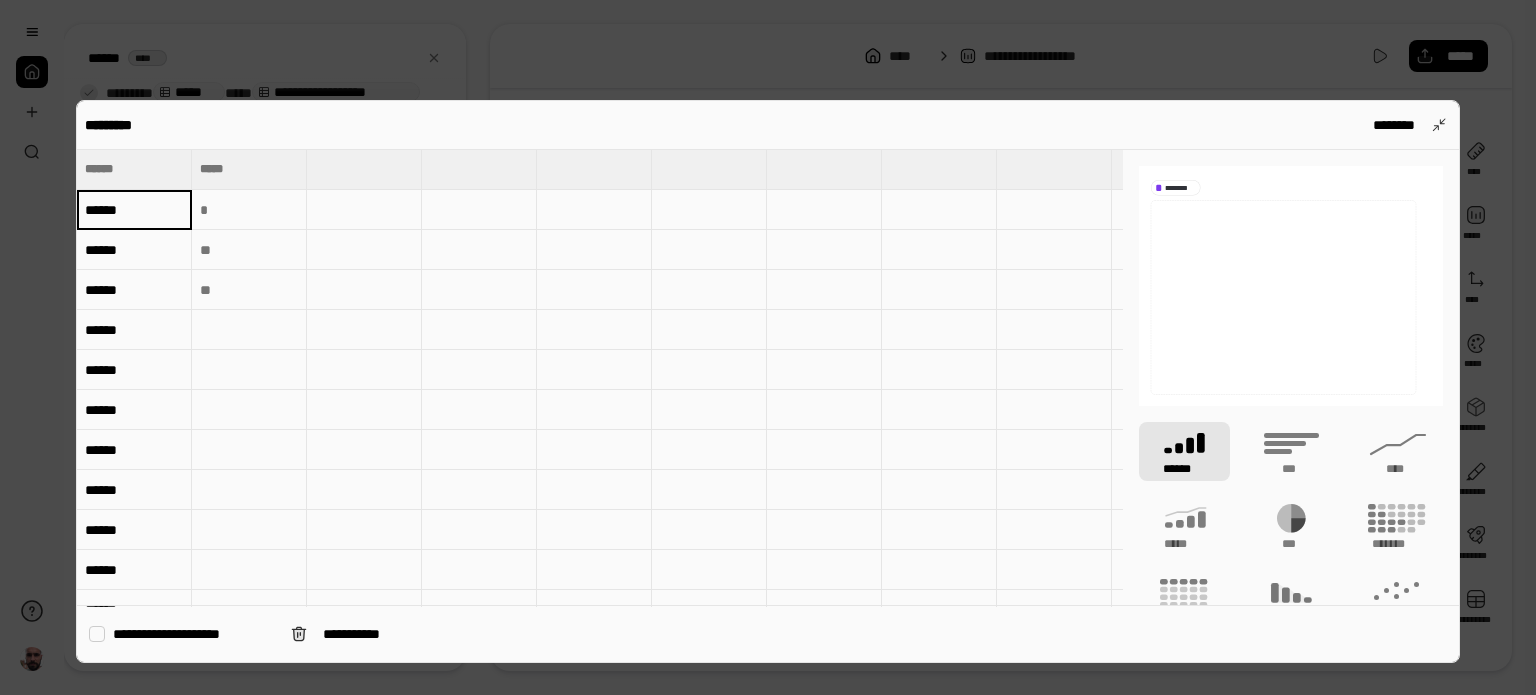 click at bounding box center [594, 450] 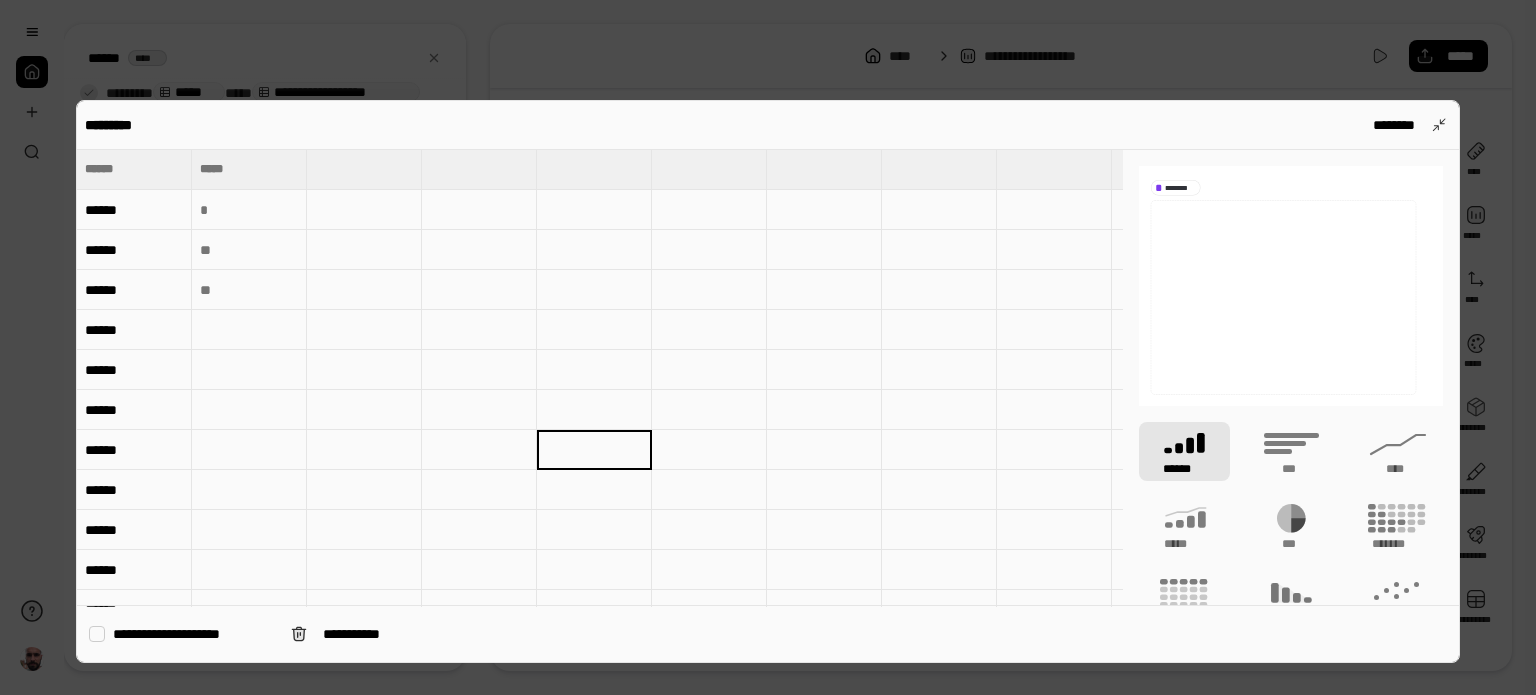 click at bounding box center [249, 210] 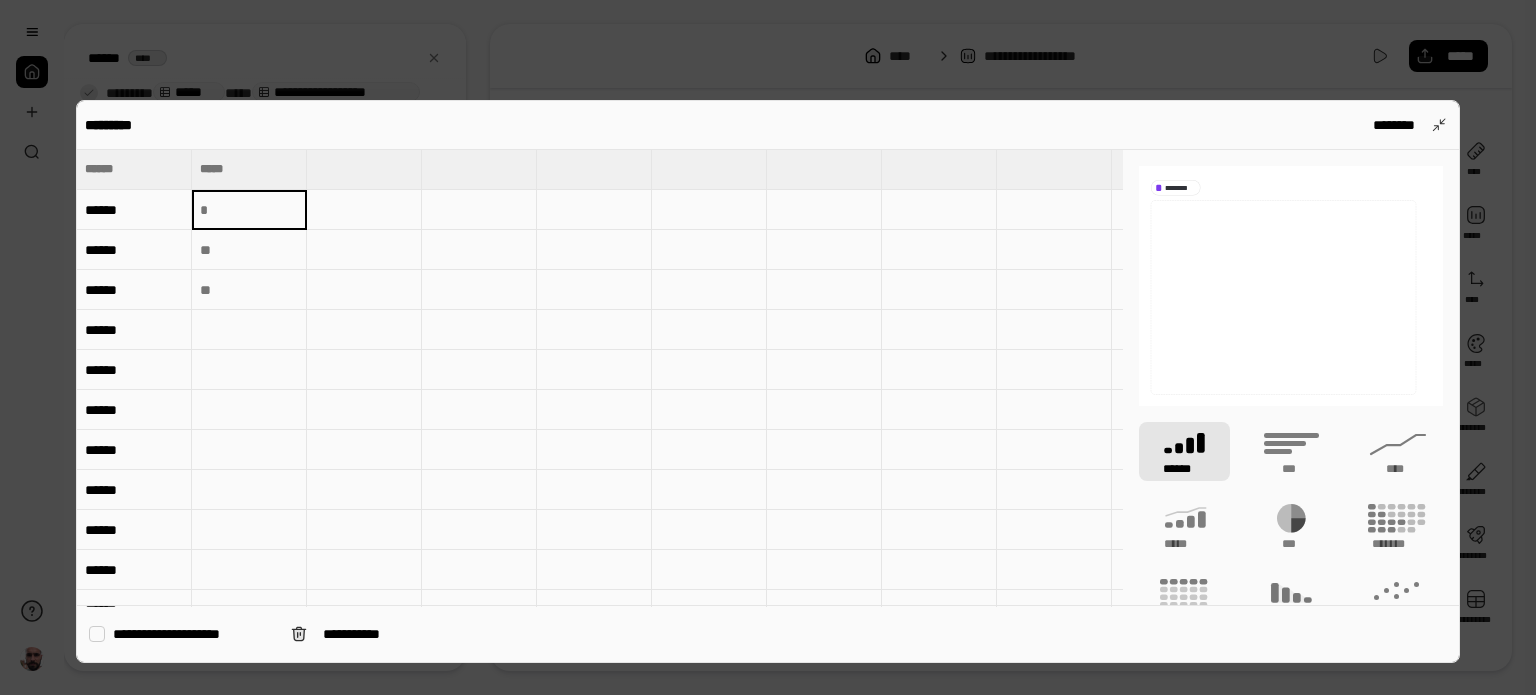 type on "*****" 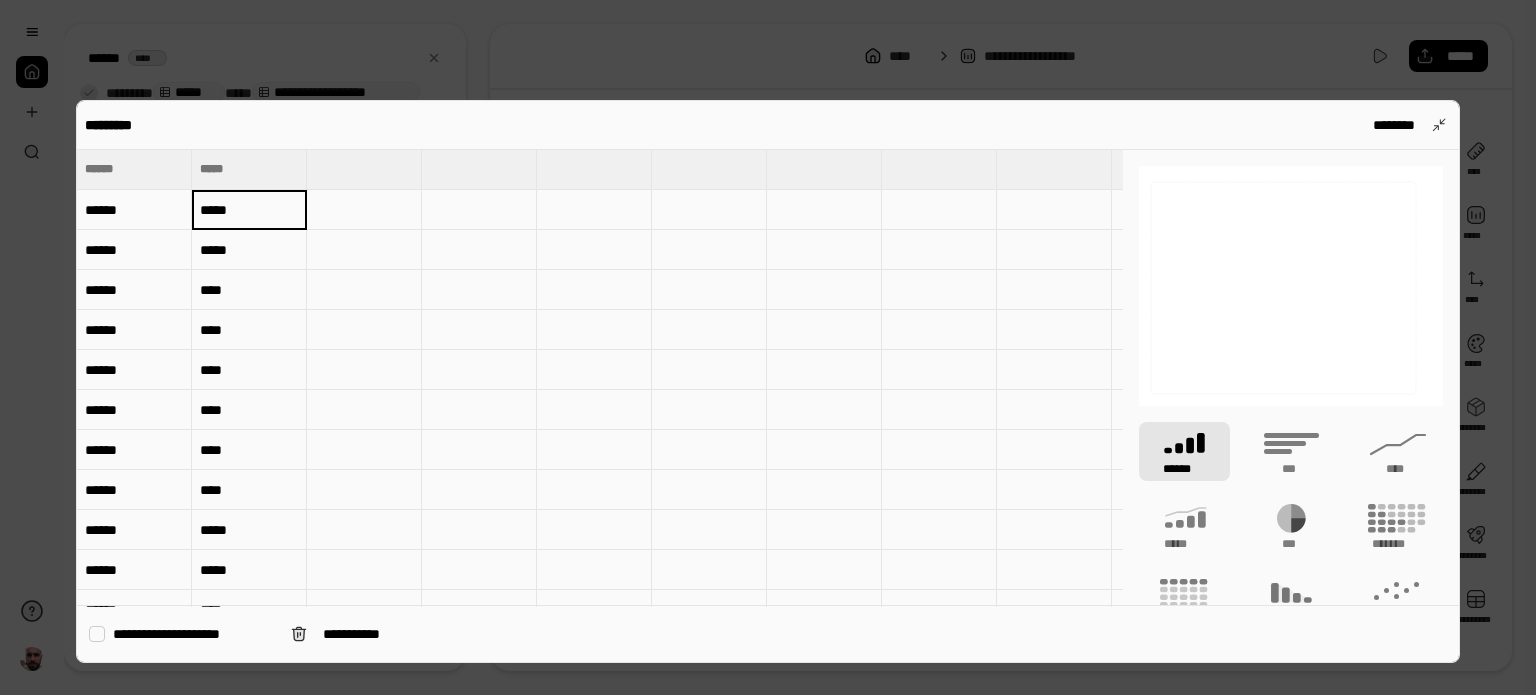 click at bounding box center (479, 410) 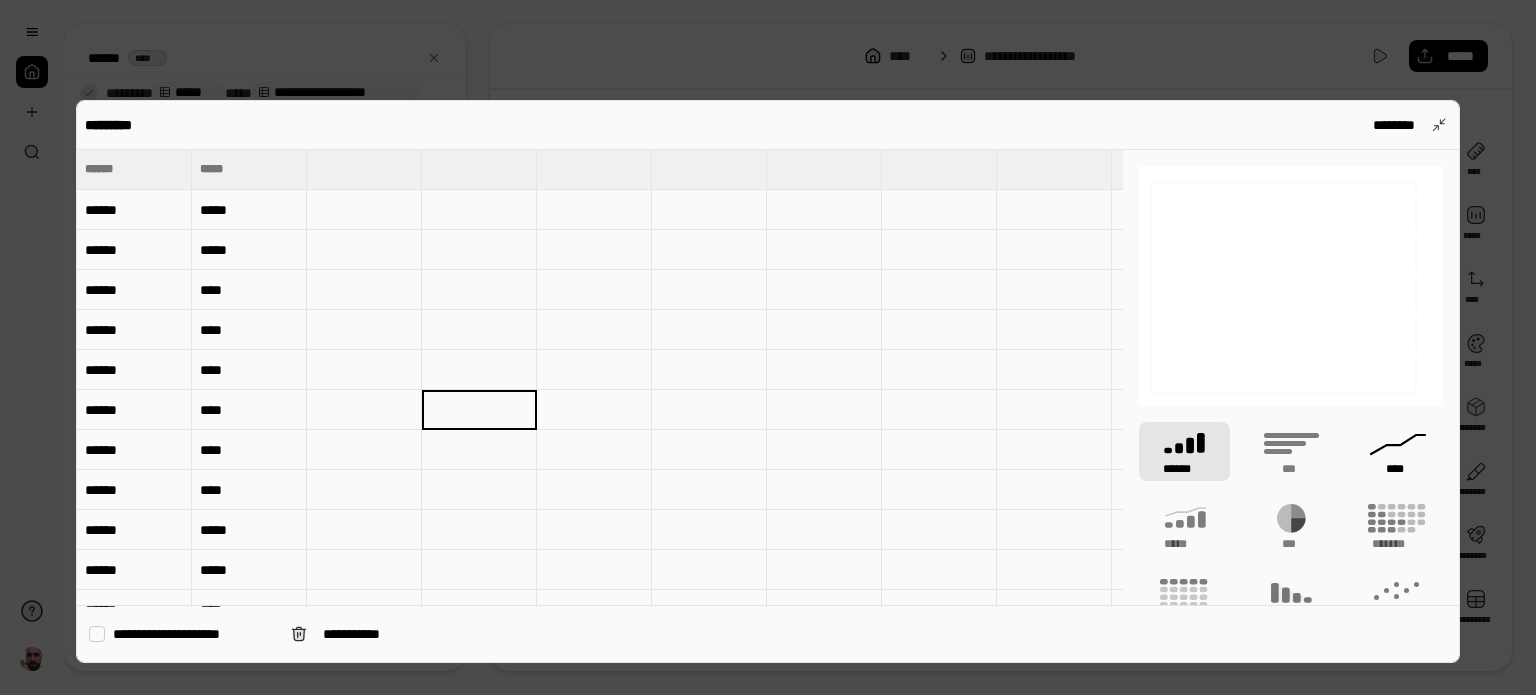 click 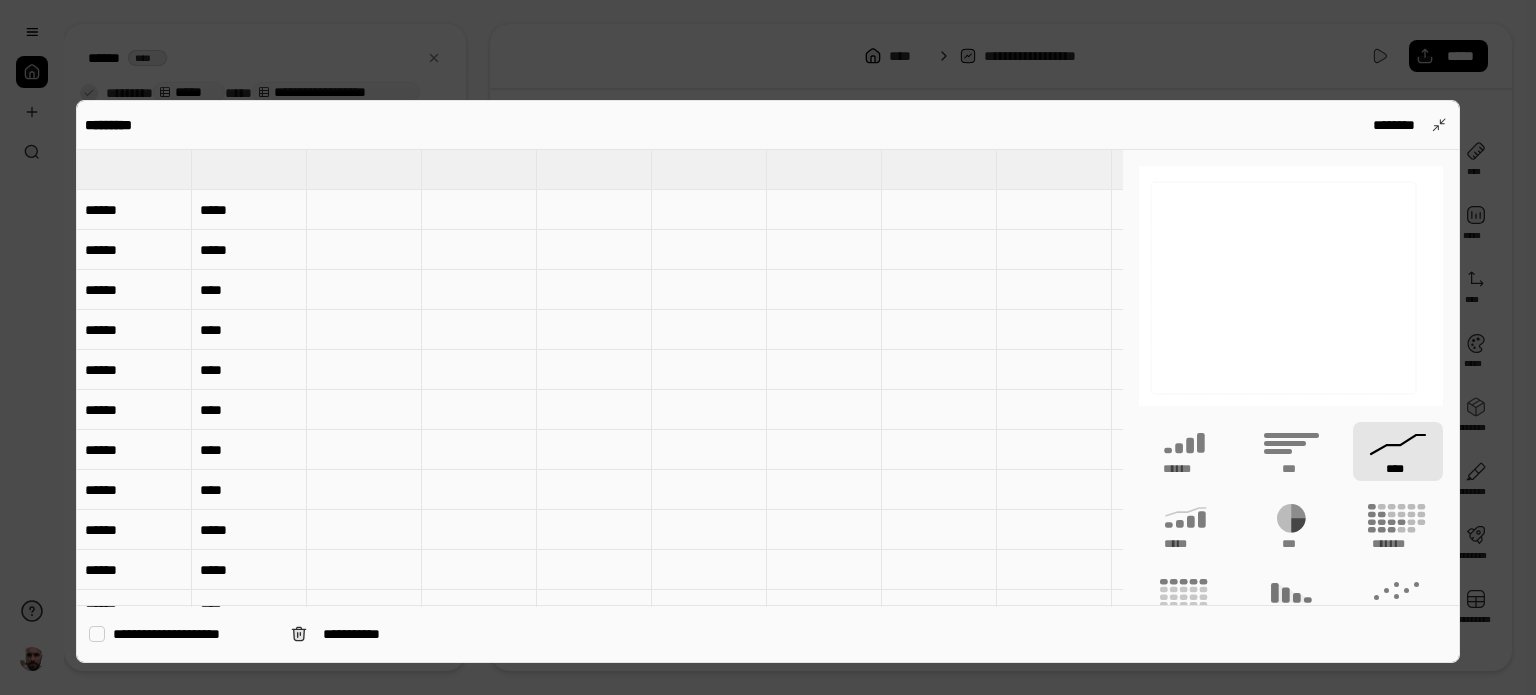click at bounding box center [768, 347] 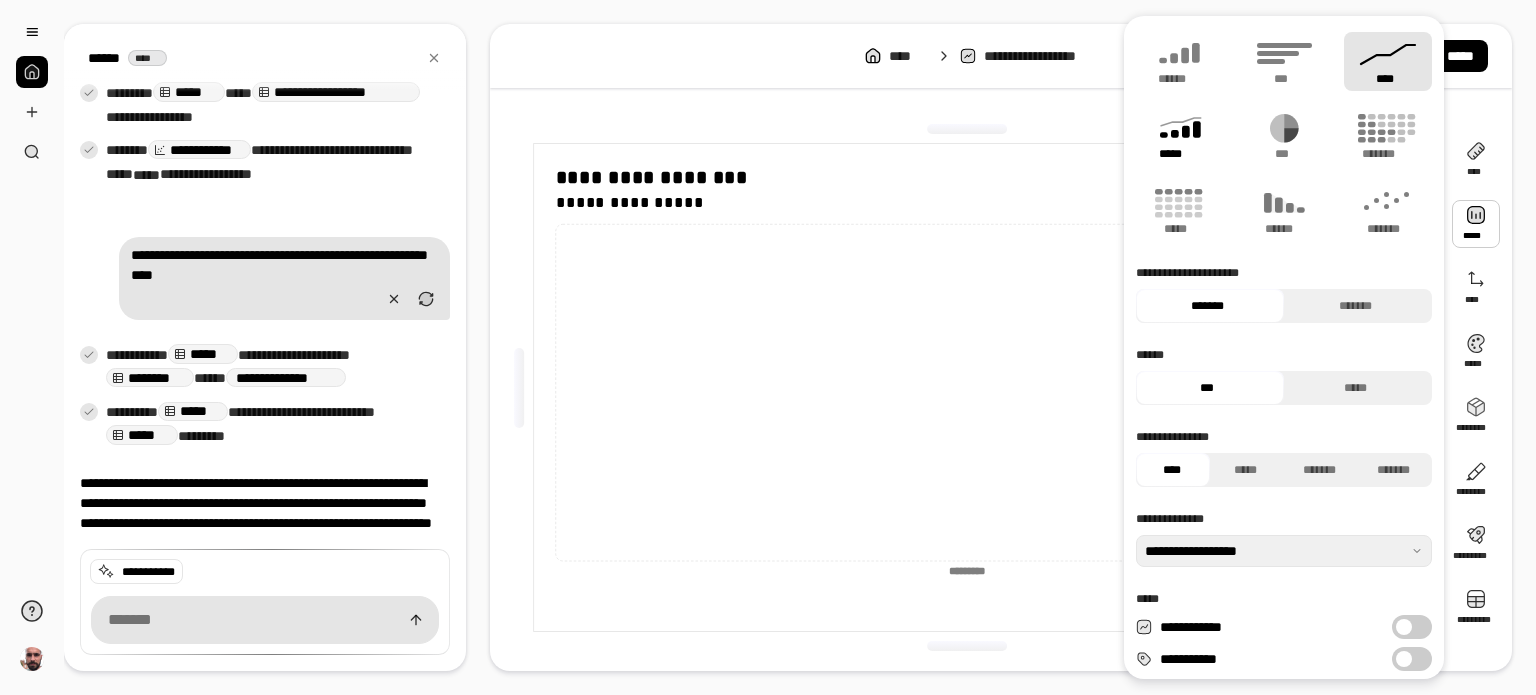 click on "*****" at bounding box center (1179, 154) 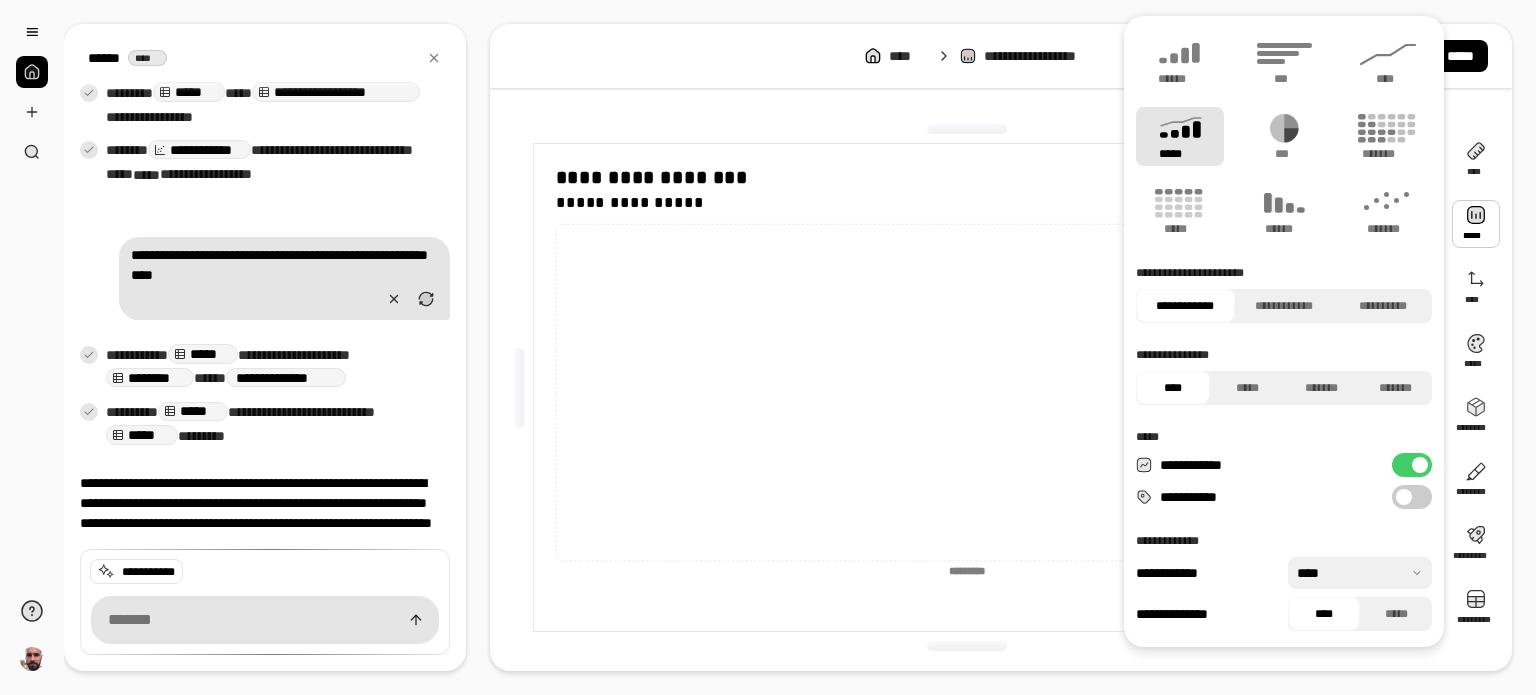 click 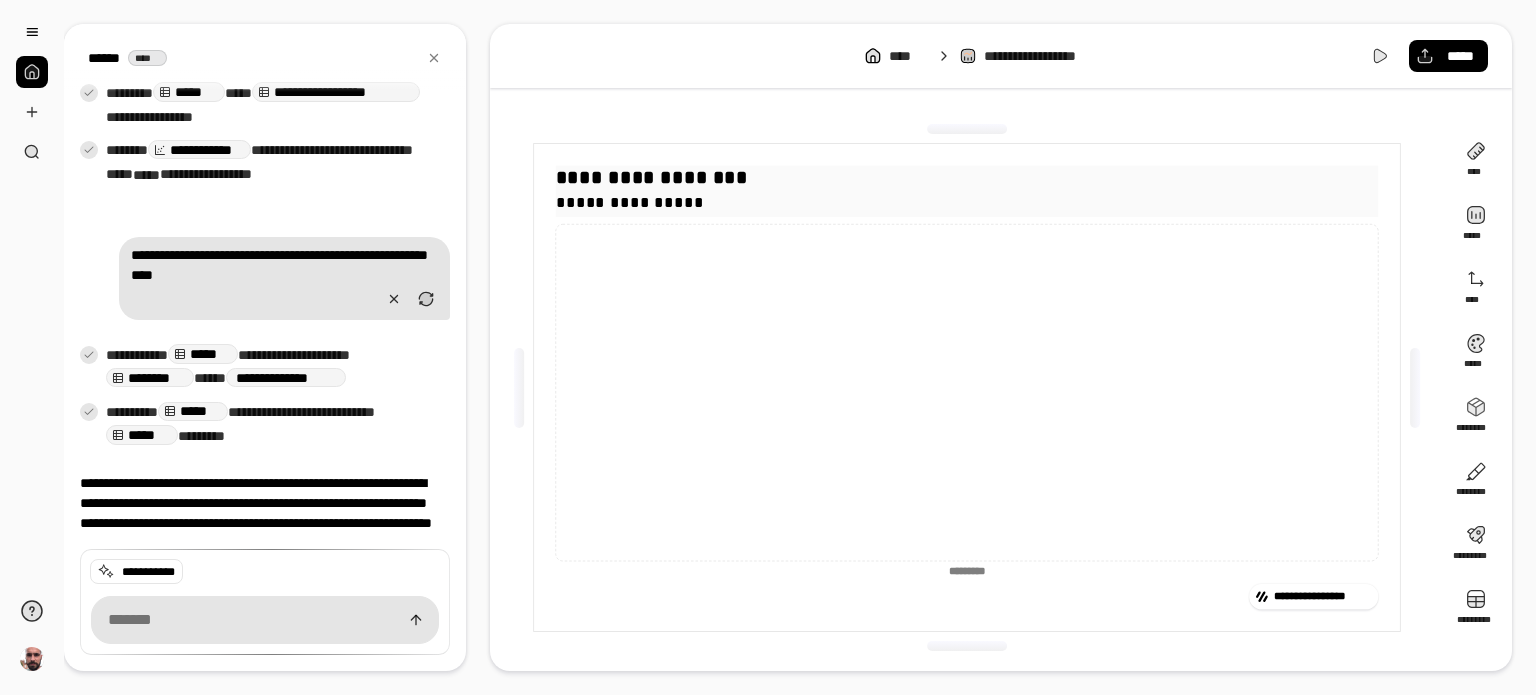click on "**********" at bounding box center (967, 178) 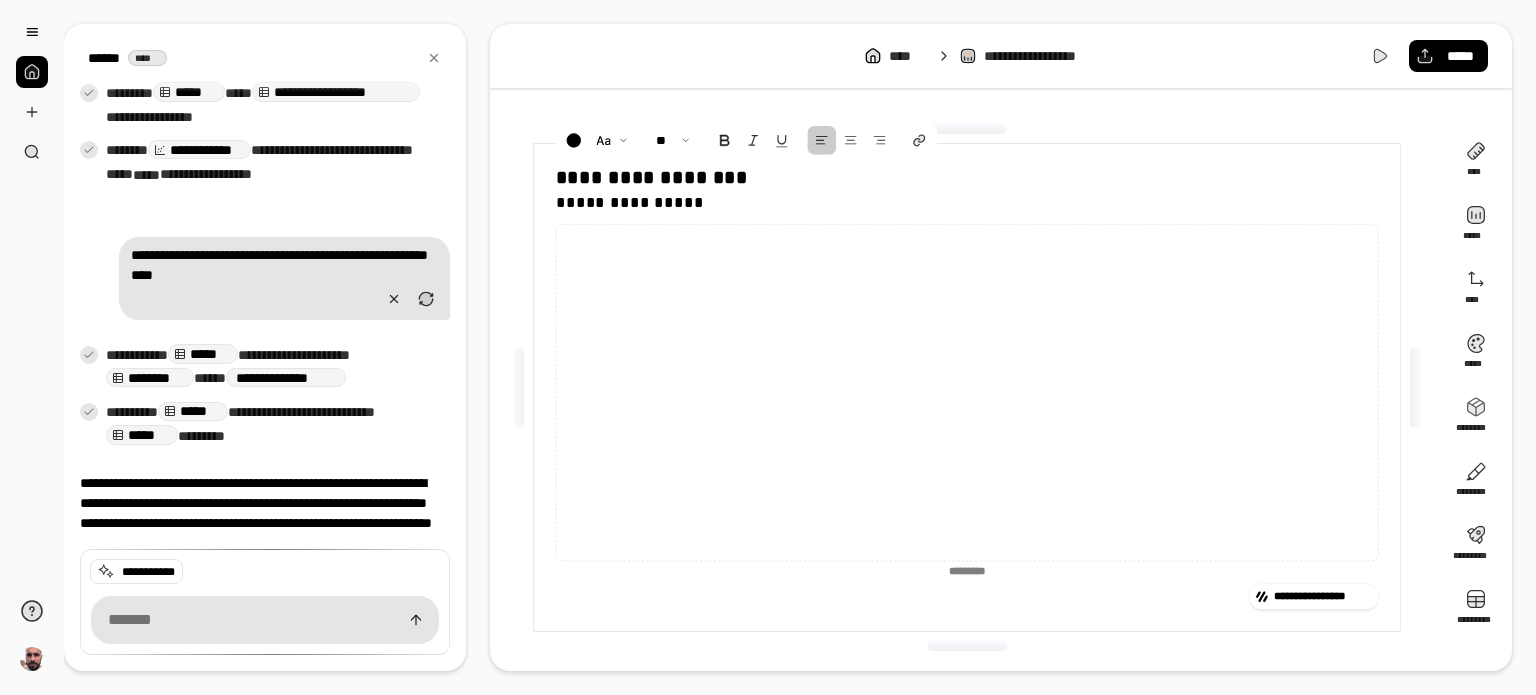 click 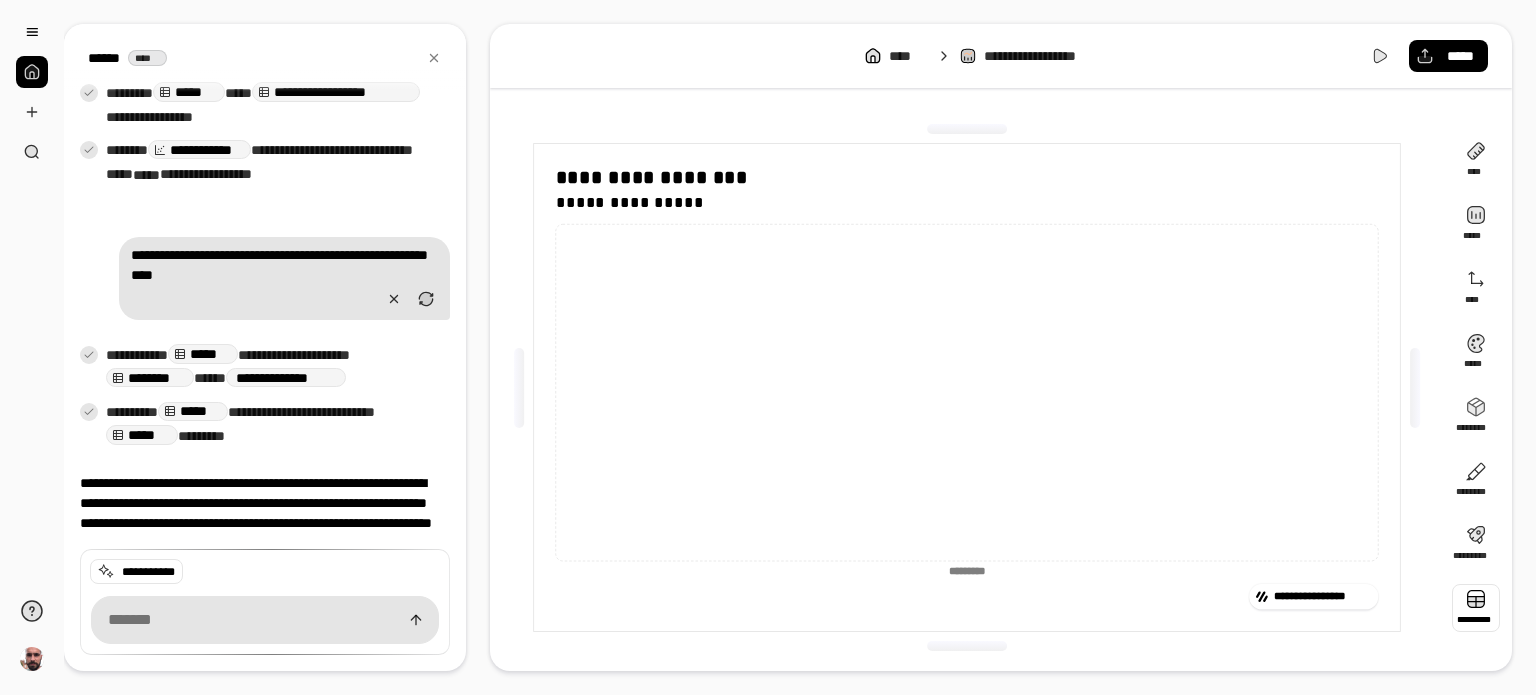click at bounding box center (1476, 608) 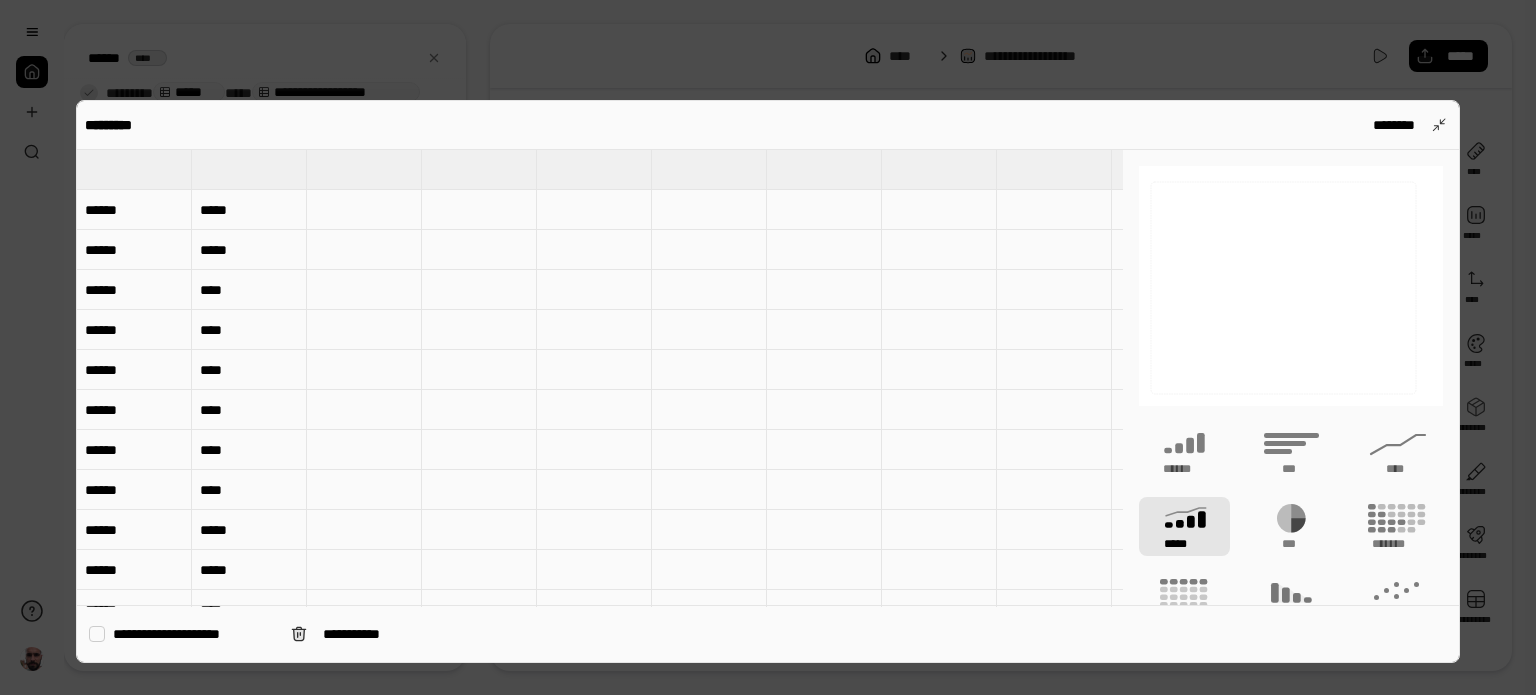 click at bounding box center (134, 169) 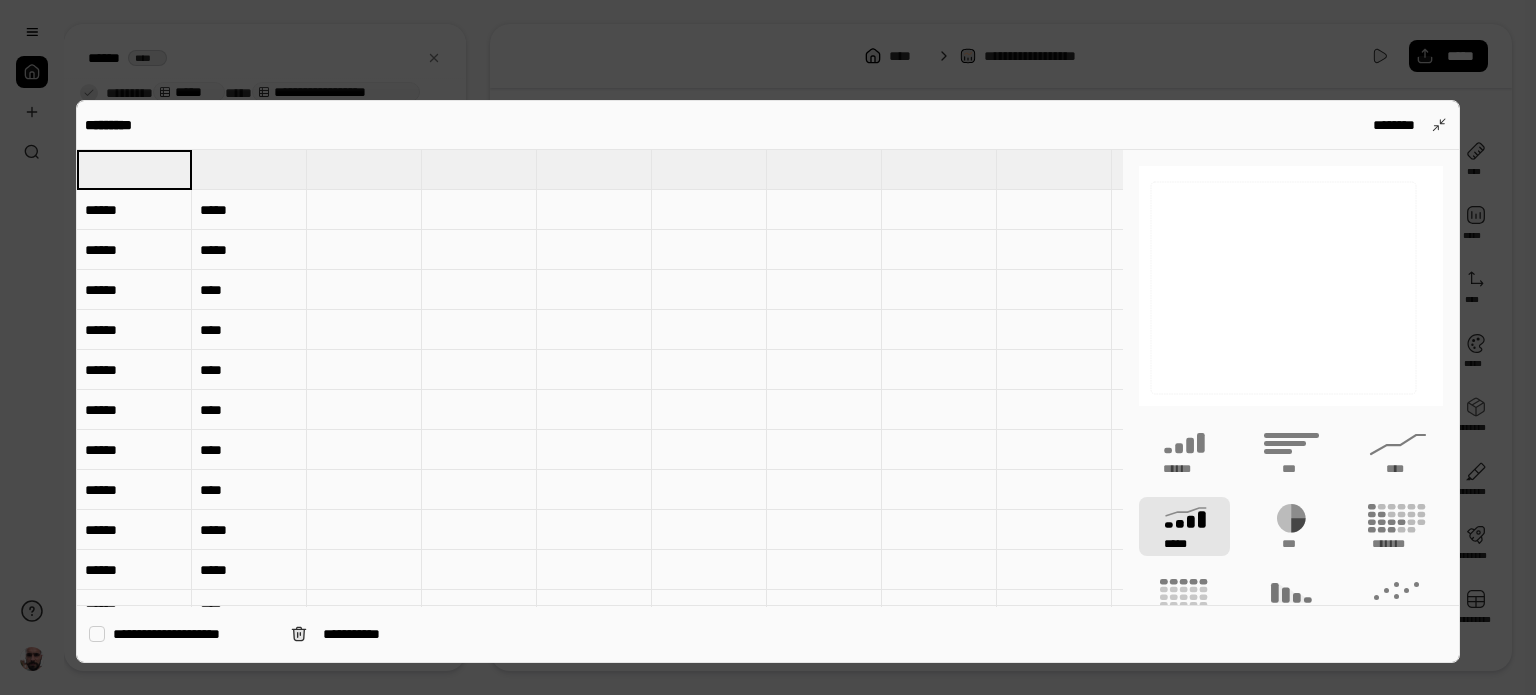 click at bounding box center (249, 169) 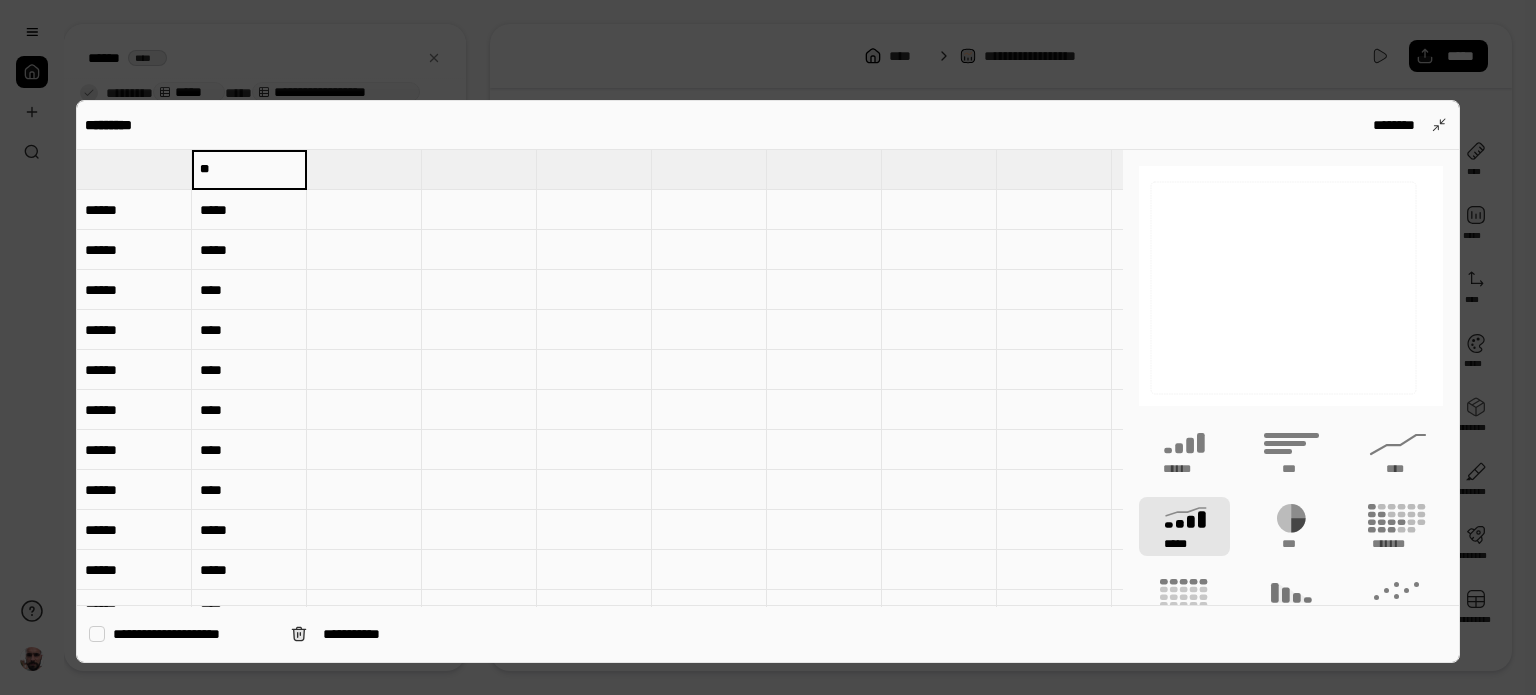 type on "*" 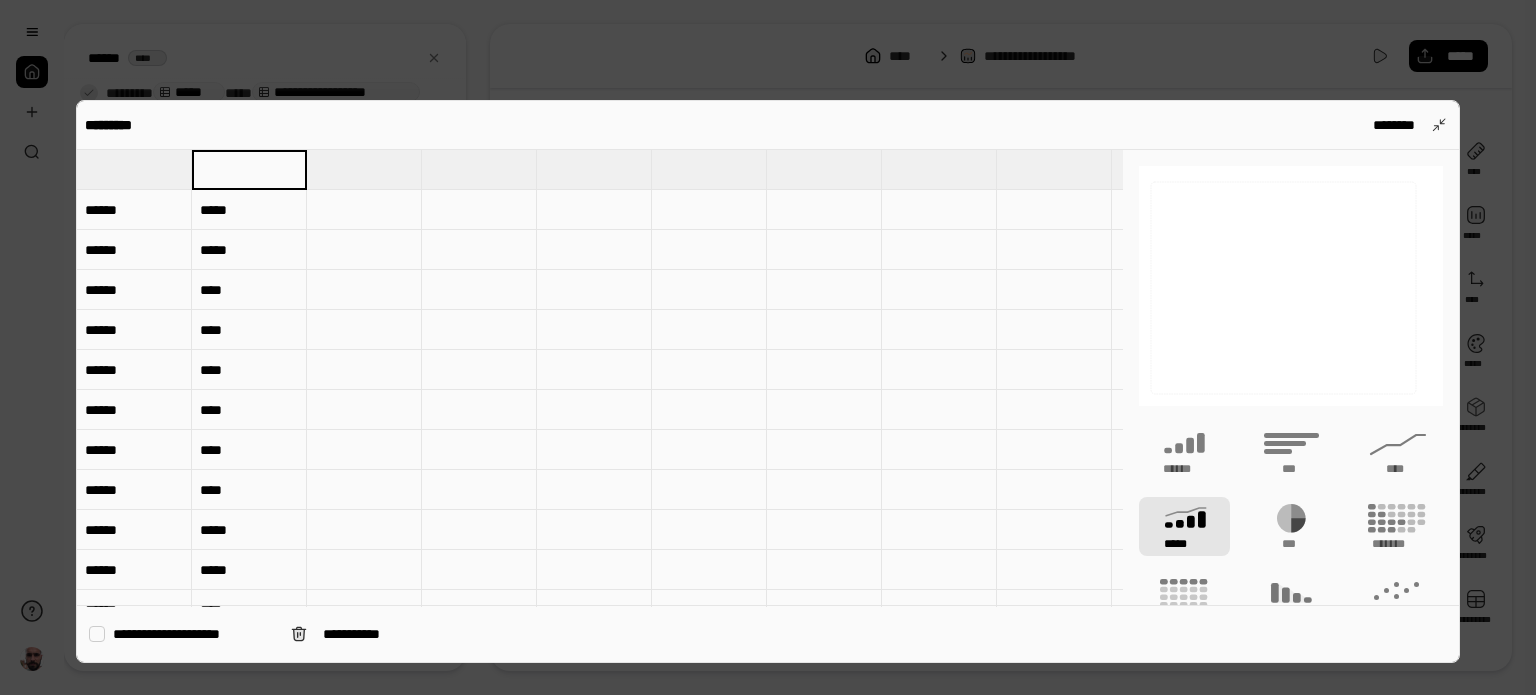 paste on "**********" 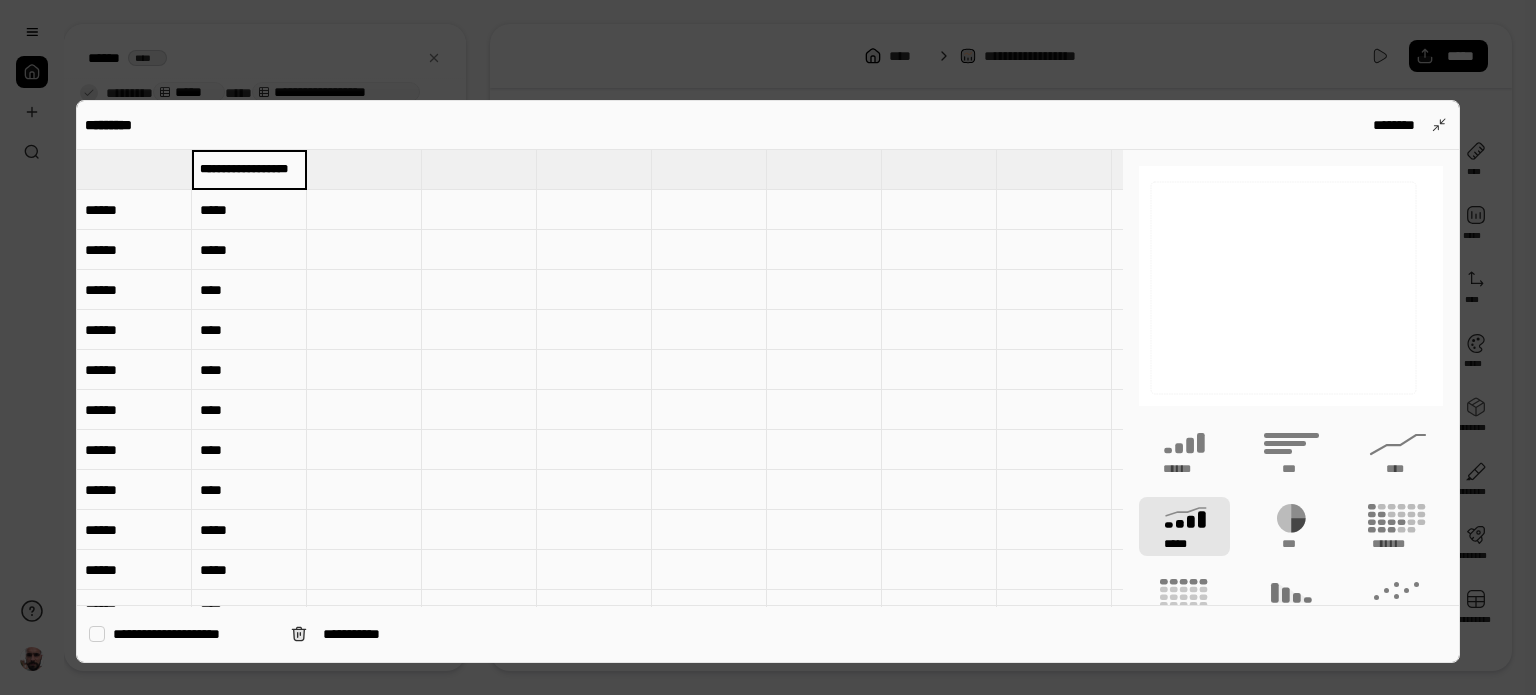 type 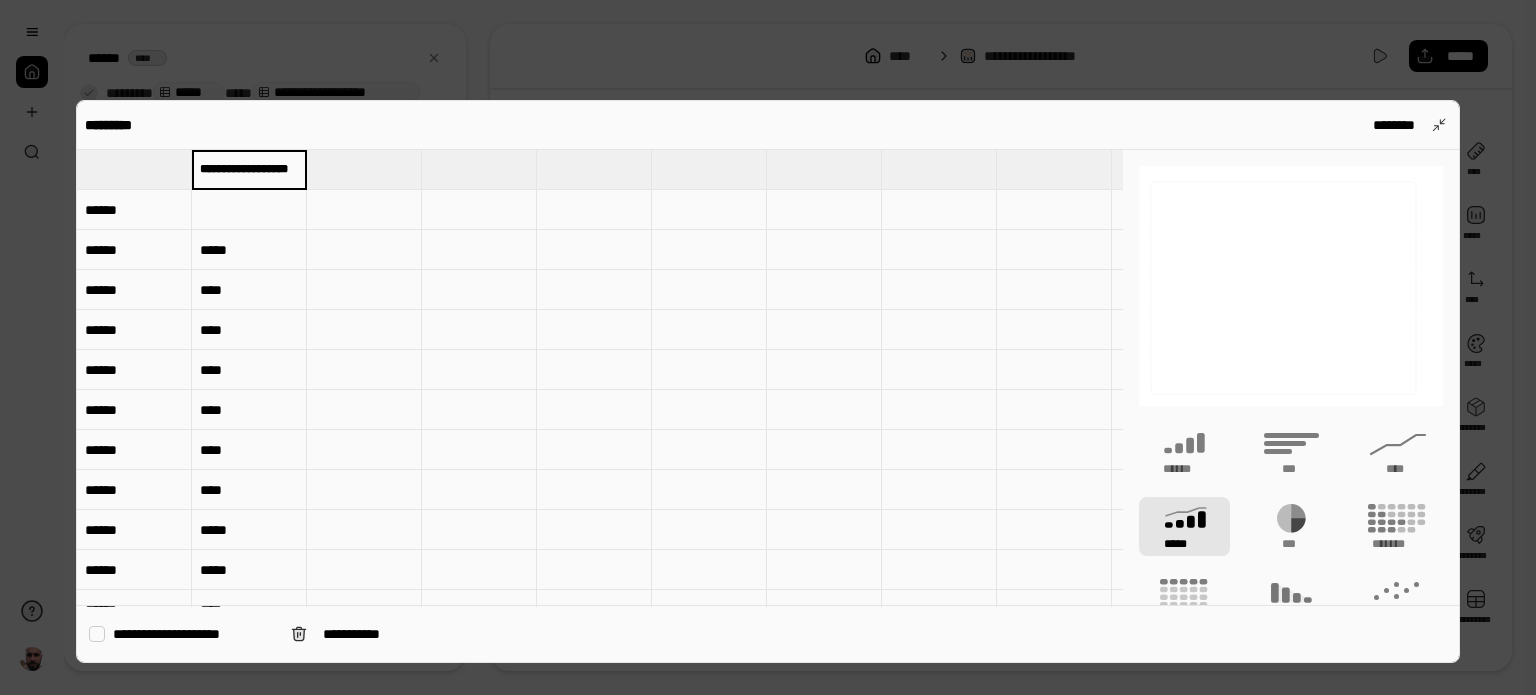 click at bounding box center (479, 370) 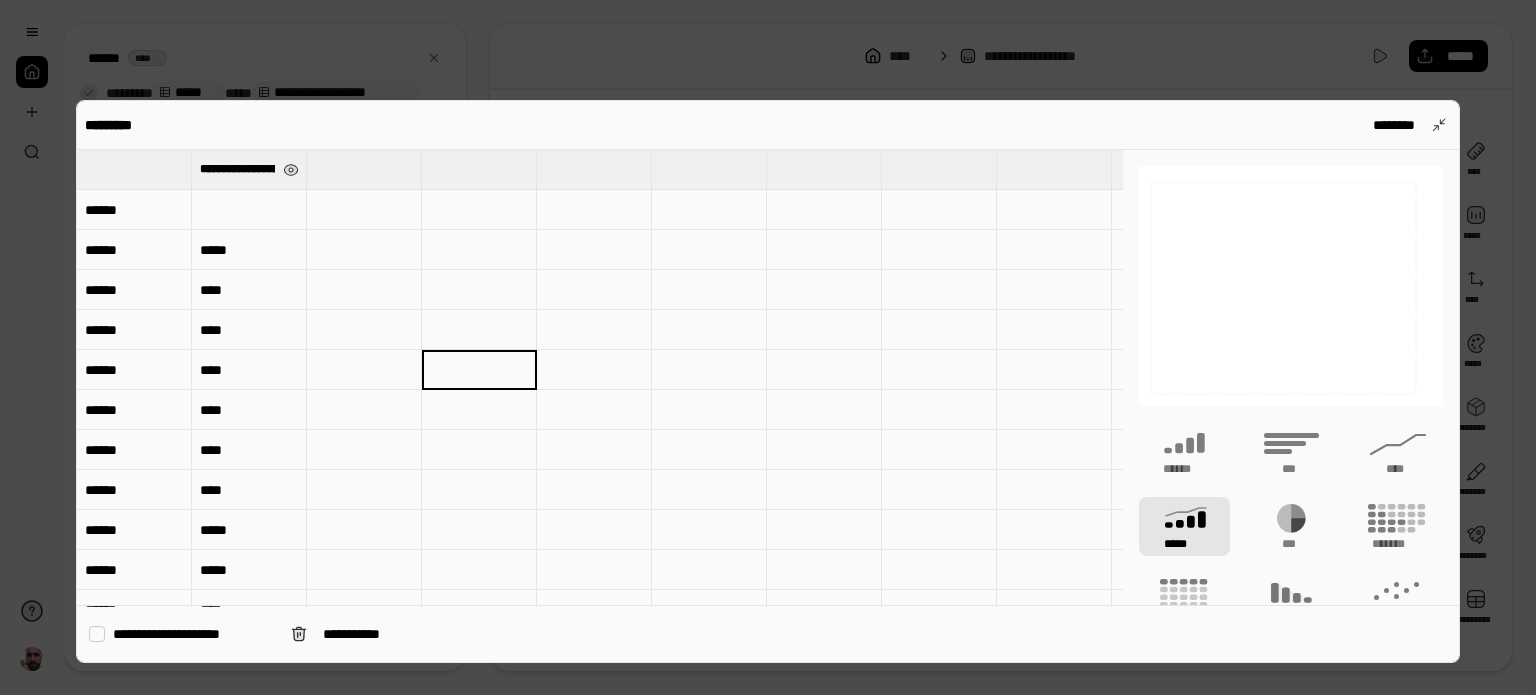 click at bounding box center (134, 169) 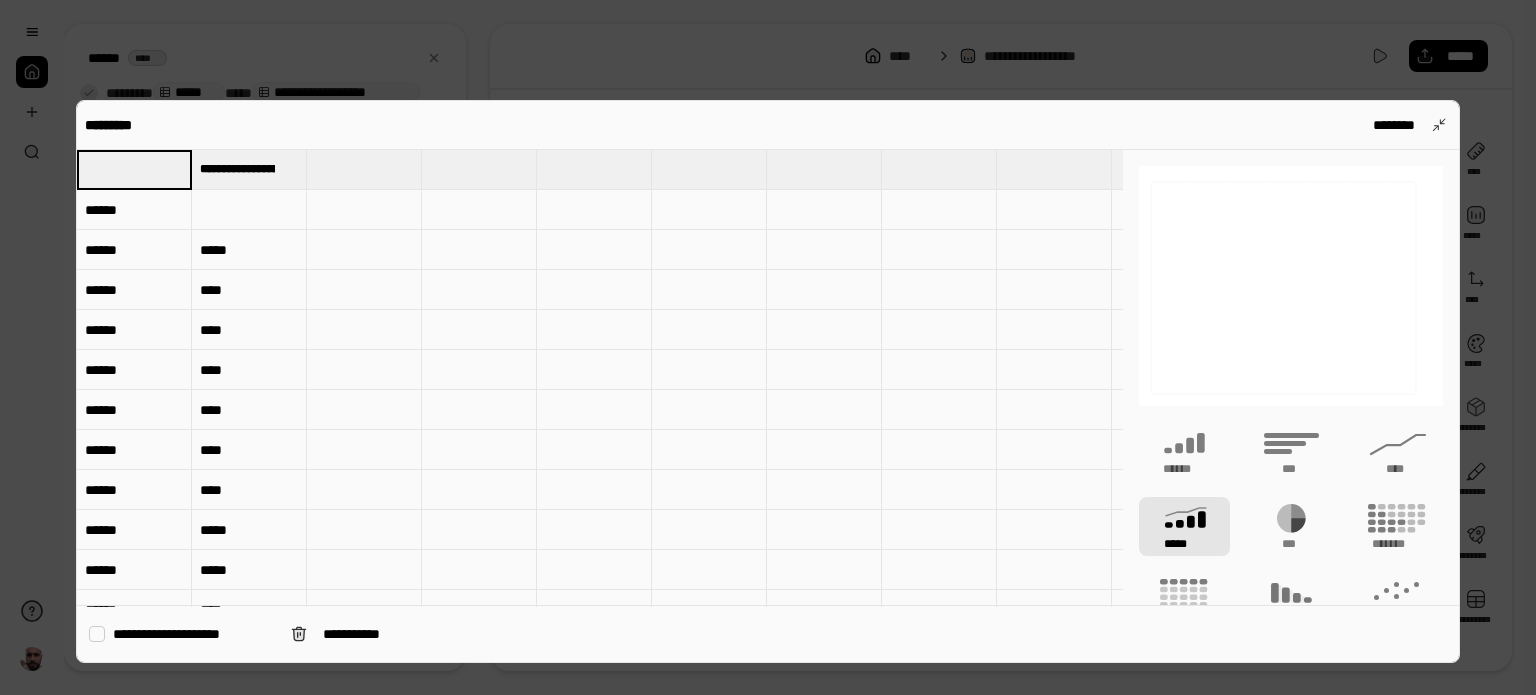 type on "*****" 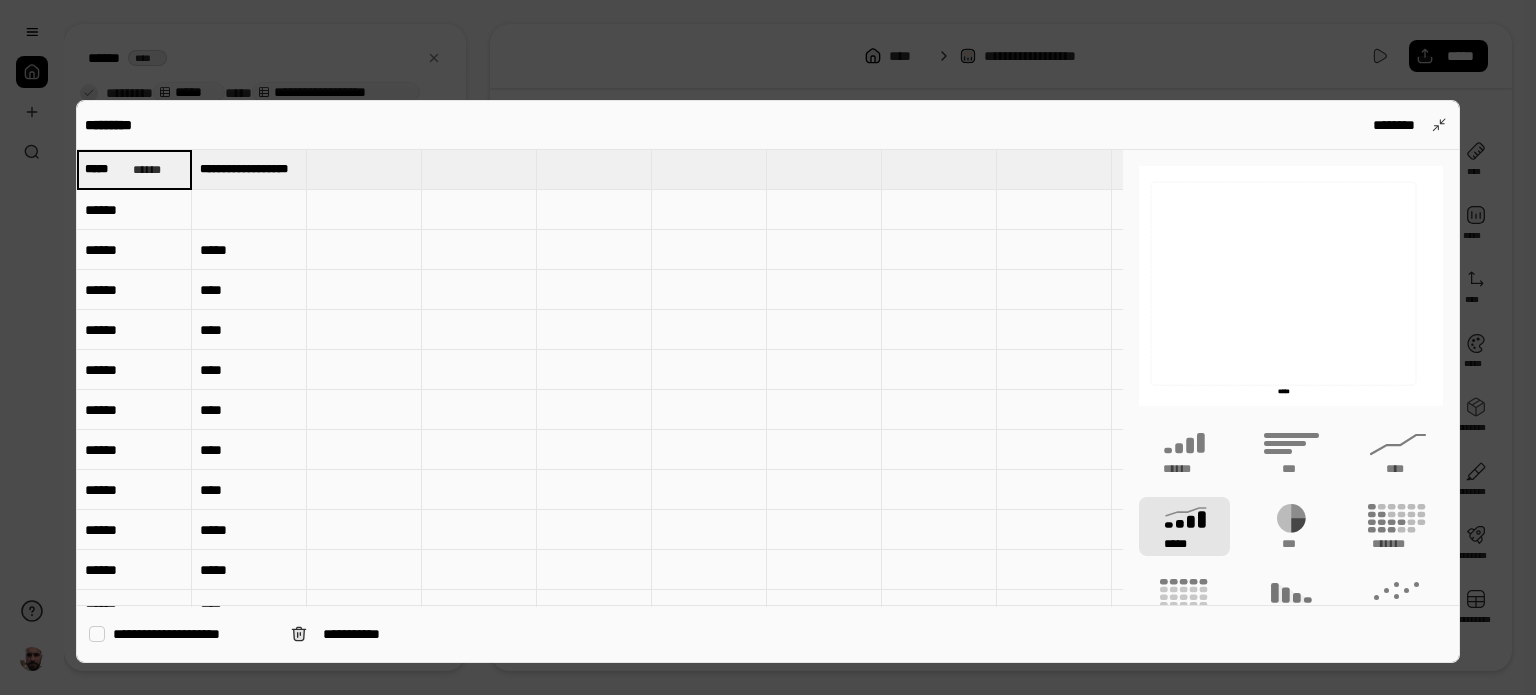 click at bounding box center (594, 370) 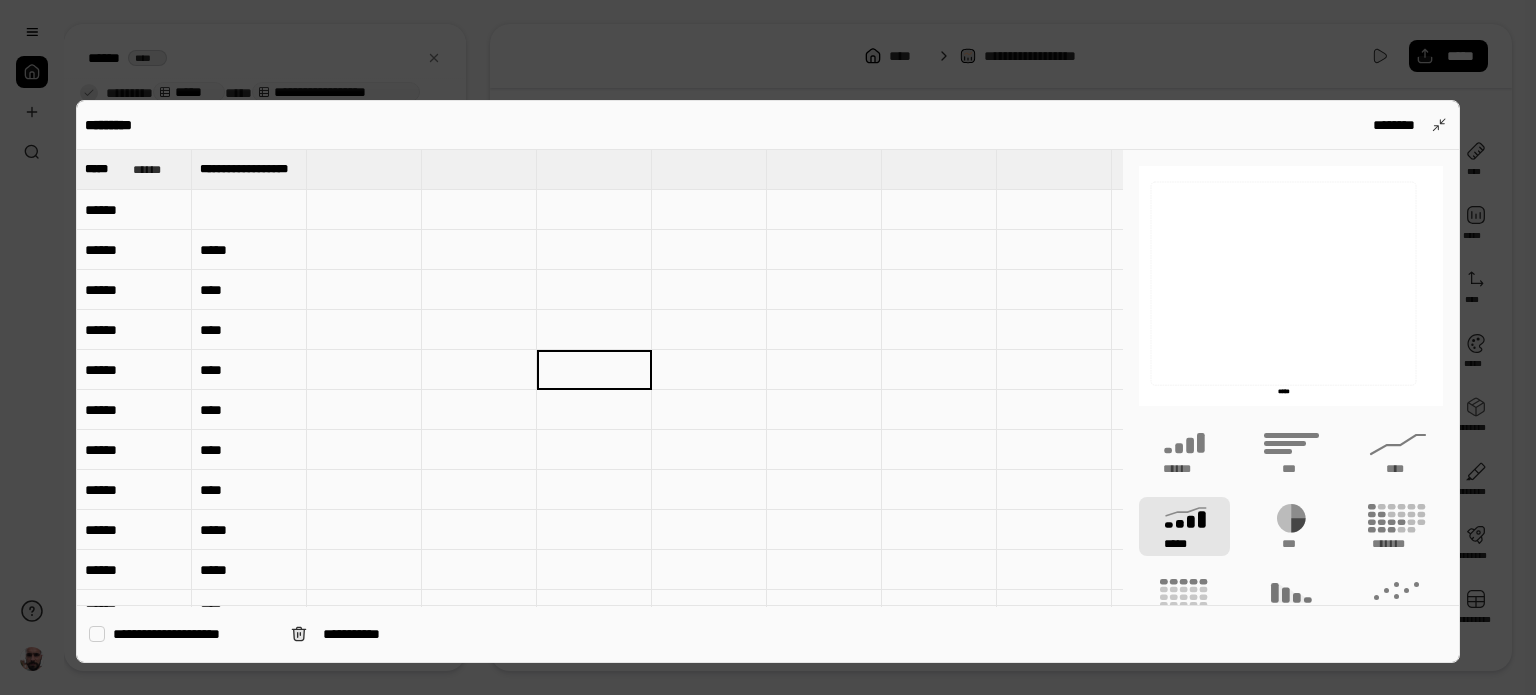 click at bounding box center [768, 347] 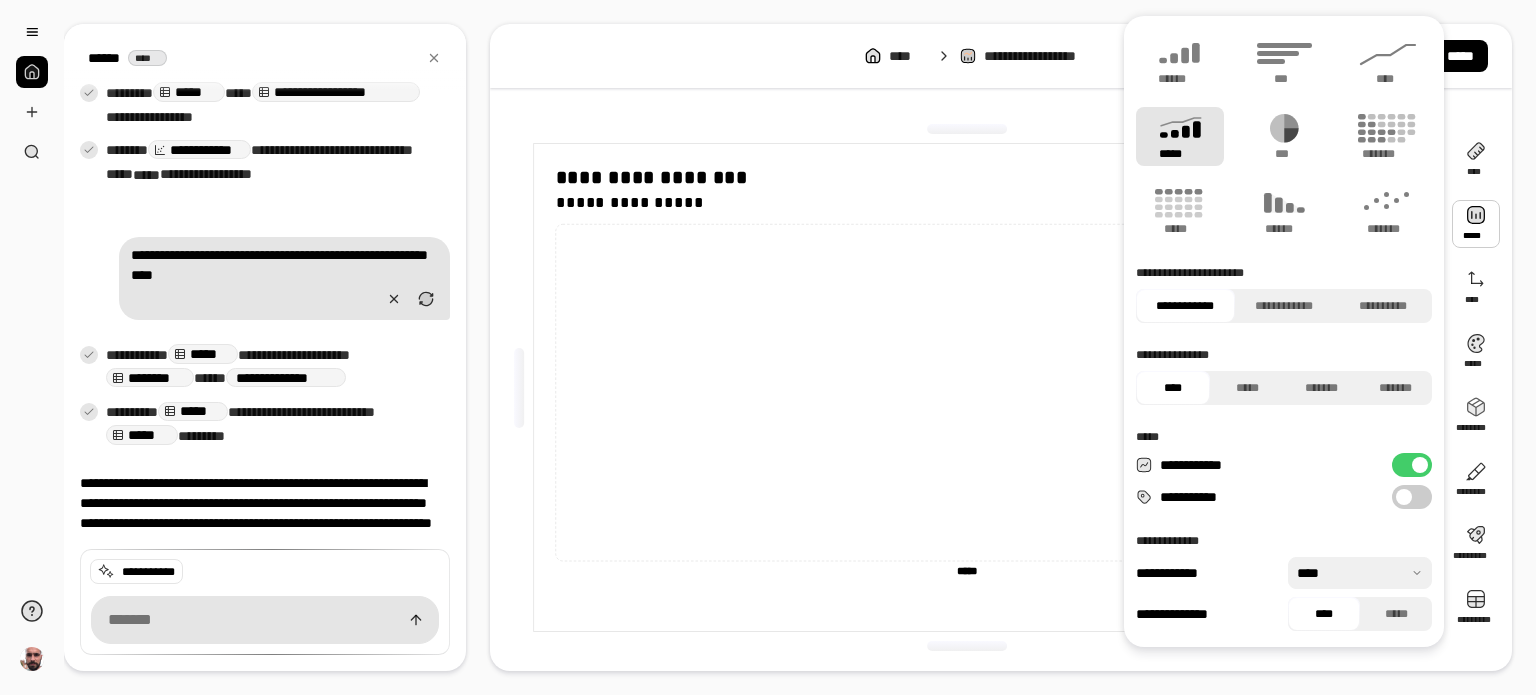 click at bounding box center [1476, 224] 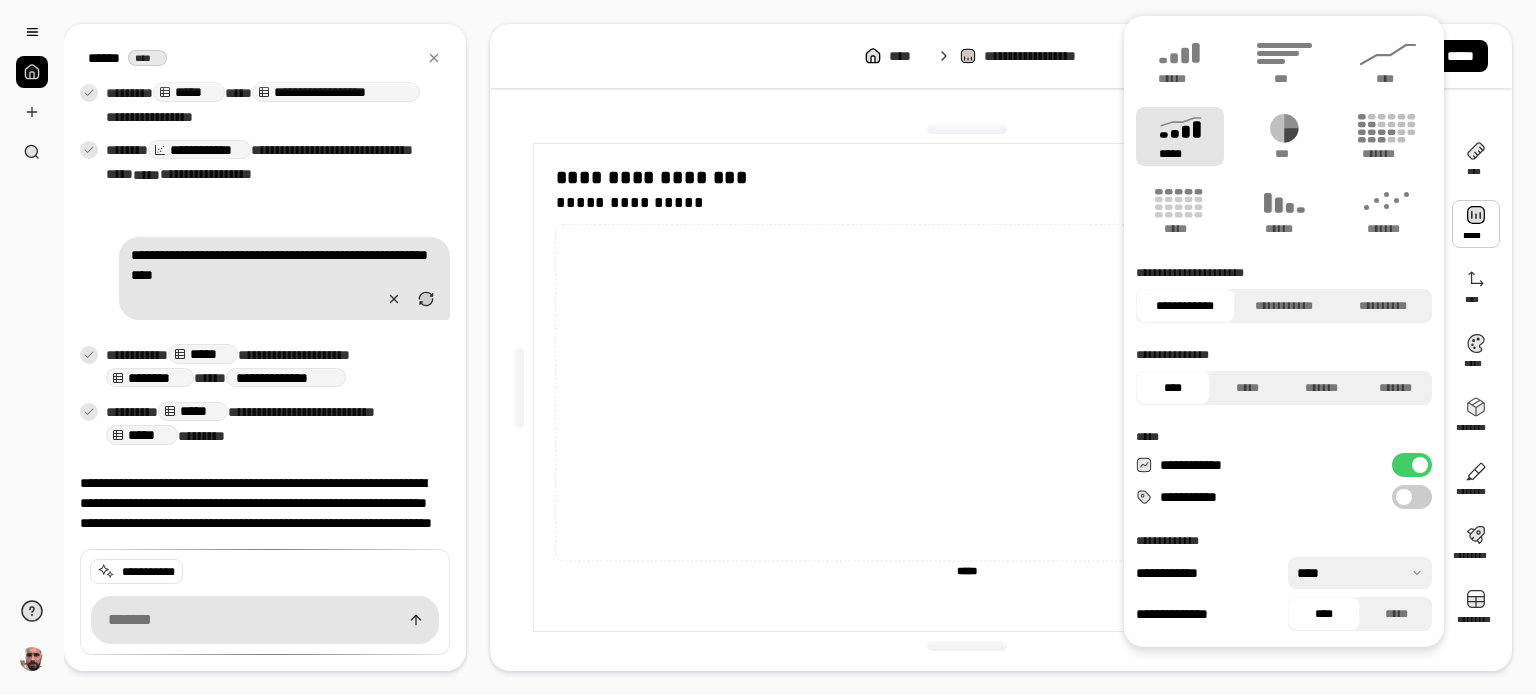 click on "*****" at bounding box center (1180, 136) 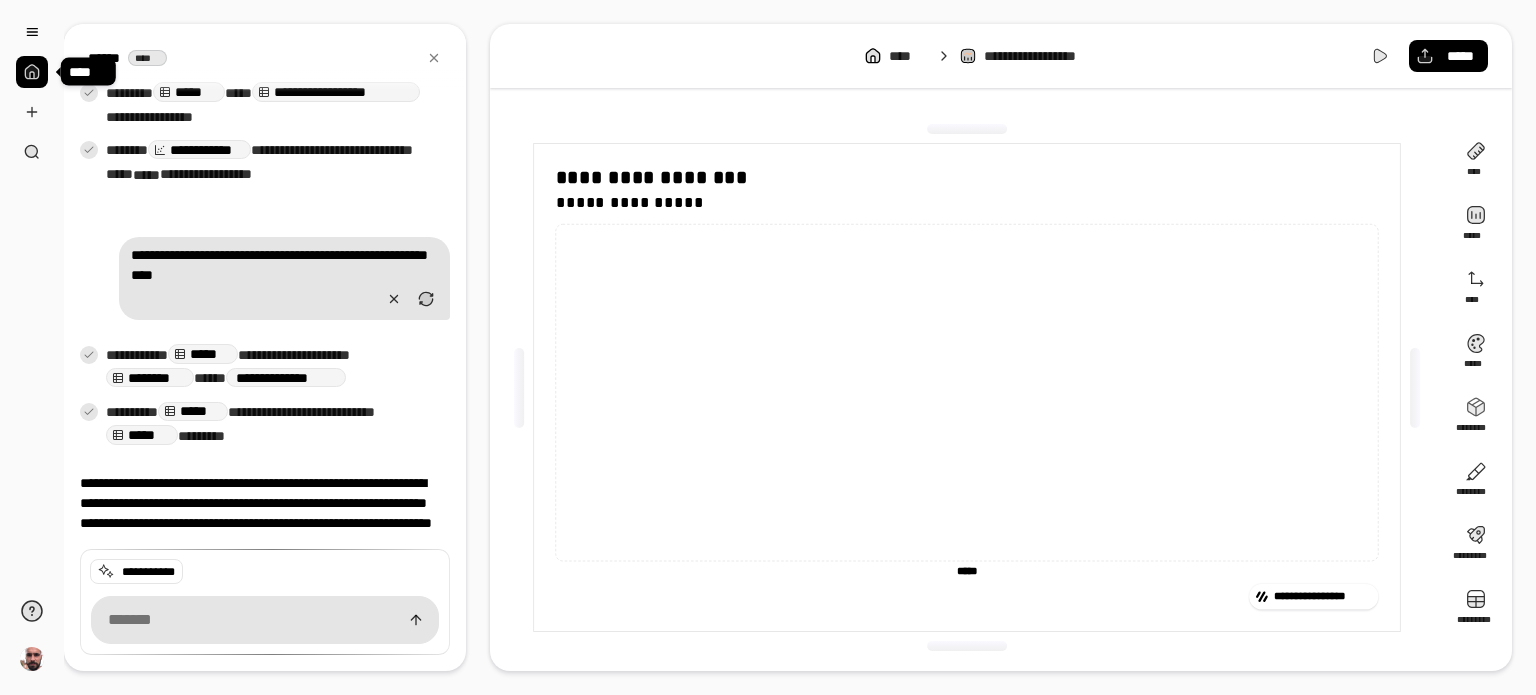 click at bounding box center [32, 72] 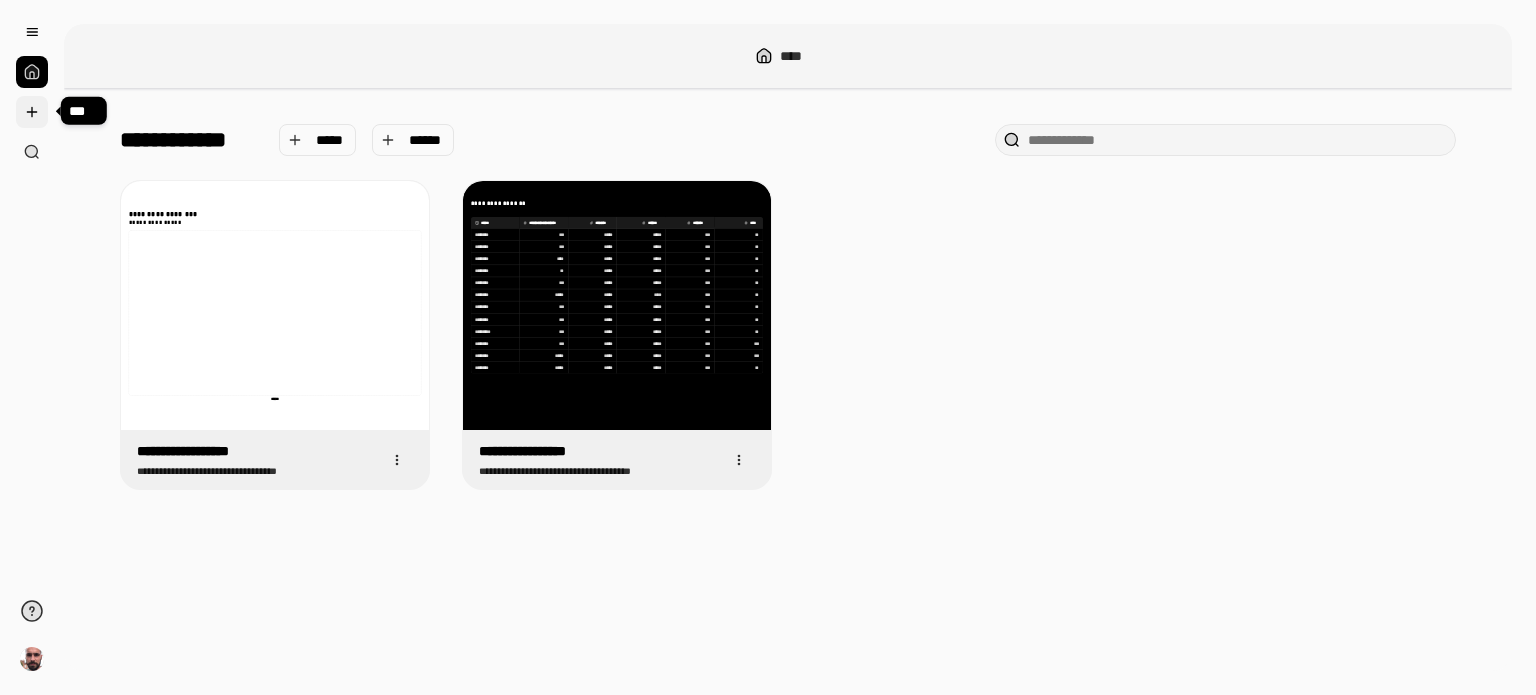 click at bounding box center (32, 112) 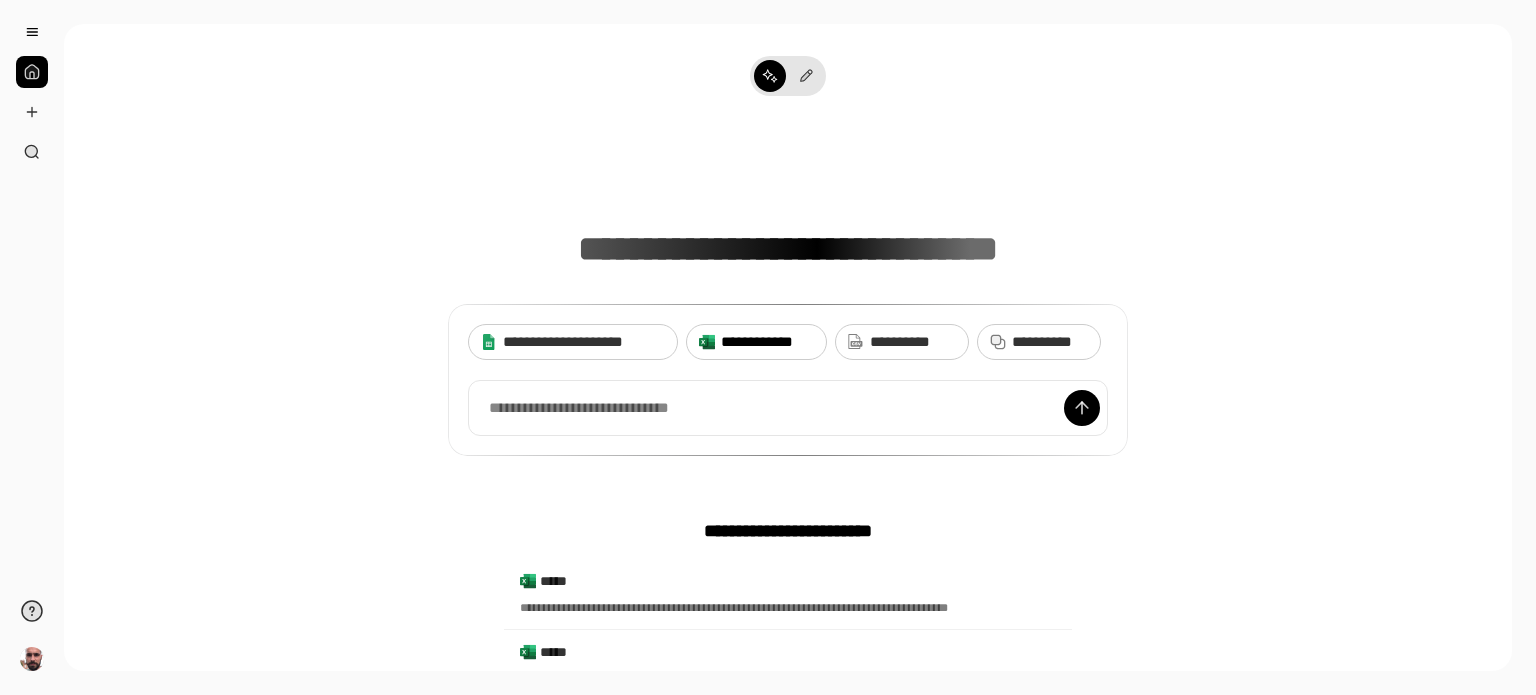 click on "**********" at bounding box center (767, 342) 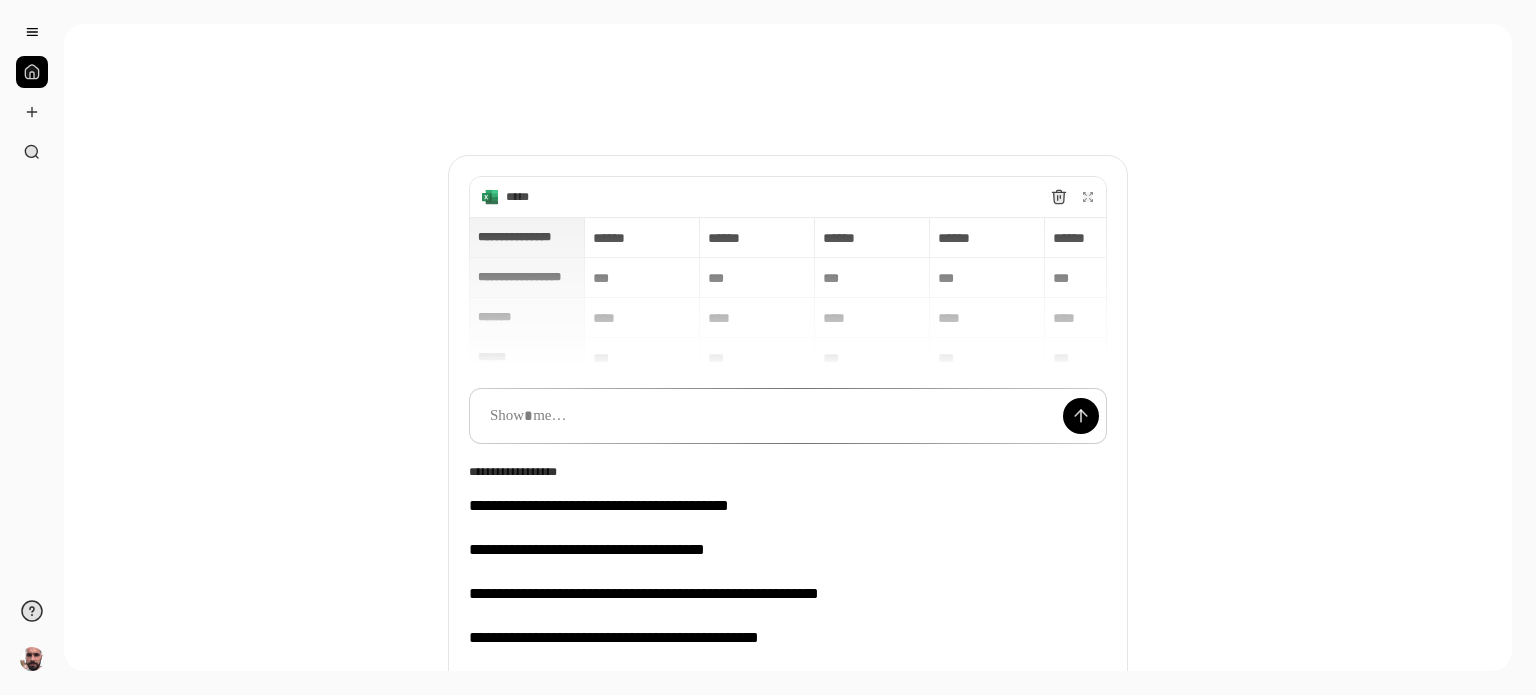 click on "**********" at bounding box center (788, 446) 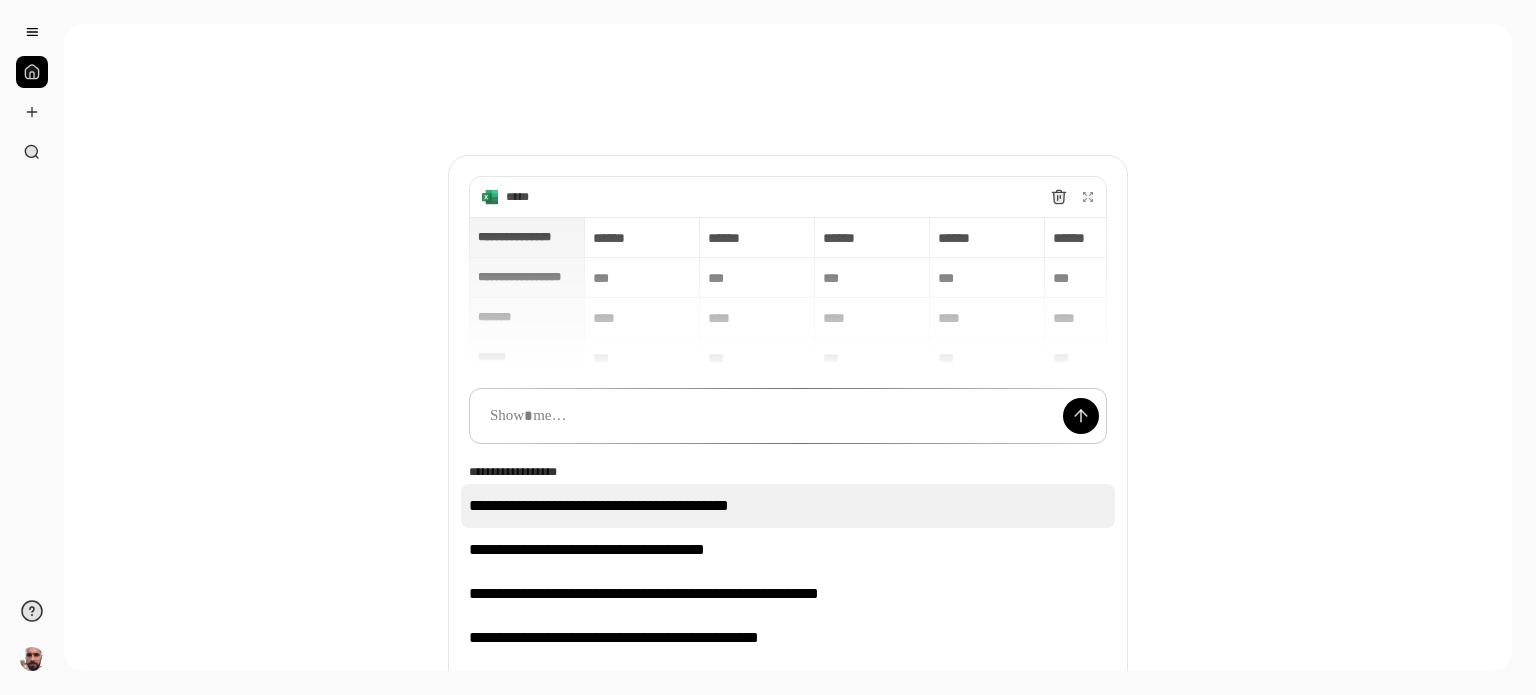 scroll, scrollTop: 15, scrollLeft: 0, axis: vertical 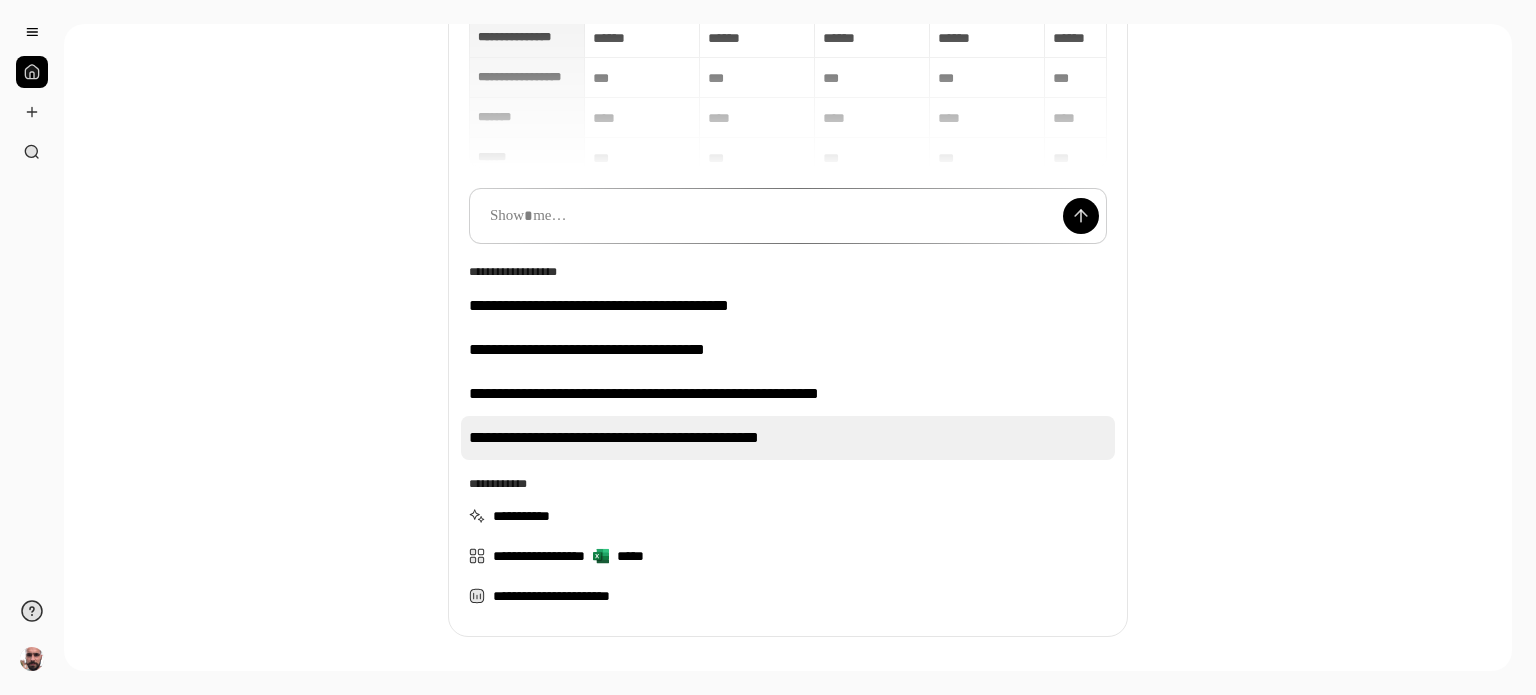 click on "**********" at bounding box center [788, 438] 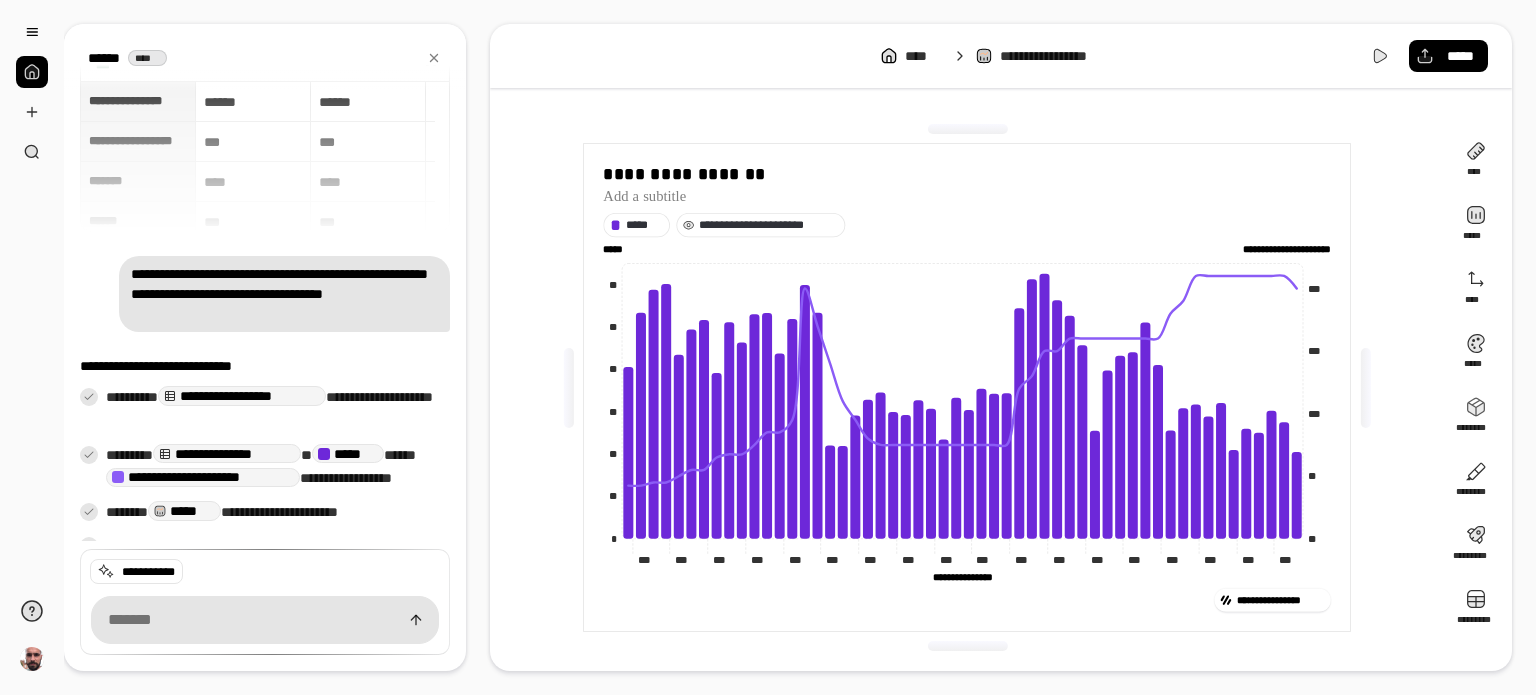 click on "**********" at bounding box center [769, 224] 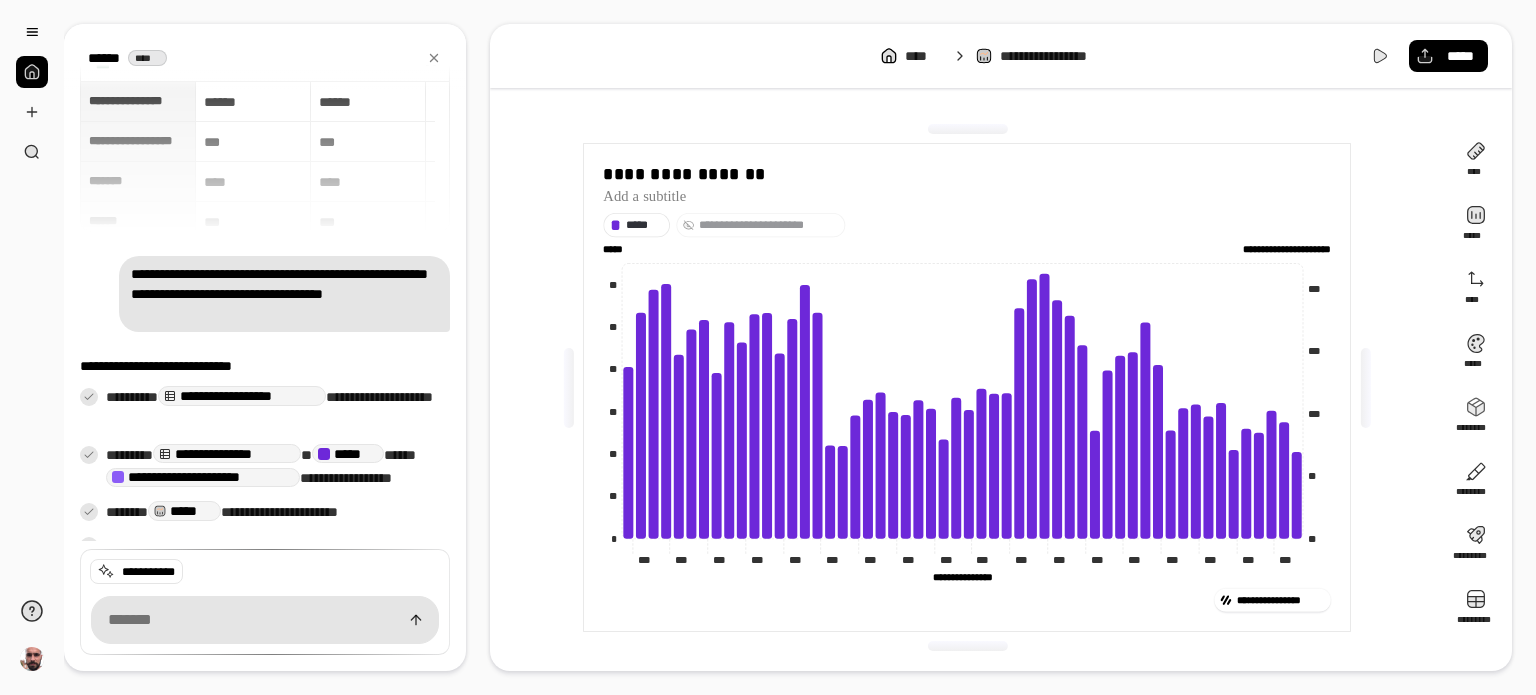 click on "**********" at bounding box center [769, 224] 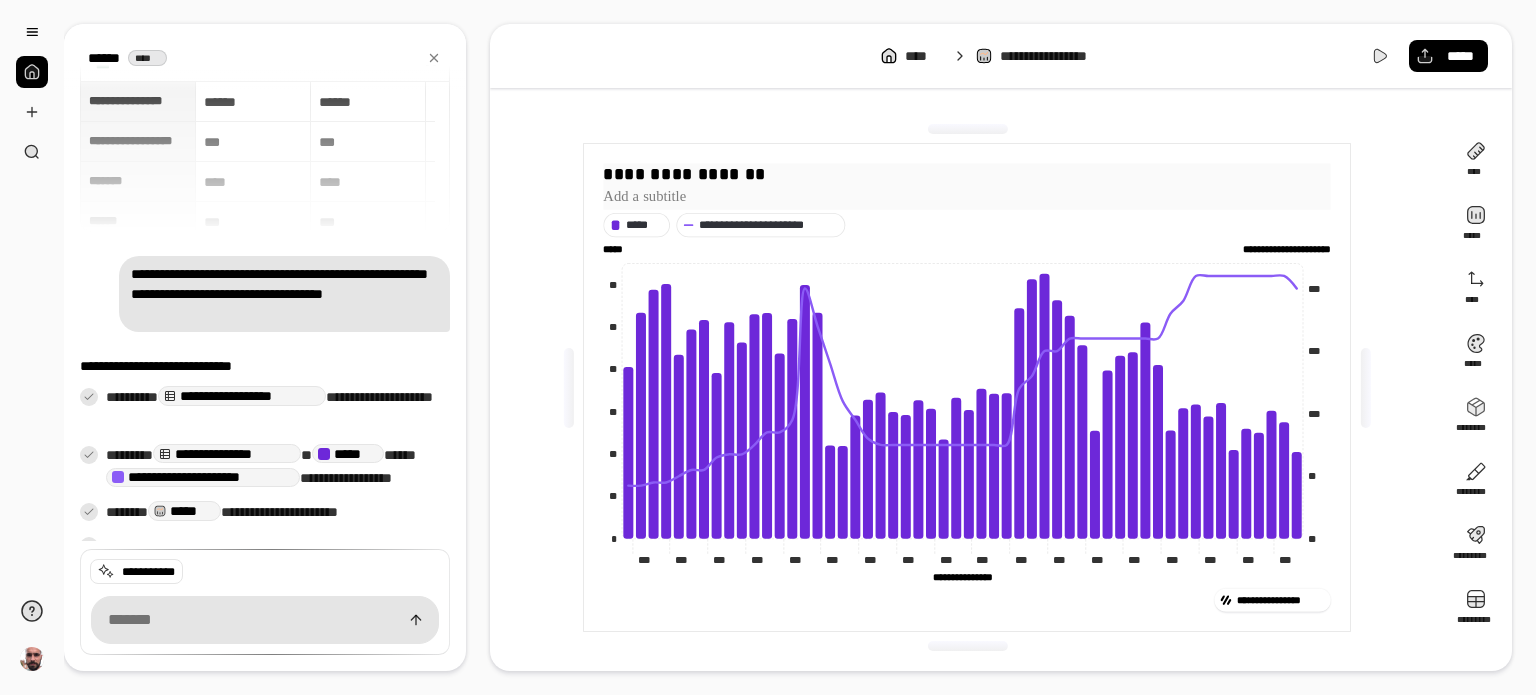 click on "**********" at bounding box center [967, 174] 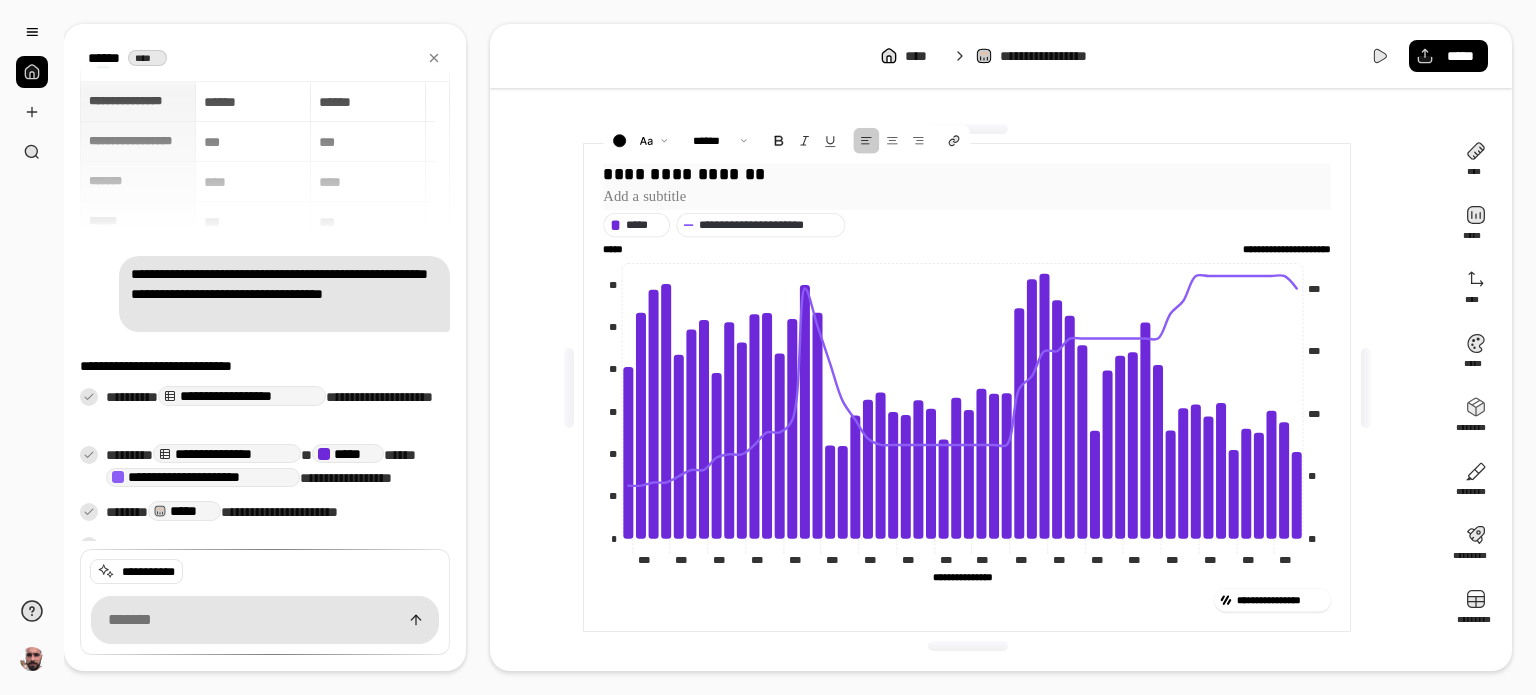 drag, startPoint x: 724, startPoint y: 172, endPoint x: 566, endPoint y: 172, distance: 158 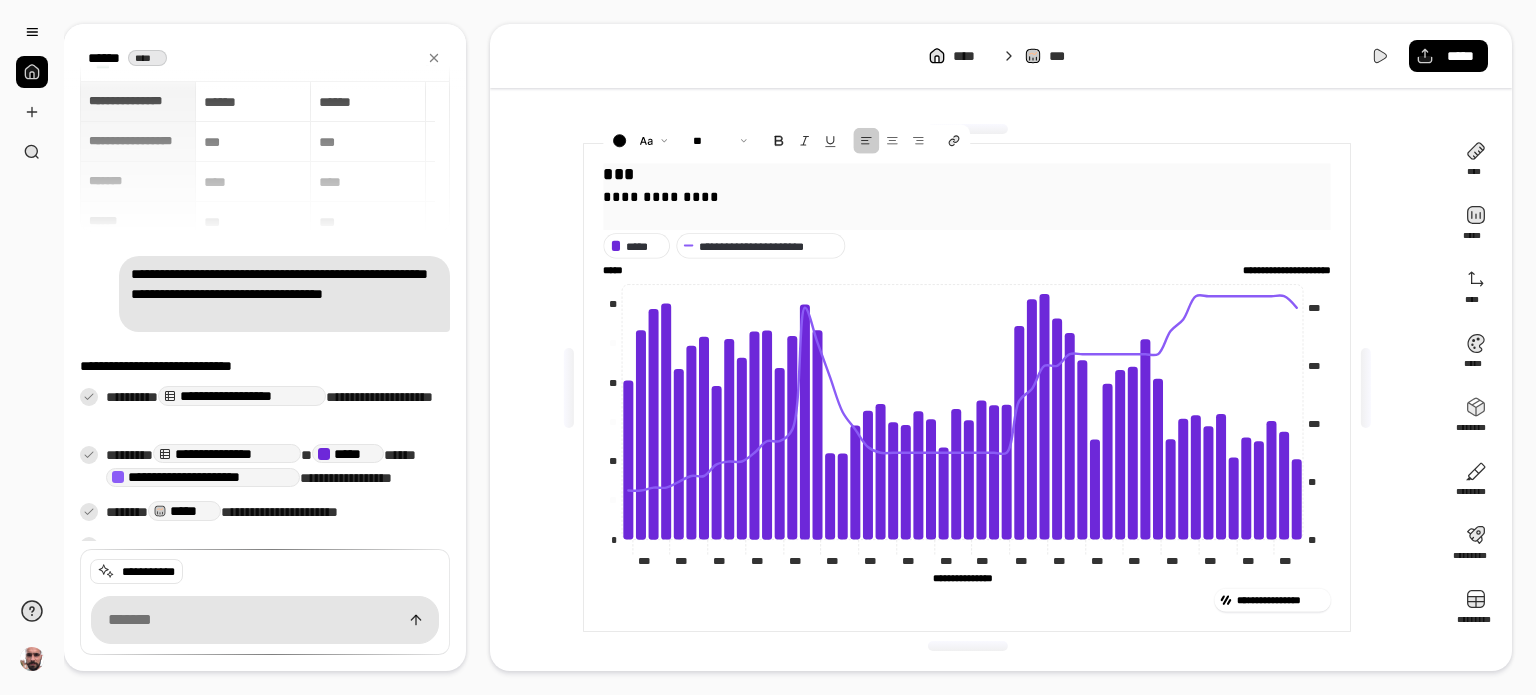 click on "***" at bounding box center (967, 174) 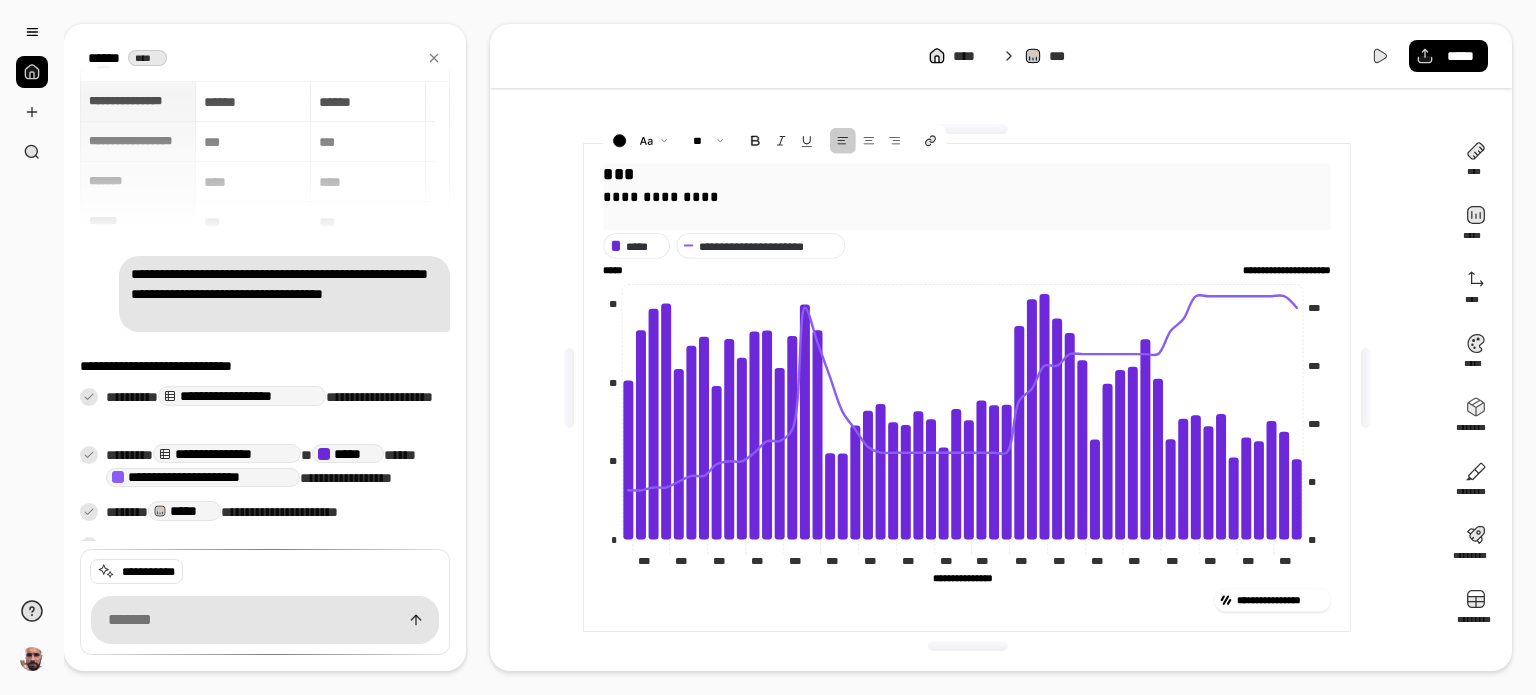 drag, startPoint x: 606, startPoint y: 175, endPoint x: 628, endPoint y: 174, distance: 22.022715 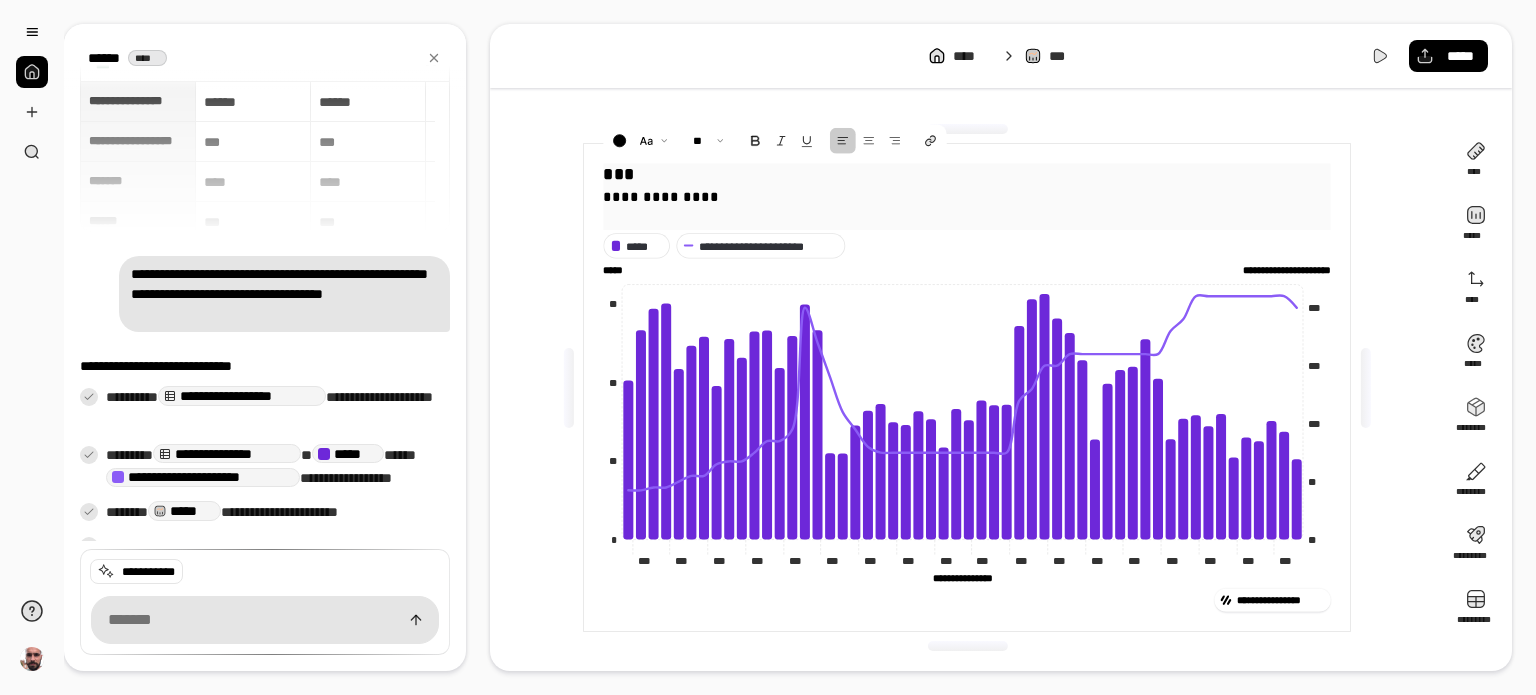 type 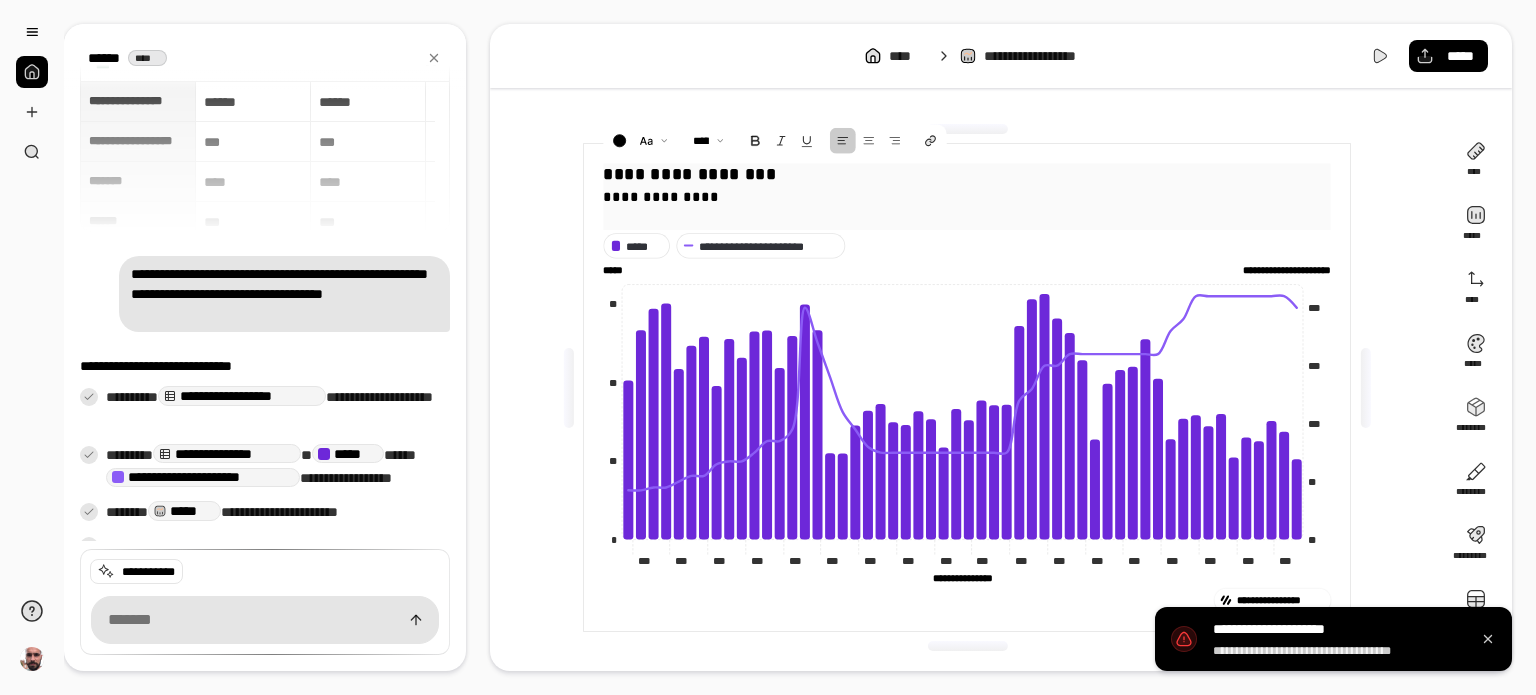 drag, startPoint x: 685, startPoint y: 191, endPoint x: 728, endPoint y: 200, distance: 43.931767 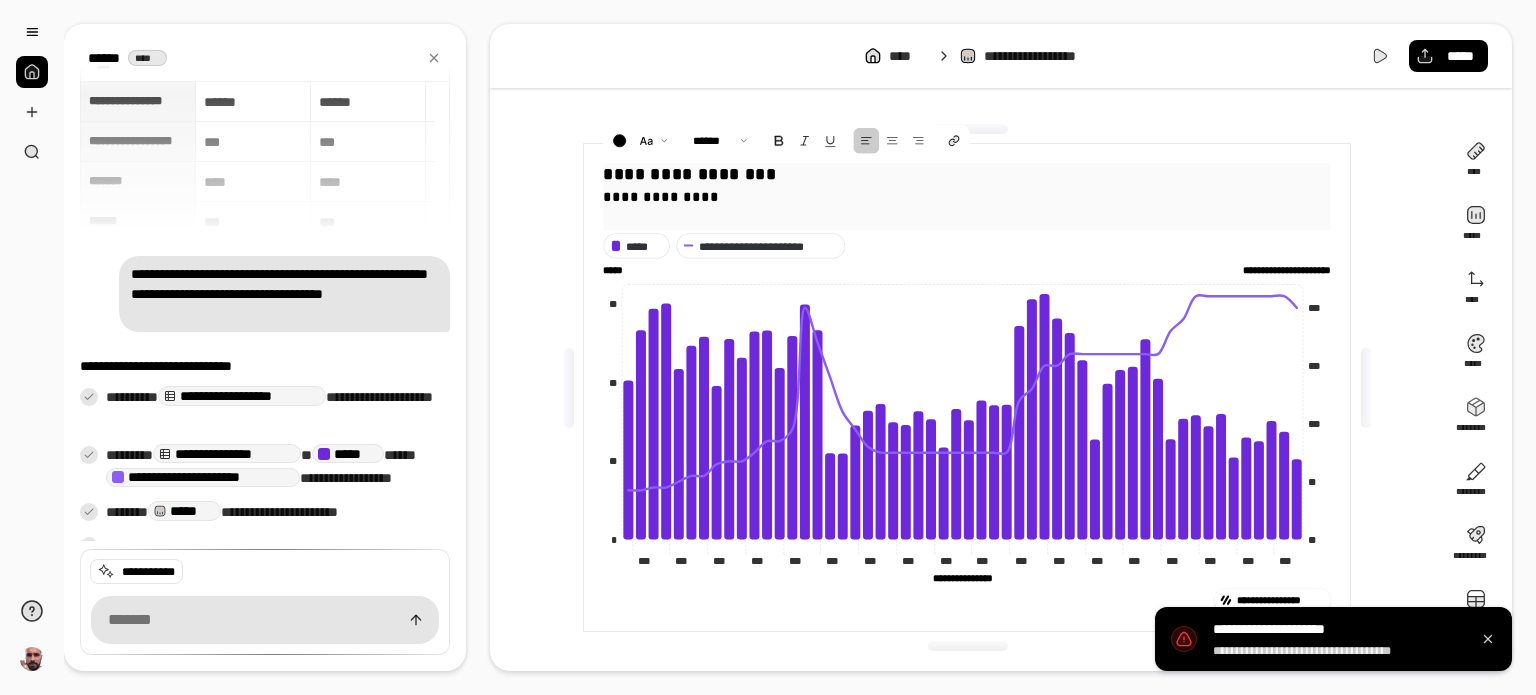 drag, startPoint x: 580, startPoint y: 190, endPoint x: 569, endPoint y: 188, distance: 11.18034 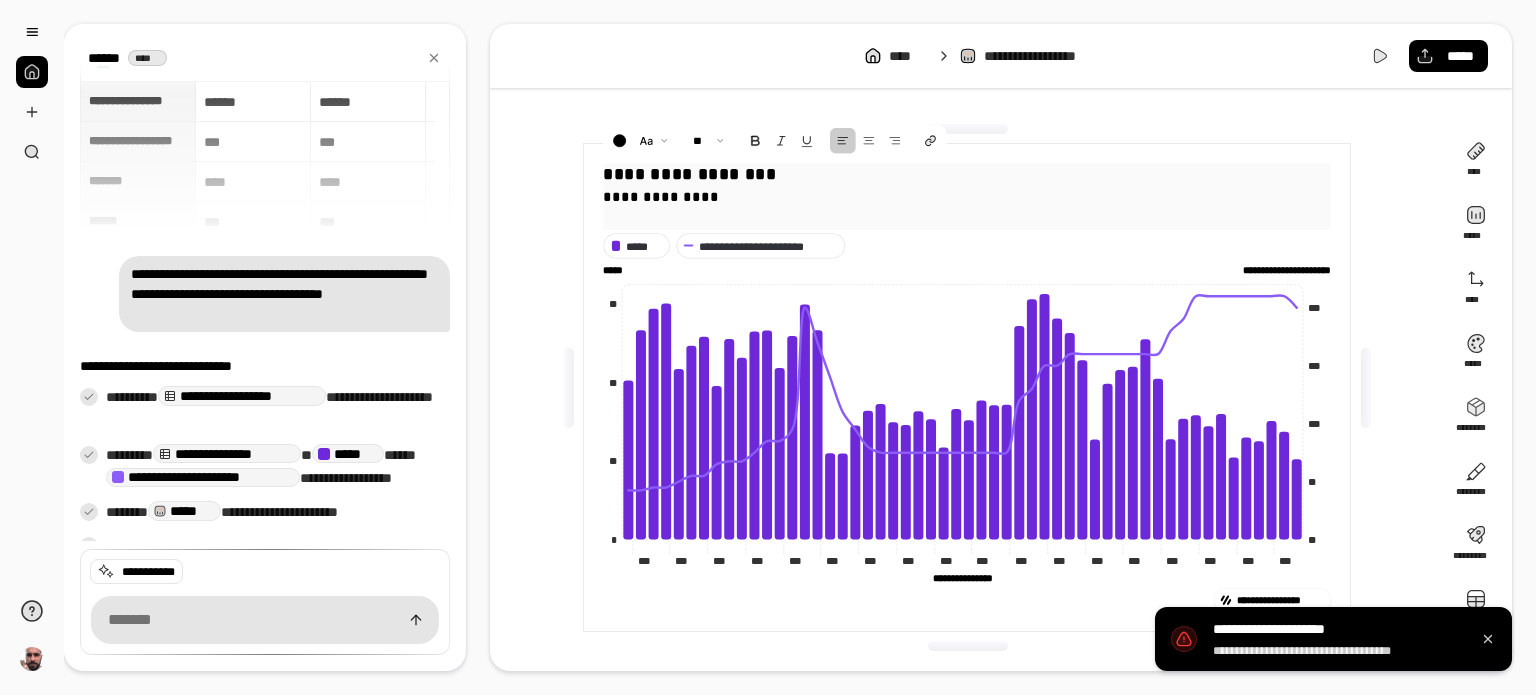 click on "**********" at bounding box center [967, 174] 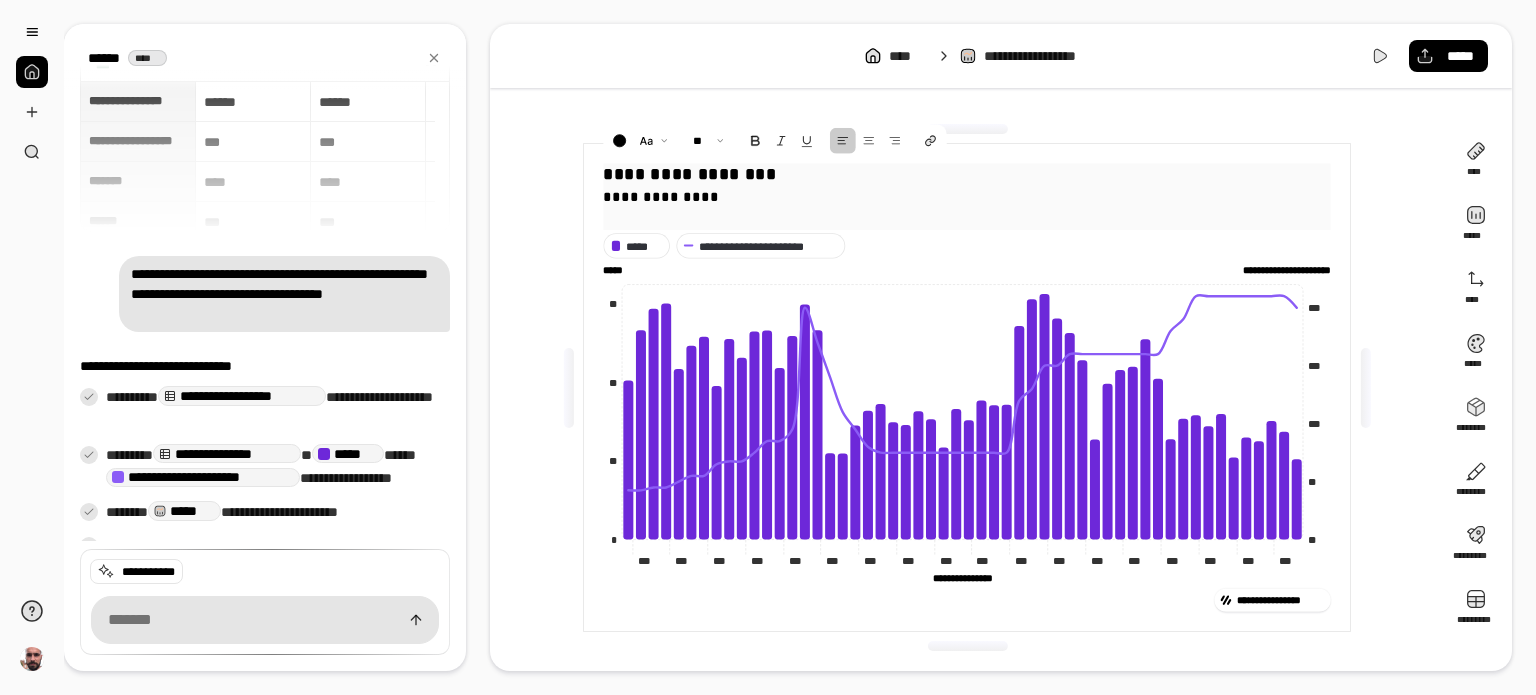 drag, startPoint x: 796, startPoint y: 173, endPoint x: 599, endPoint y: 167, distance: 197.09135 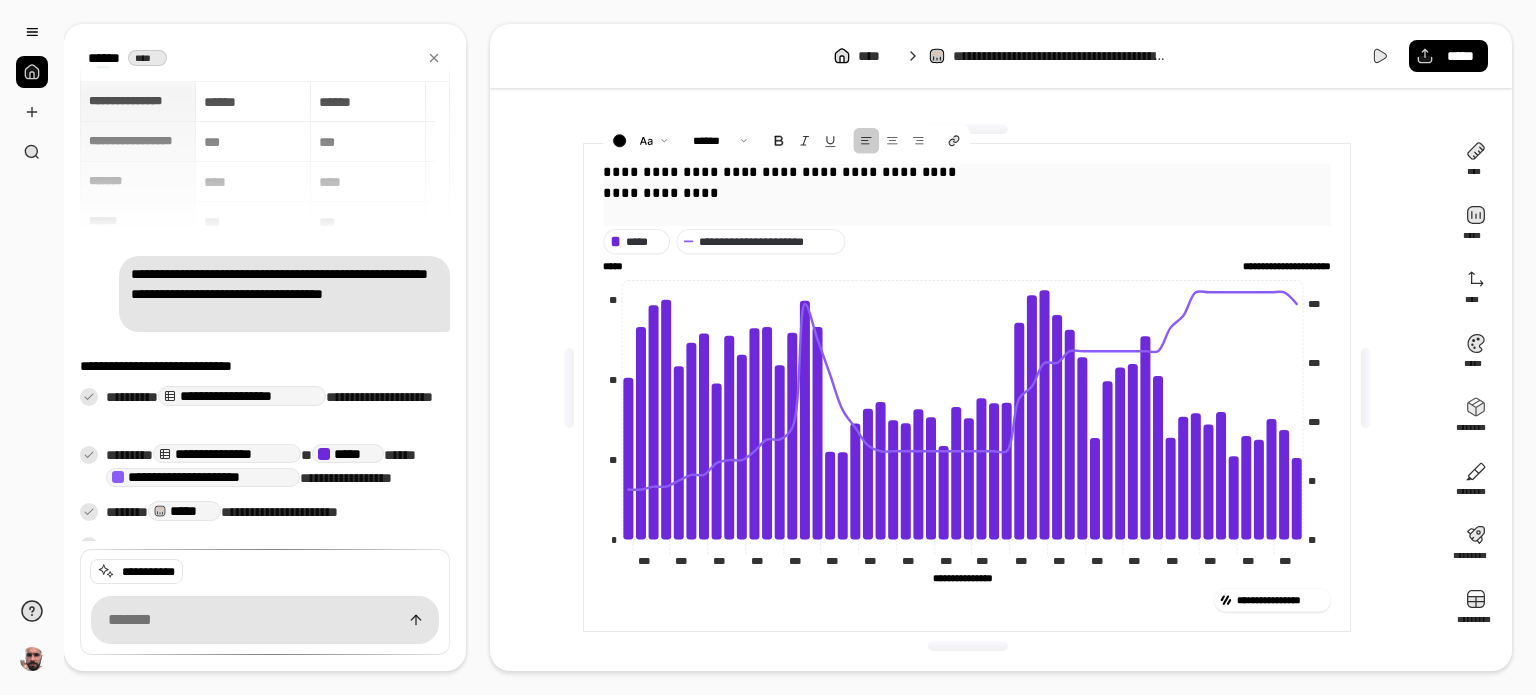 click on "**********" at bounding box center (967, 193) 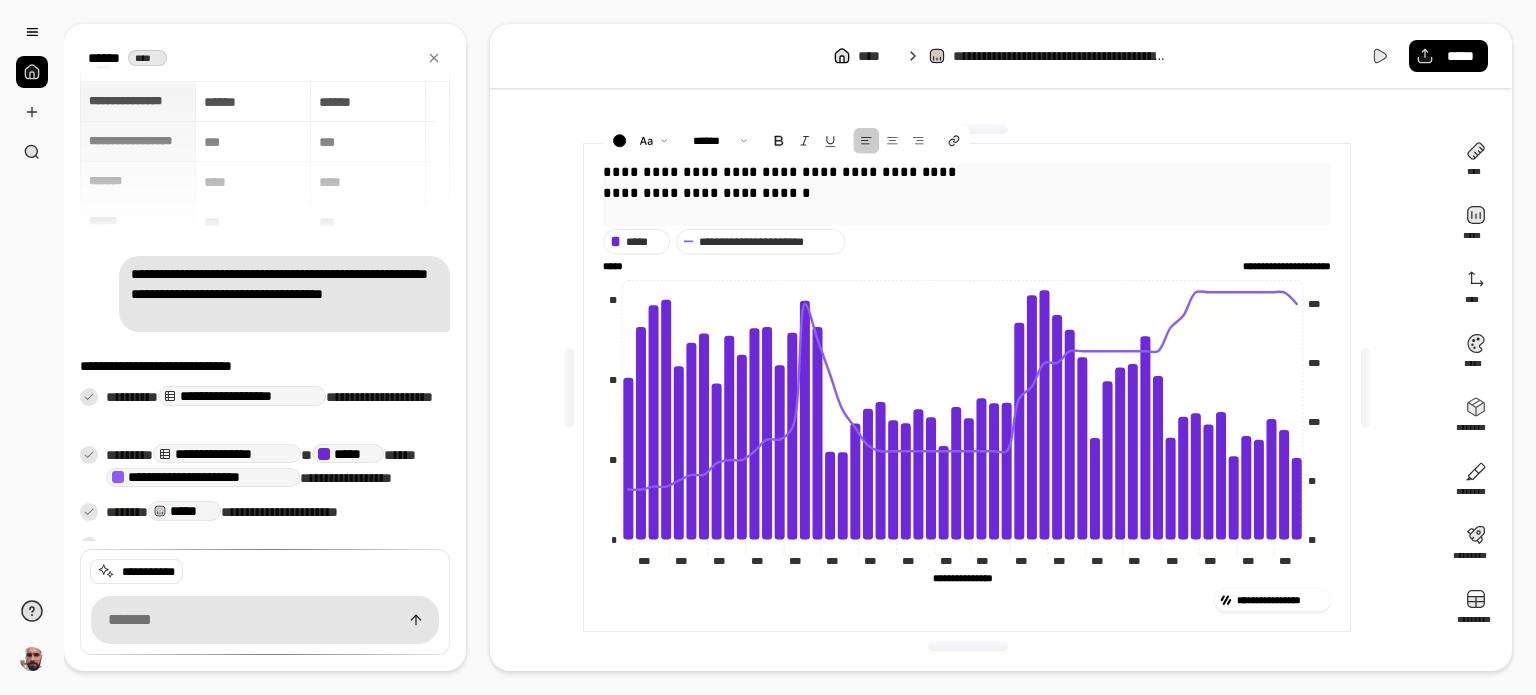 click on "**********" at bounding box center (967, 193) 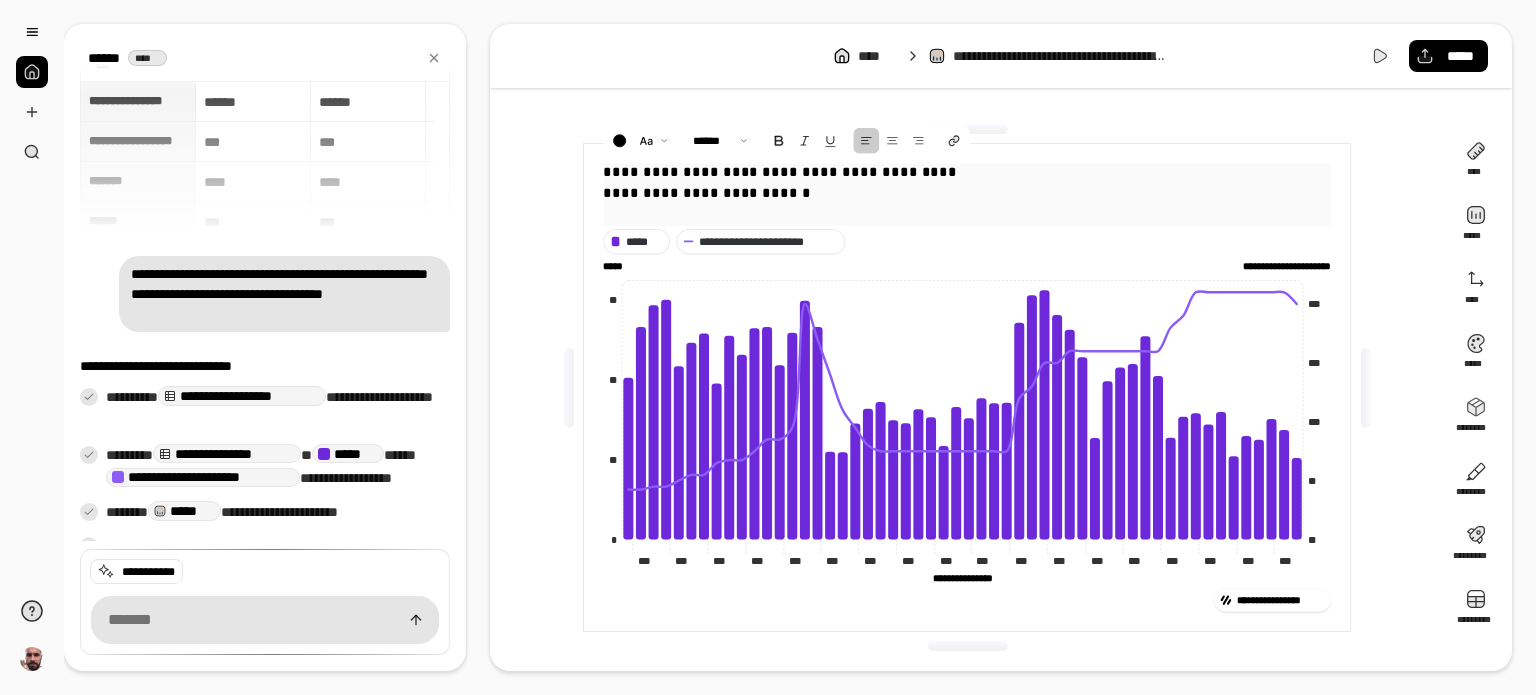 drag, startPoint x: 986, startPoint y: 168, endPoint x: 540, endPoint y: 166, distance: 446.0045 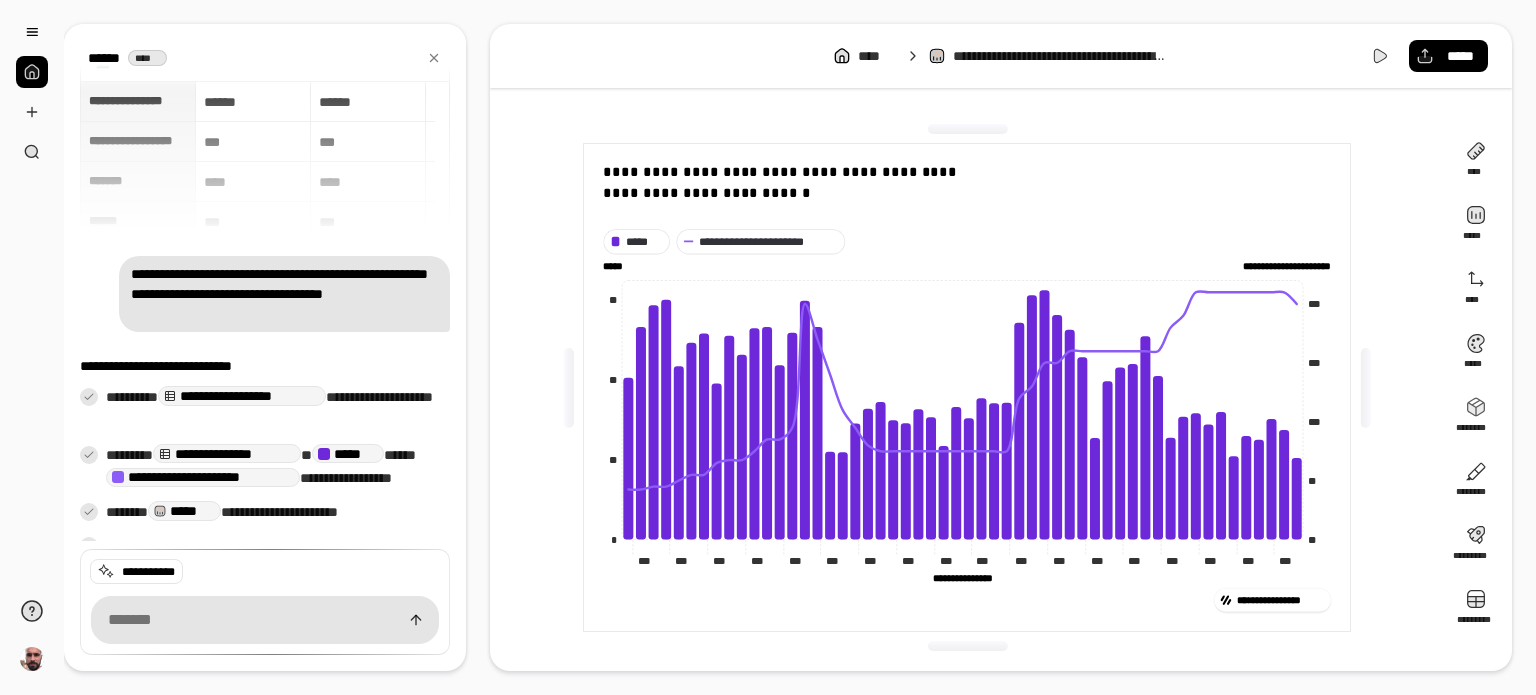 click on "**********" at bounding box center [967, 387] 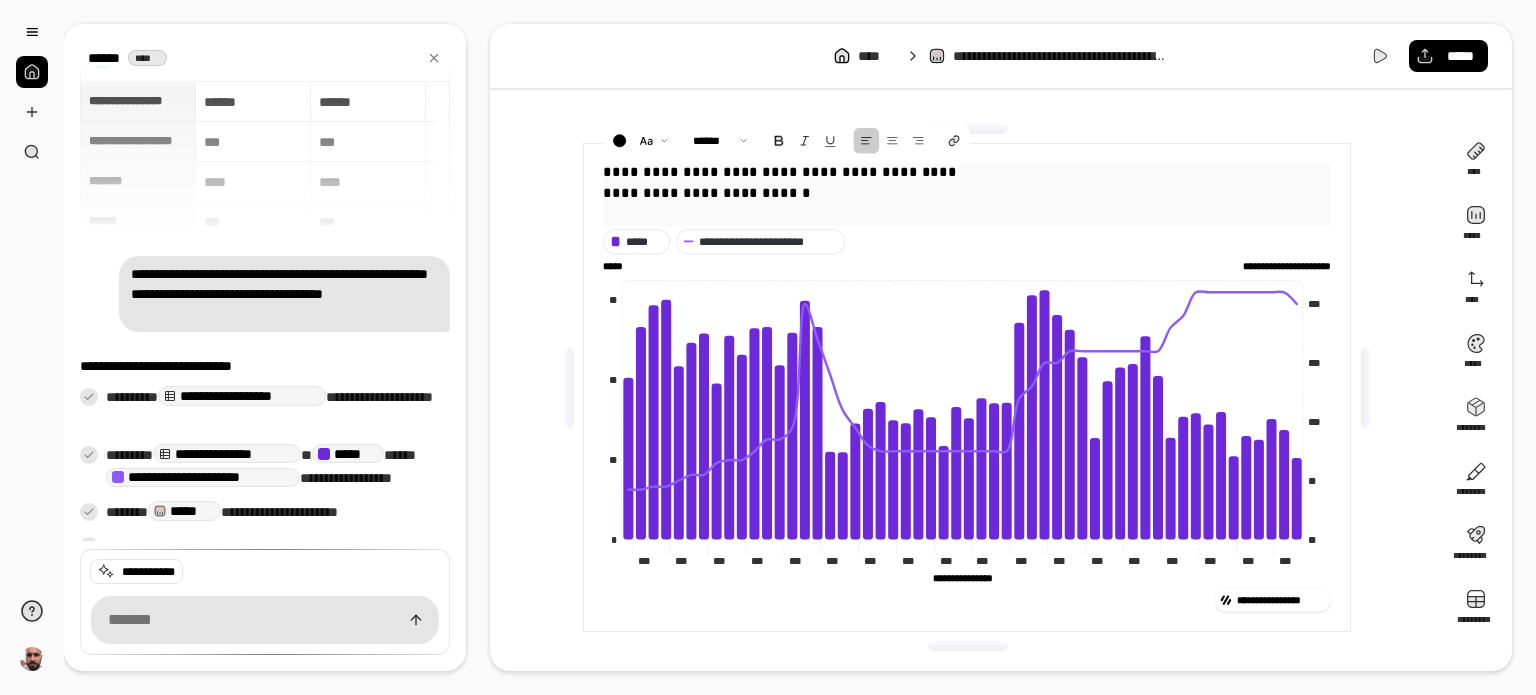 drag, startPoint x: 605, startPoint y: 166, endPoint x: 764, endPoint y: 151, distance: 159.70598 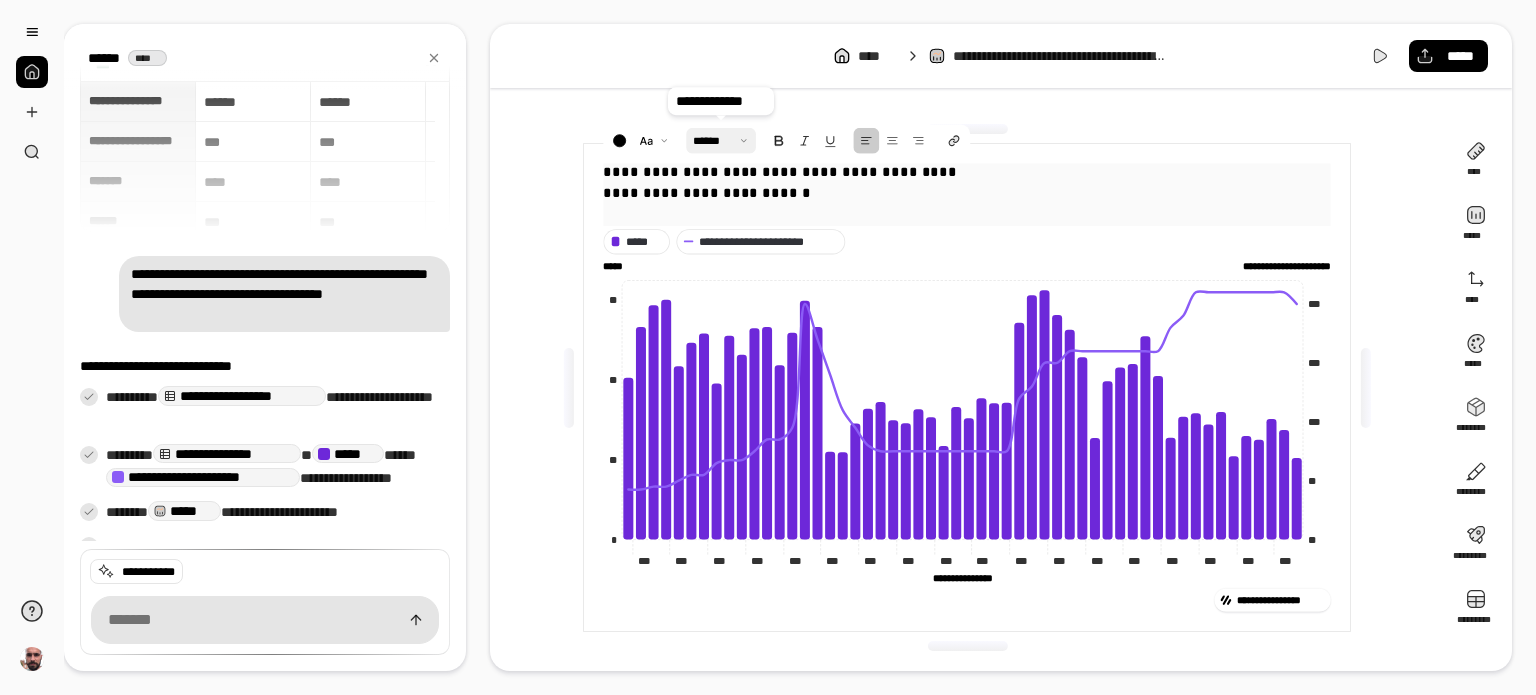 click at bounding box center [721, 141] 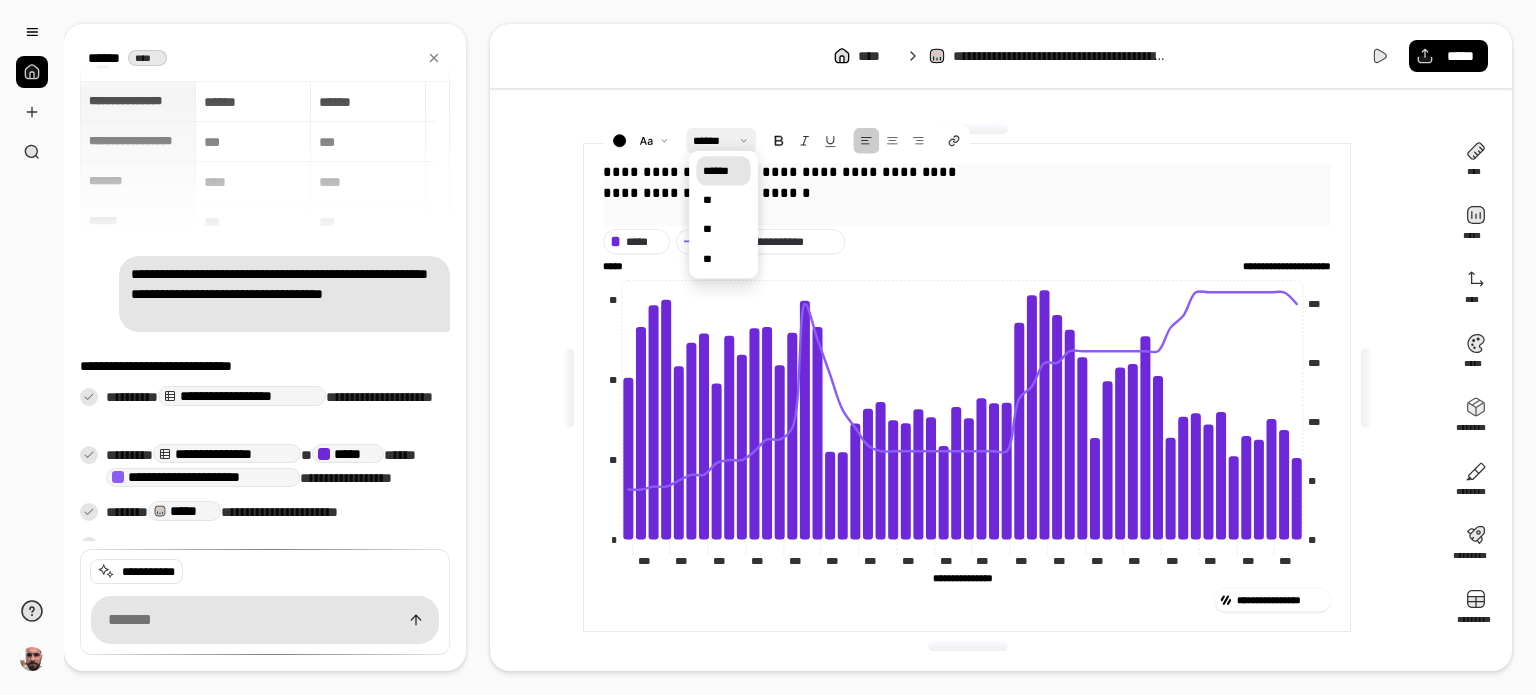 click at bounding box center [721, 141] 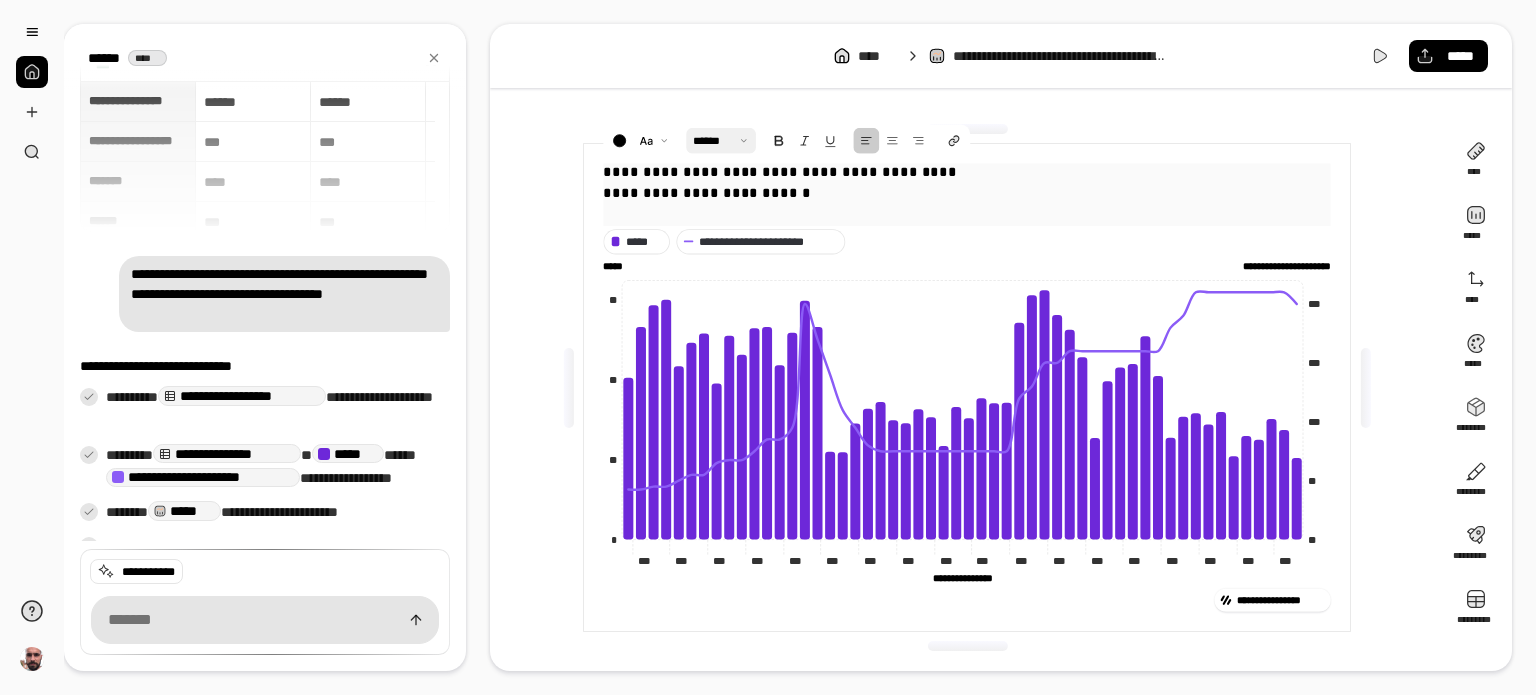 click at bounding box center (721, 141) 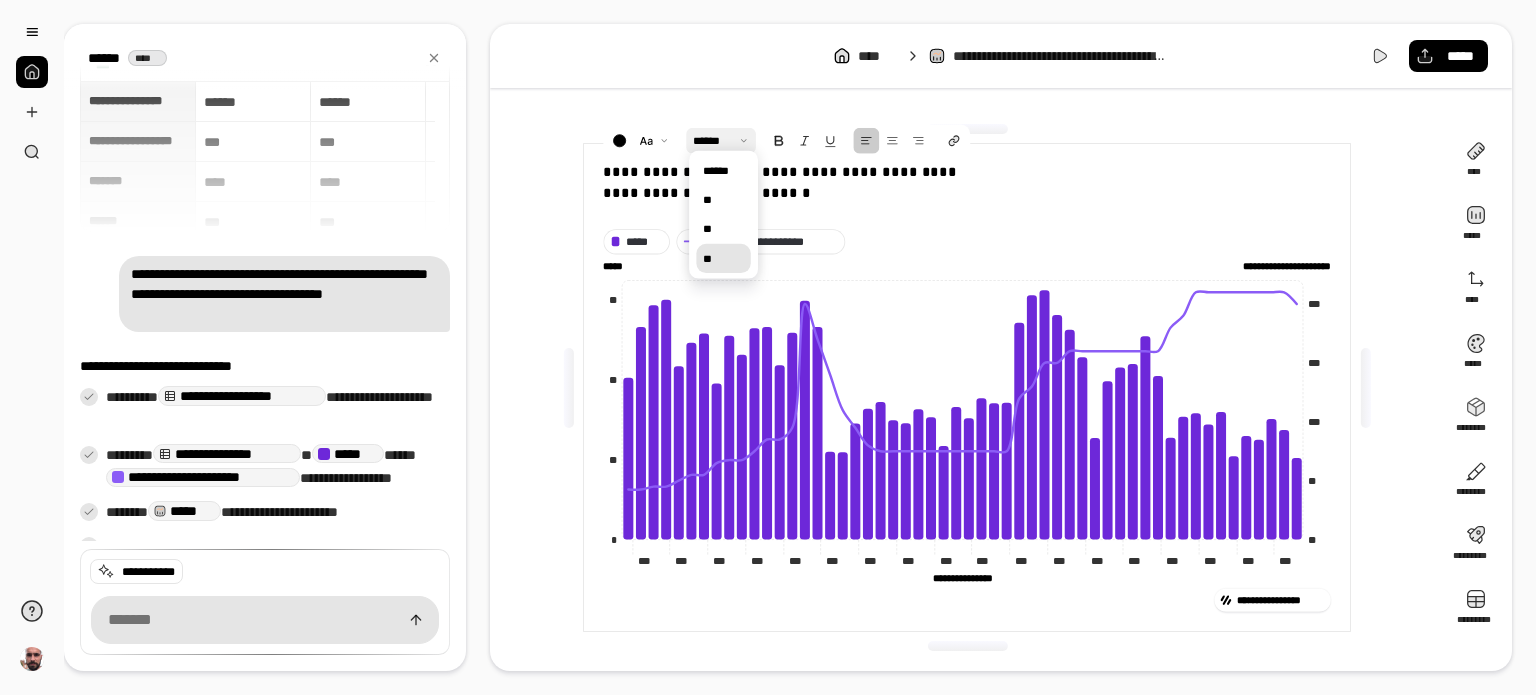 click on "**" at bounding box center (723, 258) 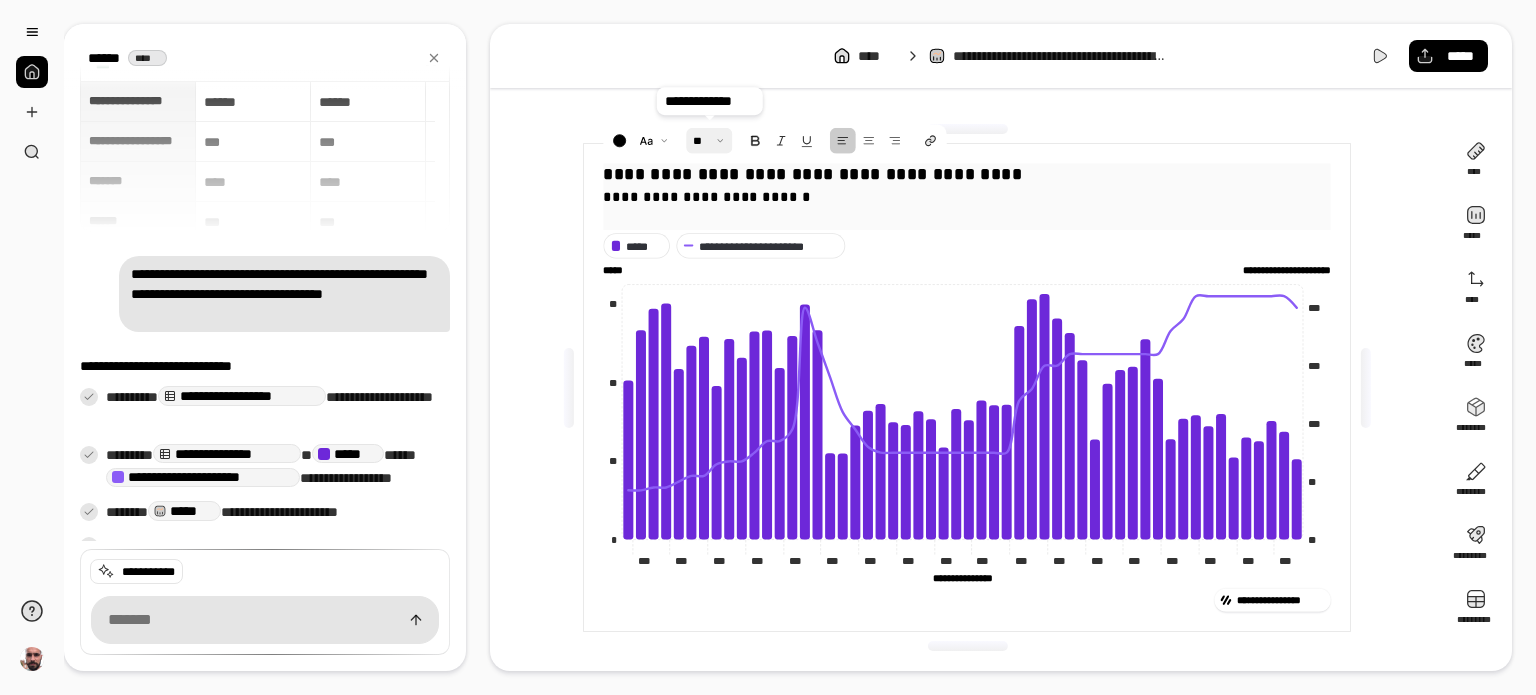 click at bounding box center [709, 141] 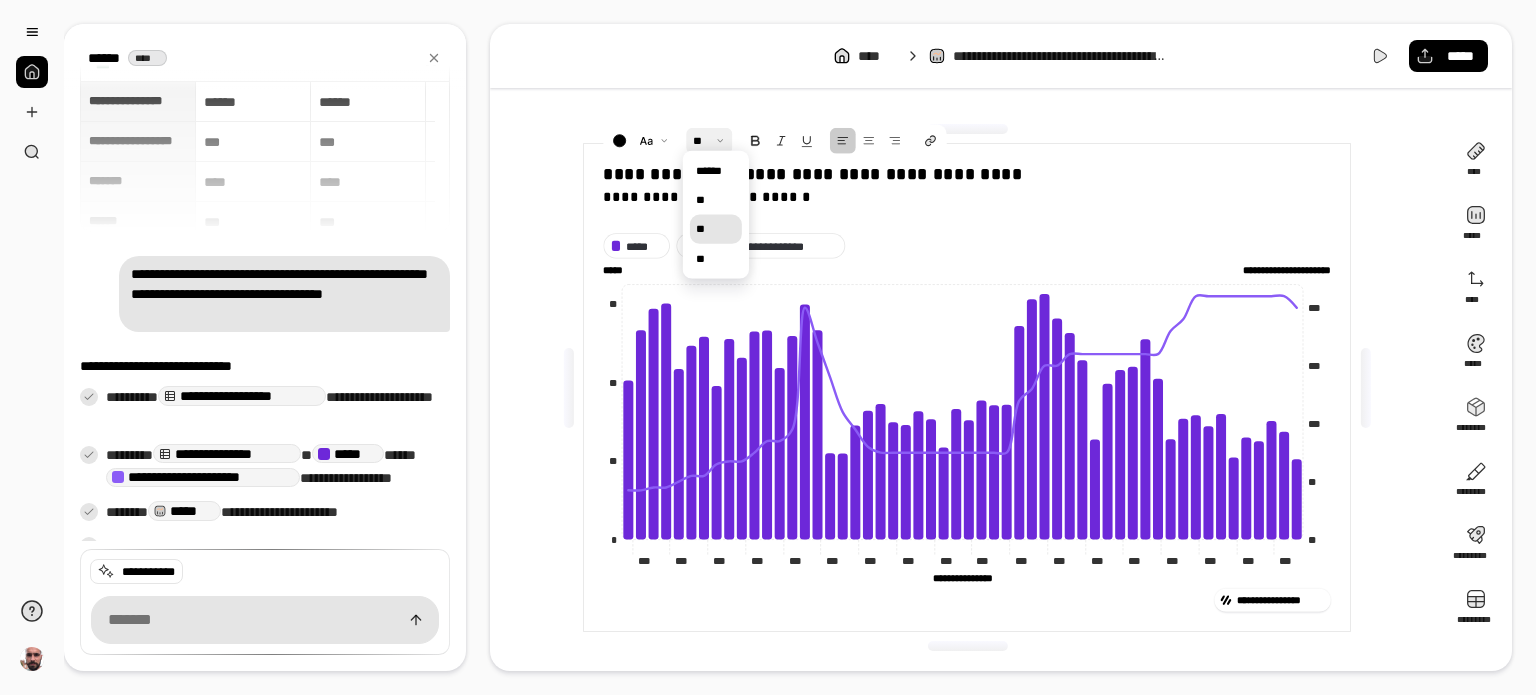 click on "**" at bounding box center [716, 229] 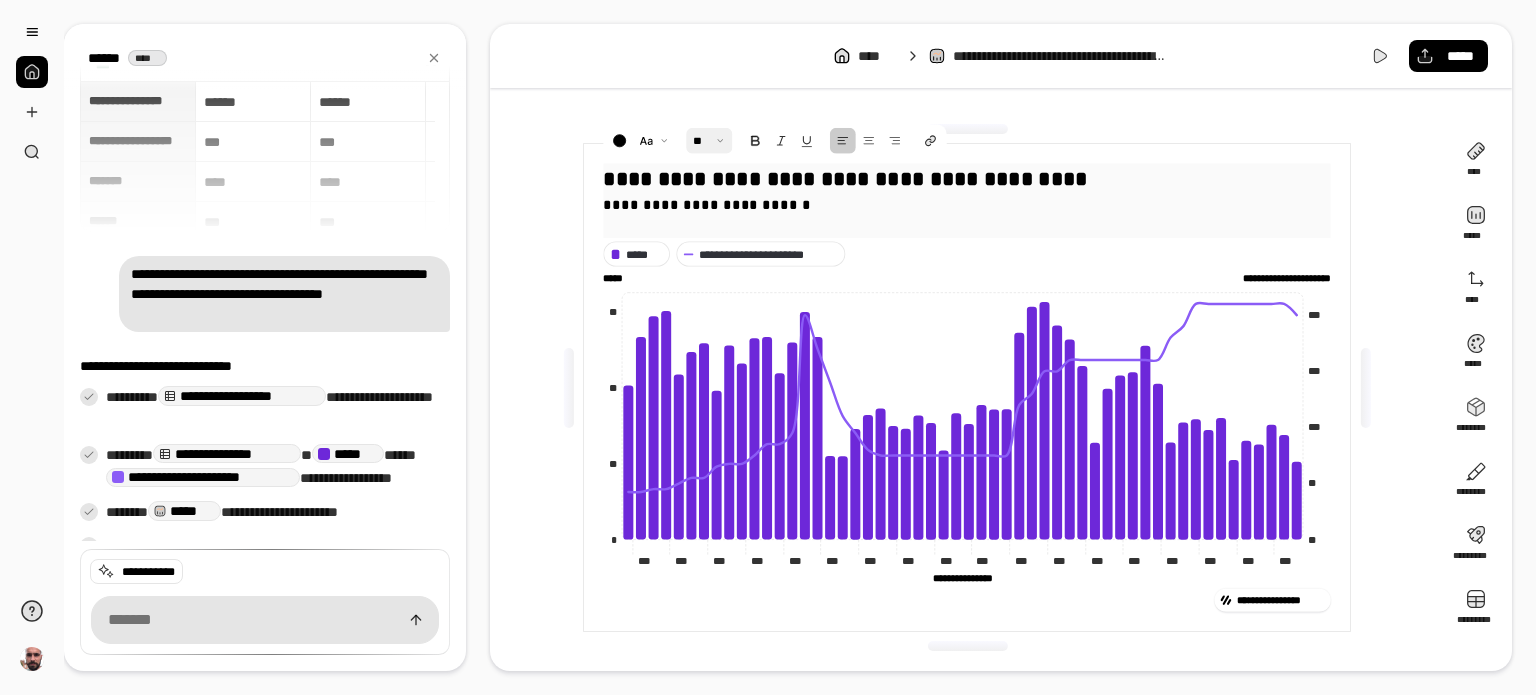 click at bounding box center [709, 141] 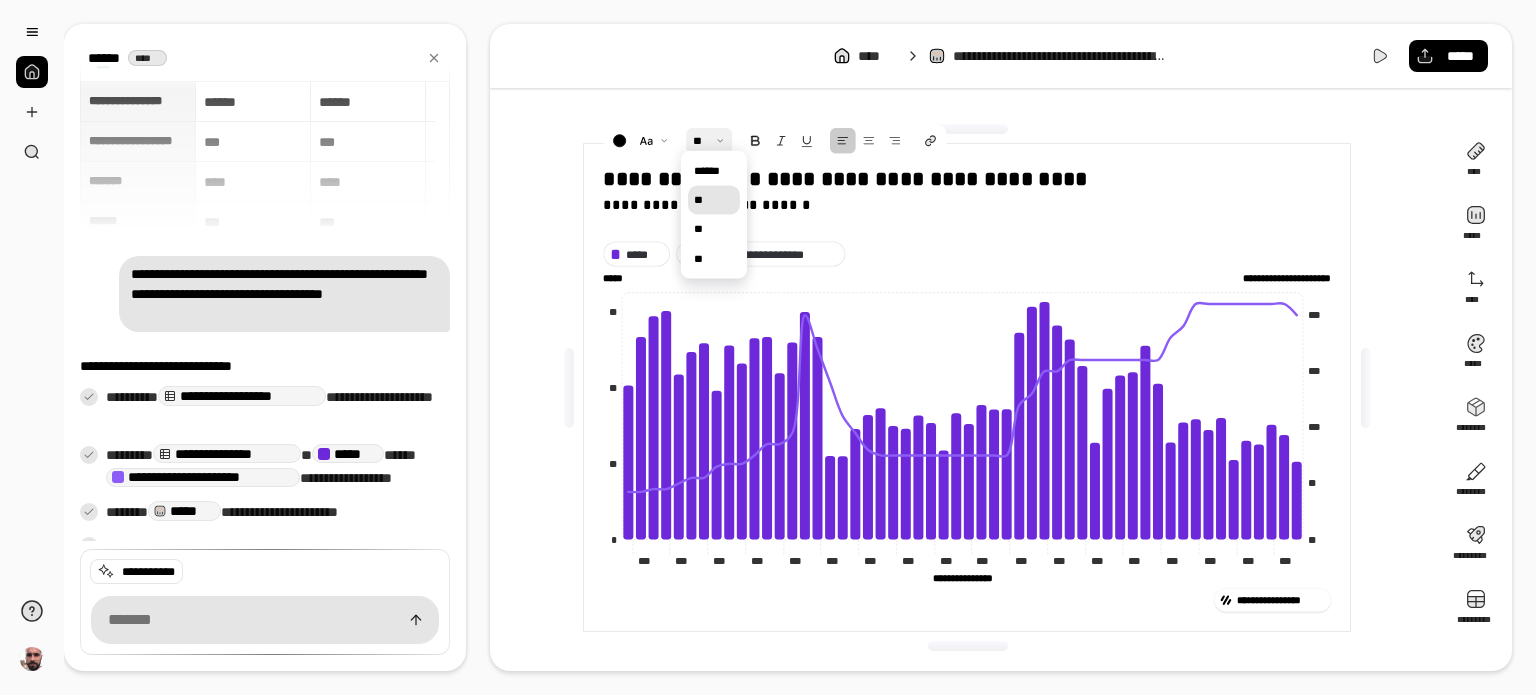 click on "**" at bounding box center (714, 200) 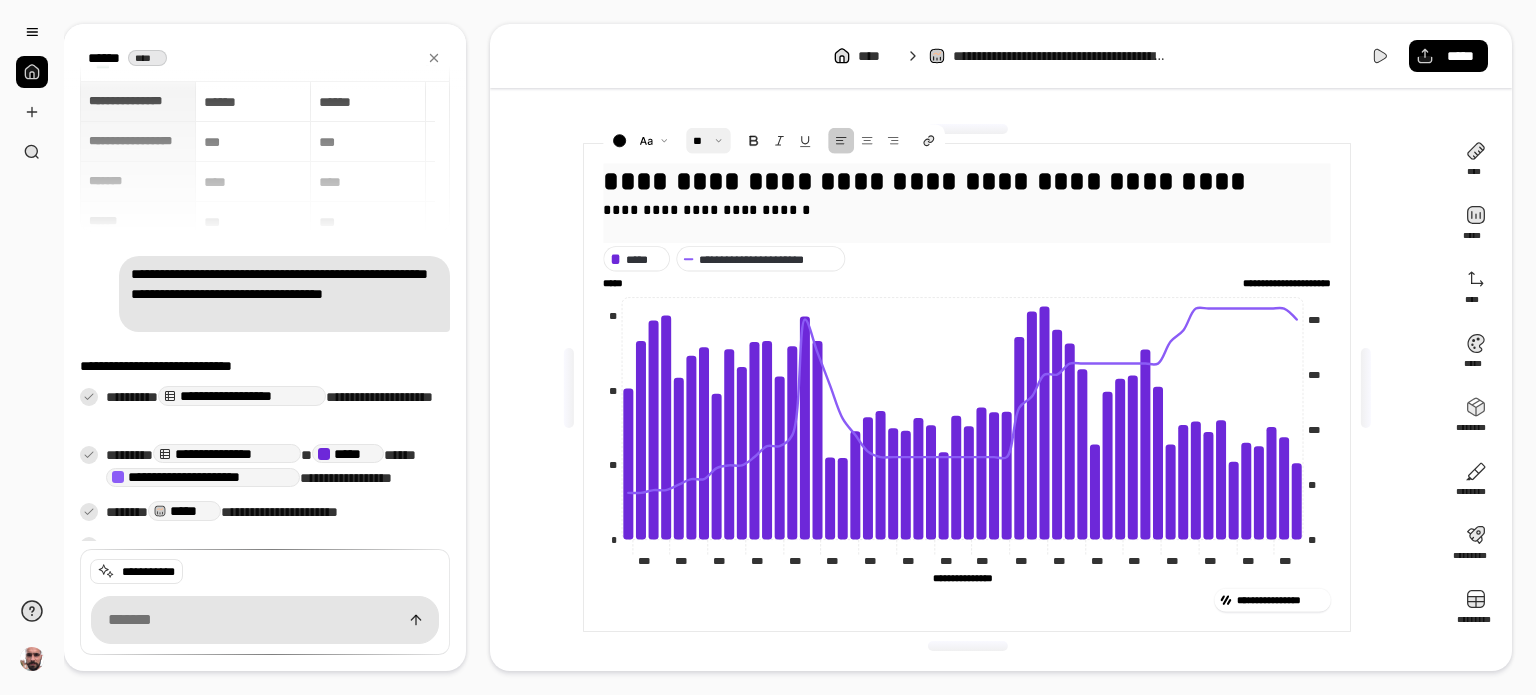 click at bounding box center (708, 141) 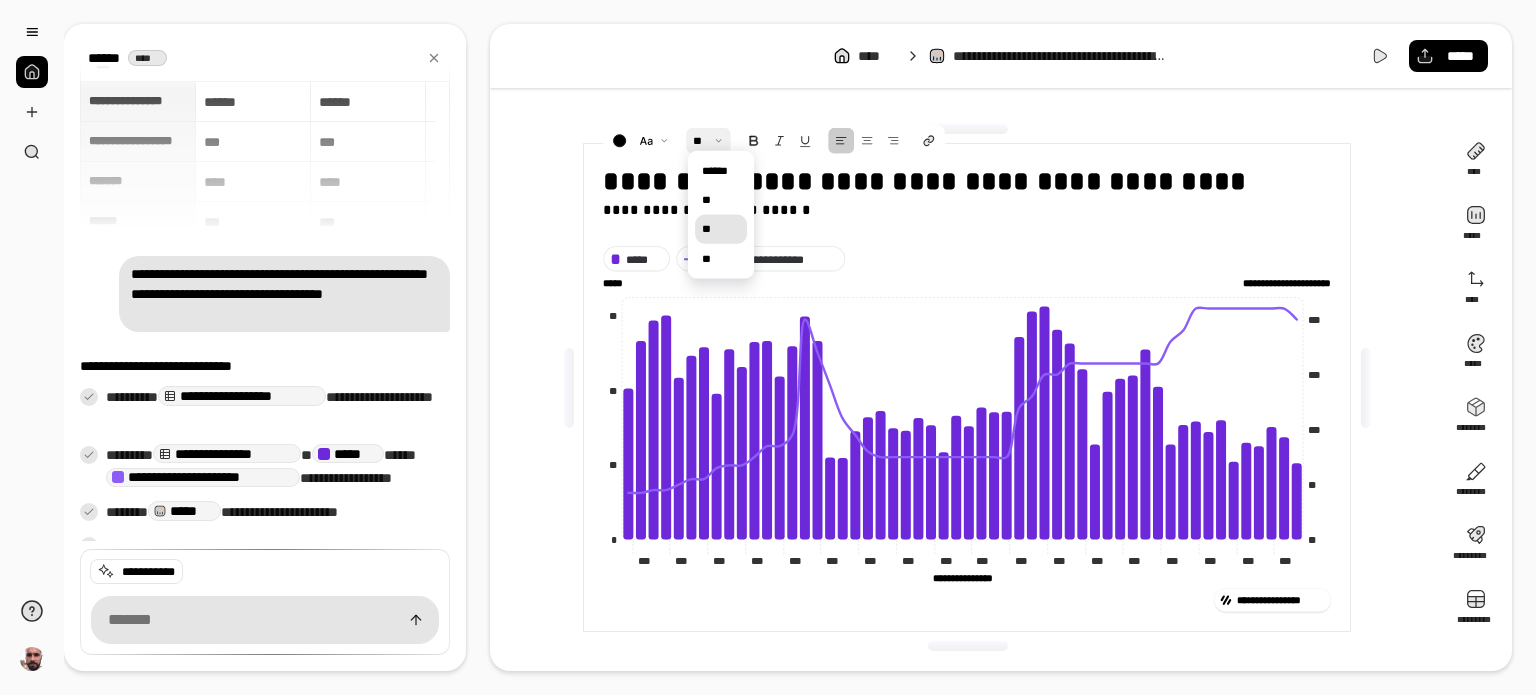 click on "**" at bounding box center (721, 229) 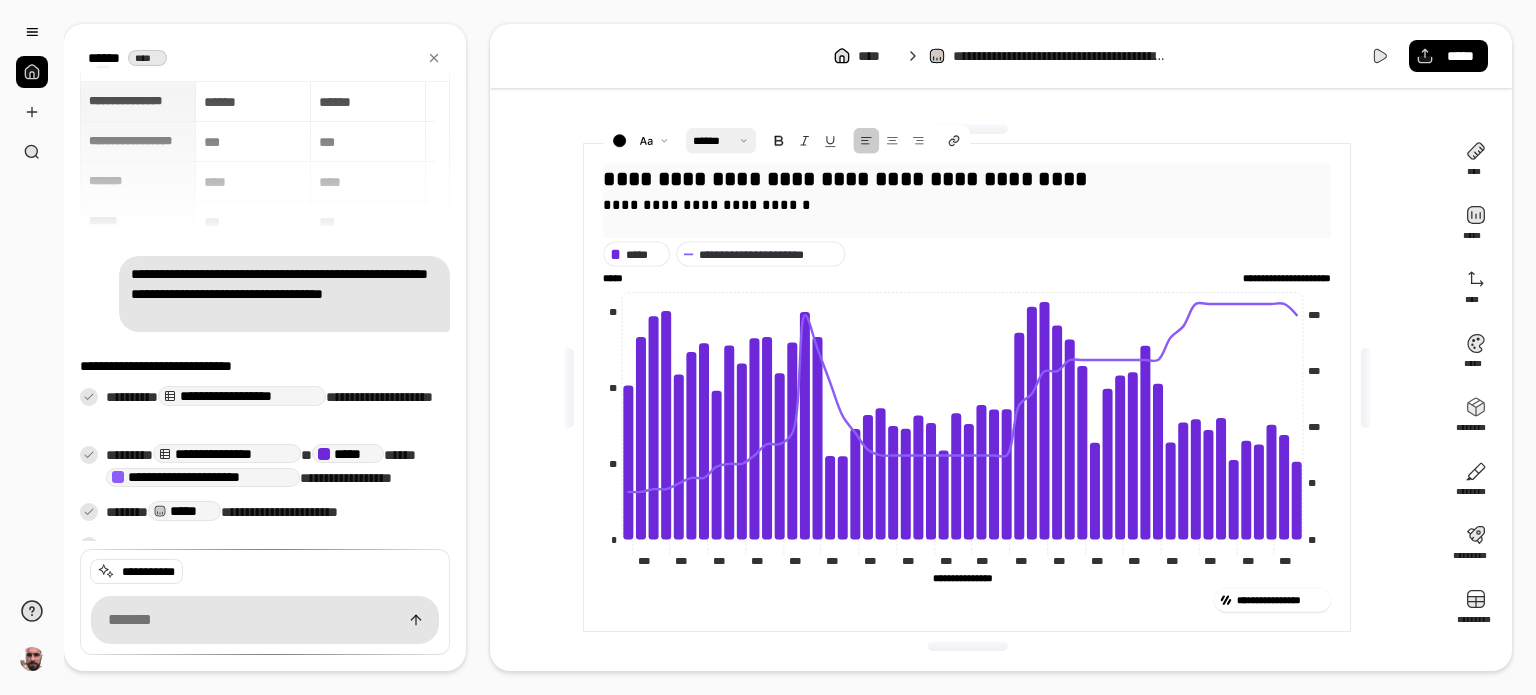 click on "**********" at bounding box center (967, 199) 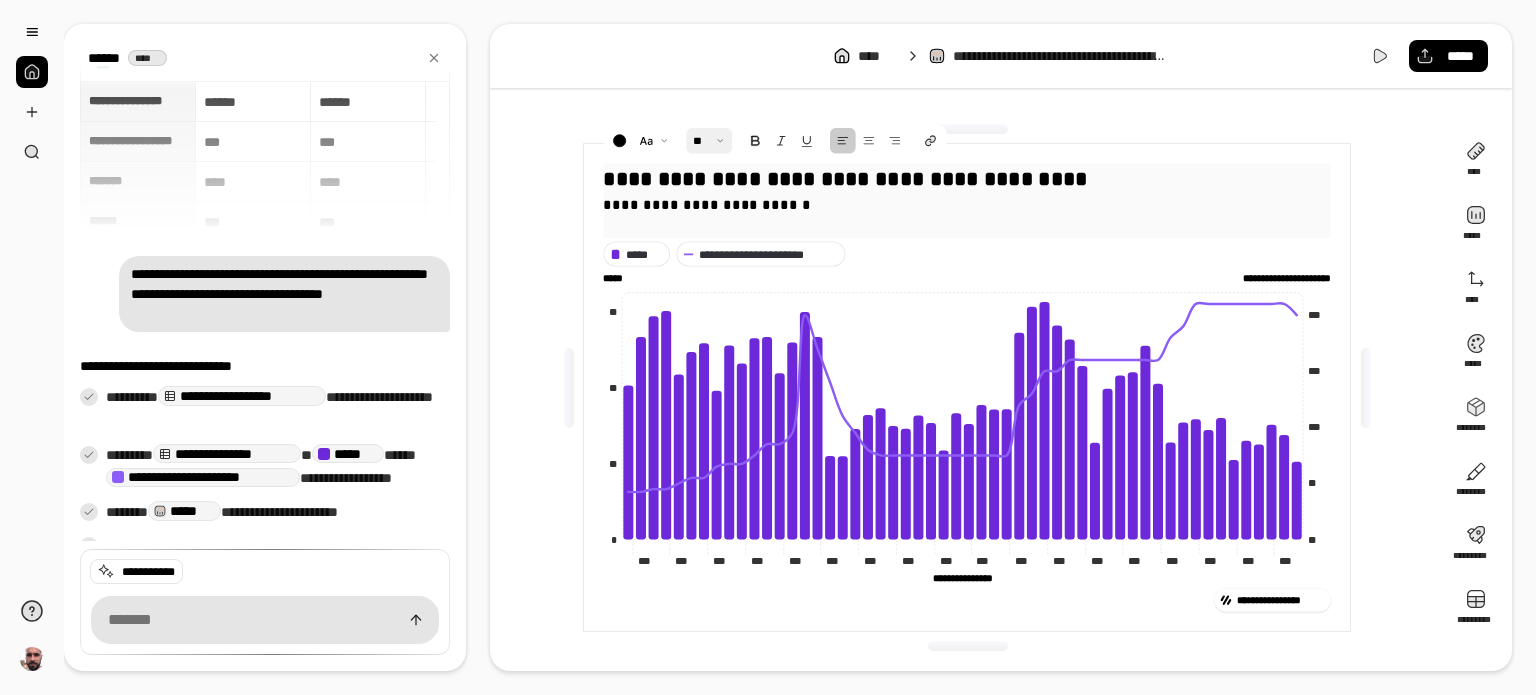 click on "**********" at bounding box center [967, 178] 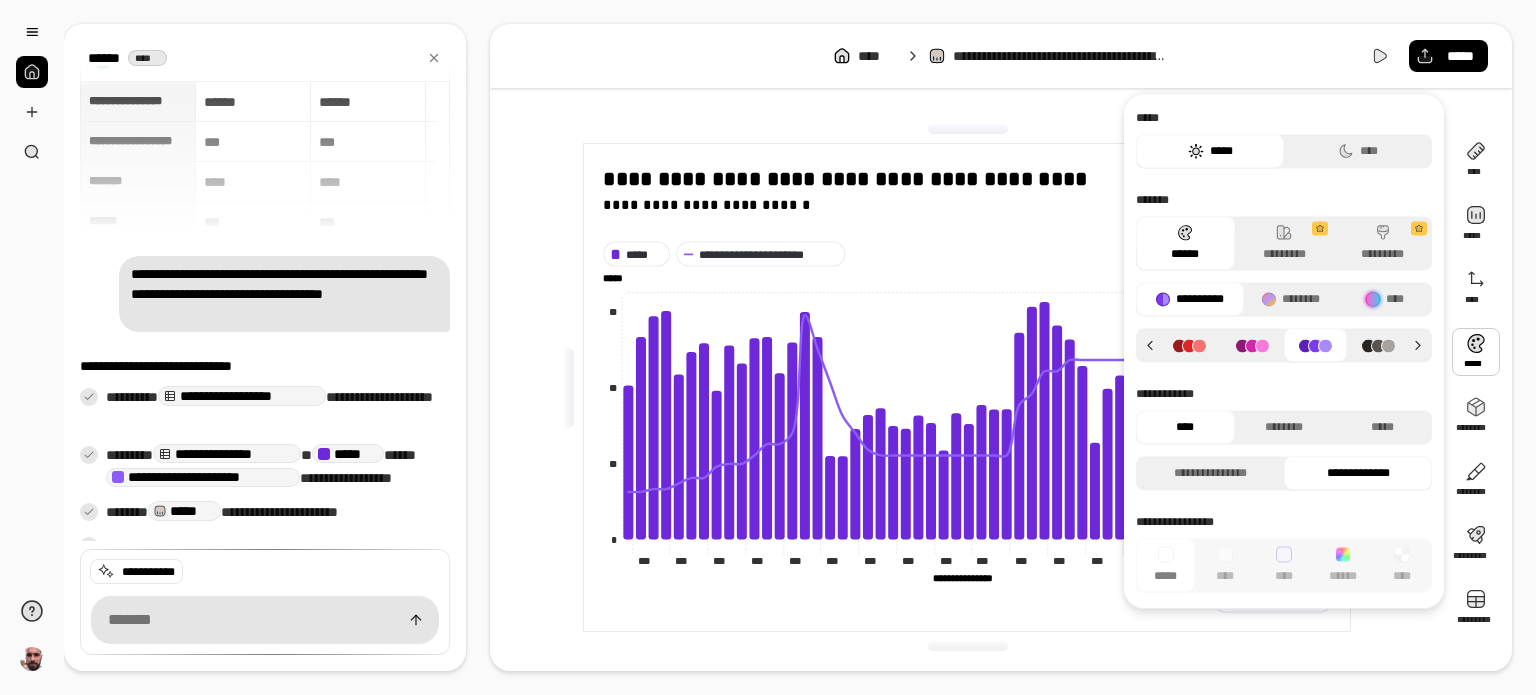 click on "**********" at bounding box center [967, 387] 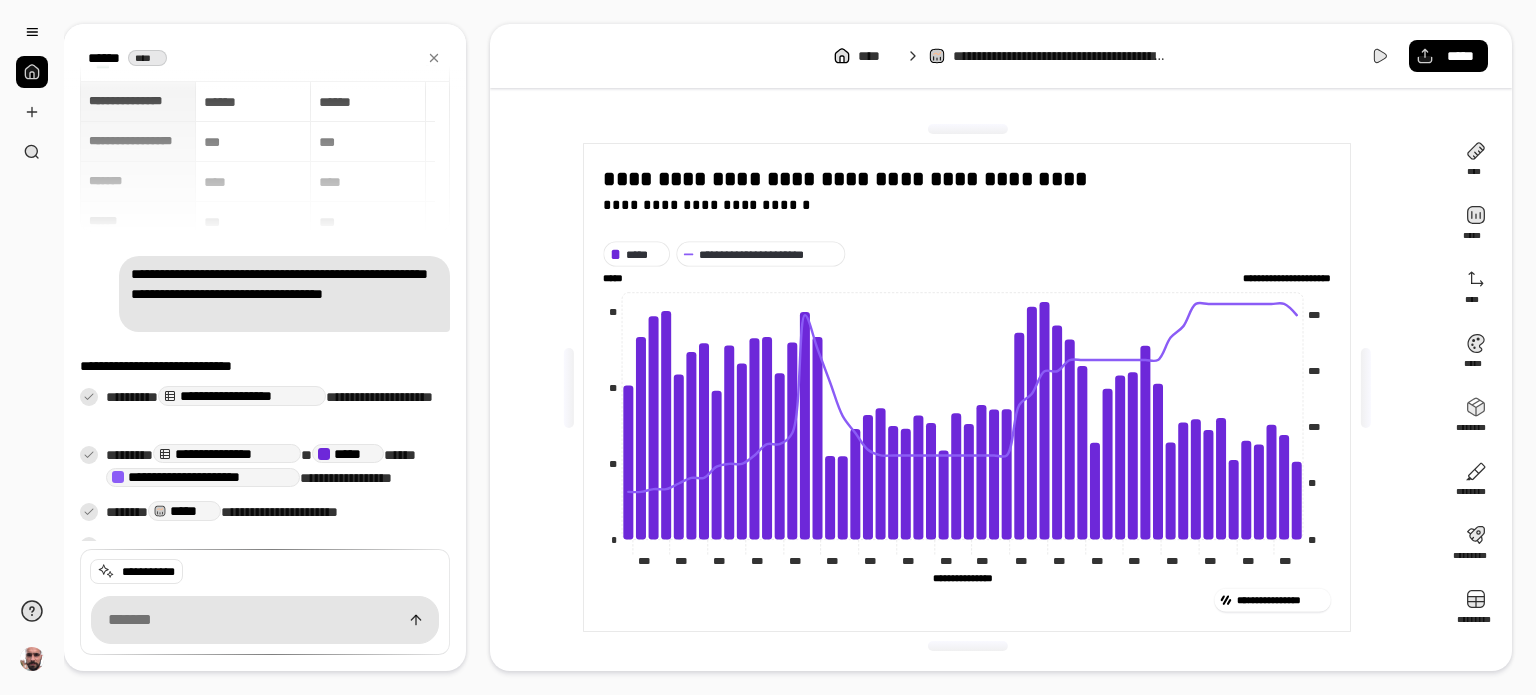 click on "*** ***" 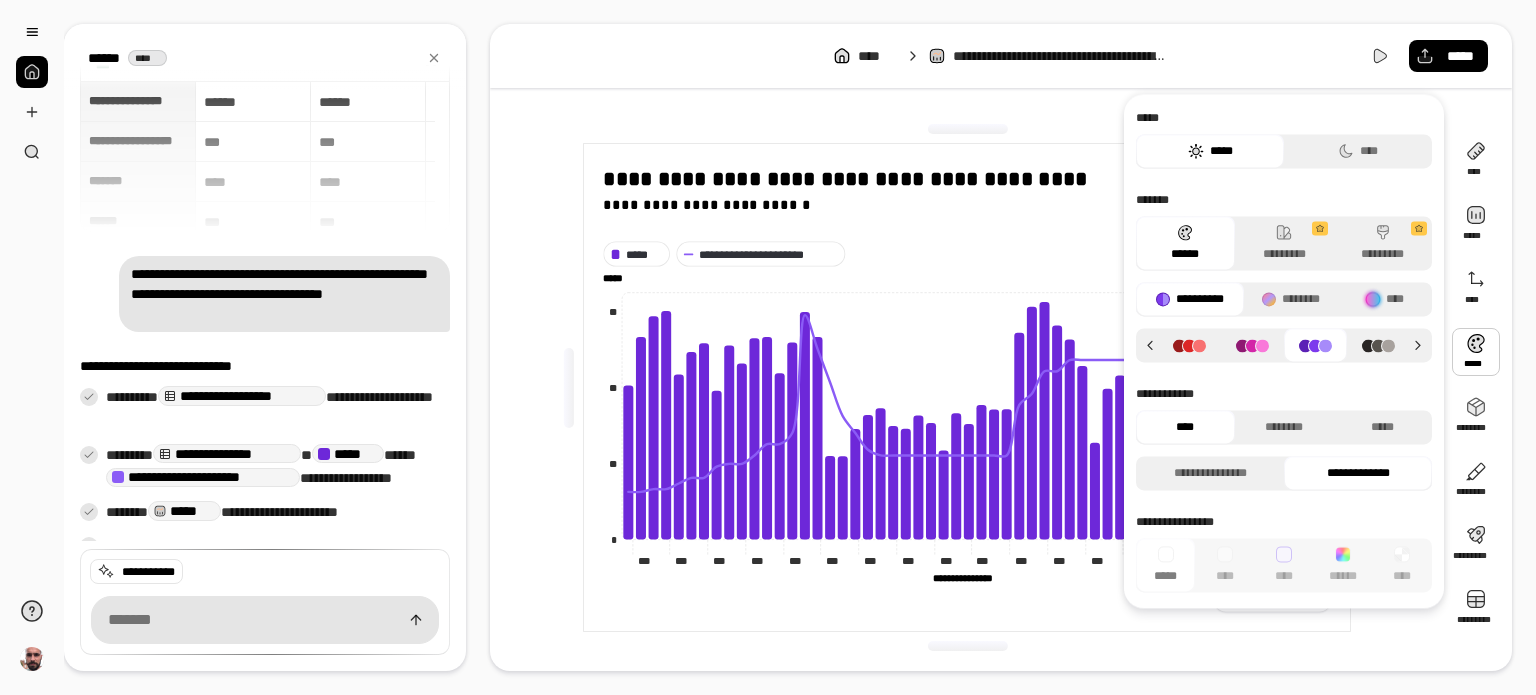 click 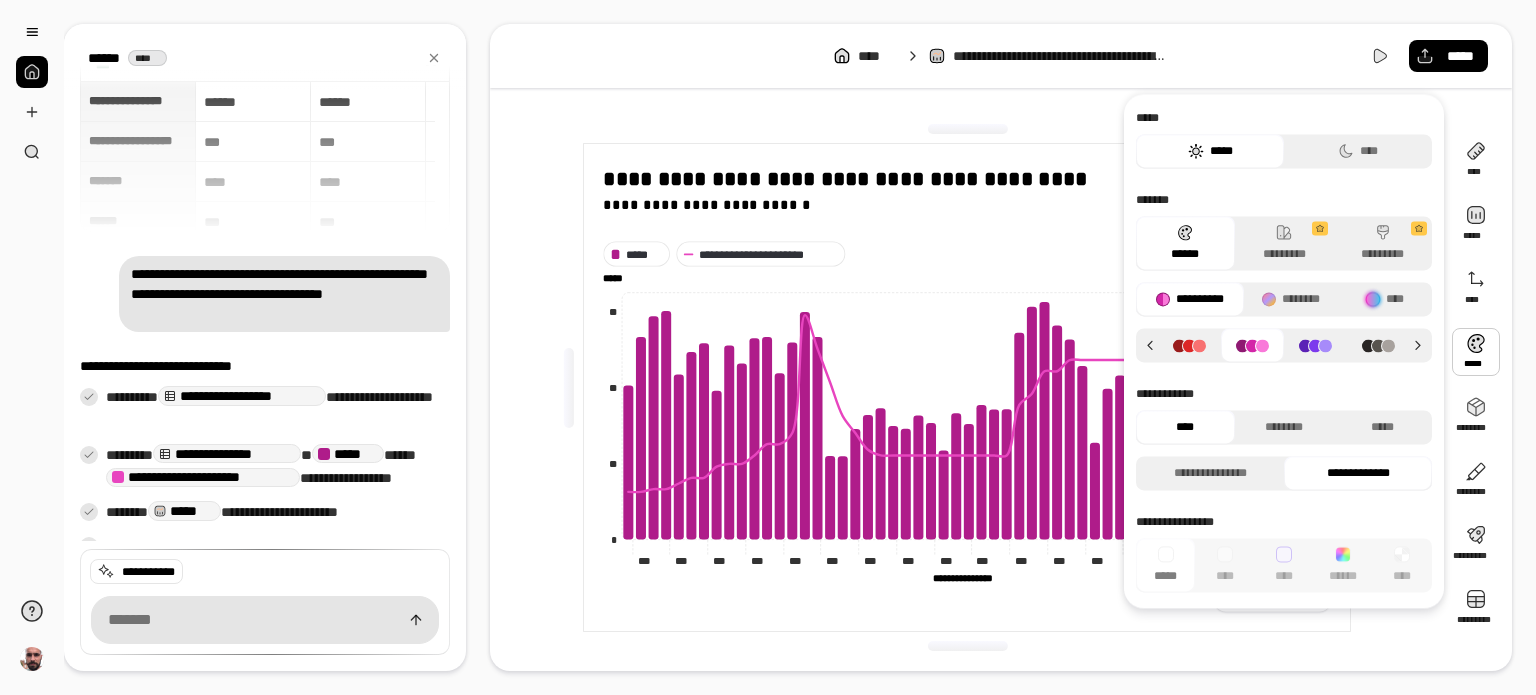 click 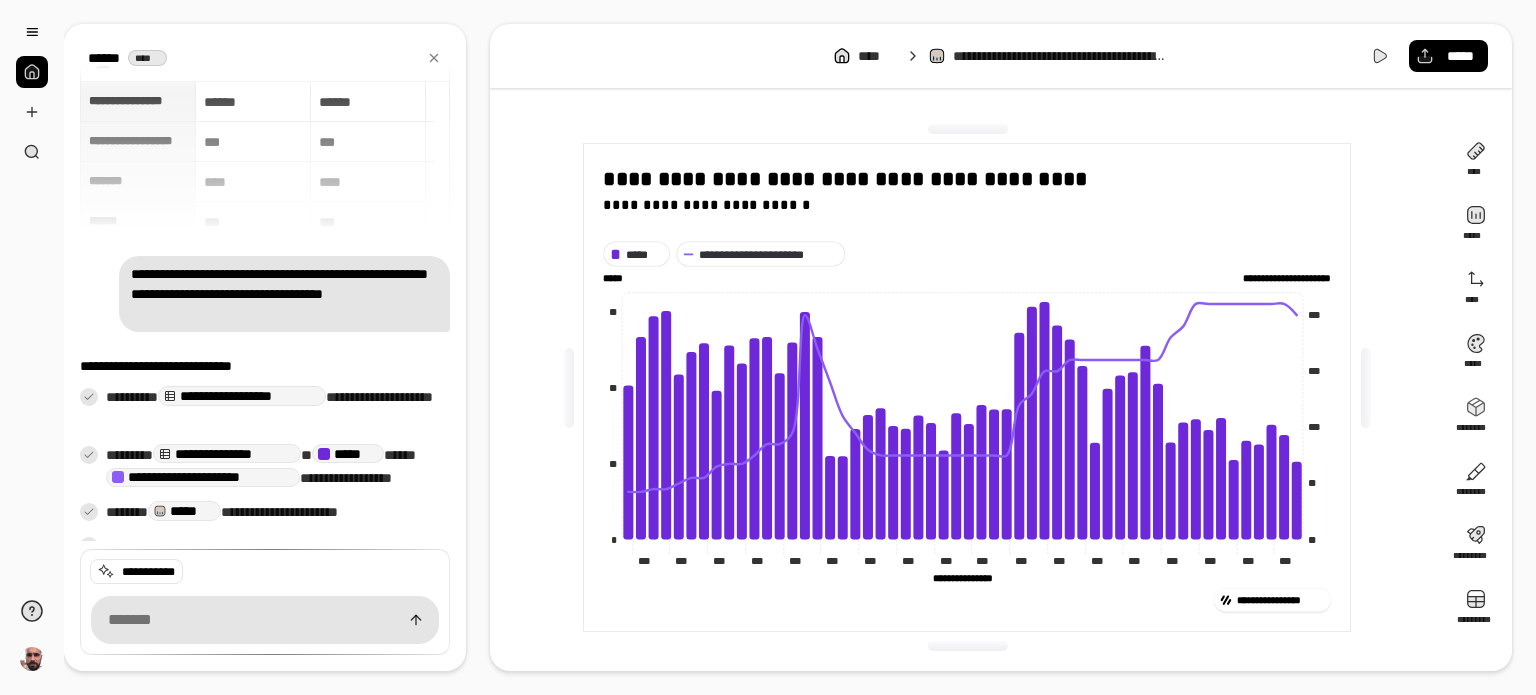 click on "**********" at bounding box center (967, 600) 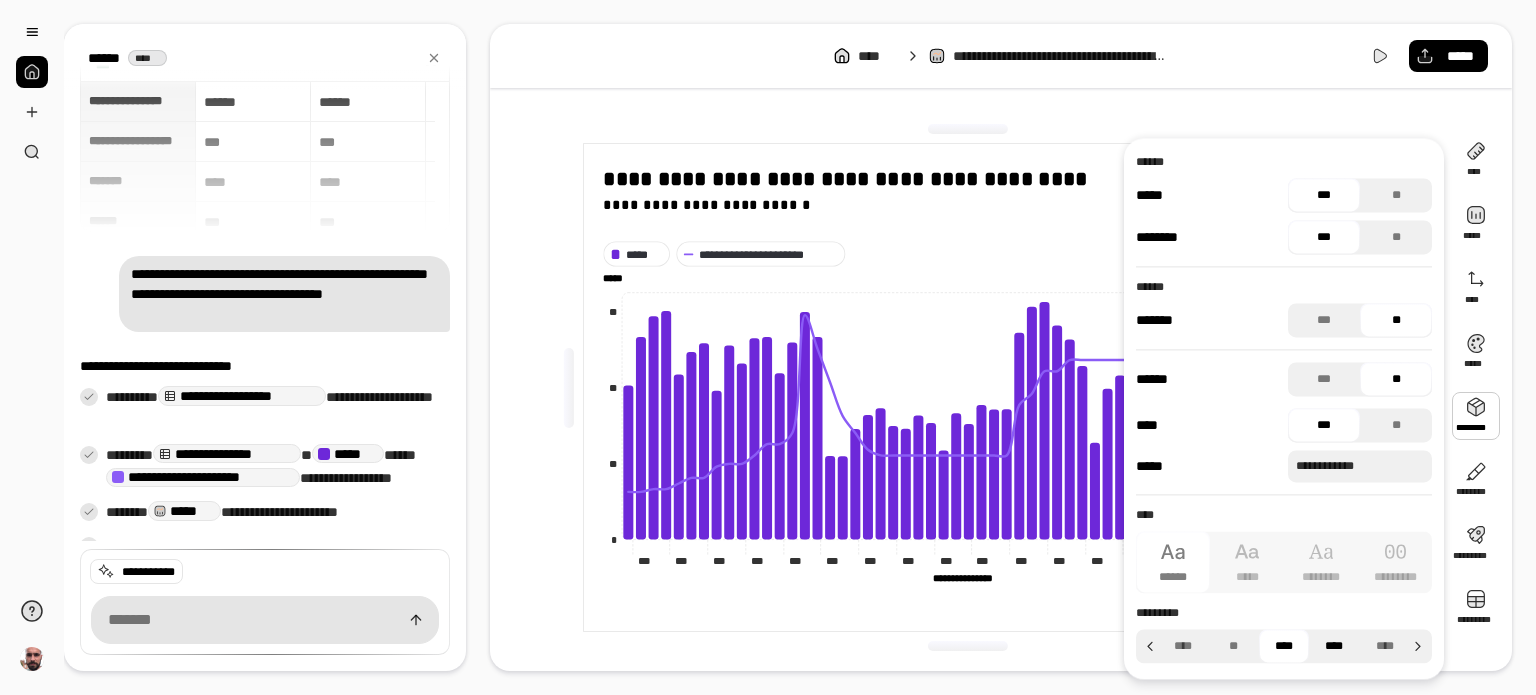 click on "****" at bounding box center (1334, 646) 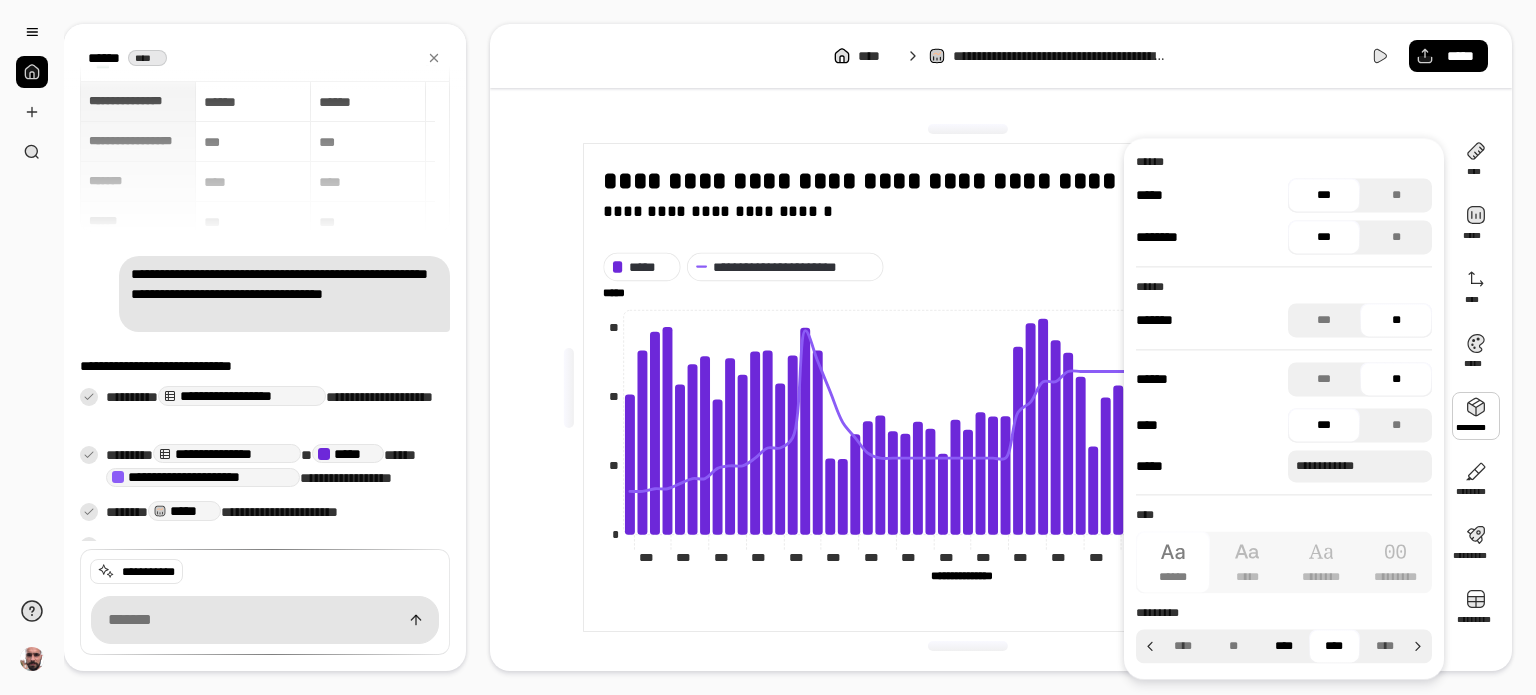 click on "****" at bounding box center [1284, 646] 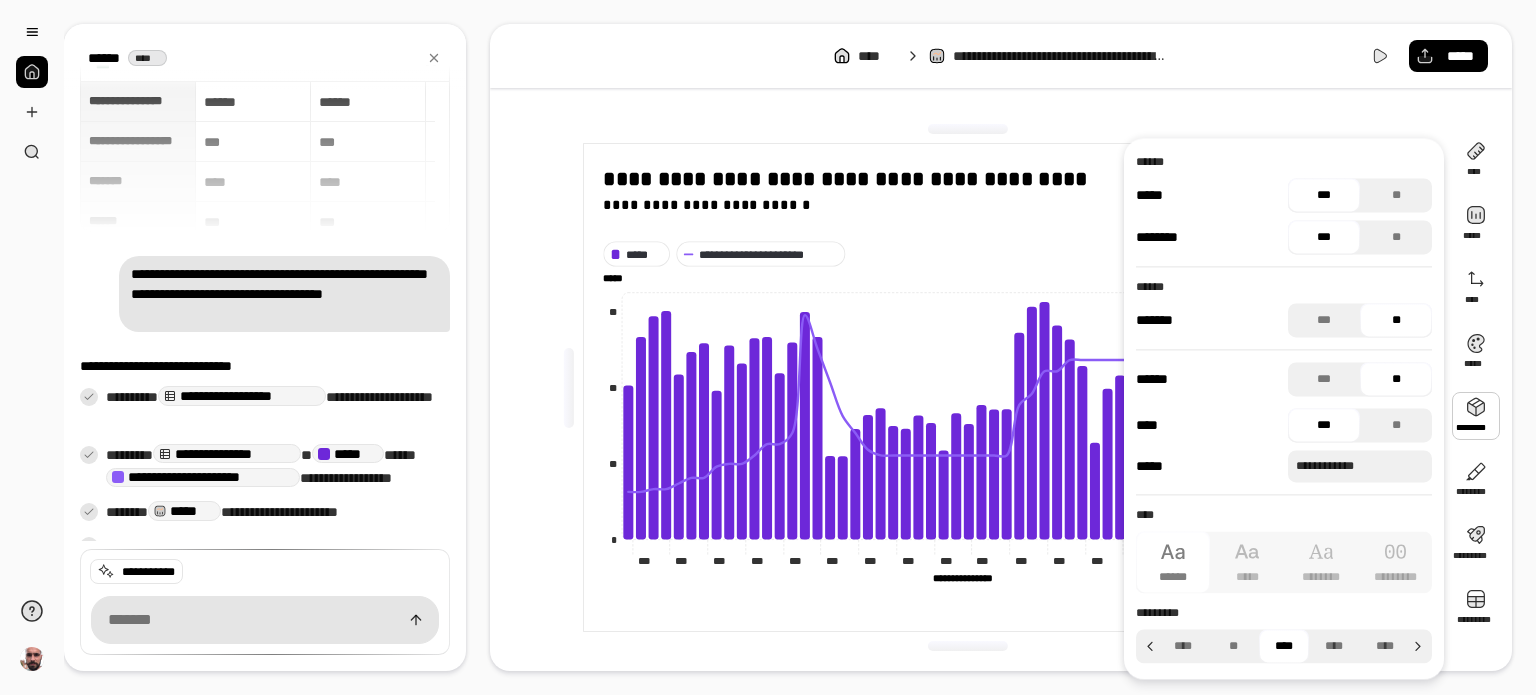 click on "**********" at bounding box center (967, 387) 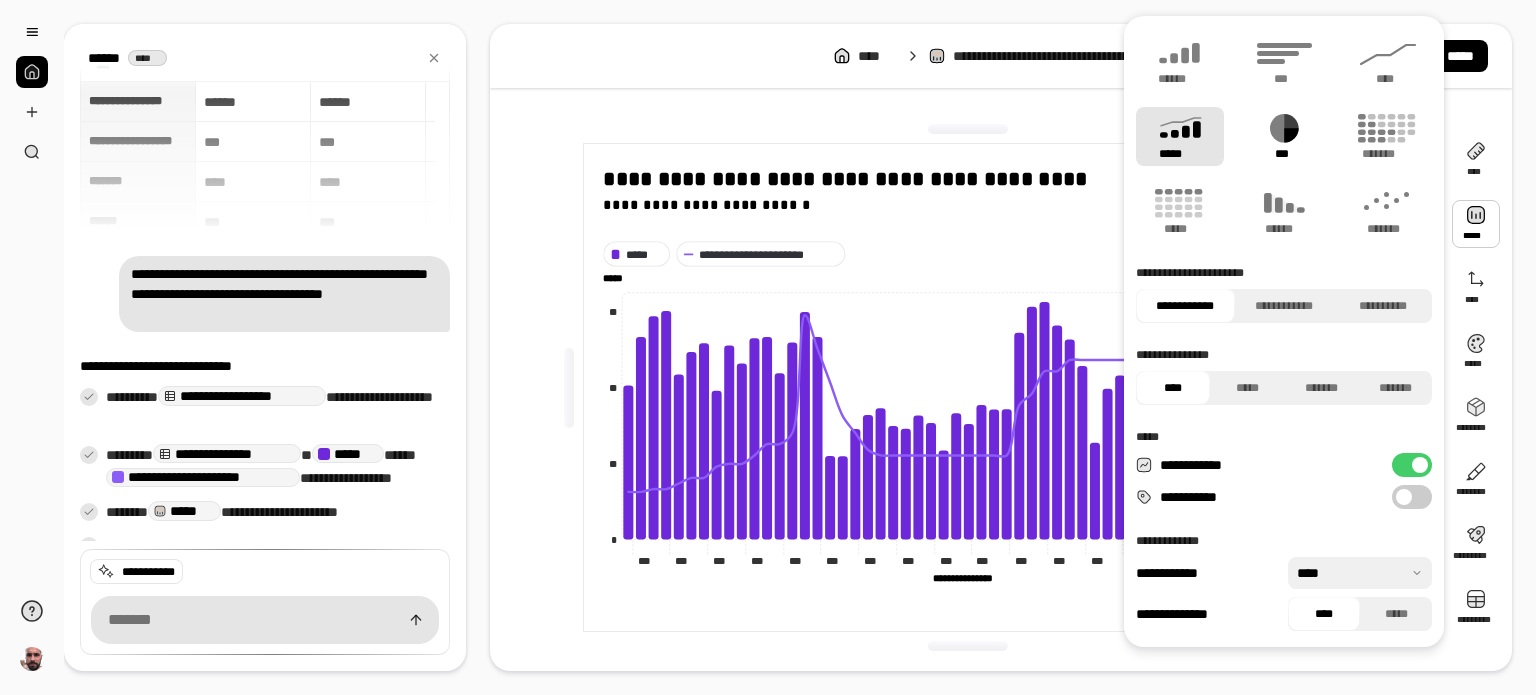 click 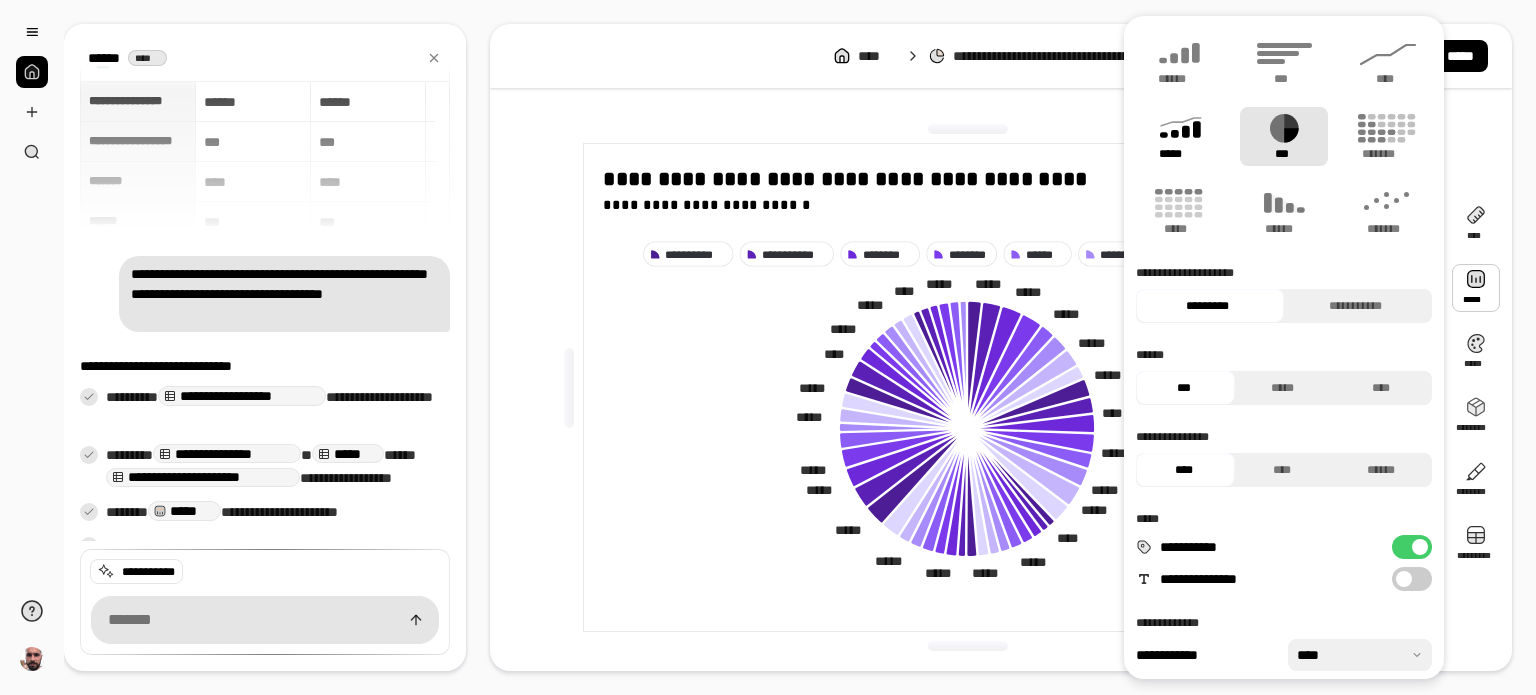 click 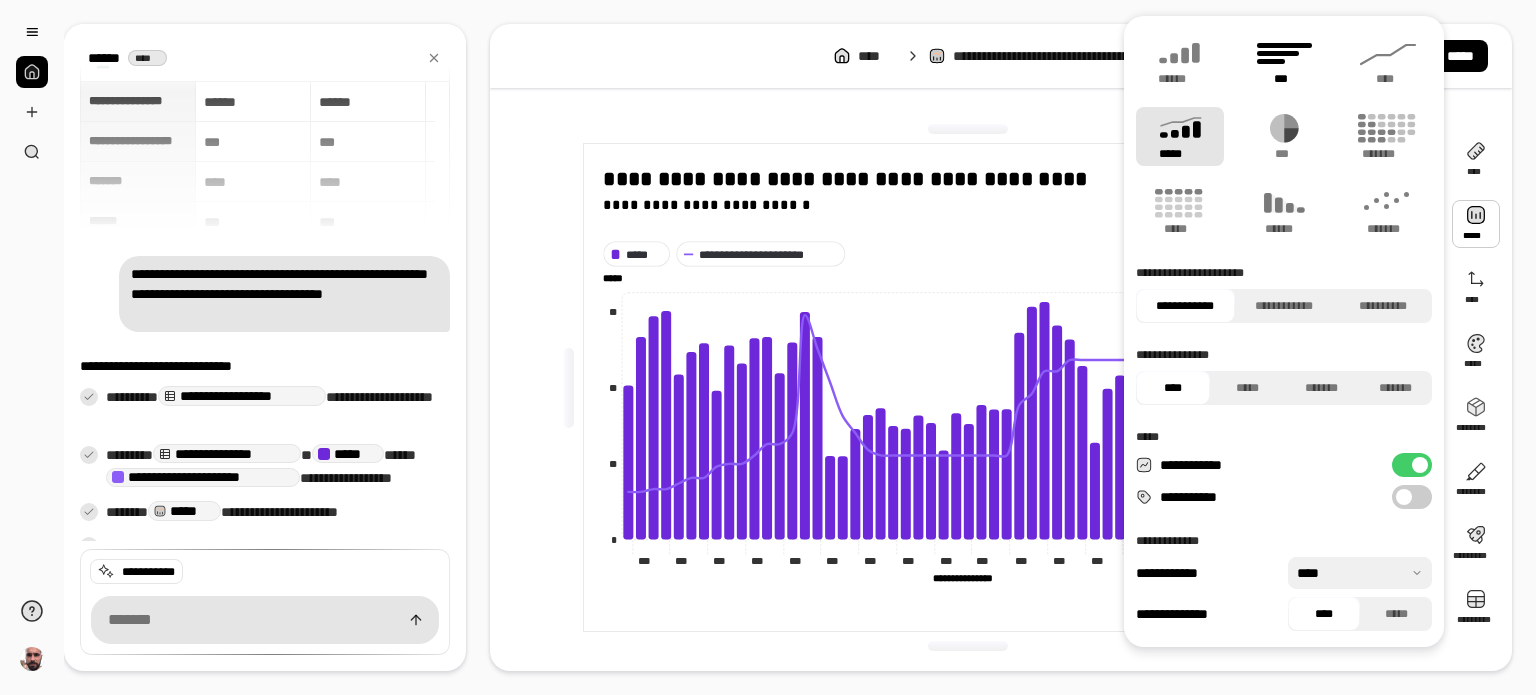 click 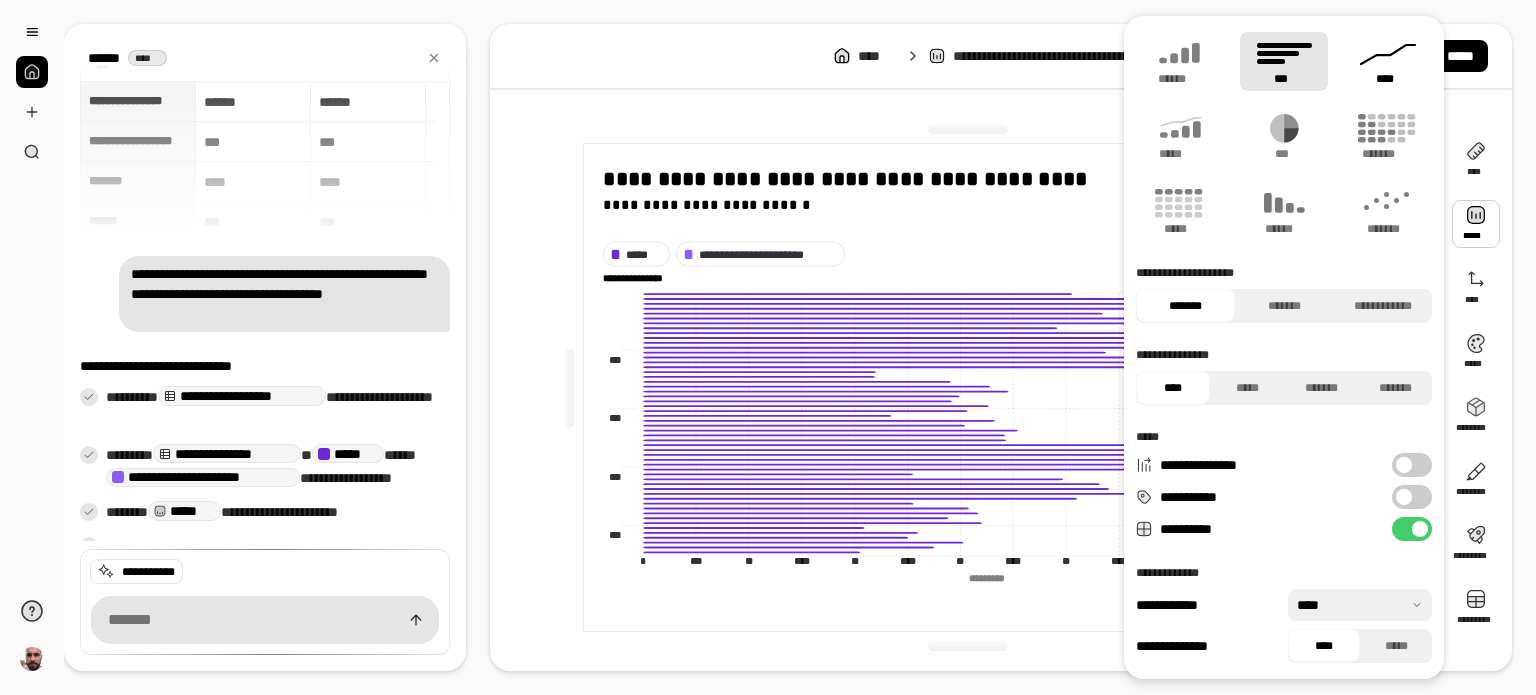 click 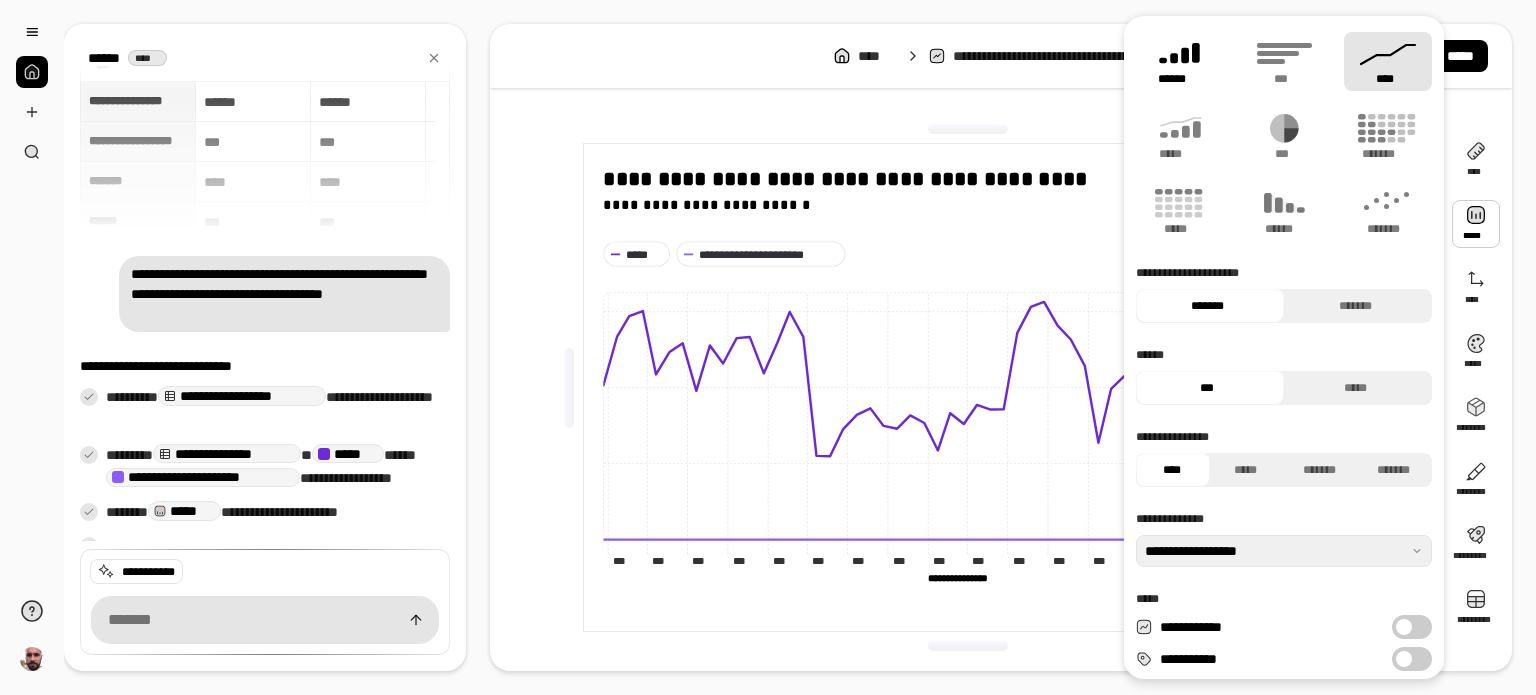 click 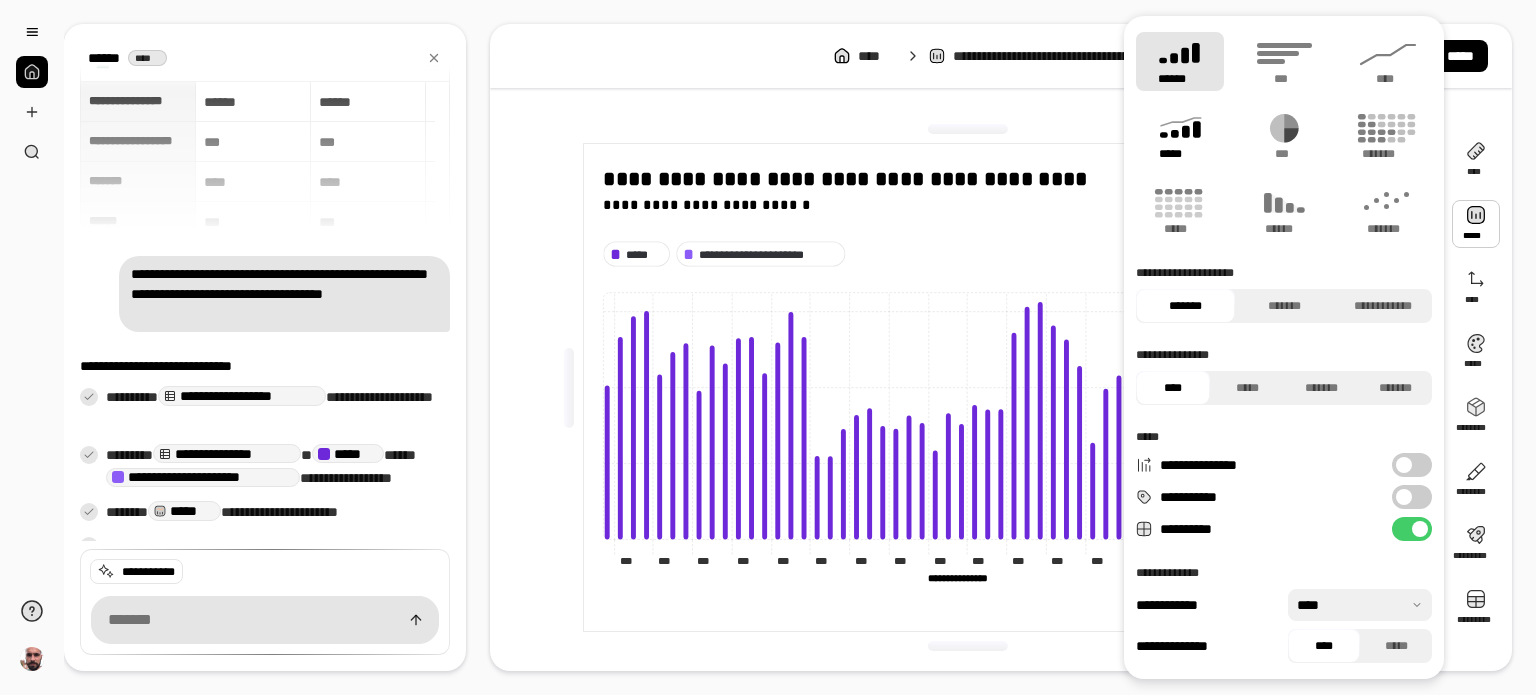 click 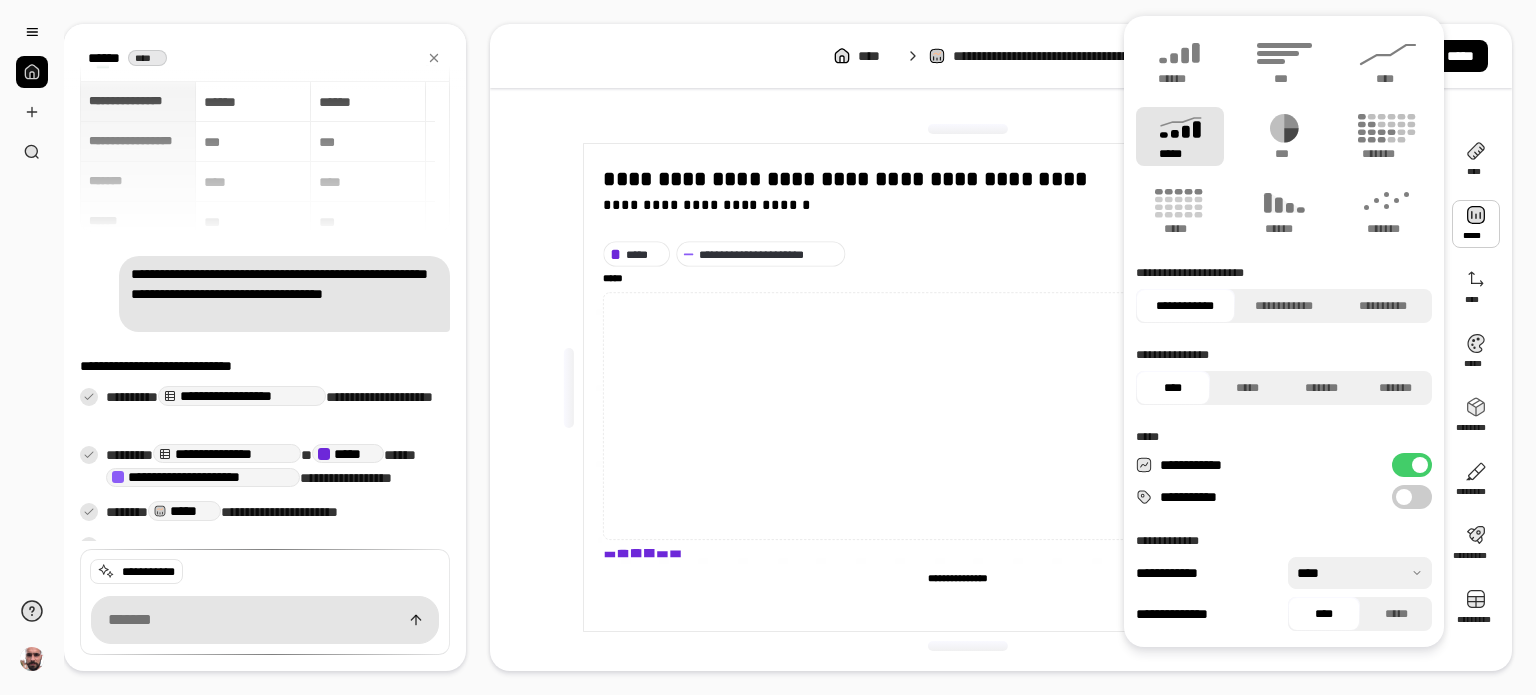 type on "**********" 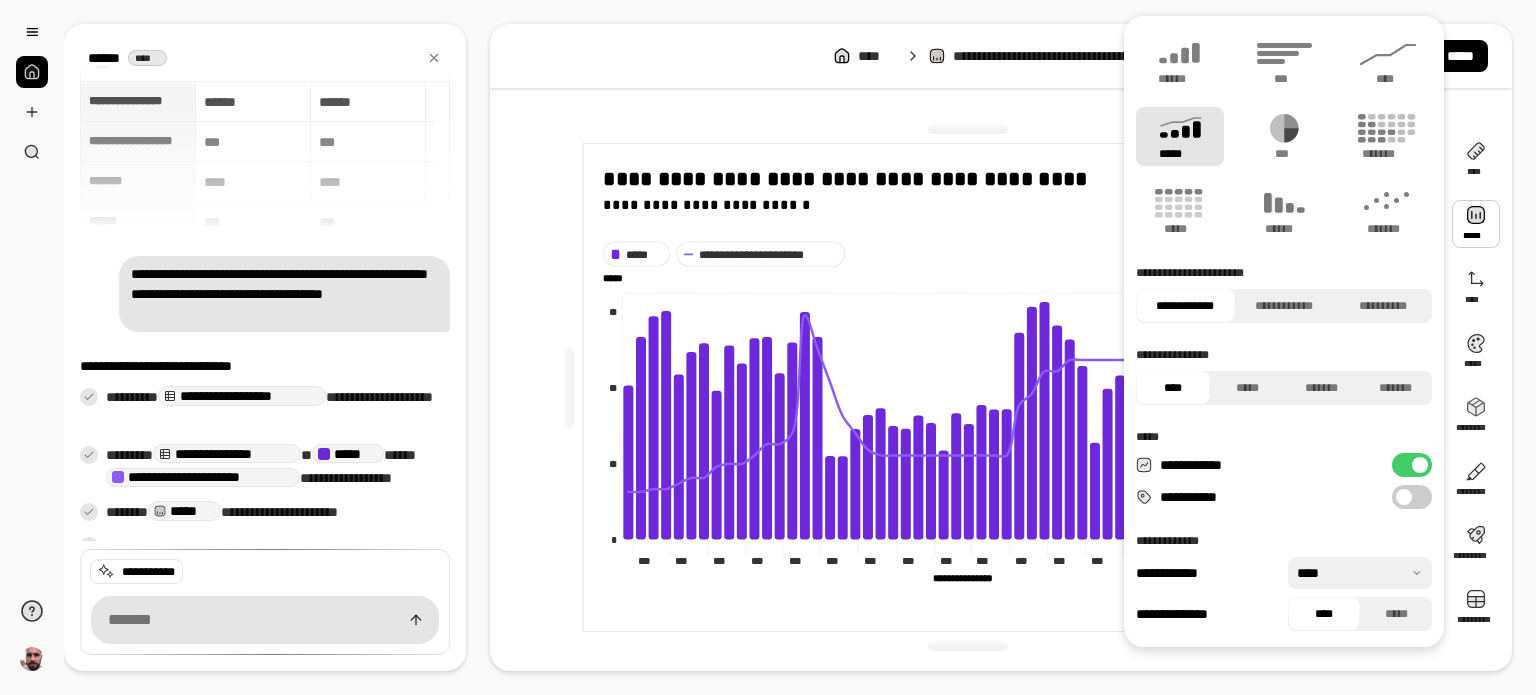 click on "**********" at bounding box center [1412, 497] 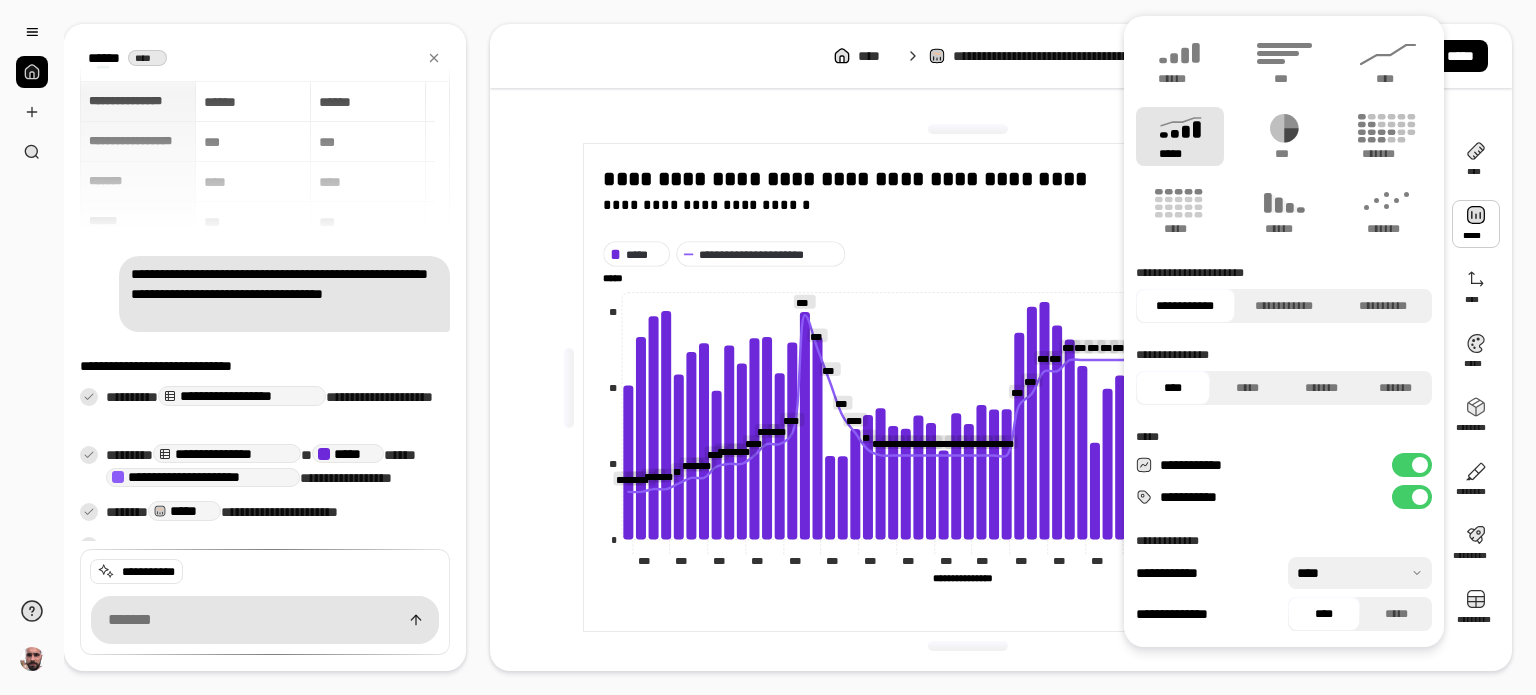 click on "**********" at bounding box center (1412, 497) 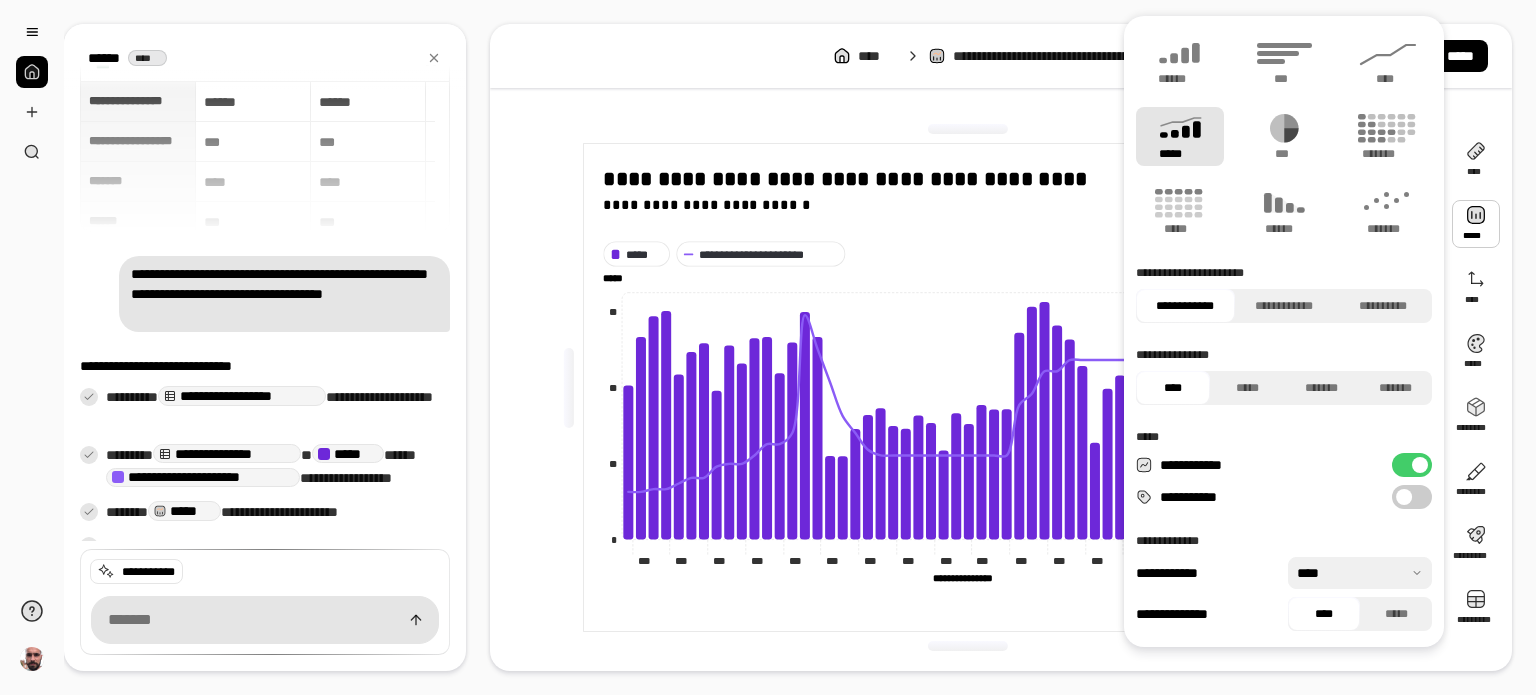 click on "**********" at bounding box center (1412, 497) 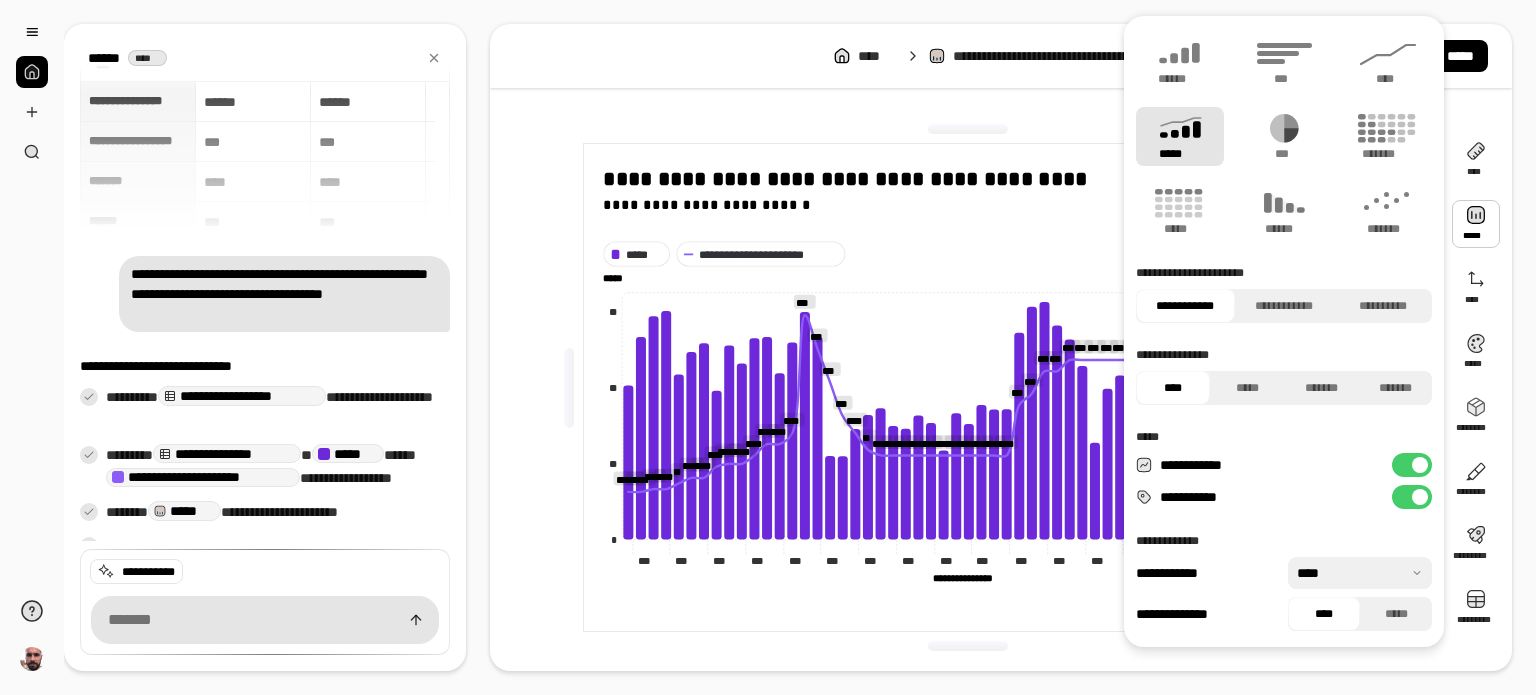 click on "**********" at bounding box center [967, 600] 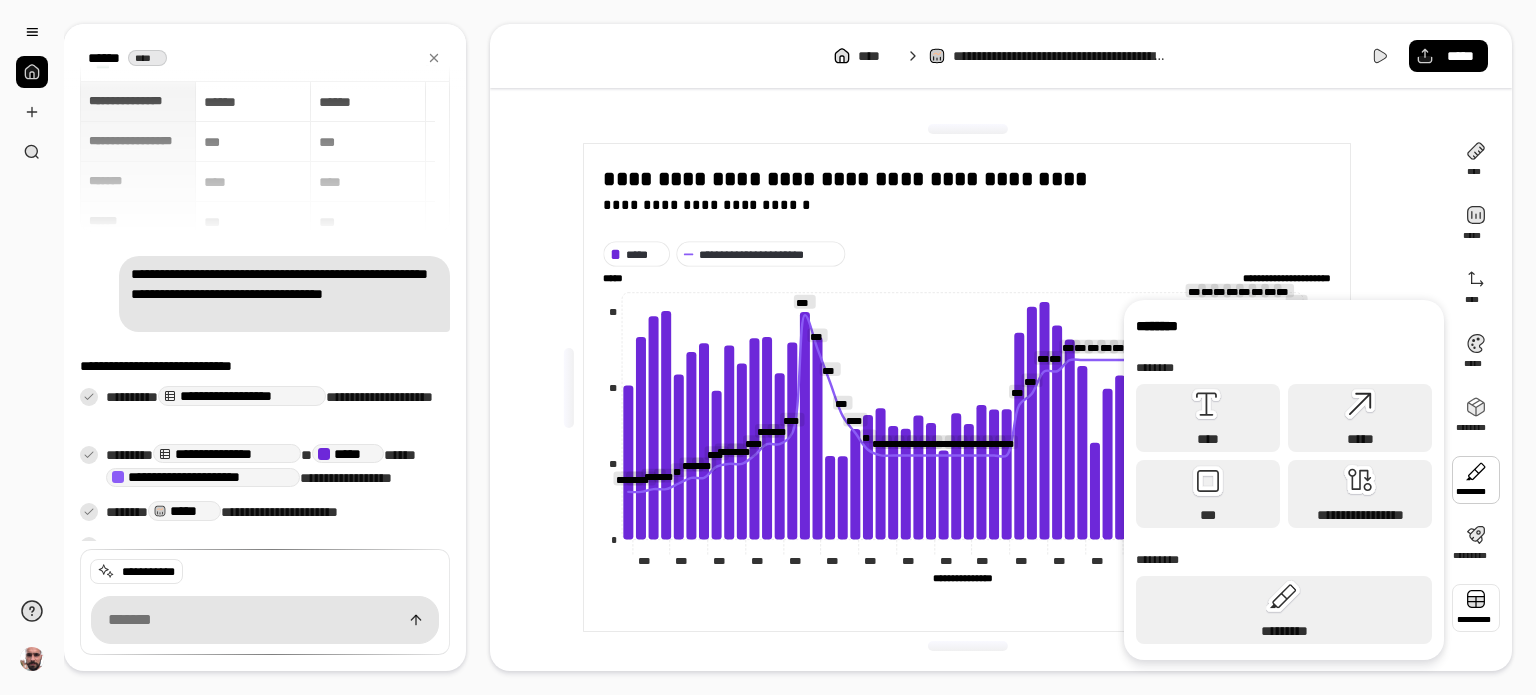 click at bounding box center (1476, 608) 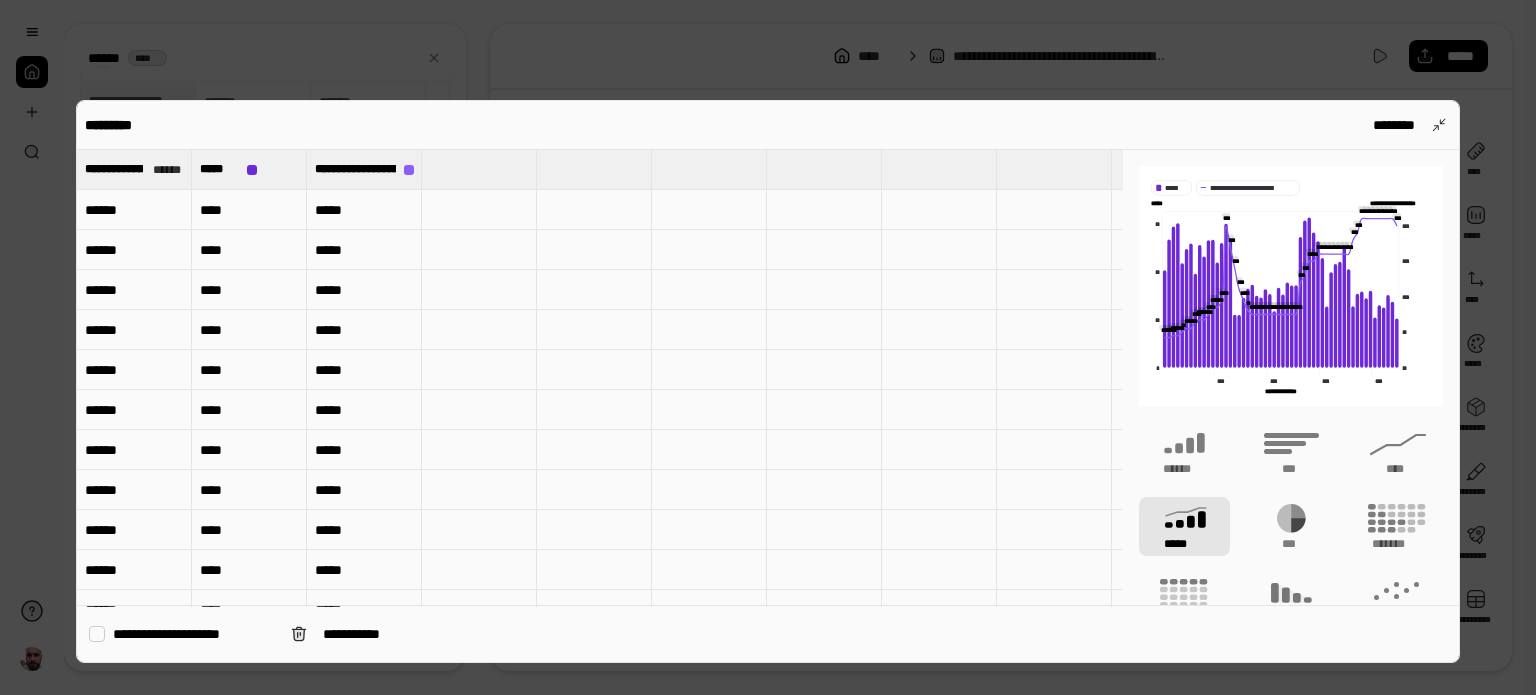 click at bounding box center (768, 347) 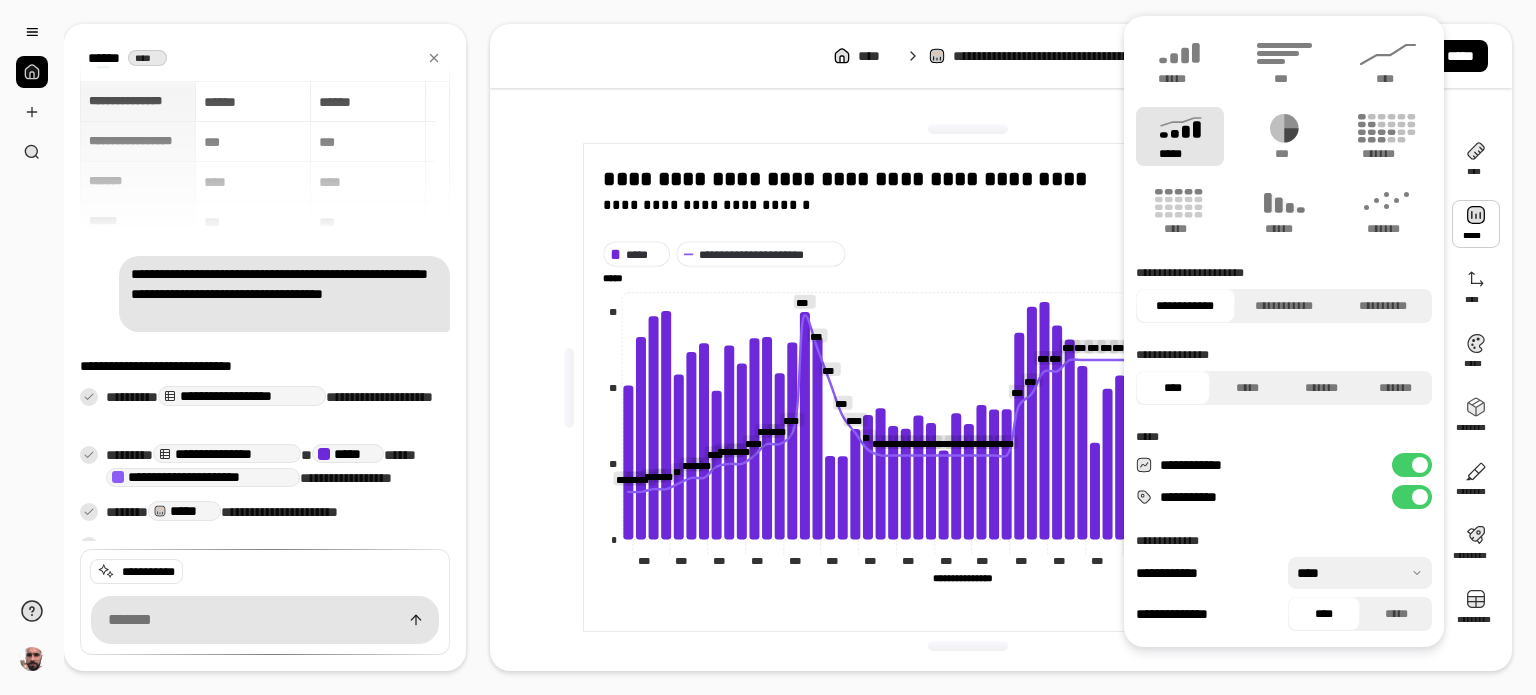 click on "**********" at bounding box center (1412, 497) 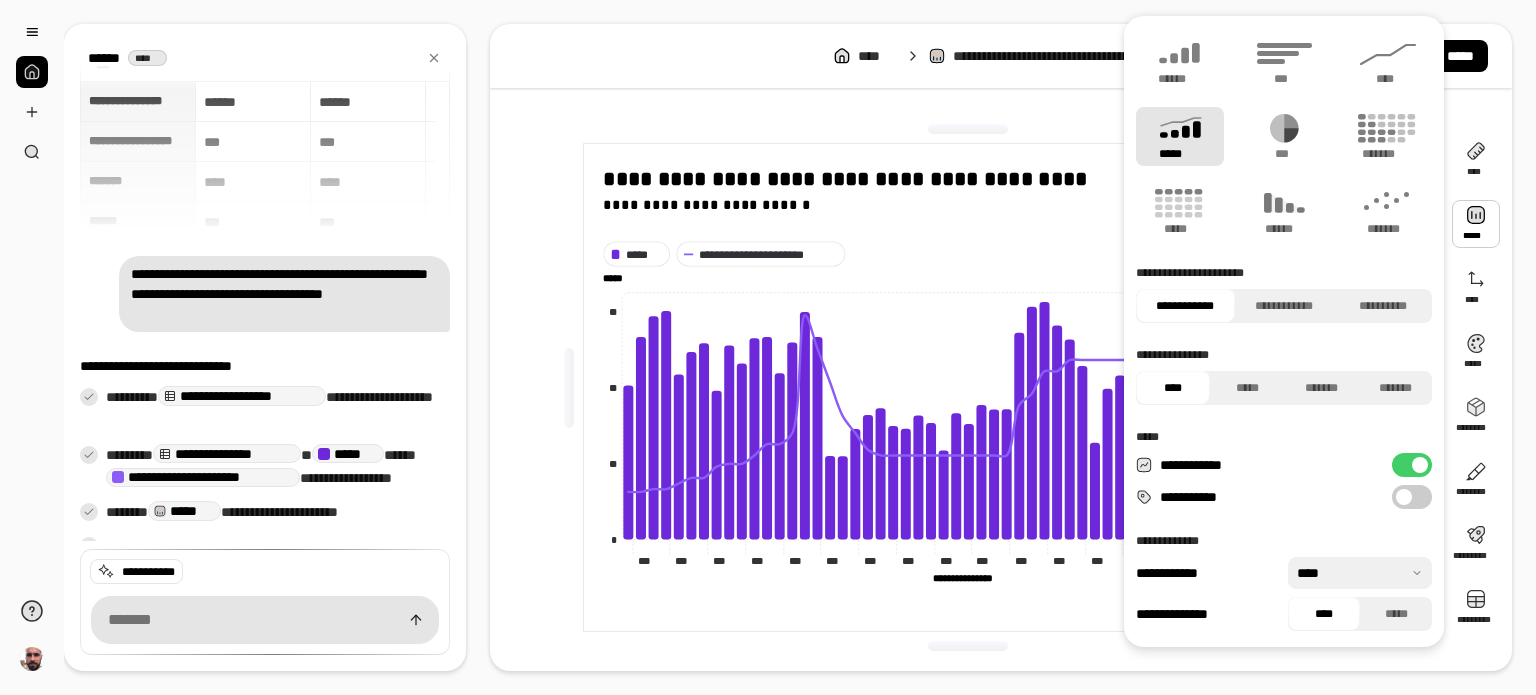 click on "**********" at bounding box center [1412, 497] 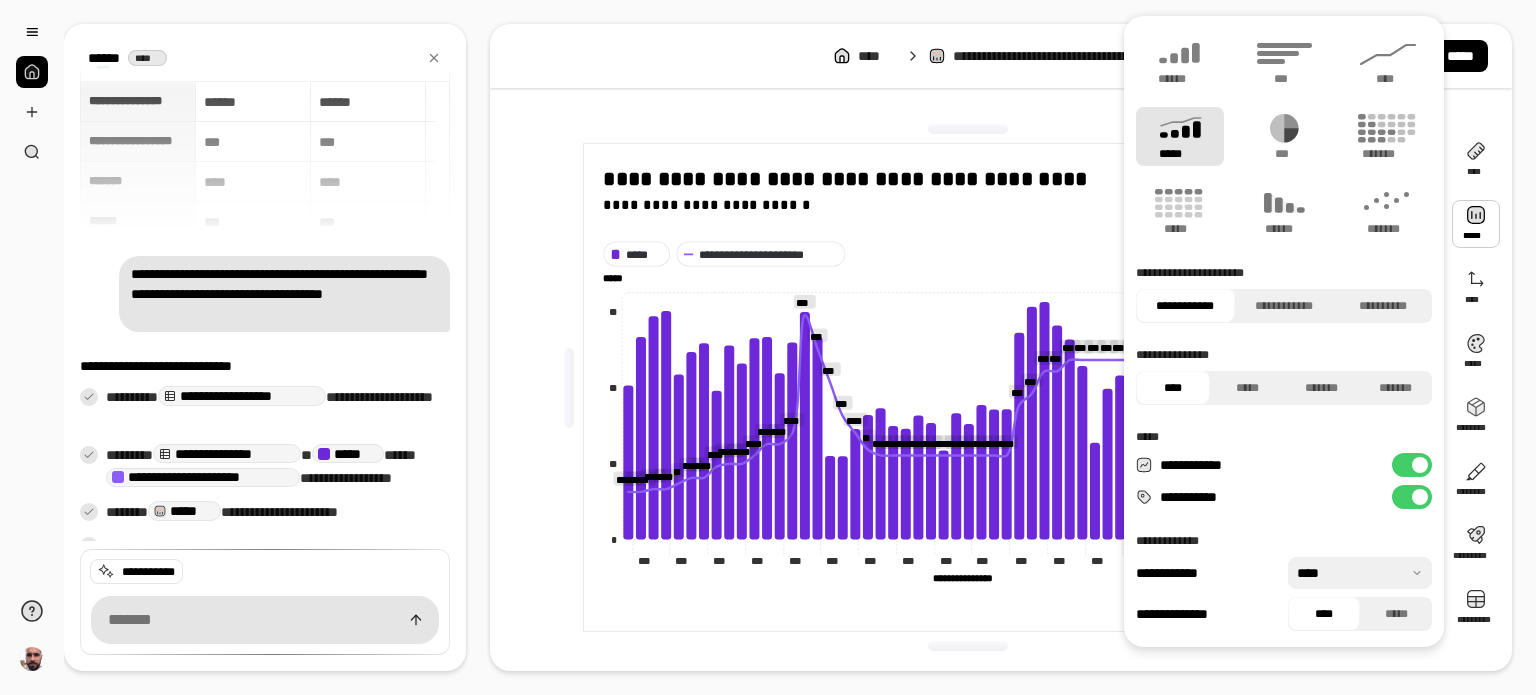 click at bounding box center [1420, 497] 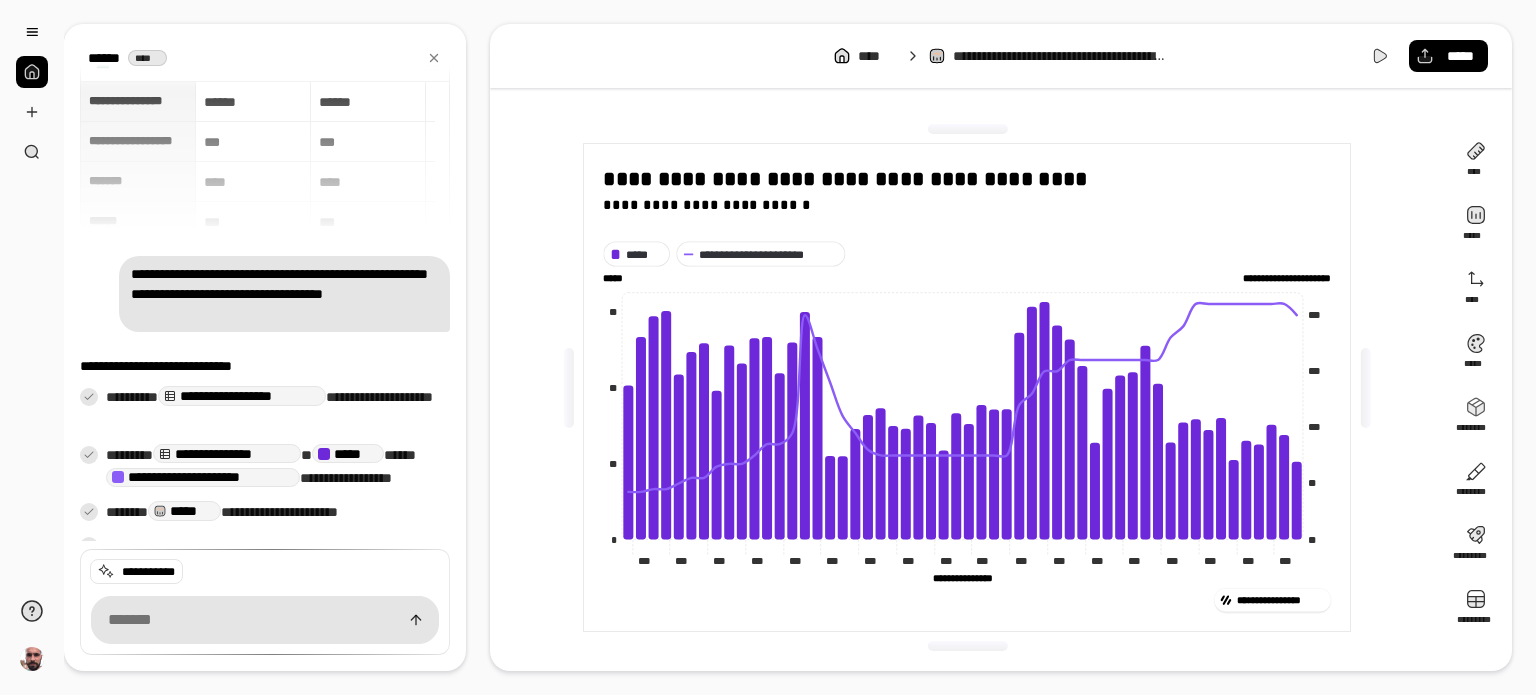 click on "**********" at bounding box center [967, 387] 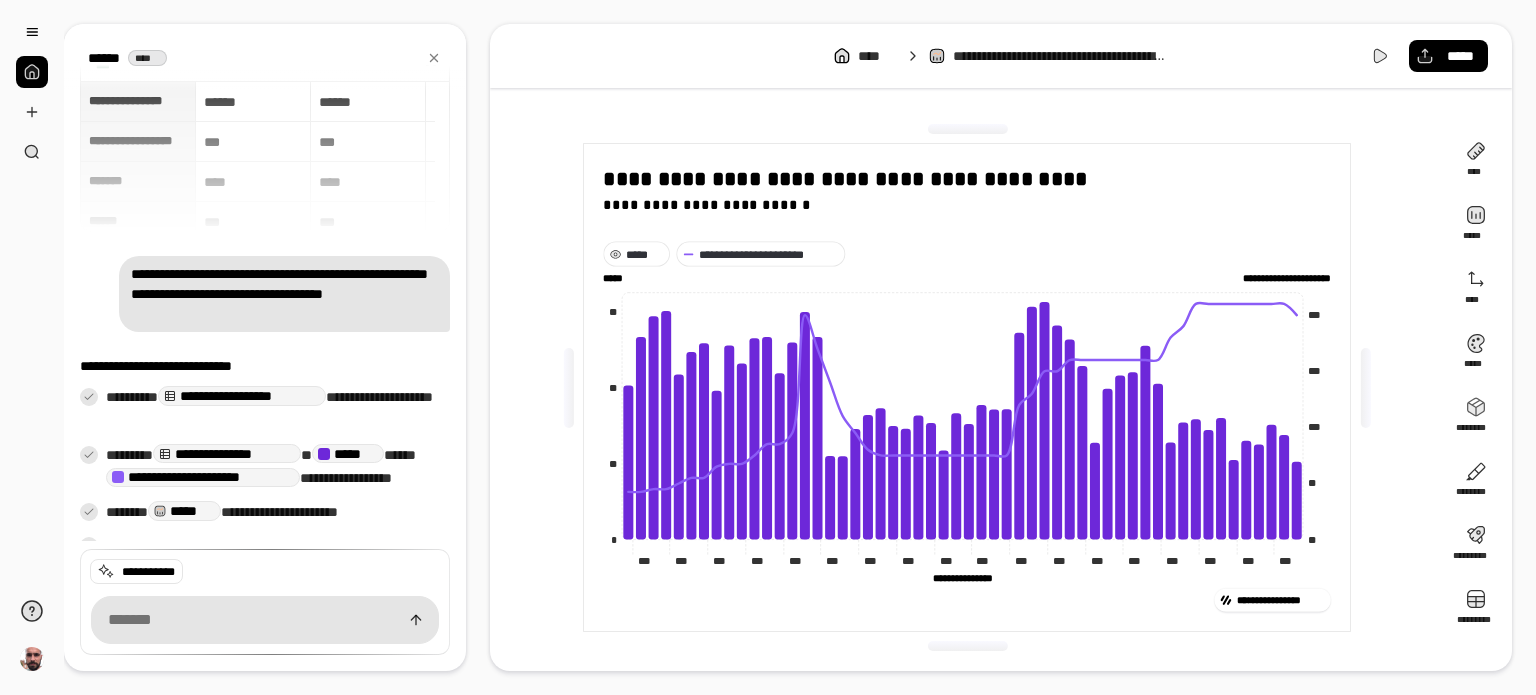 click on "*****" at bounding box center [645, 253] 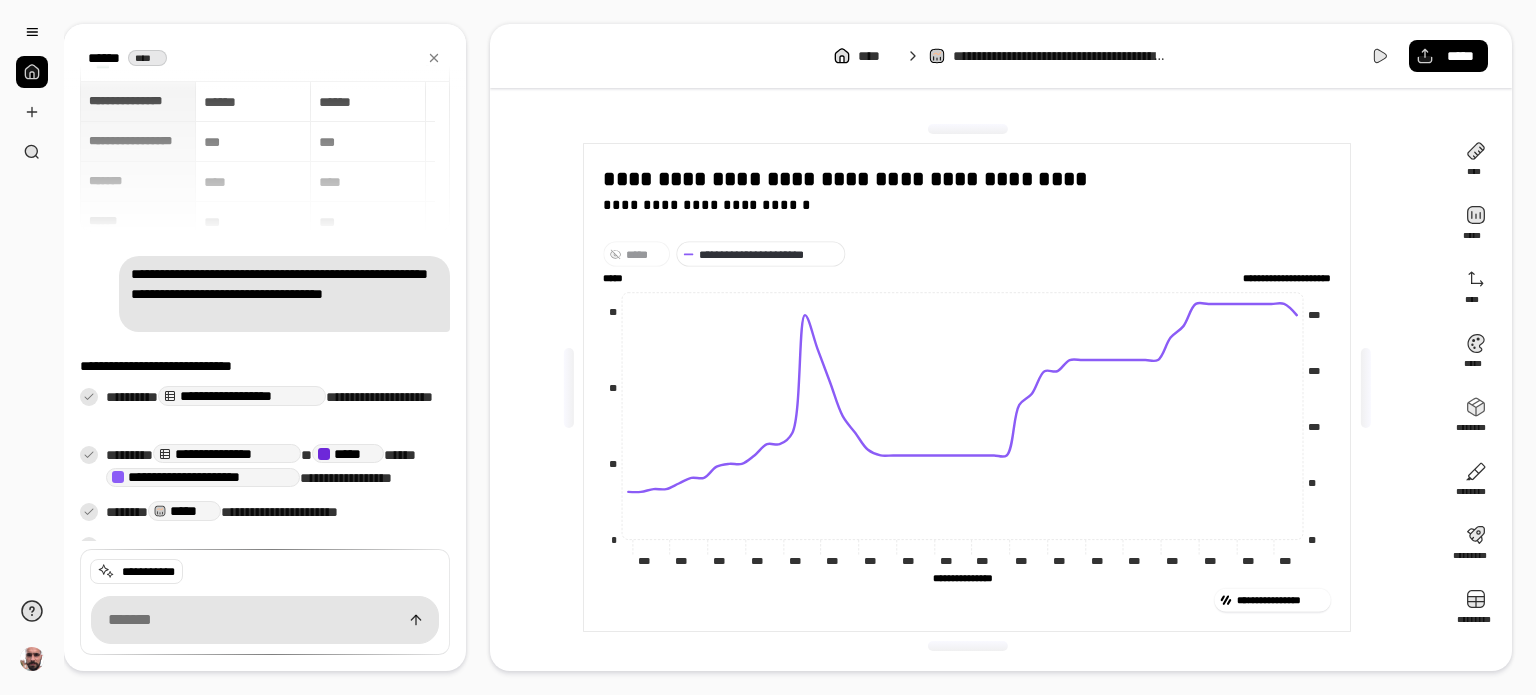 click on "*****" at bounding box center (645, 253) 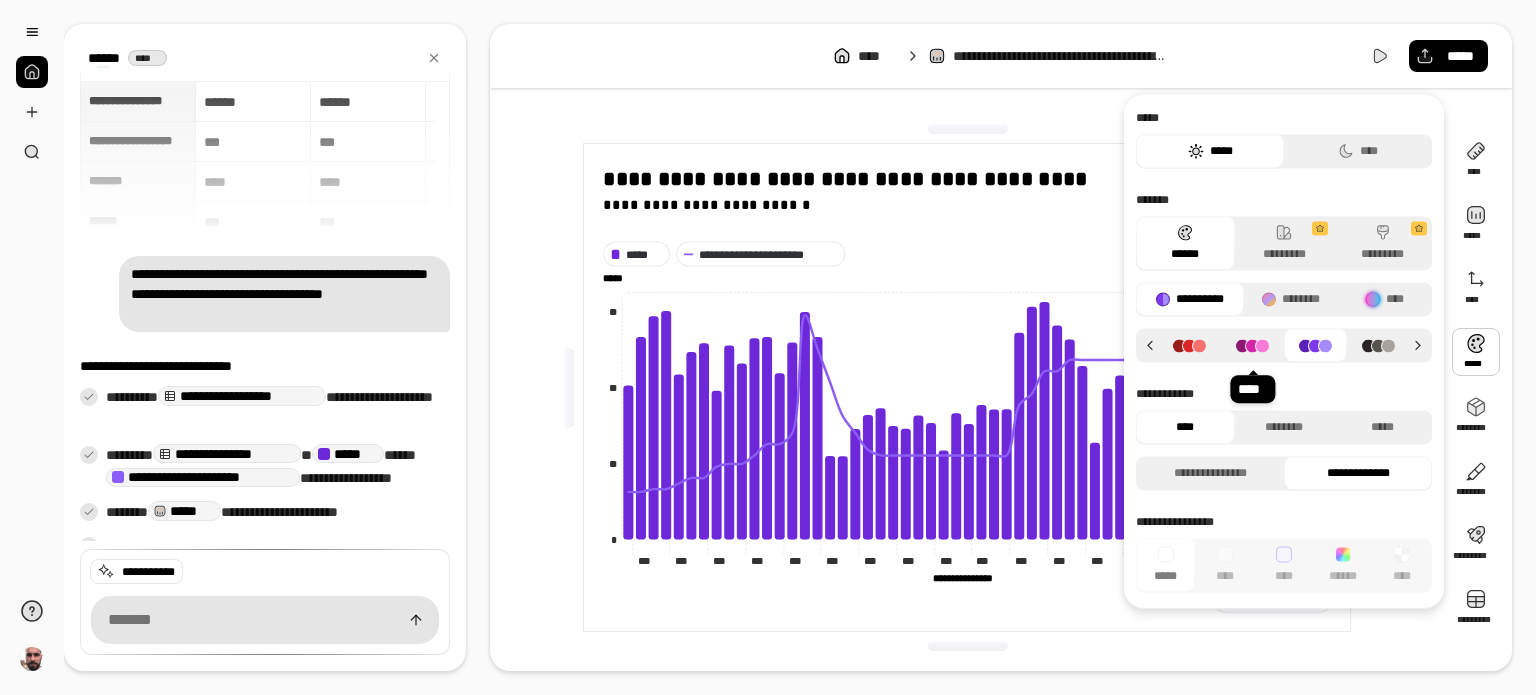 click 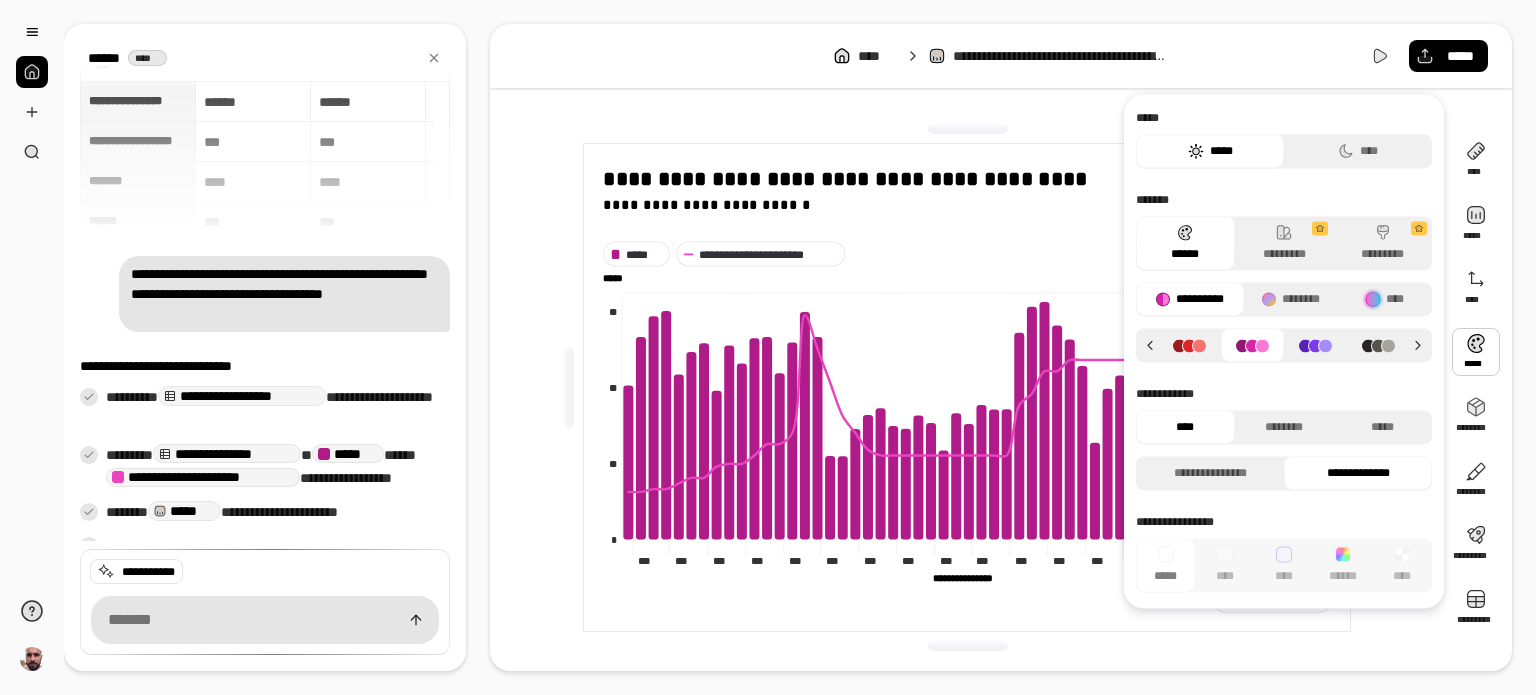 click at bounding box center [1189, 345] 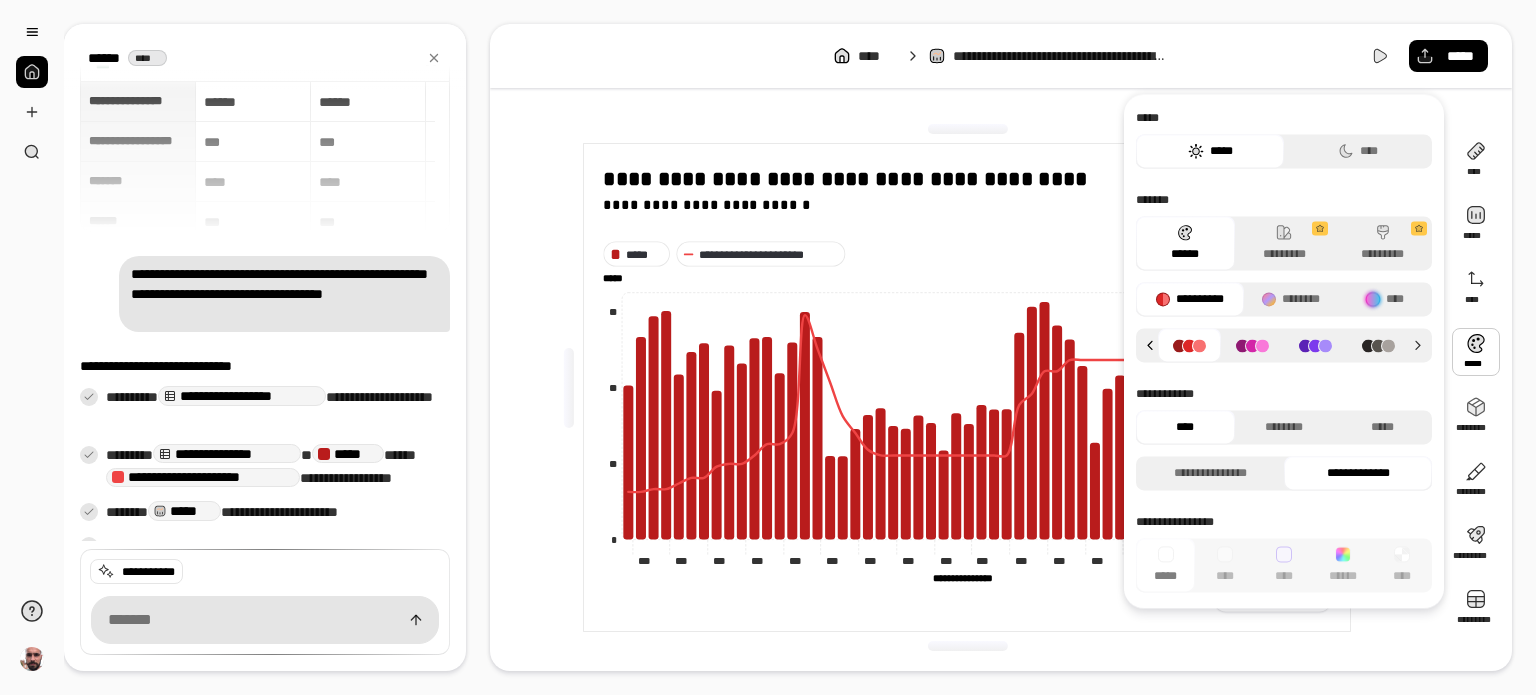 click 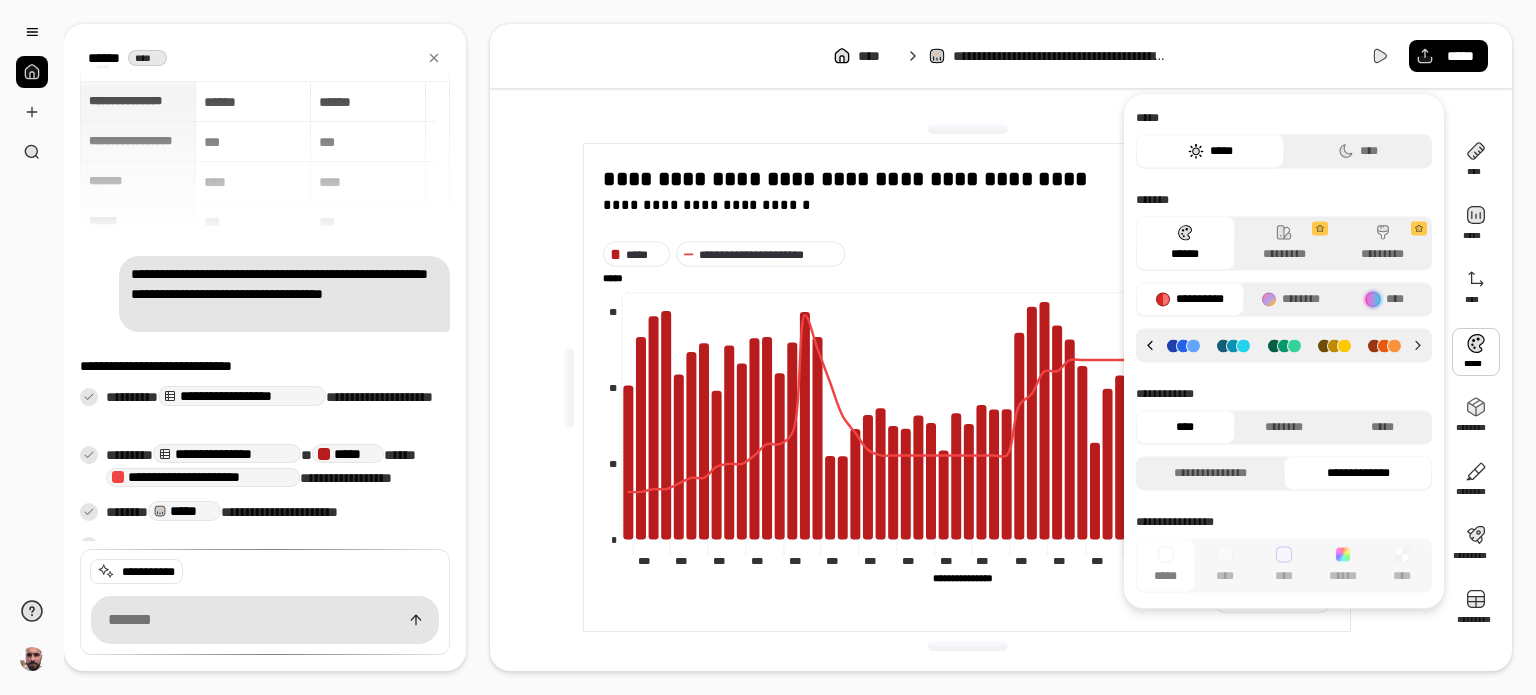 click 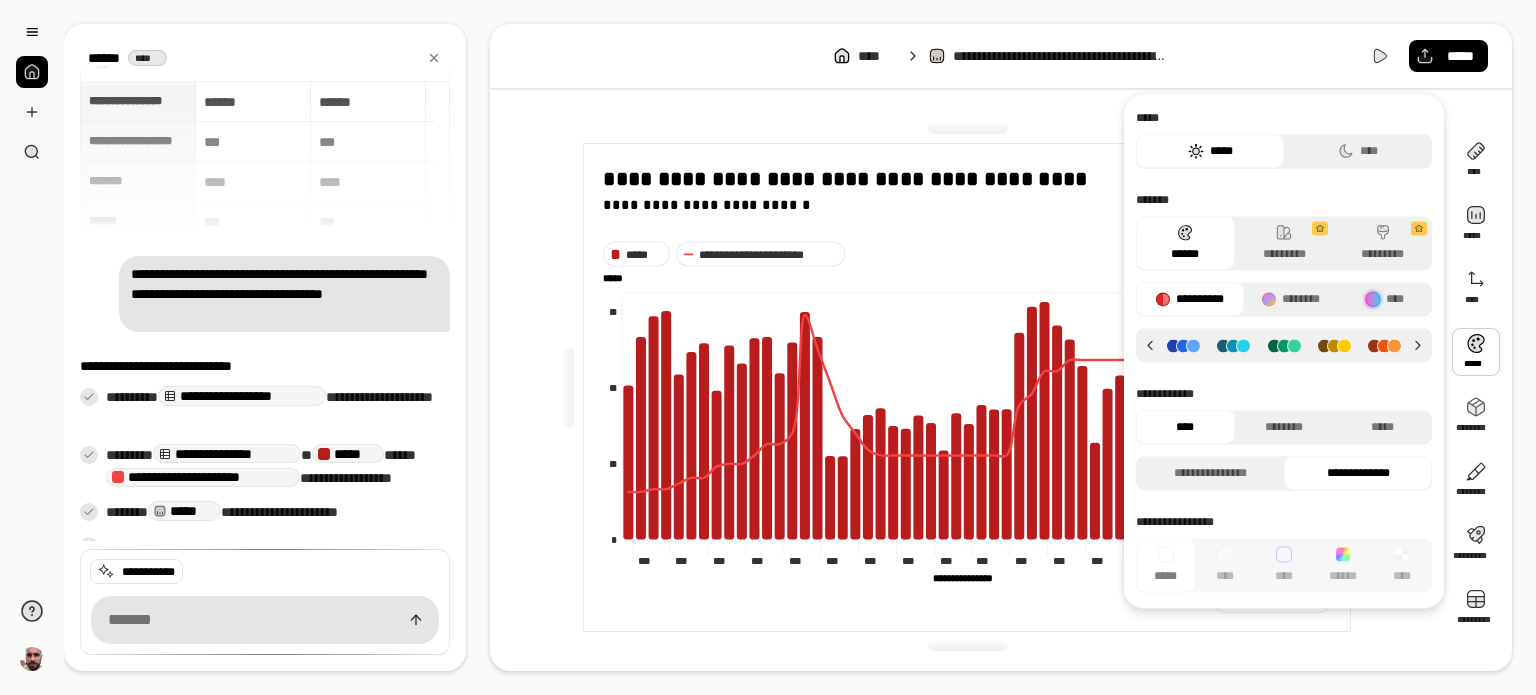 click 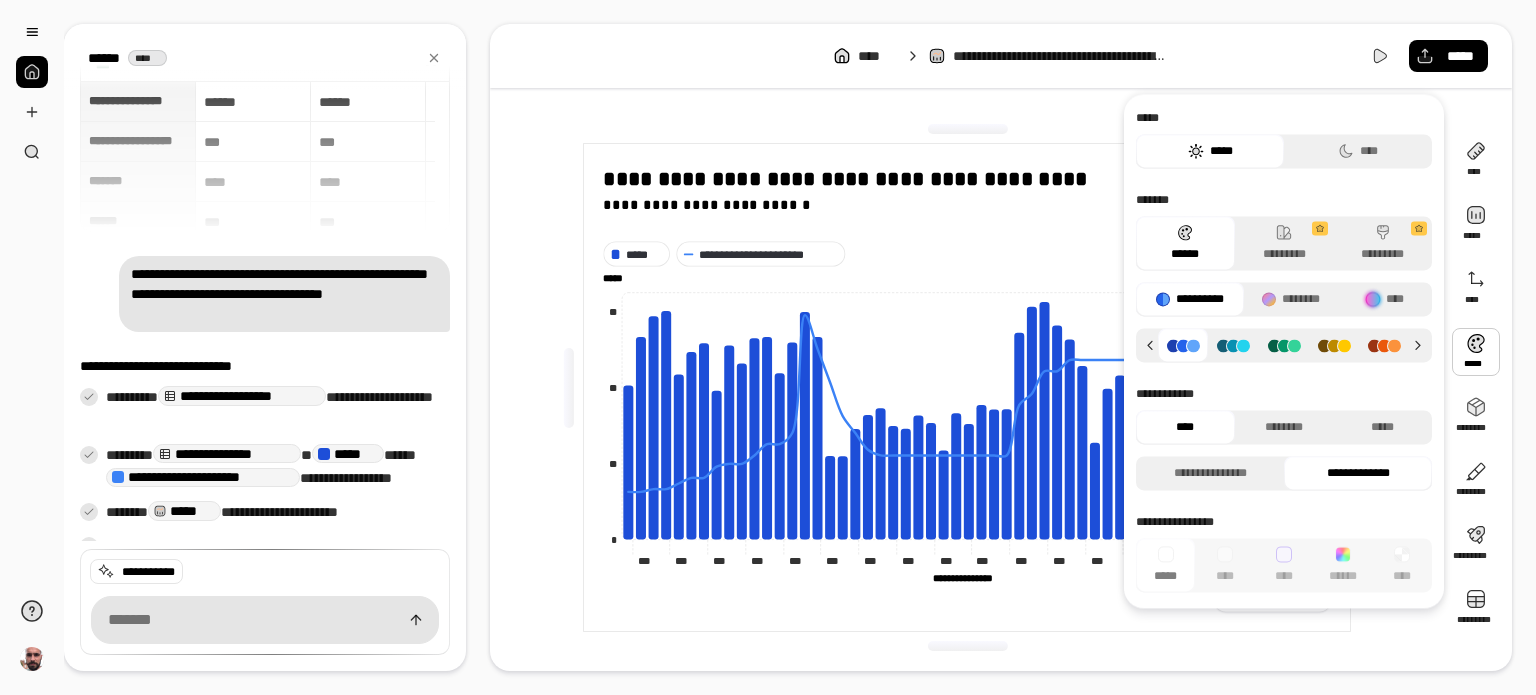 click 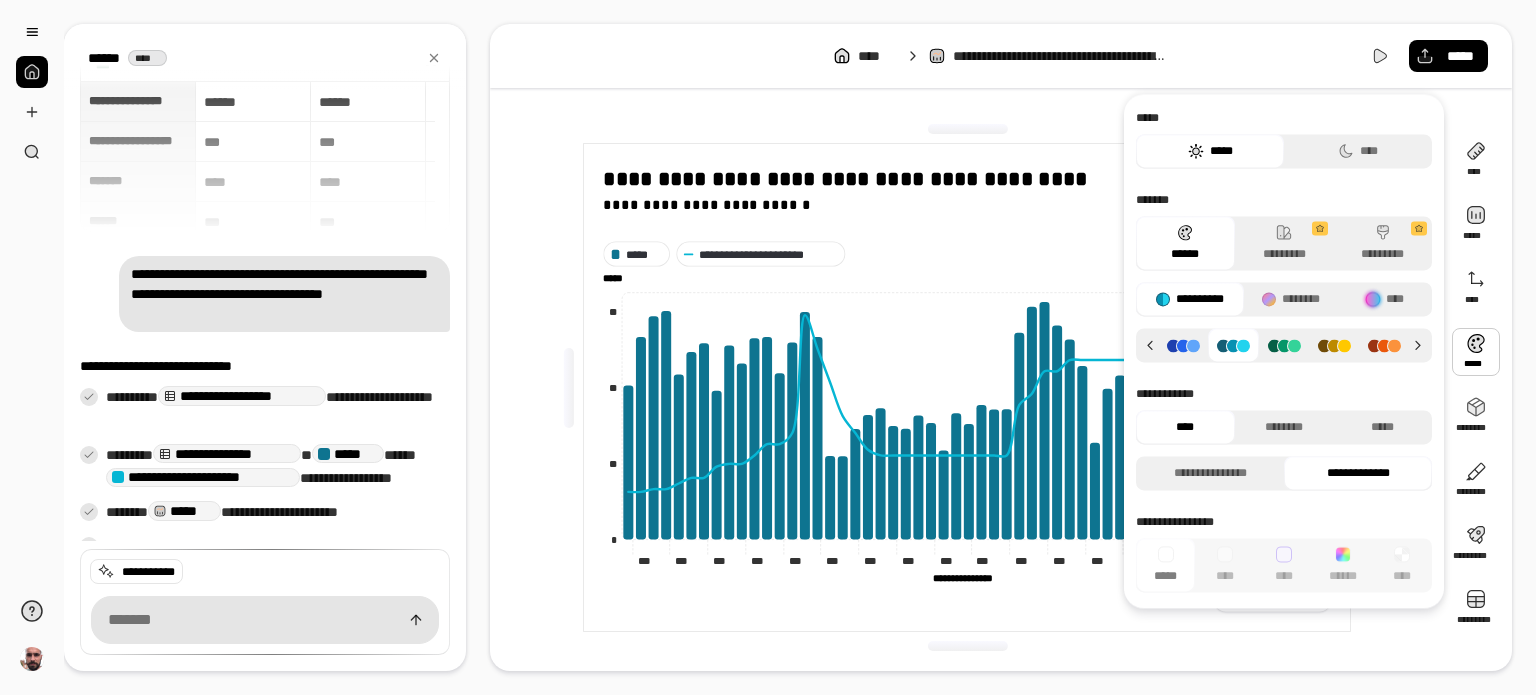 click 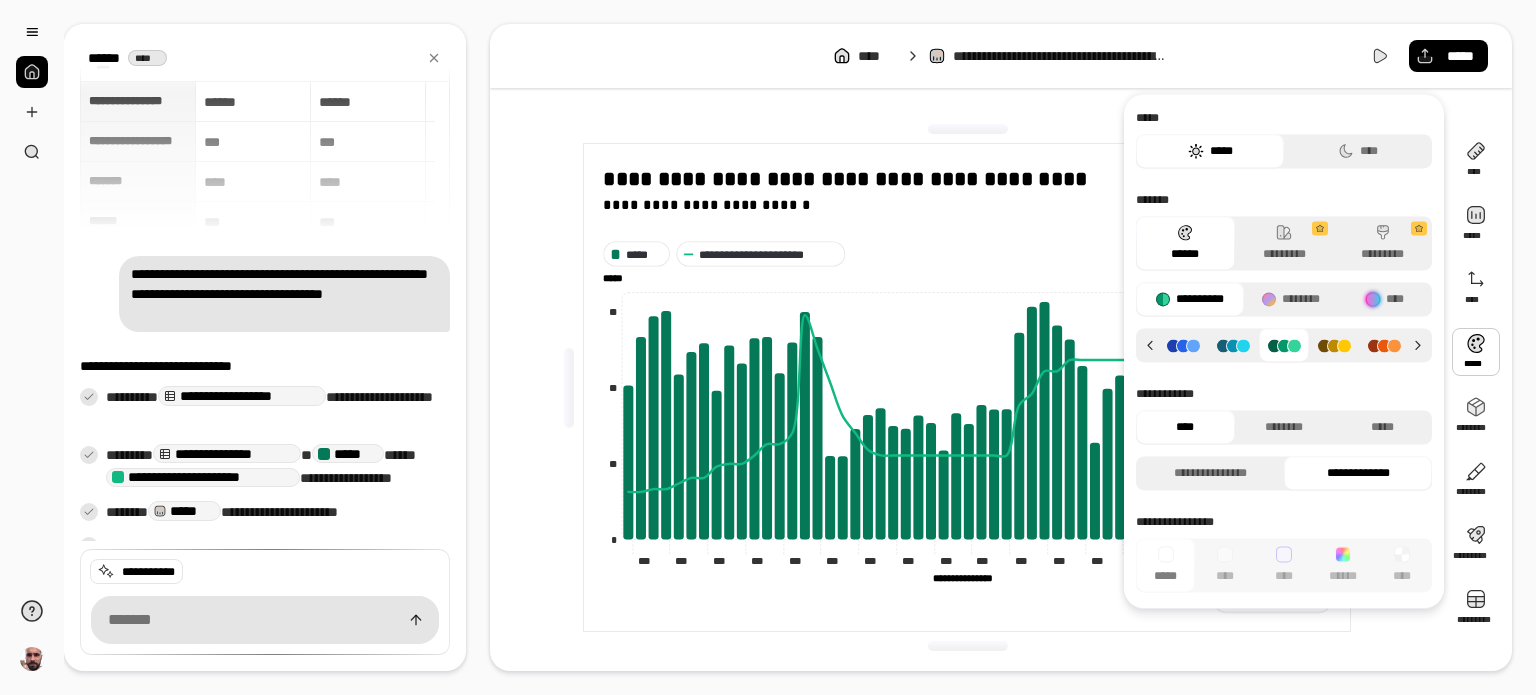 click 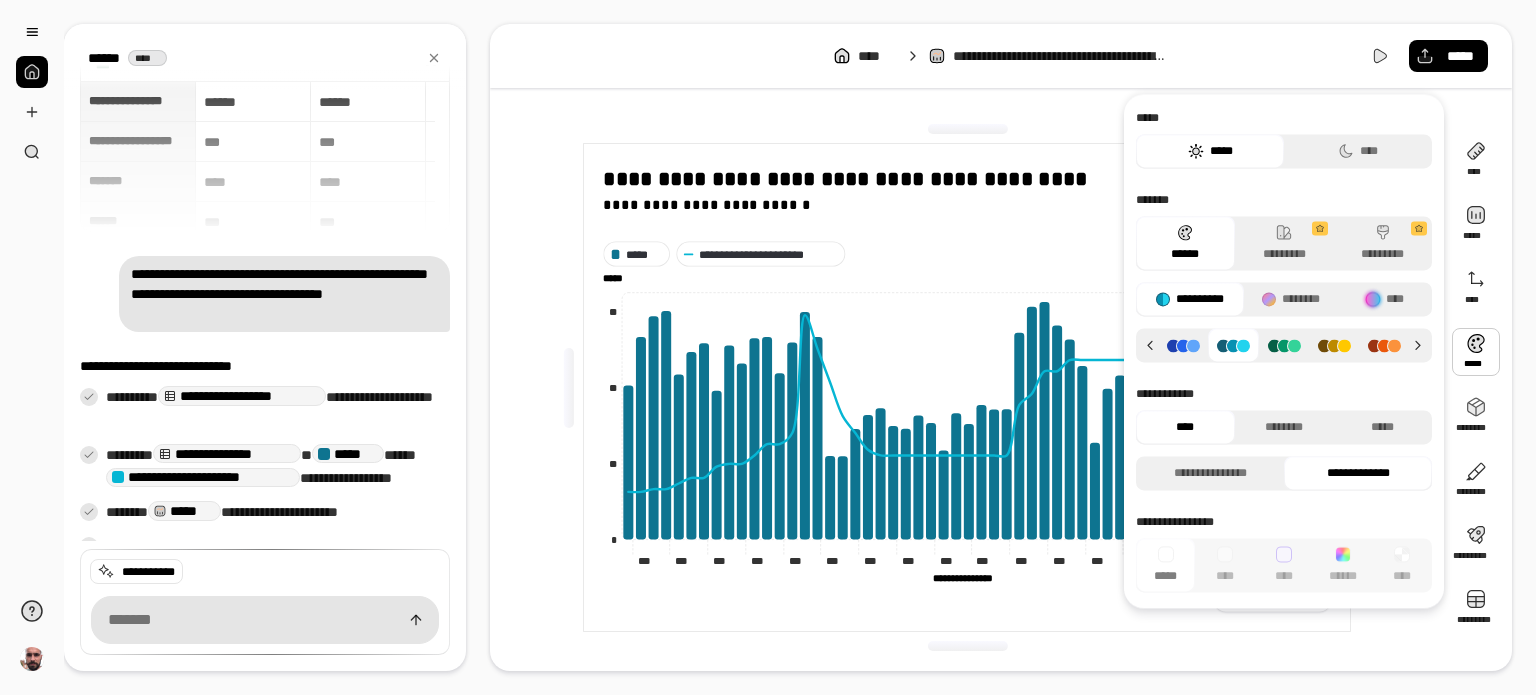 click 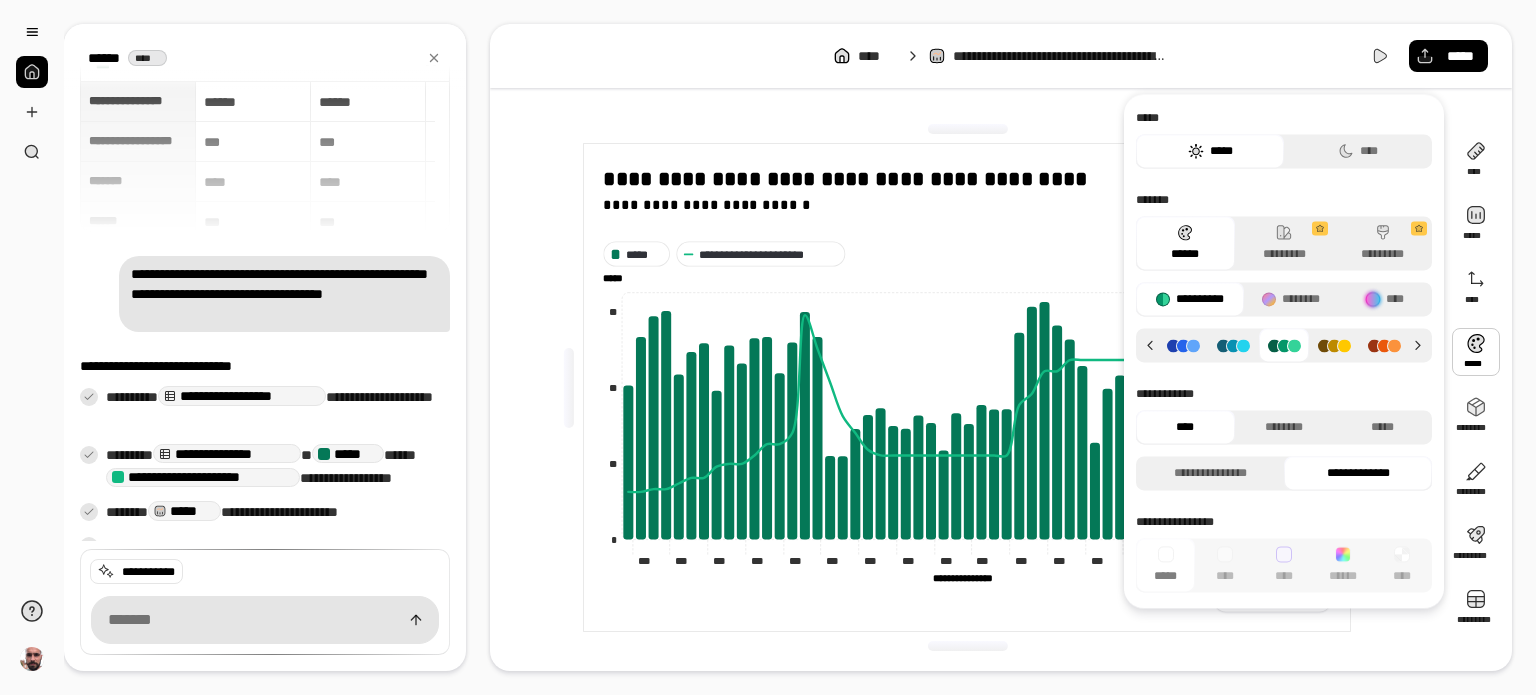 click 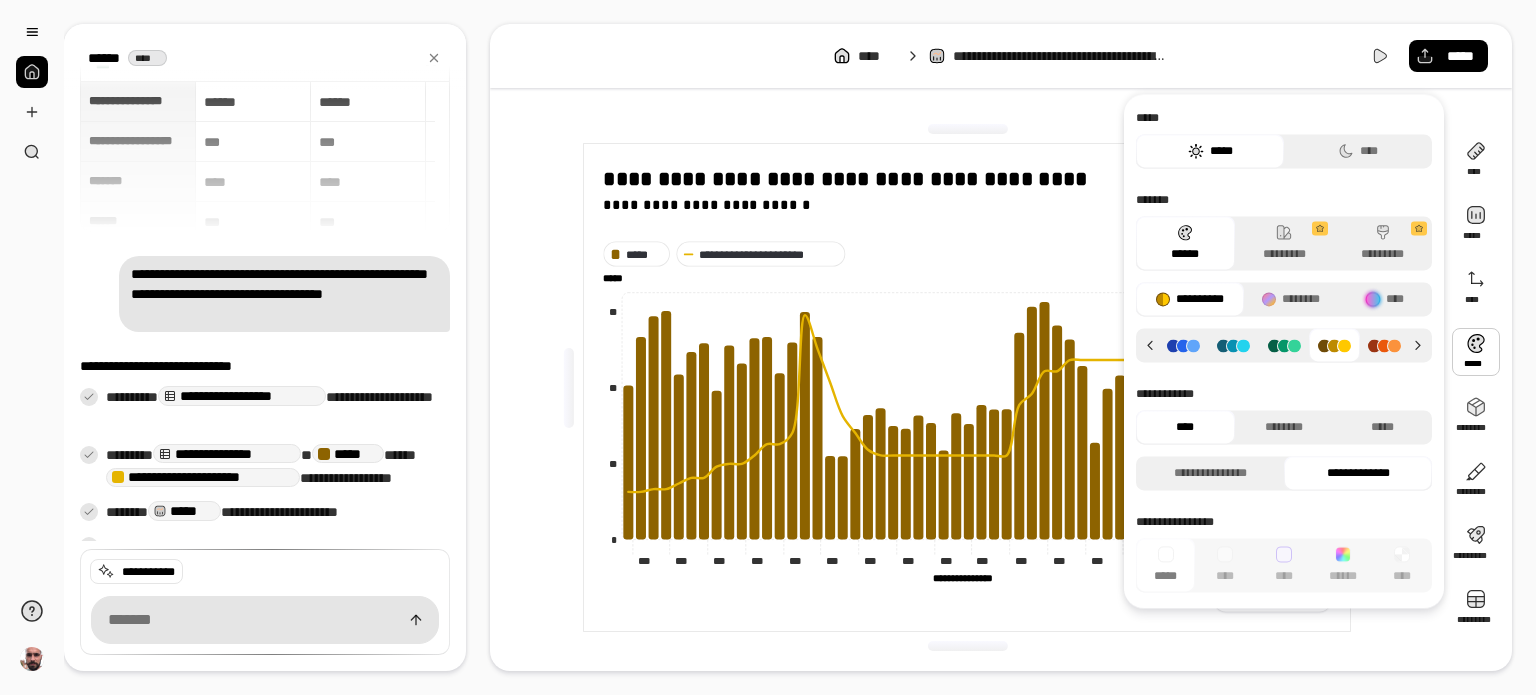 click 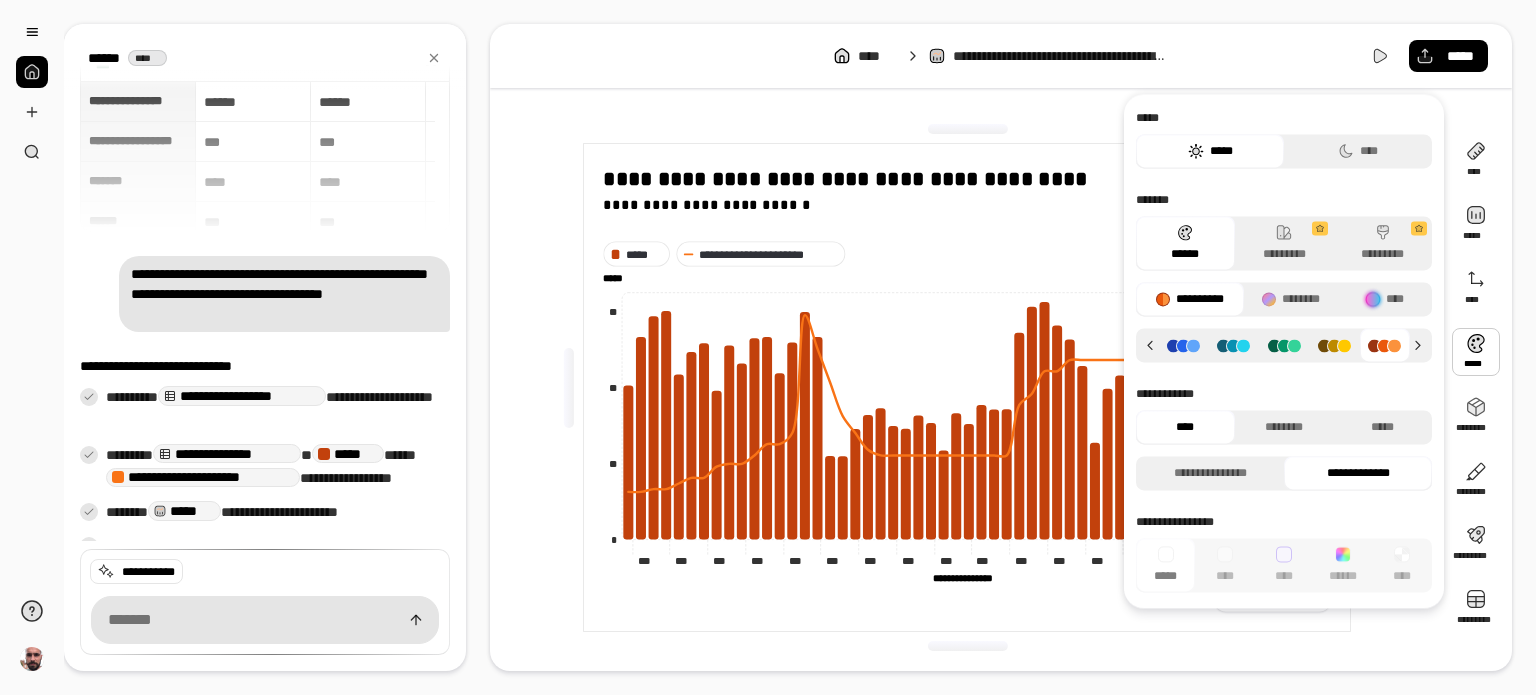 click 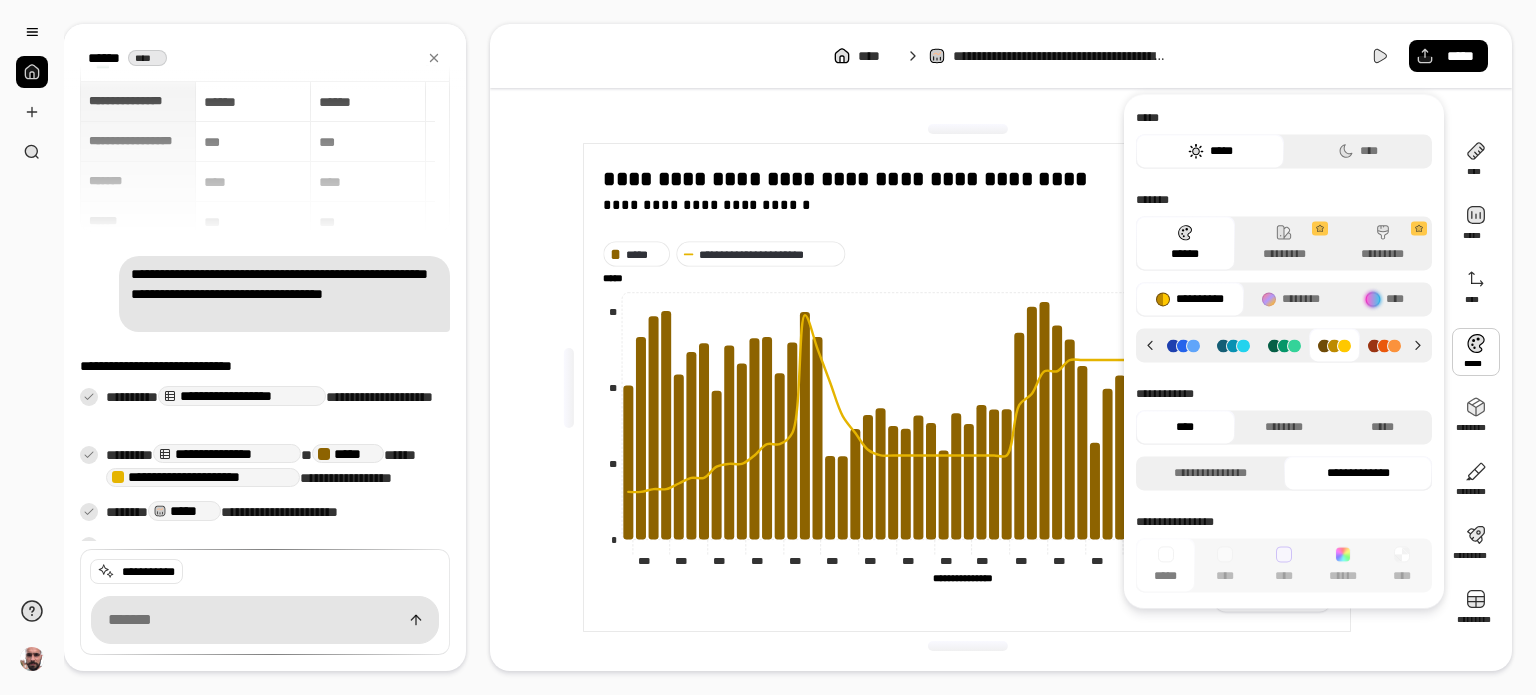 click 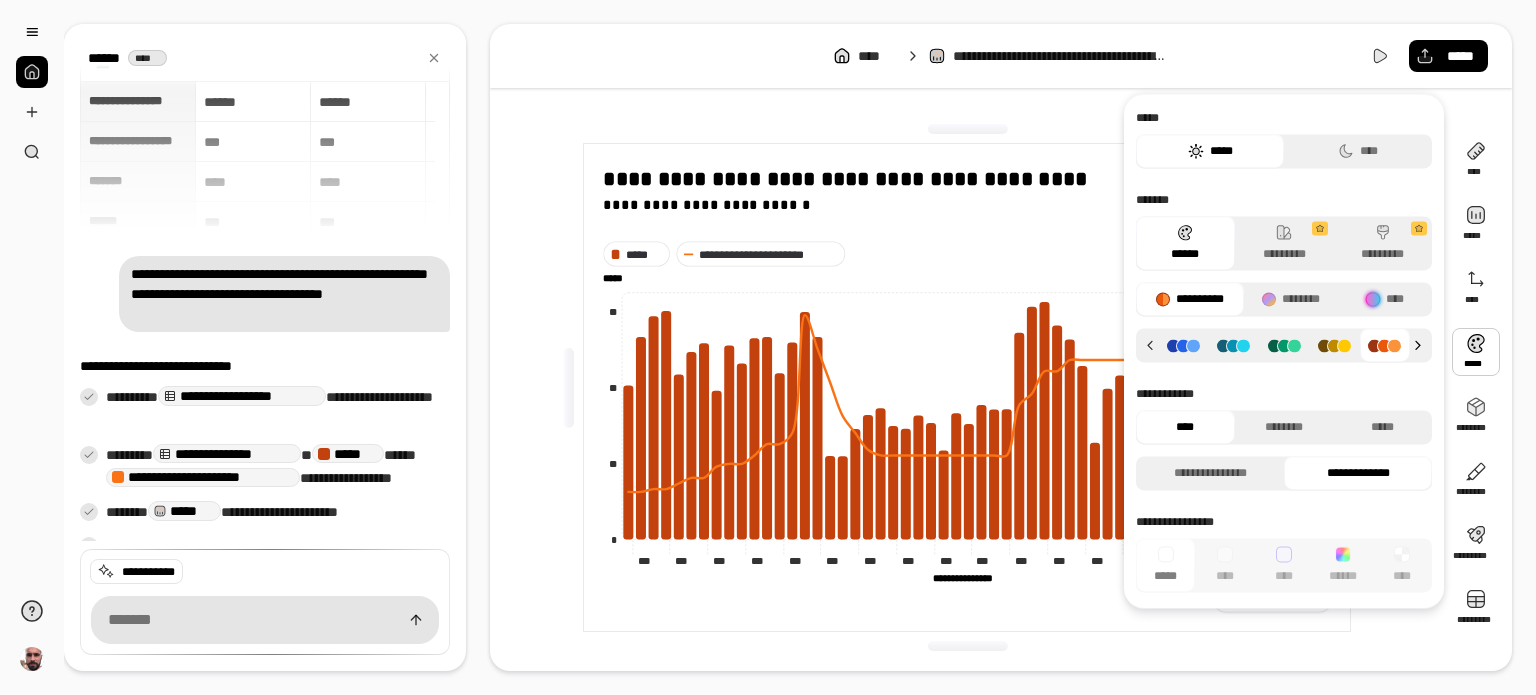 click 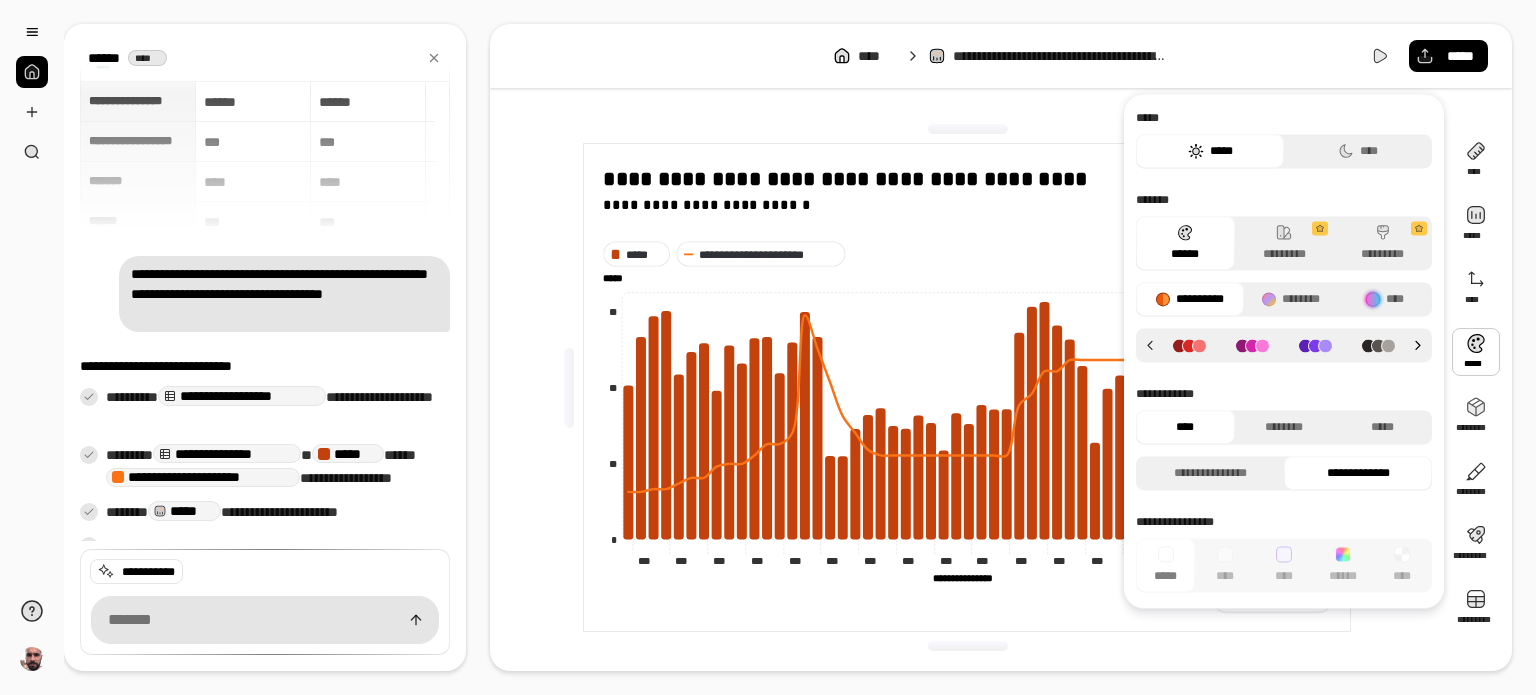 click 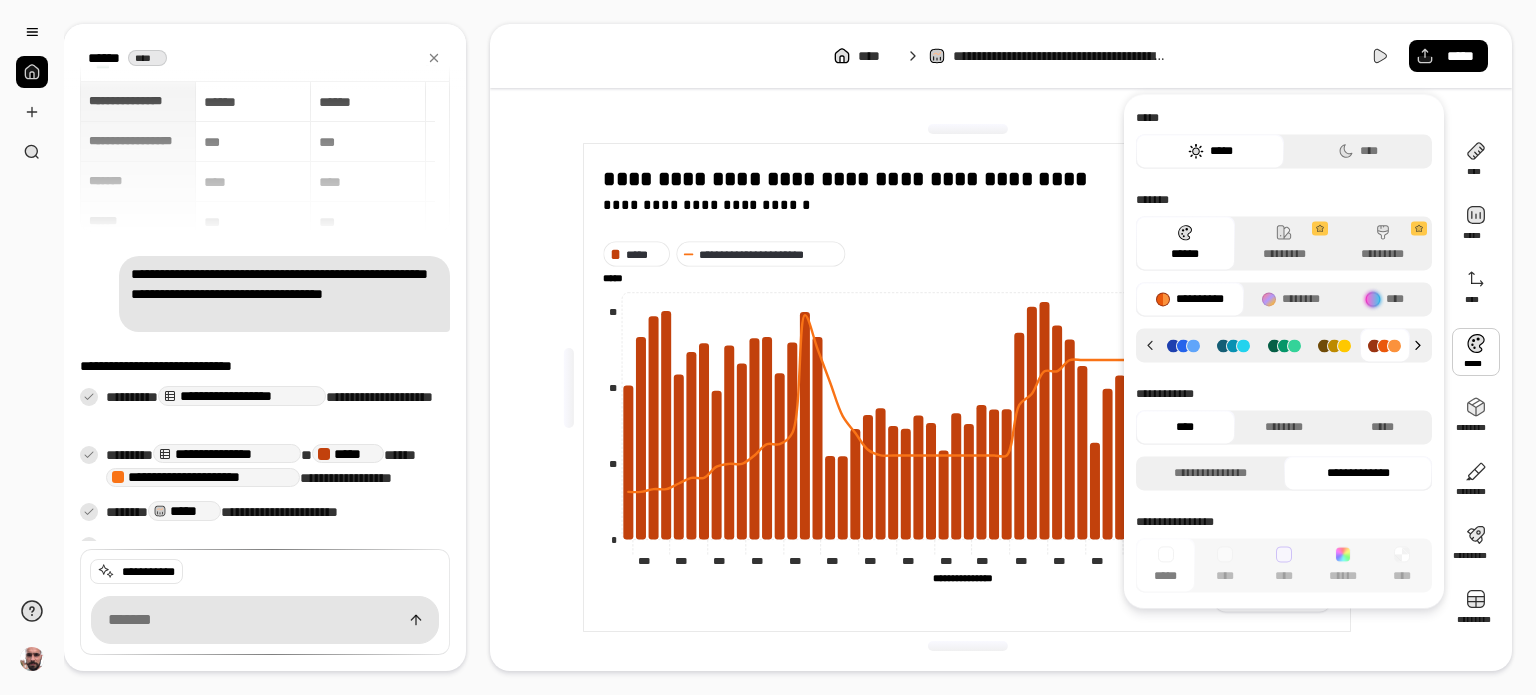 click 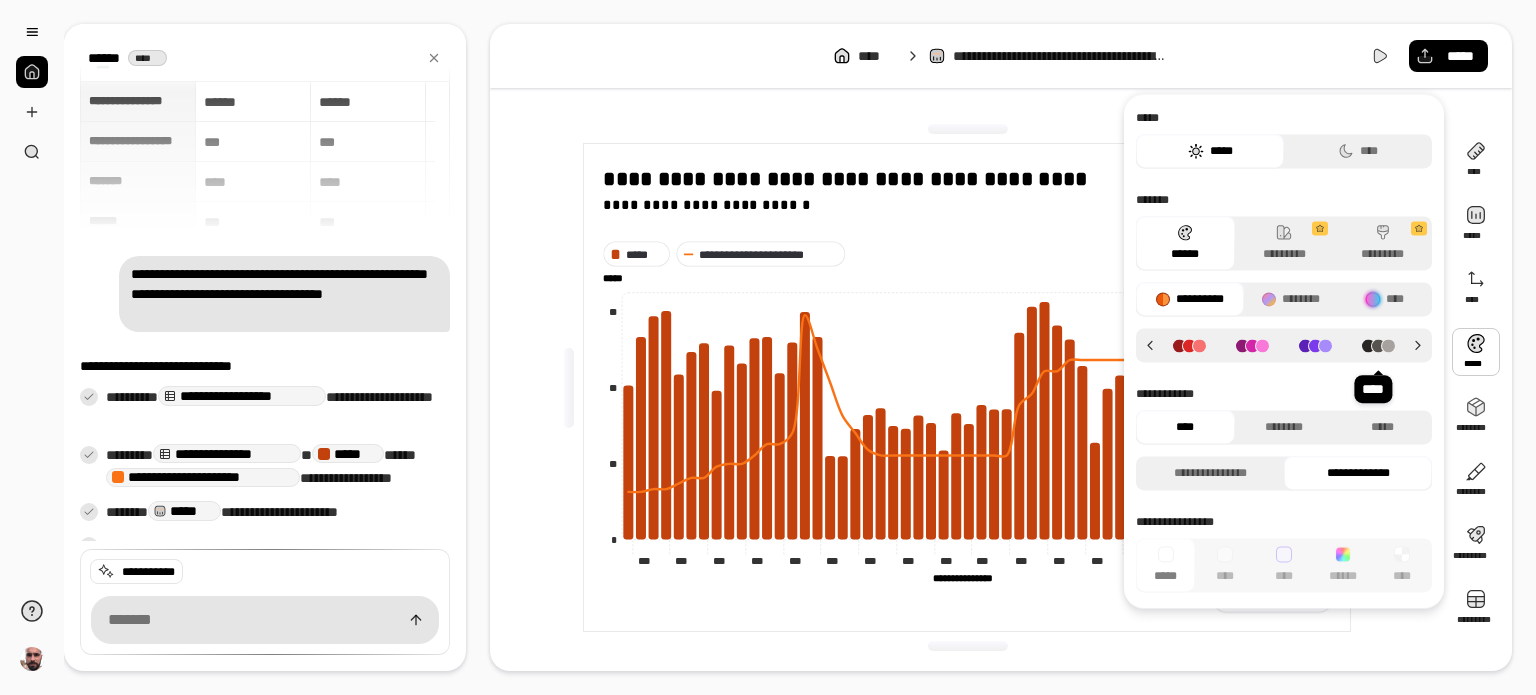 click 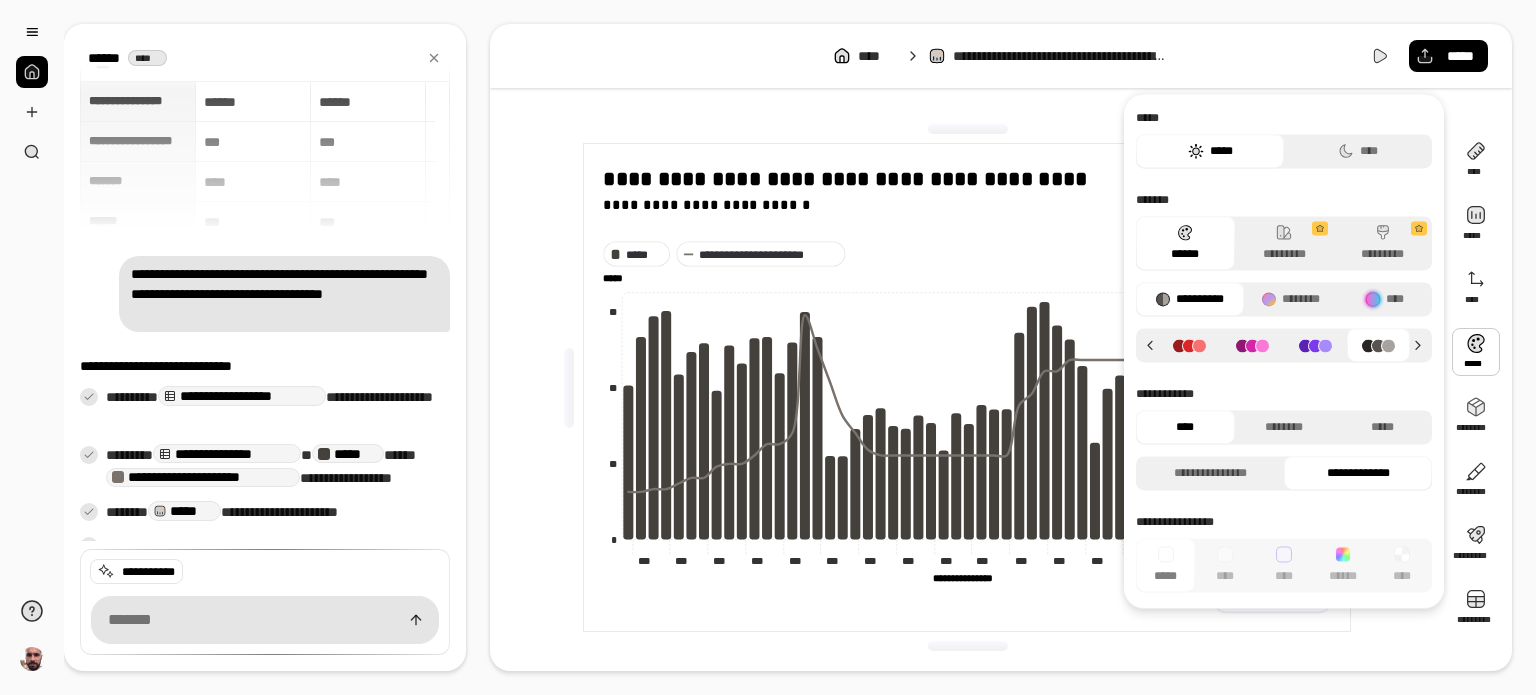 click at bounding box center (1378, 345) 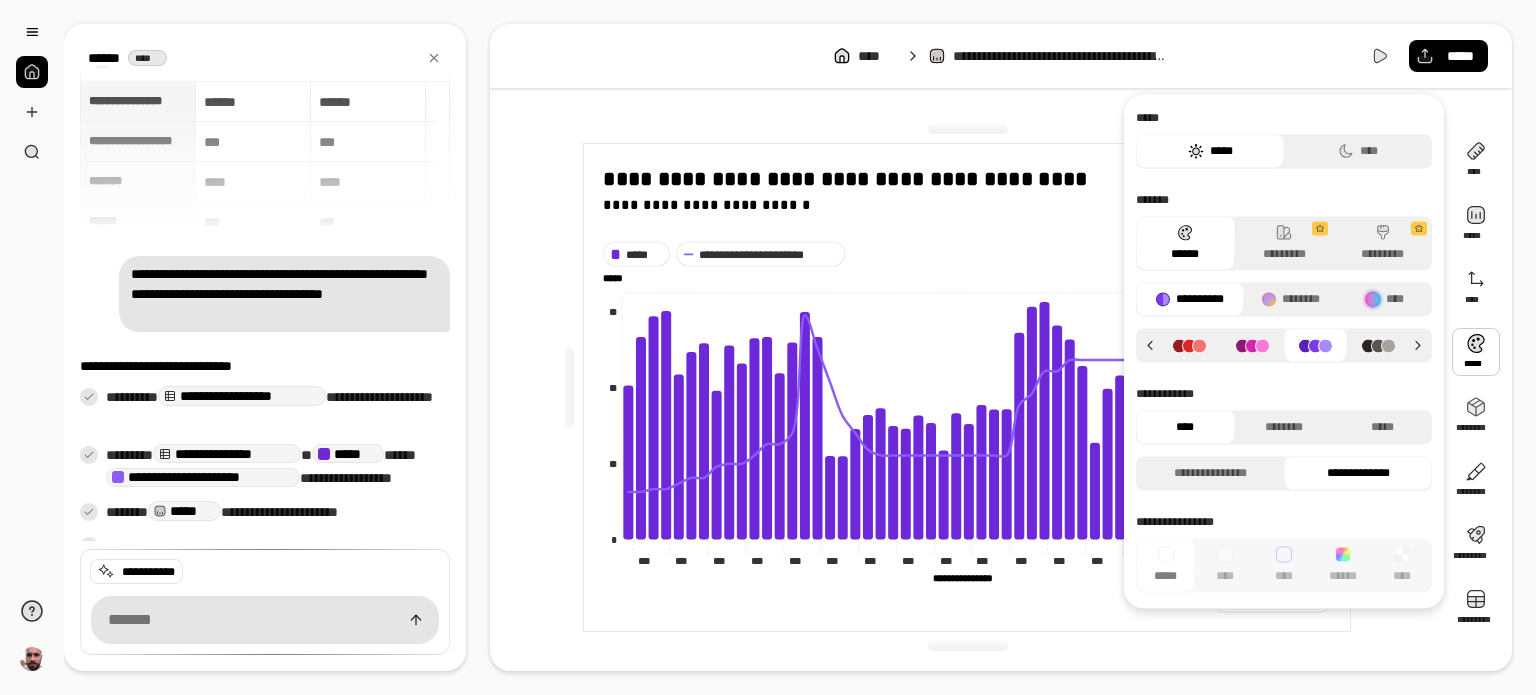 click 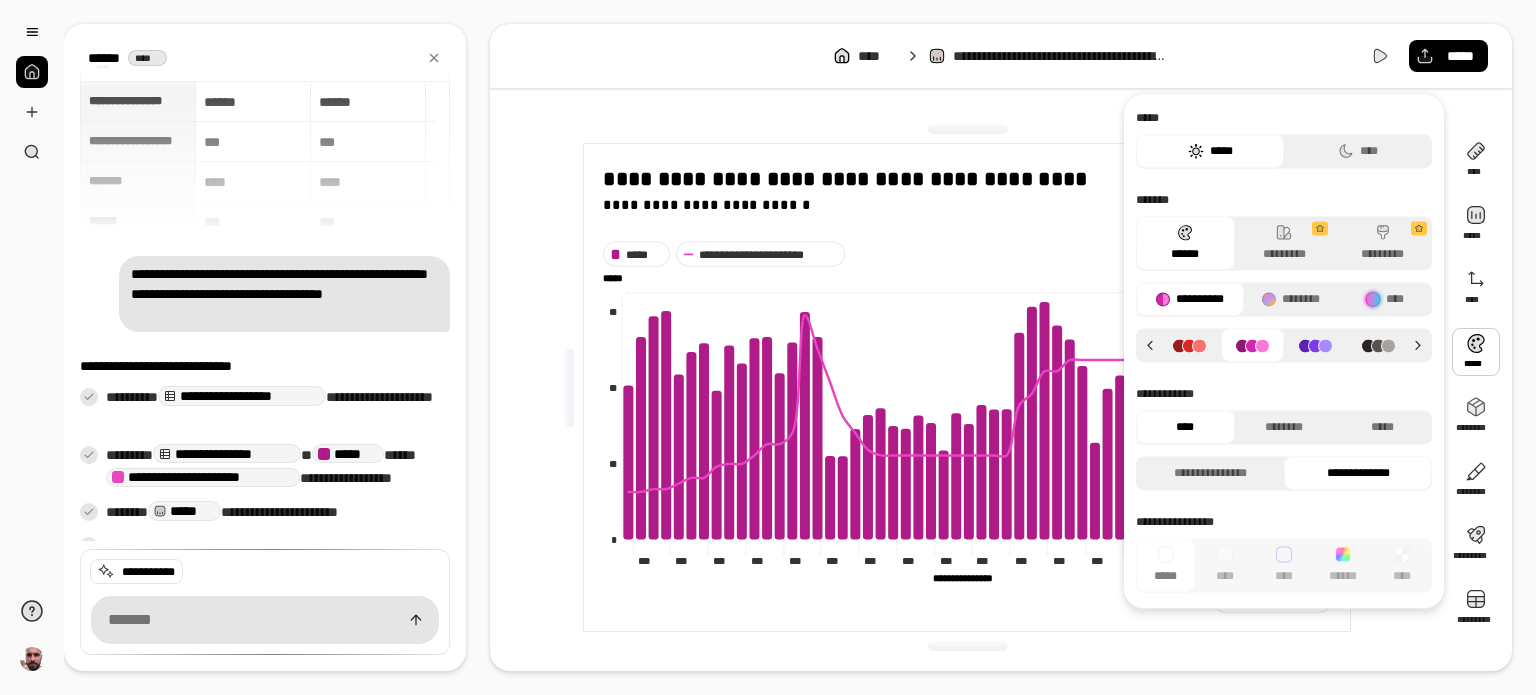 click at bounding box center (1315, 345) 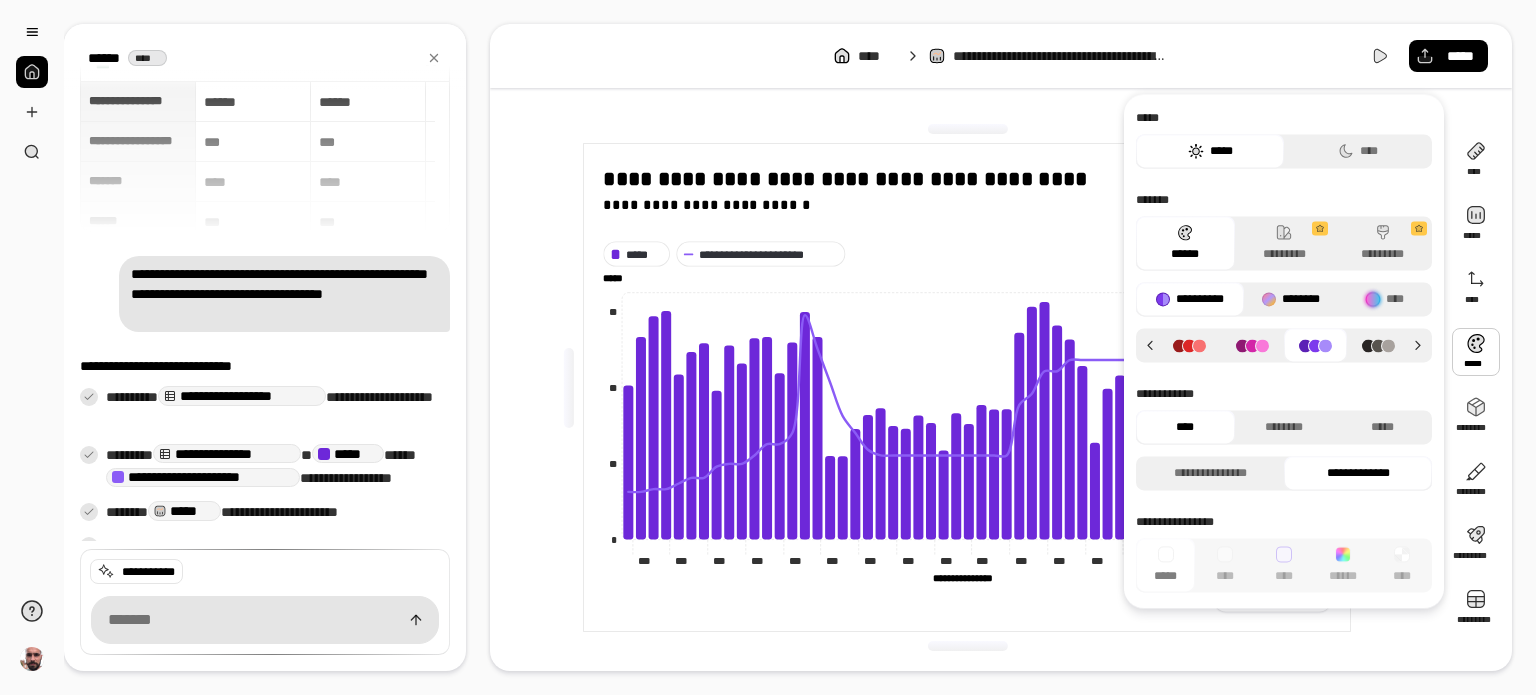 click on "********" at bounding box center [1291, 299] 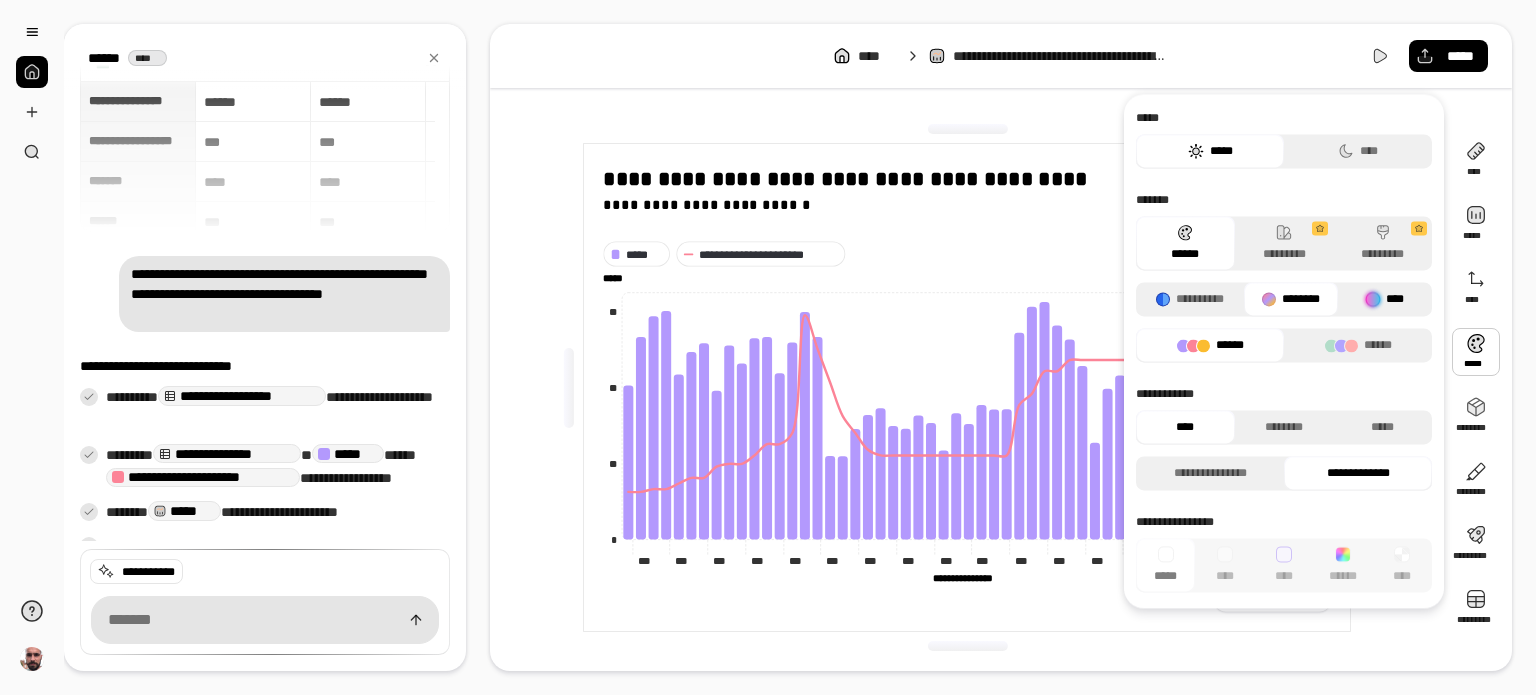 click on "****" at bounding box center [1385, 299] 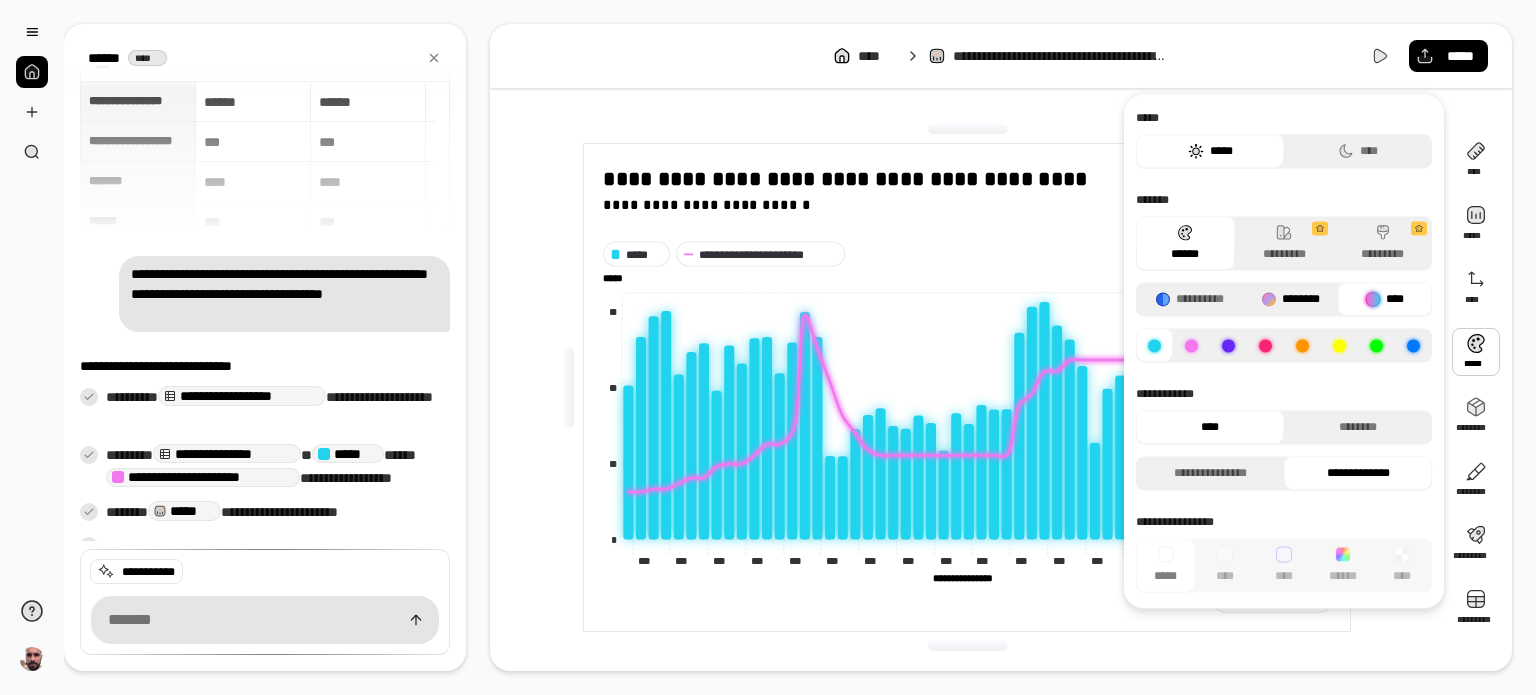 click on "********" at bounding box center [1291, 299] 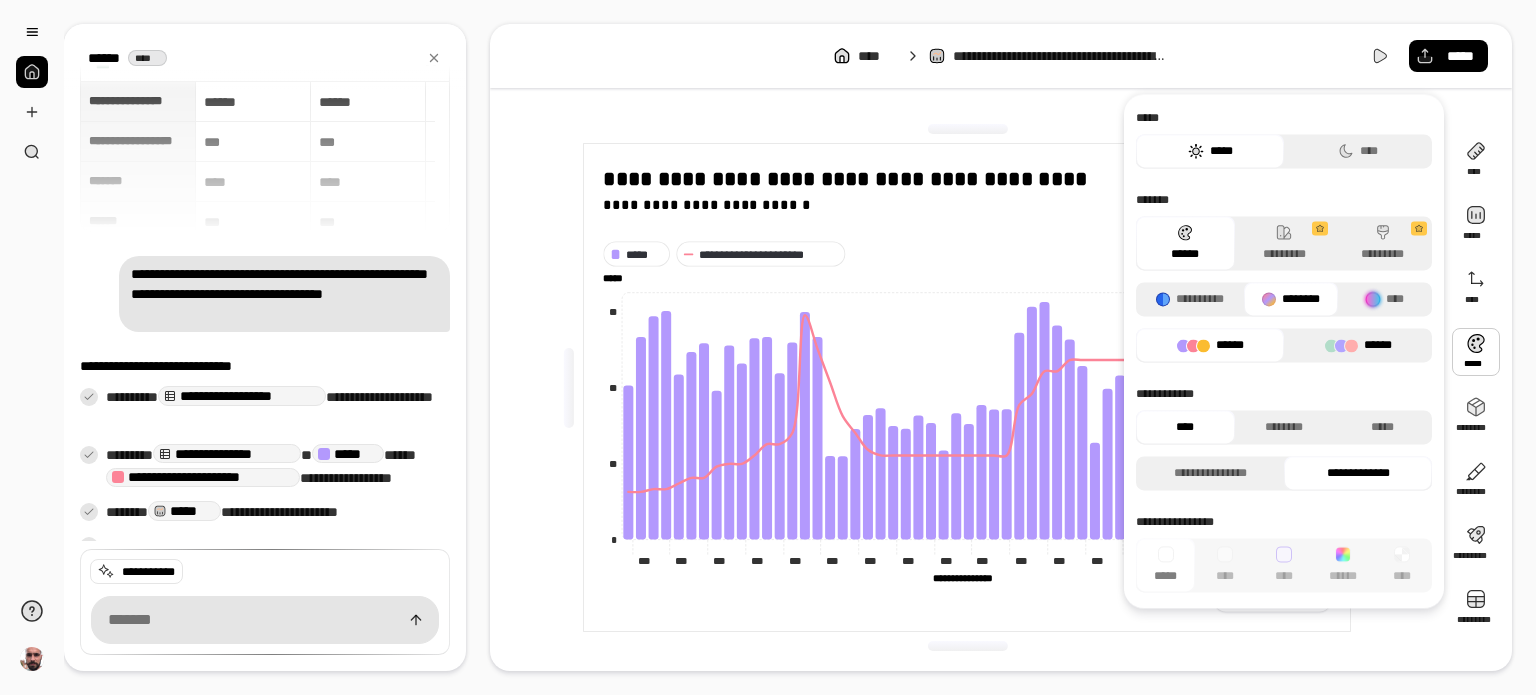click on "******" at bounding box center [1358, 345] 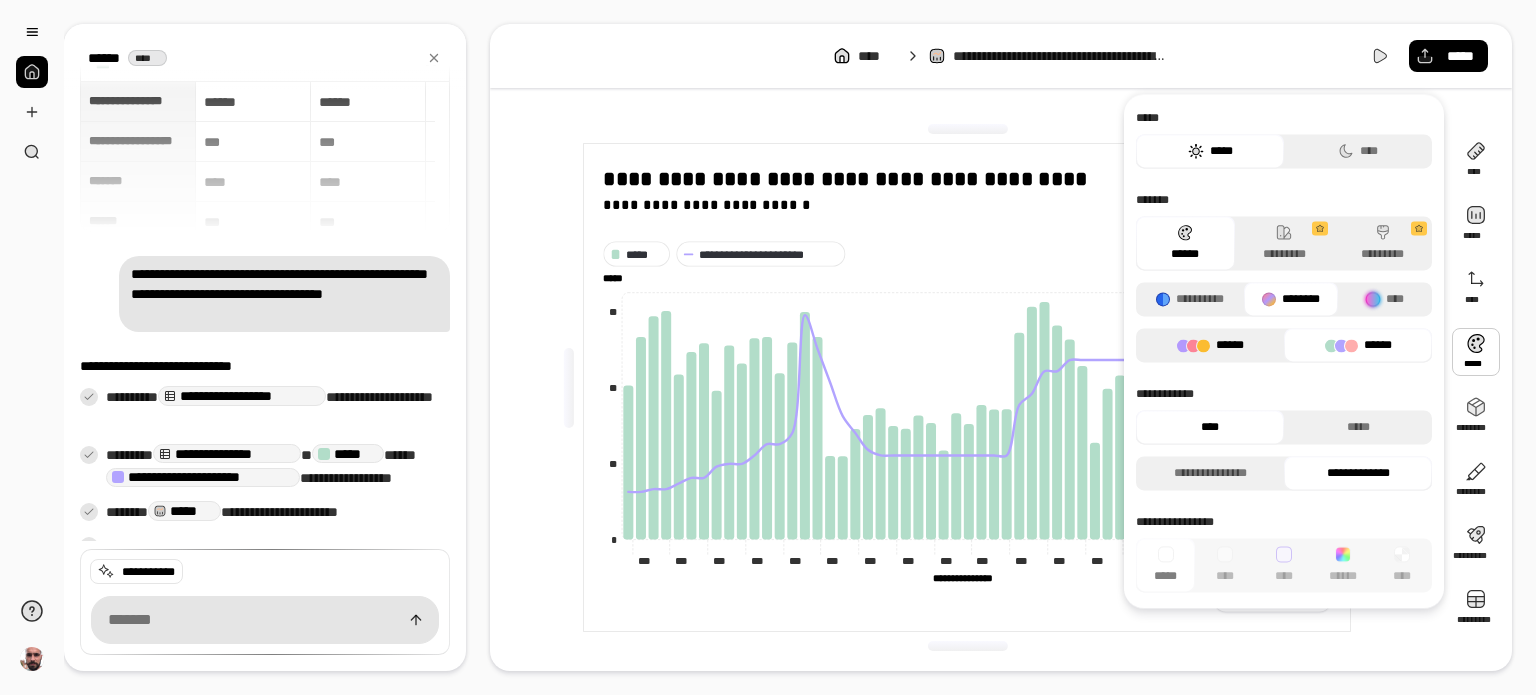 click on "******" at bounding box center (1210, 345) 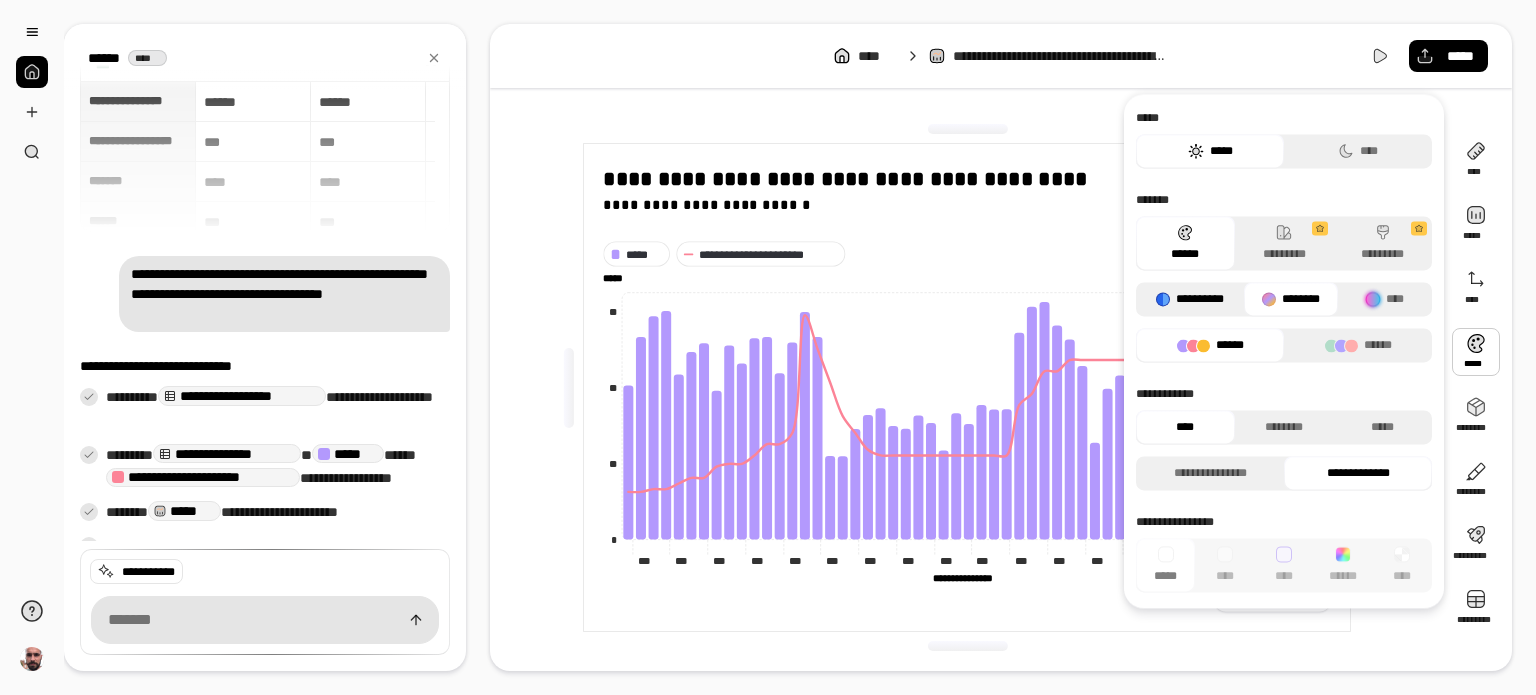 click on "**********" at bounding box center [1190, 299] 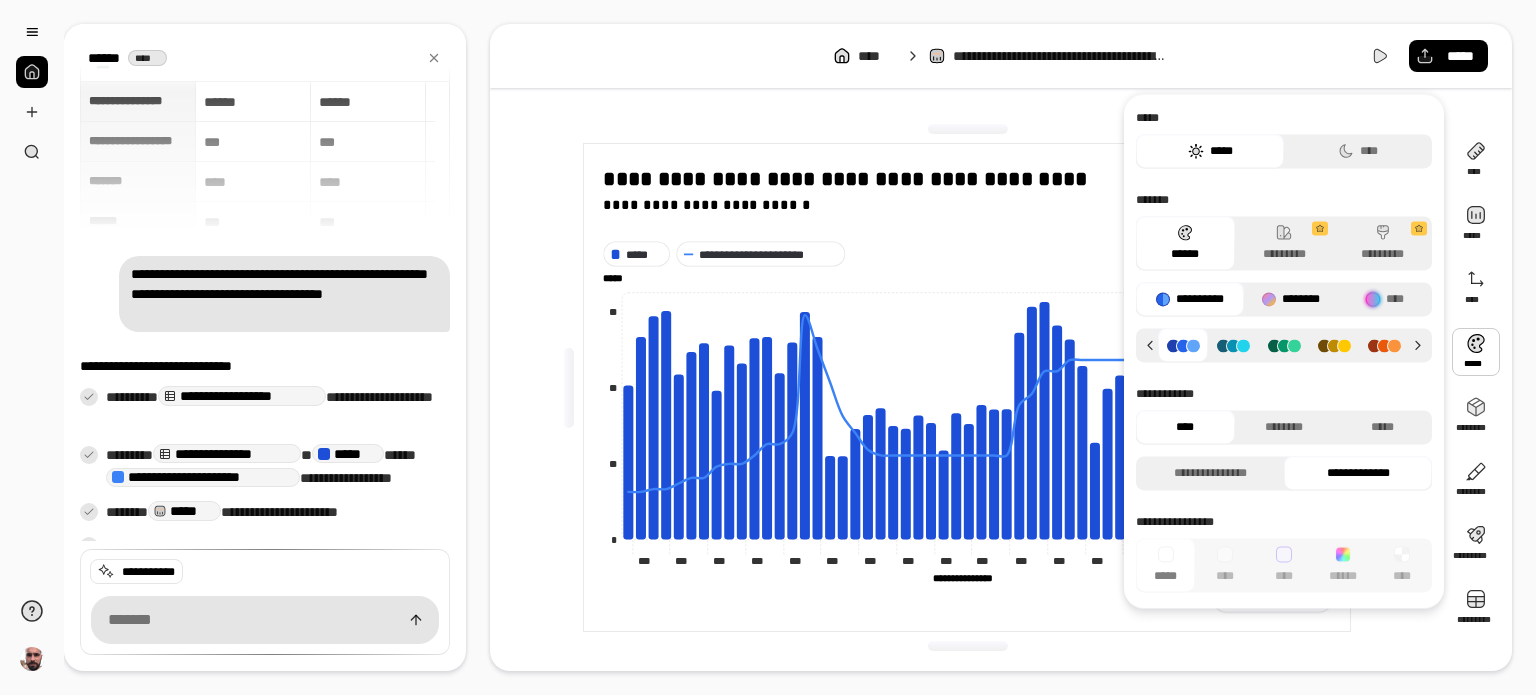 click on "********" at bounding box center (1291, 299) 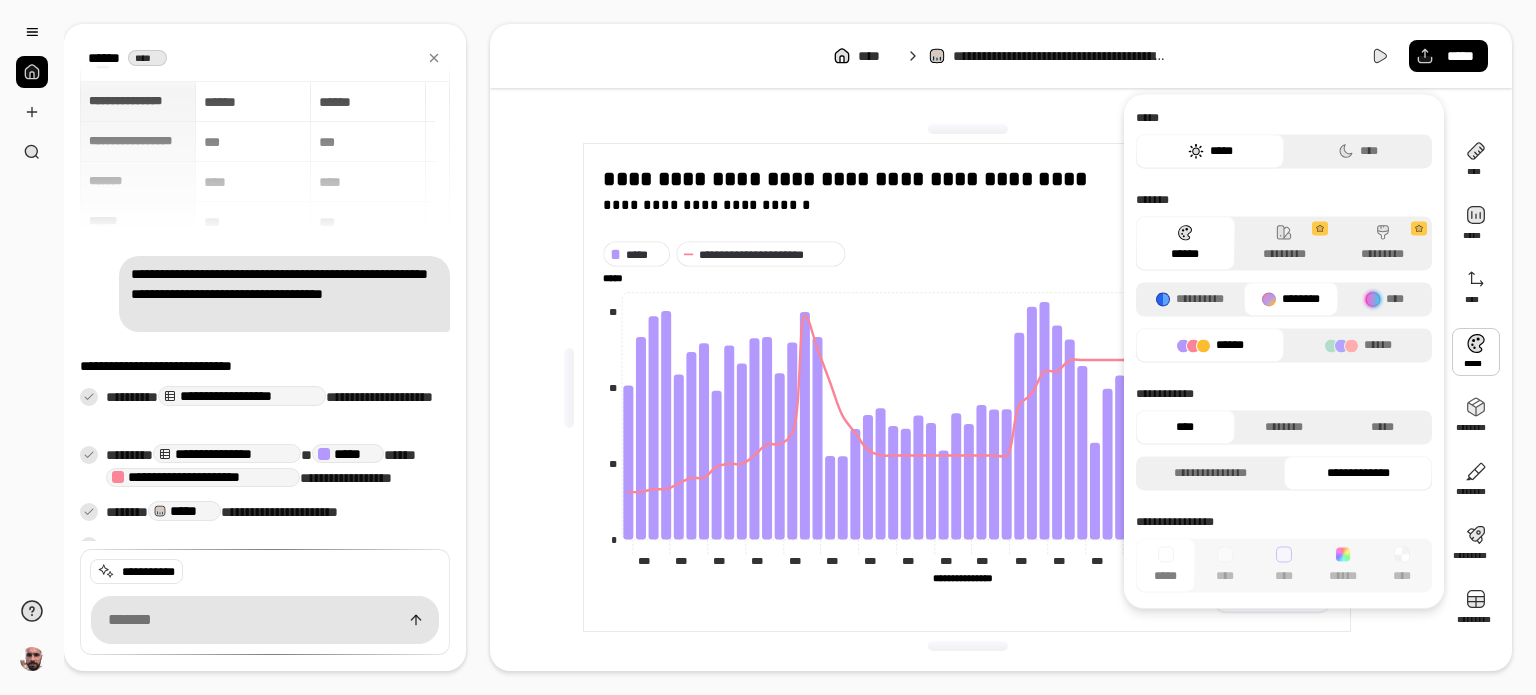 click on "**********" at bounding box center (967, 387) 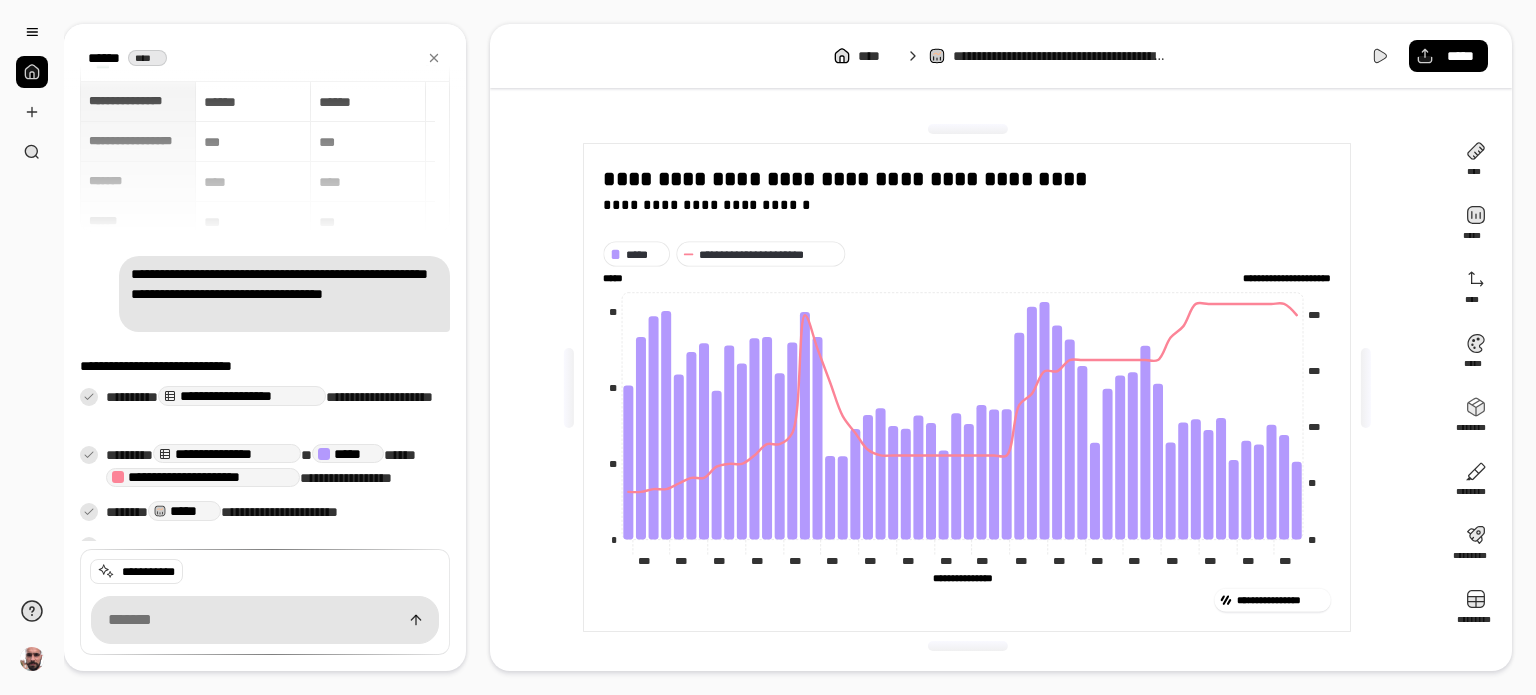 click on "**********" at bounding box center [967, 387] 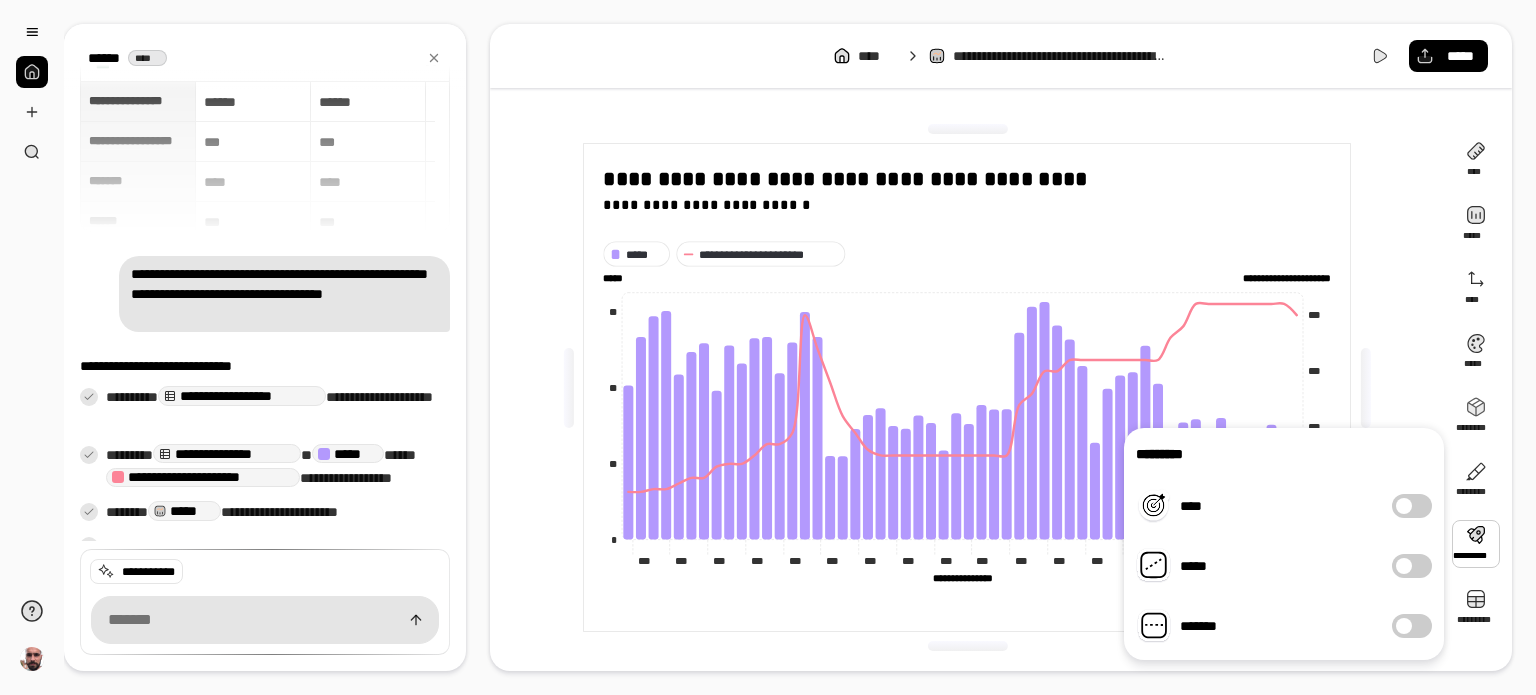 click on "*****" at bounding box center [1412, 566] 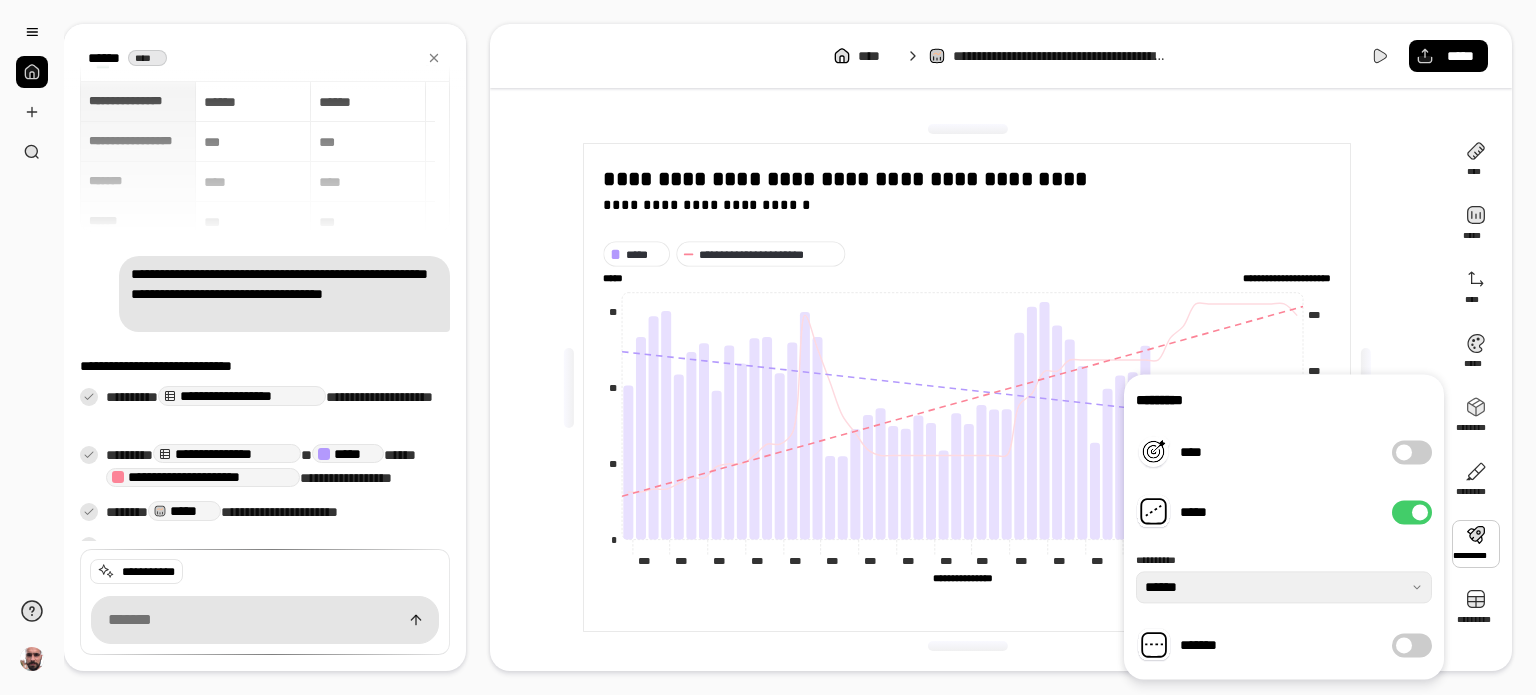 click on "**********" at bounding box center [1284, 560] 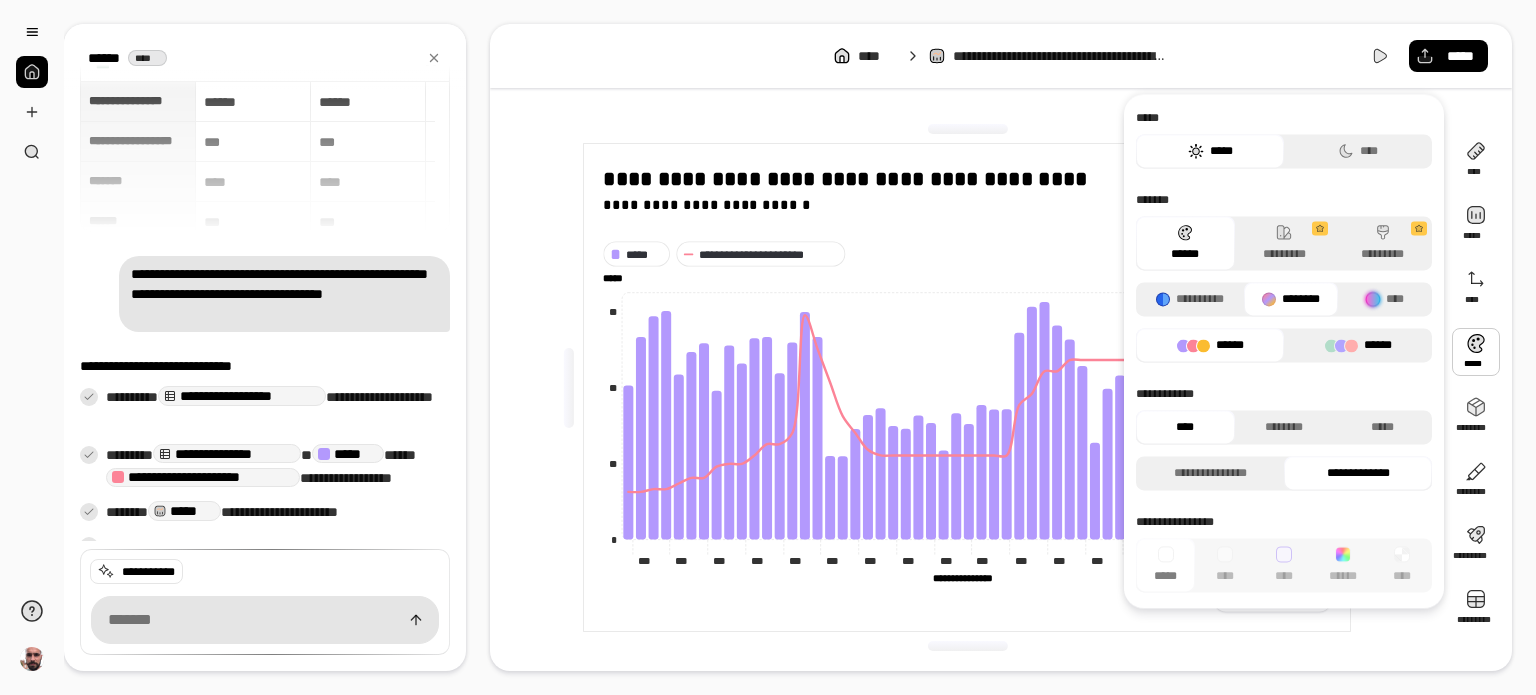 click 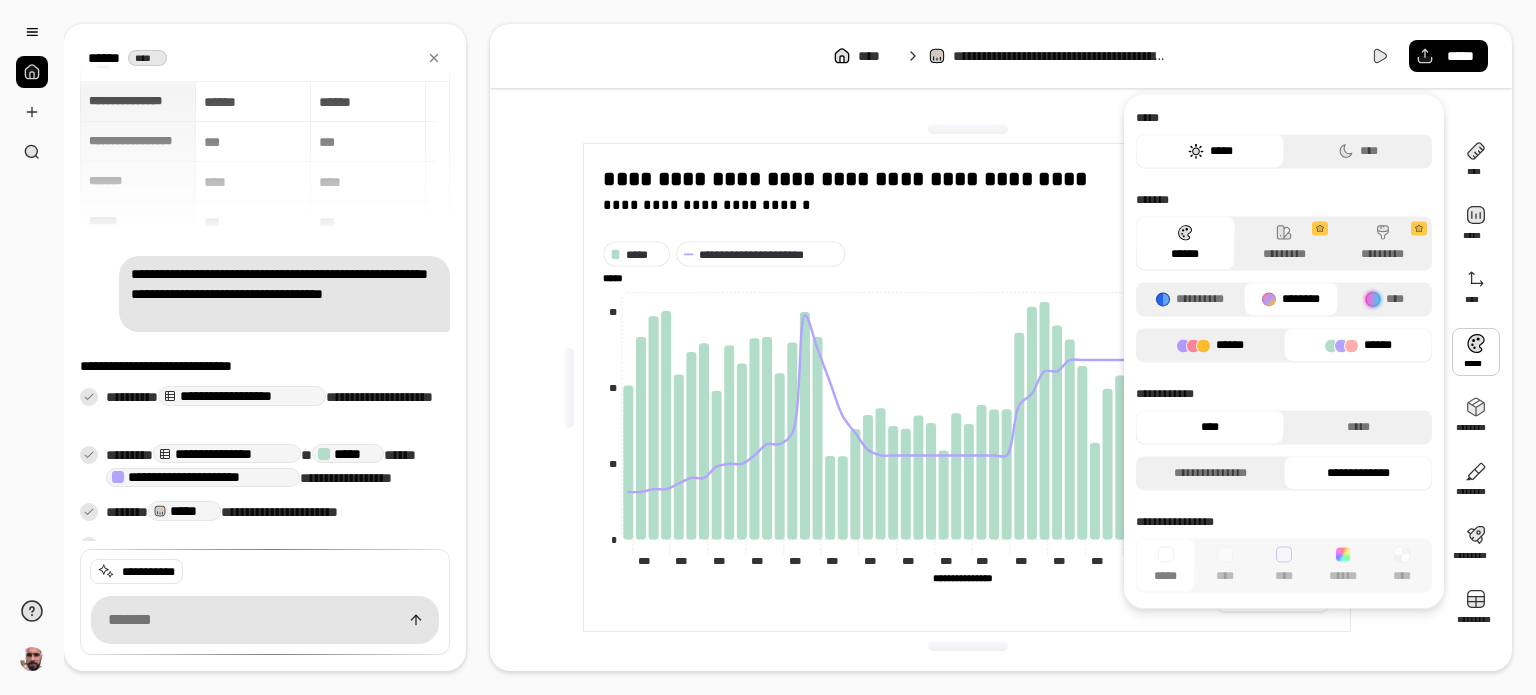 click on "******" at bounding box center [1210, 345] 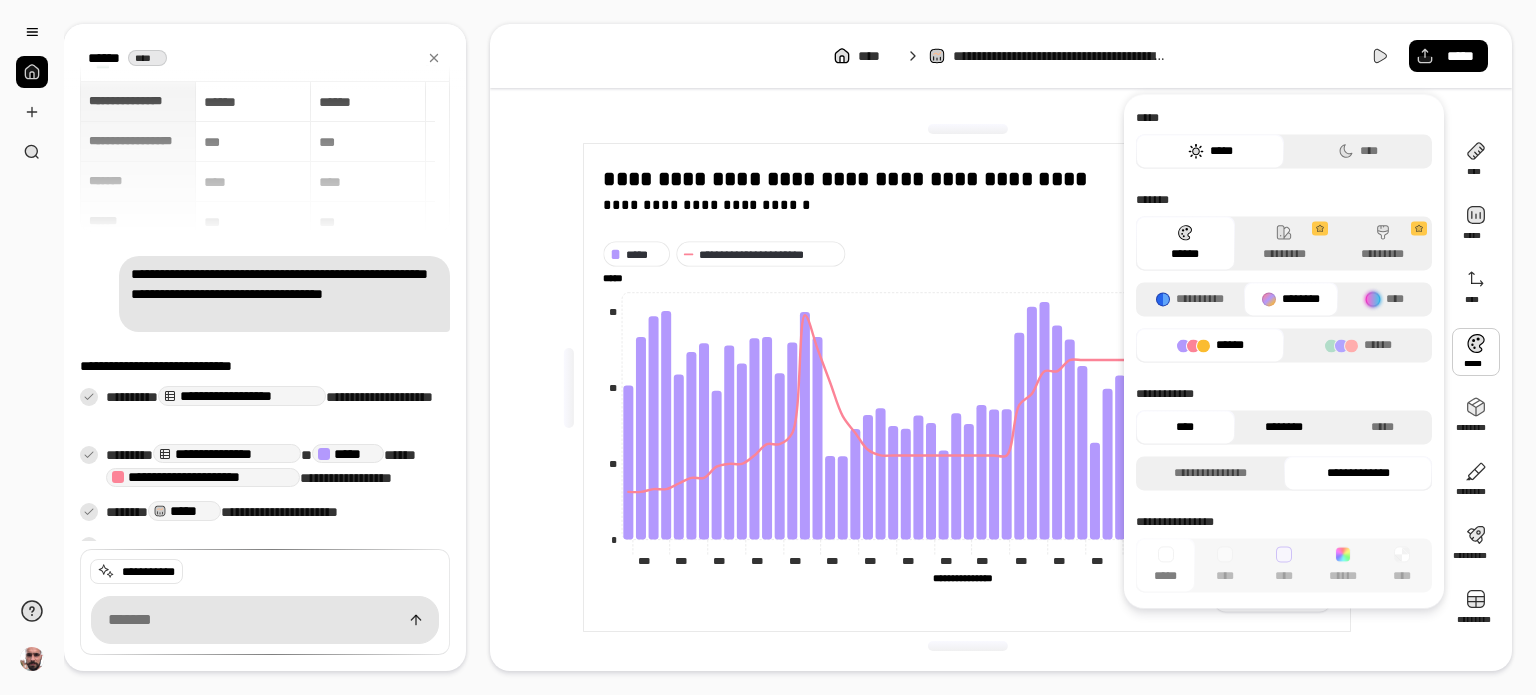 click on "********" at bounding box center [1284, 427] 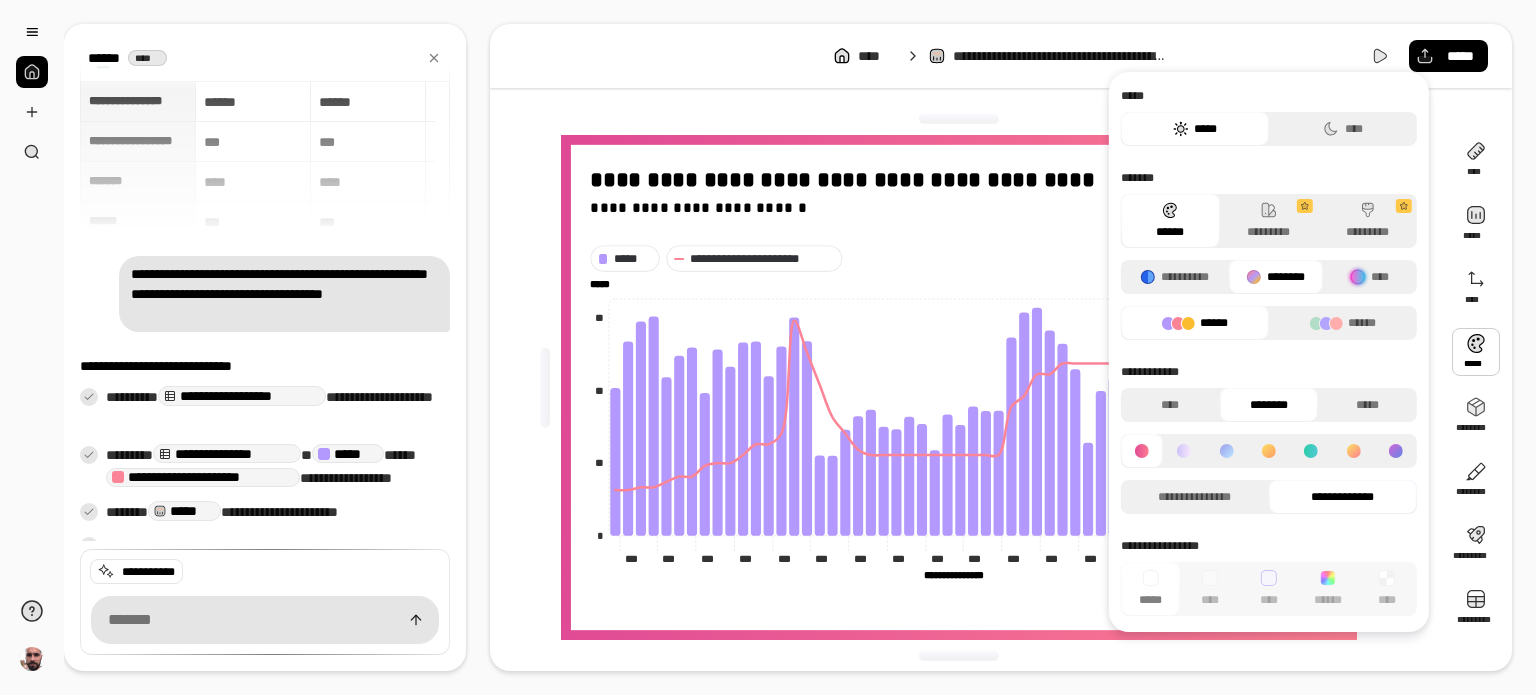click at bounding box center [1184, 451] 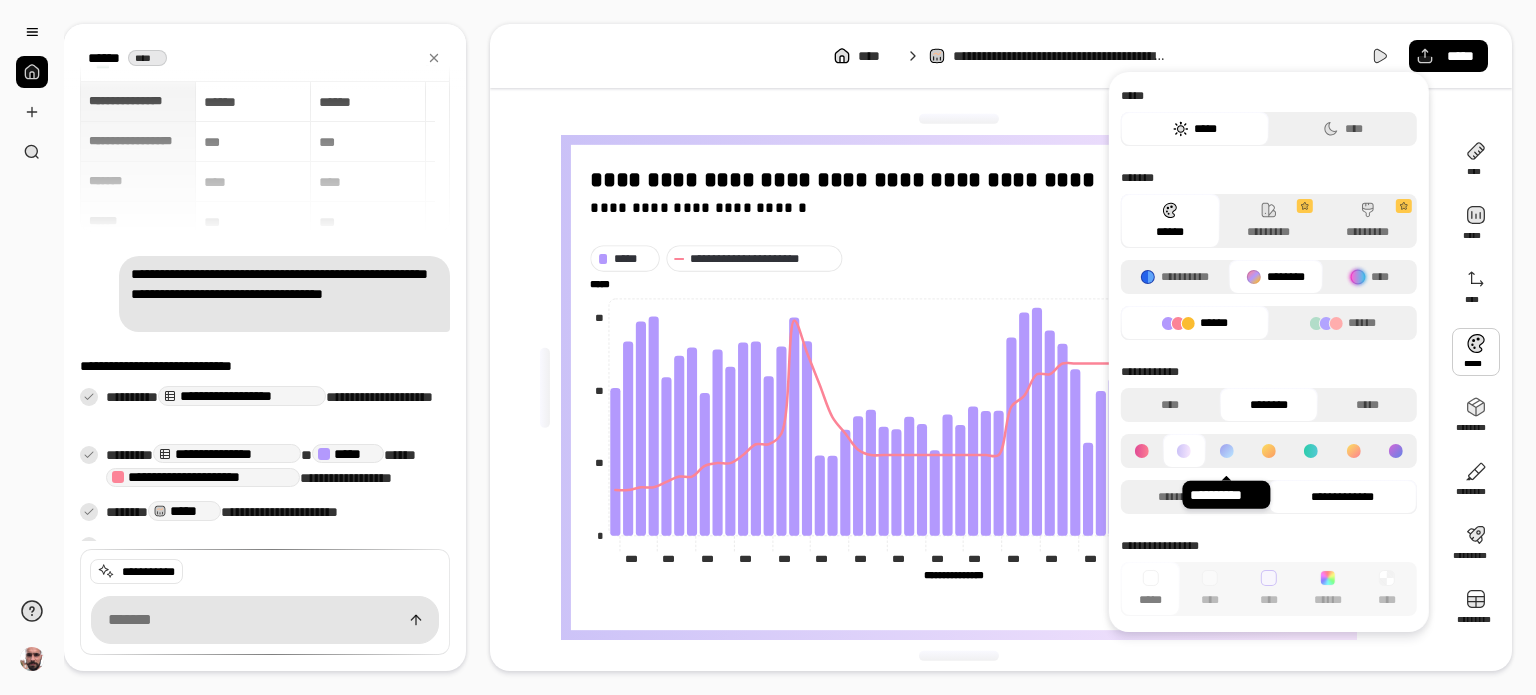 click at bounding box center [1227, 451] 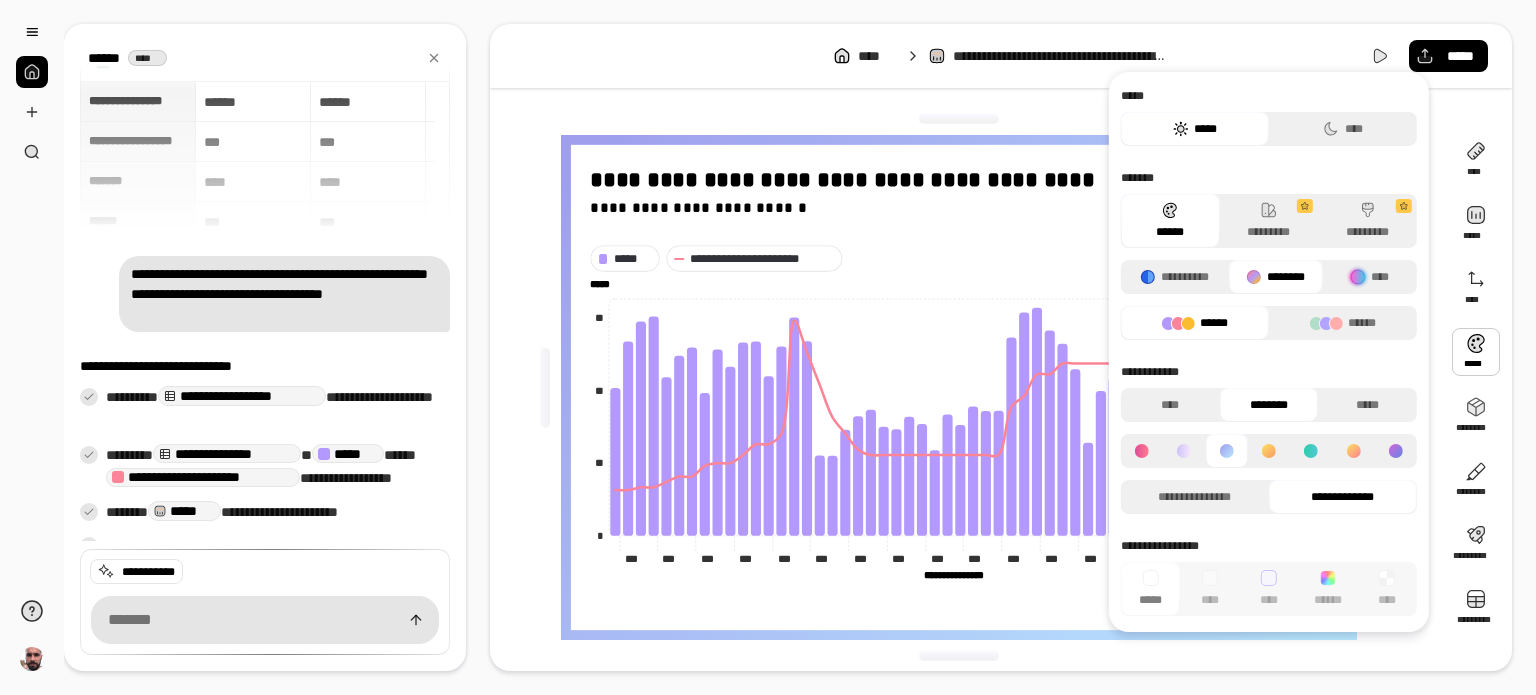 click at bounding box center (1269, 451) 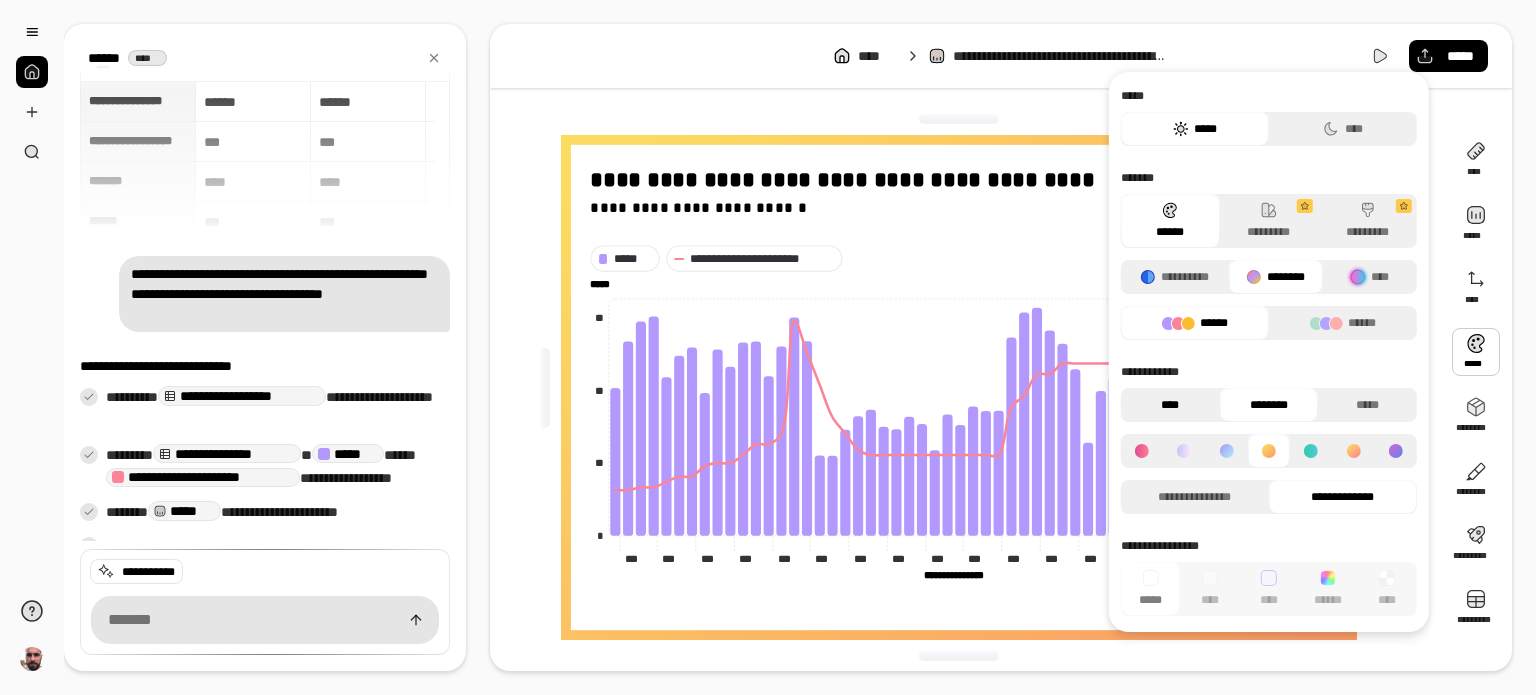 drag, startPoint x: 1136, startPoint y: 447, endPoint x: 1158, endPoint y: 417, distance: 37.202152 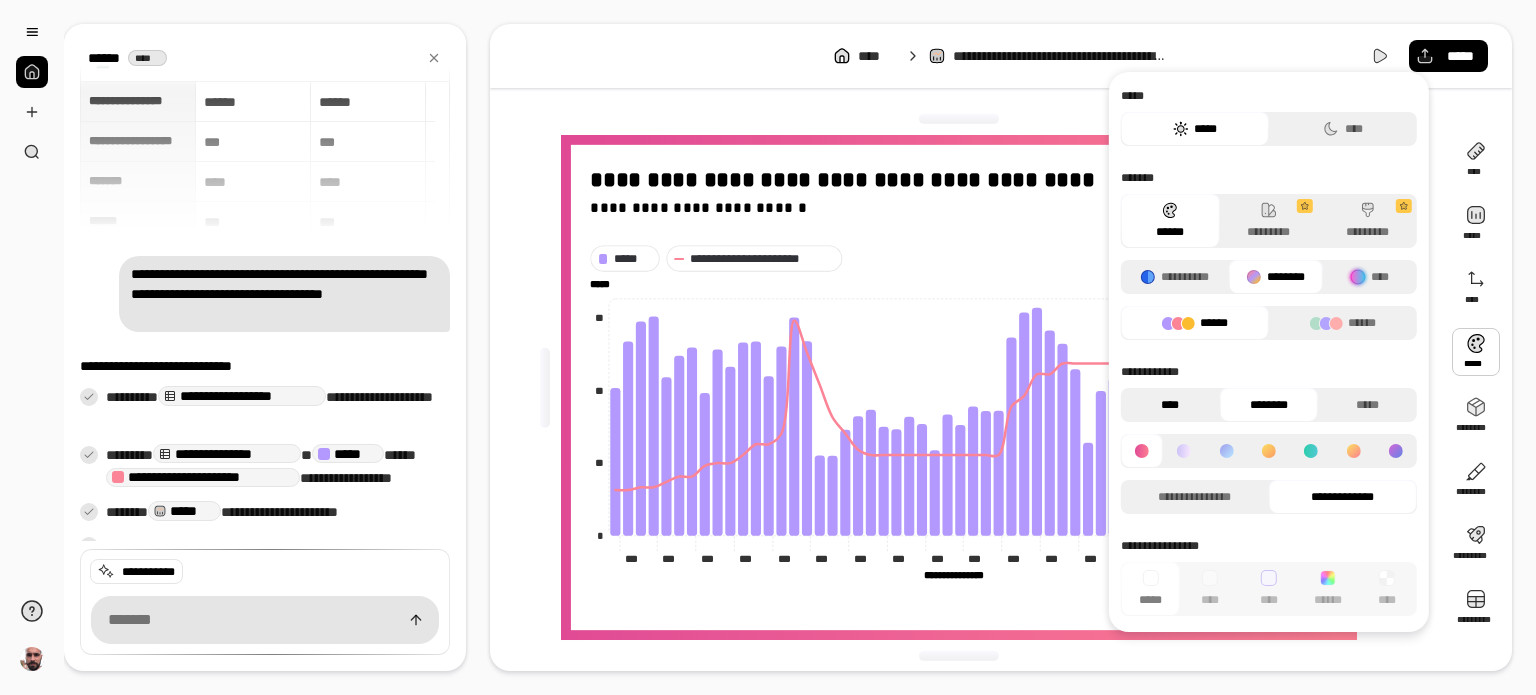 click on "****" at bounding box center [1170, 405] 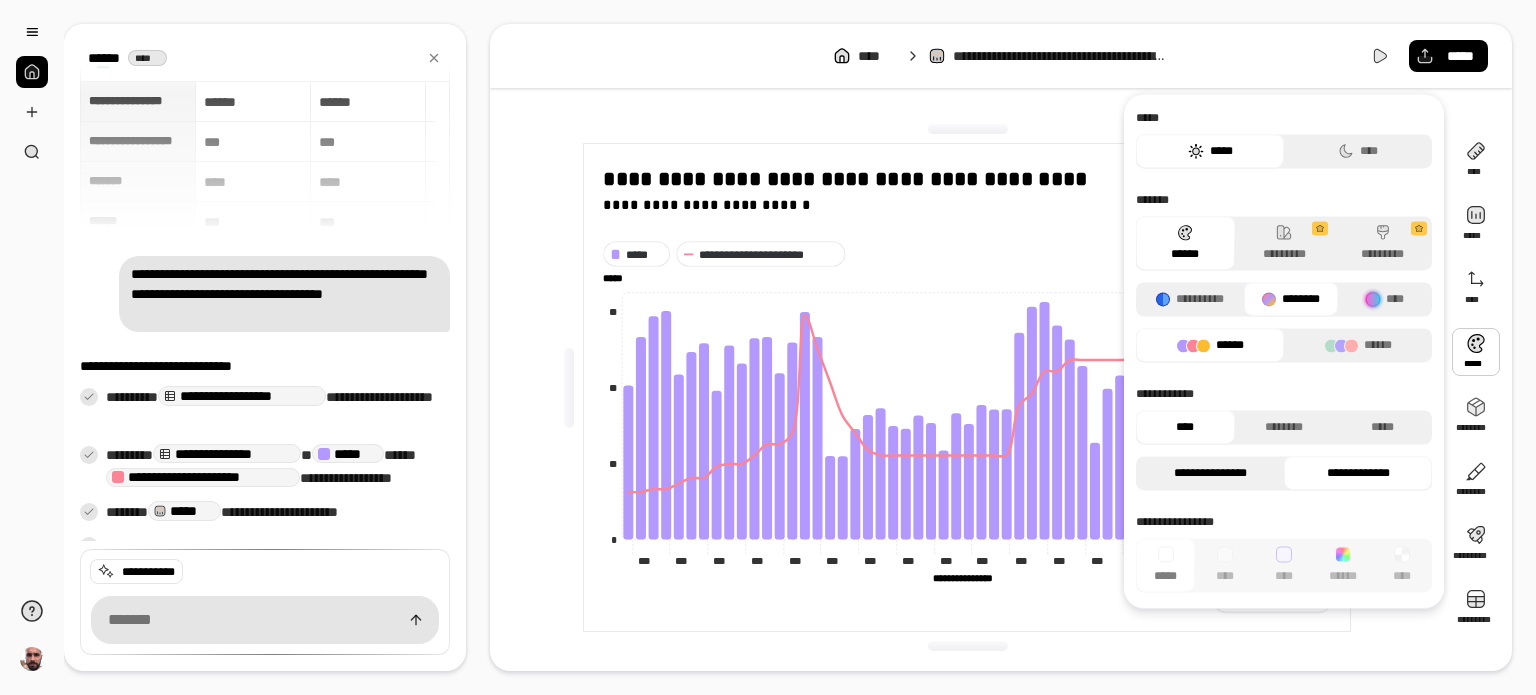 click on "**********" at bounding box center (1210, 473) 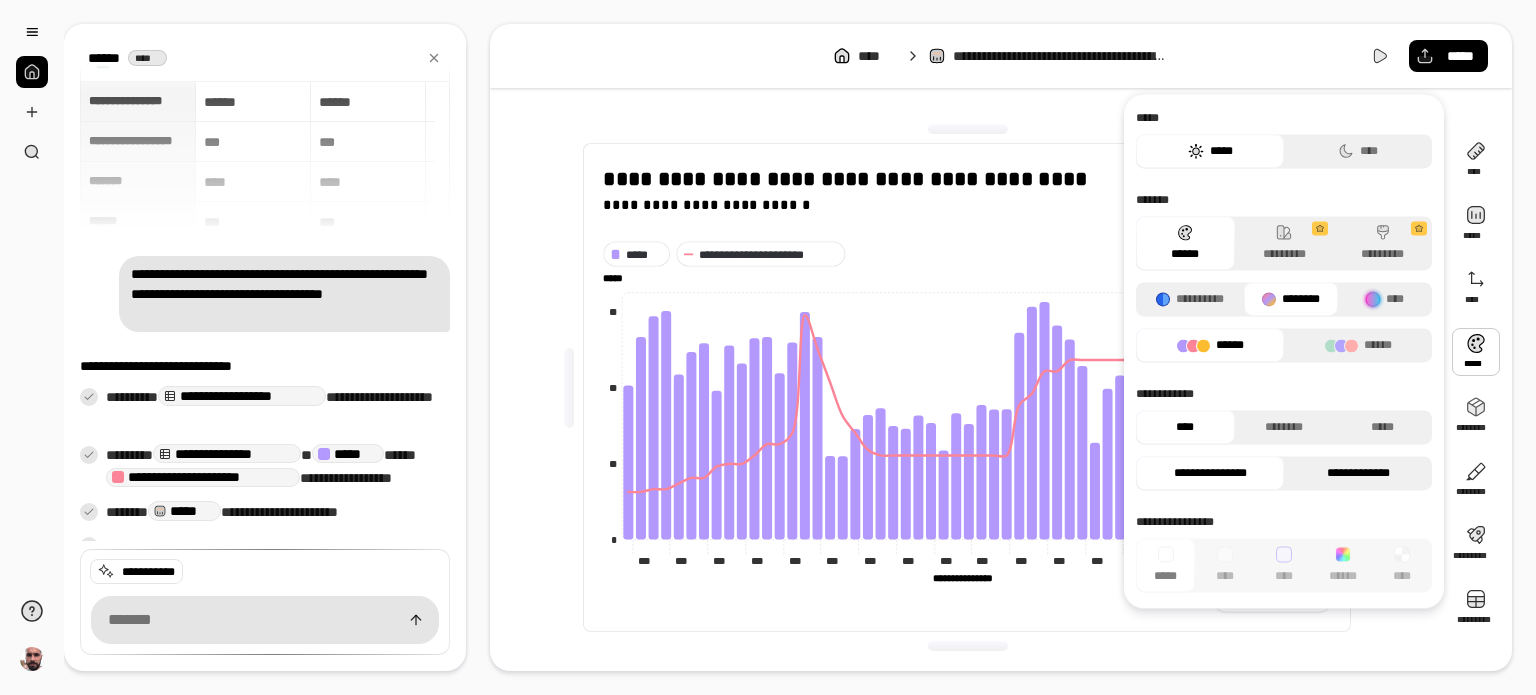 click on "**********" at bounding box center (1358, 473) 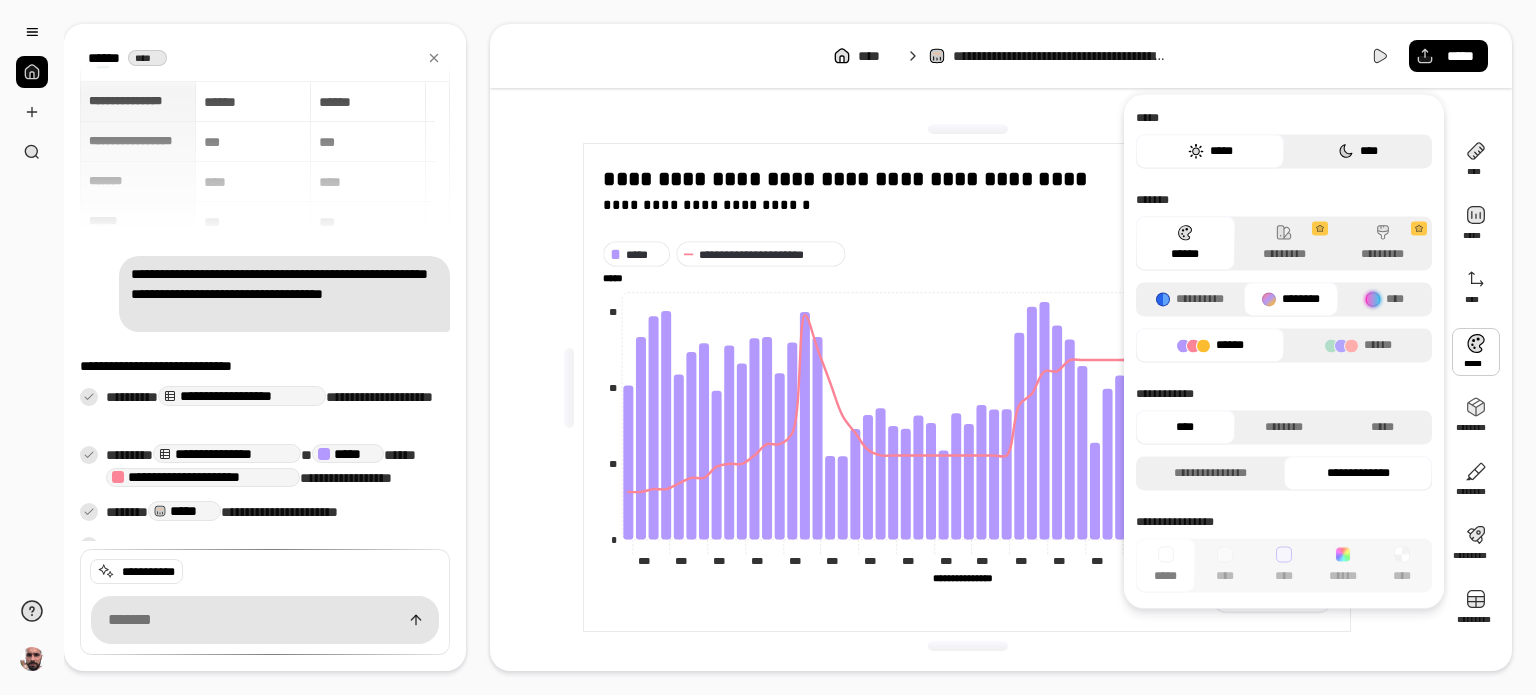 click on "****" at bounding box center [1358, 151] 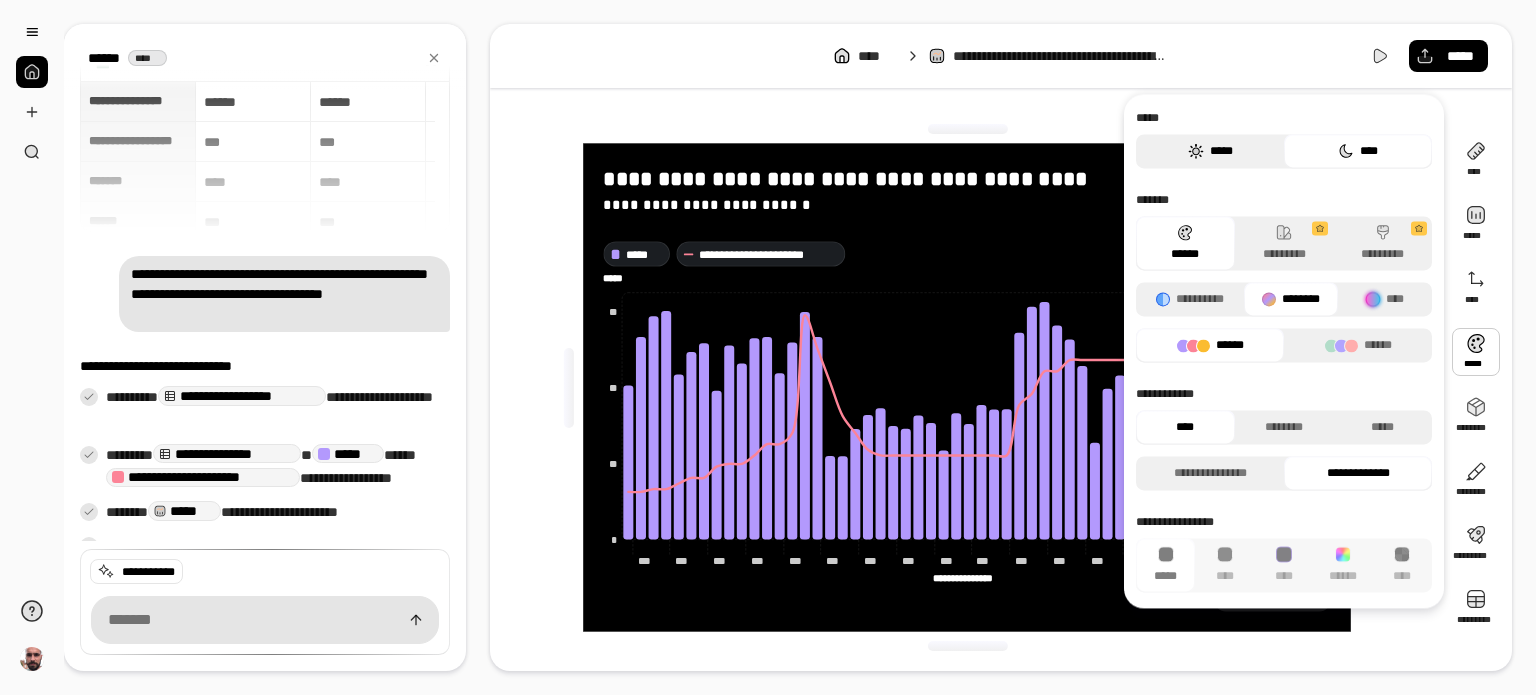 click on "*****" at bounding box center [1210, 151] 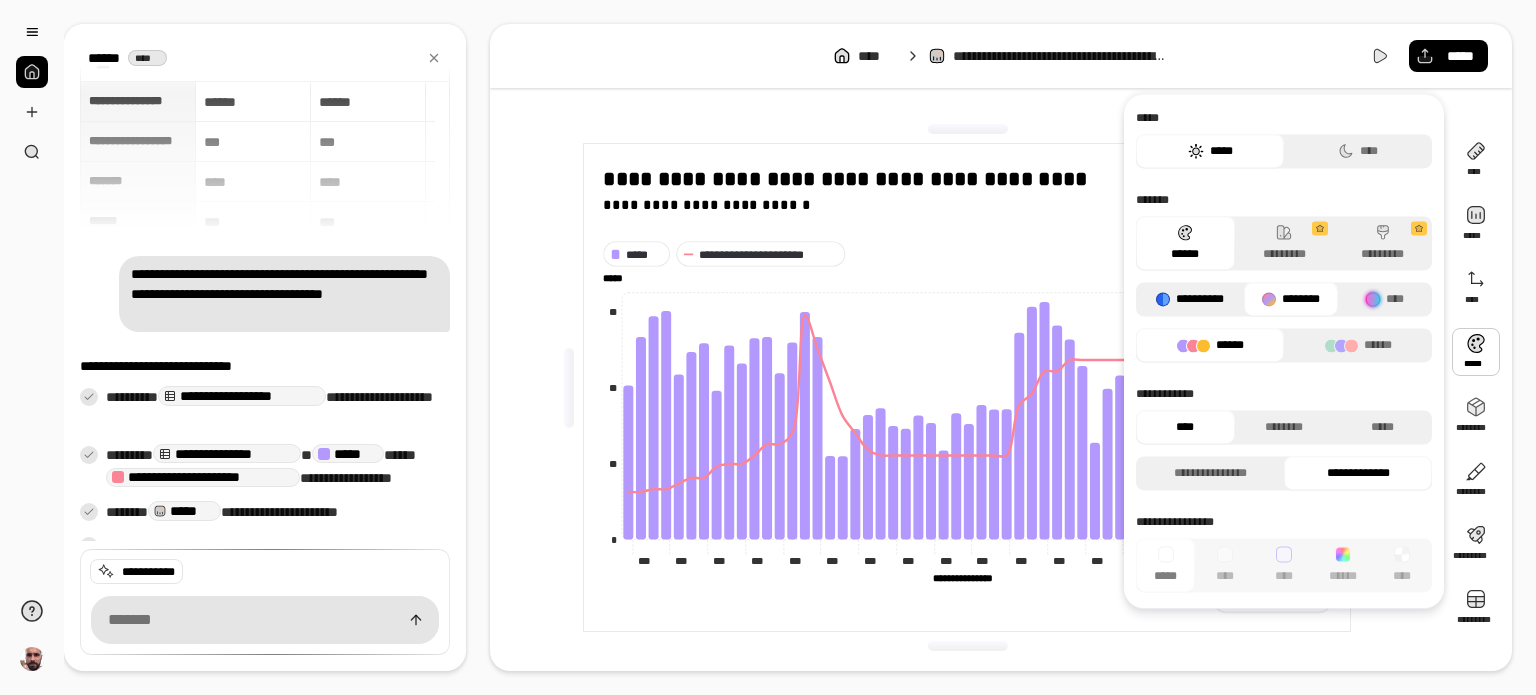 click on "**********" at bounding box center (1190, 299) 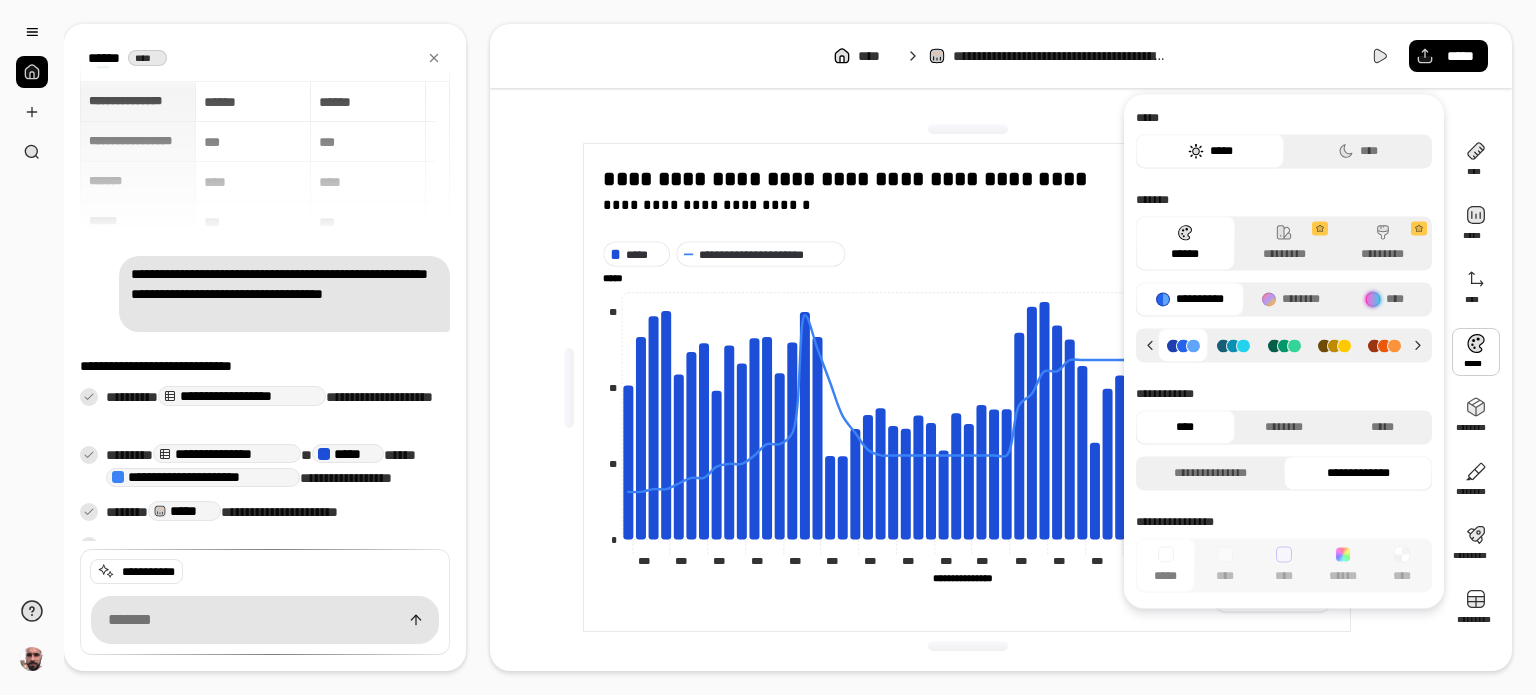 click 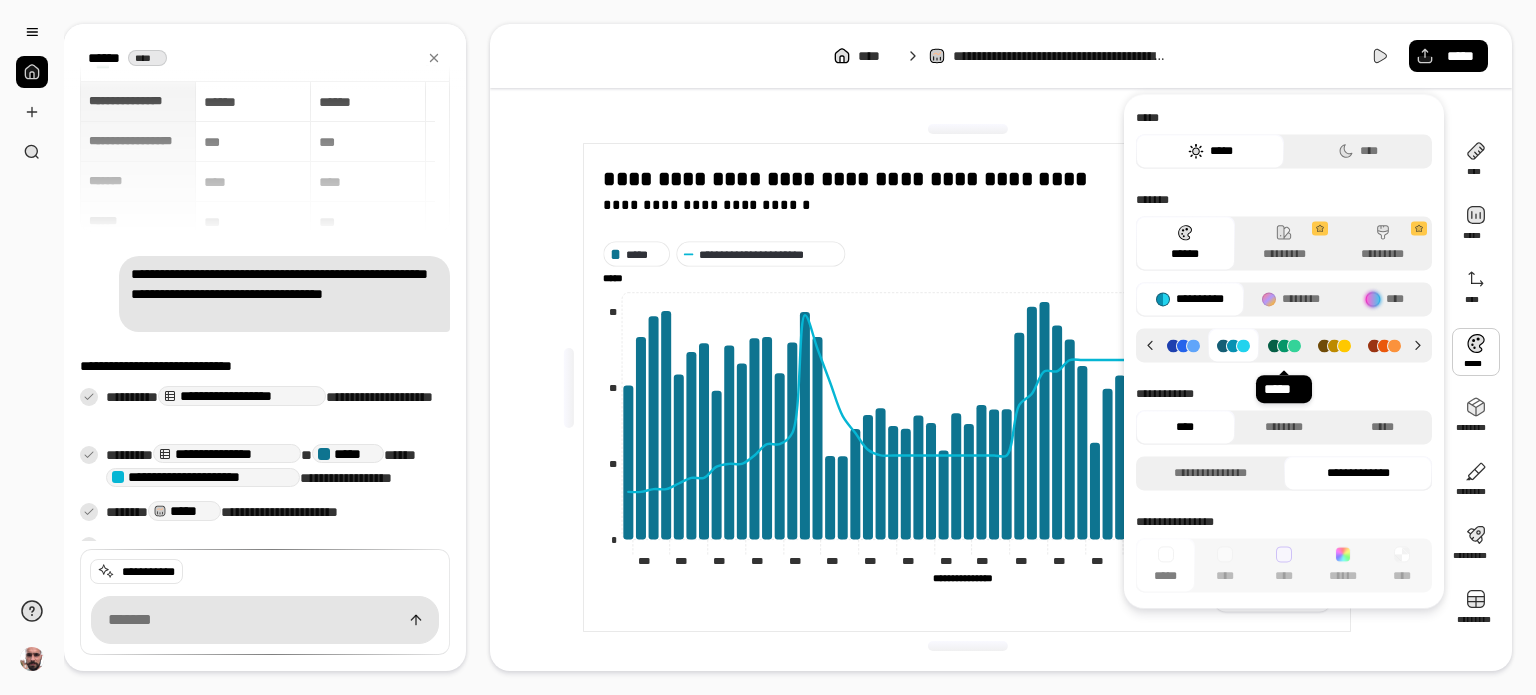 click 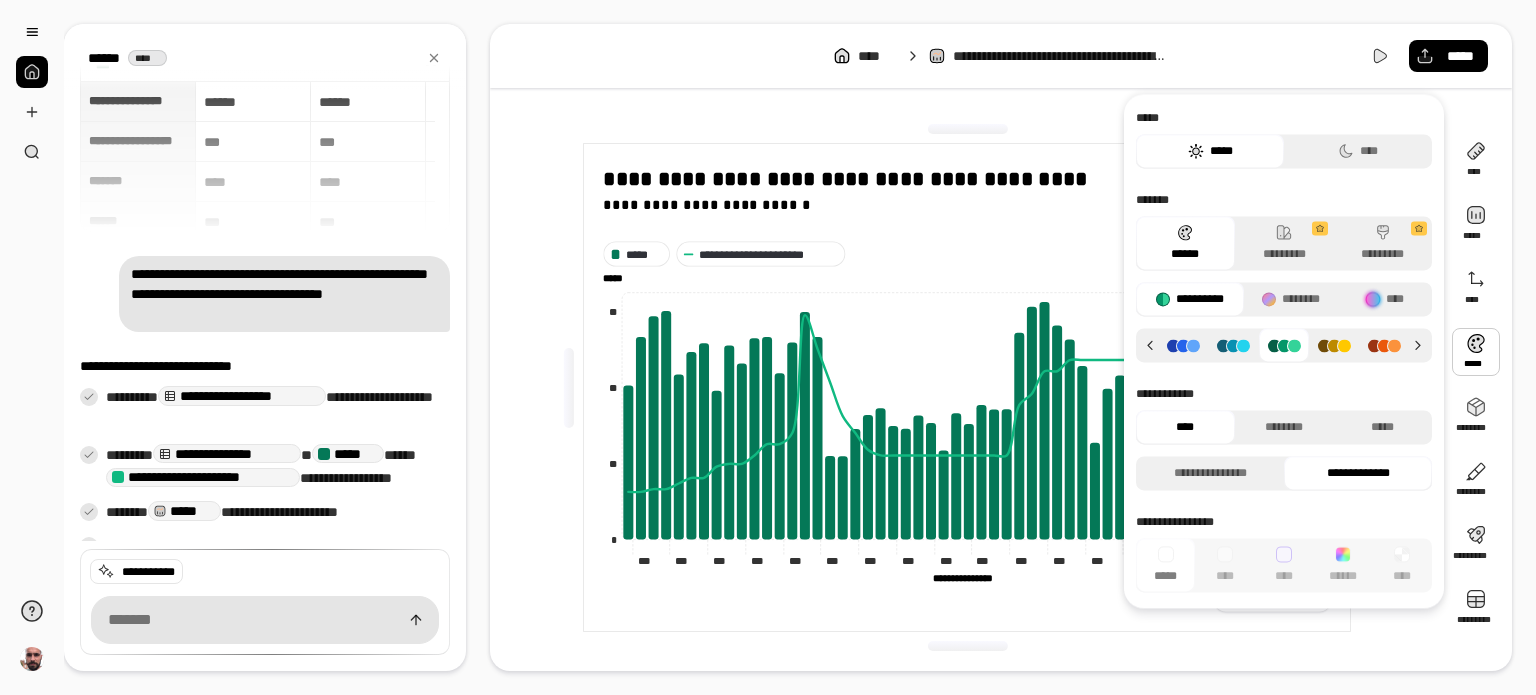 click 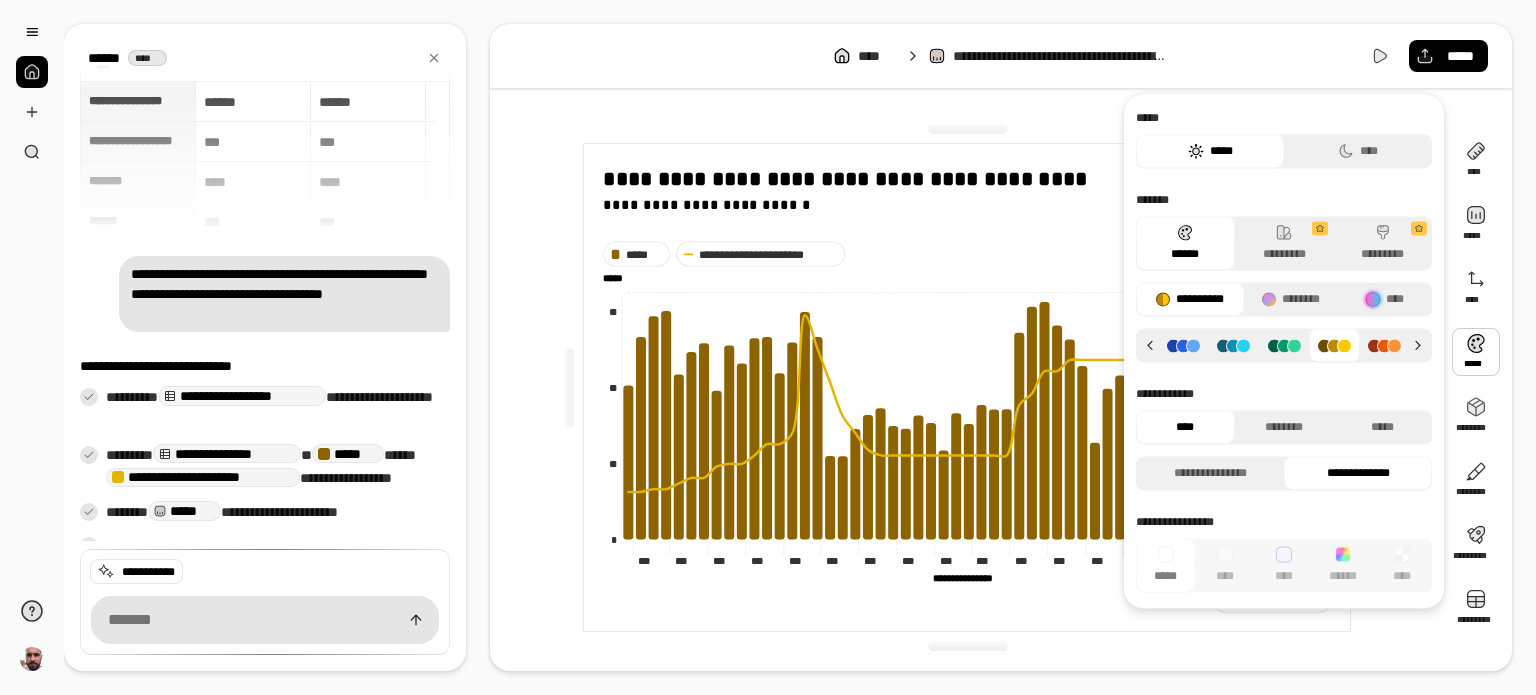 click 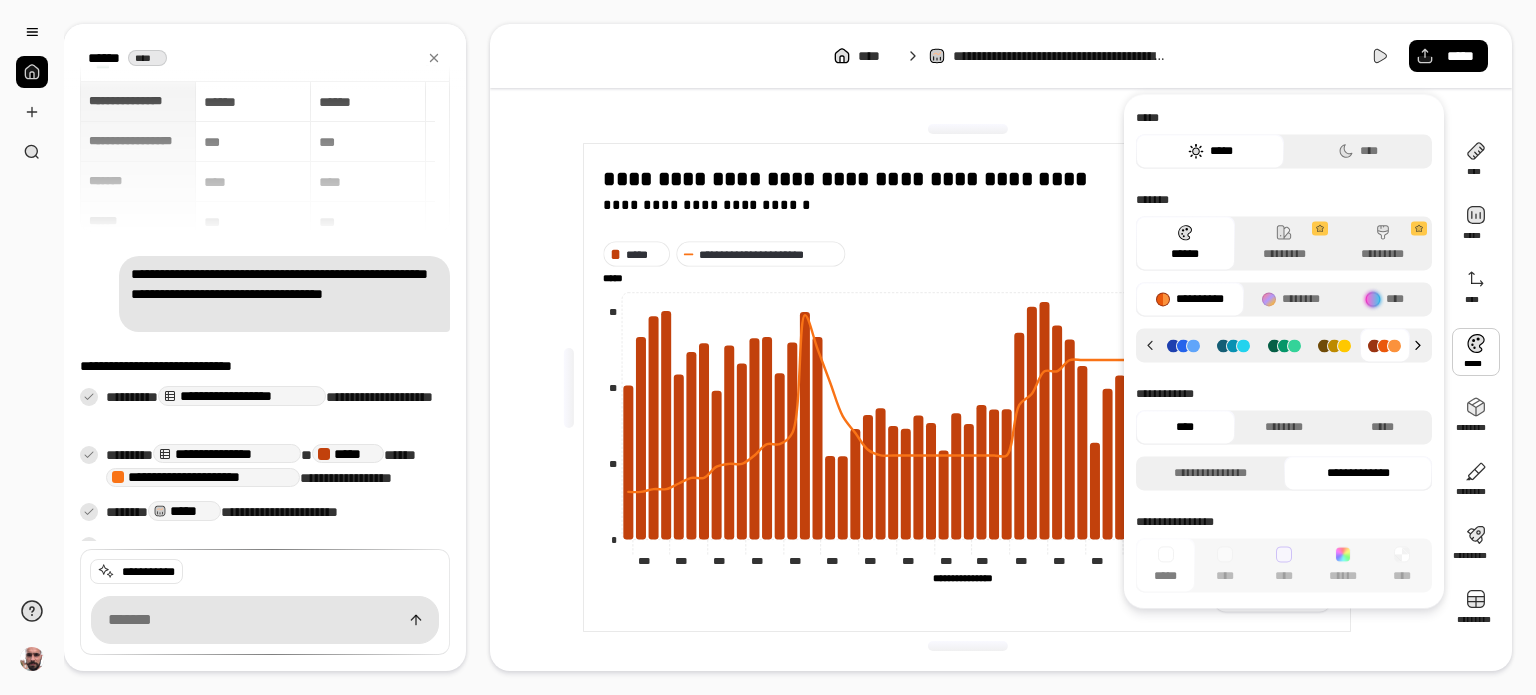 click 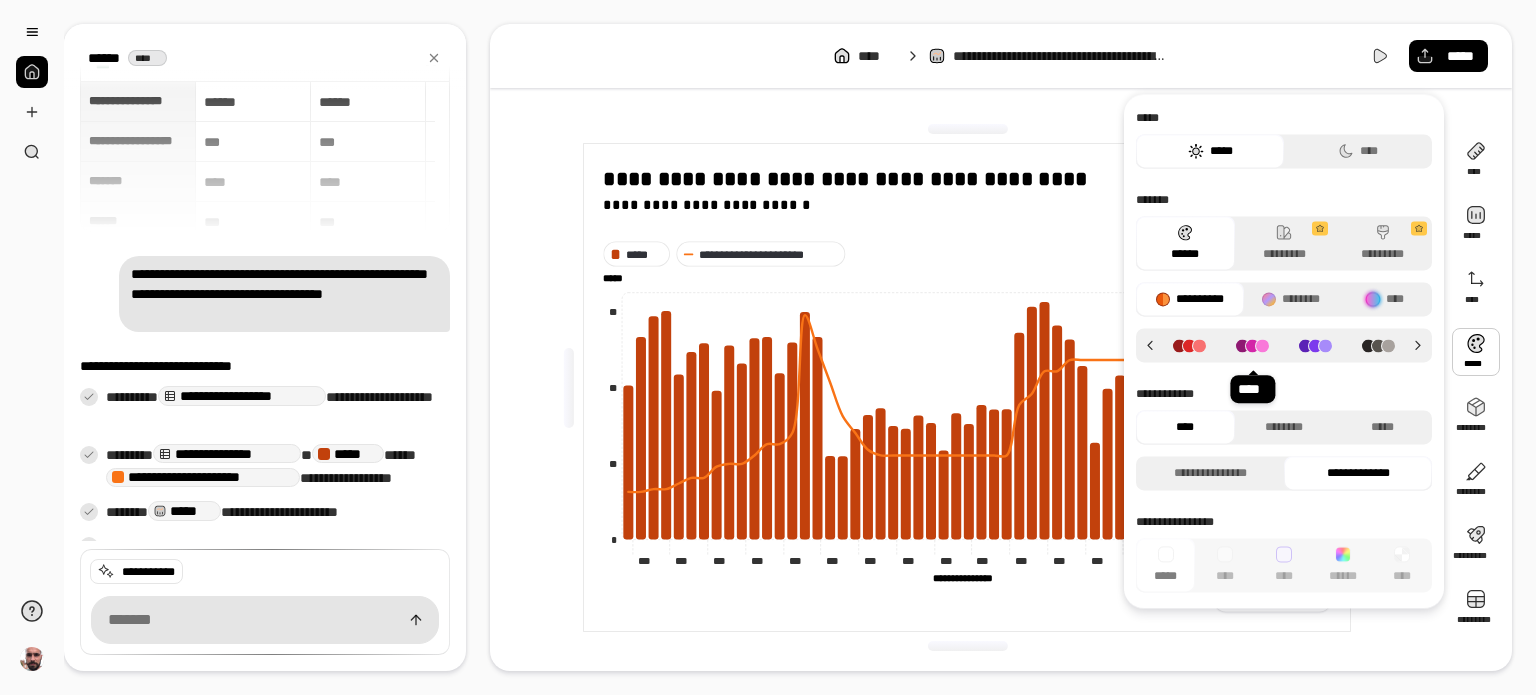 click 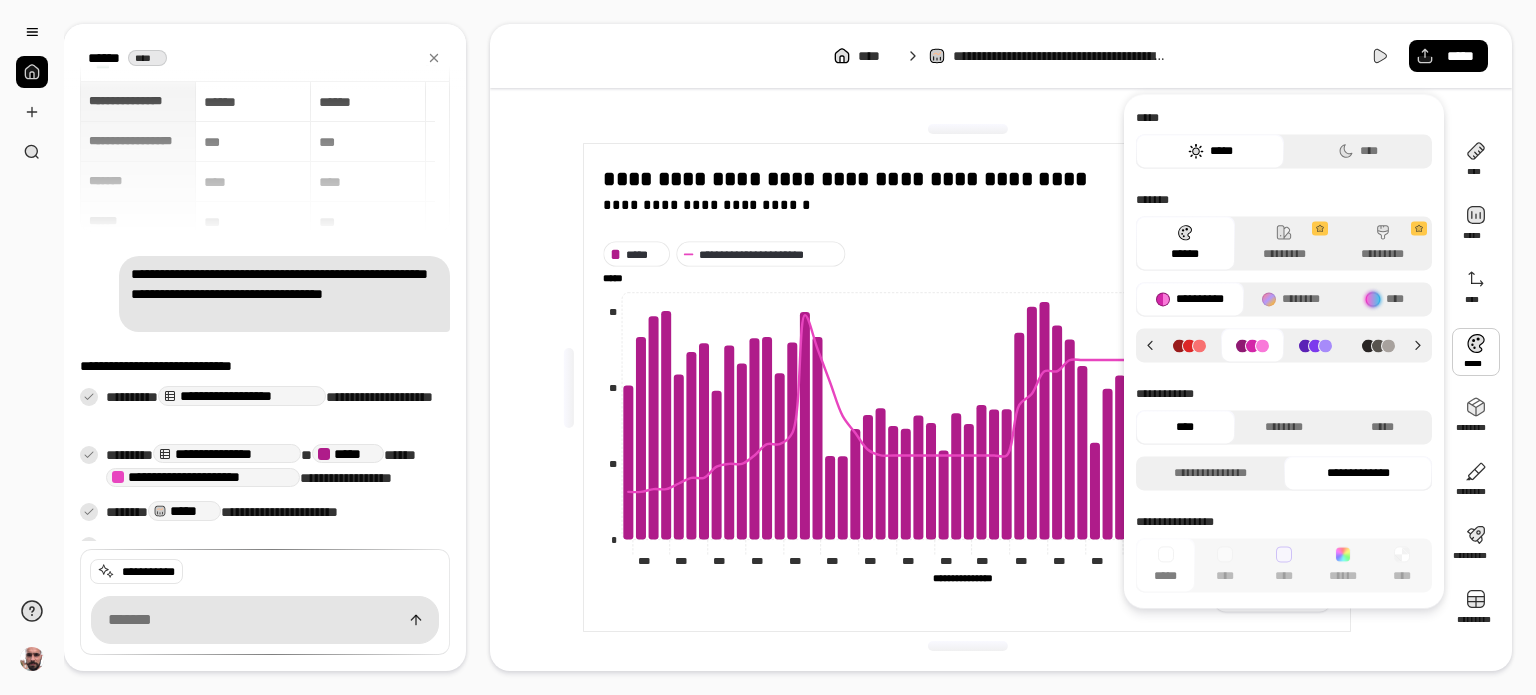 click at bounding box center (1315, 345) 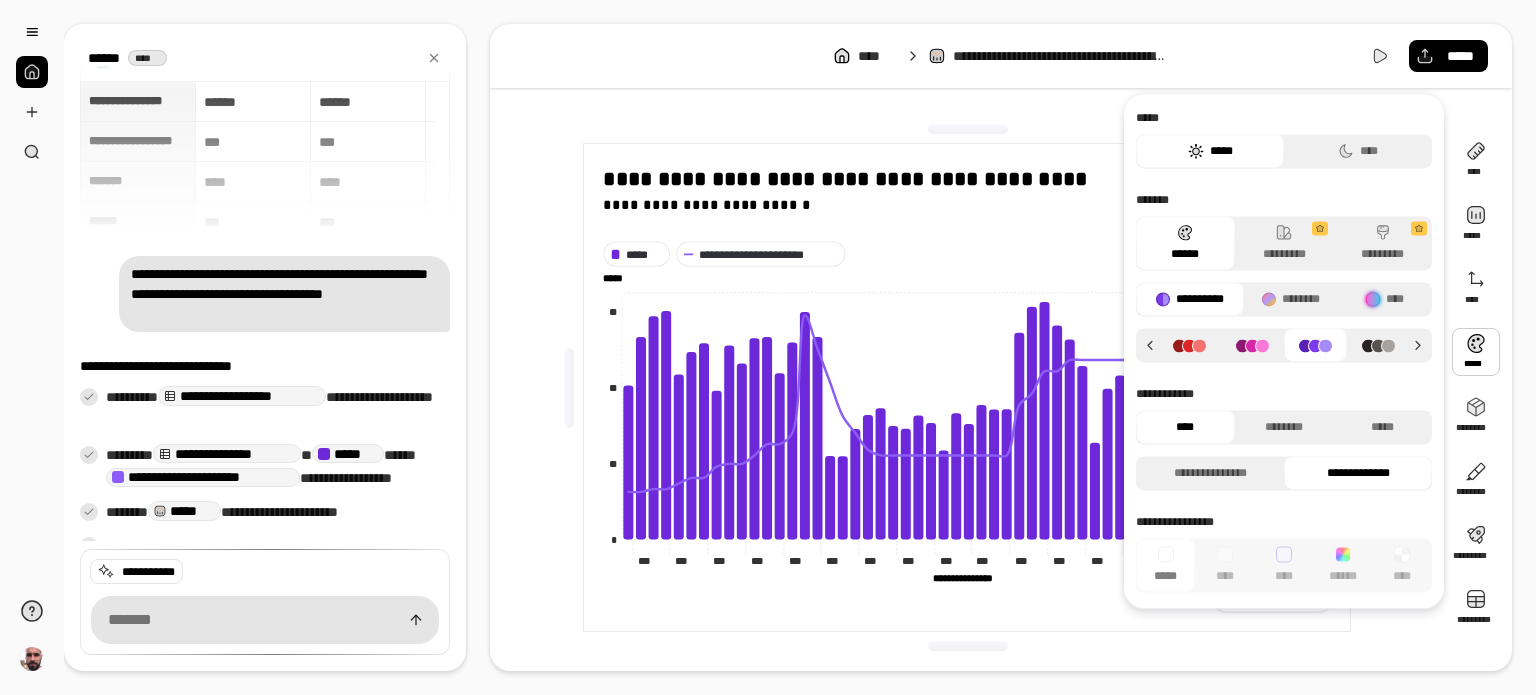 click 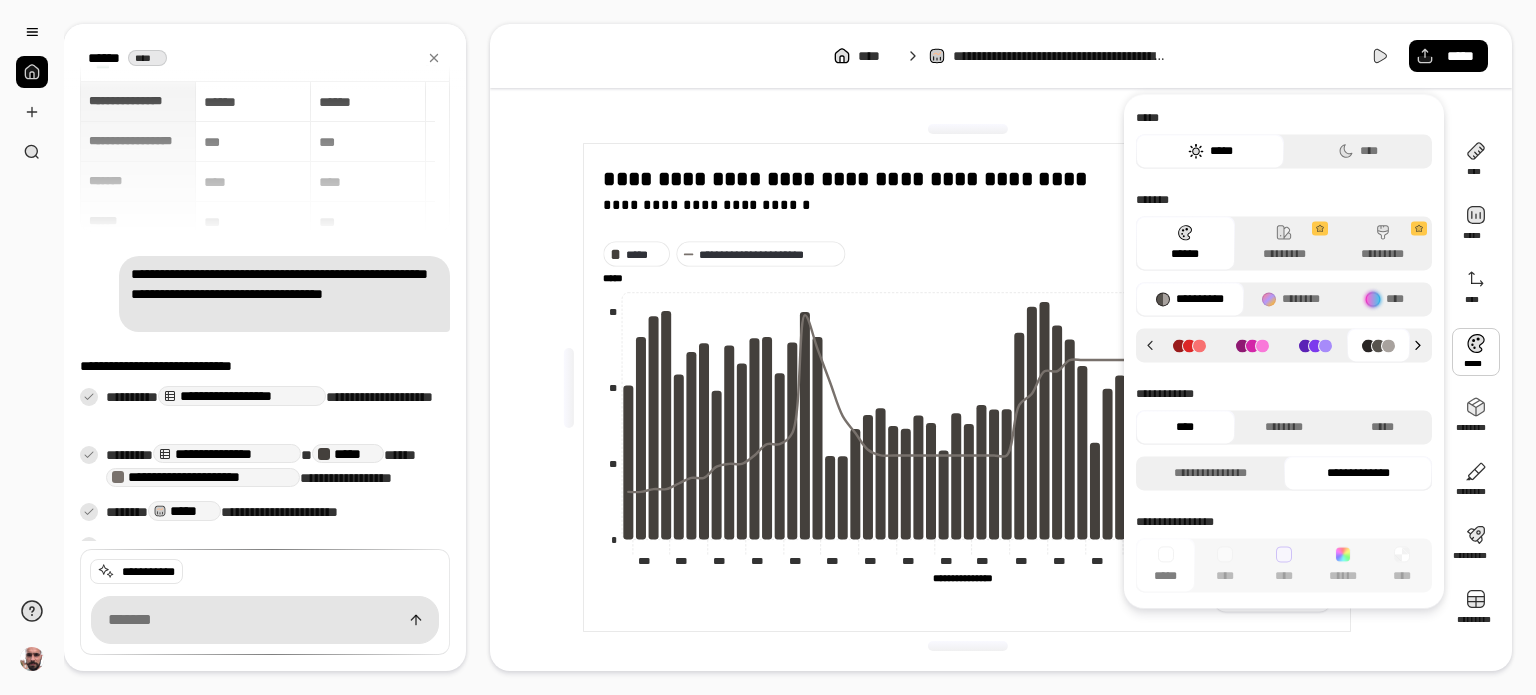 click 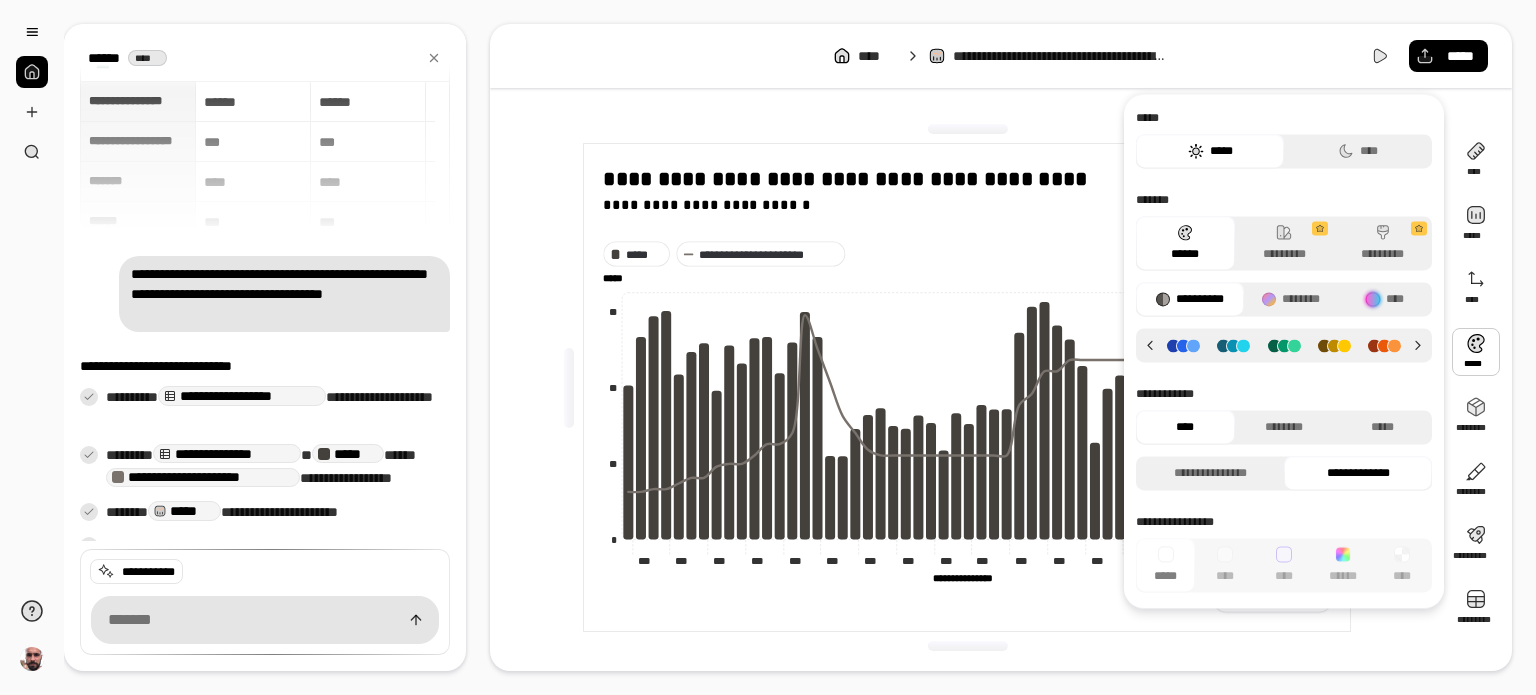 click 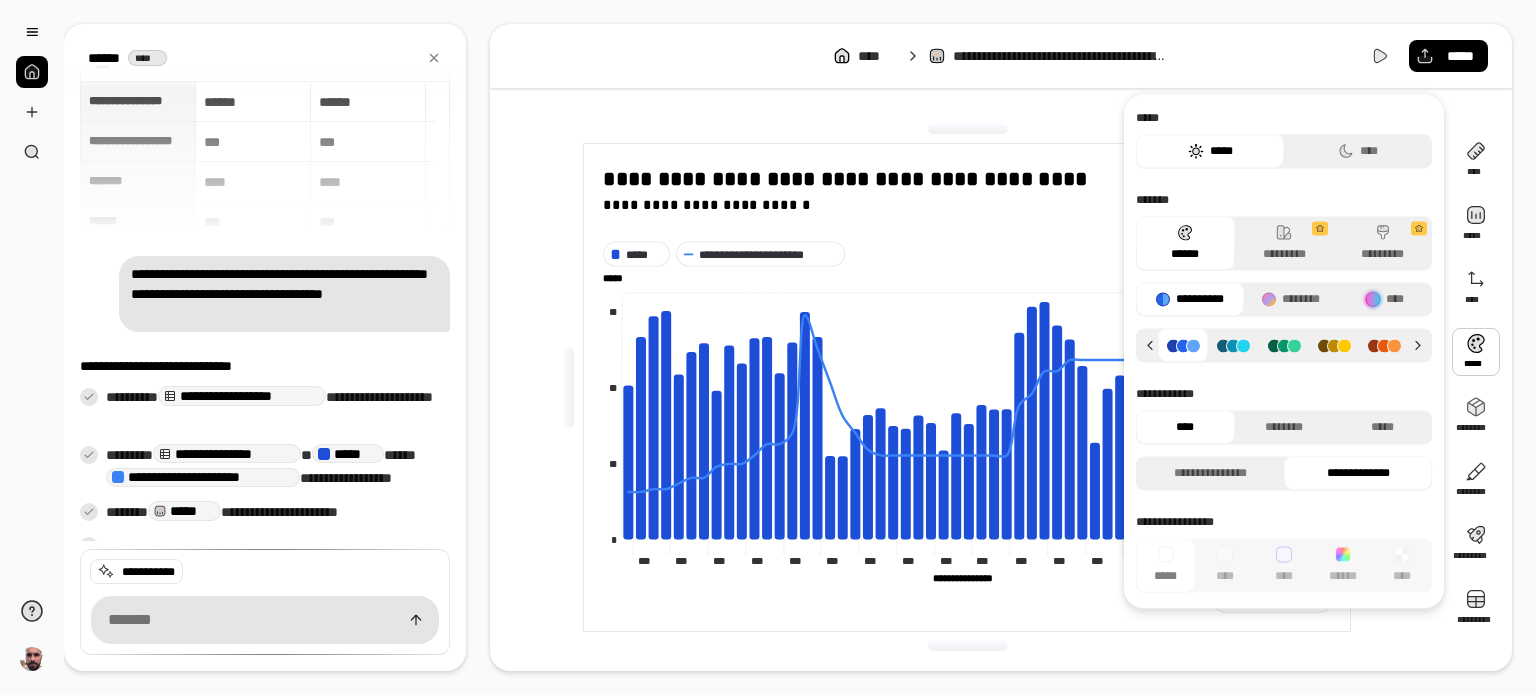 click 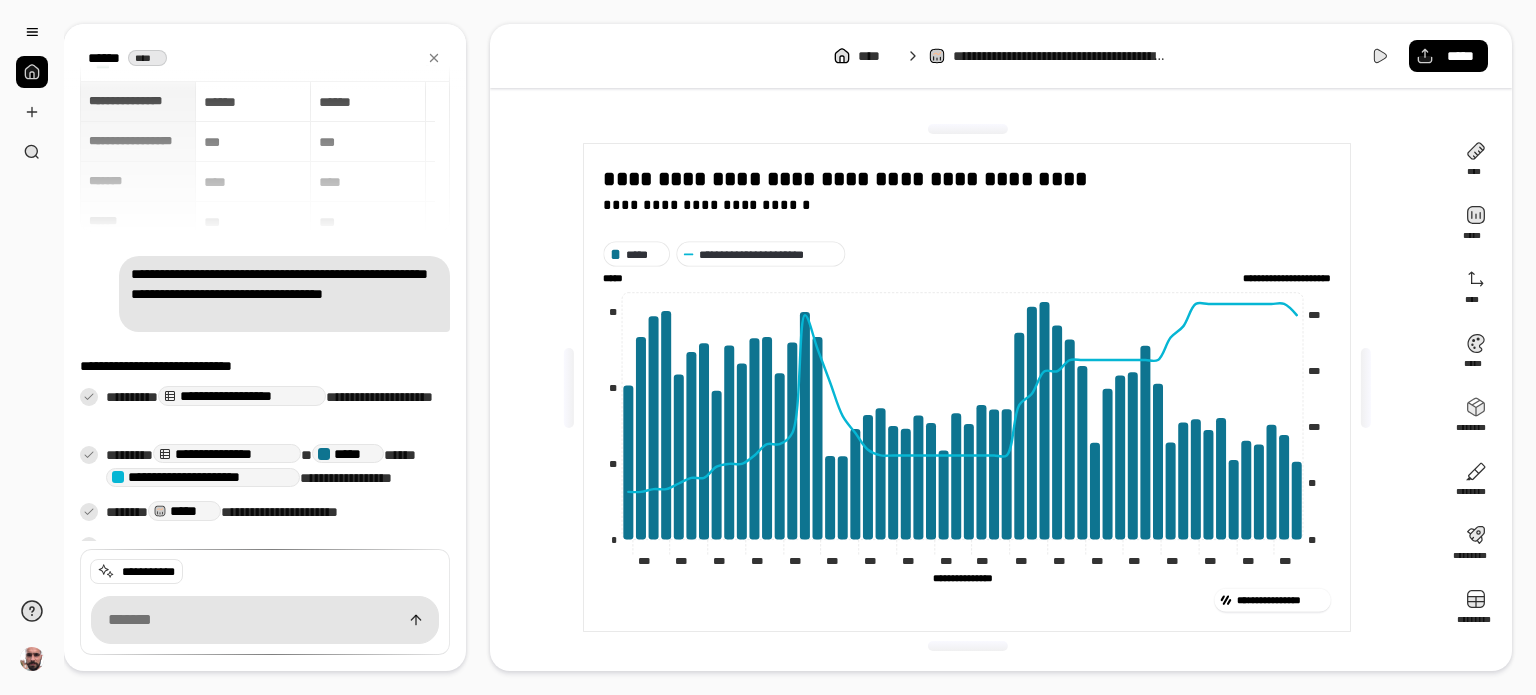 click on "**********" at bounding box center (967, 387) 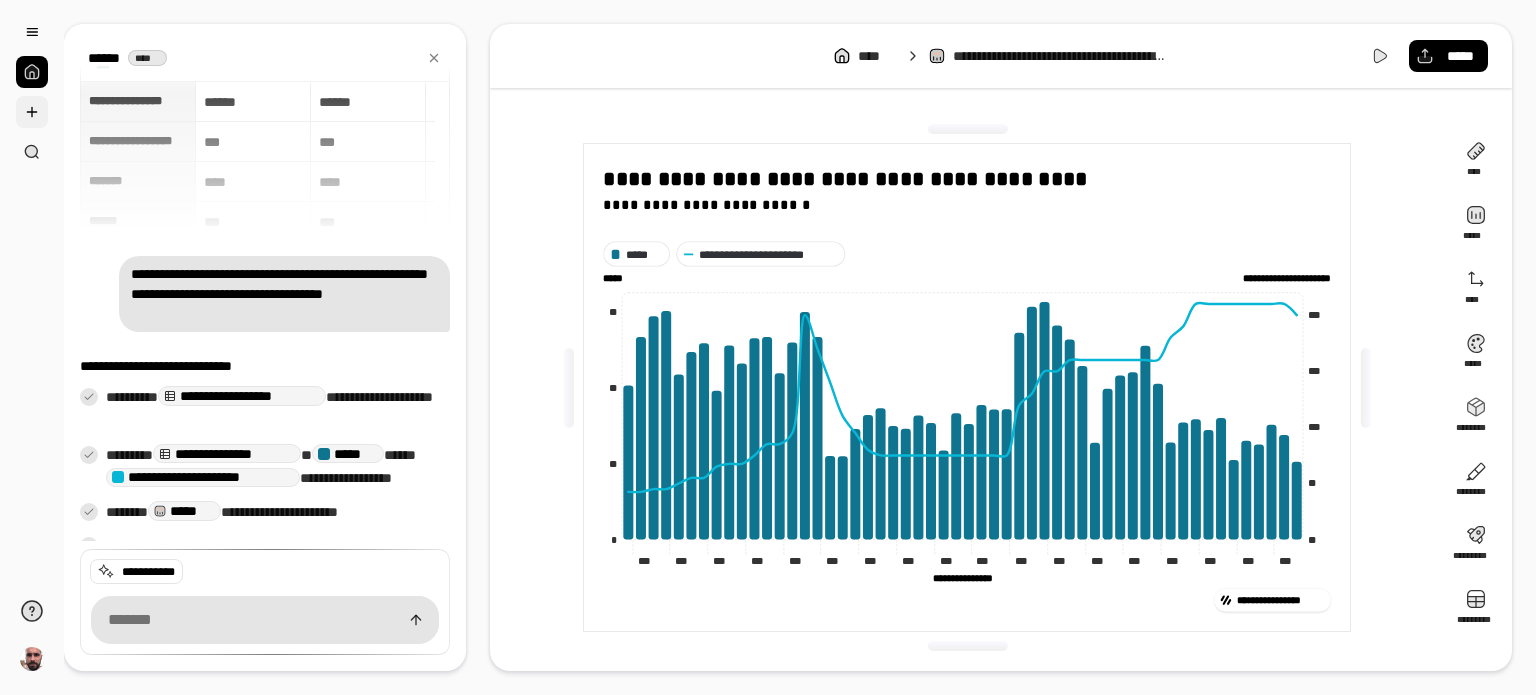 click at bounding box center (32, 112) 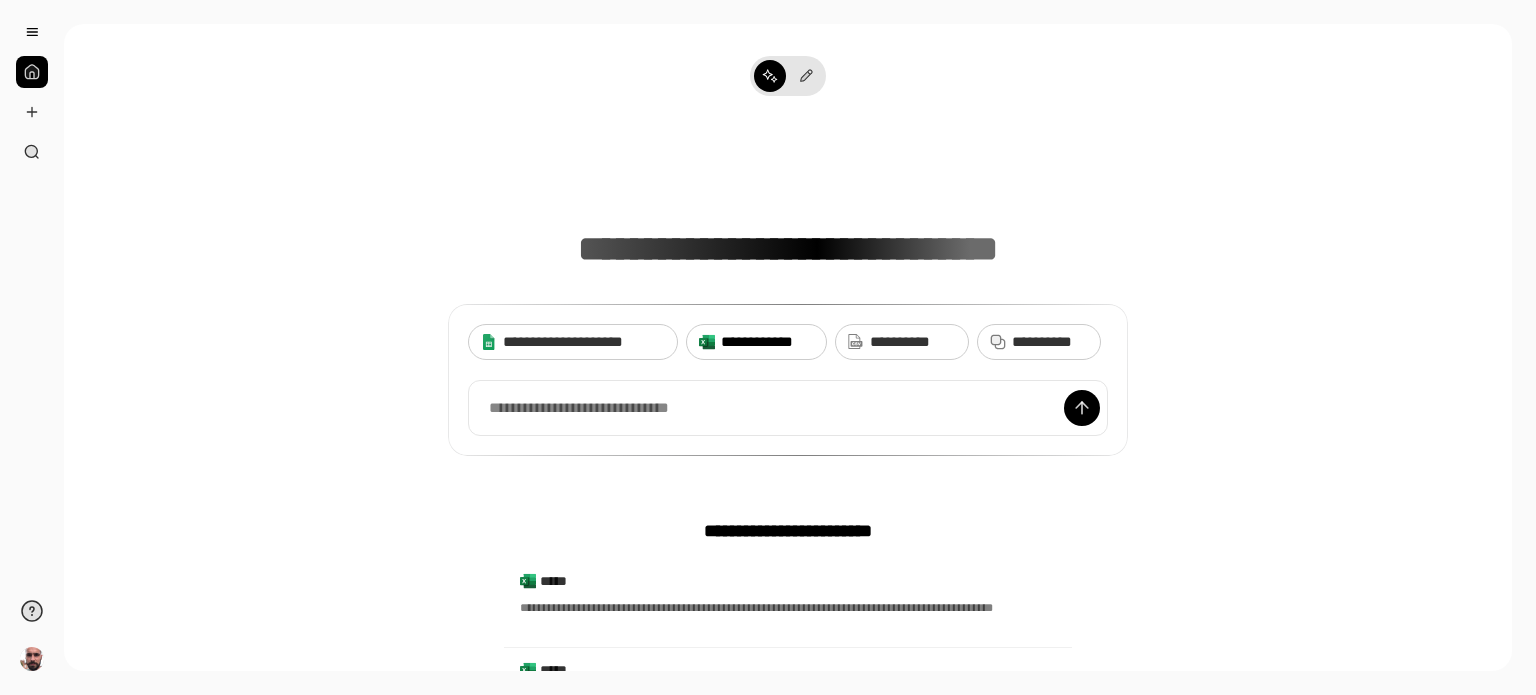 click on "**********" at bounding box center (767, 342) 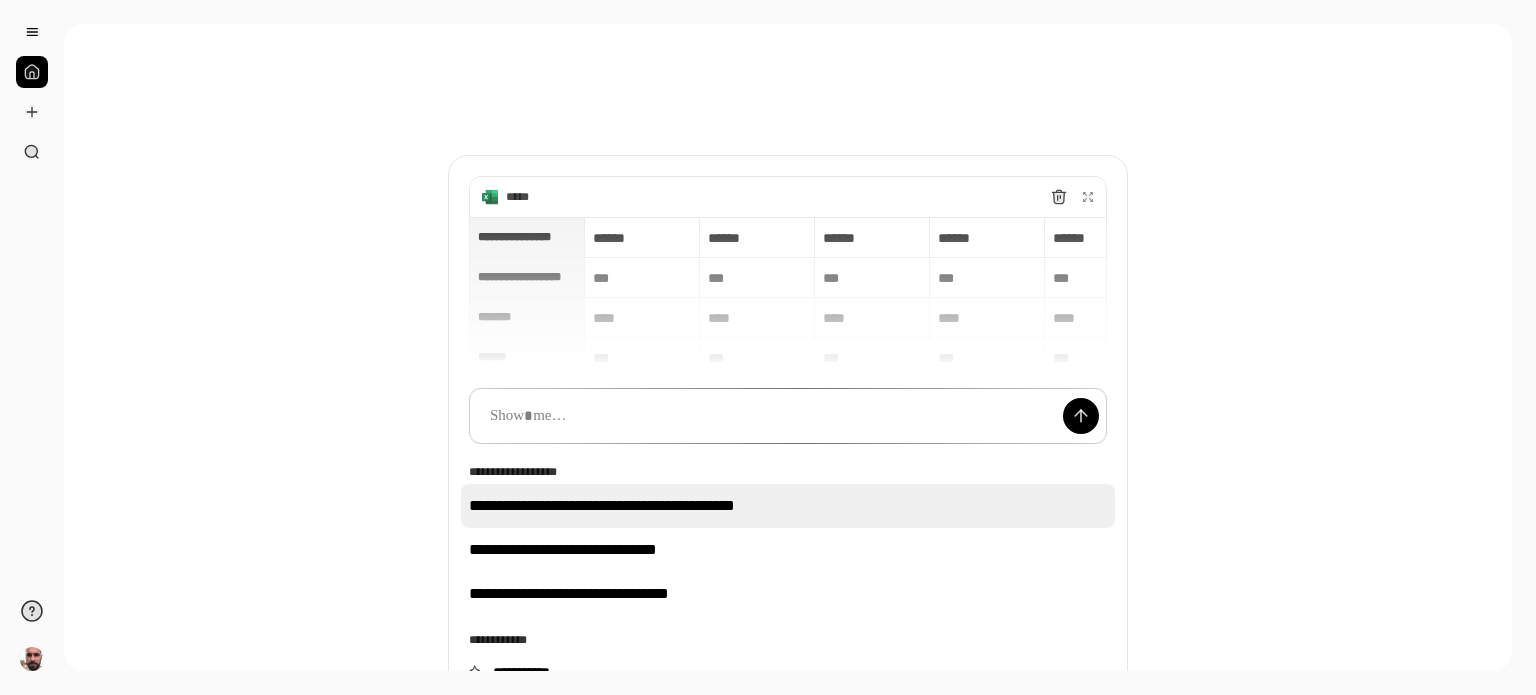 click on "**********" at bounding box center [788, 506] 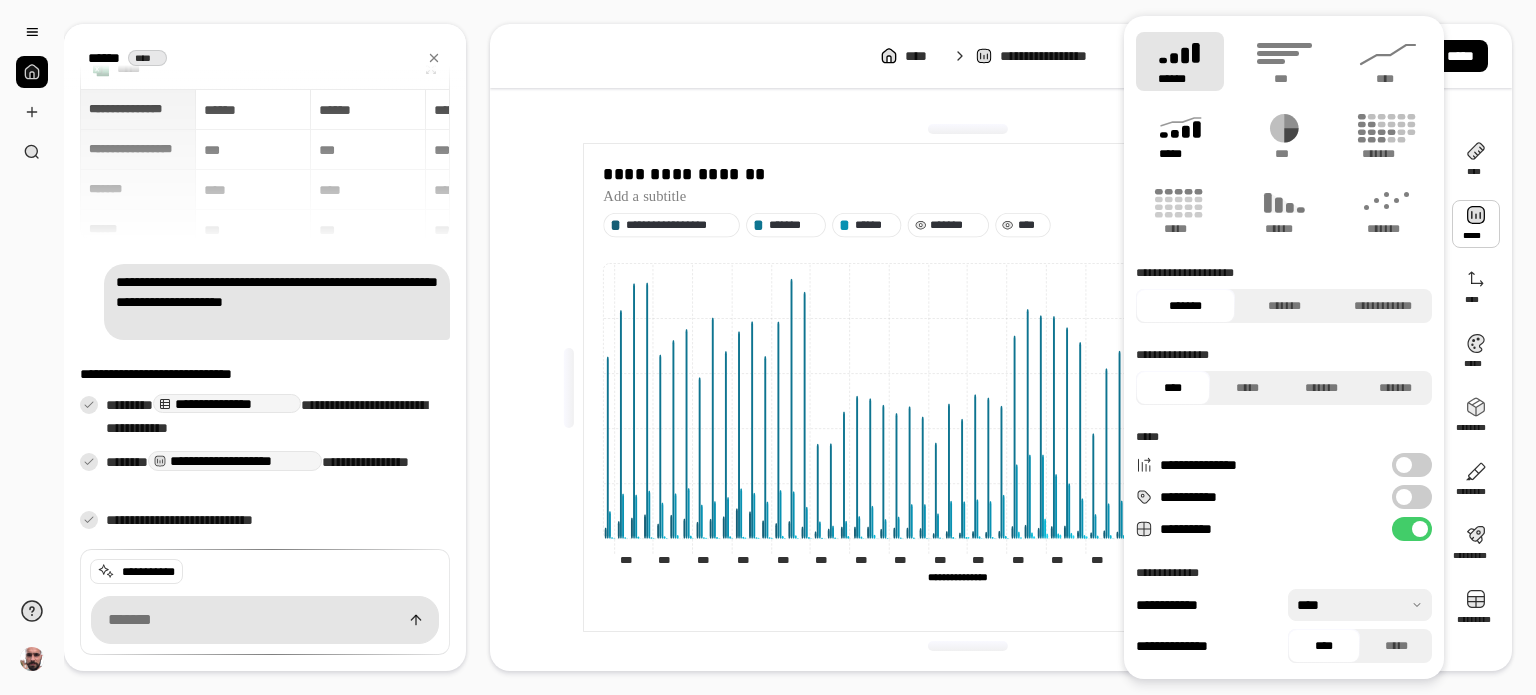 click on "*****" at bounding box center [1179, 154] 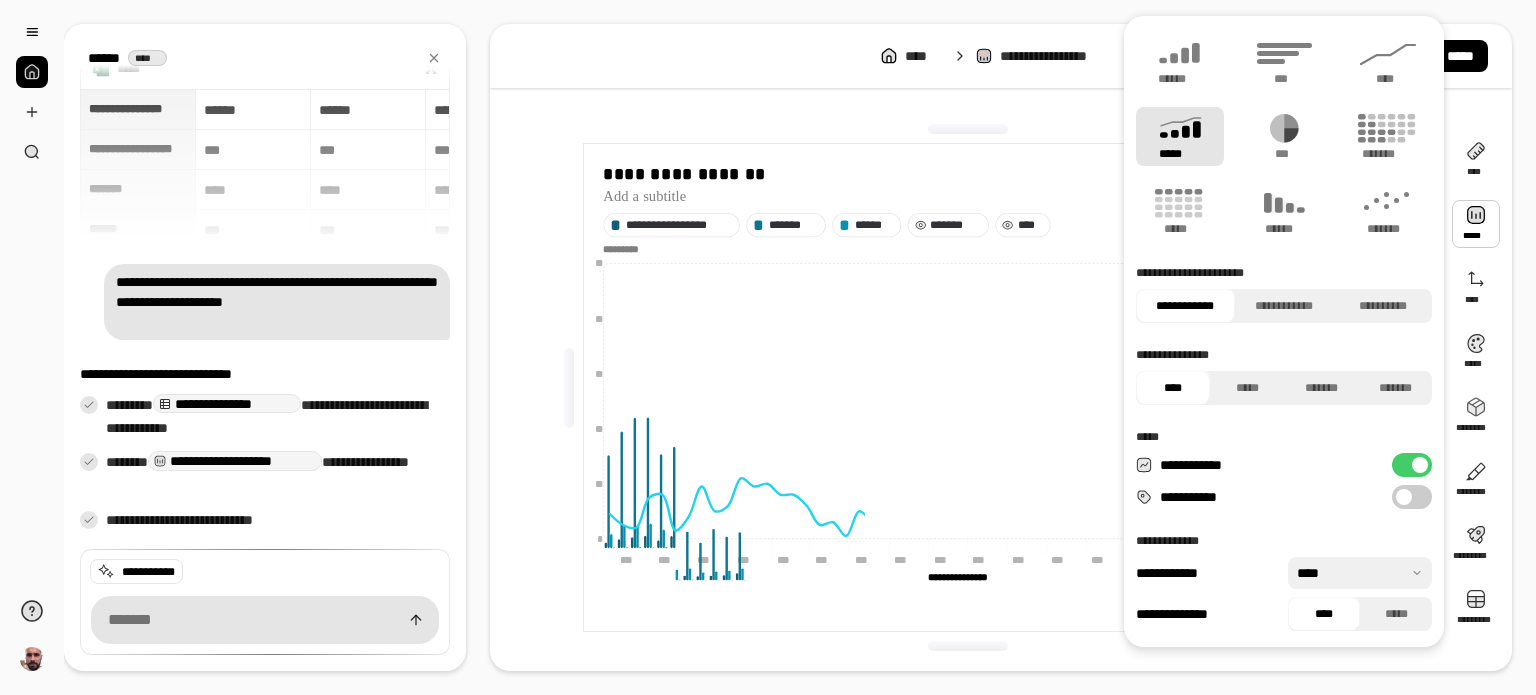 type on "****" 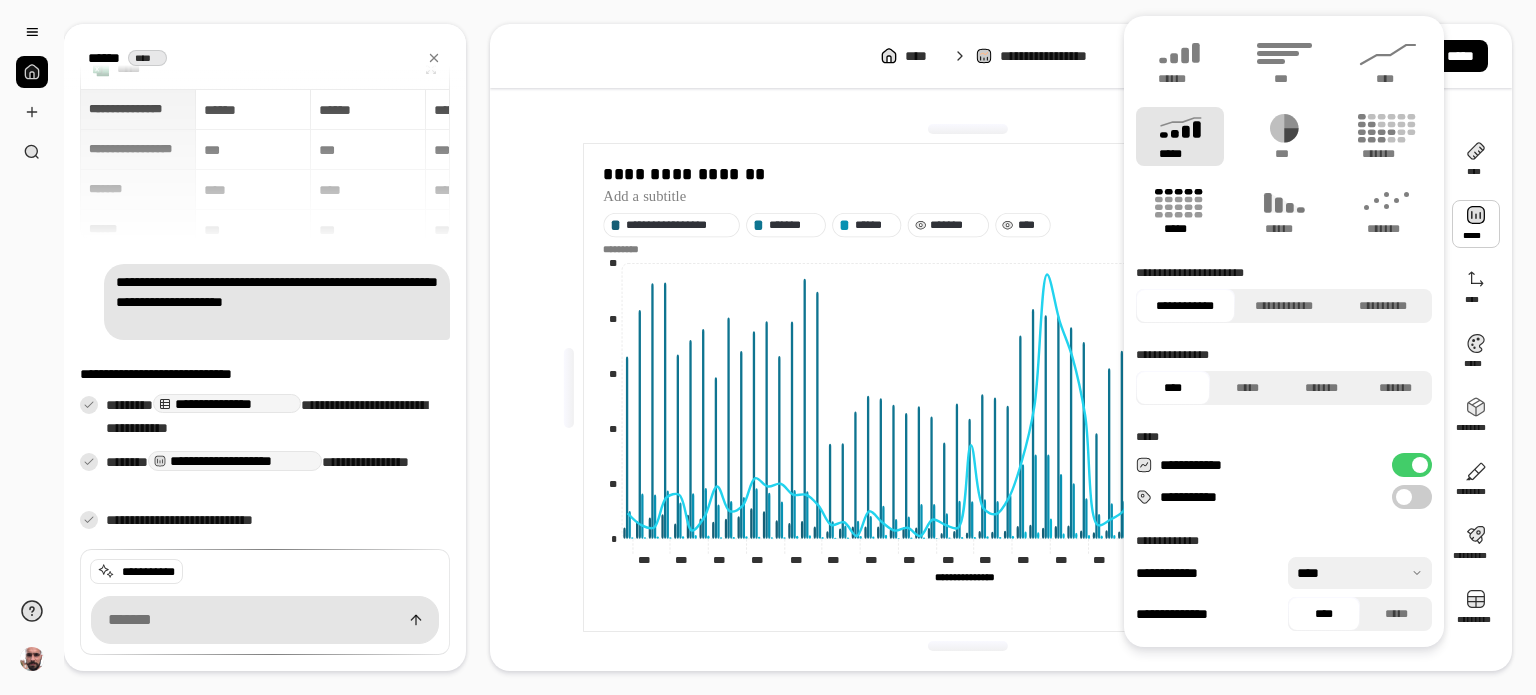 click 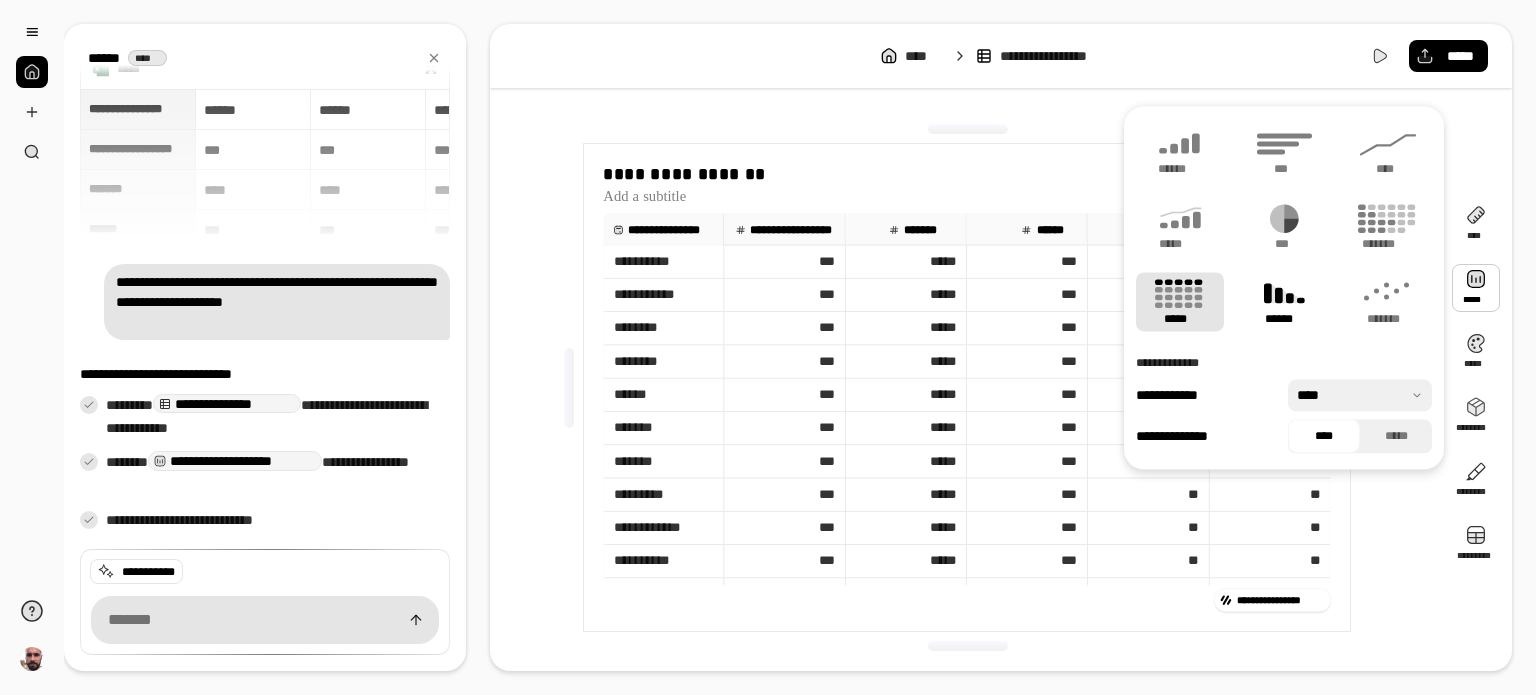 click 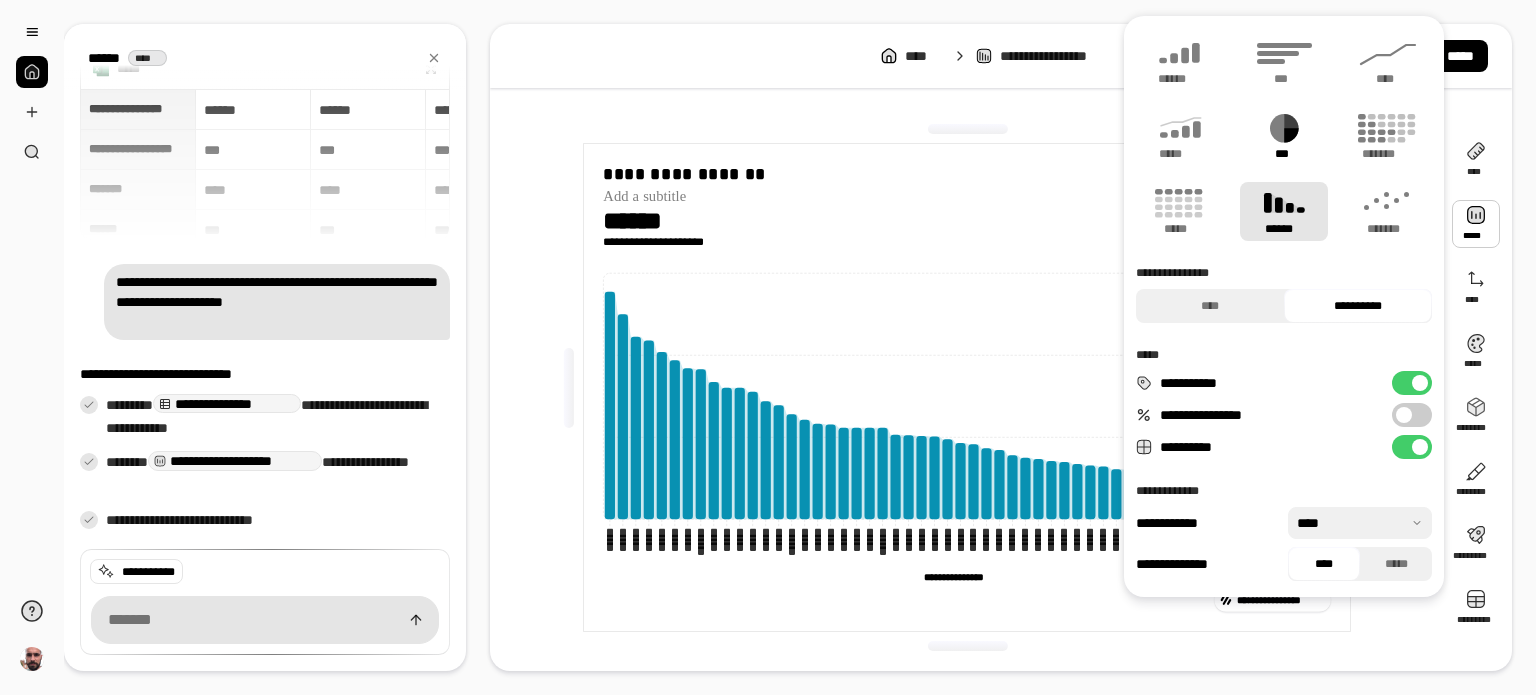 click 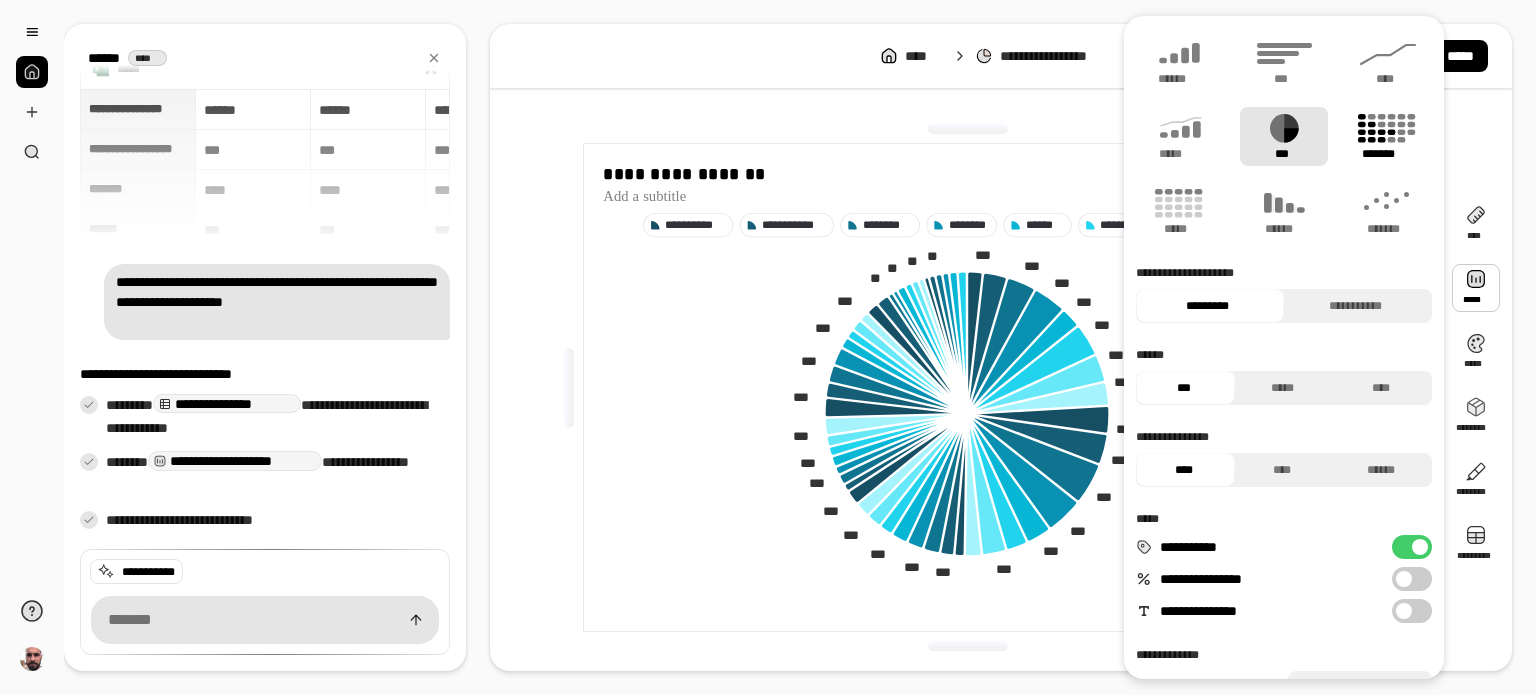click 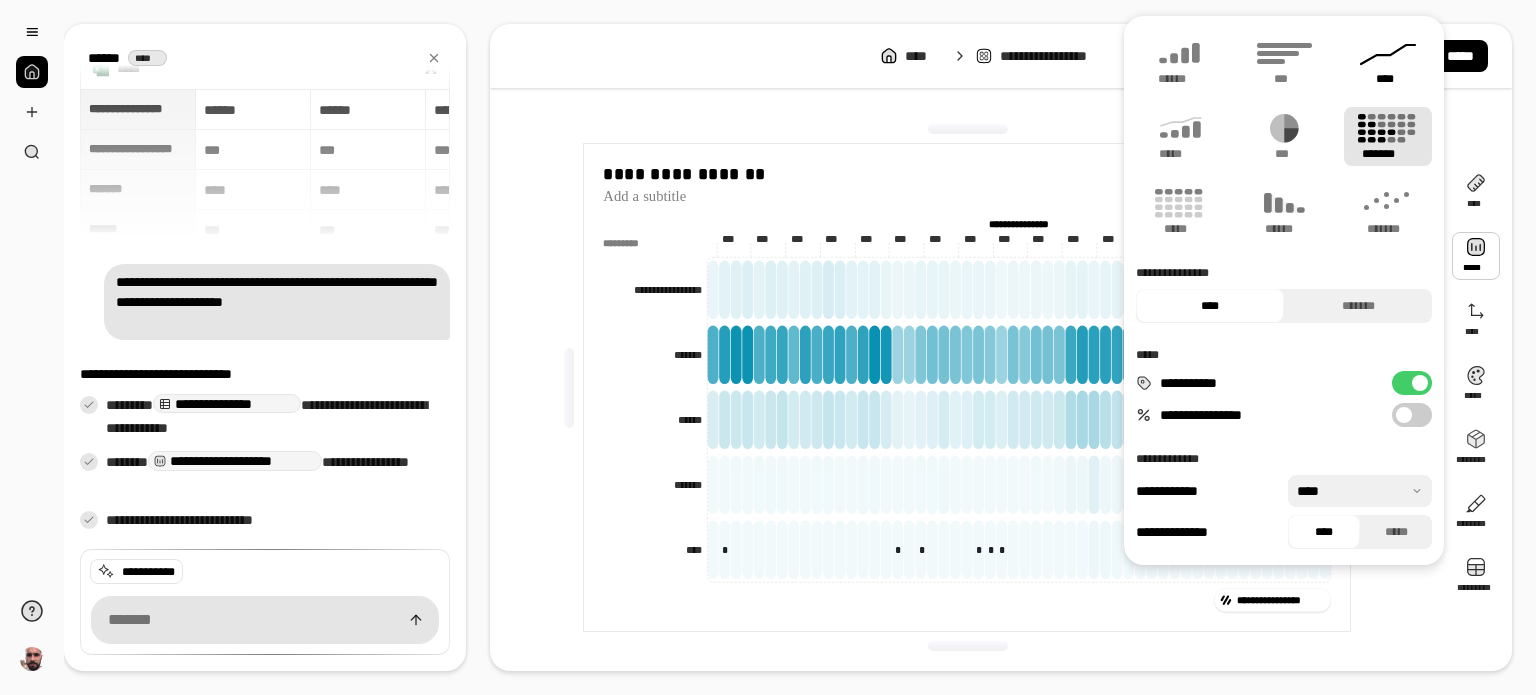 click 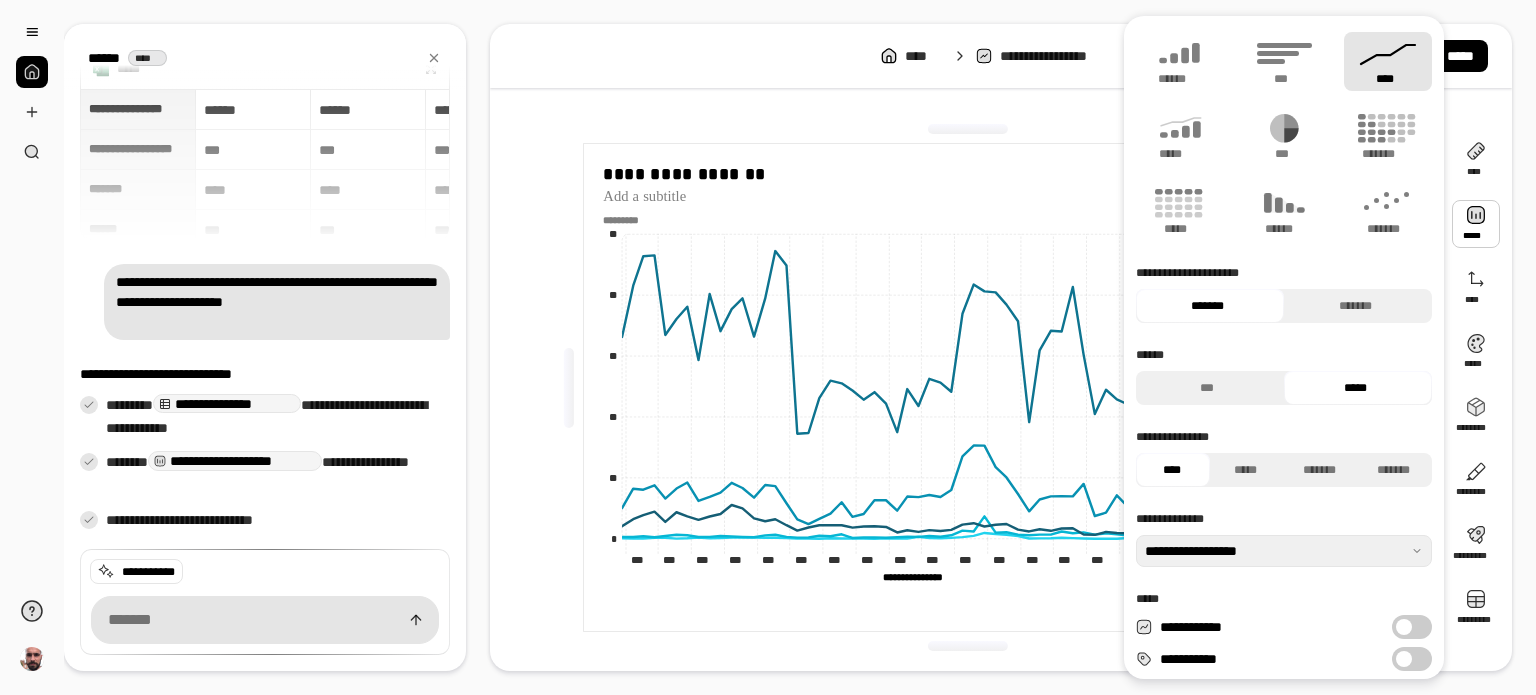 click on "**********" at bounding box center [967, 387] 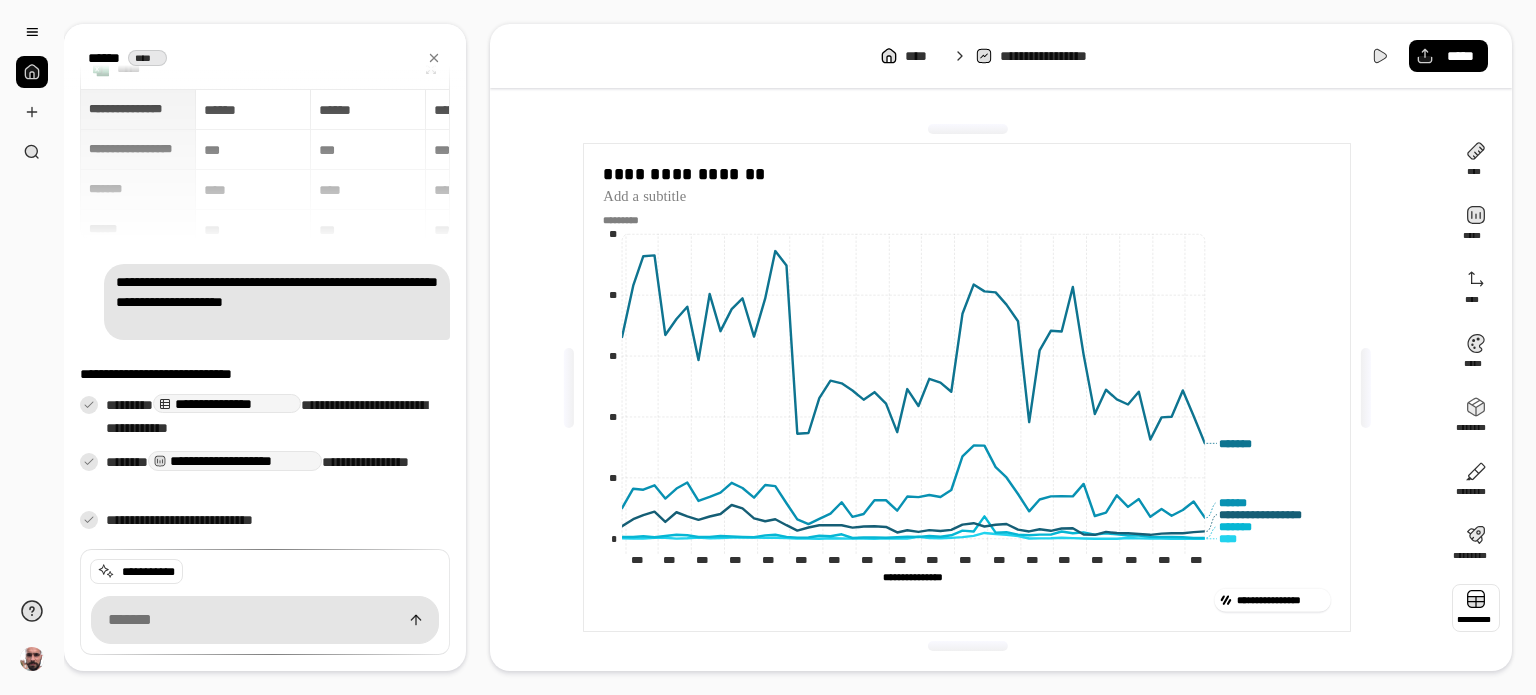 click at bounding box center [1476, 608] 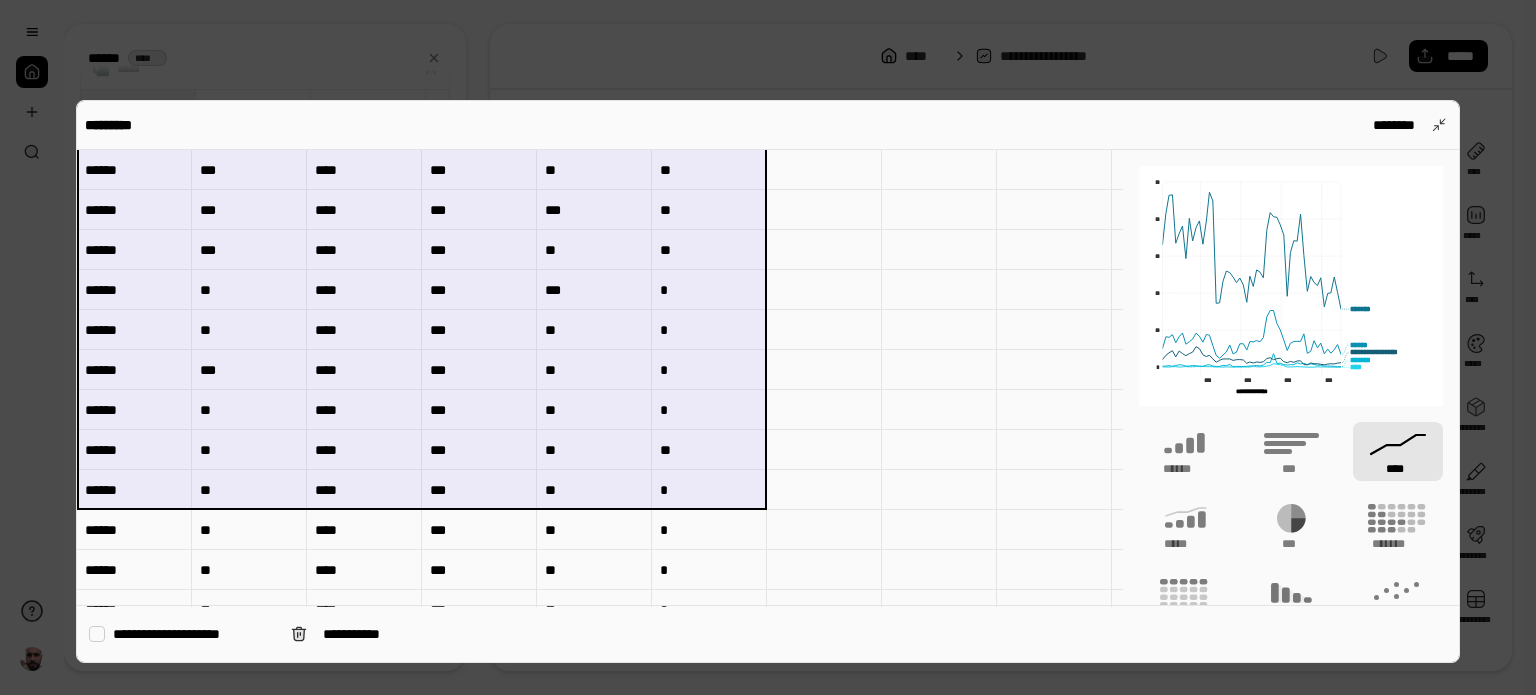 scroll, scrollTop: 1798, scrollLeft: 0, axis: vertical 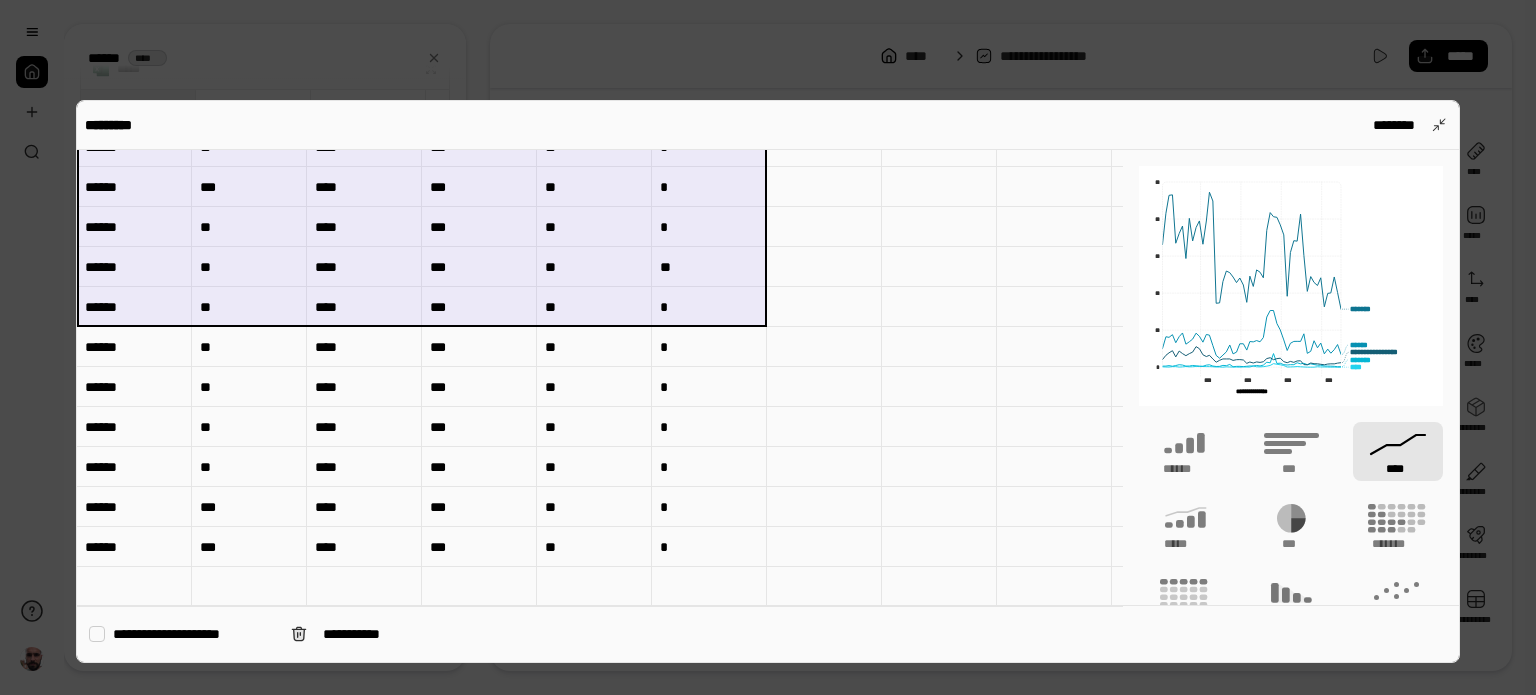 drag, startPoint x: 730, startPoint y: 209, endPoint x: 168, endPoint y: 288, distance: 567.5253 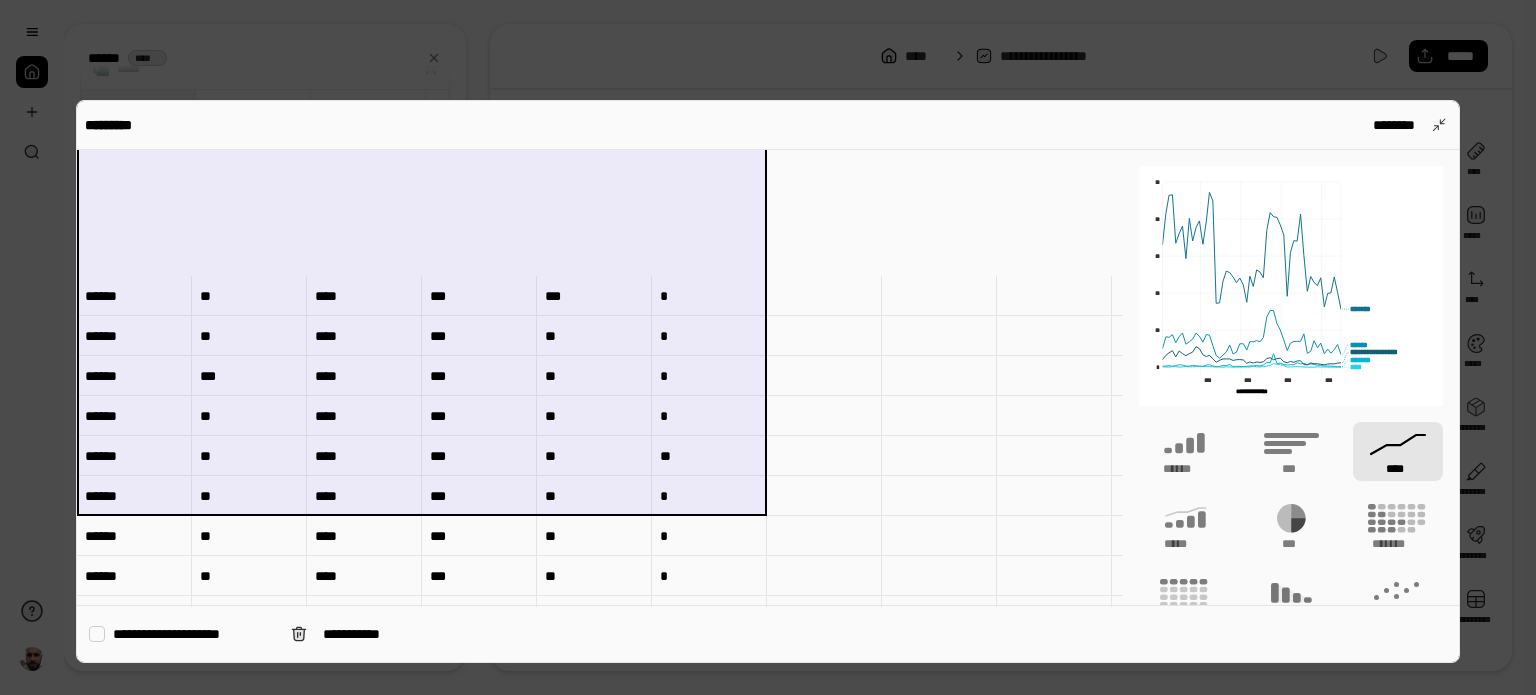 scroll, scrollTop: 1798, scrollLeft: 0, axis: vertical 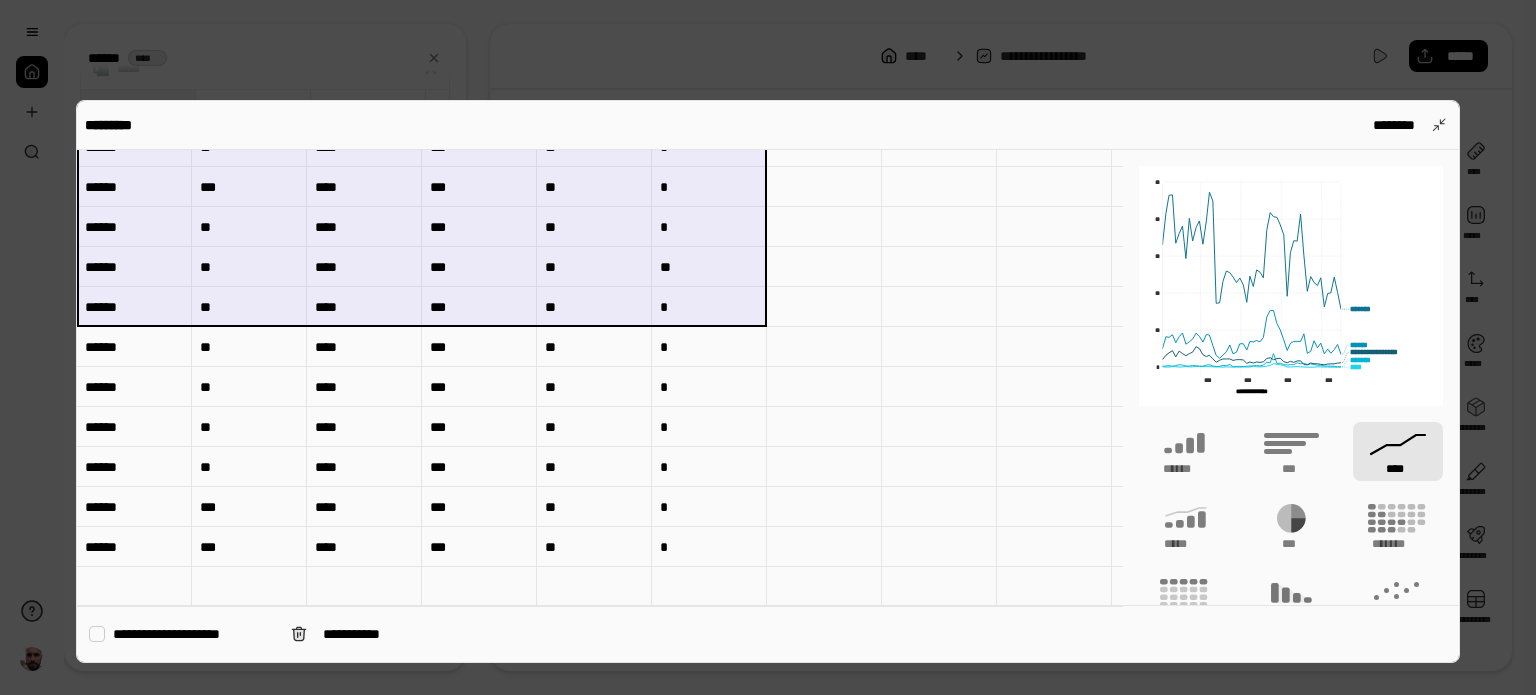 click at bounding box center [939, 387] 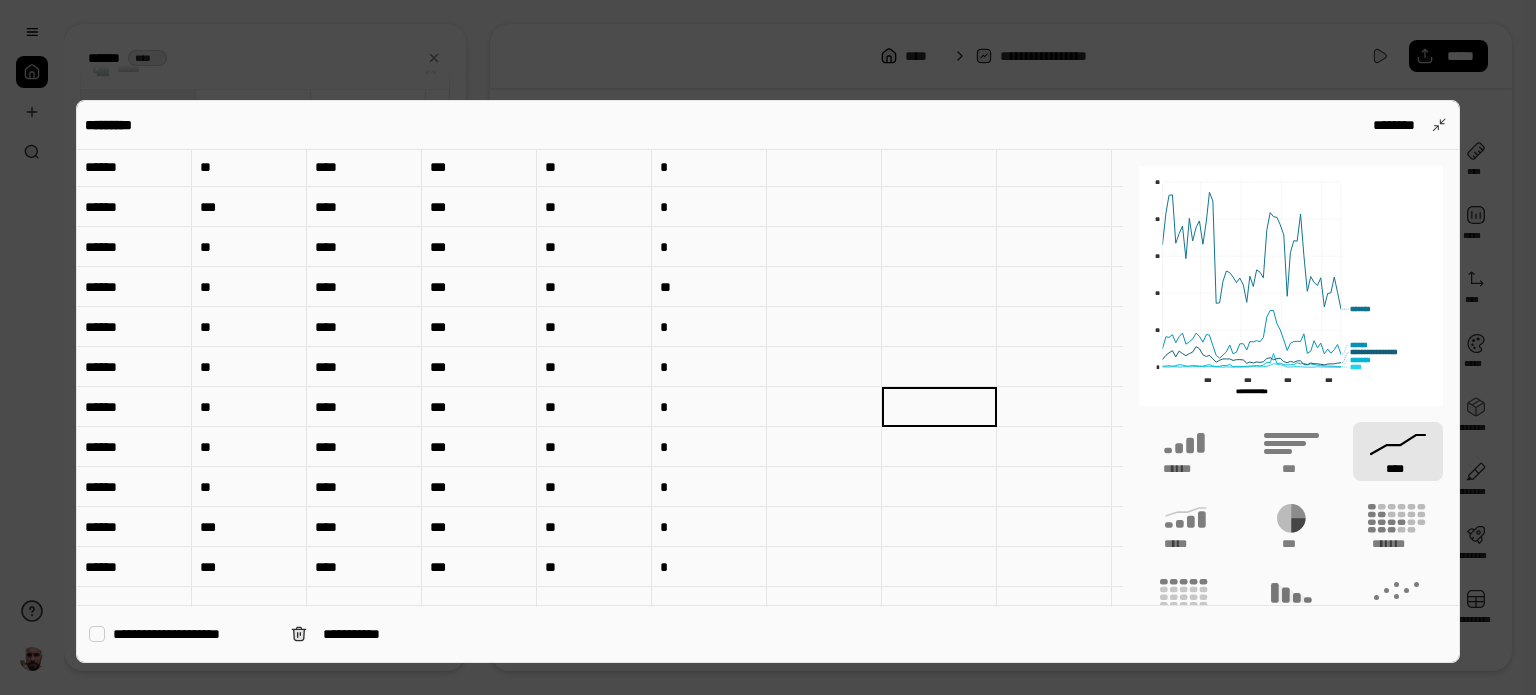 scroll, scrollTop: 1798, scrollLeft: 0, axis: vertical 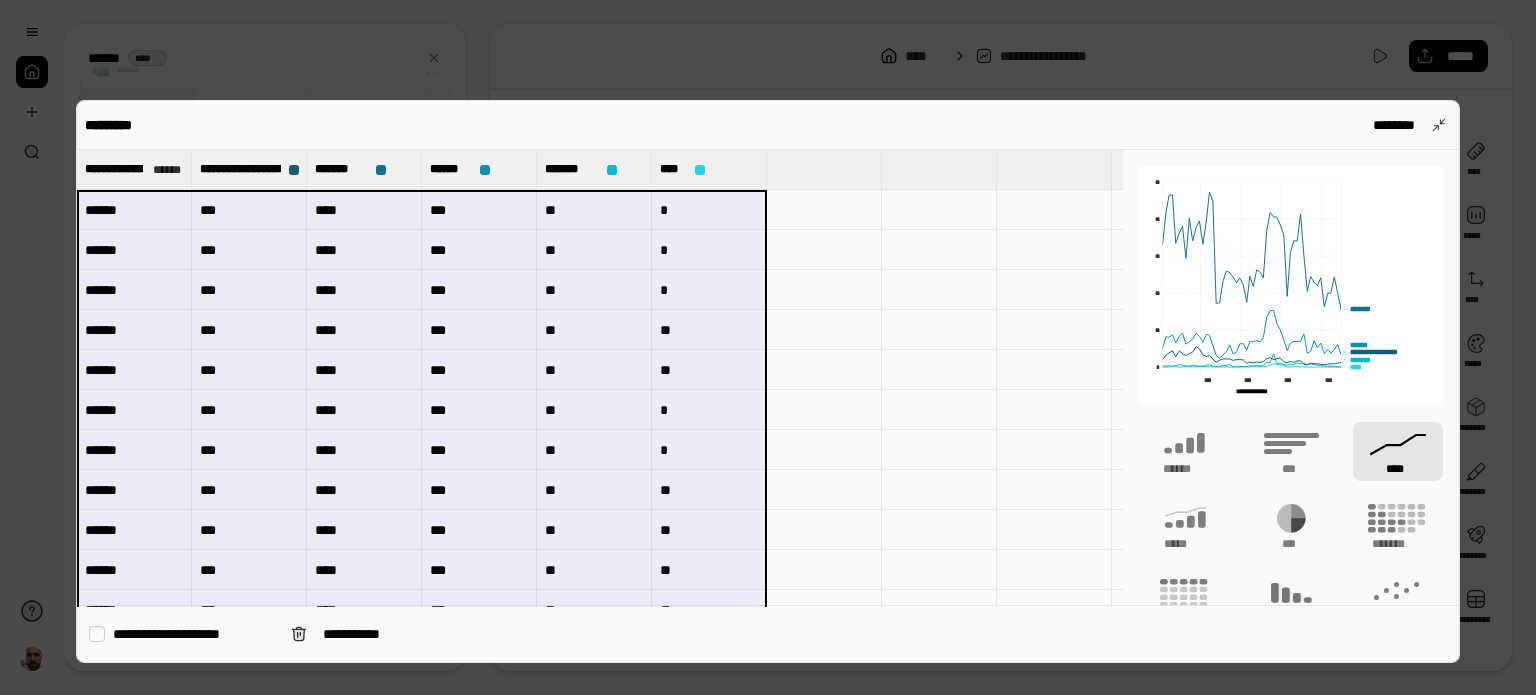 drag, startPoint x: 112, startPoint y: 183, endPoint x: 695, endPoint y: 219, distance: 584.1104 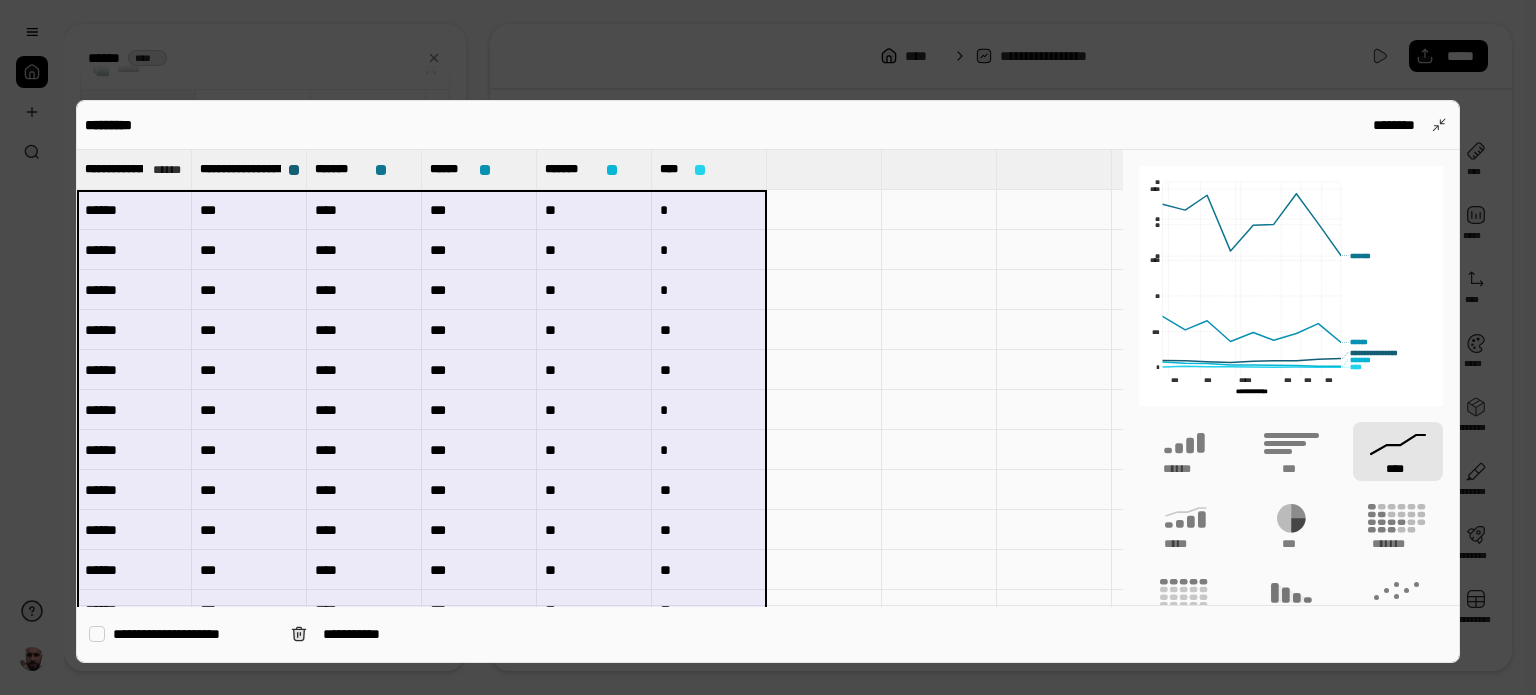 type 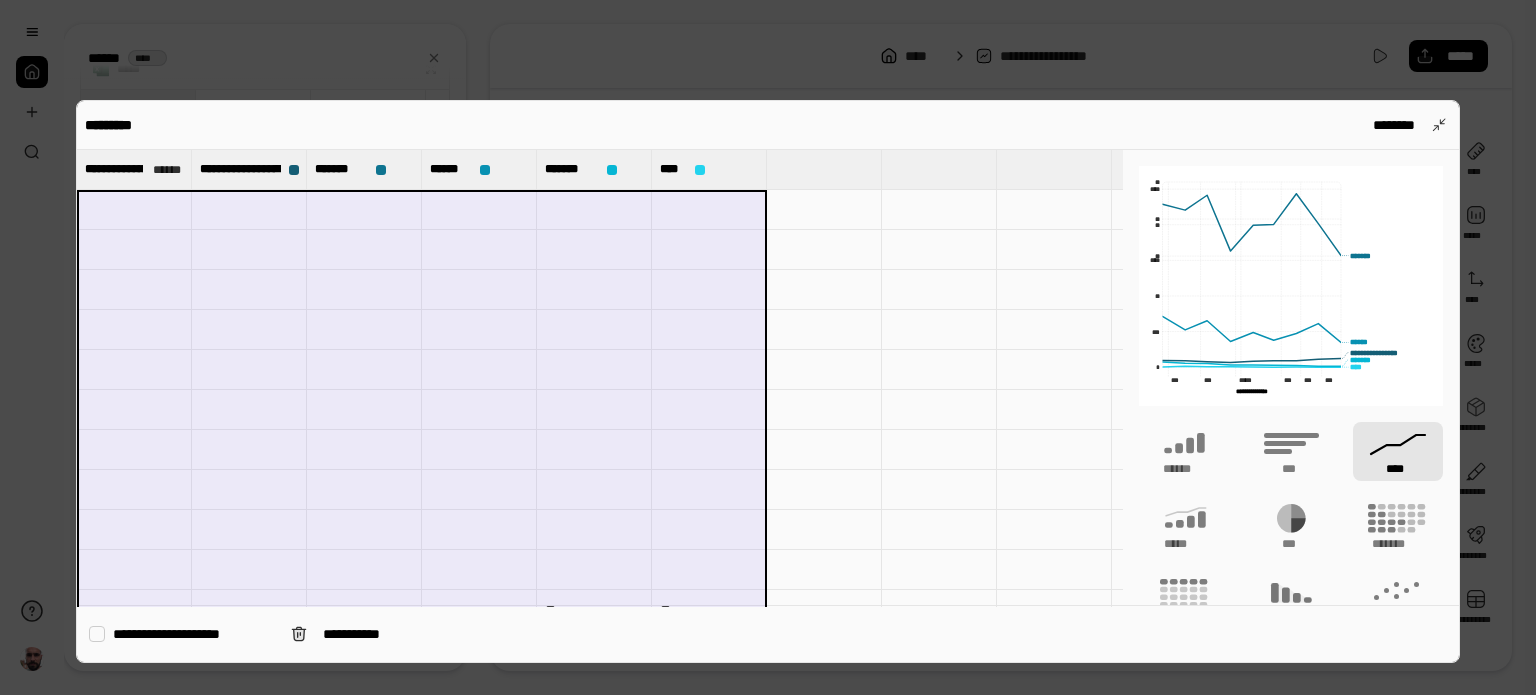 type 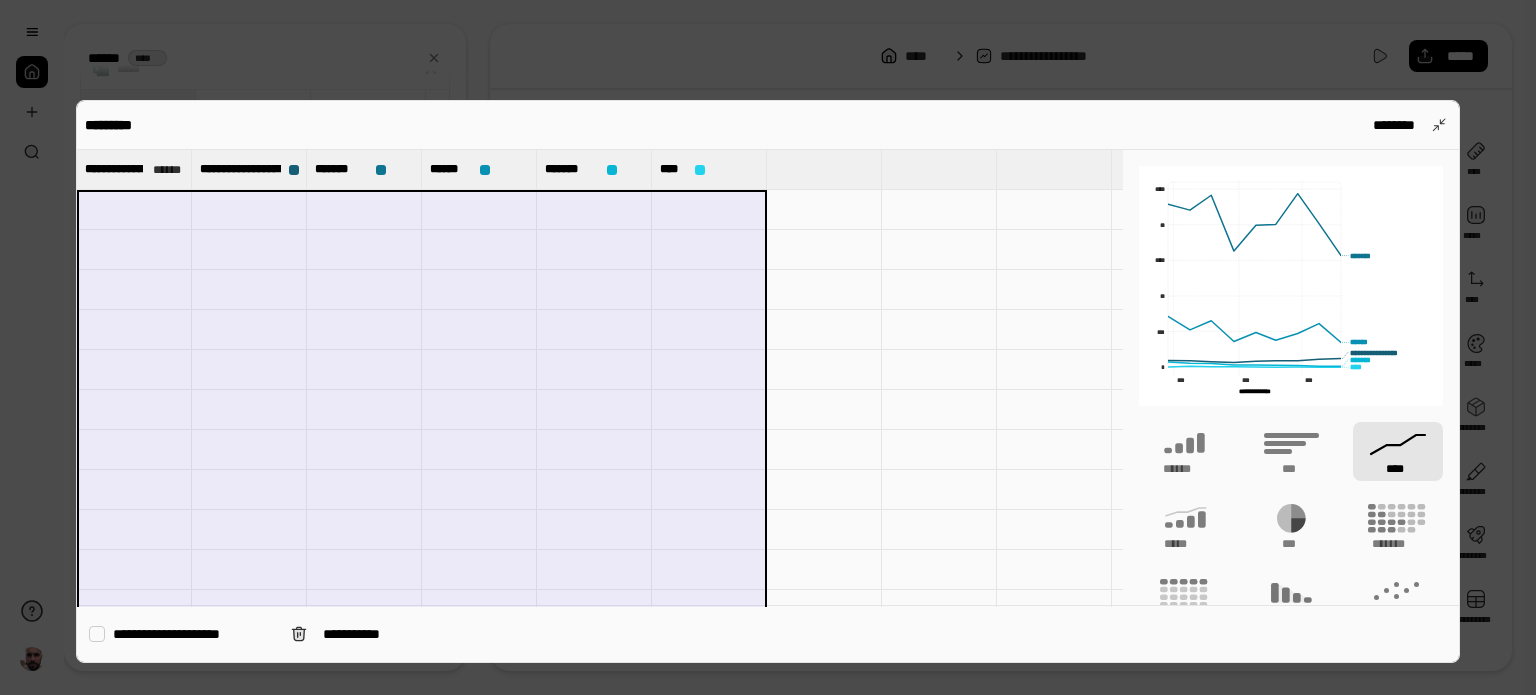 click at bounding box center (709, 290) 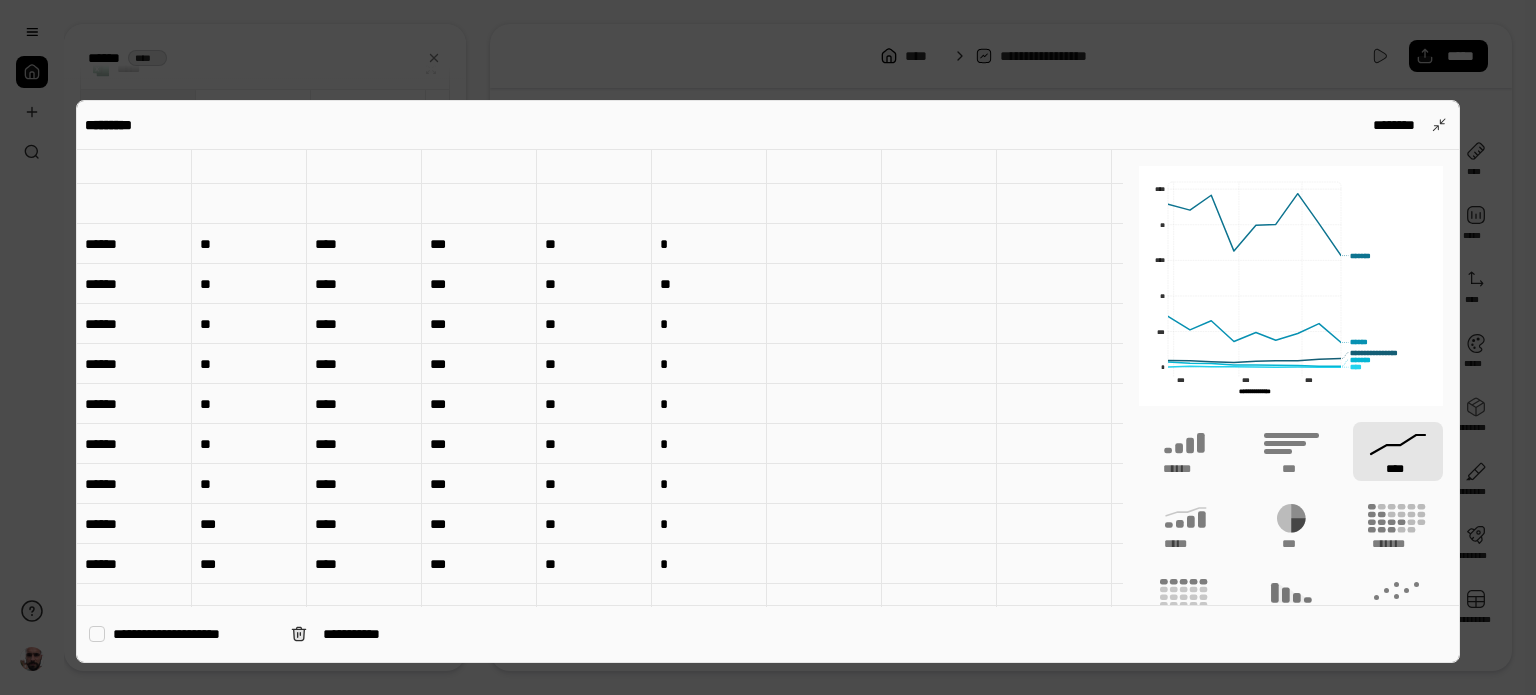 scroll, scrollTop: 1798, scrollLeft: 0, axis: vertical 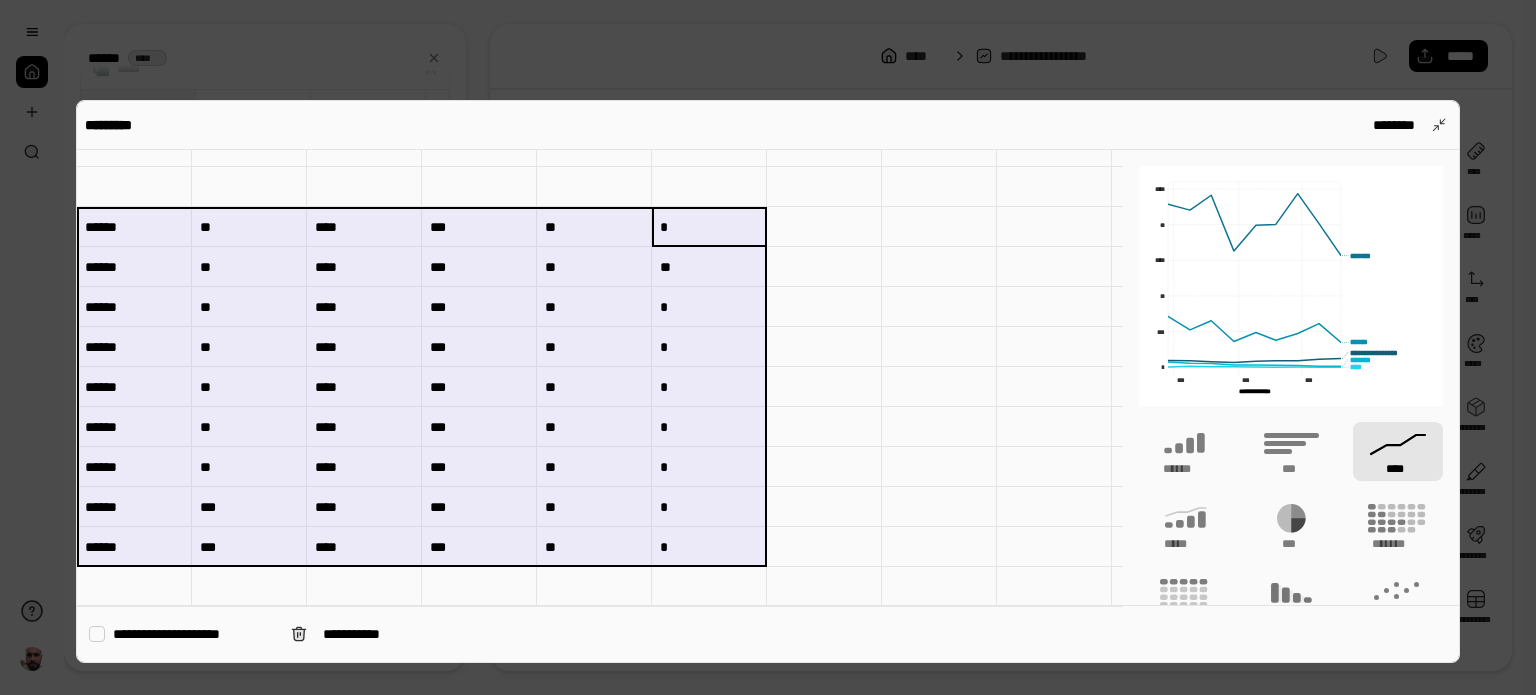drag, startPoint x: 680, startPoint y: 200, endPoint x: 132, endPoint y: 514, distance: 631.5853 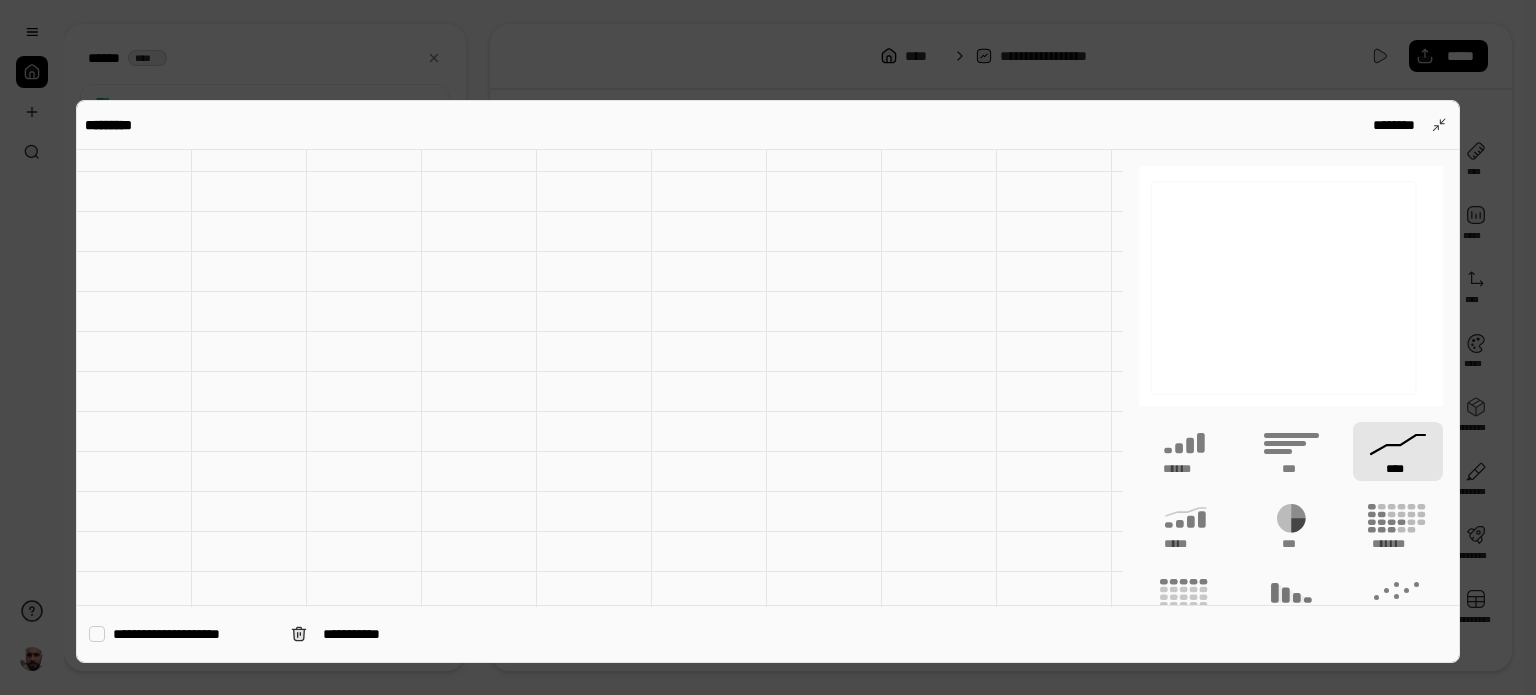 scroll, scrollTop: 0, scrollLeft: 0, axis: both 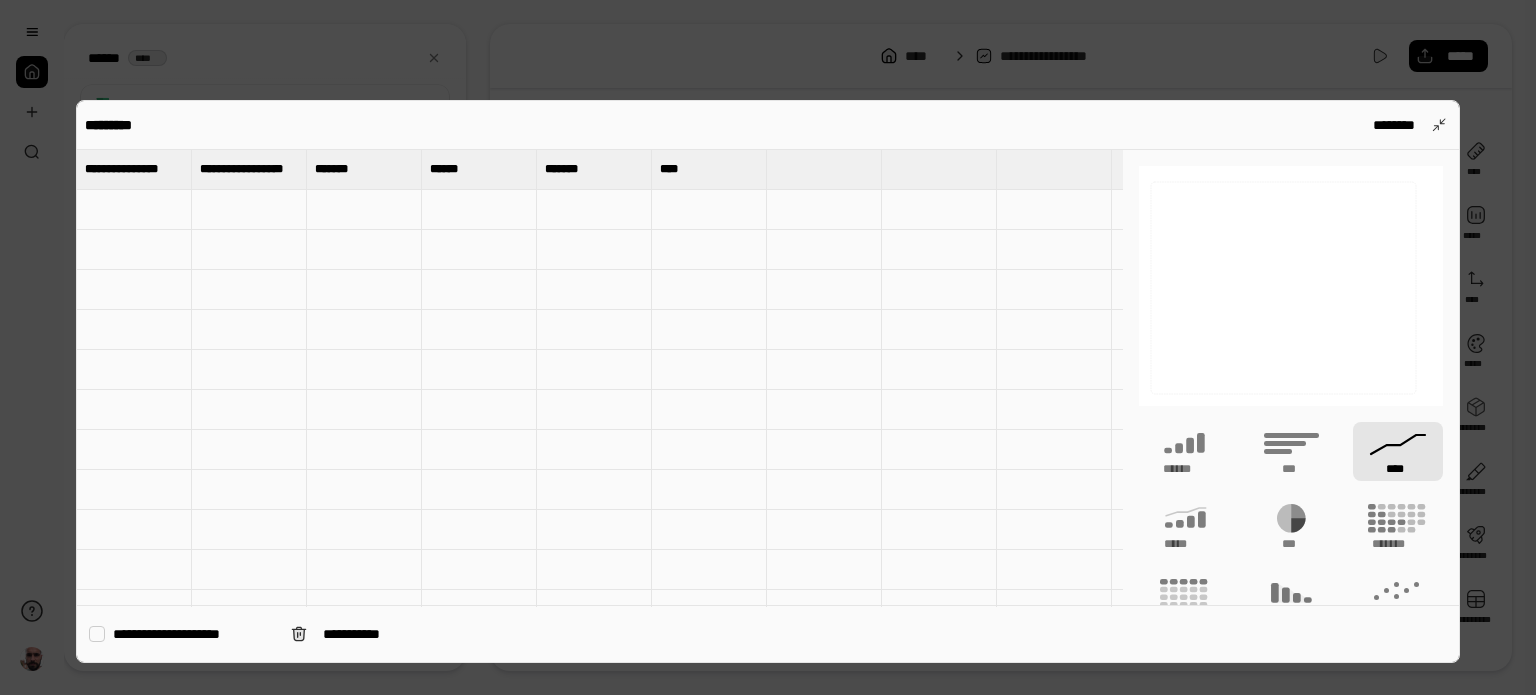 click at bounding box center (134, 210) 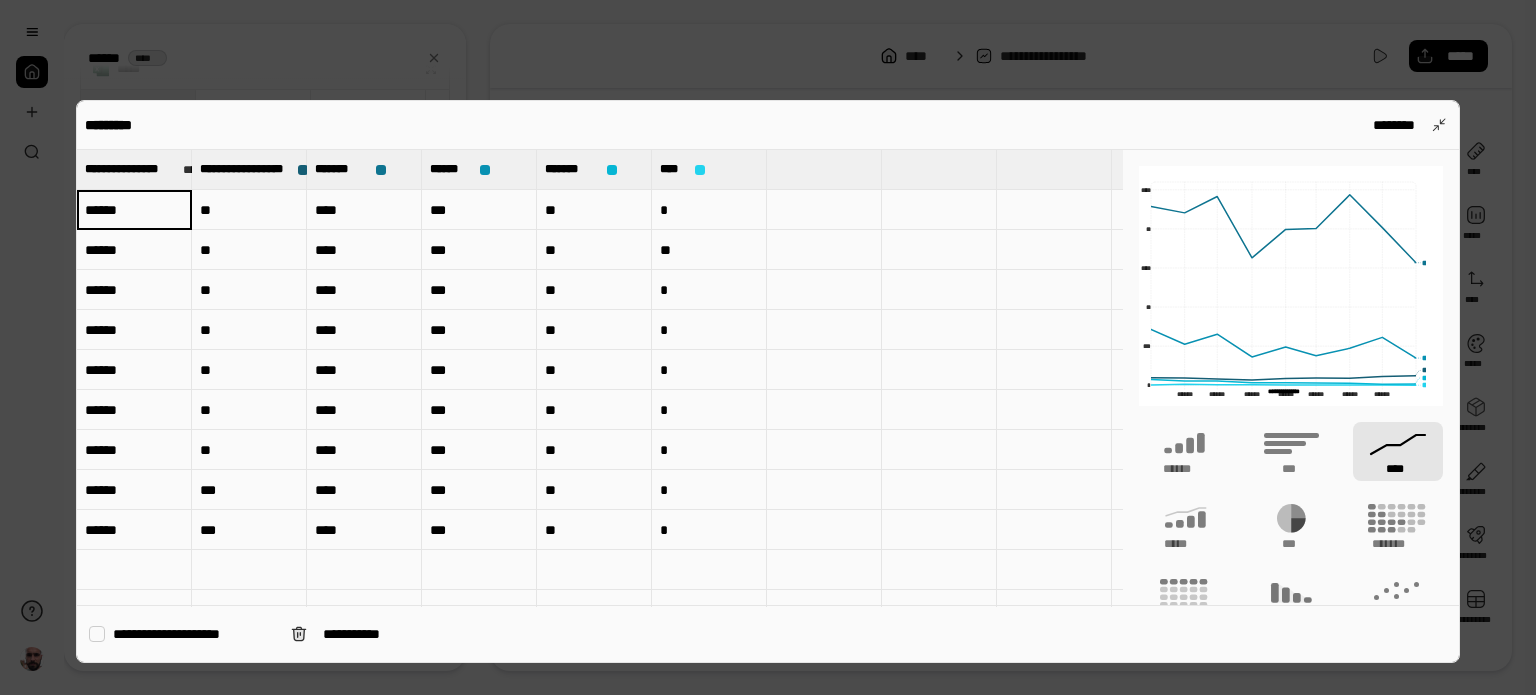 type on "**********" 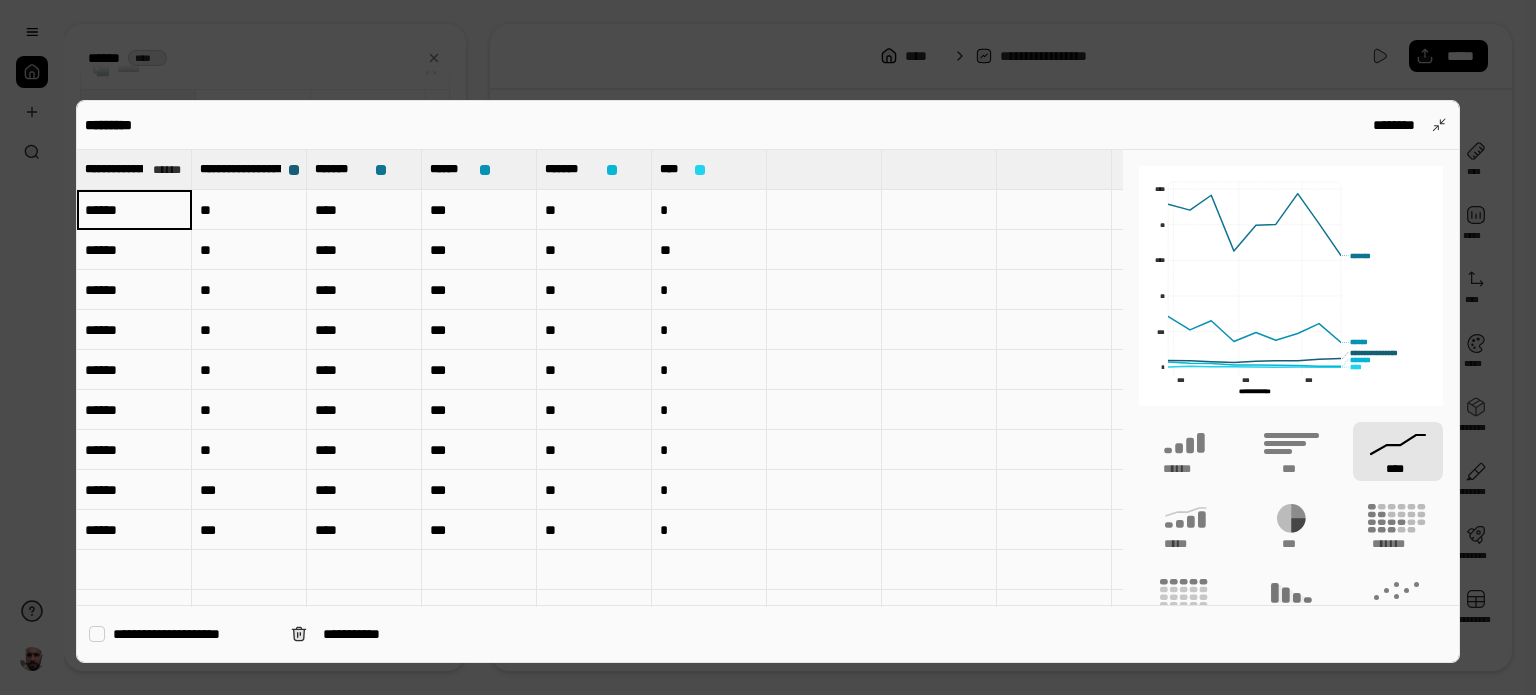 click at bounding box center [939, 370] 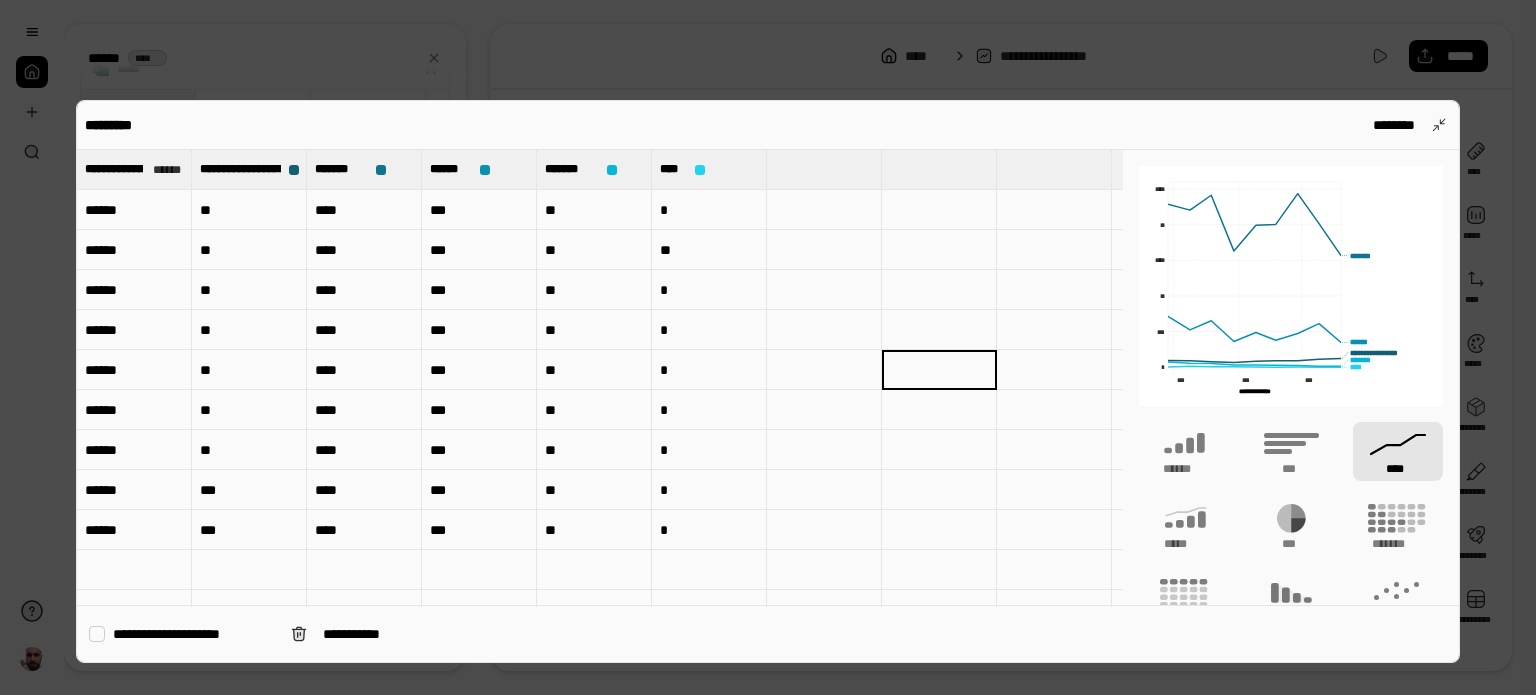 click at bounding box center [768, 347] 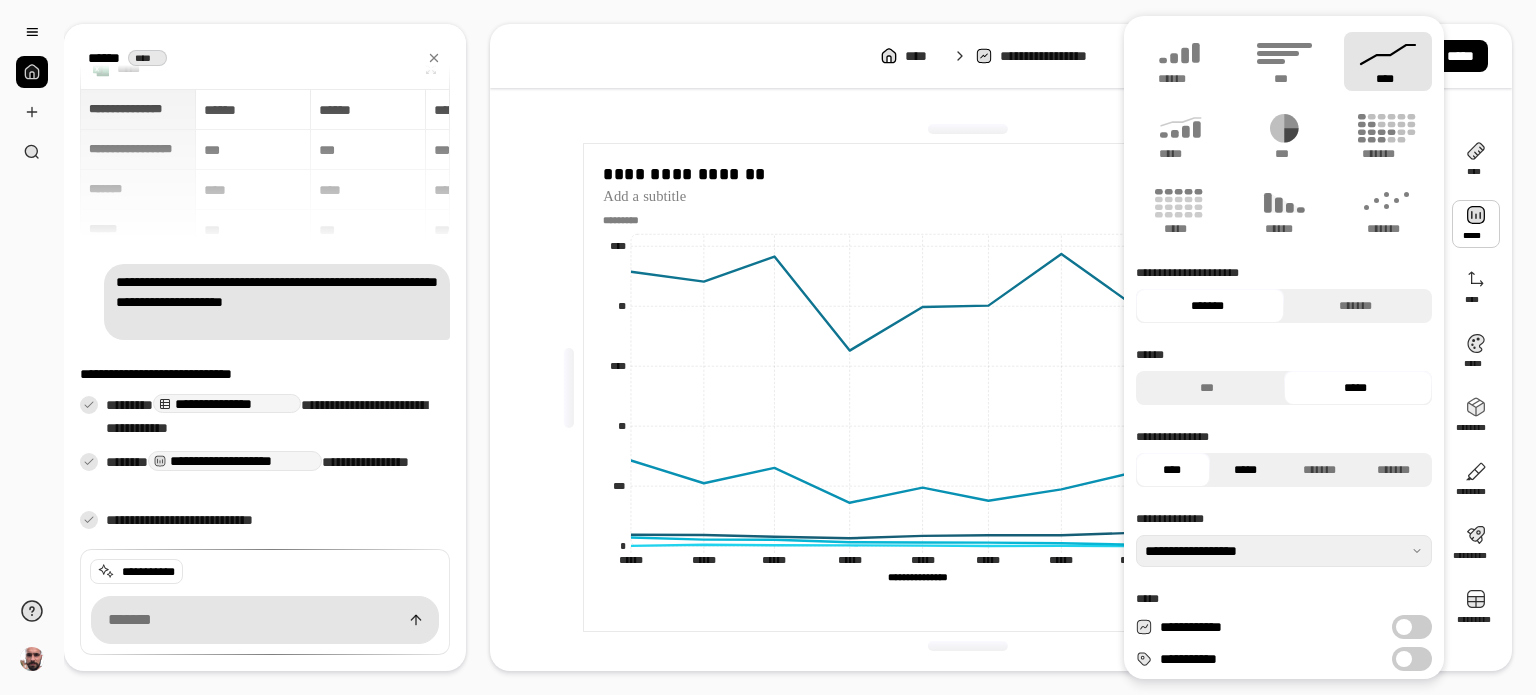 click on "*****" at bounding box center (1245, 470) 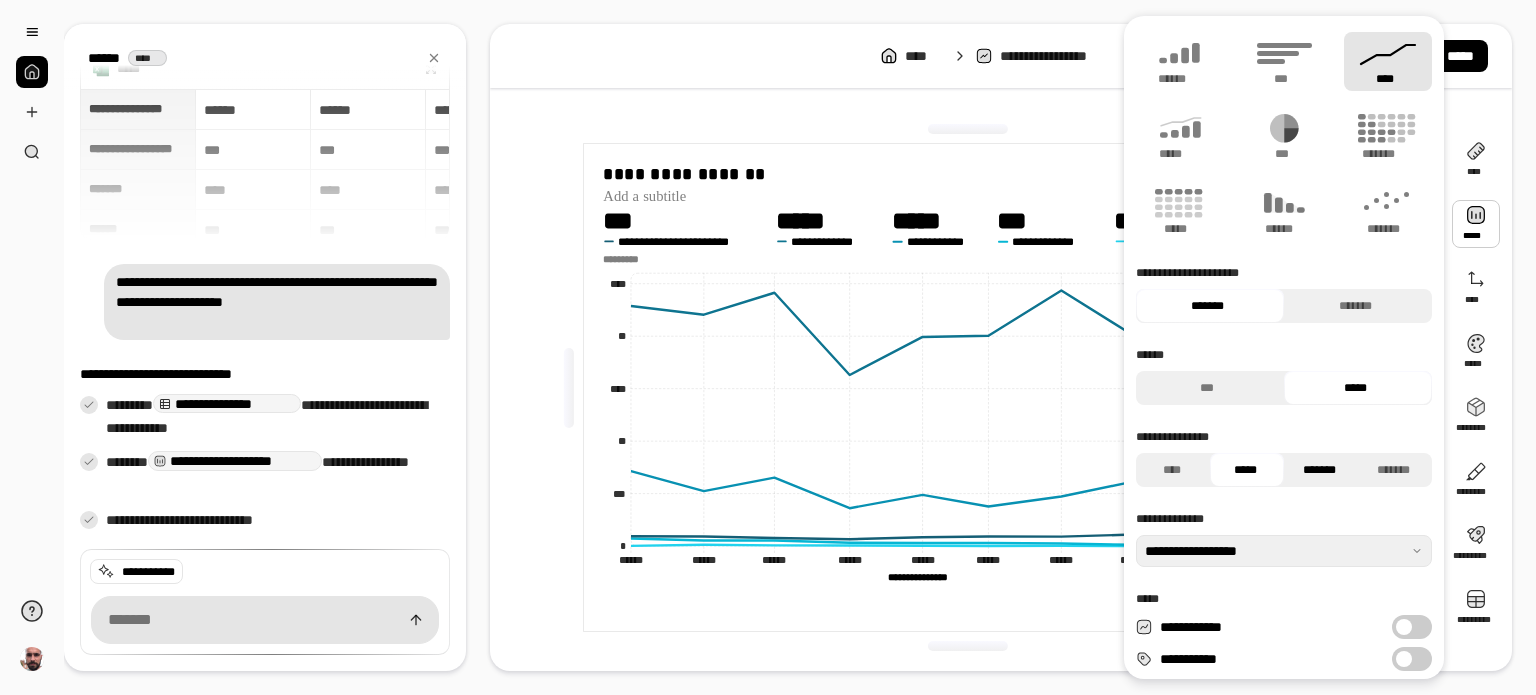 click on "*******" at bounding box center (1319, 470) 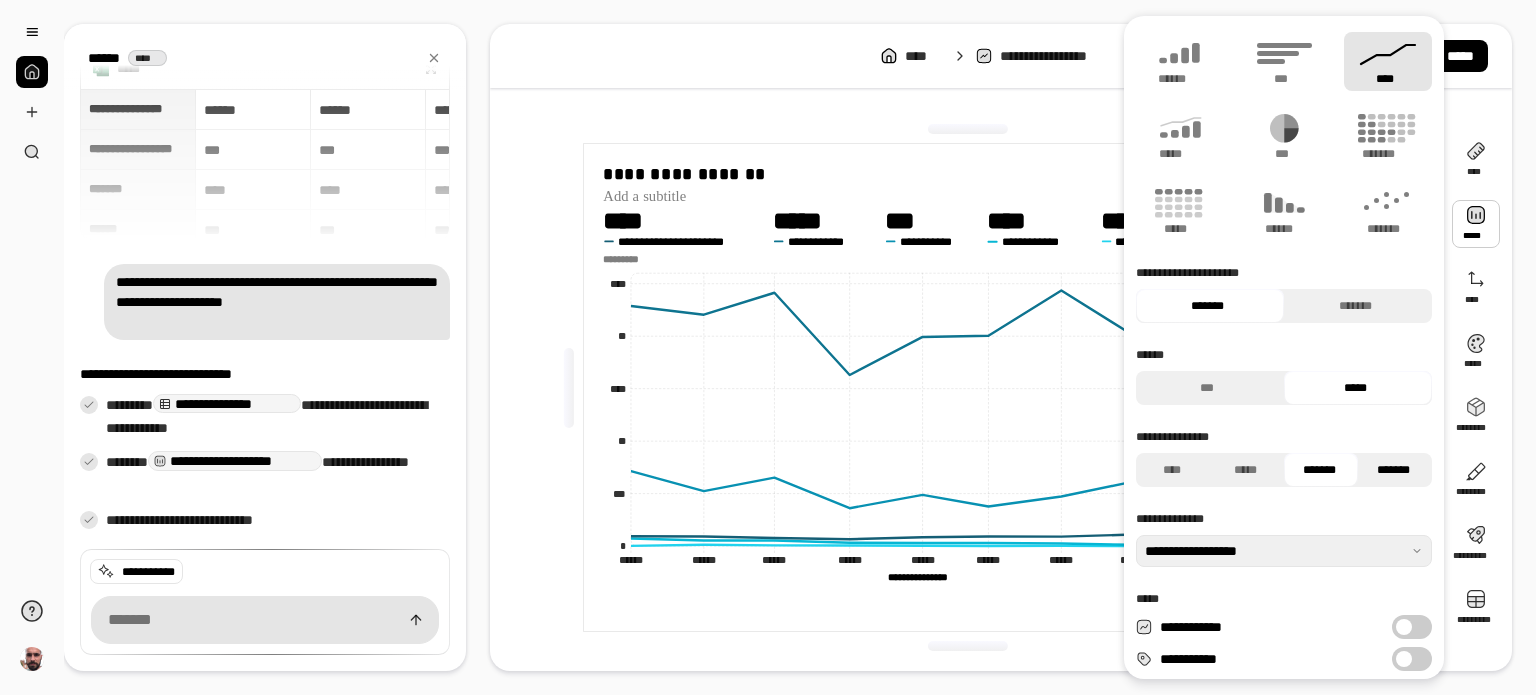 click on "*******" at bounding box center [1393, 470] 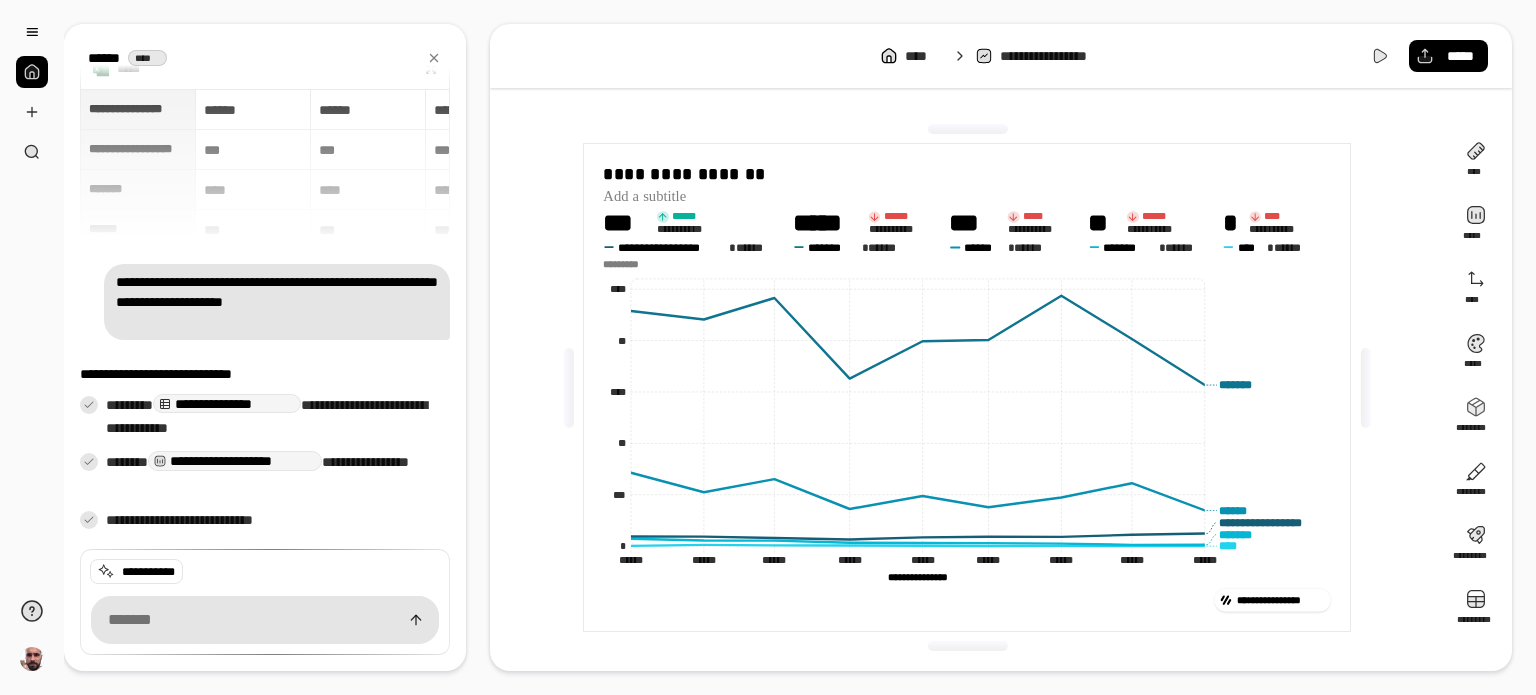 click on "**********" at bounding box center [967, 387] 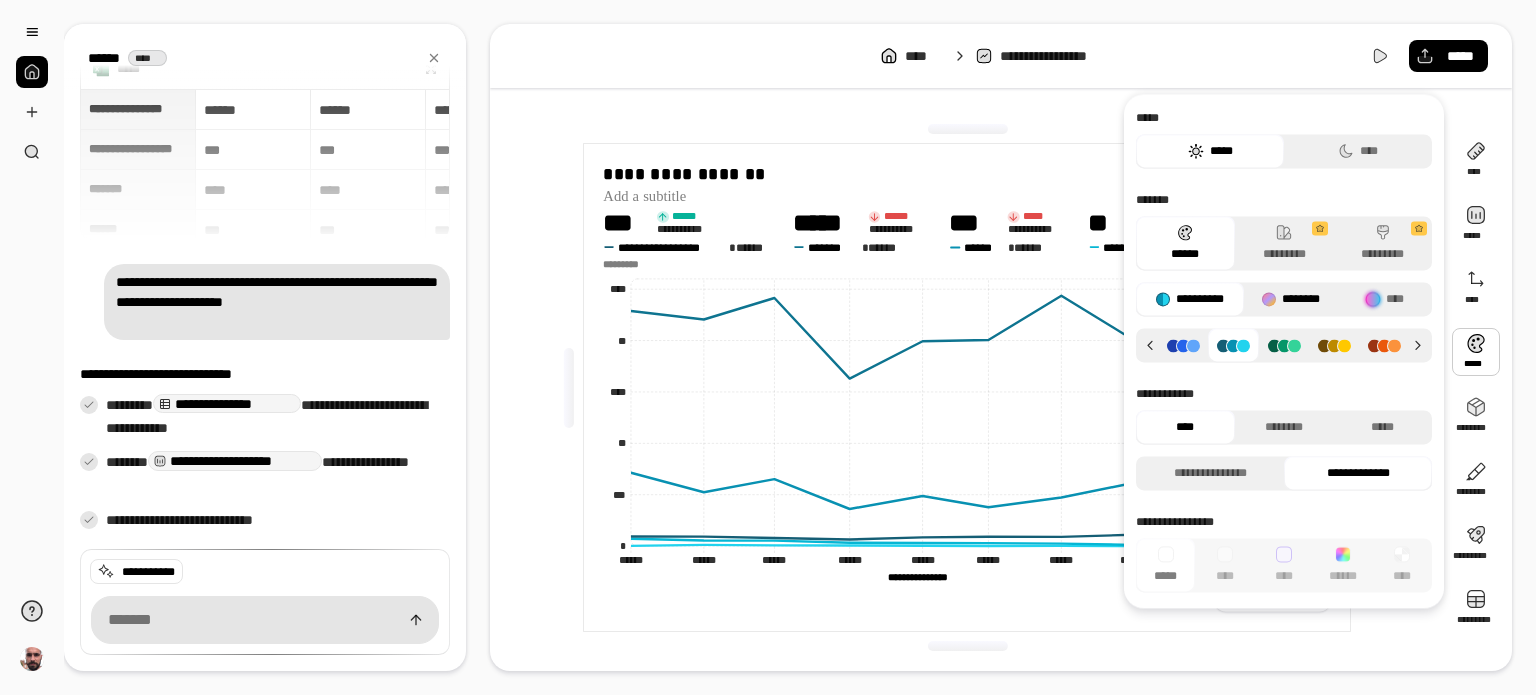 click on "********" at bounding box center (1291, 299) 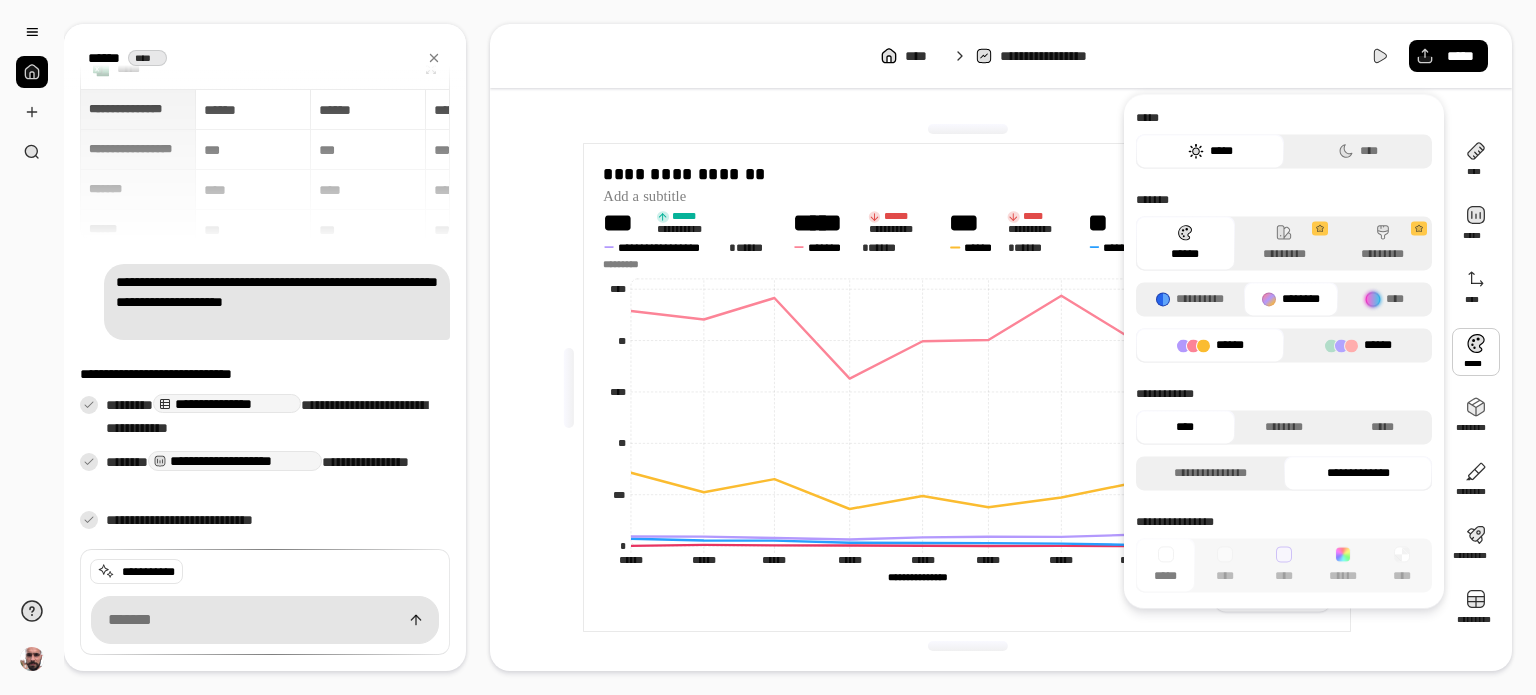 click 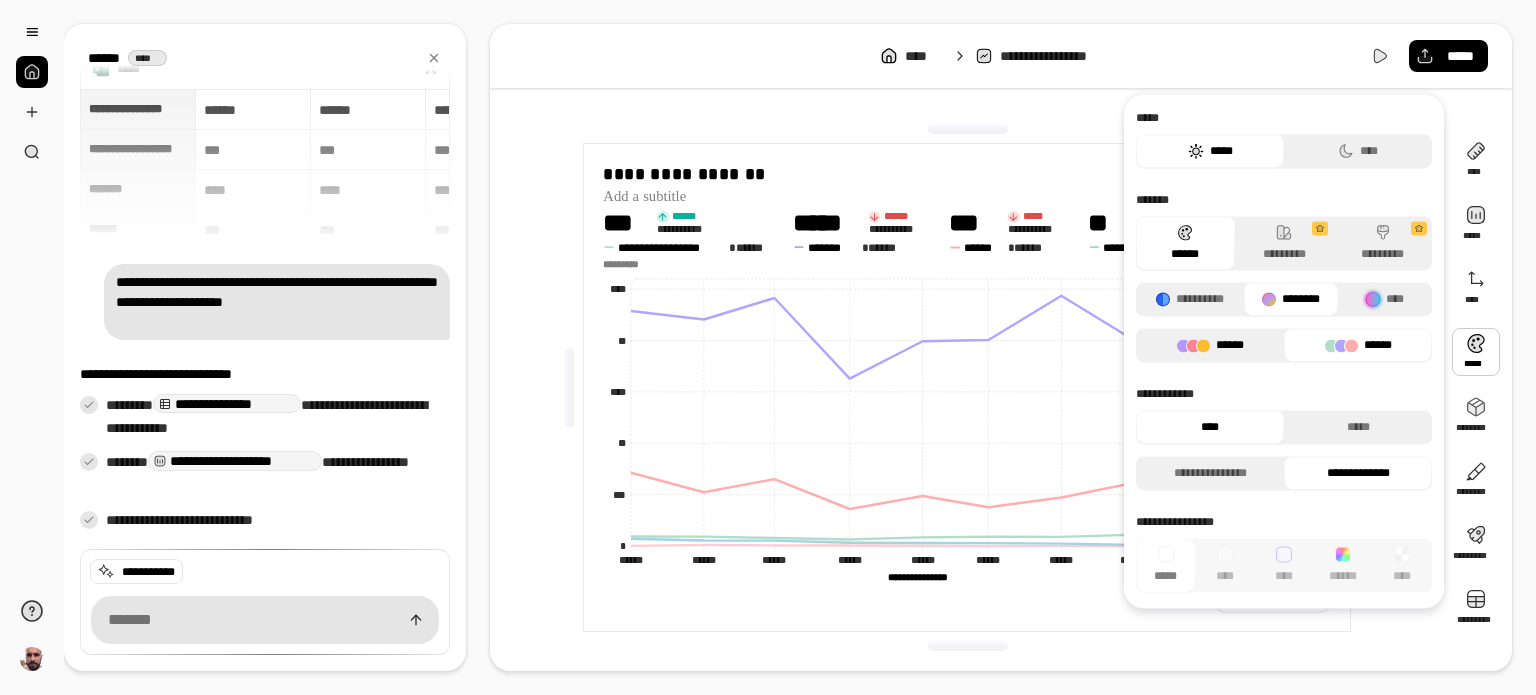 click on "******" at bounding box center (1210, 345) 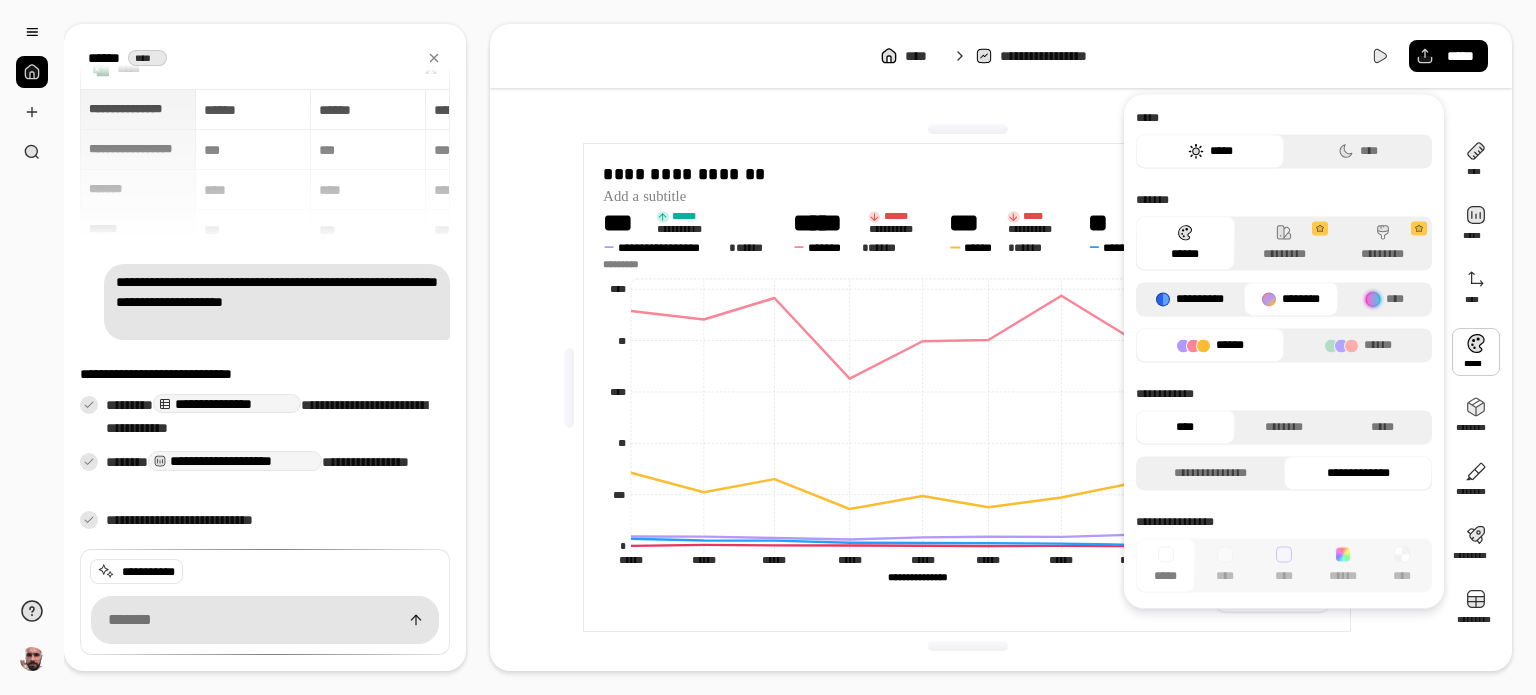 click on "**********" at bounding box center (1190, 299) 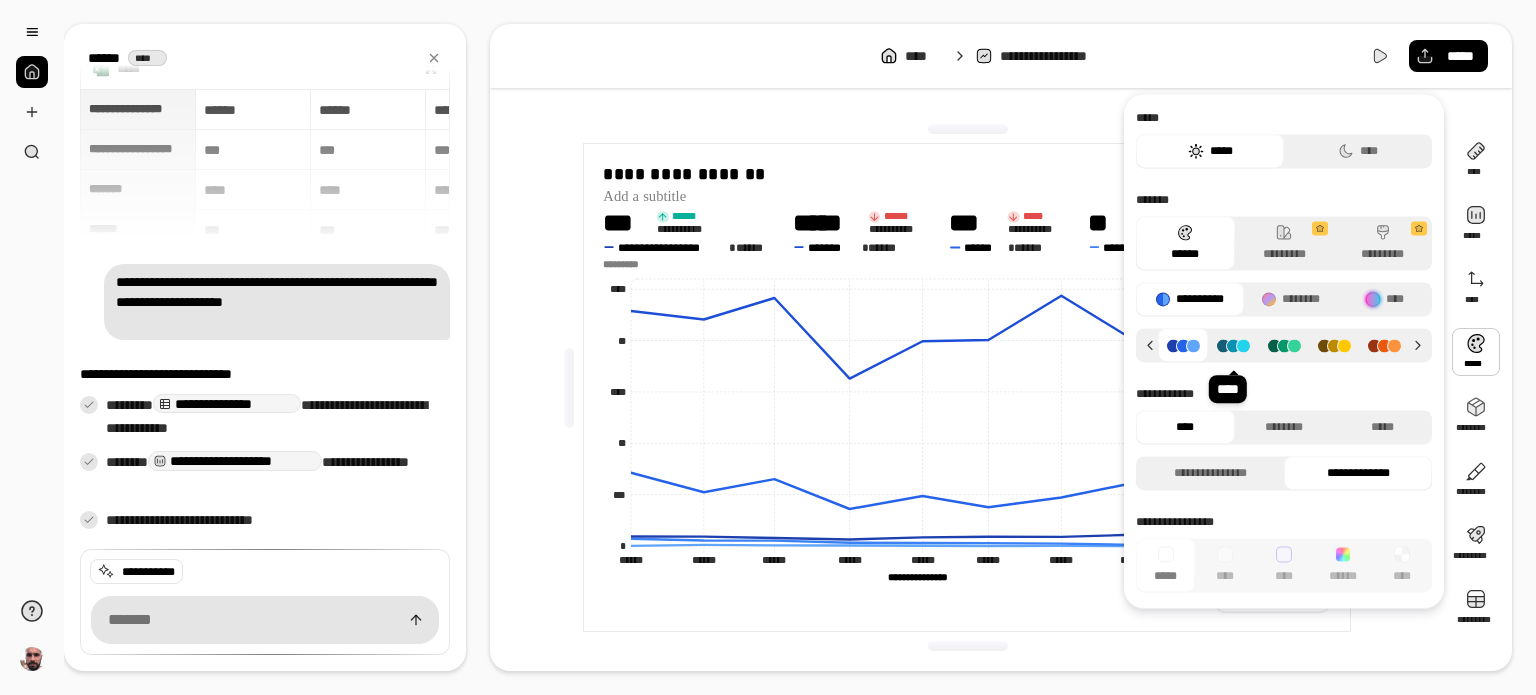 click 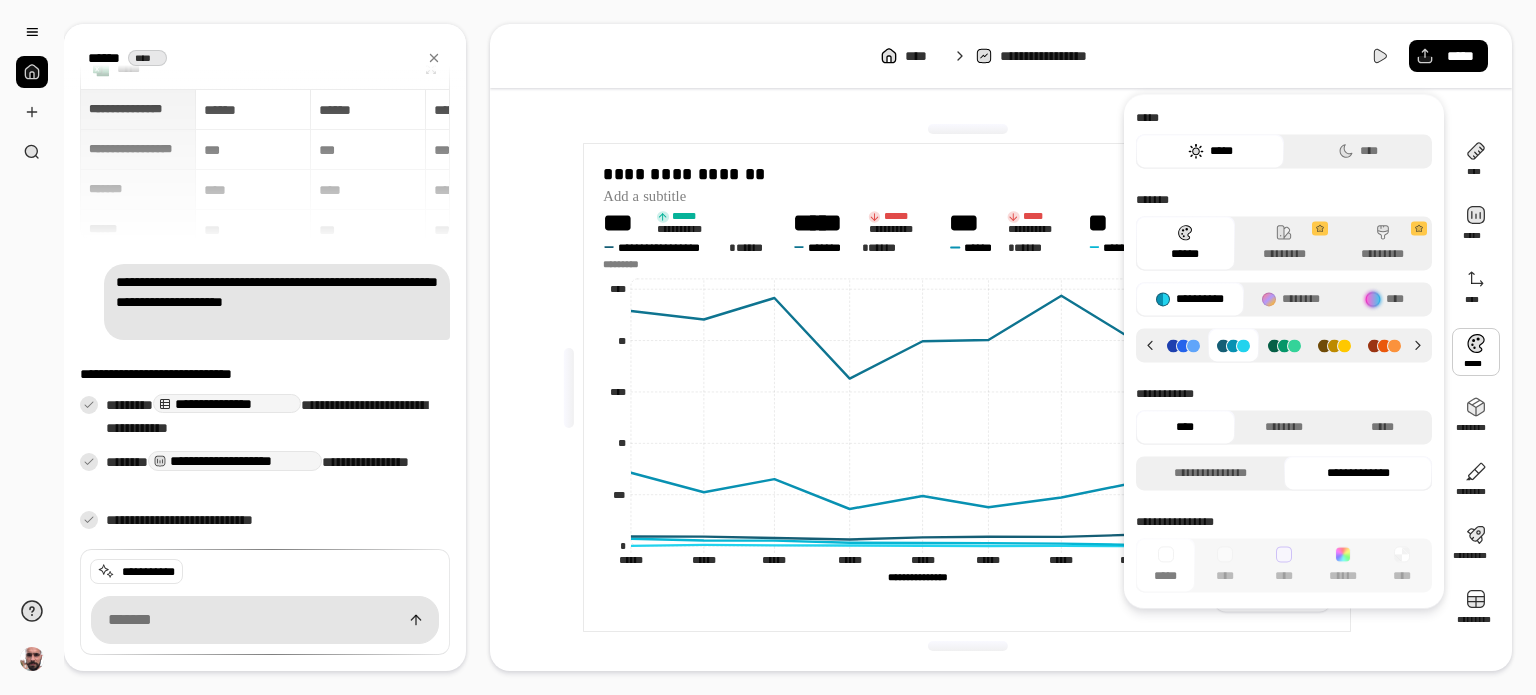 click at bounding box center [1334, 345] 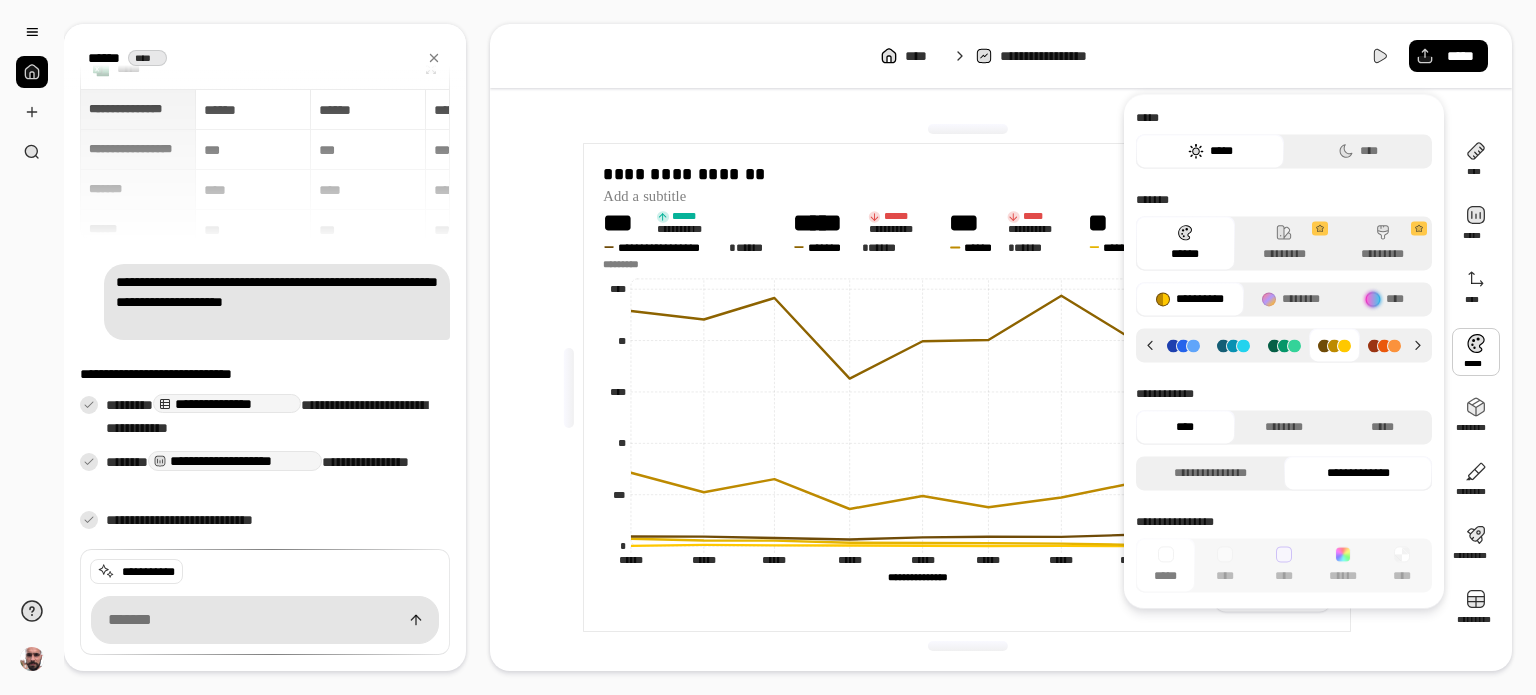 click 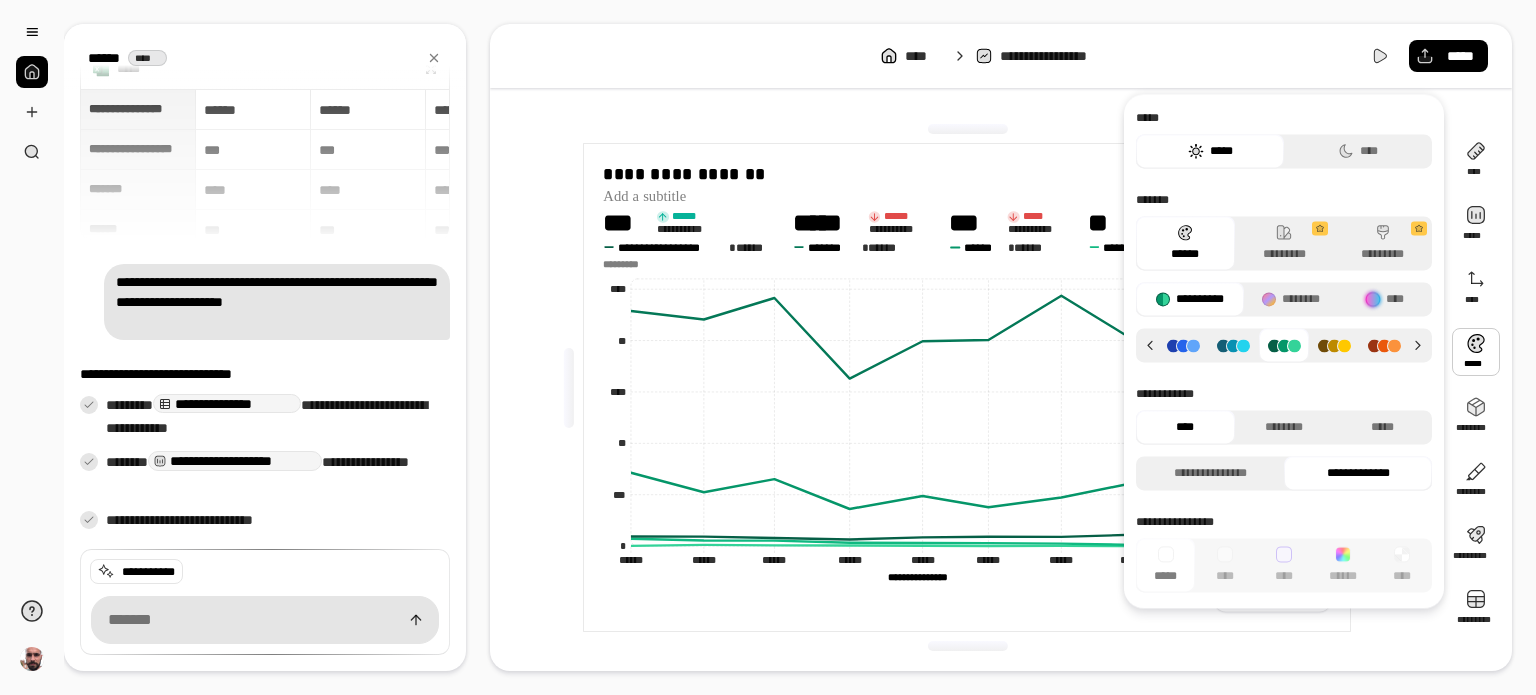 click 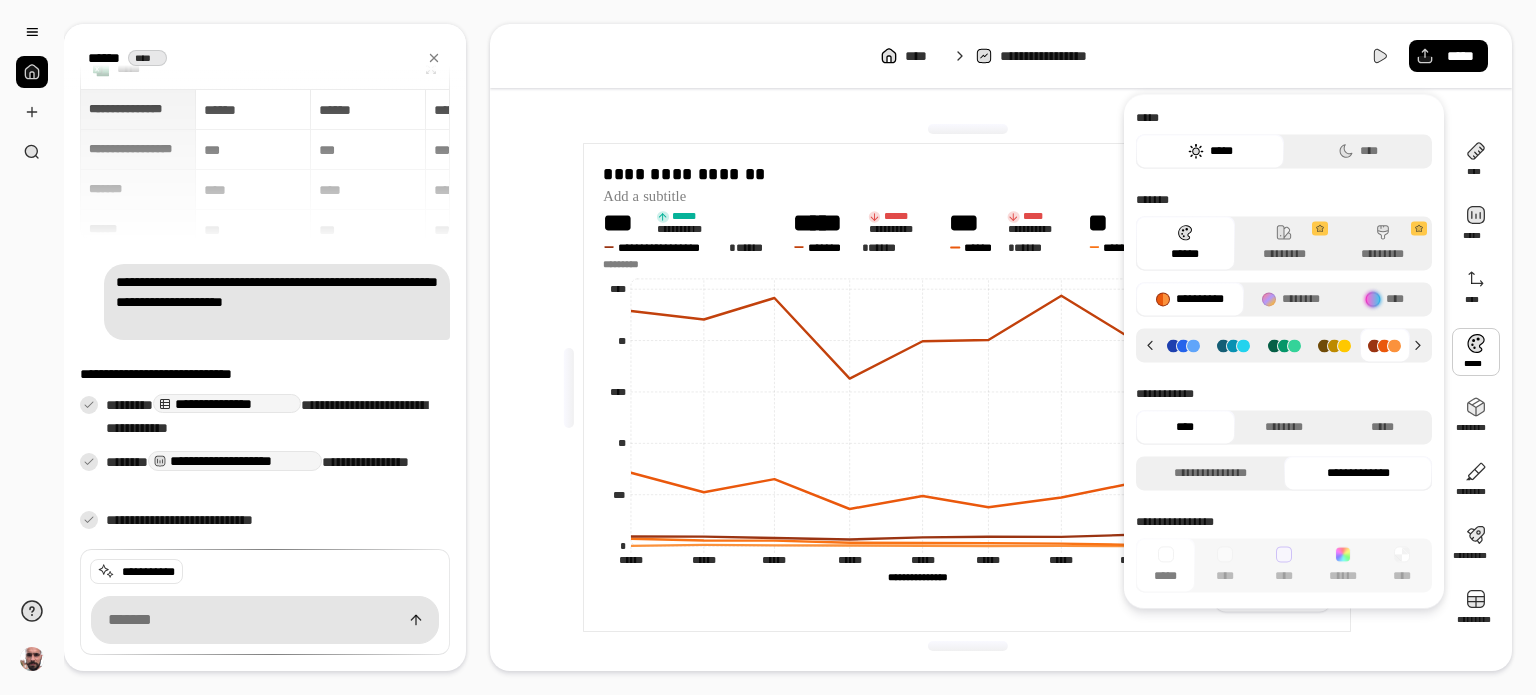 click 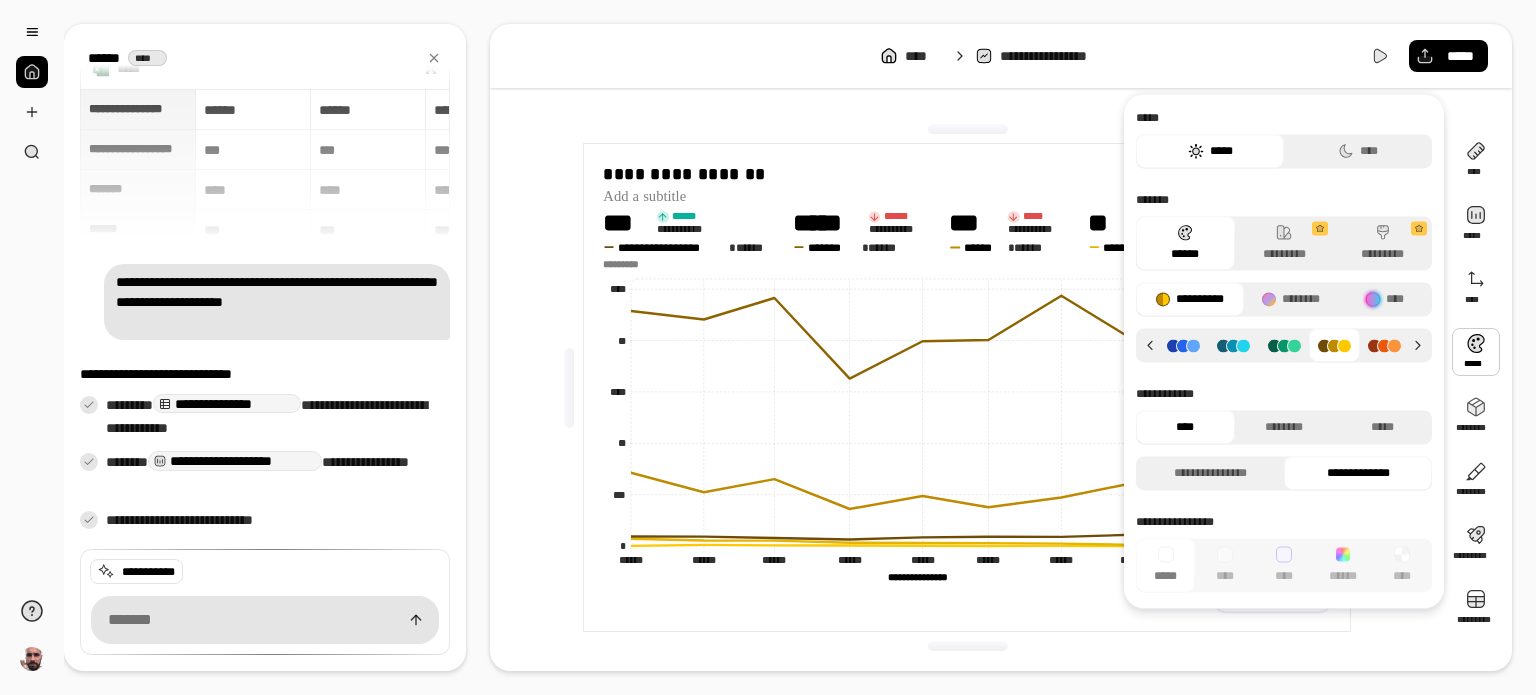 click 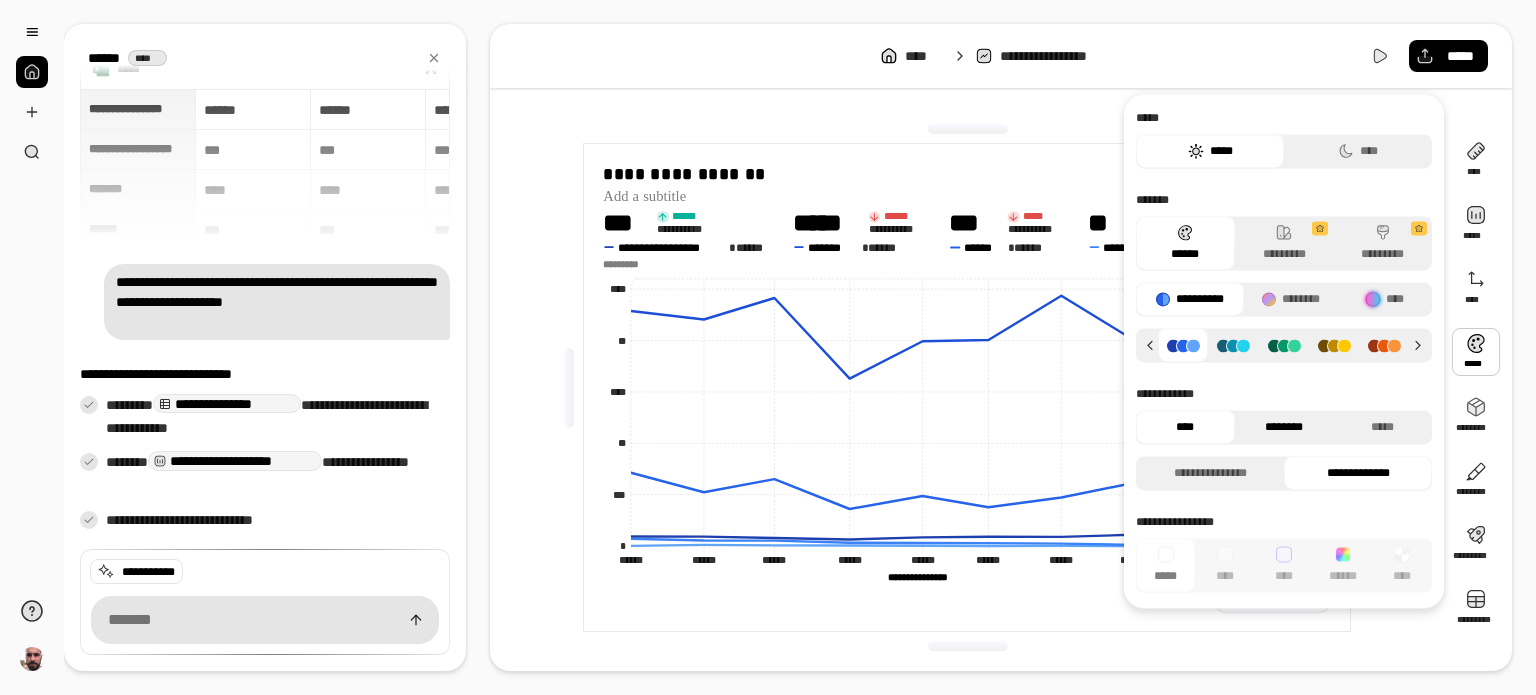 click on "********" at bounding box center (1284, 427) 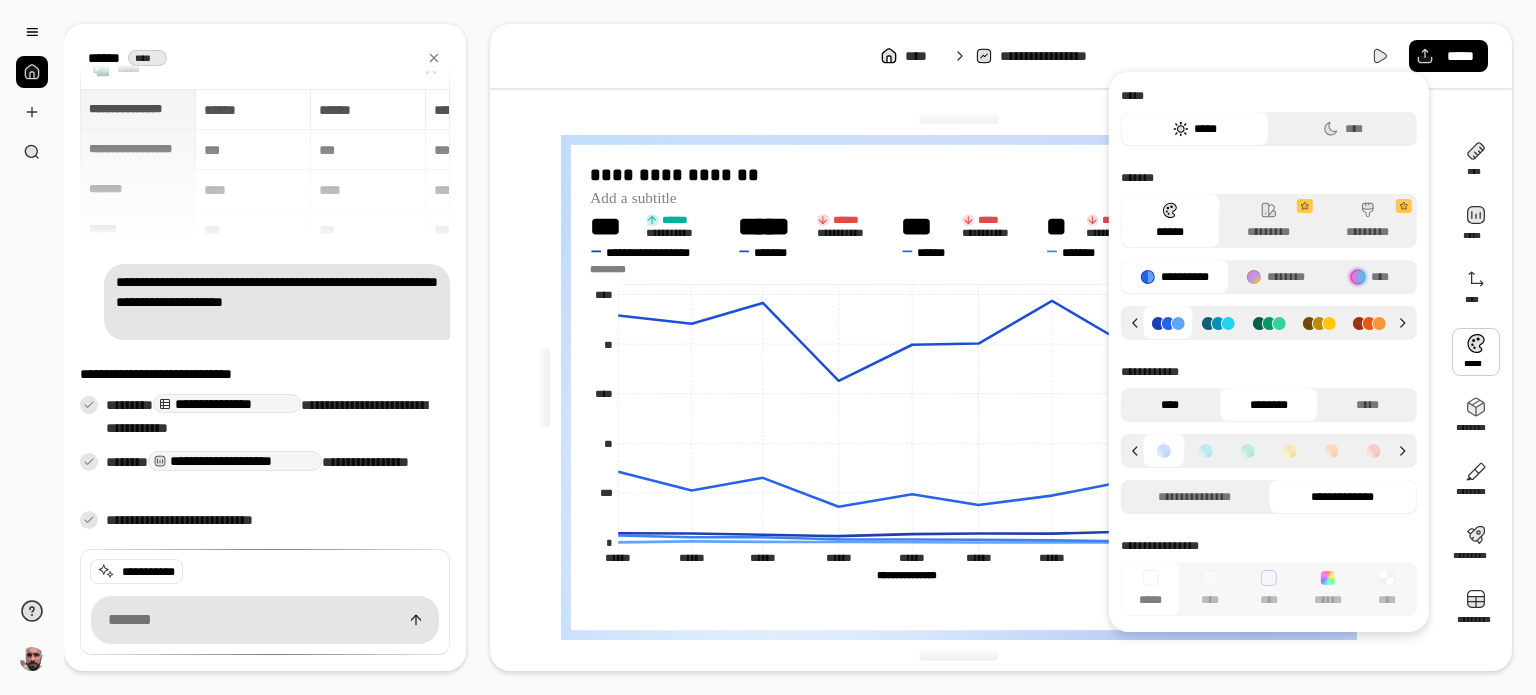 click on "****" at bounding box center [1170, 405] 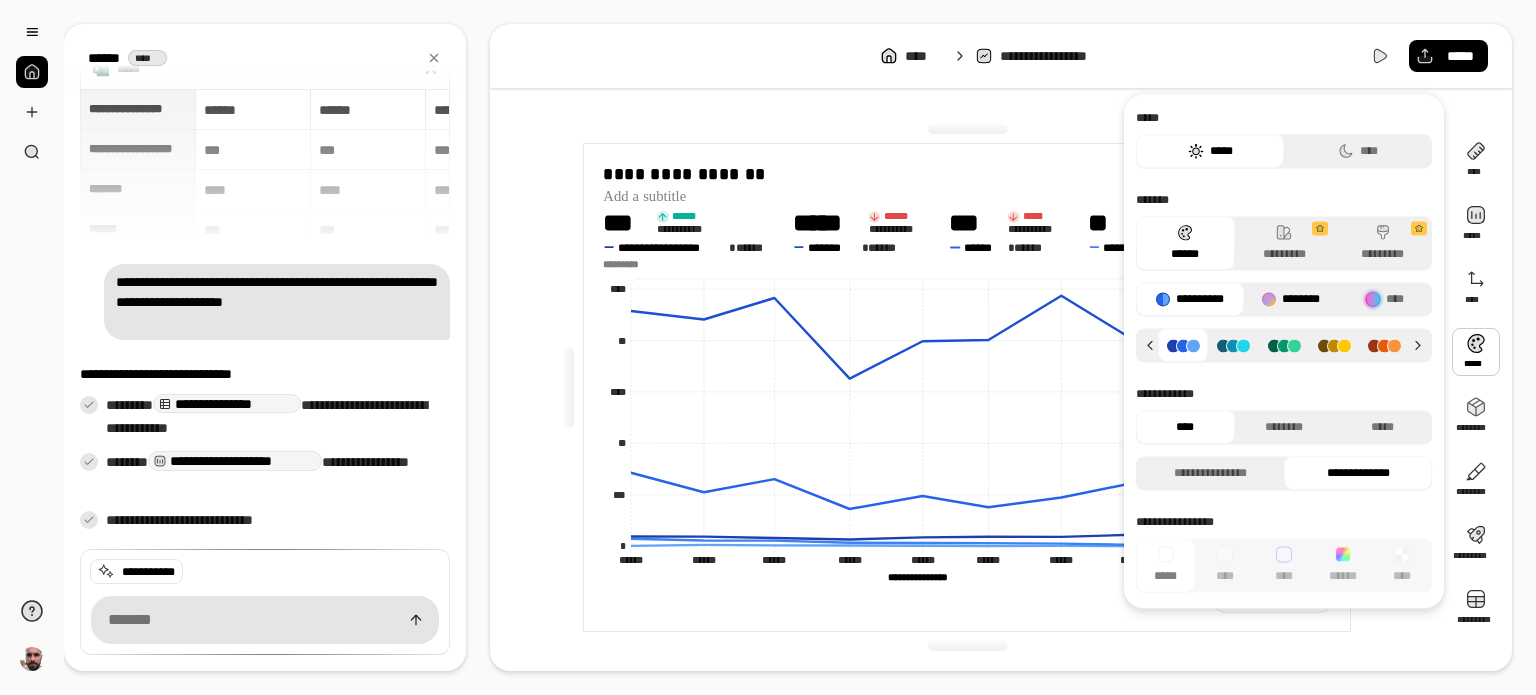 click on "********" at bounding box center (1291, 299) 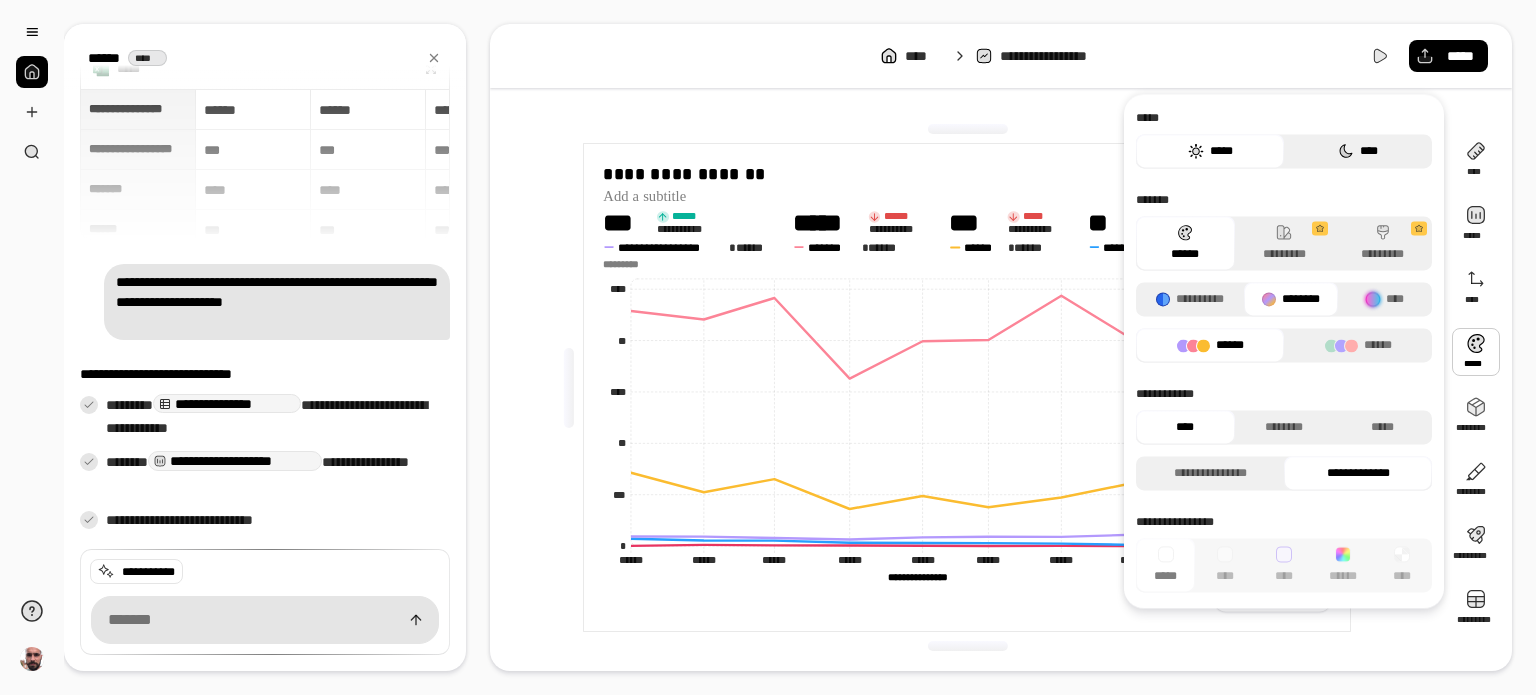 click on "****" at bounding box center [1358, 151] 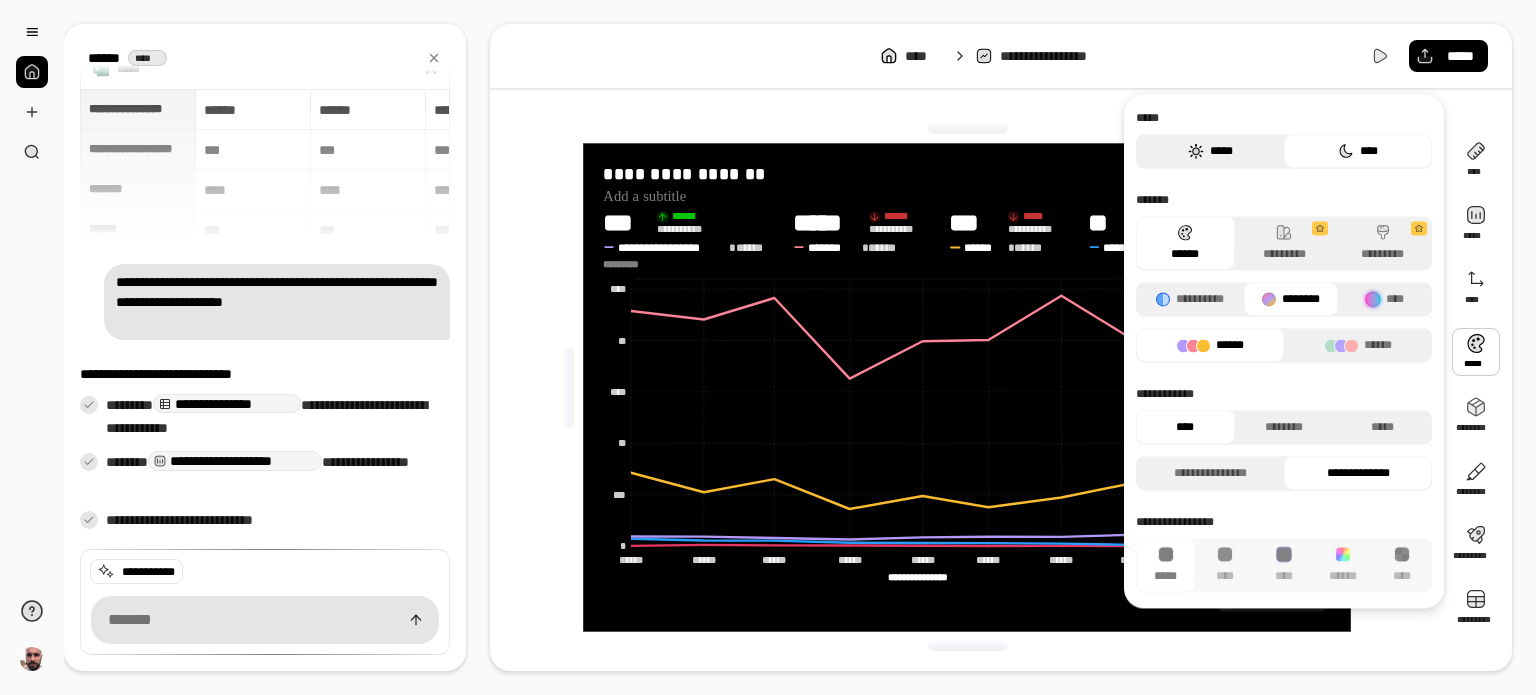 click on "*****" at bounding box center (1210, 151) 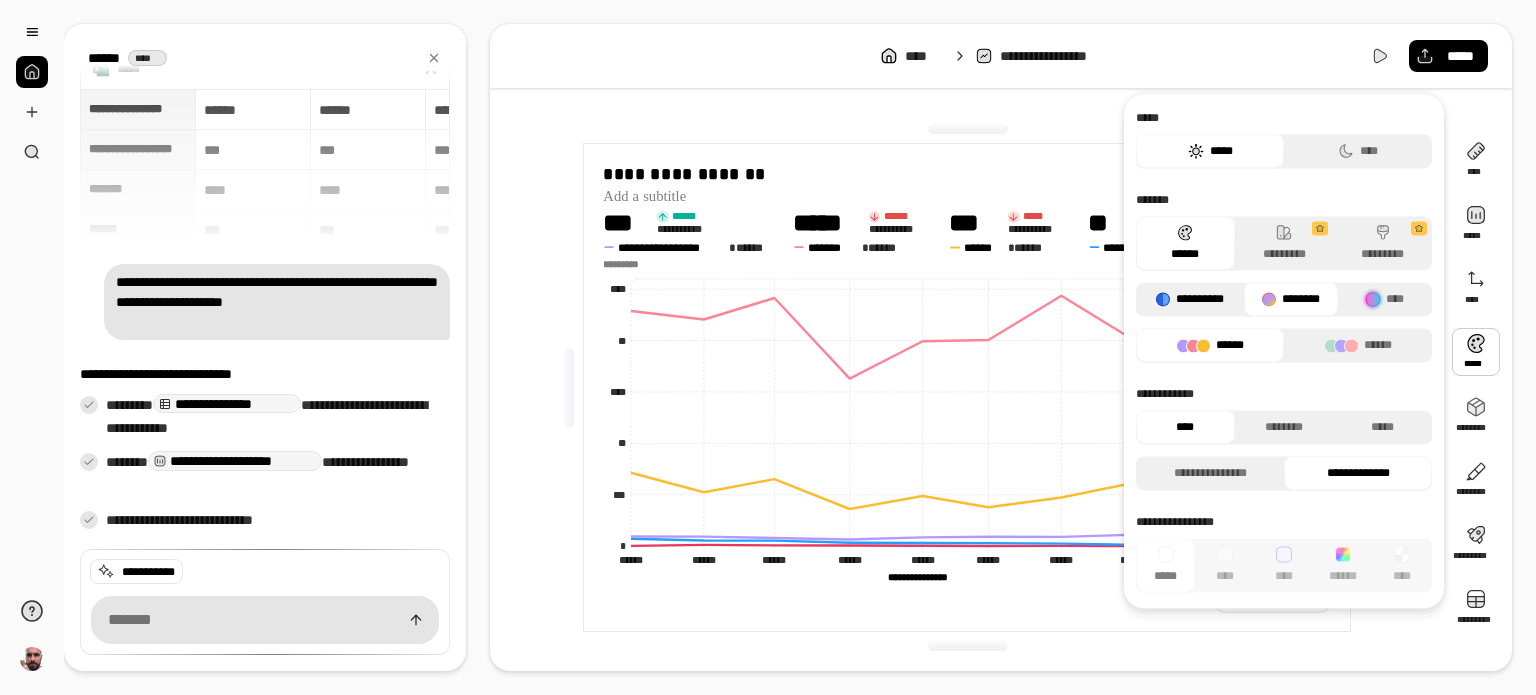 click on "**********" at bounding box center (1190, 299) 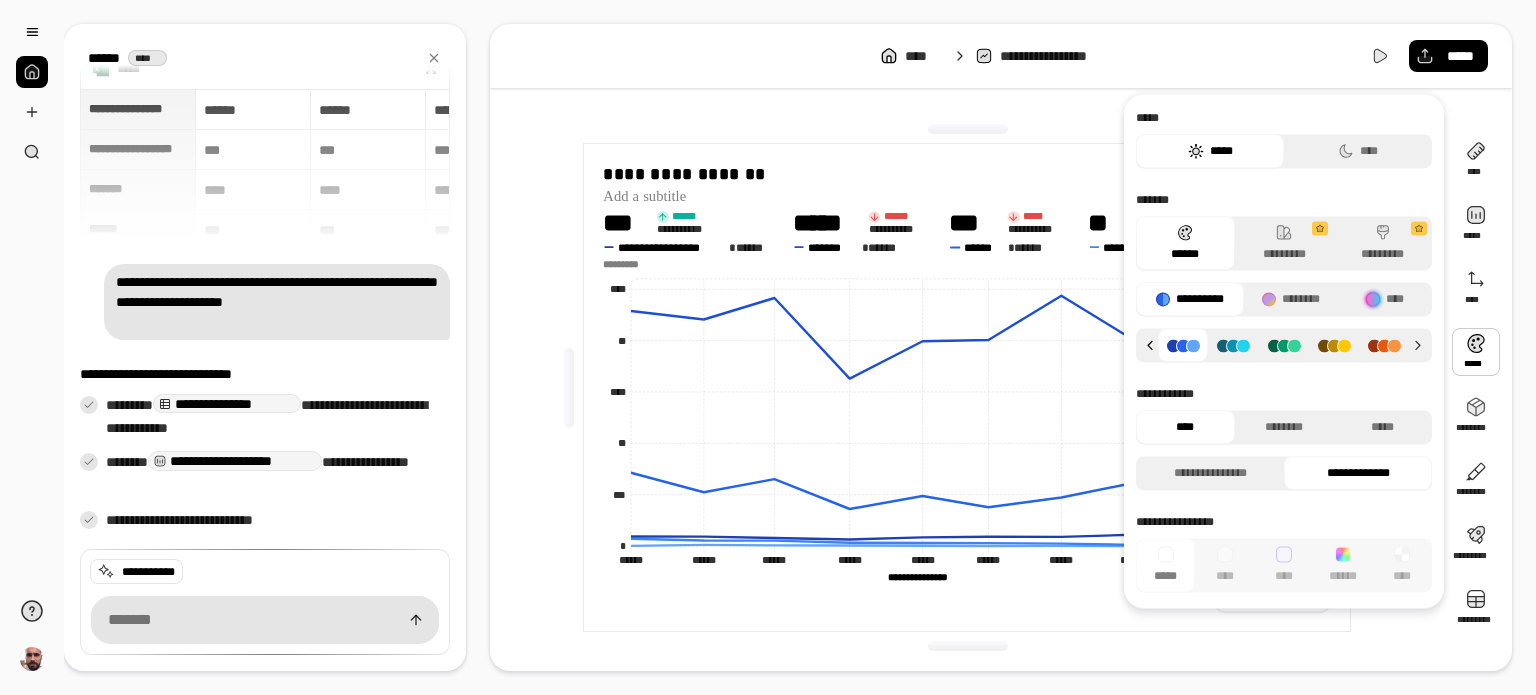 click 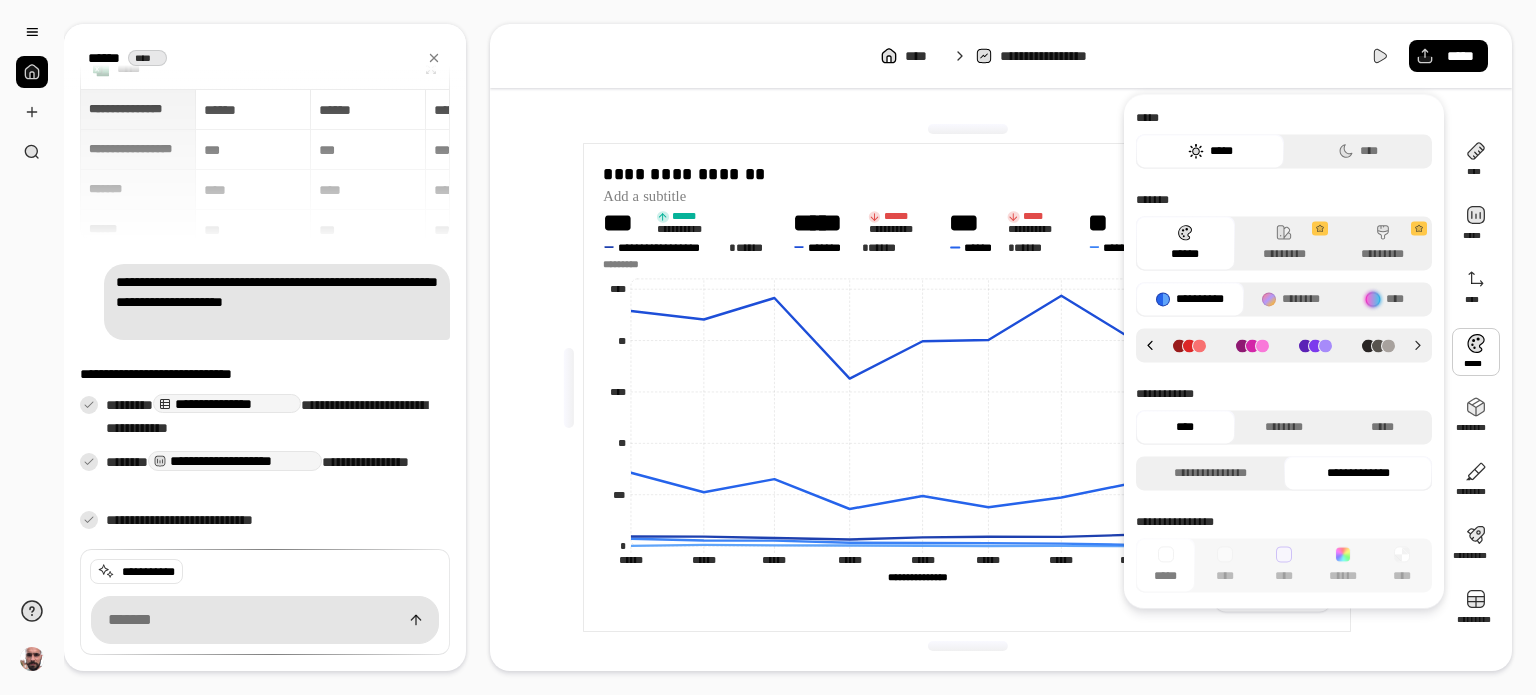click 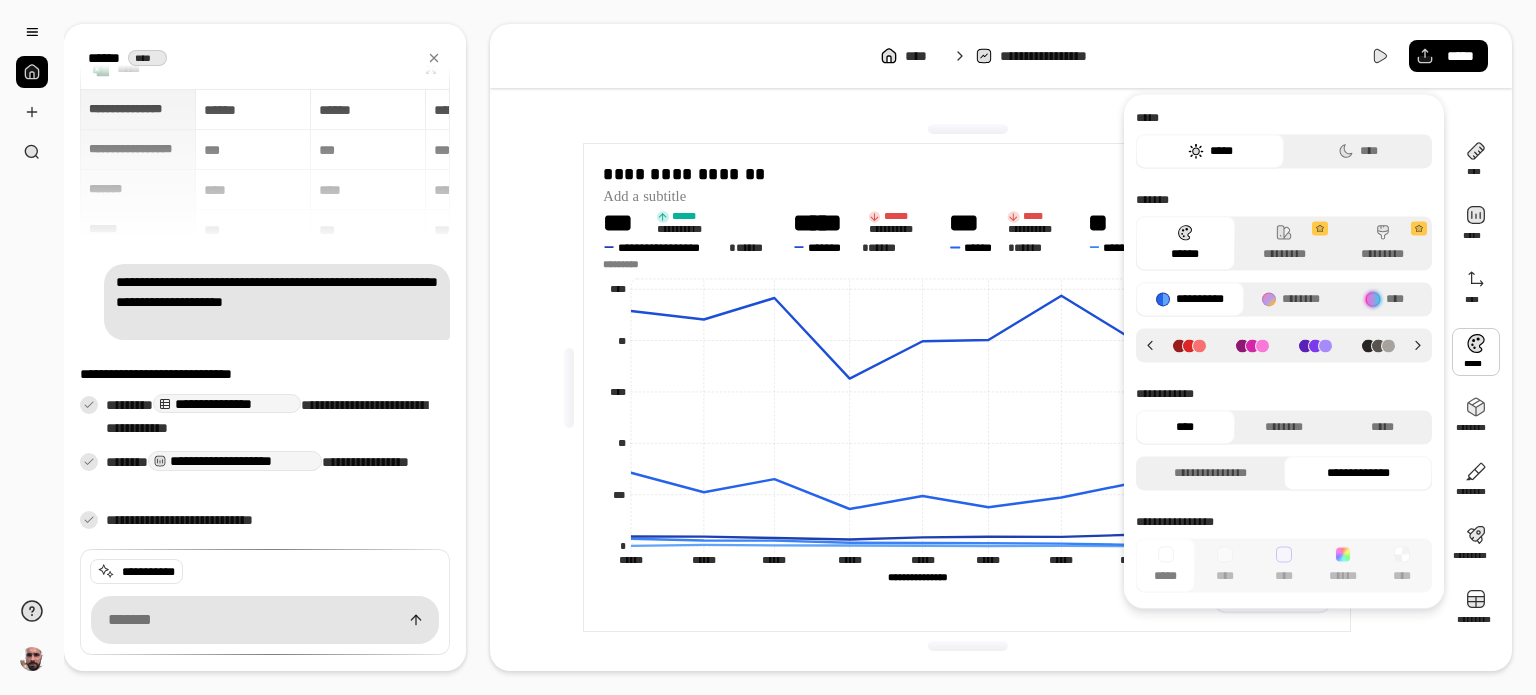 click at bounding box center [1315, 345] 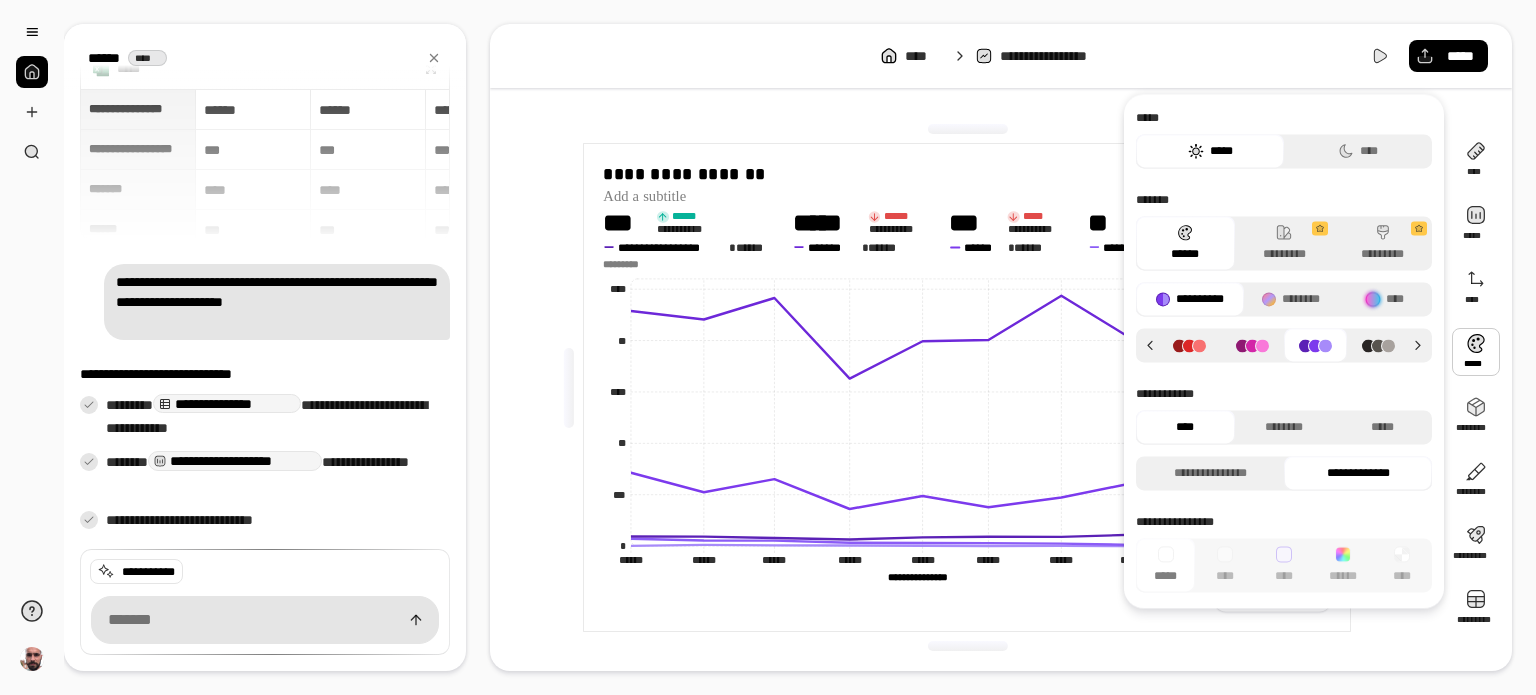 click 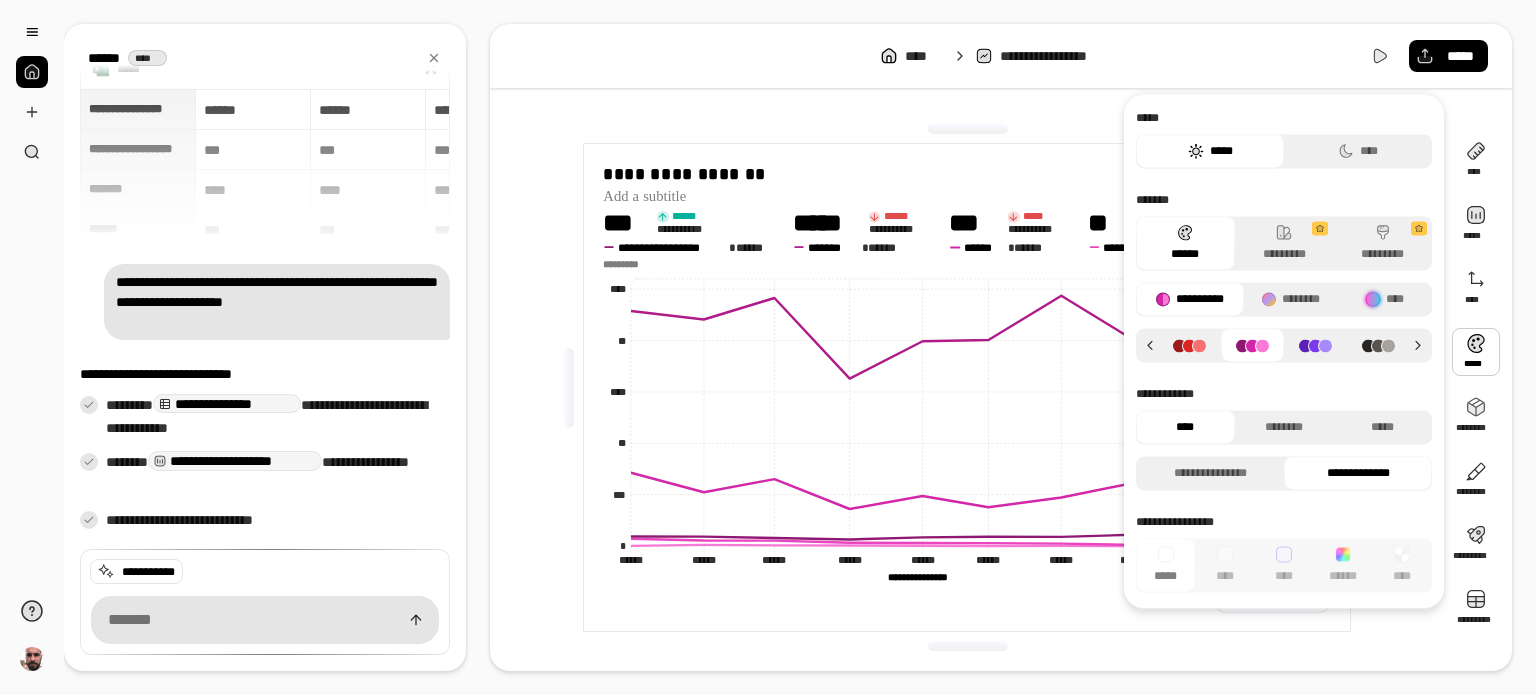 click 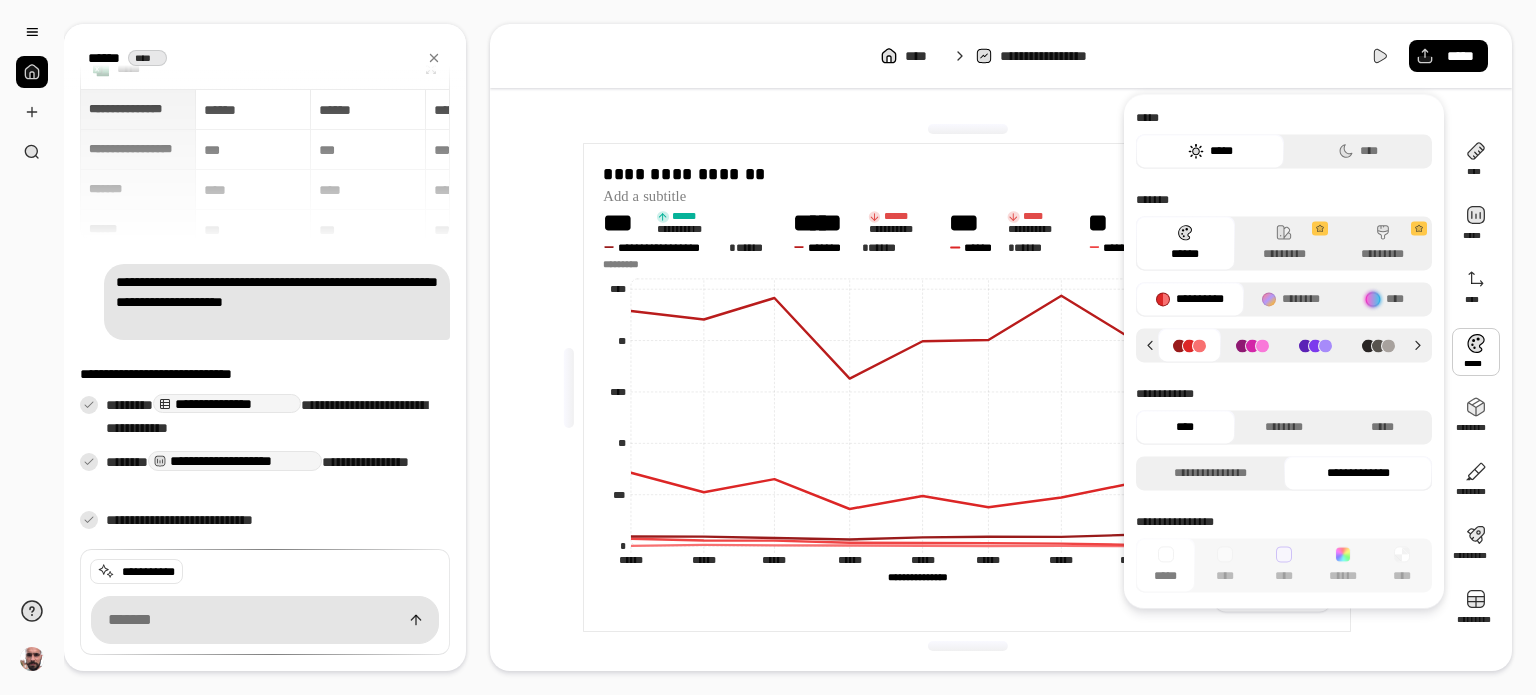 click at bounding box center (1252, 345) 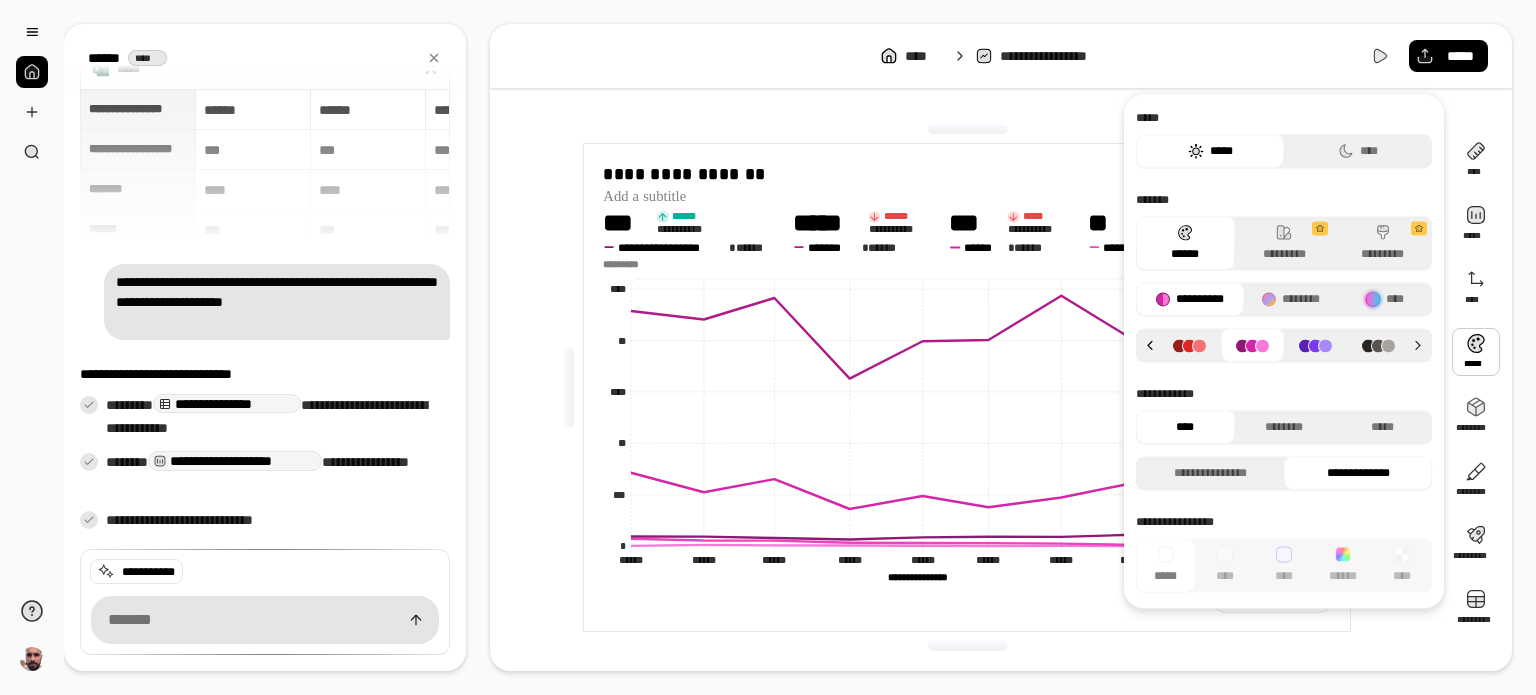 click at bounding box center (1147, 345) 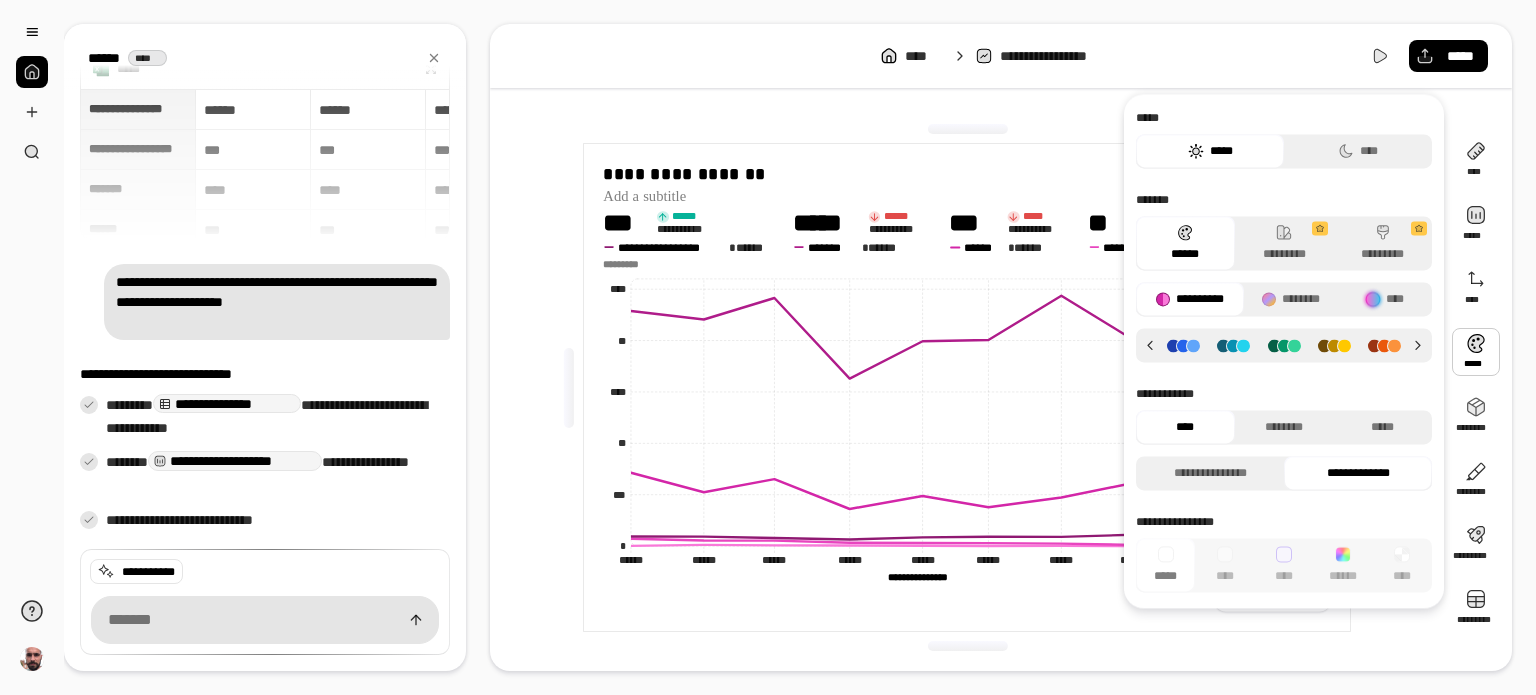 click 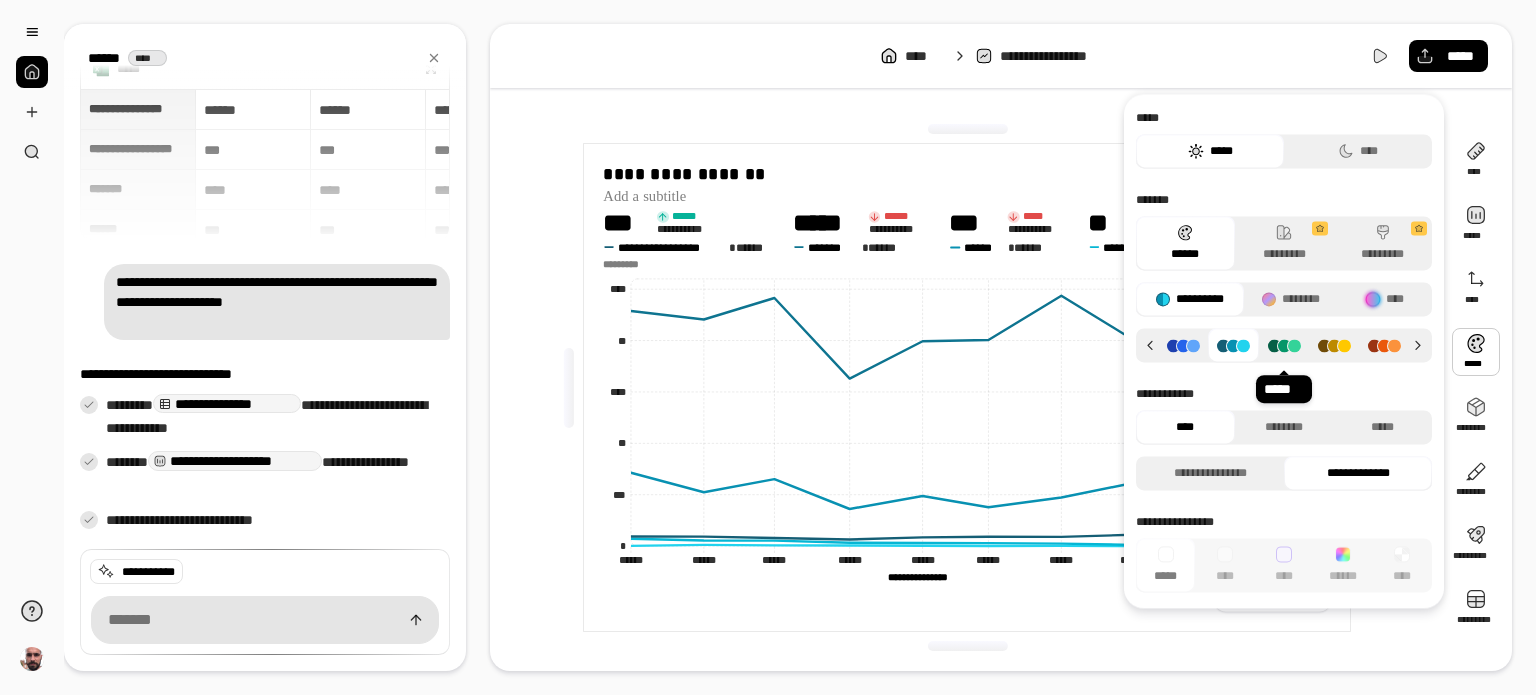 click 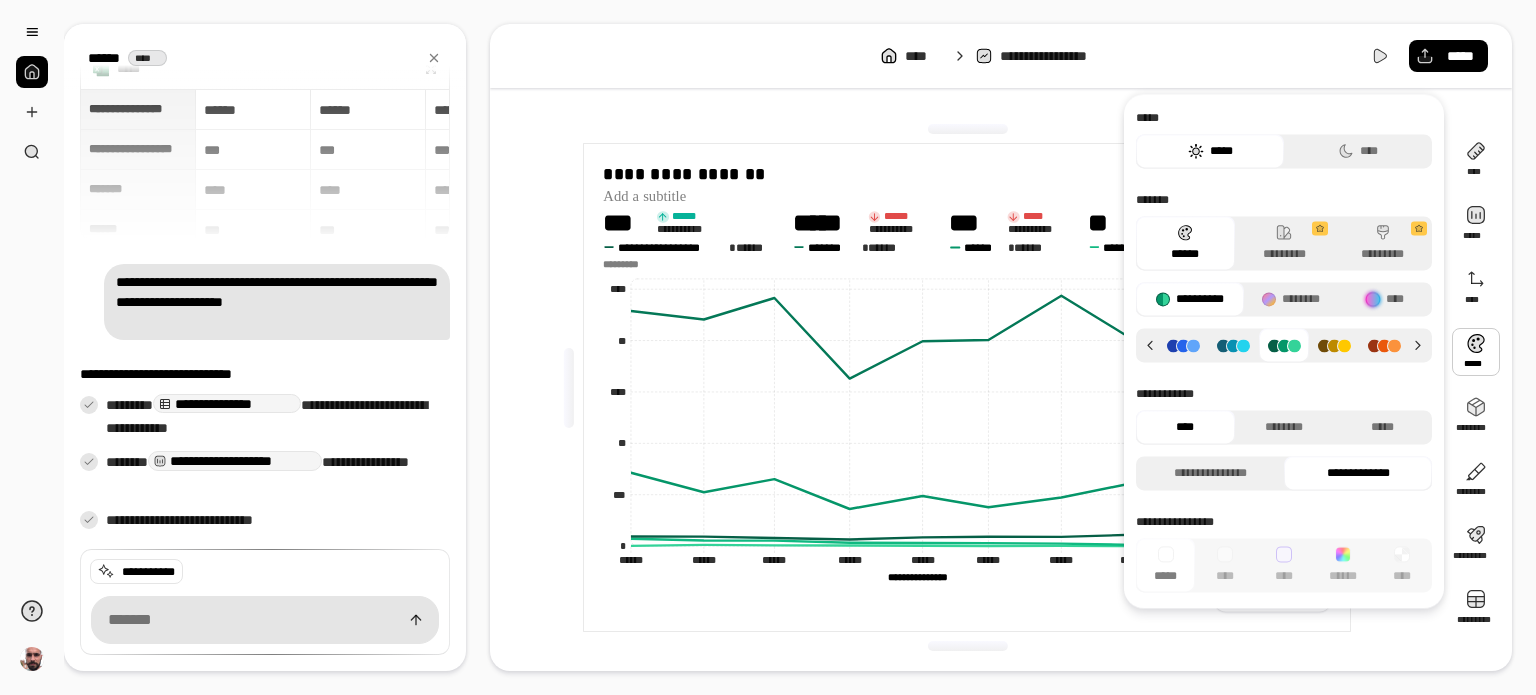click 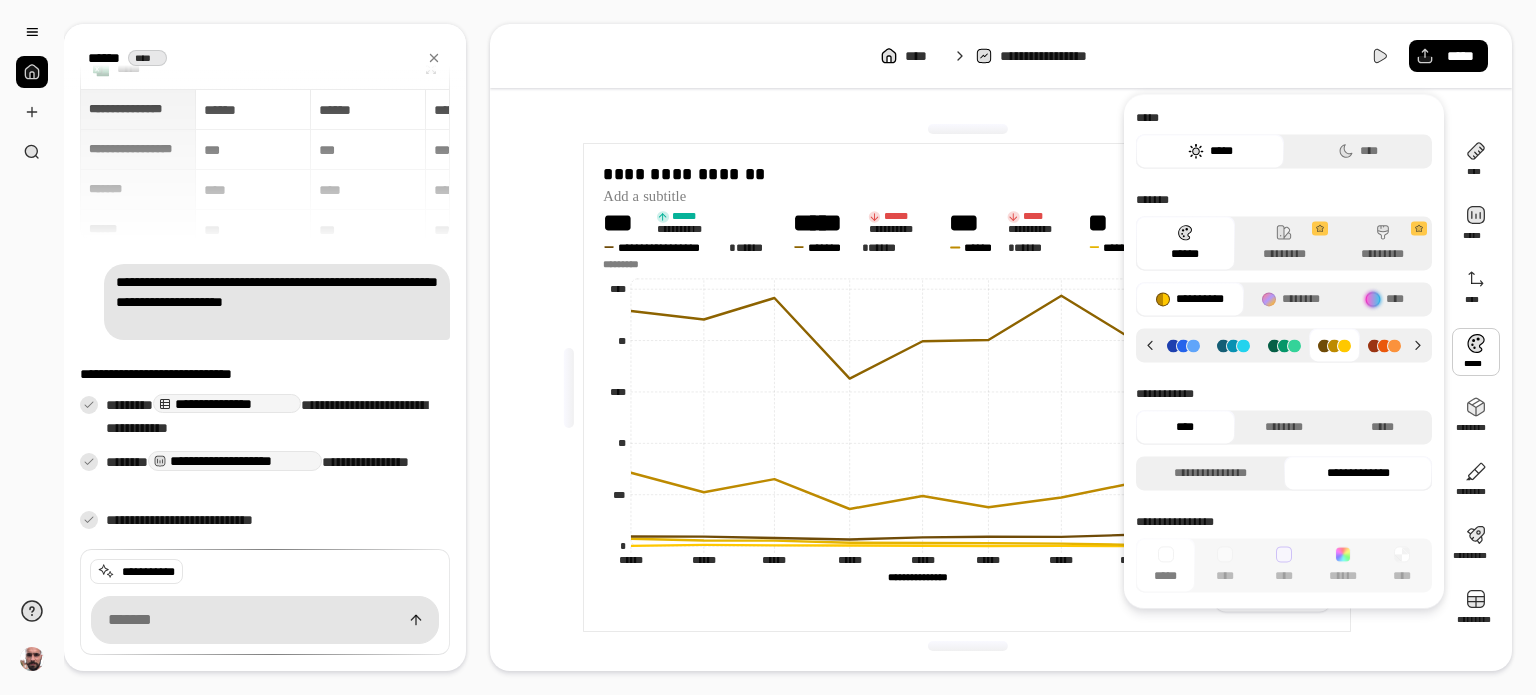 click 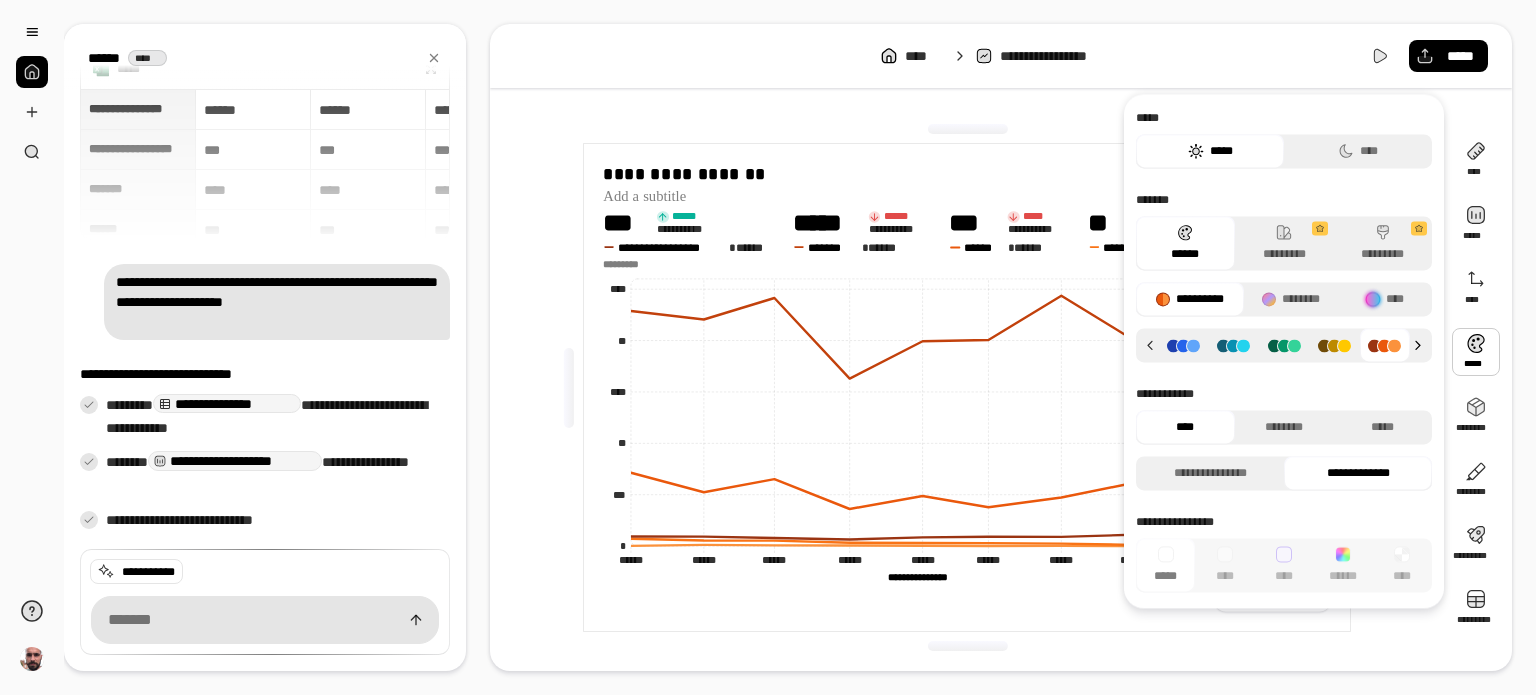 click 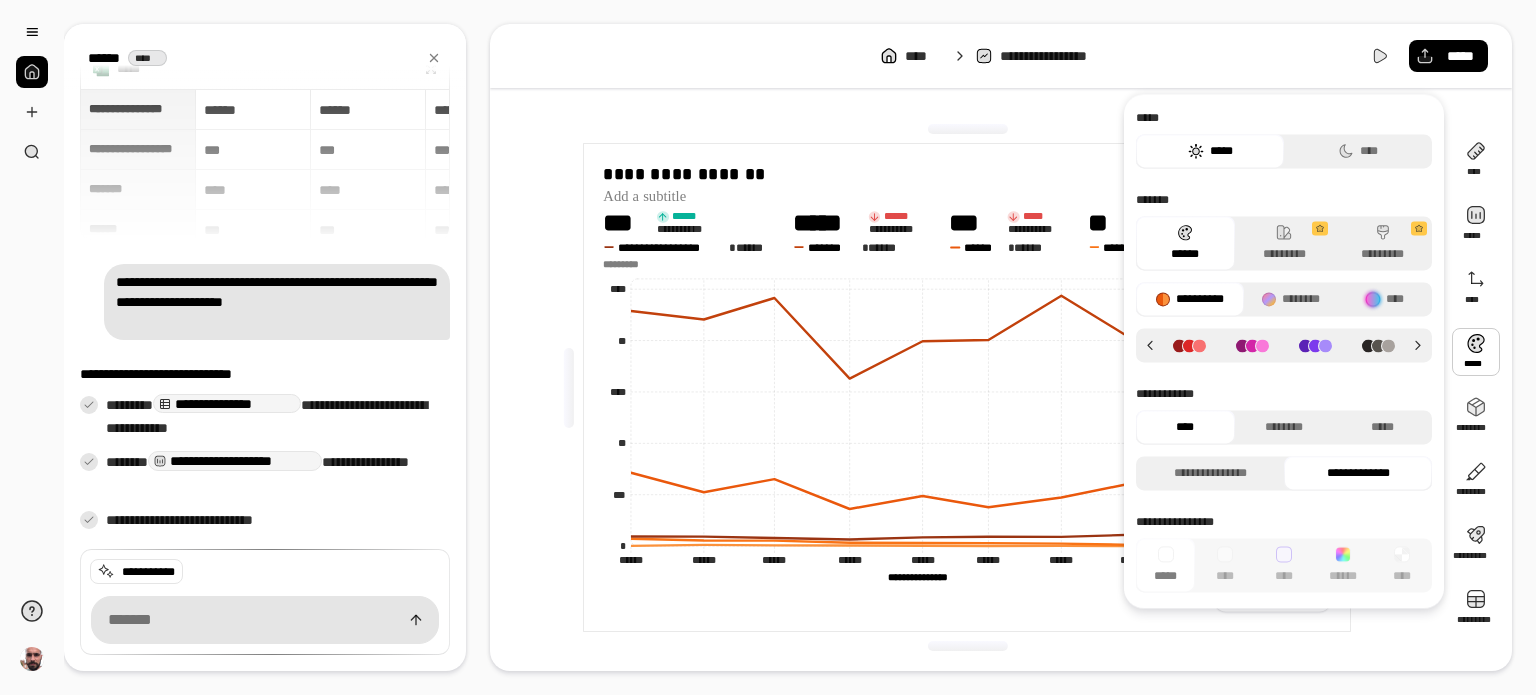 click 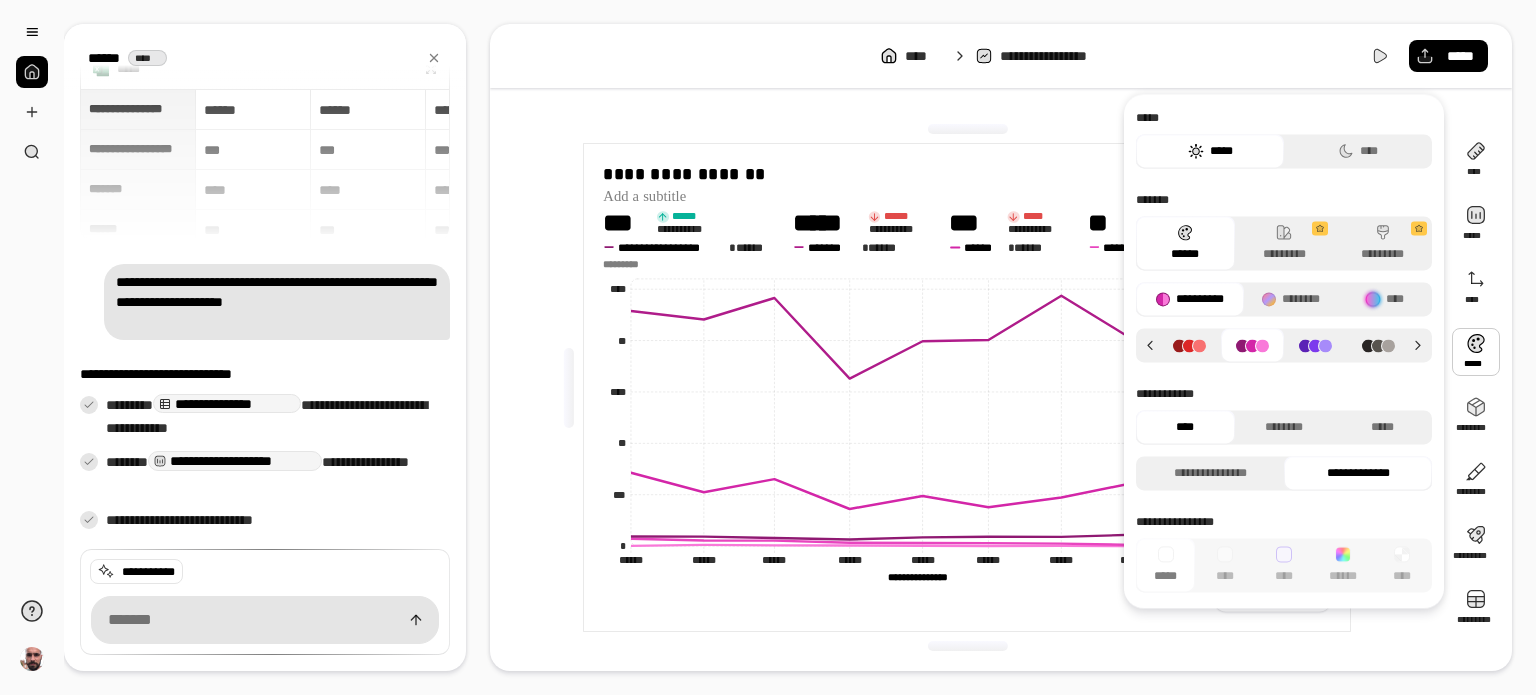click 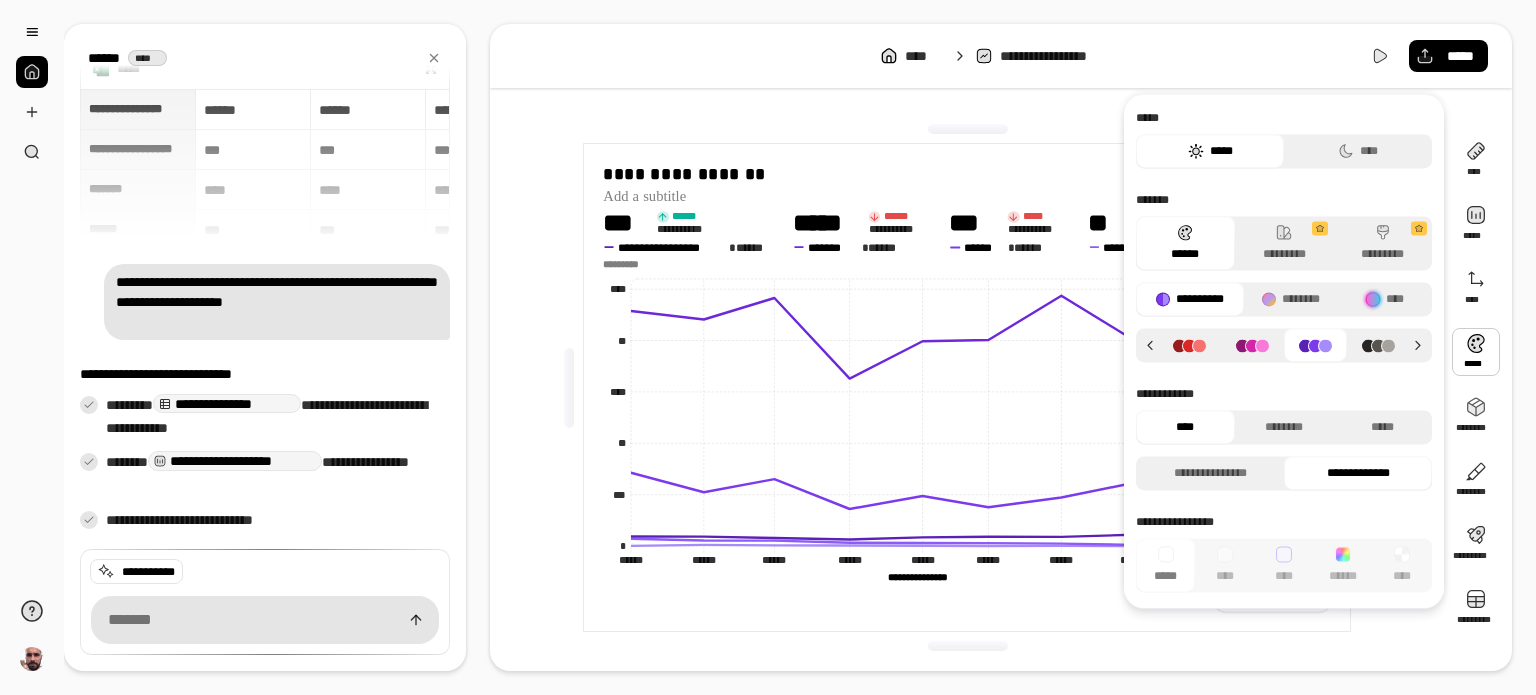 click on "**********" at bounding box center (1001, 347) 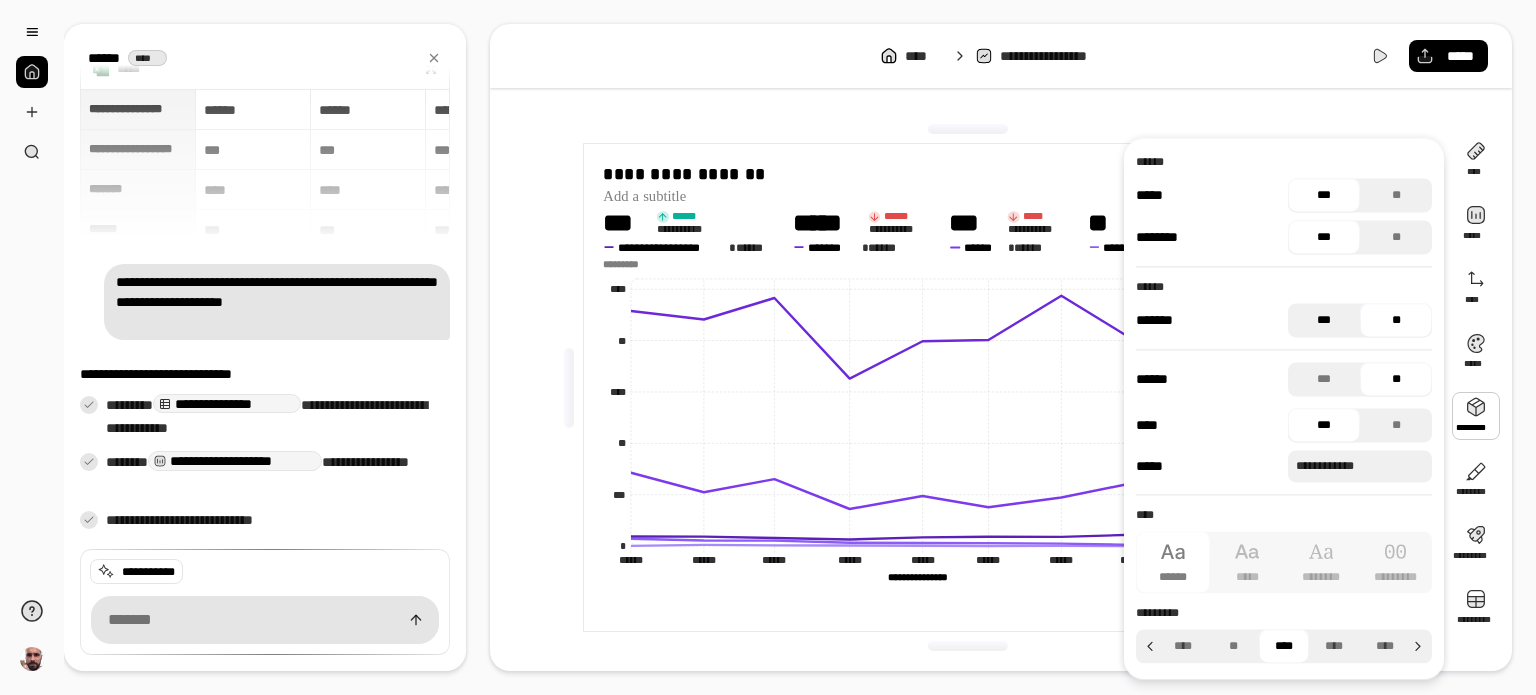 click on "***" at bounding box center [1324, 320] 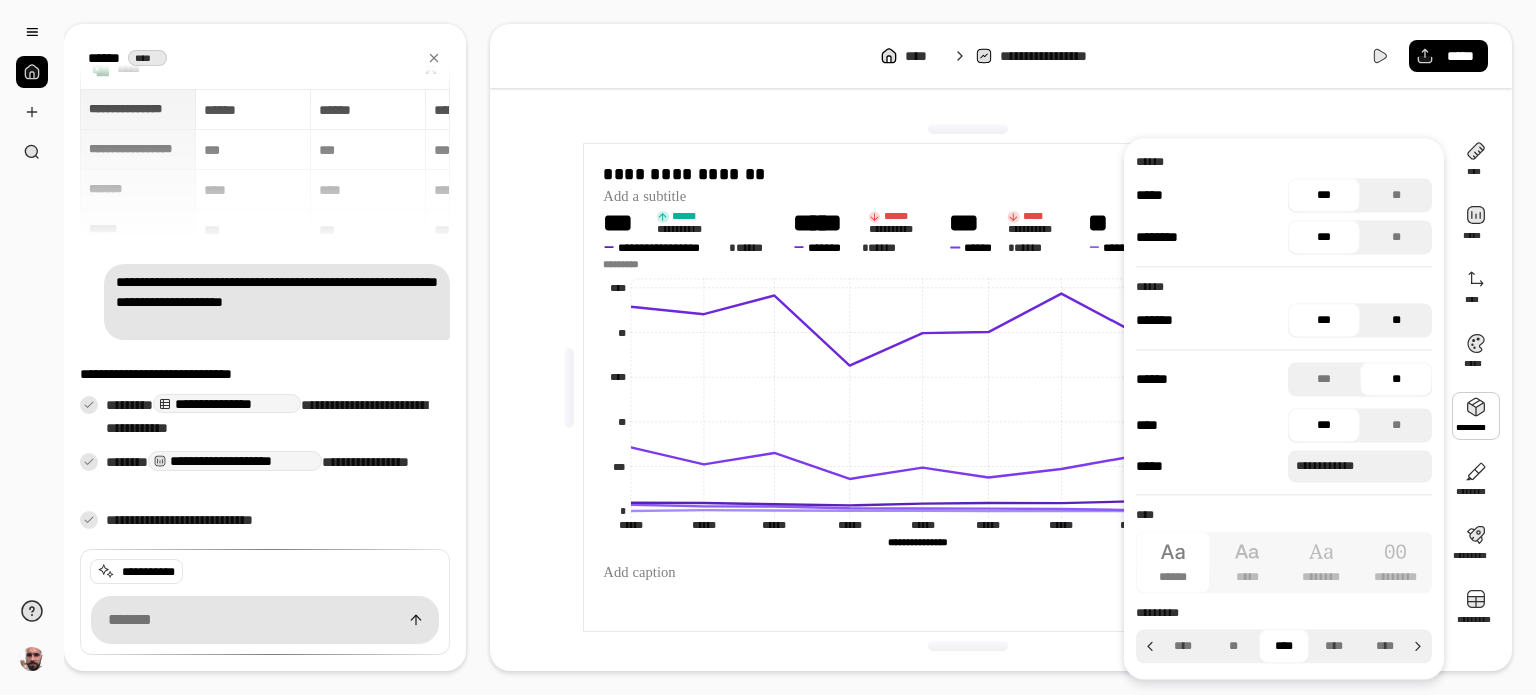 click on "**" at bounding box center [1396, 320] 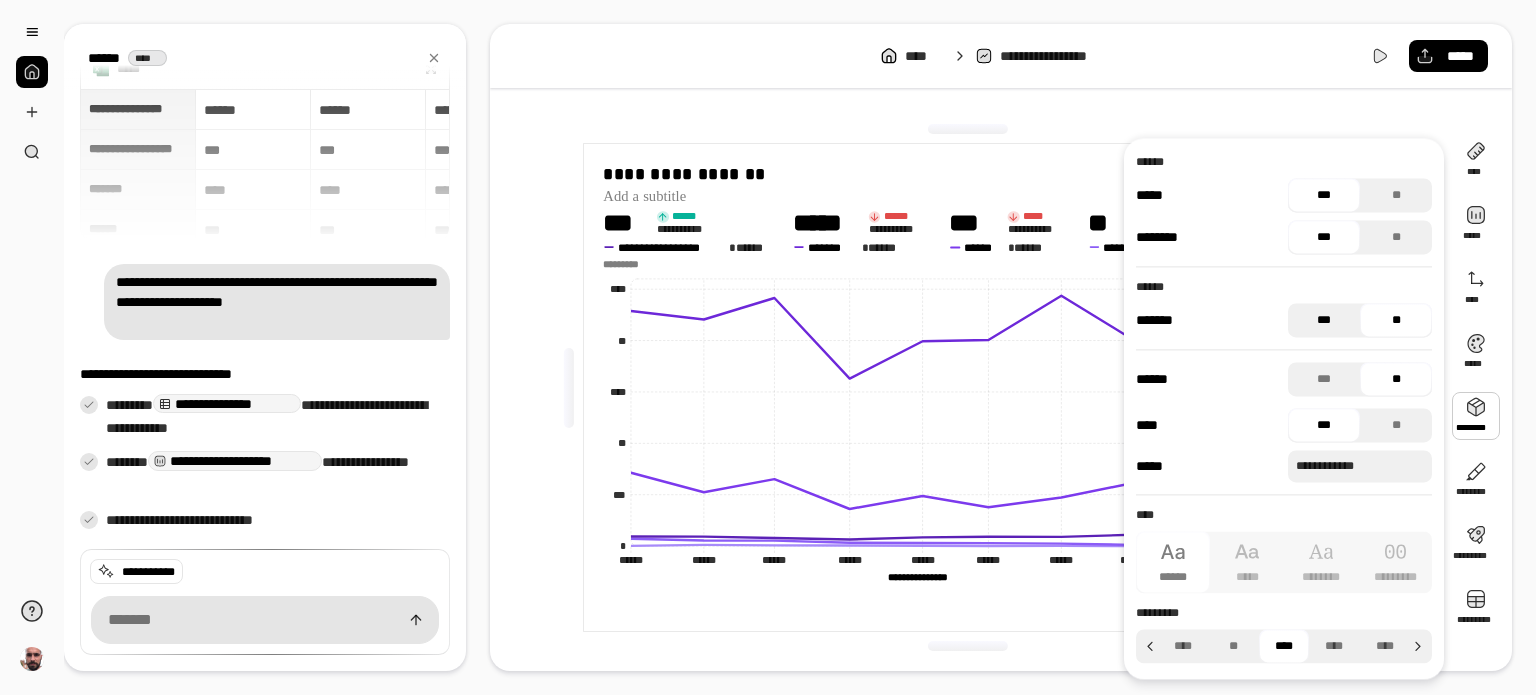 click on "***" at bounding box center [1324, 320] 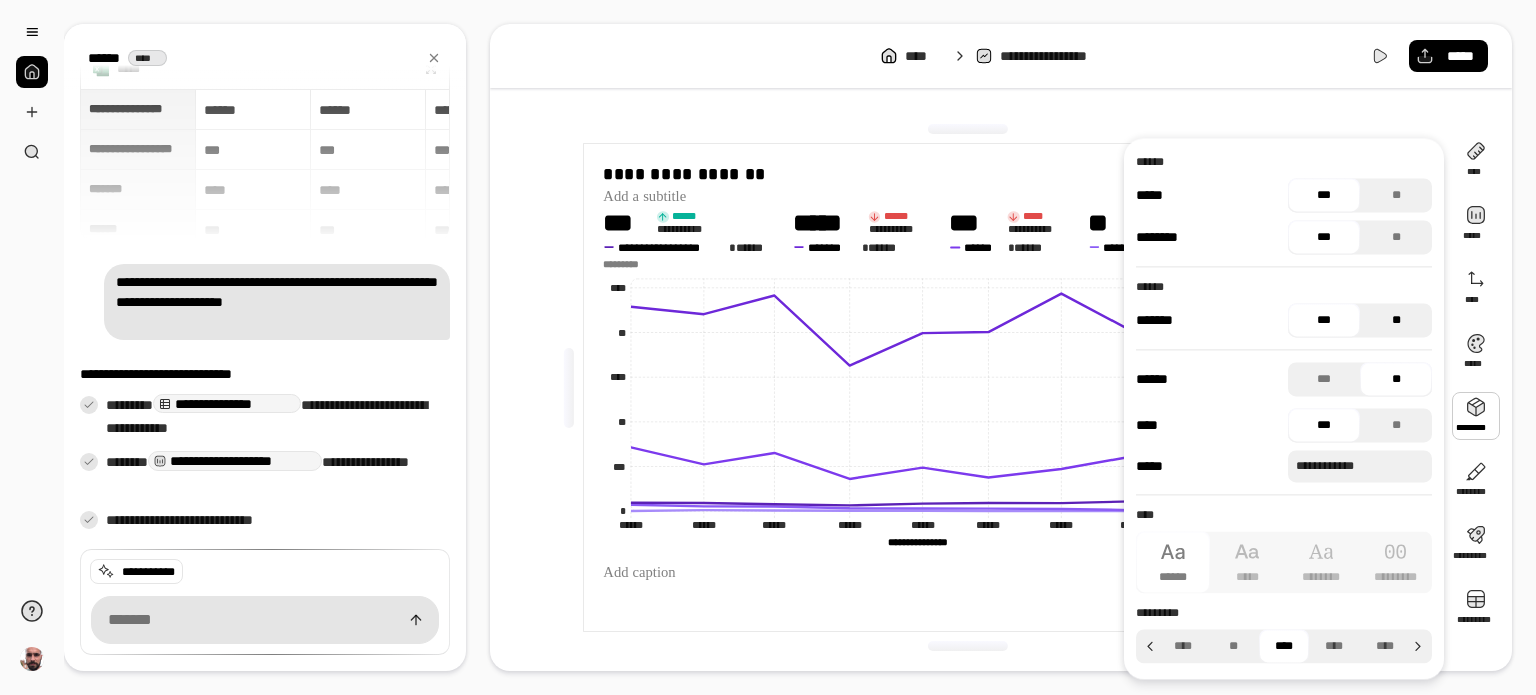 click on "**" at bounding box center (1396, 320) 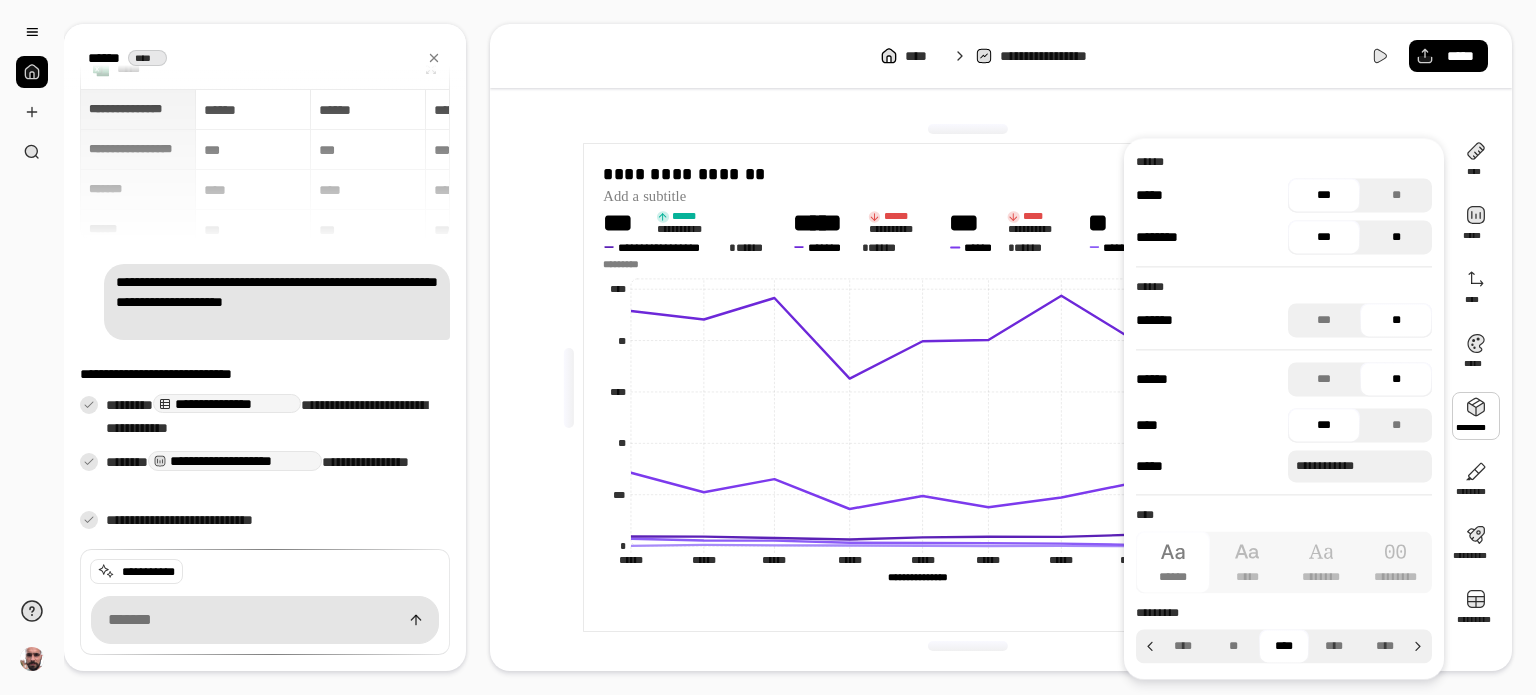 click on "**" at bounding box center (1396, 237) 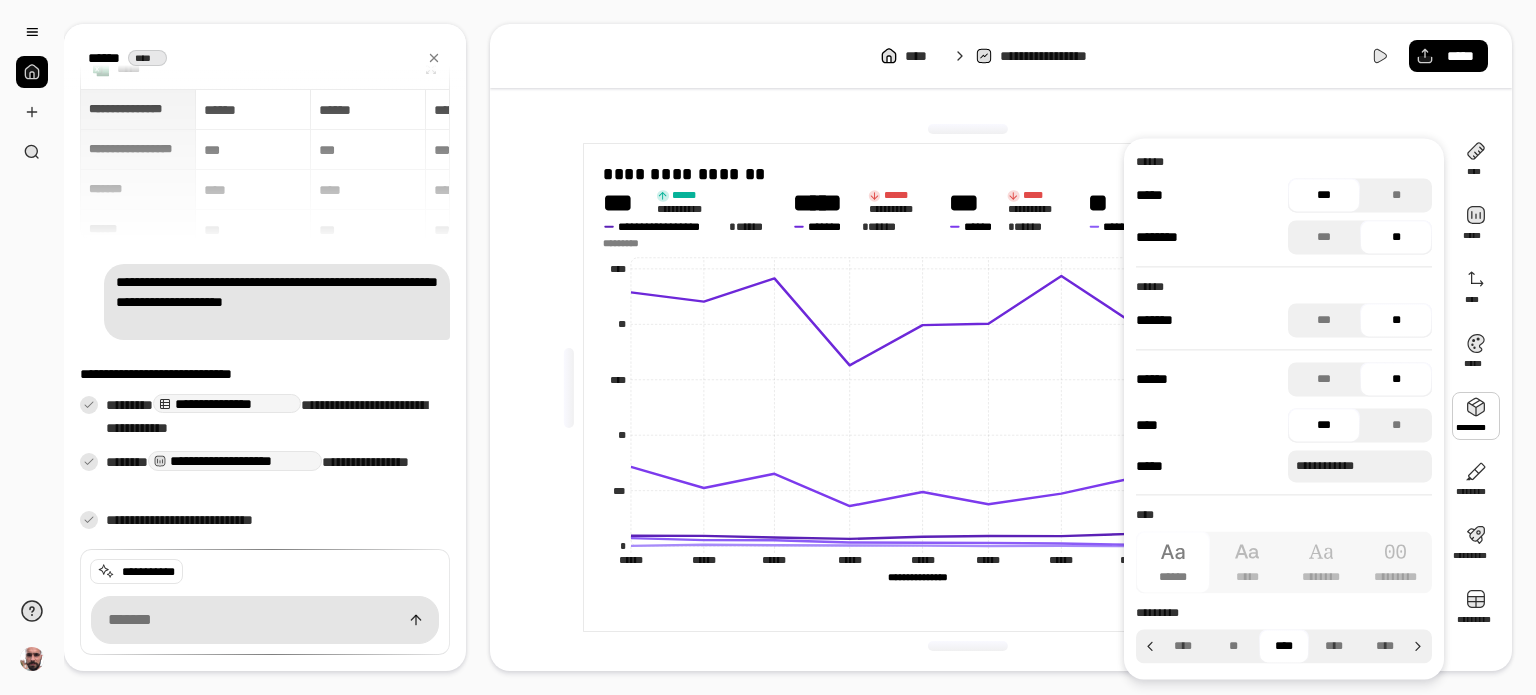 click on "**" at bounding box center (1396, 237) 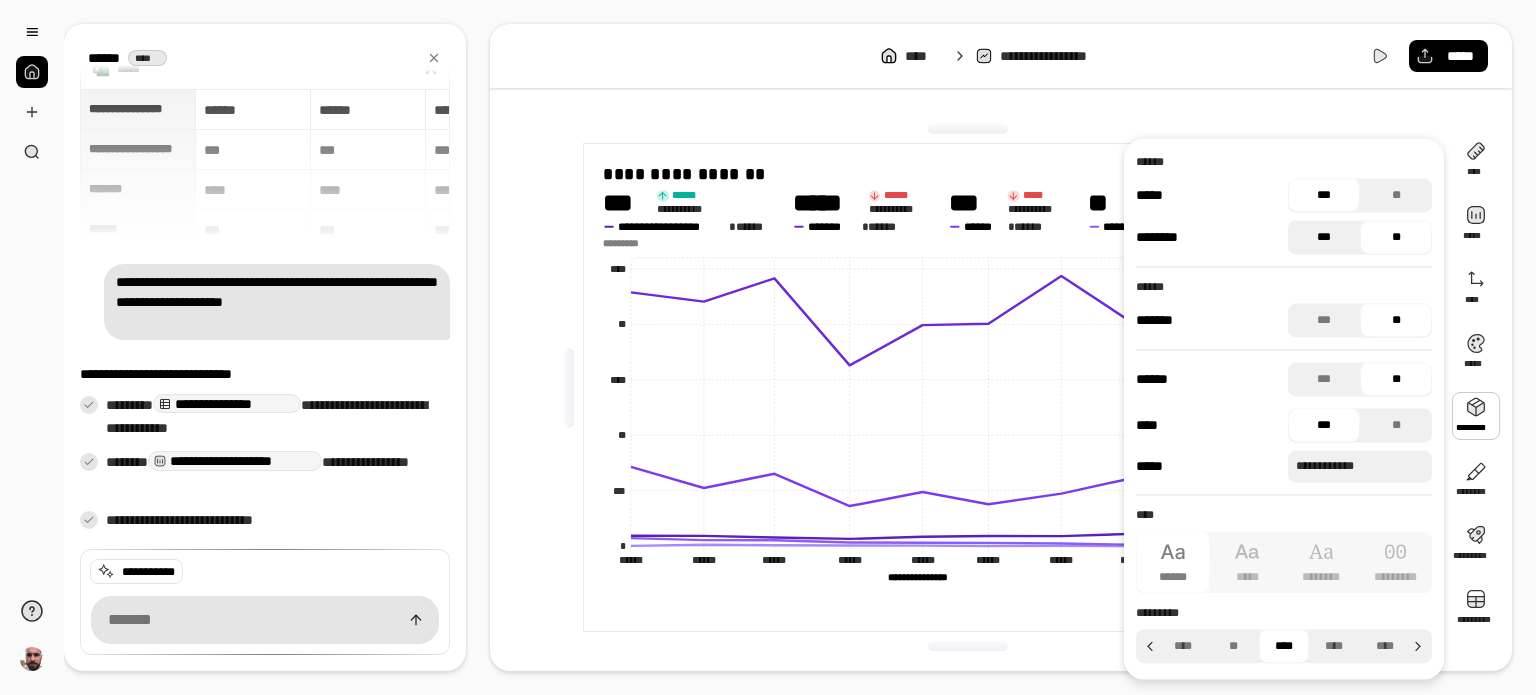 click on "***" at bounding box center [1324, 237] 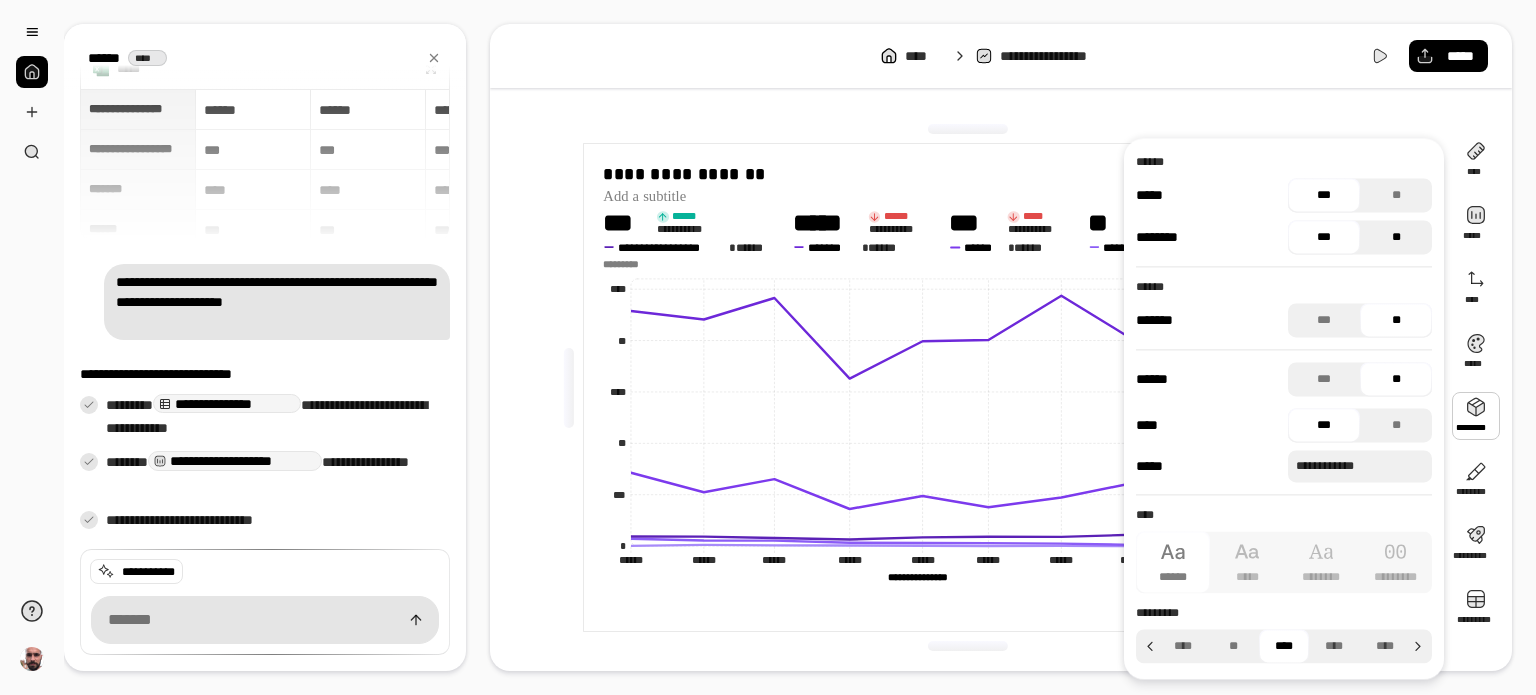click on "**" at bounding box center [1396, 237] 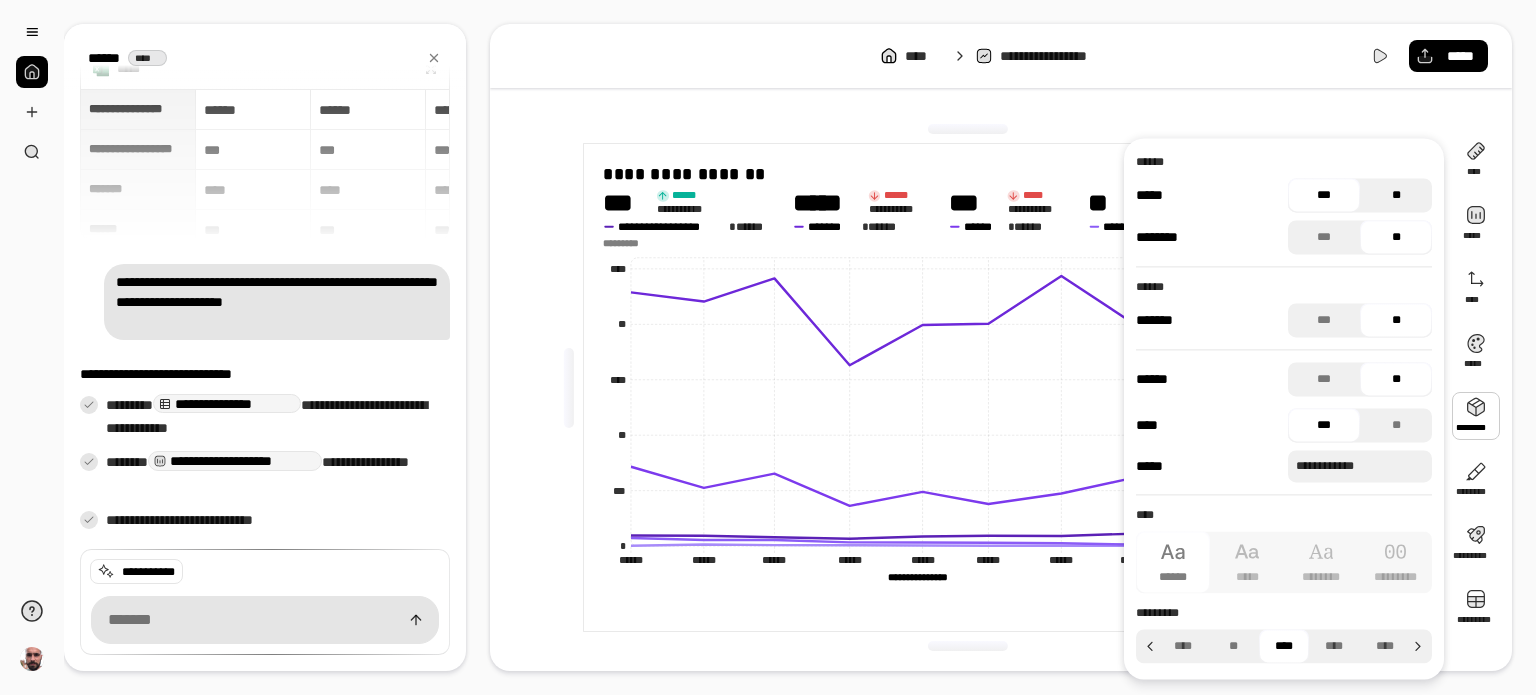 click on "**" at bounding box center [1396, 195] 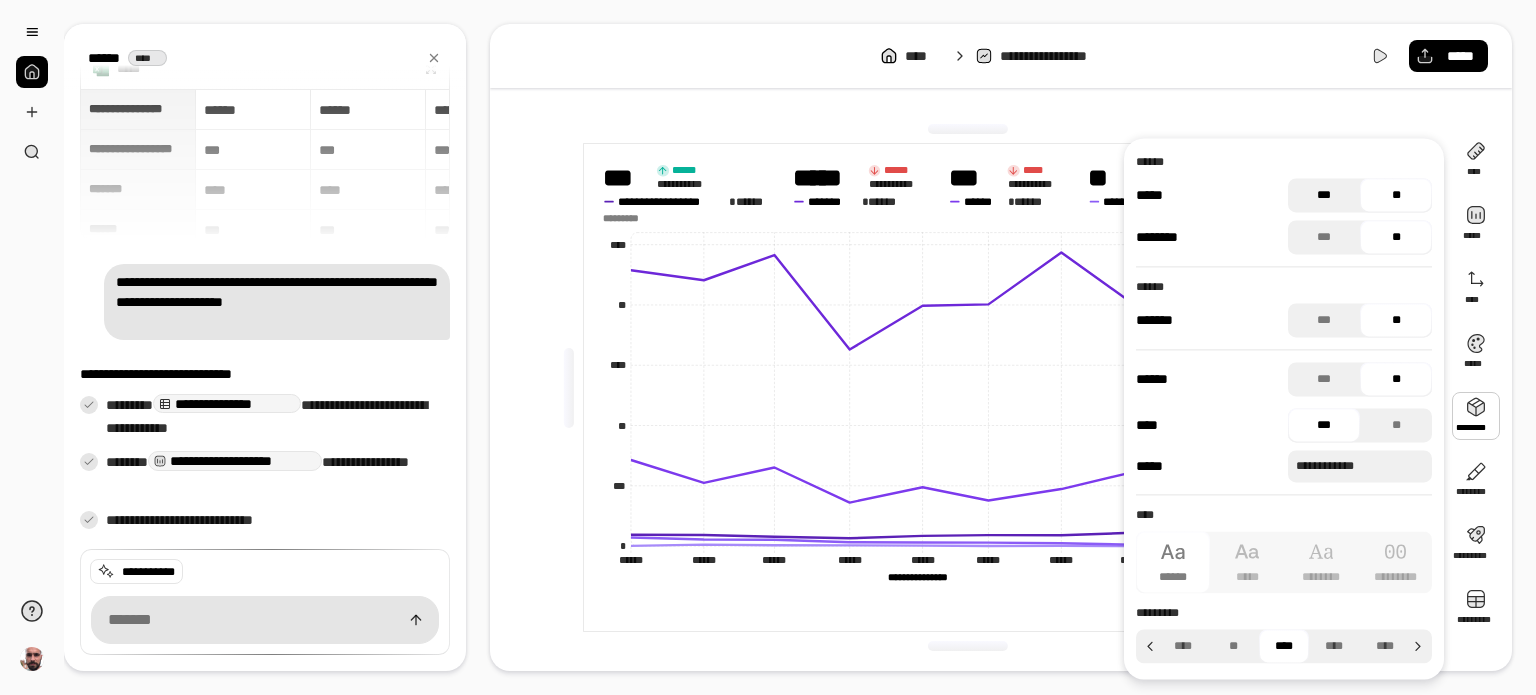 click on "***" at bounding box center [1324, 195] 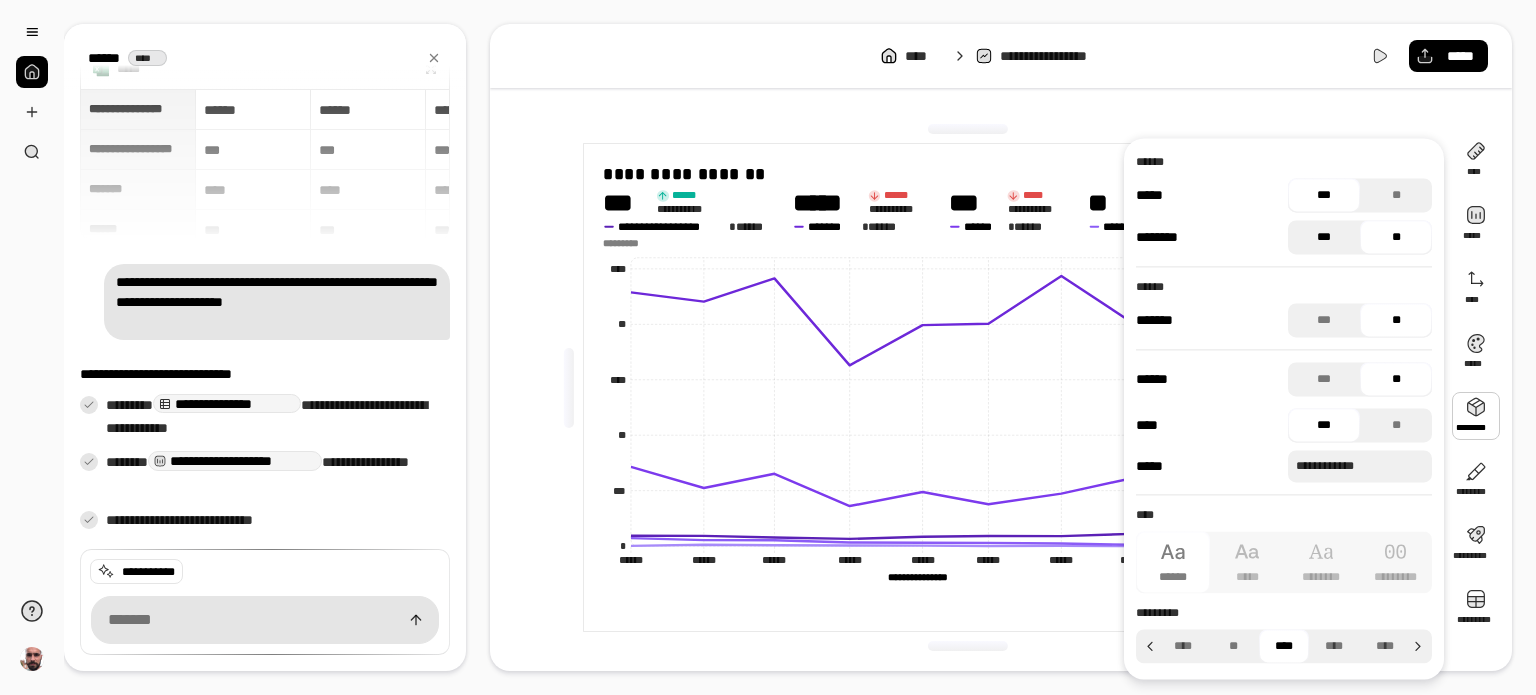 click on "***" at bounding box center (1324, 237) 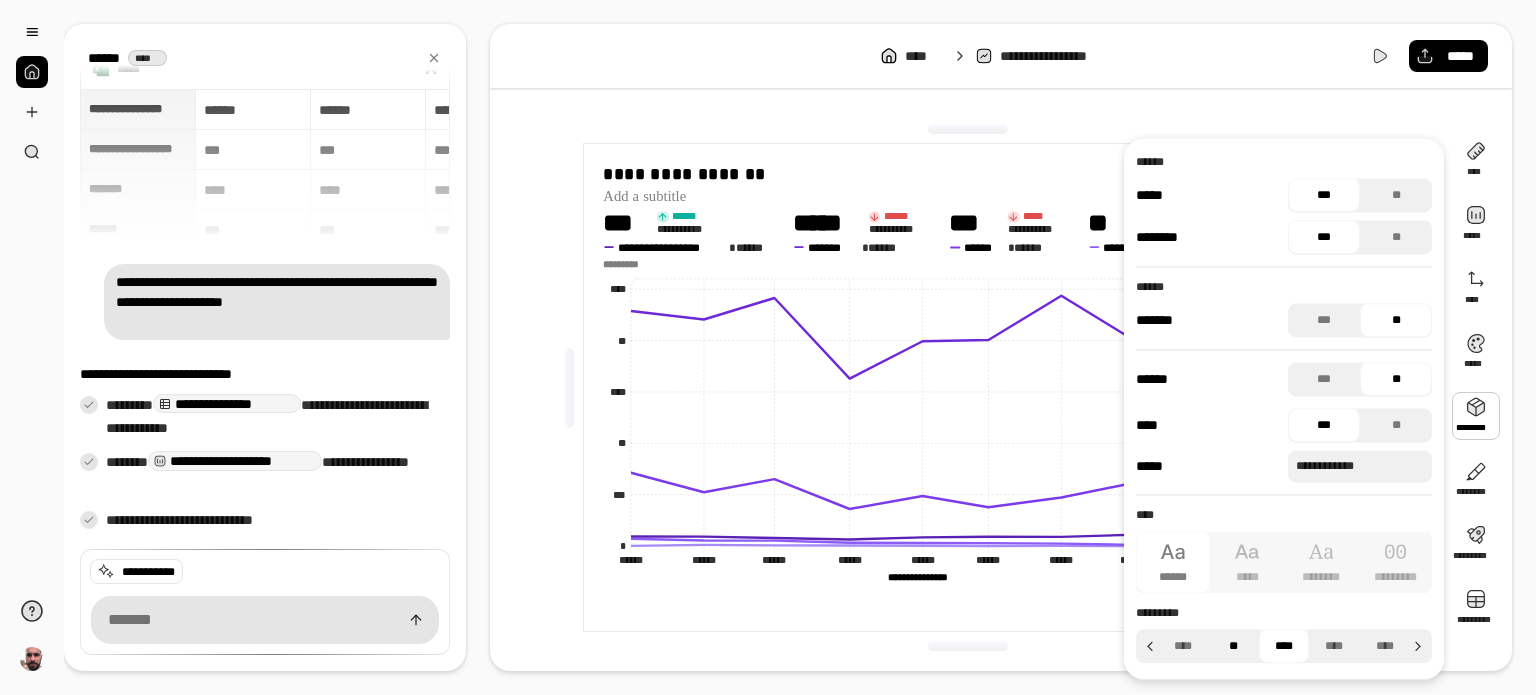 click on "**" at bounding box center (1233, 646) 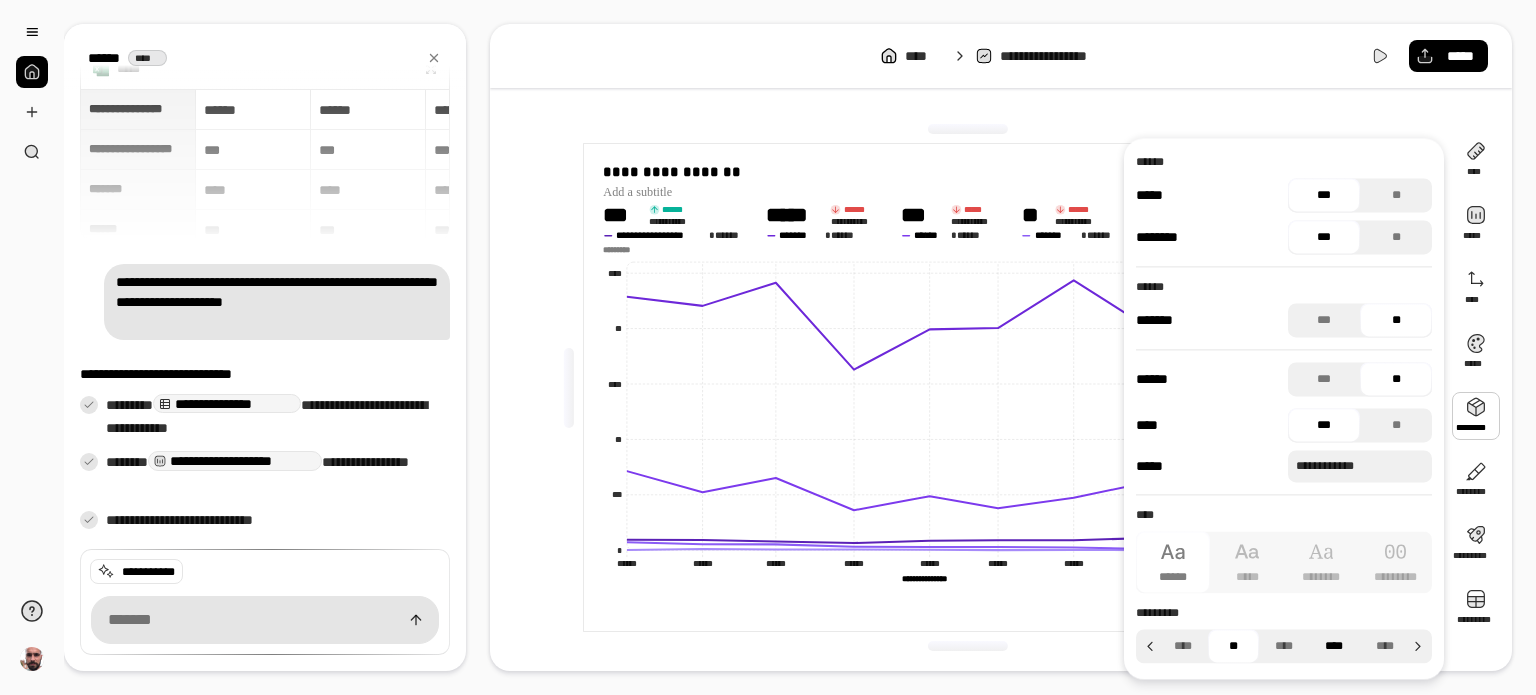 click on "****" at bounding box center (1334, 646) 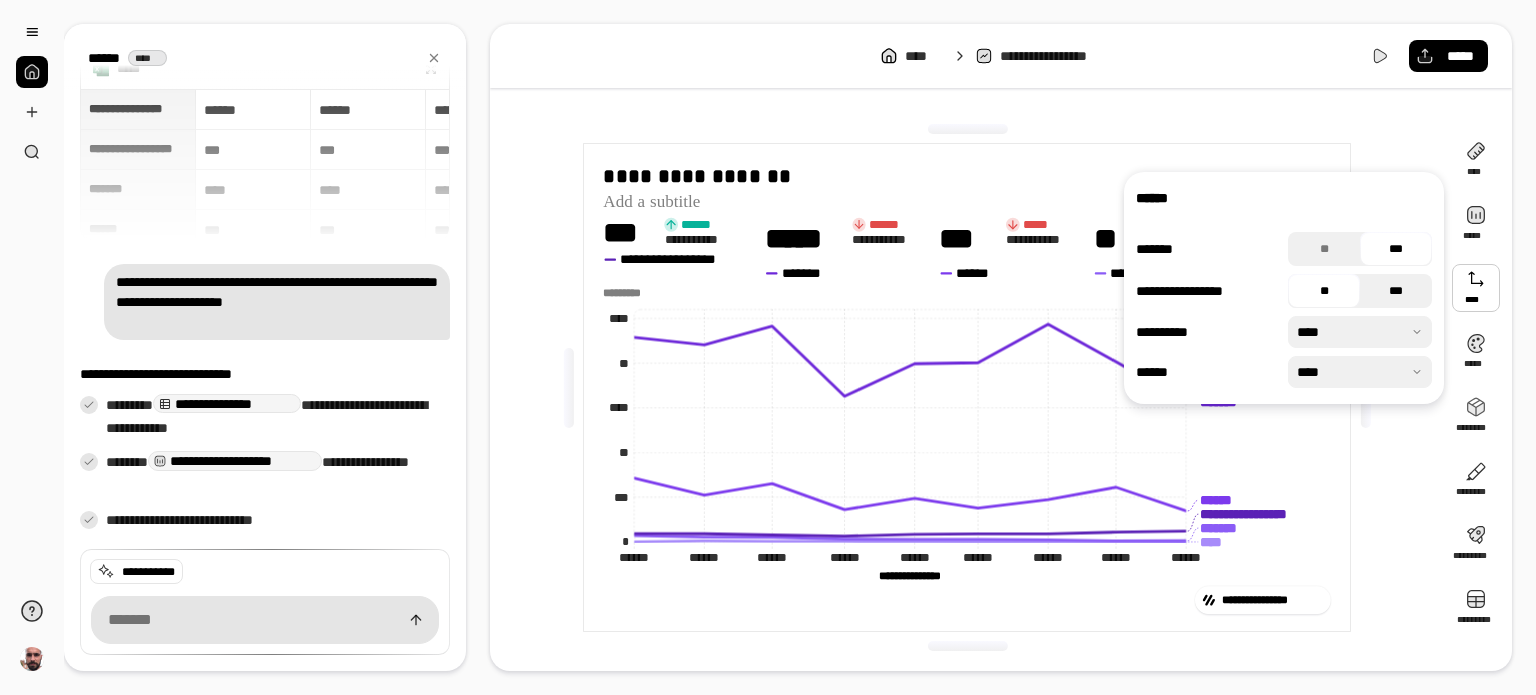 click on "***" at bounding box center (1396, 291) 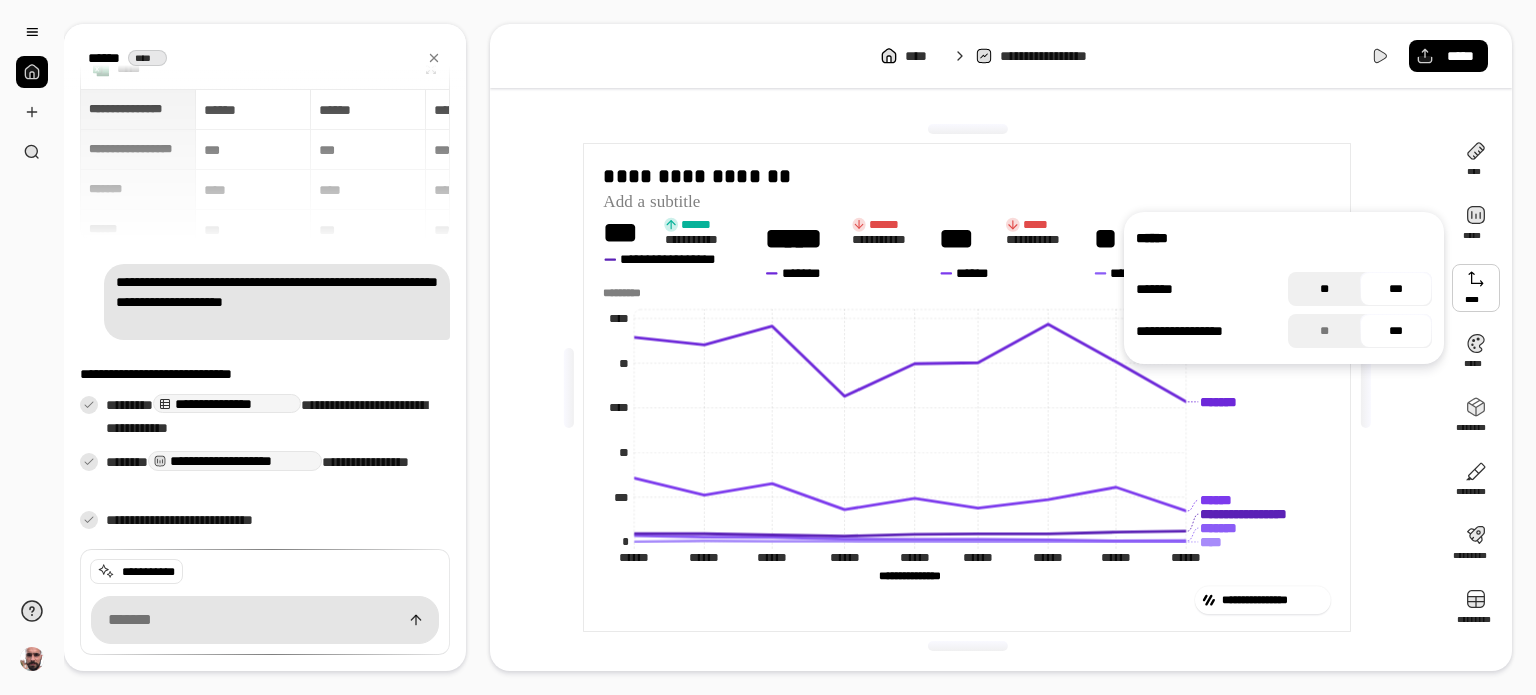click on "**" at bounding box center (1324, 289) 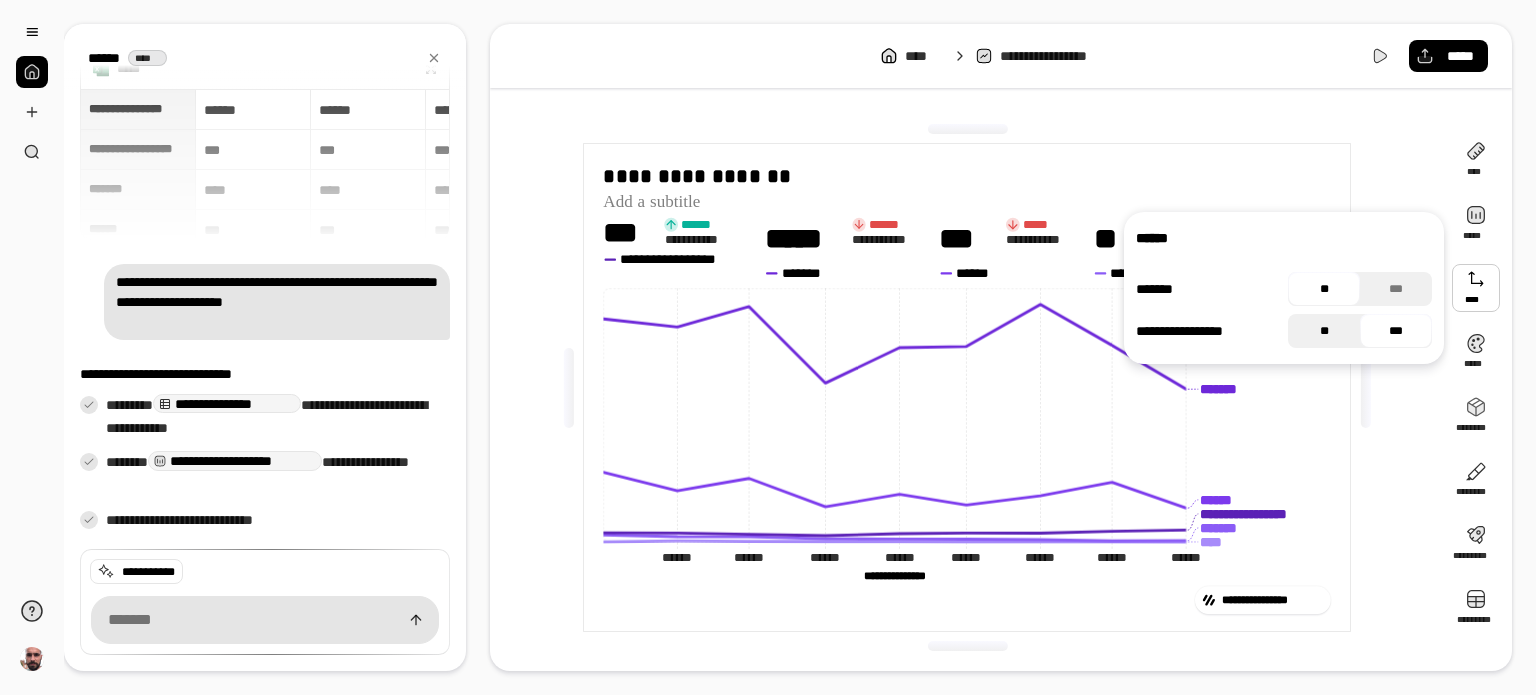 click on "**" at bounding box center [1324, 331] 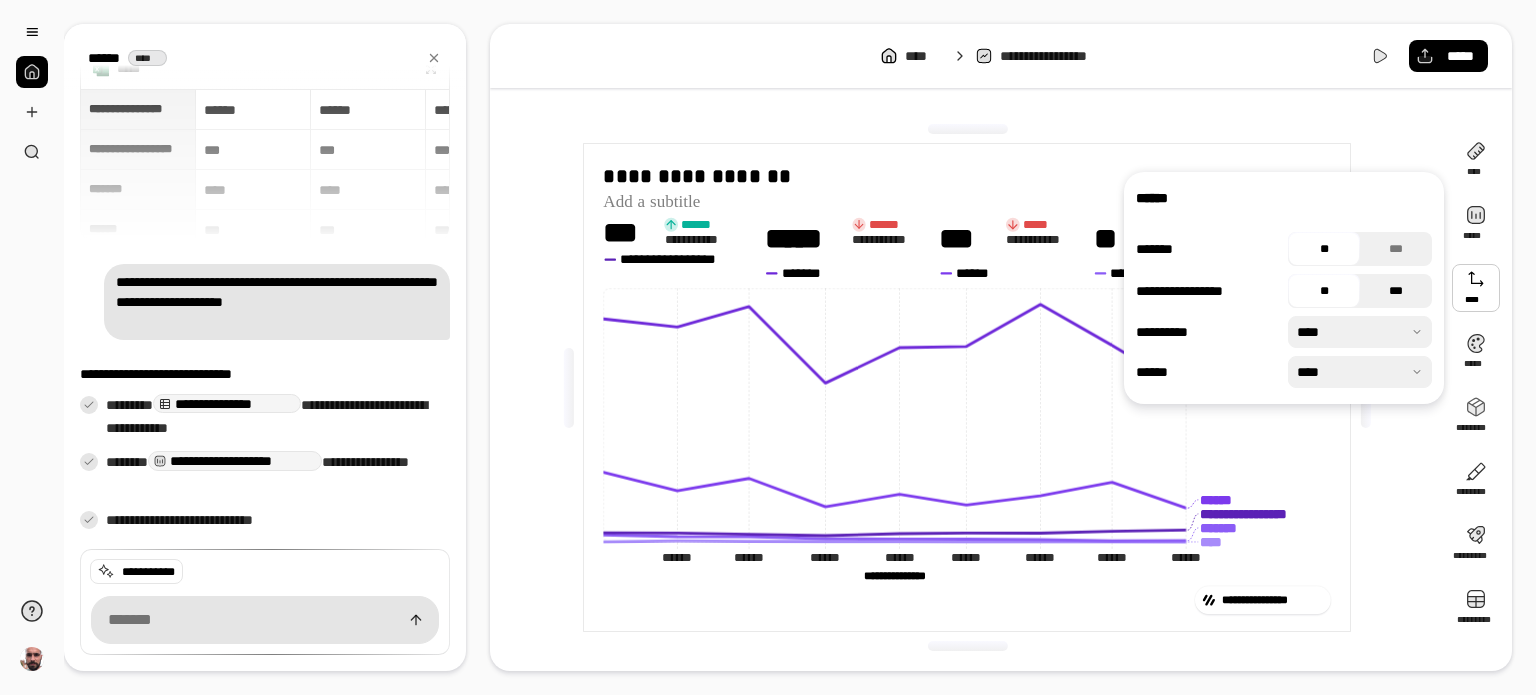 click on "***" at bounding box center [1396, 291] 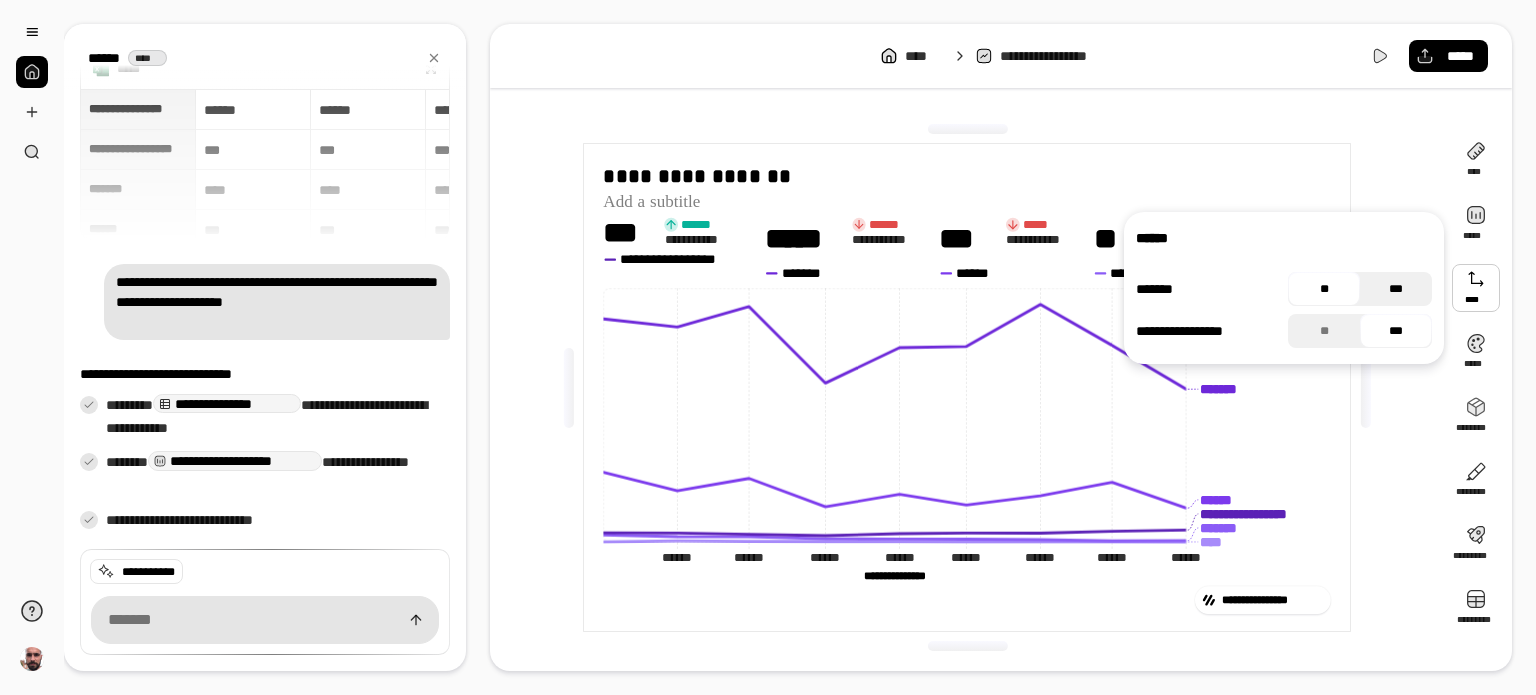 click on "***" at bounding box center (1396, 289) 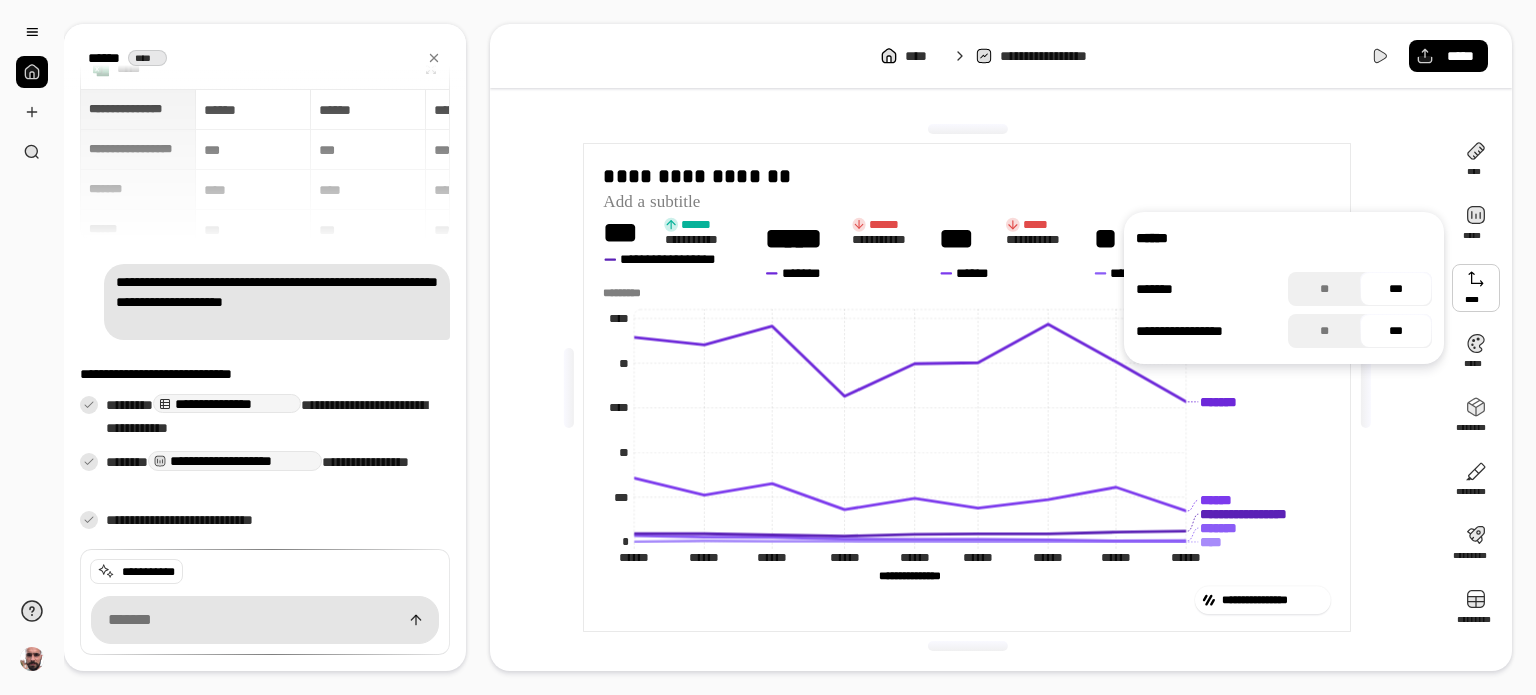 click on "******" at bounding box center [1284, 238] 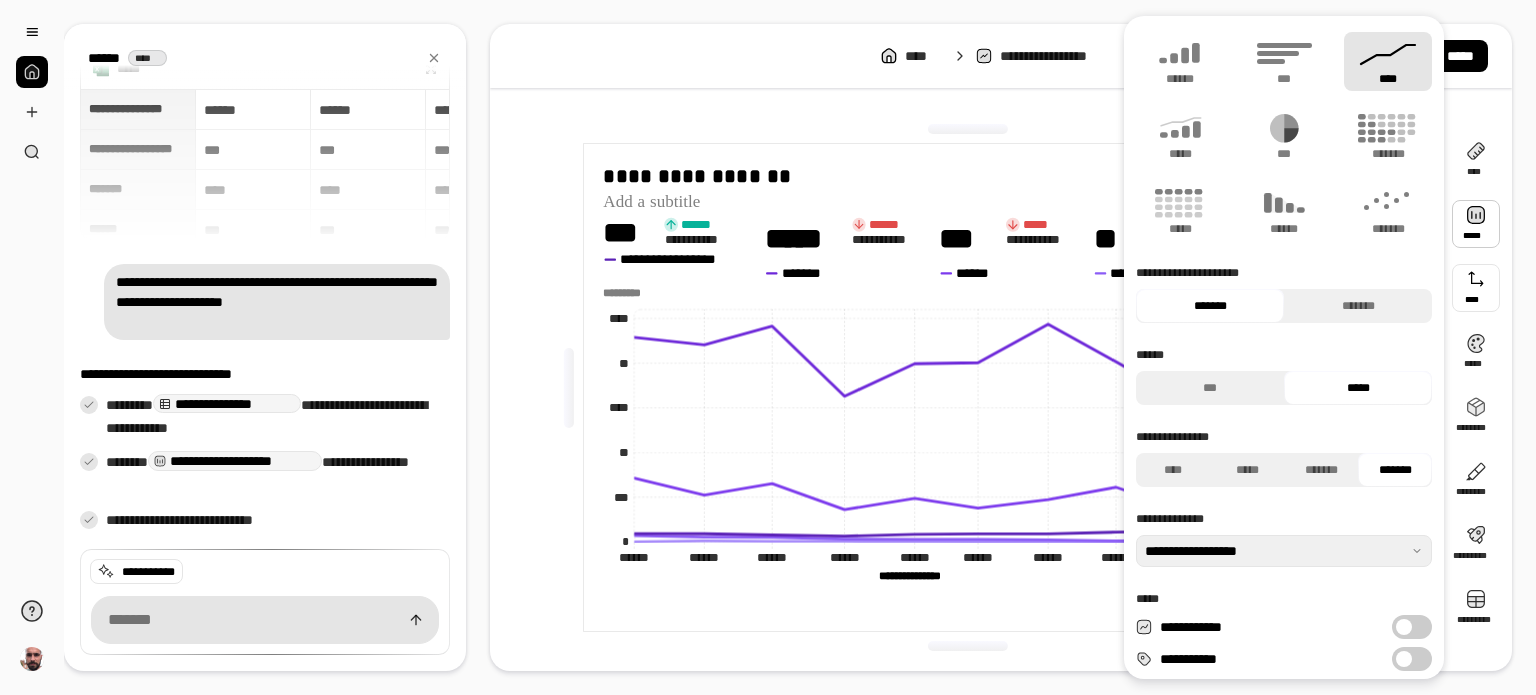 click at bounding box center (1476, 288) 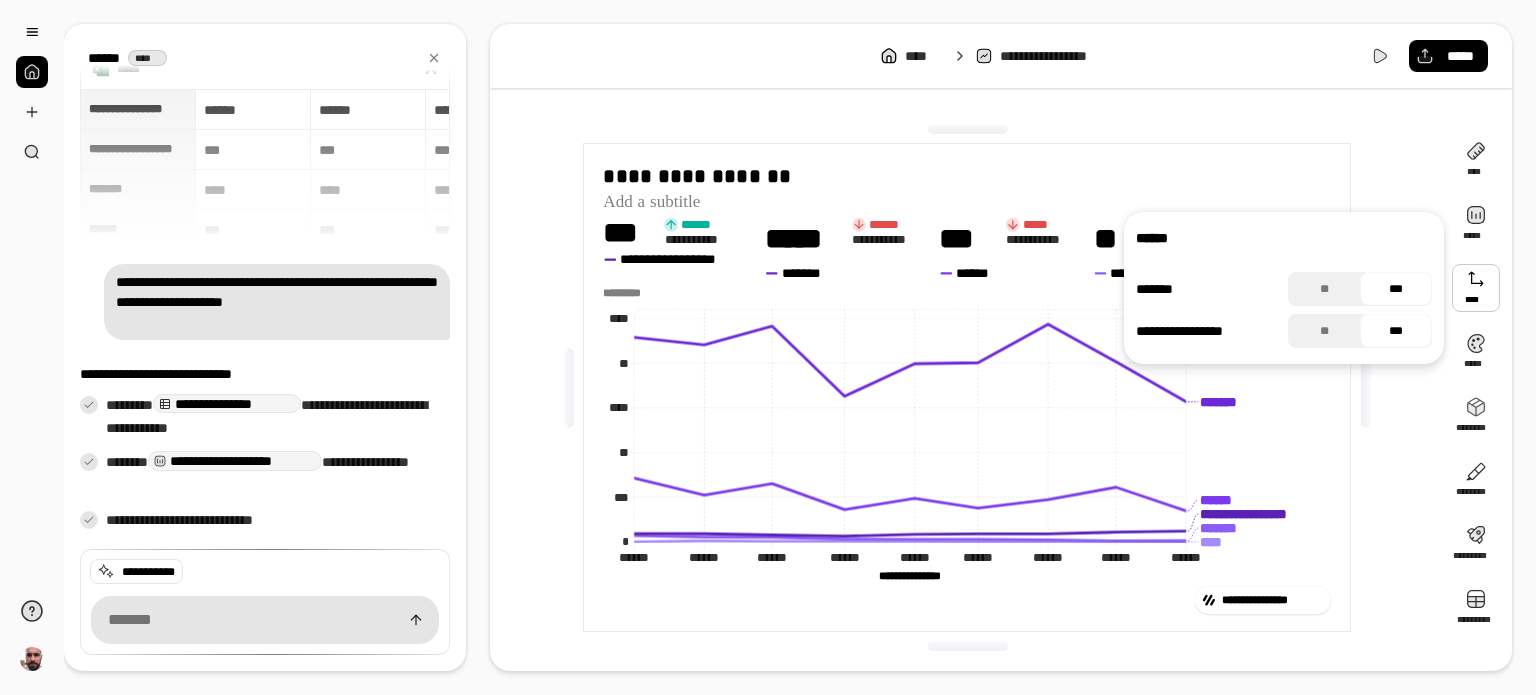 click at bounding box center [1476, 288] 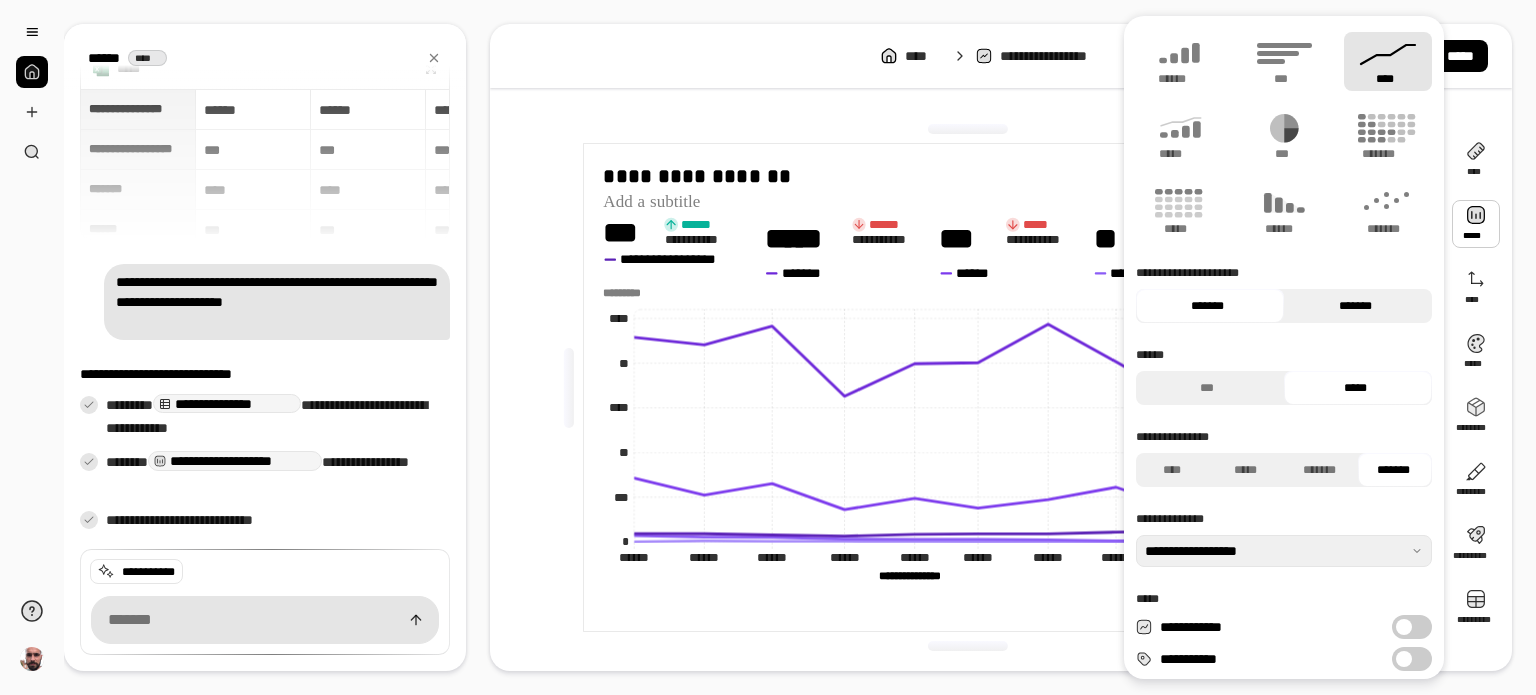 click on "*******" at bounding box center [1355, 306] 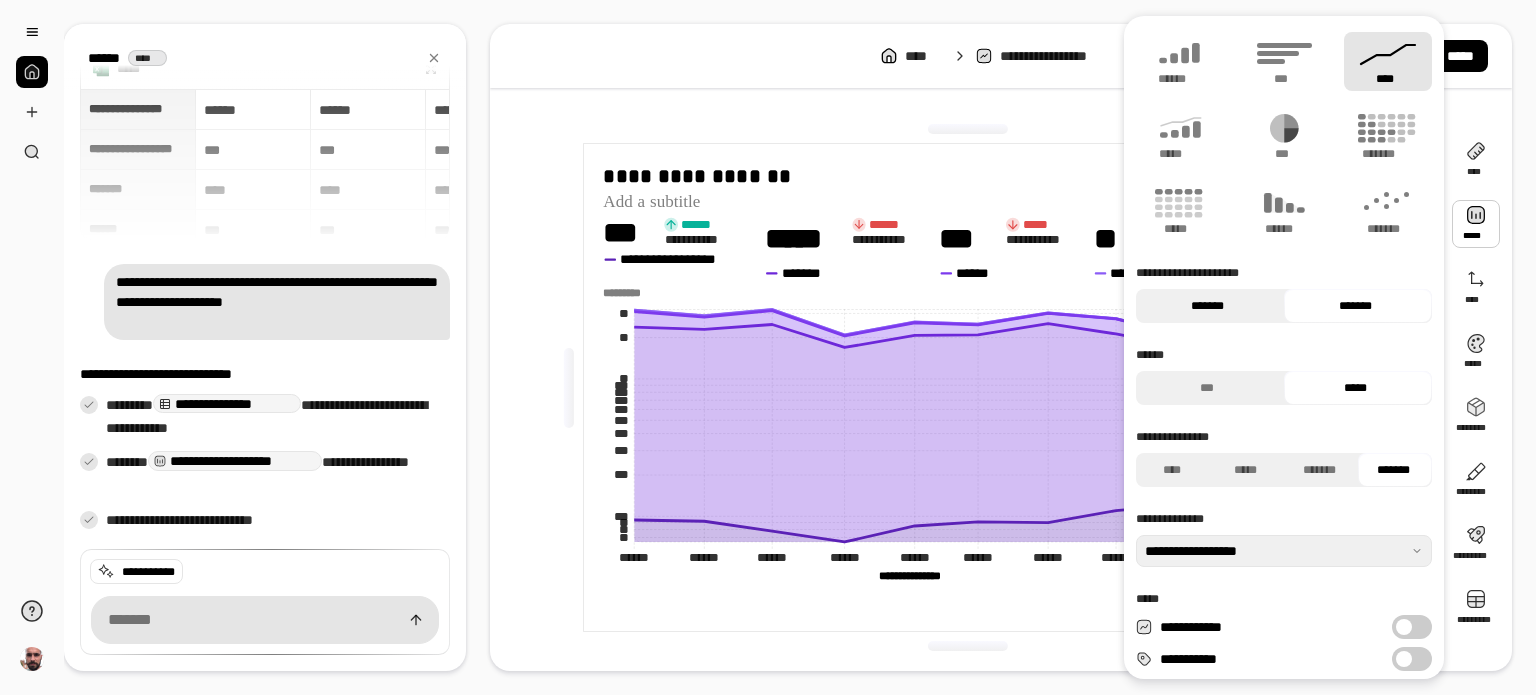 click on "*******" at bounding box center (1207, 306) 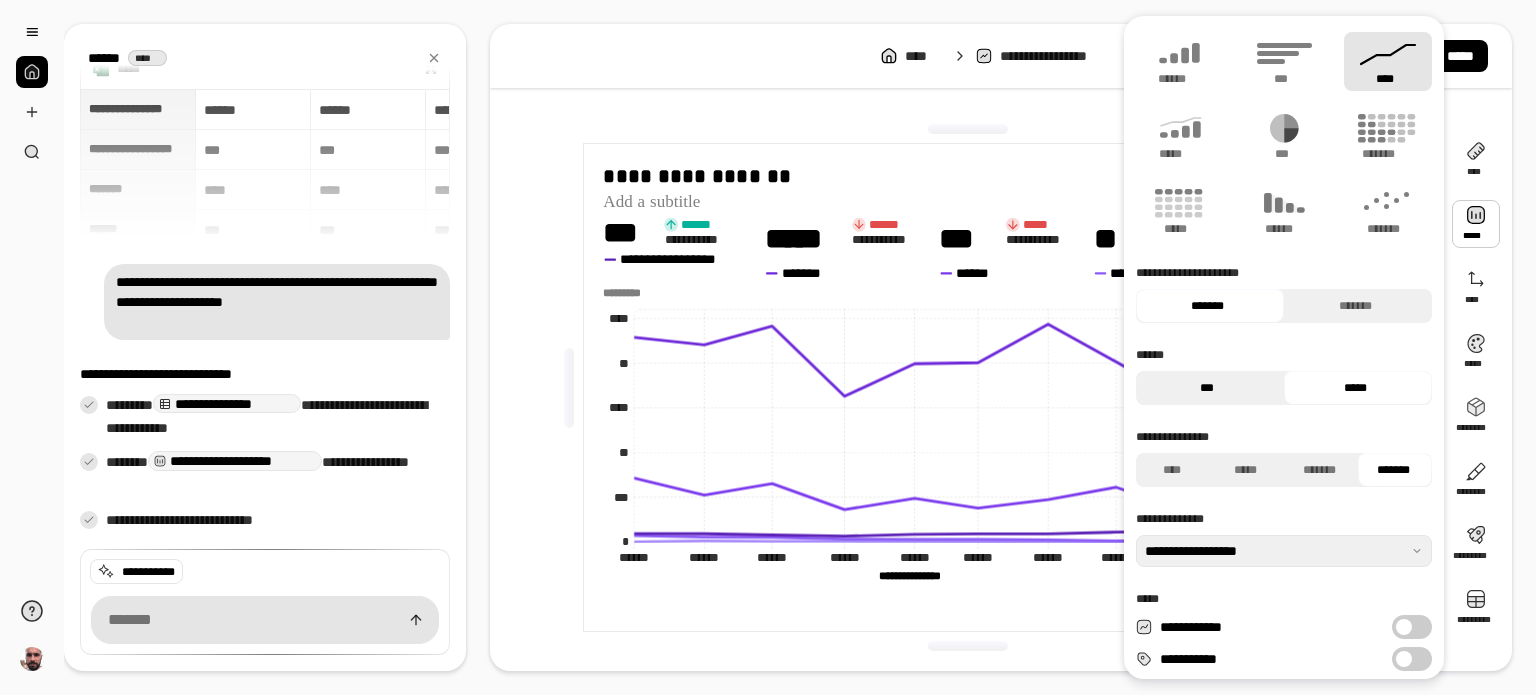 click on "***" at bounding box center (1207, 388) 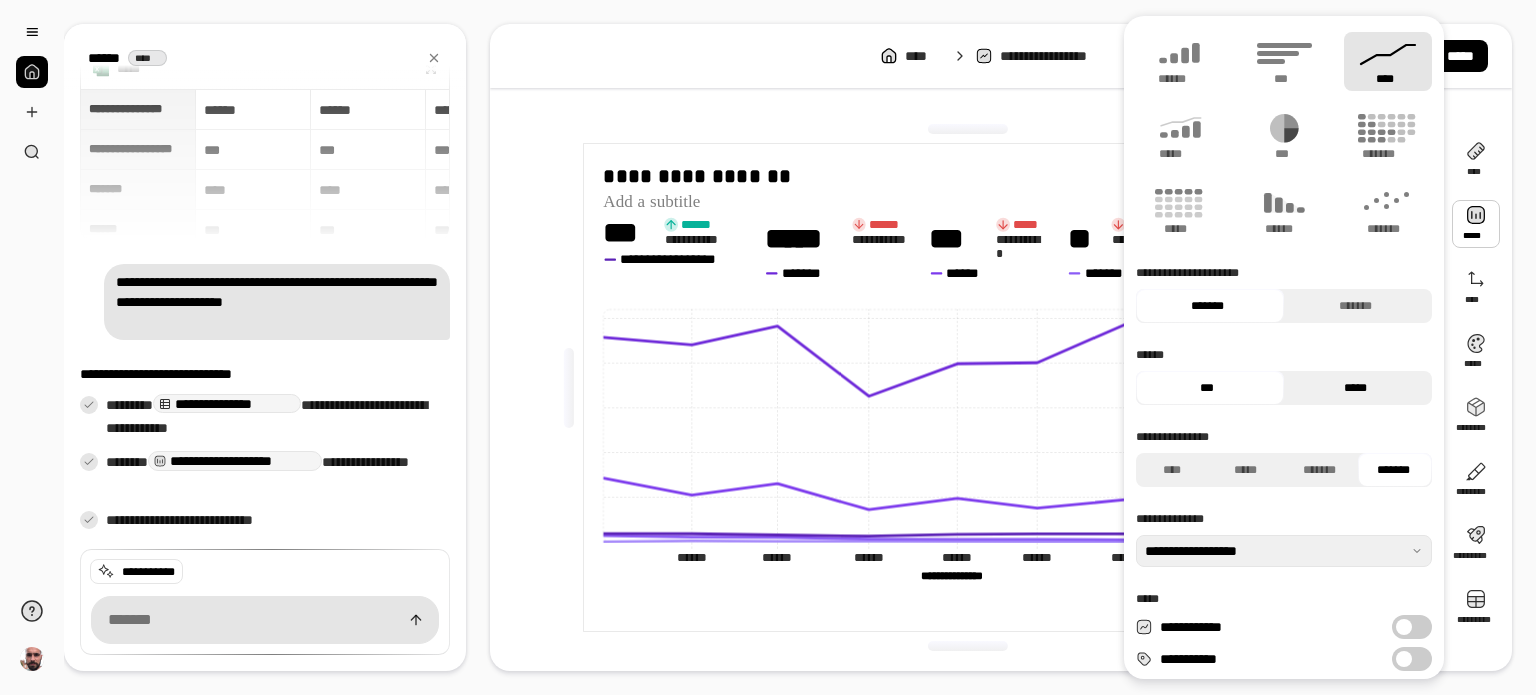 click on "*****" at bounding box center [1355, 388] 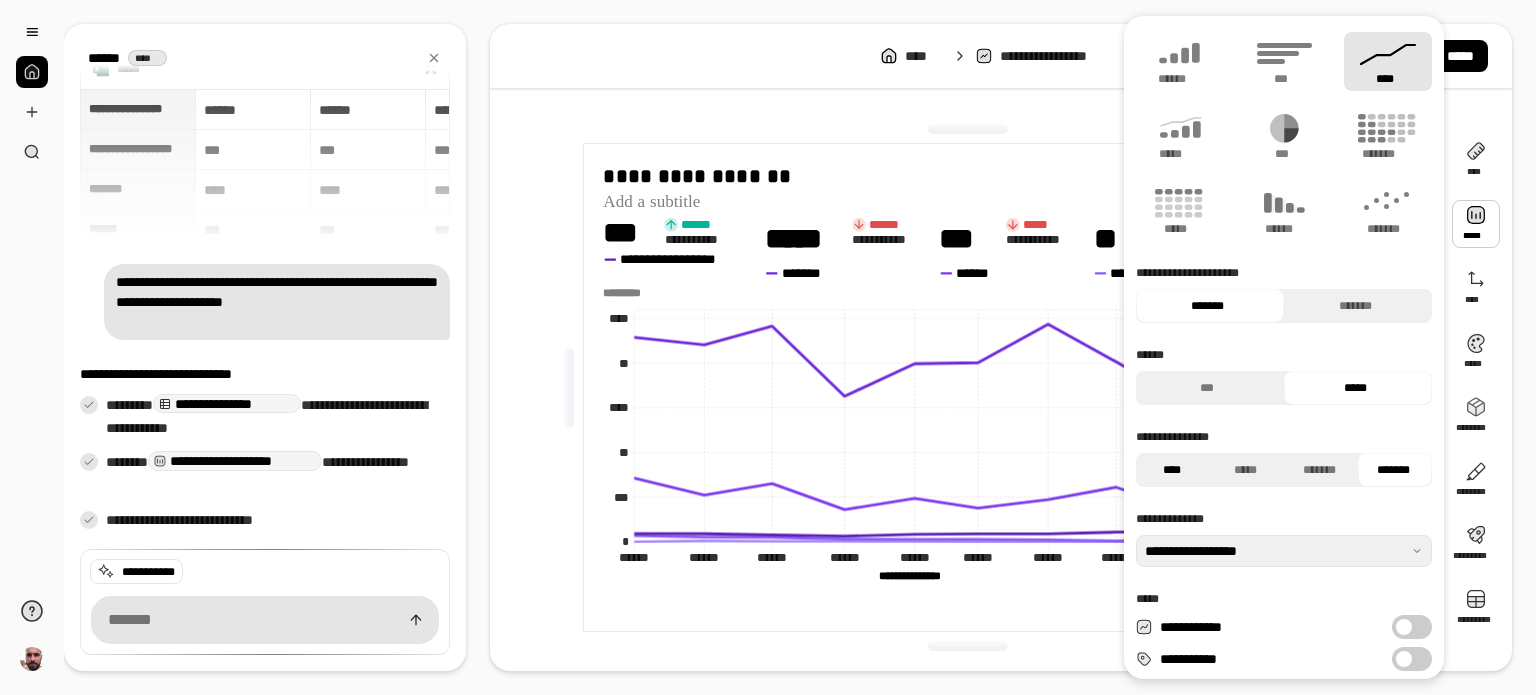 click on "****" at bounding box center [1171, 470] 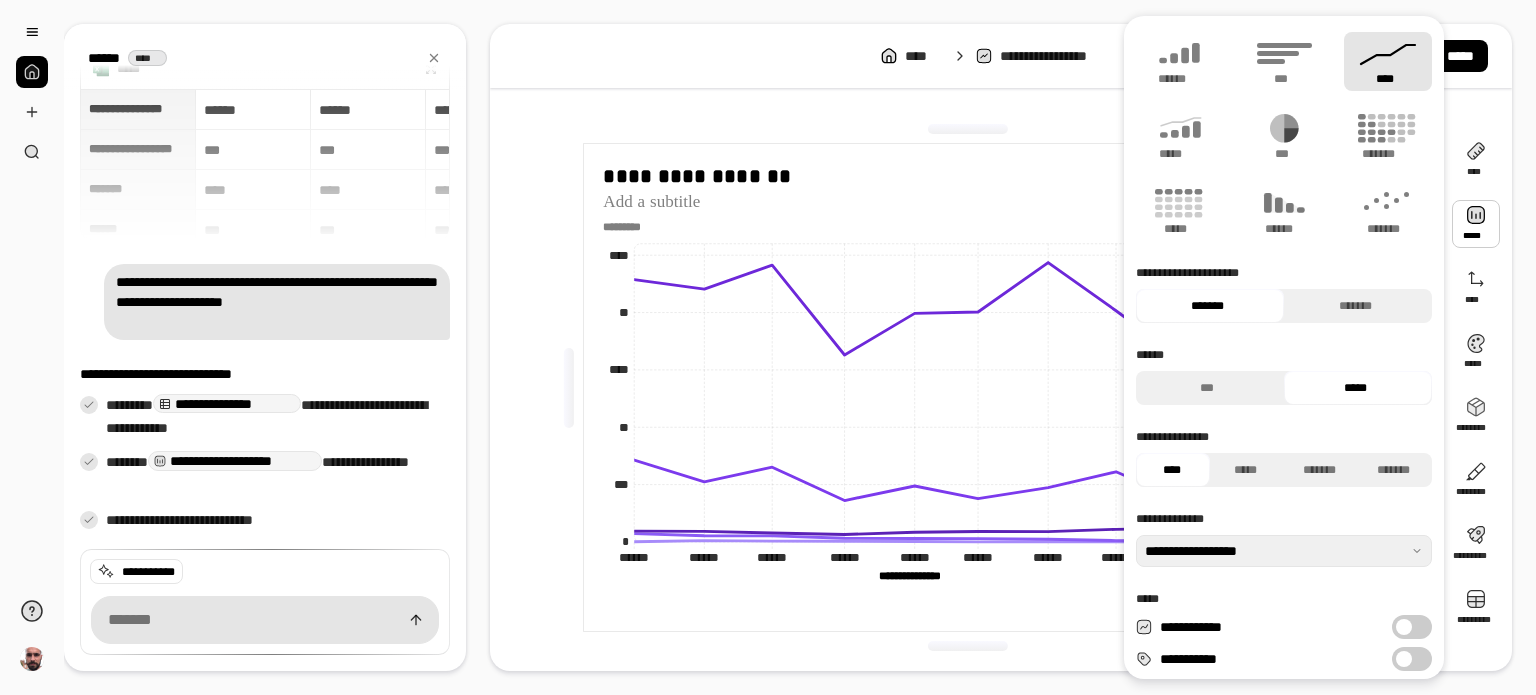 click on "****" at bounding box center (1171, 470) 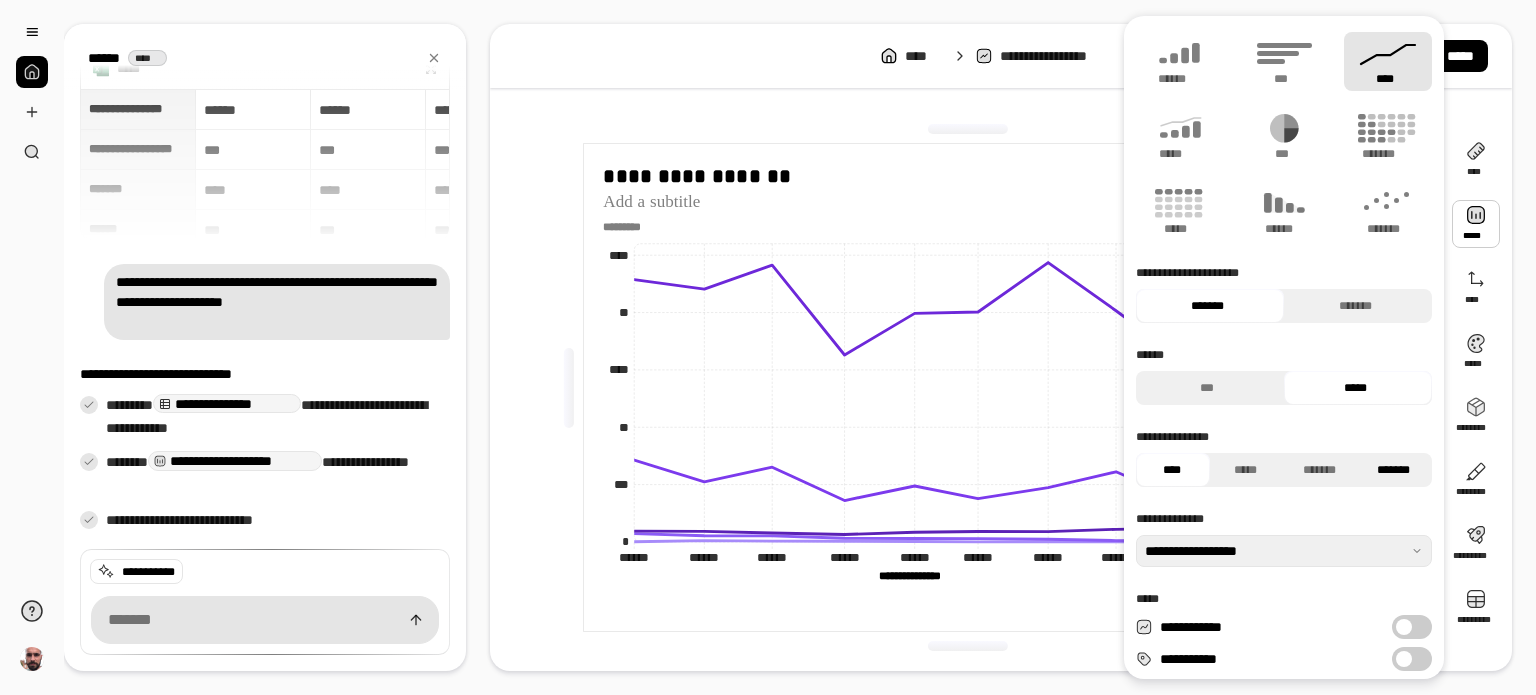 click on "*******" at bounding box center [1393, 470] 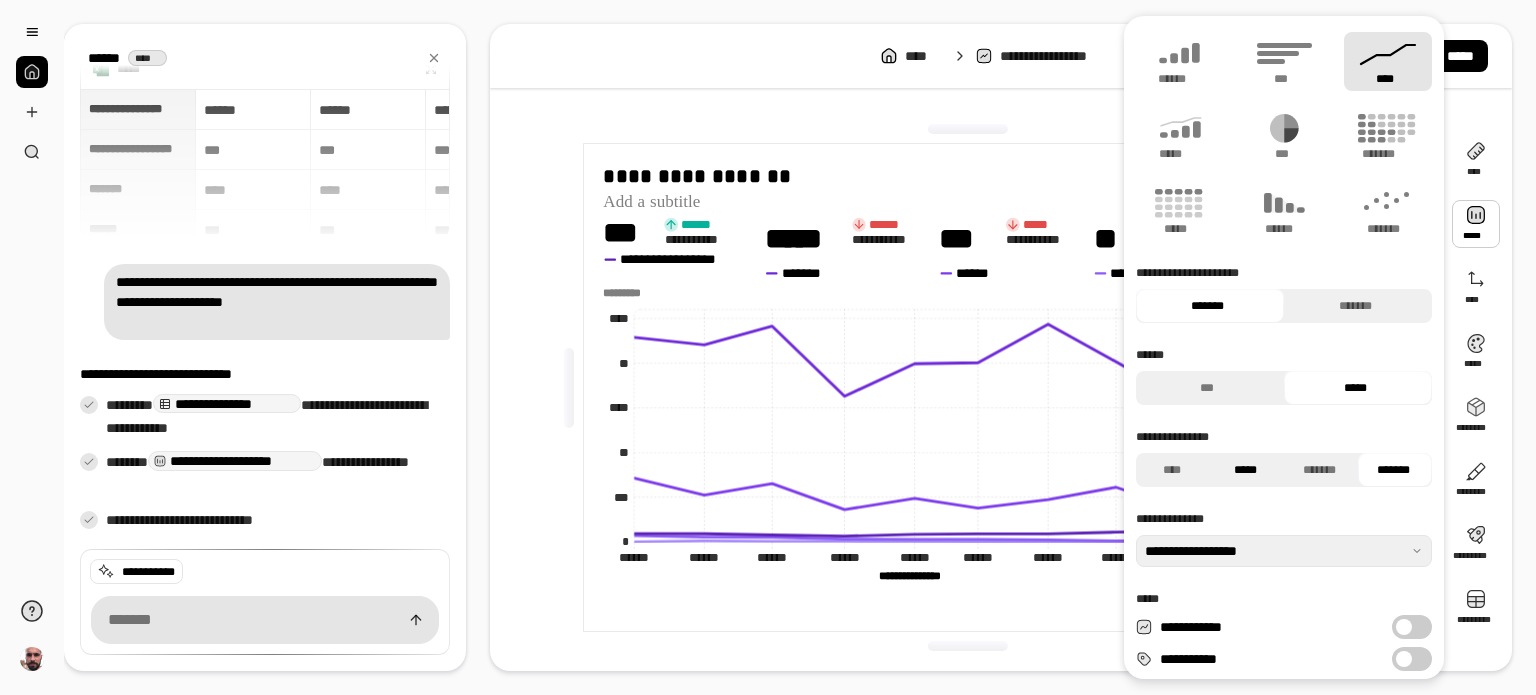 click on "*****" at bounding box center (1245, 470) 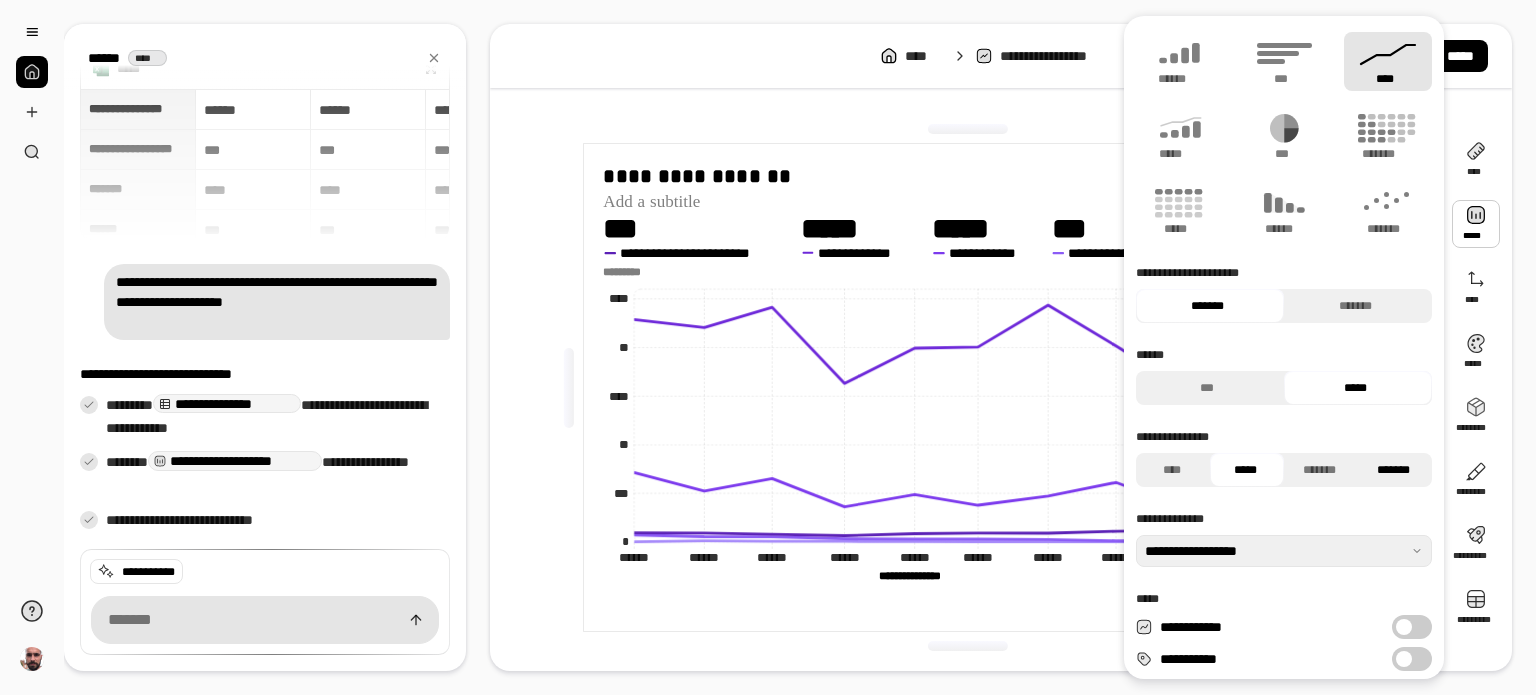 click on "*******" at bounding box center [1393, 470] 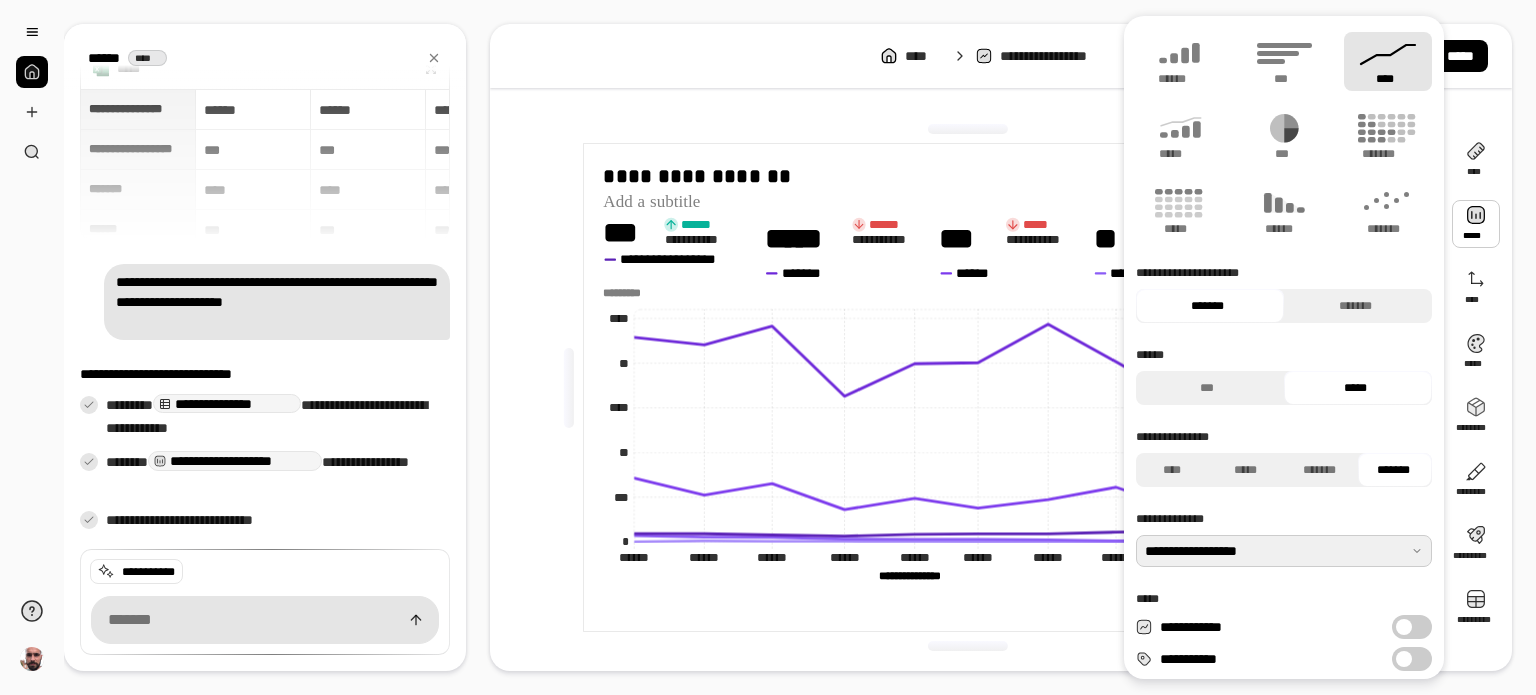 click at bounding box center (1284, 551) 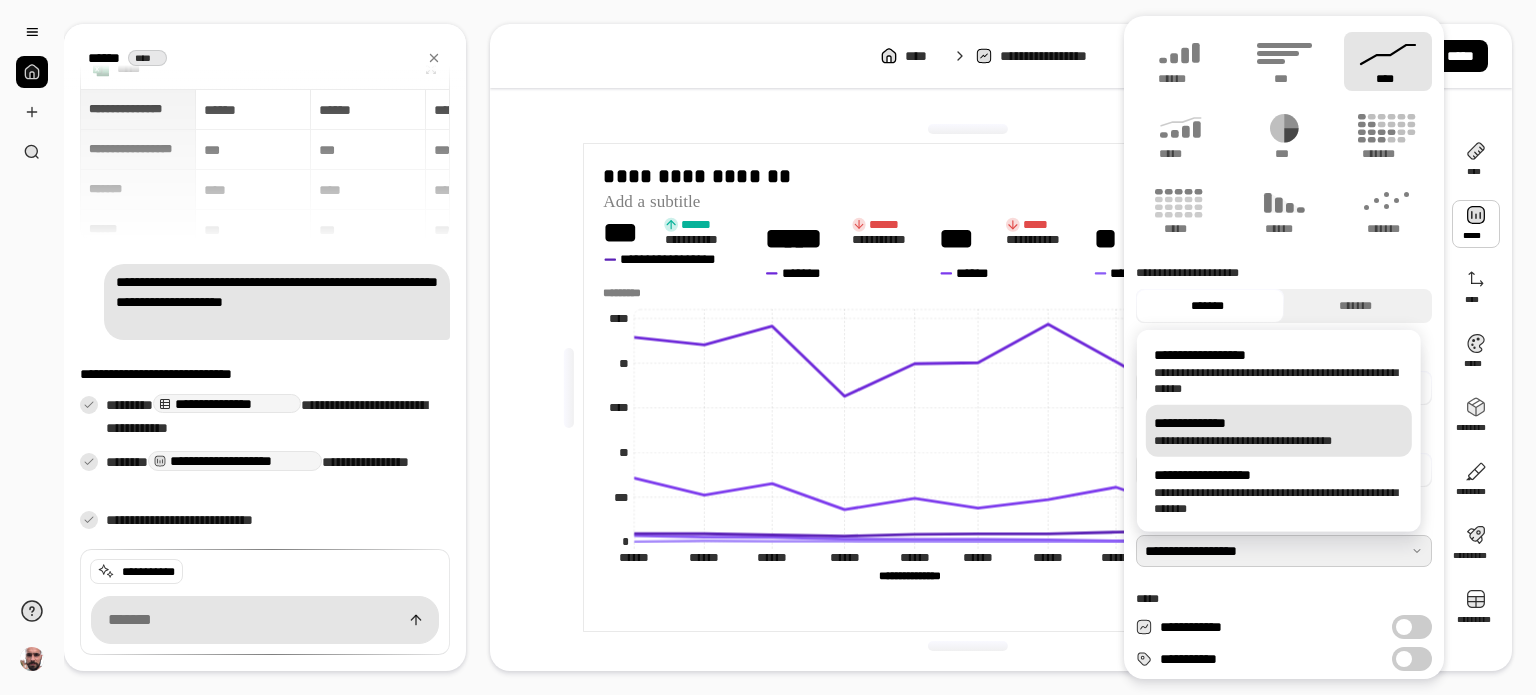 click on "**********" at bounding box center (1279, 423) 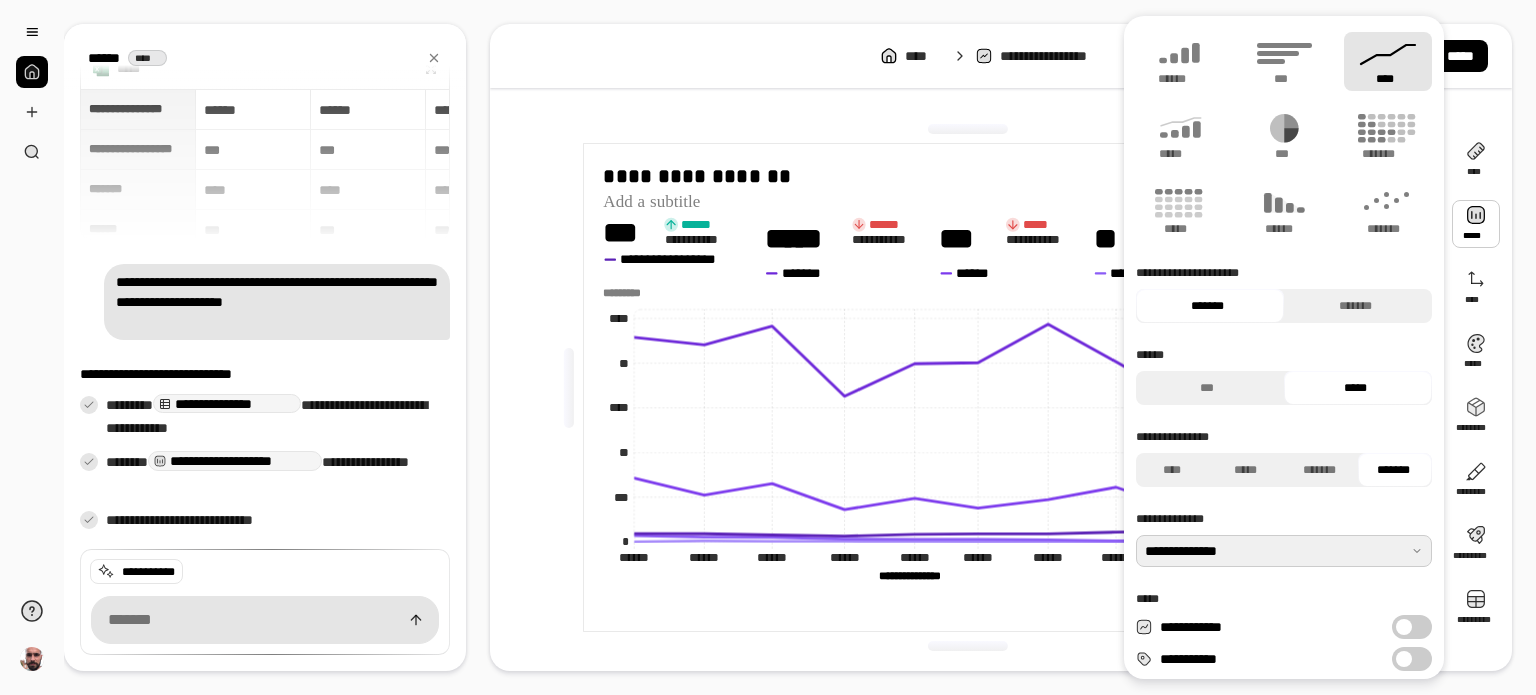 click at bounding box center (1284, 551) 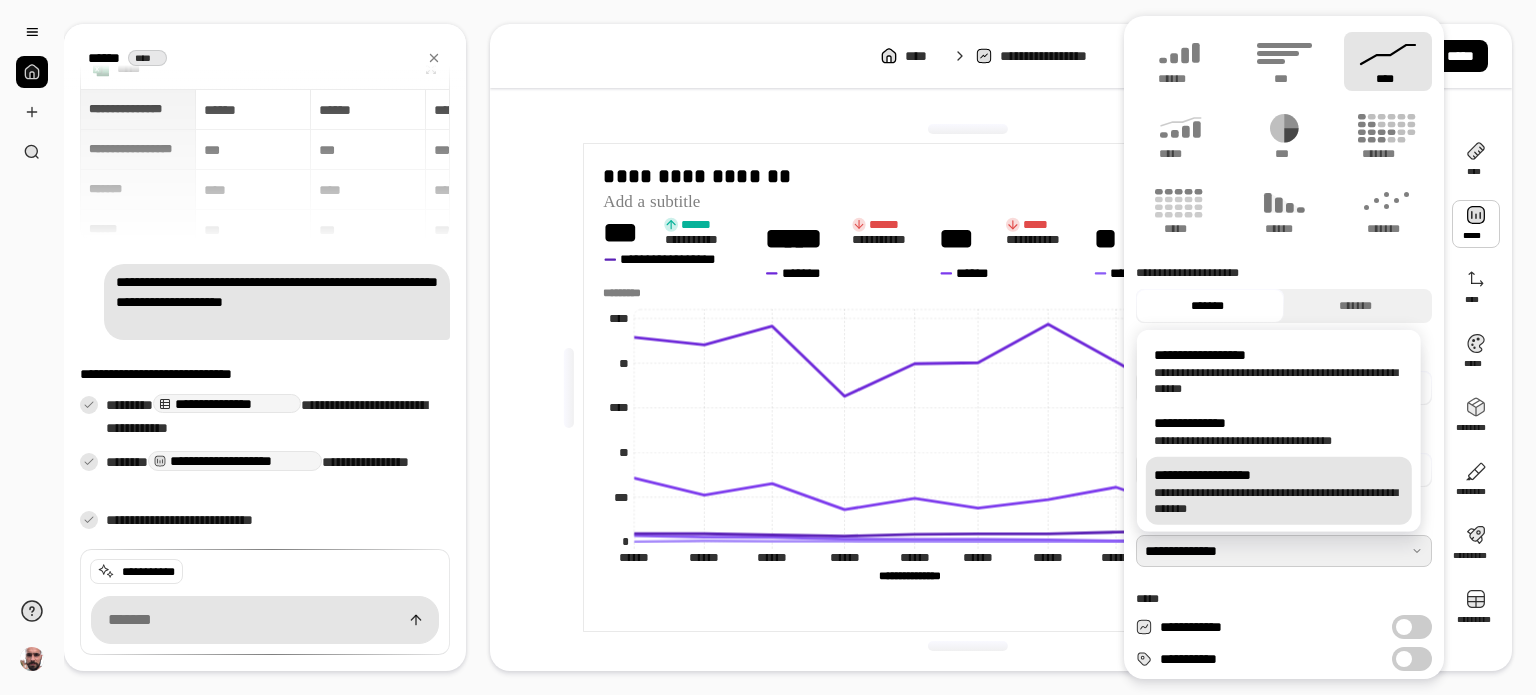 click on "**********" at bounding box center (1279, 501) 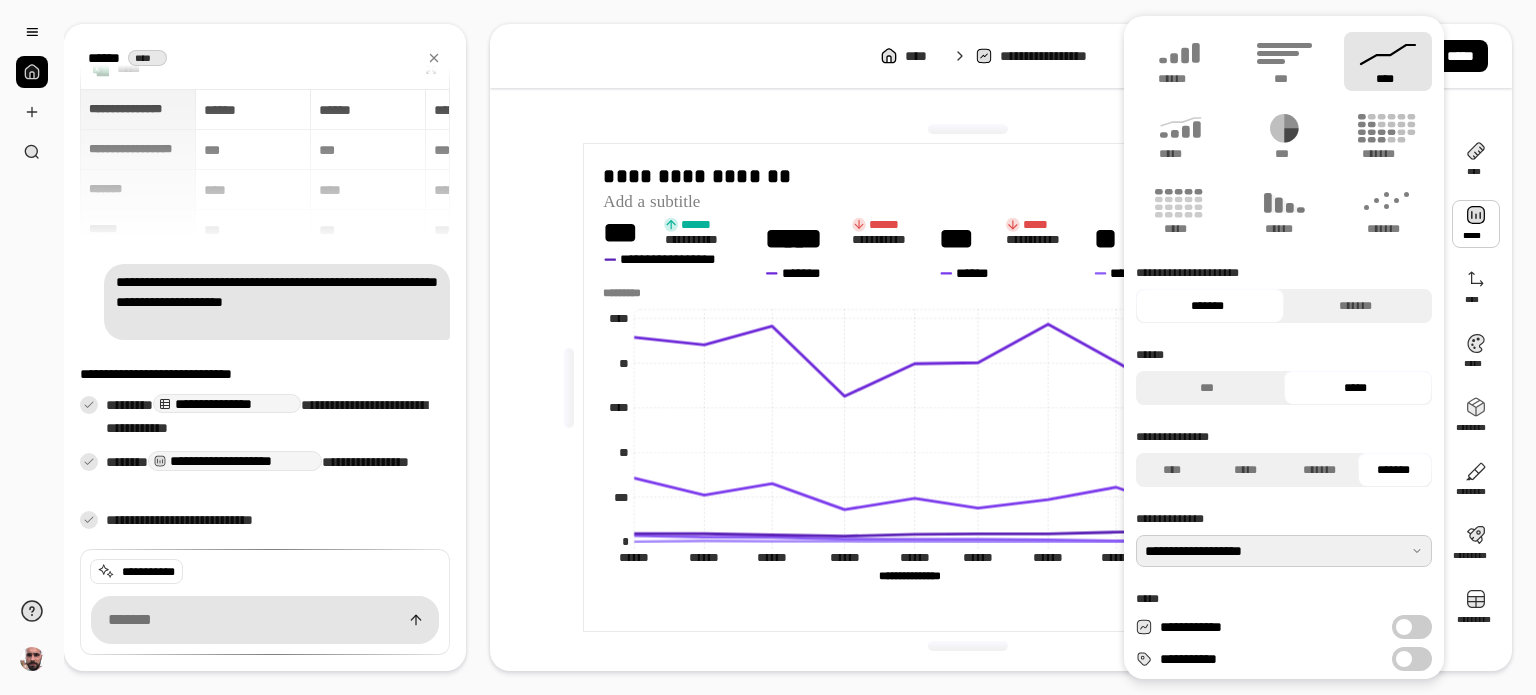 click at bounding box center (1284, 551) 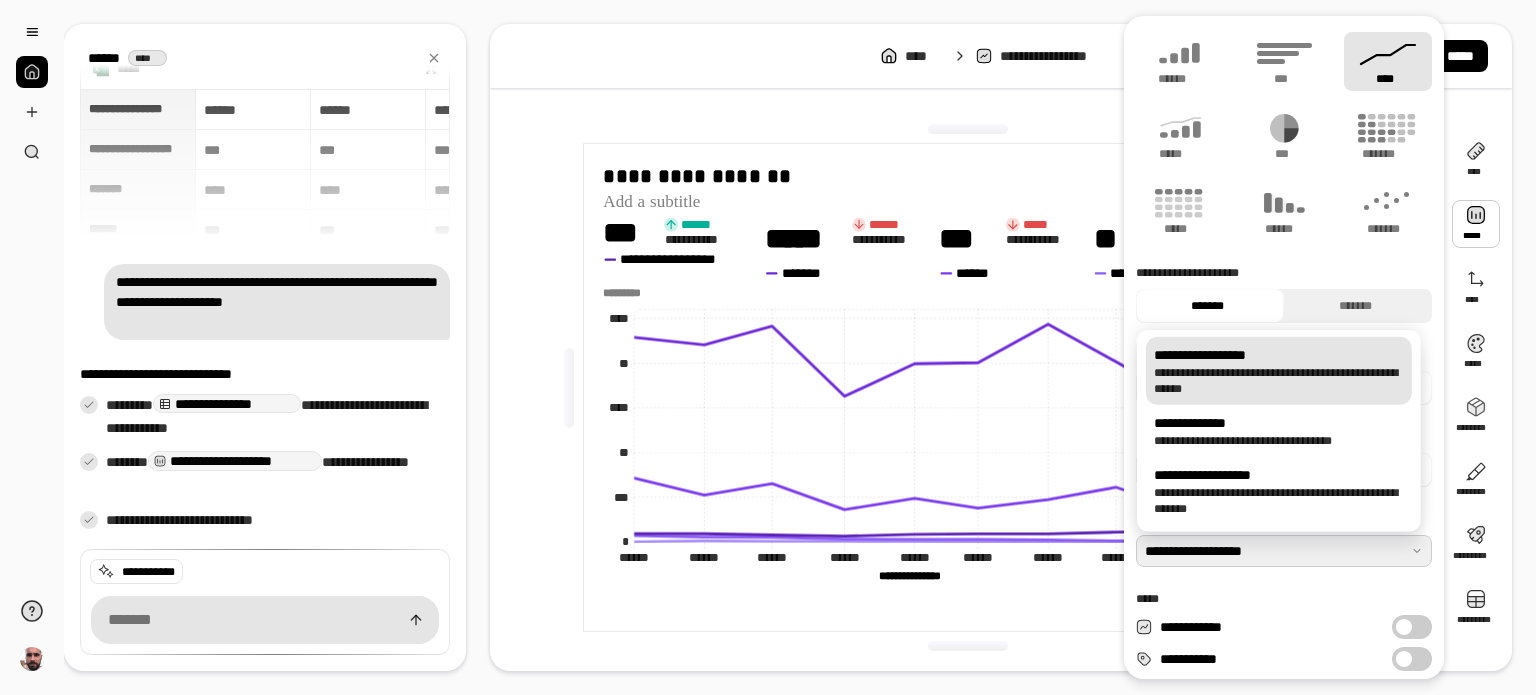 click on "**********" at bounding box center (1279, 381) 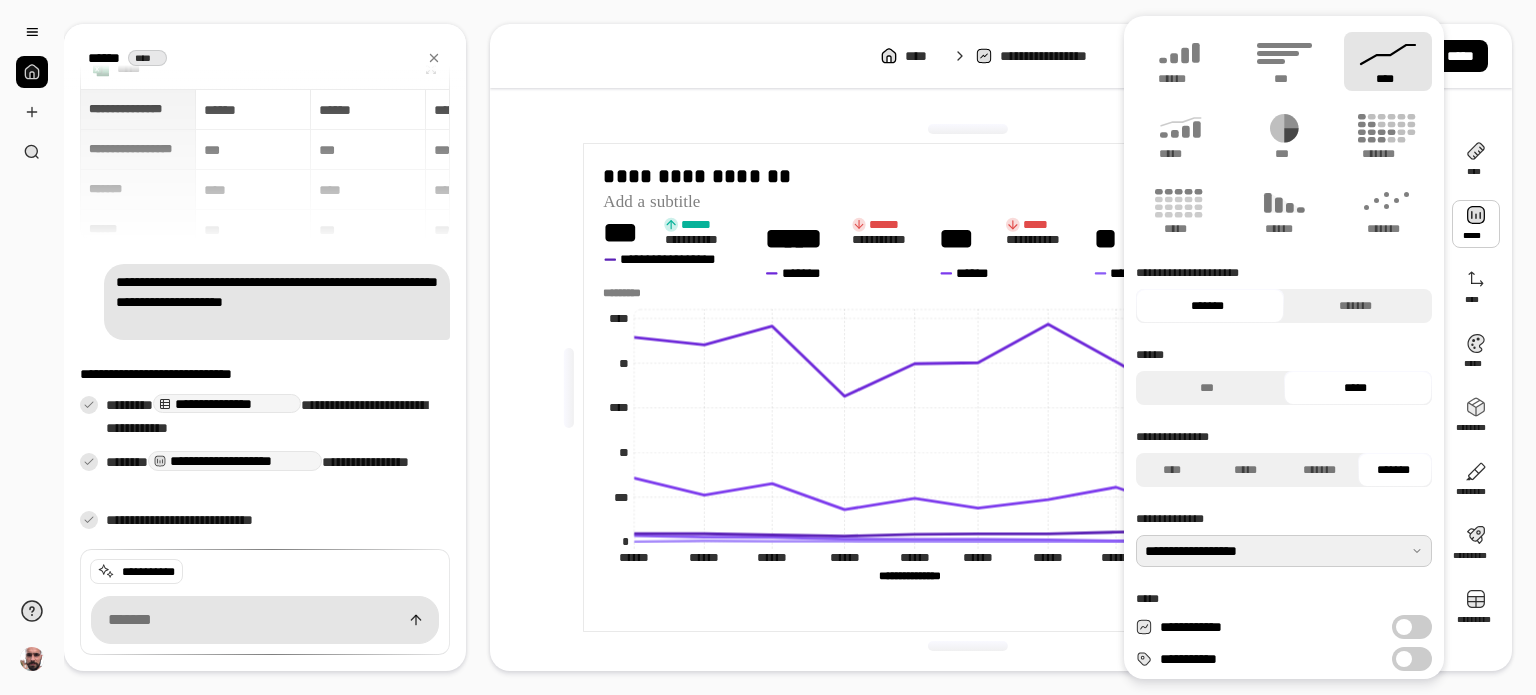 click on "**********" at bounding box center [1412, 627] 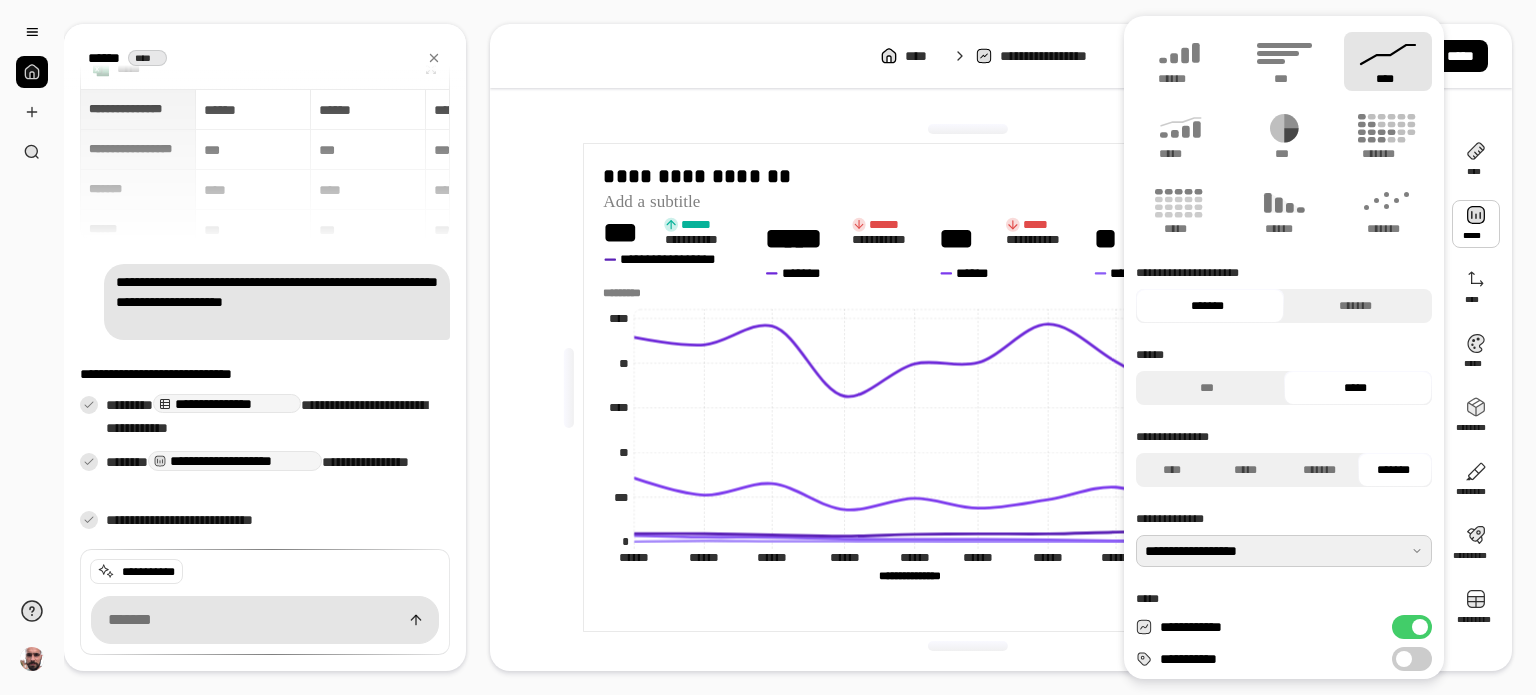 click on "**********" at bounding box center [1412, 659] 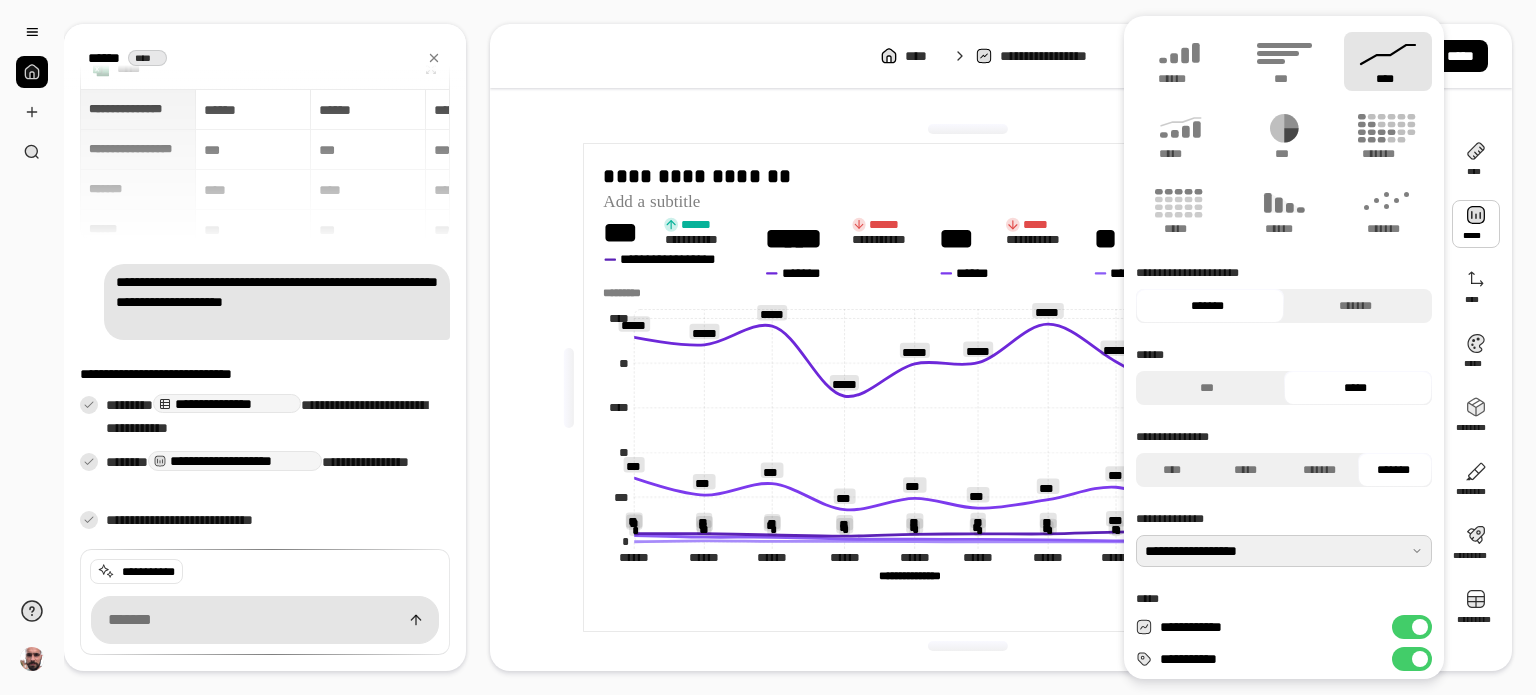 click on "**********" at bounding box center (1412, 659) 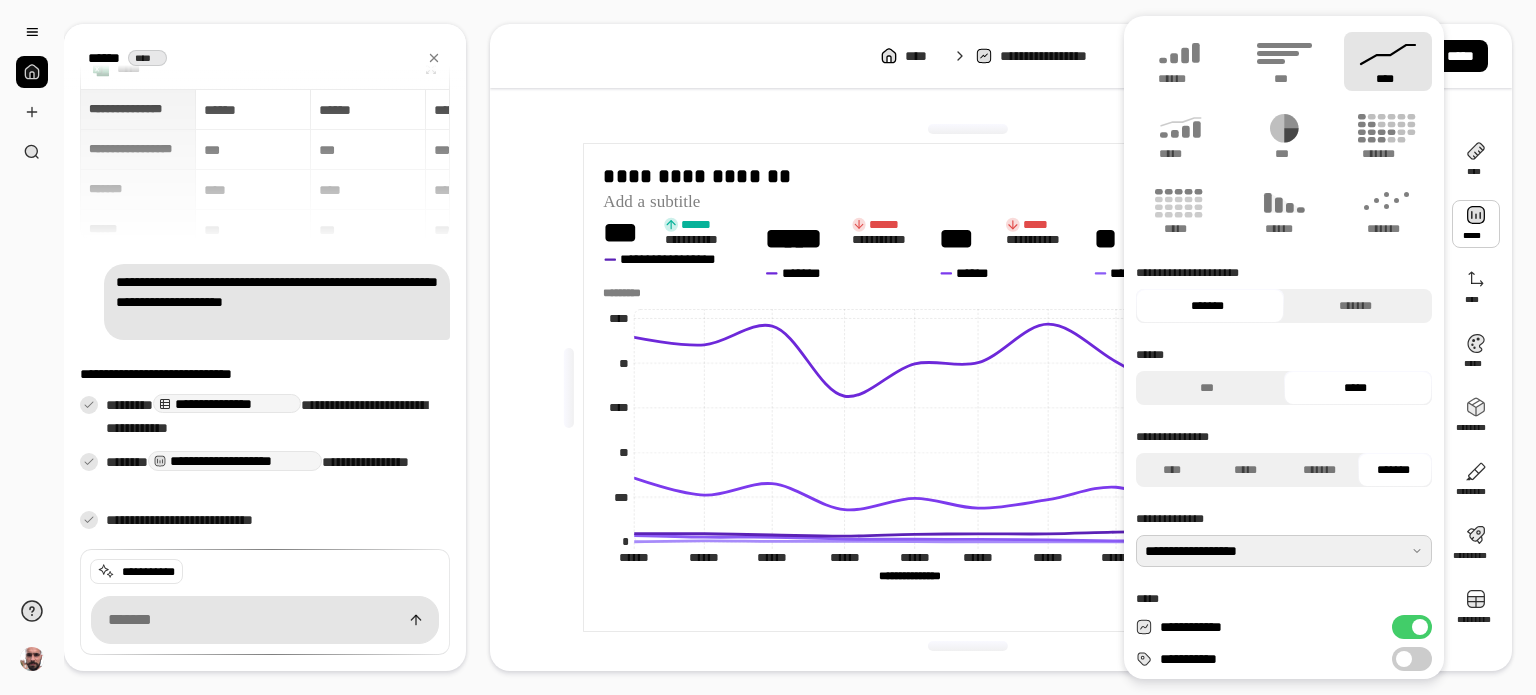 click on "**********" at bounding box center (1412, 659) 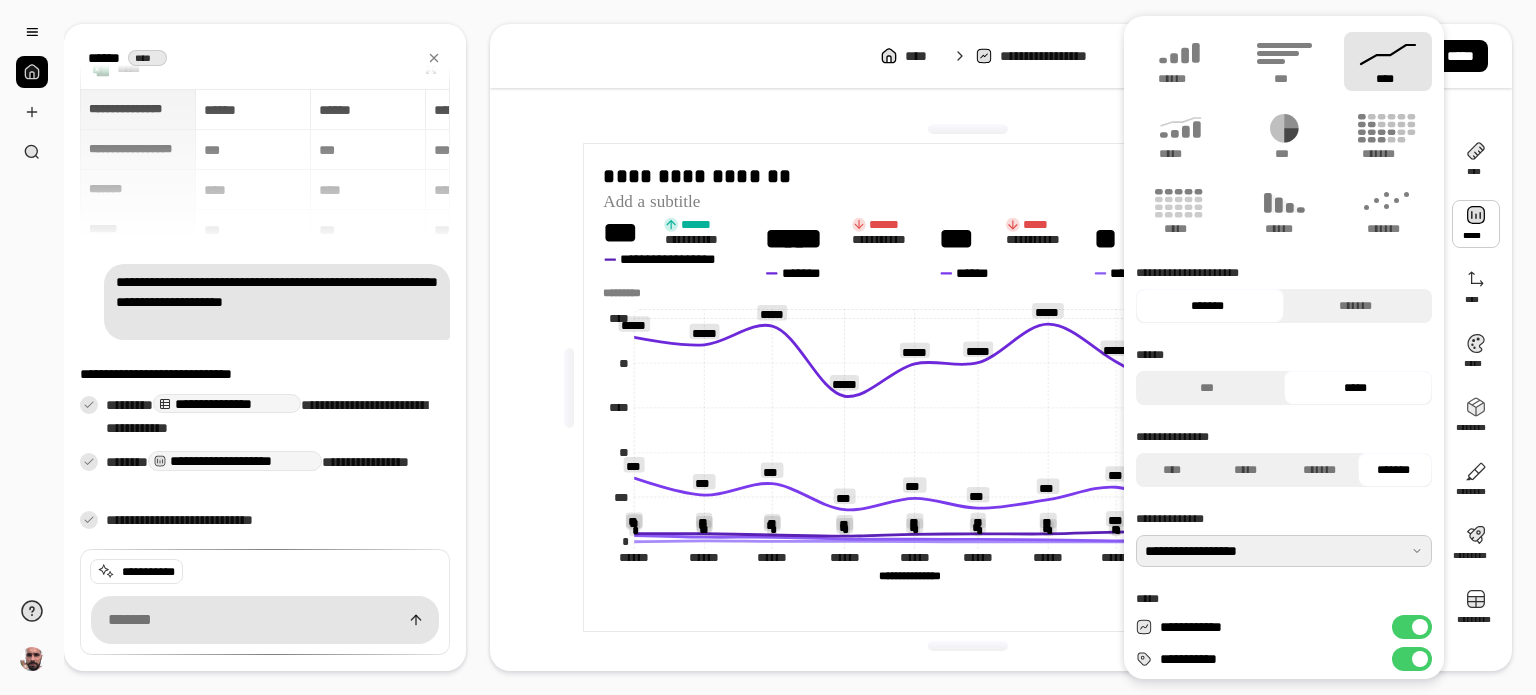 click on "**********" at bounding box center [1412, 627] 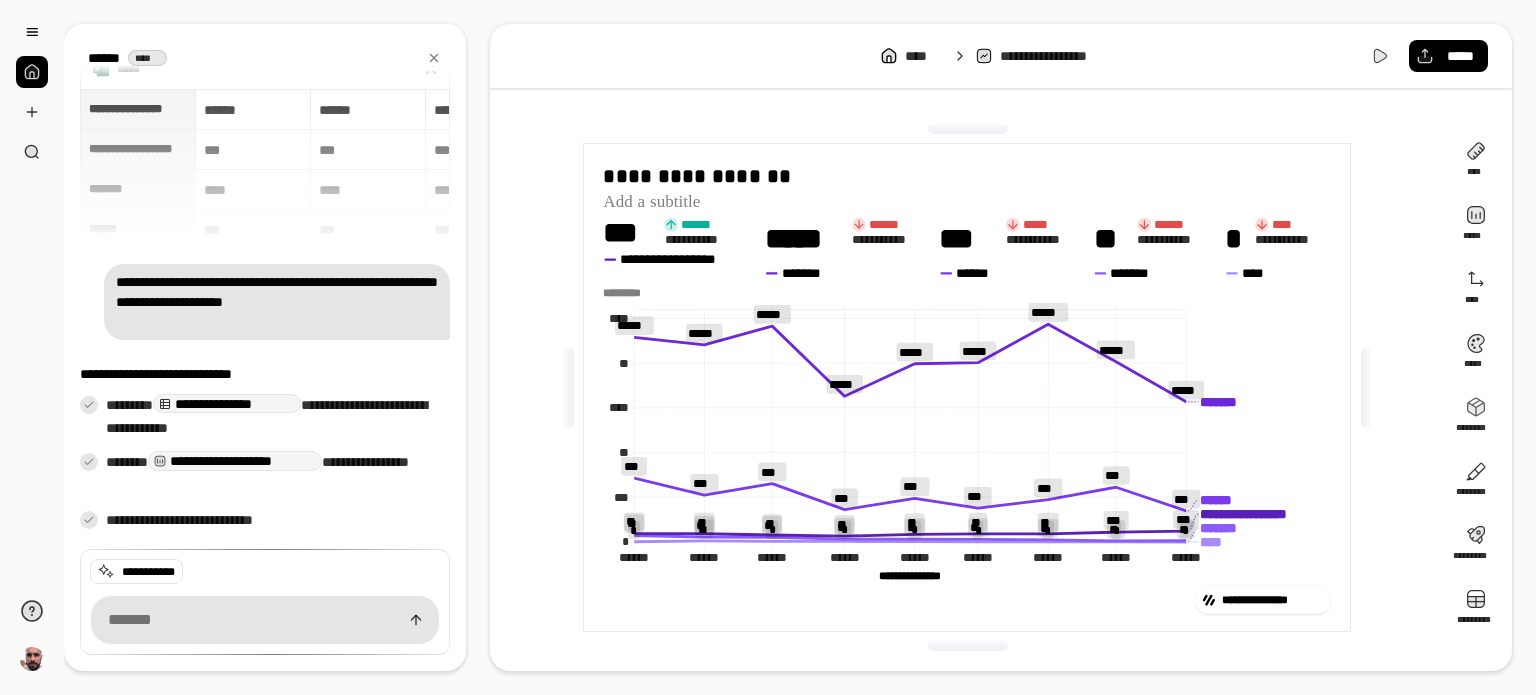 scroll, scrollTop: 0, scrollLeft: 0, axis: both 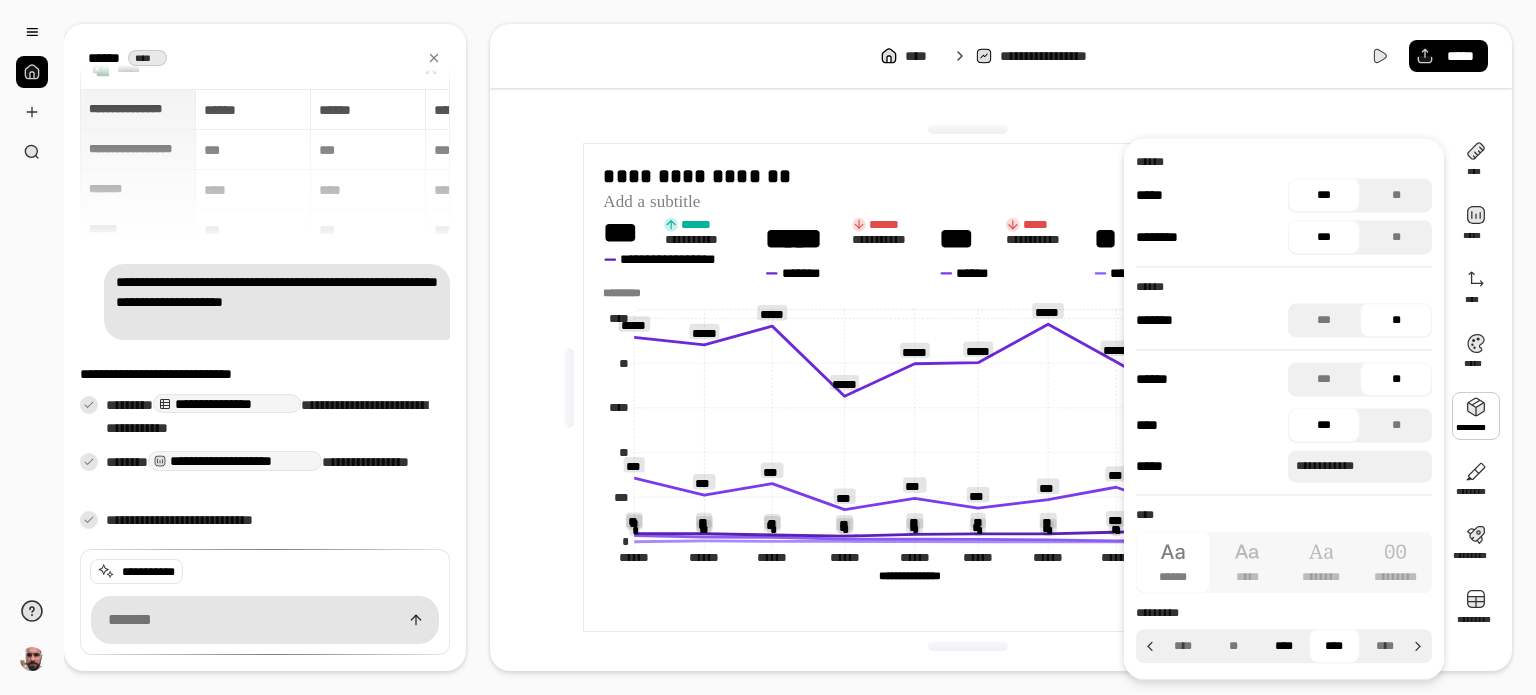 click on "****" at bounding box center [1284, 646] 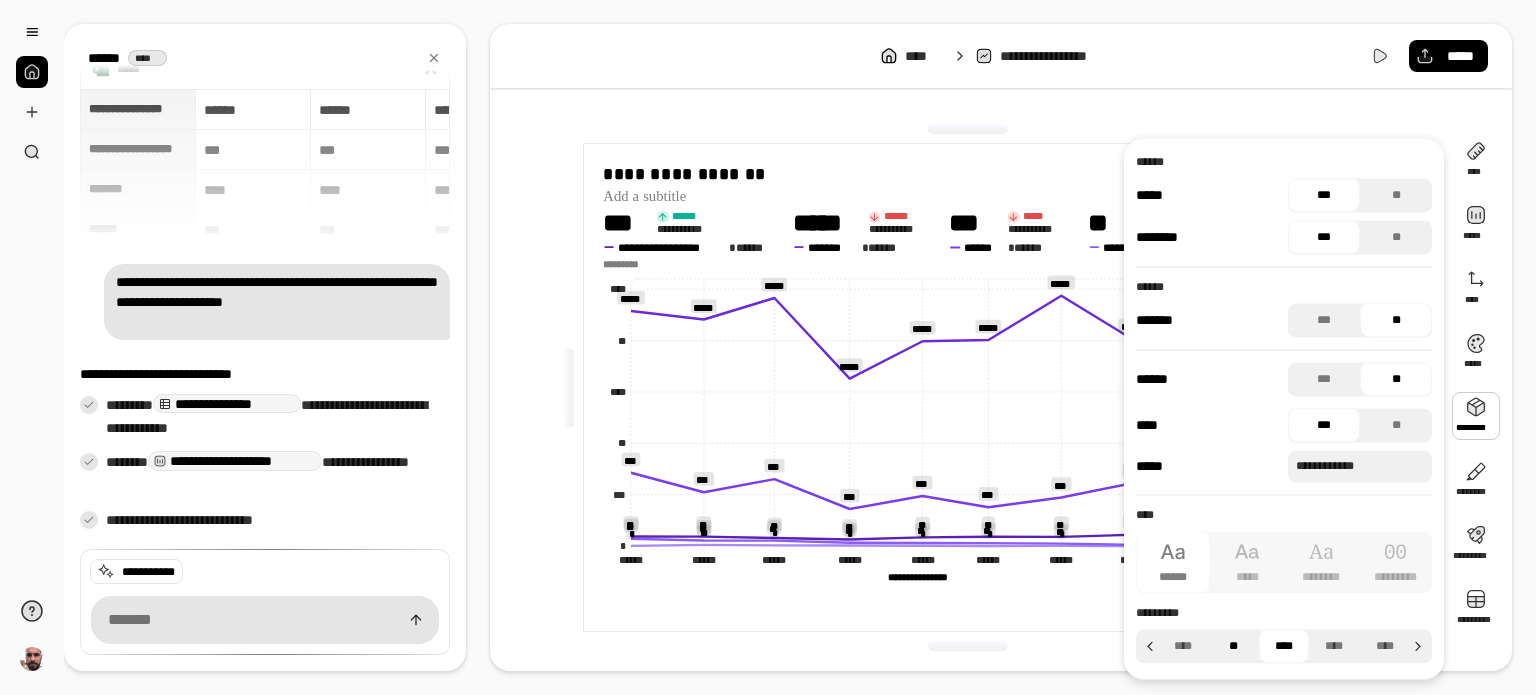 click on "**" at bounding box center [1233, 646] 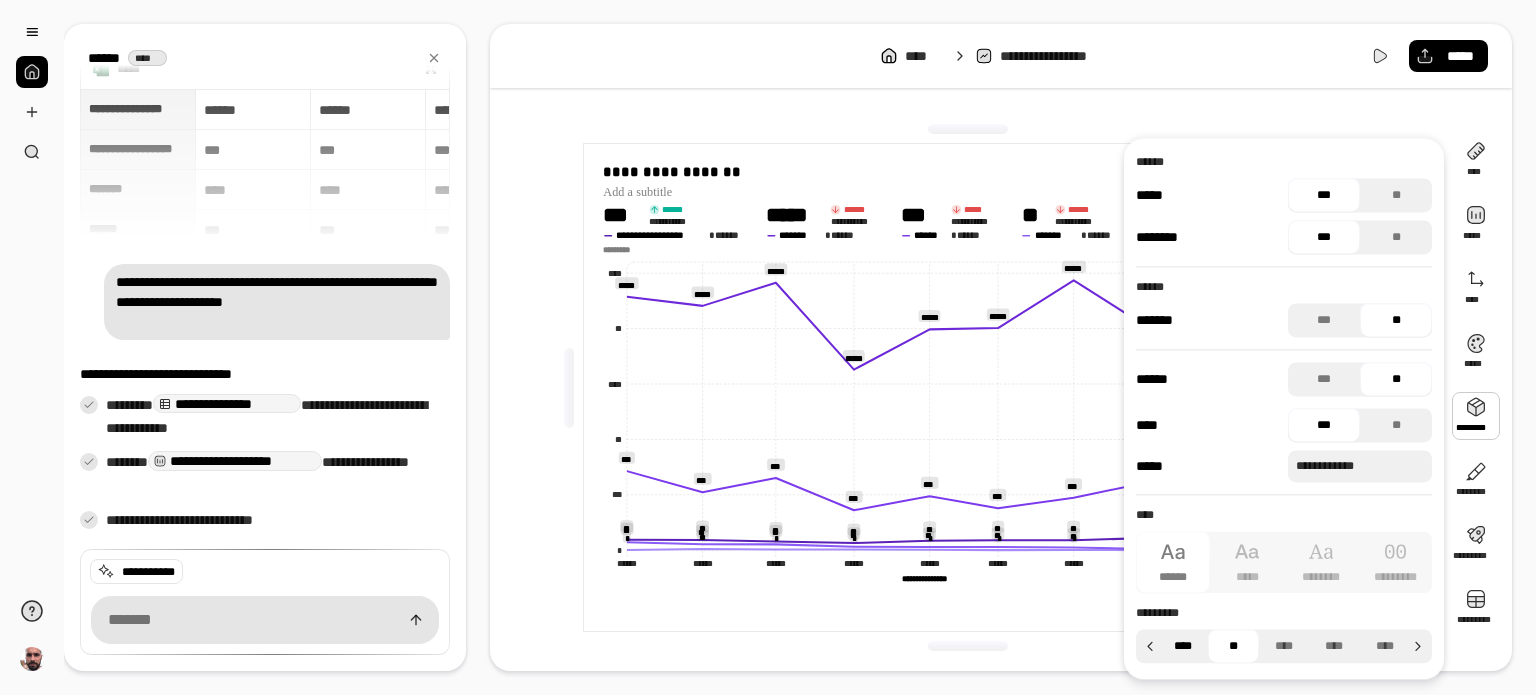 drag, startPoint x: 1215, startPoint y: 647, endPoint x: 1193, endPoint y: 648, distance: 22.022715 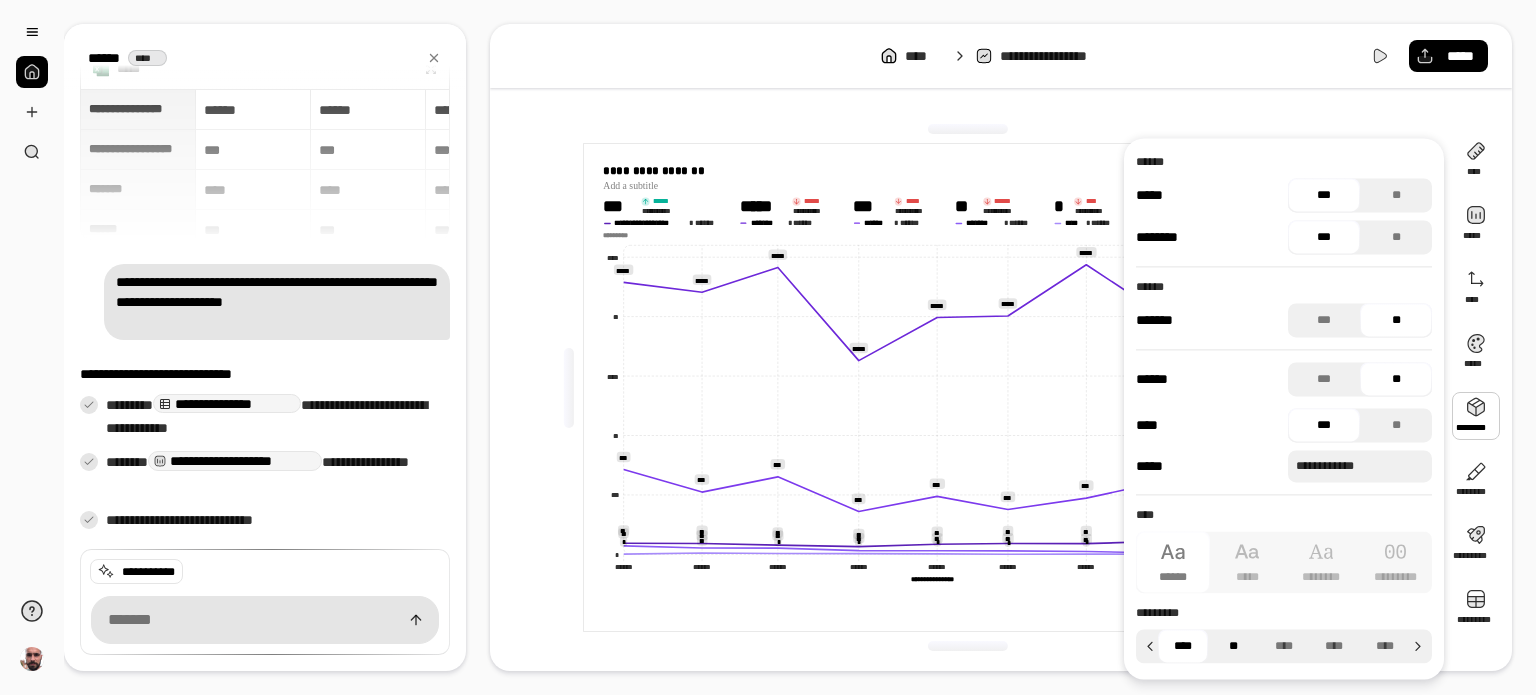 click on "**" at bounding box center [1233, 646] 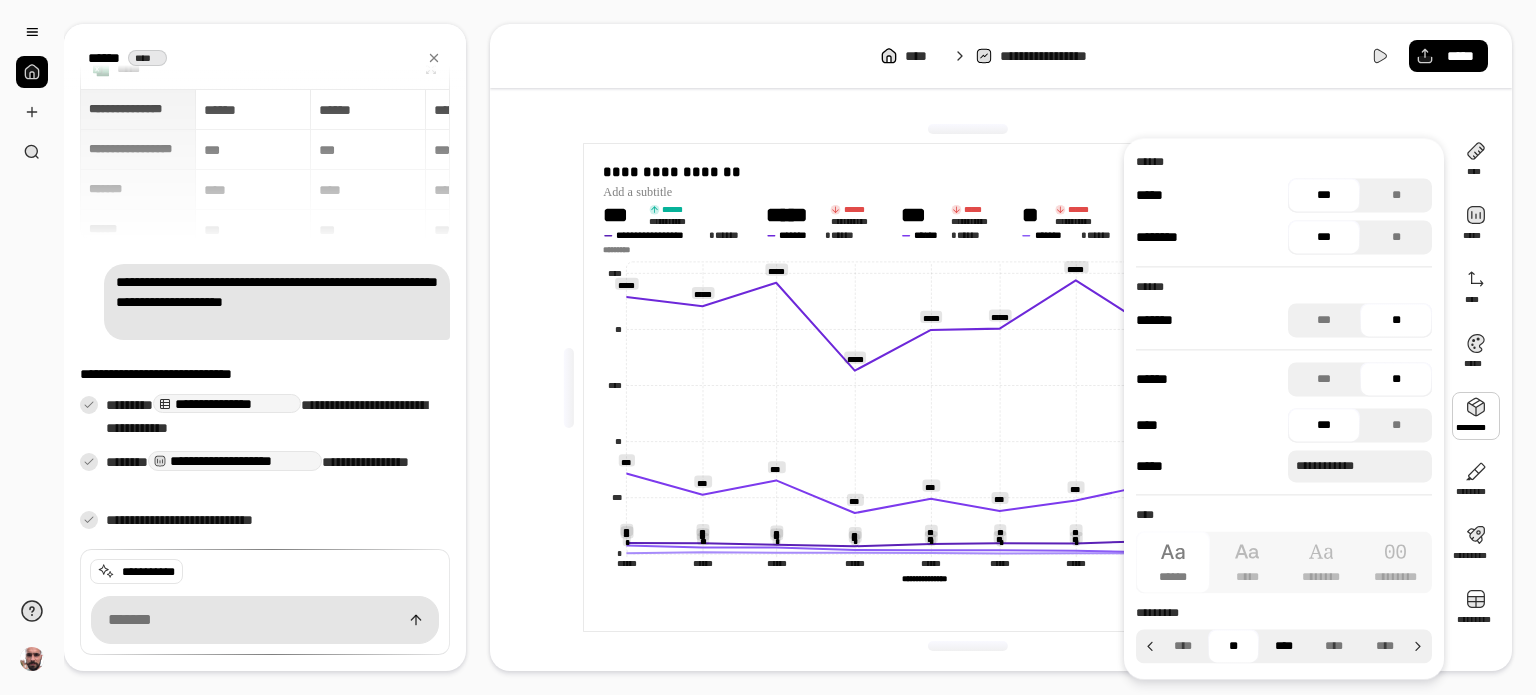 click on "****" at bounding box center [1284, 646] 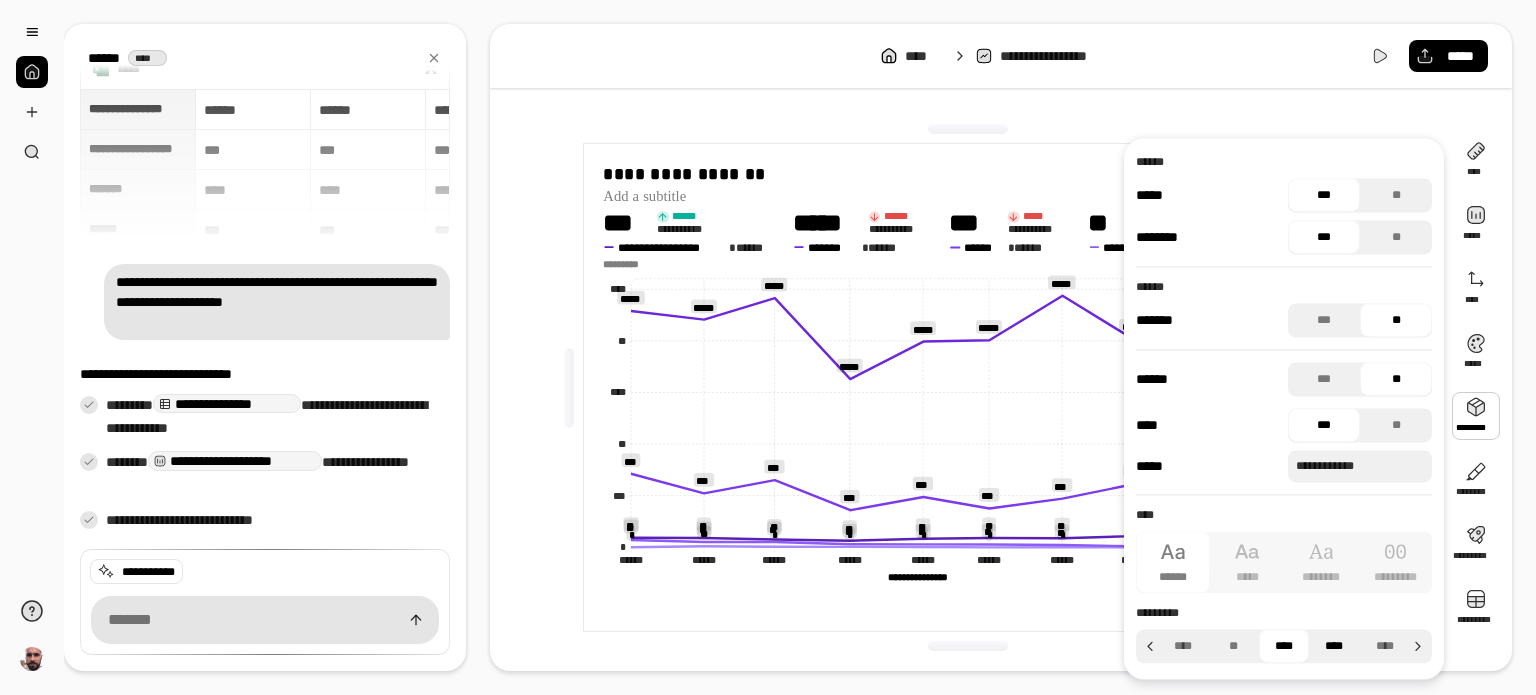 click on "****" at bounding box center (1334, 646) 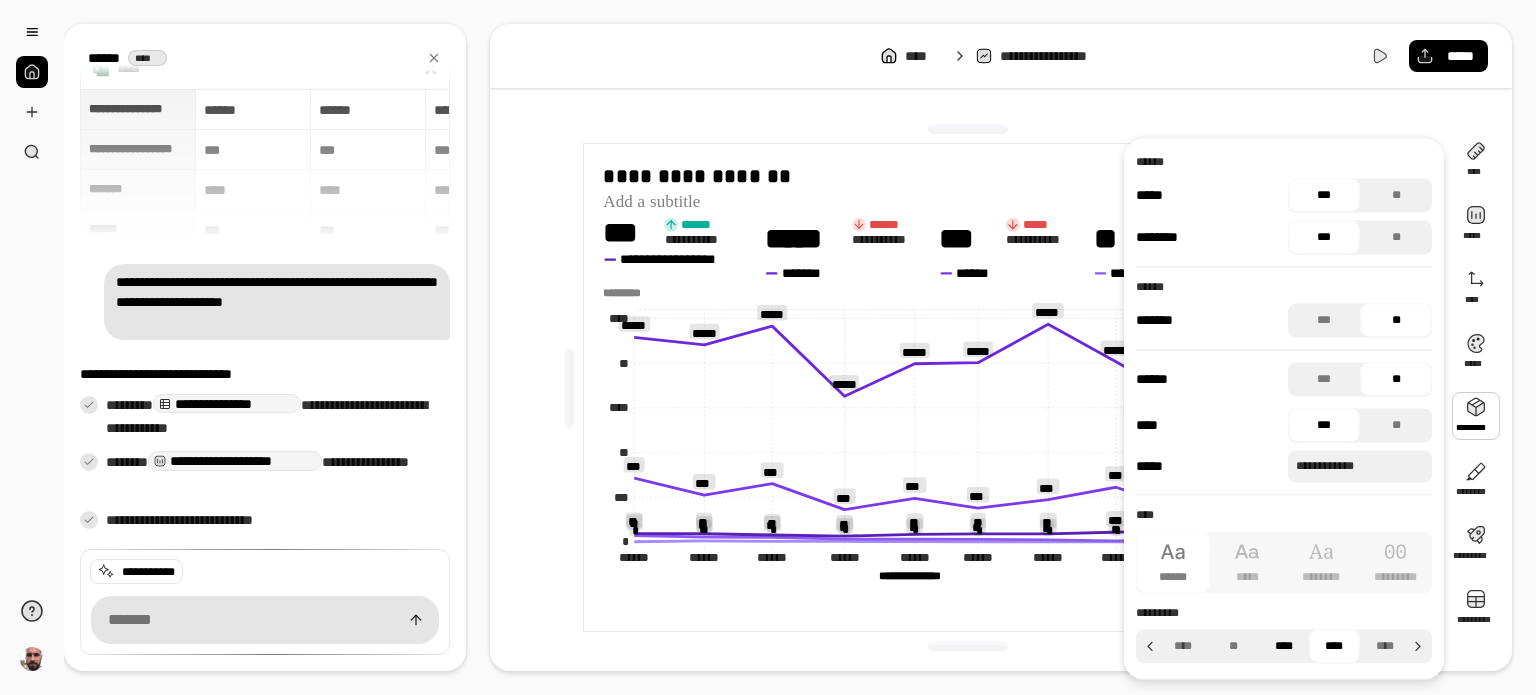 click on "****" at bounding box center (1284, 646) 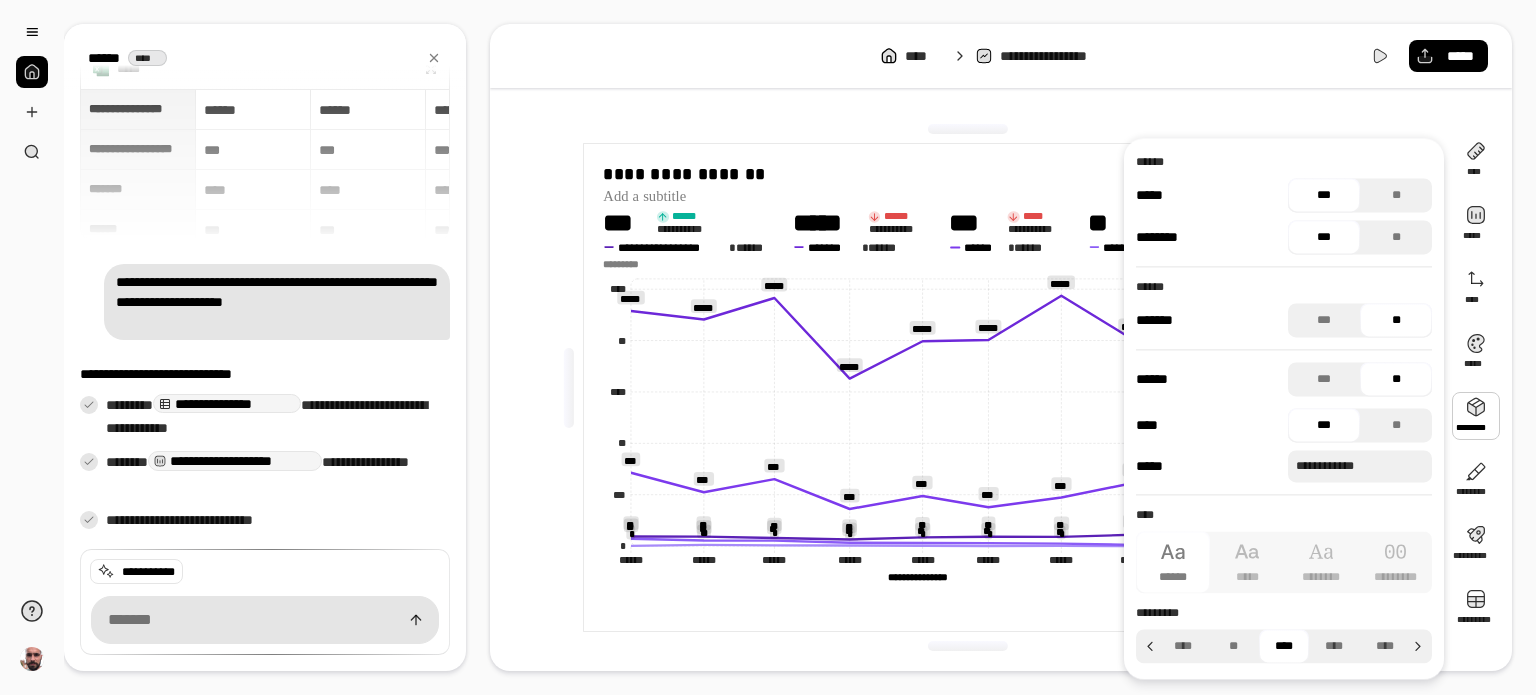 click on "**********" at bounding box center [967, 387] 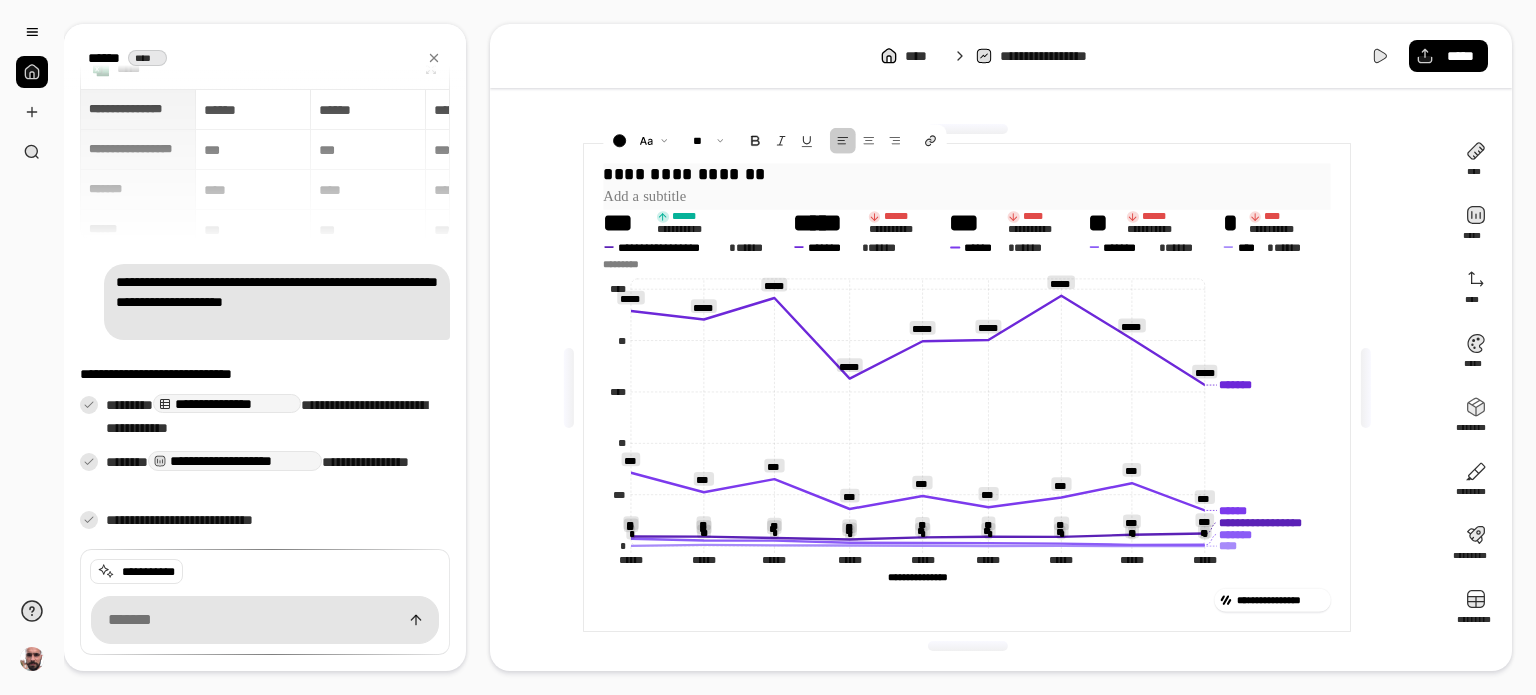 click on "**********" at bounding box center (967, 174) 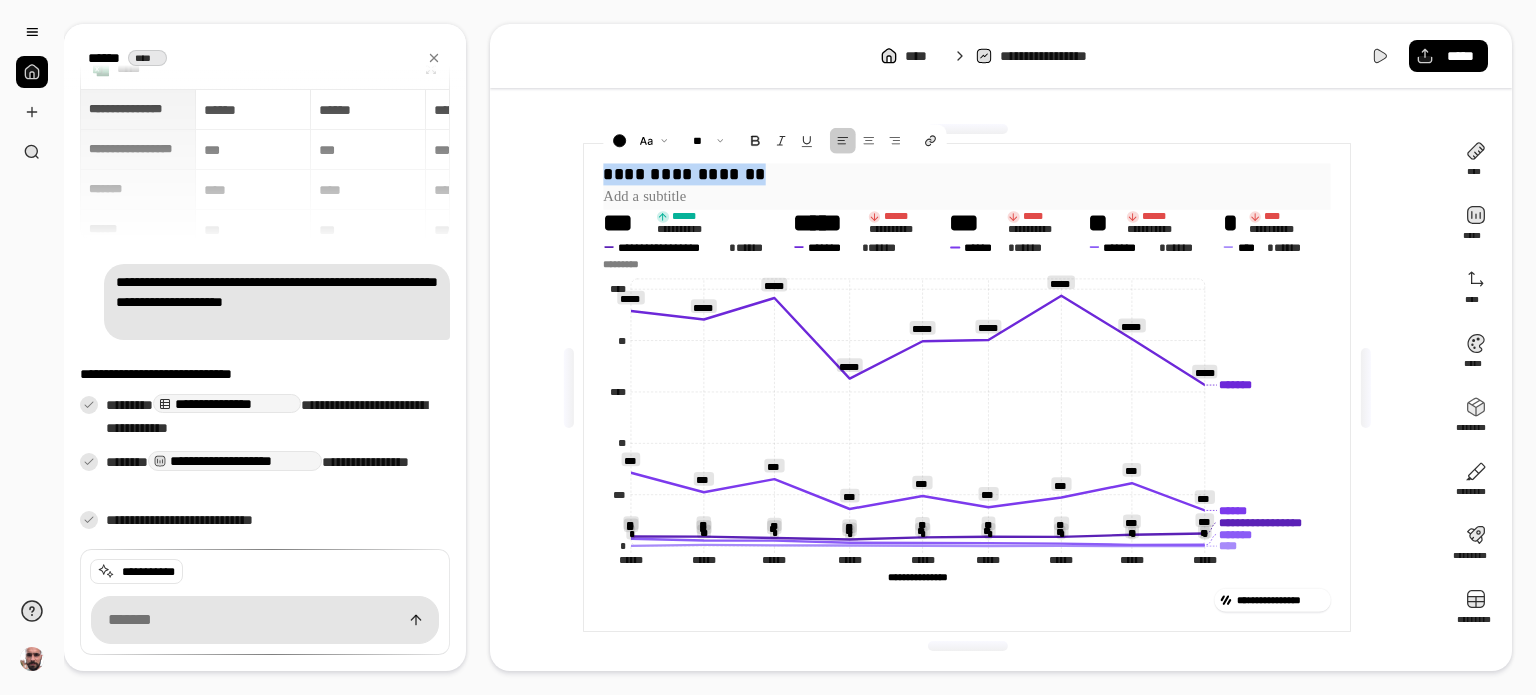 drag, startPoint x: 735, startPoint y: 172, endPoint x: 588, endPoint y: 172, distance: 147 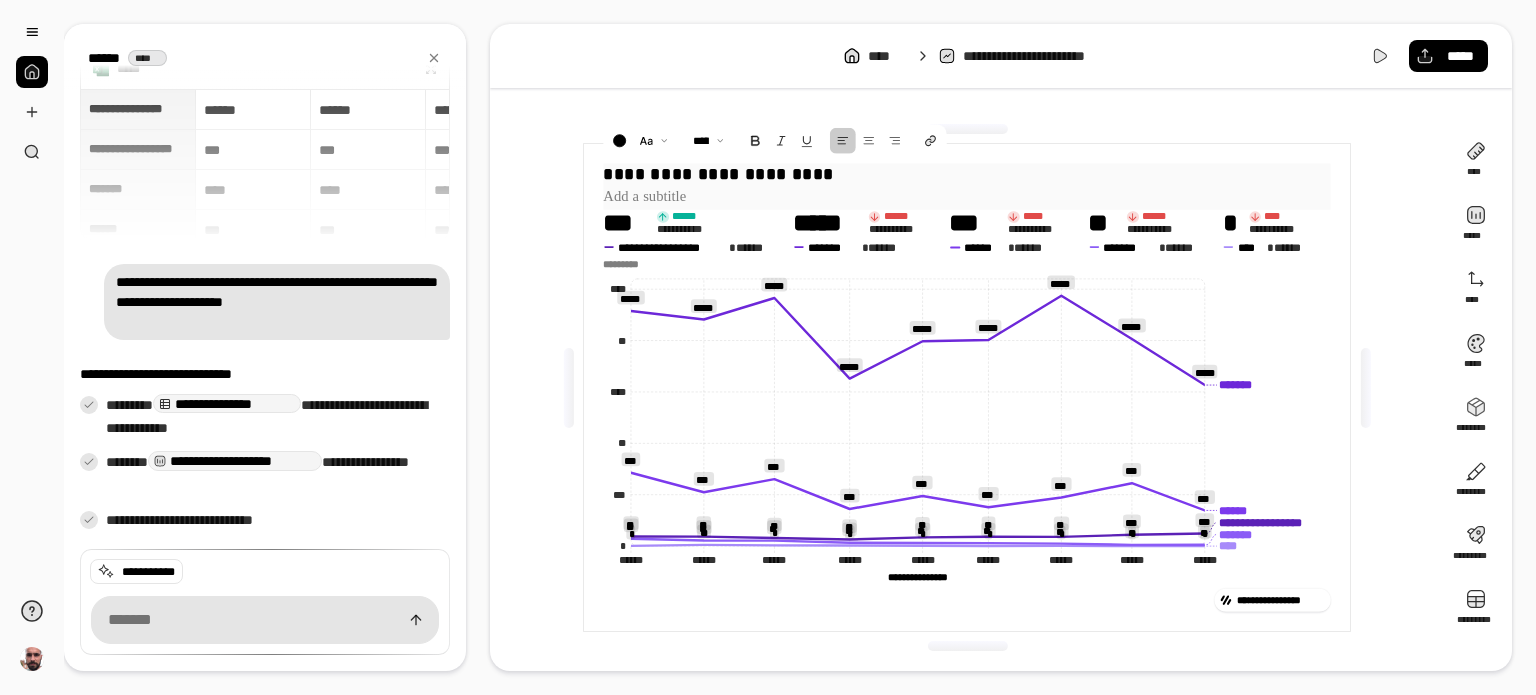 click on "**********" at bounding box center [967, 184] 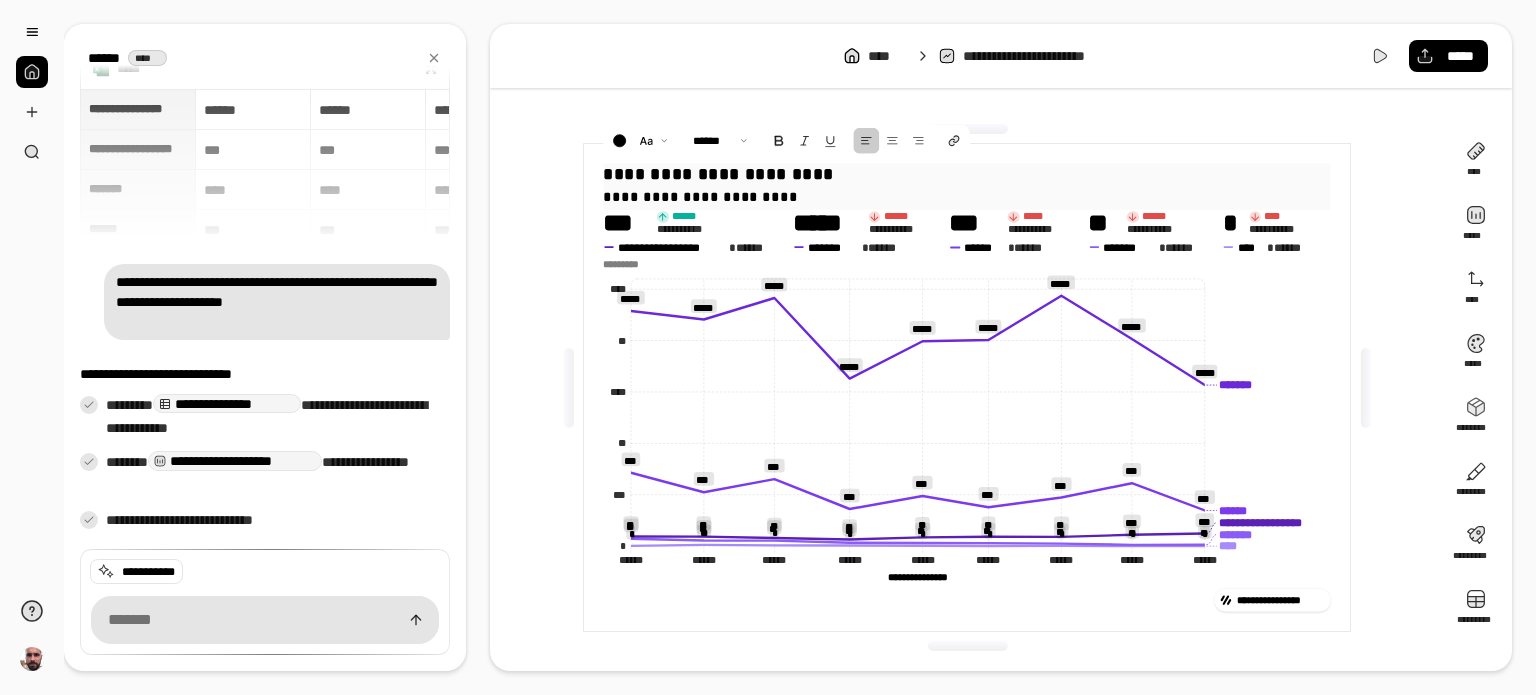 click on "**********" at bounding box center [967, 174] 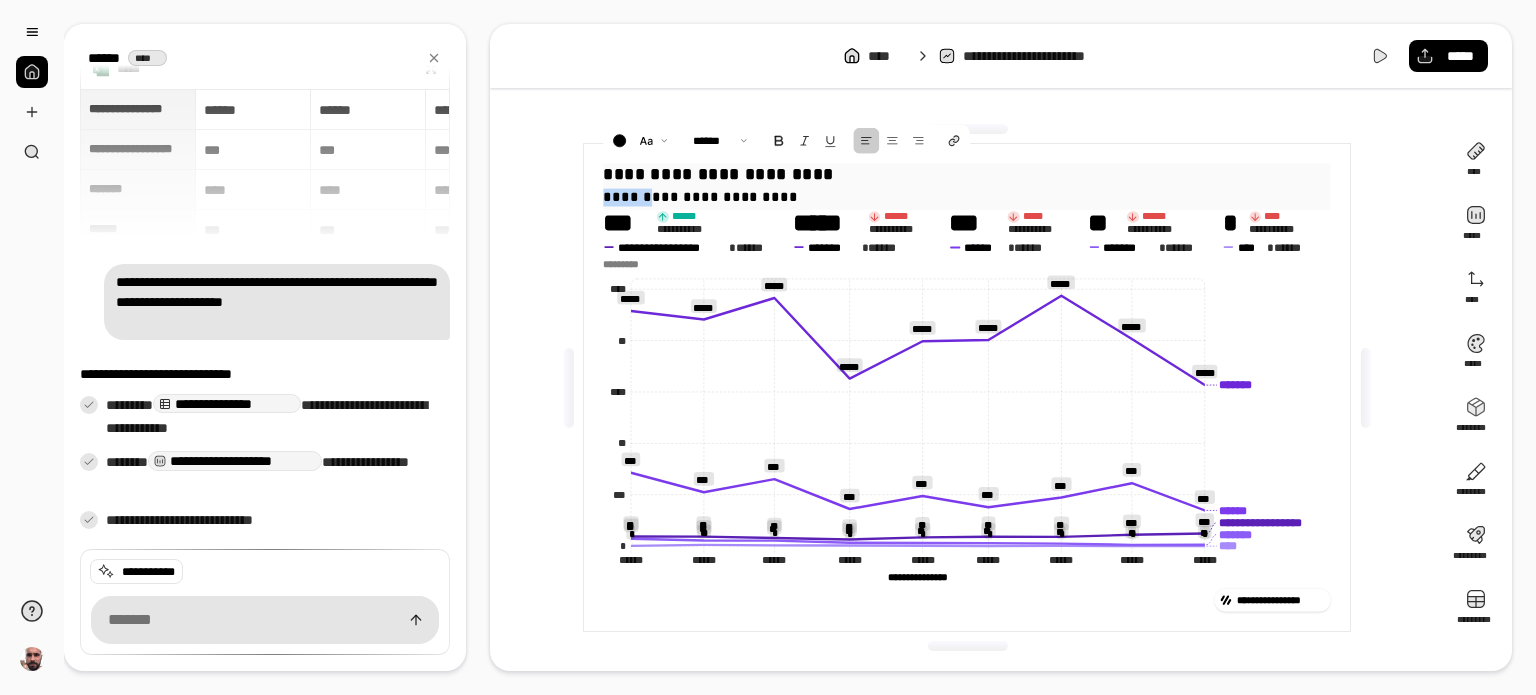 drag, startPoint x: 804, startPoint y: 172, endPoint x: 579, endPoint y: 171, distance: 225.00223 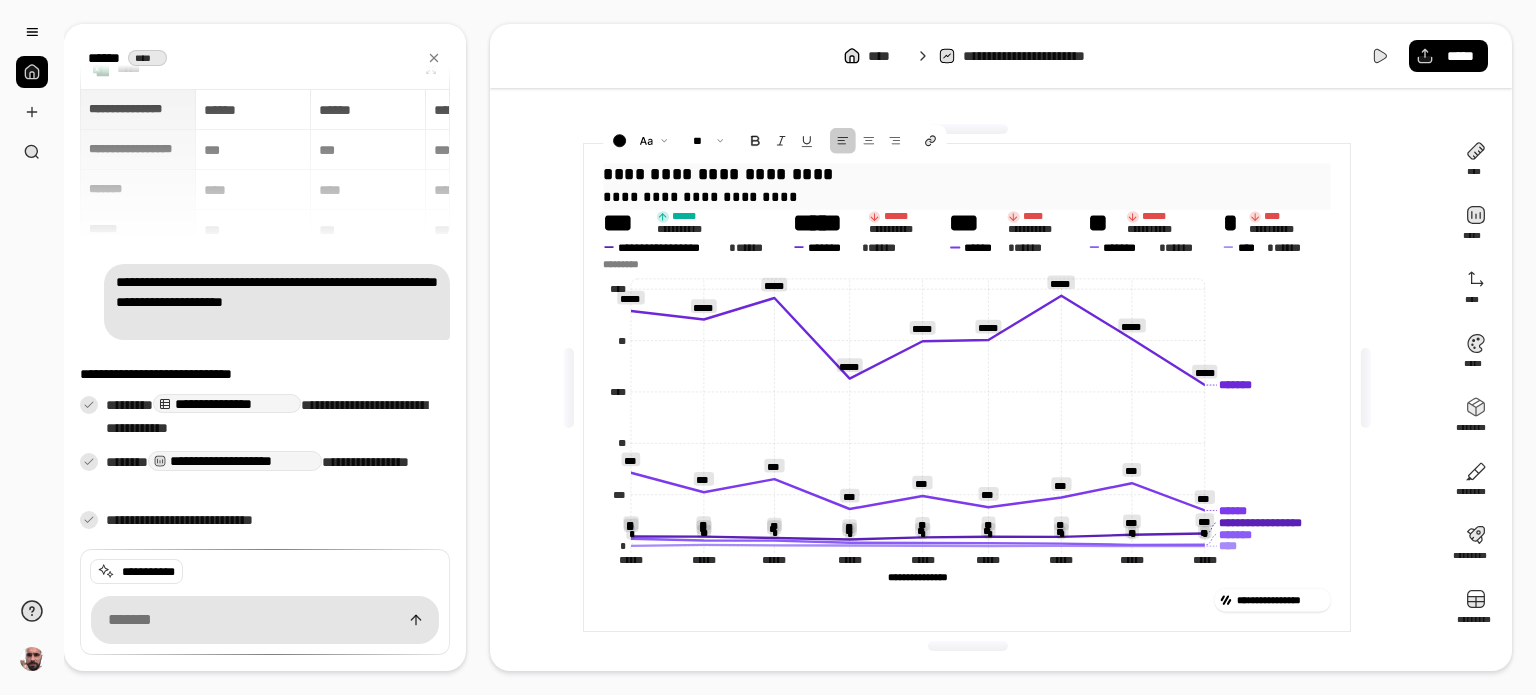 click on "**********" at bounding box center (967, 174) 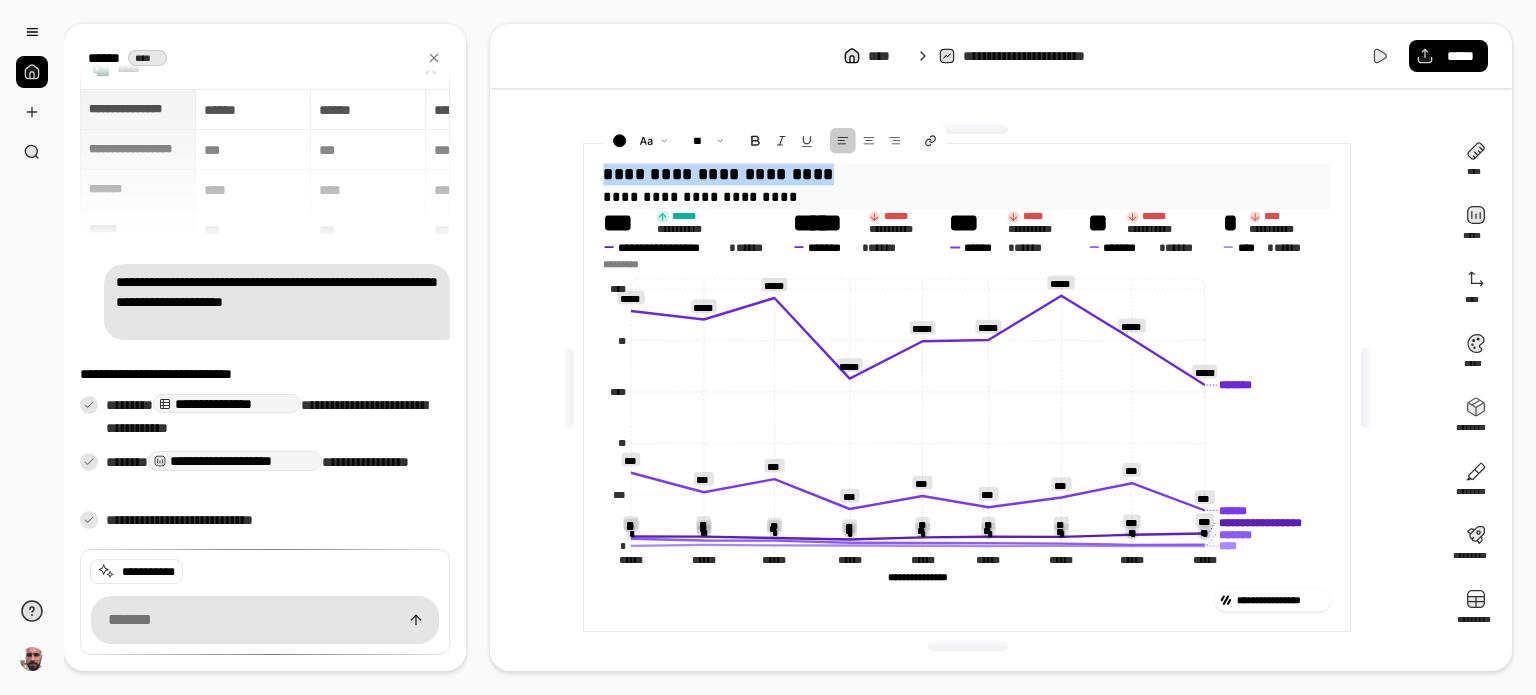 drag, startPoint x: 867, startPoint y: 171, endPoint x: 588, endPoint y: 162, distance: 279.1451 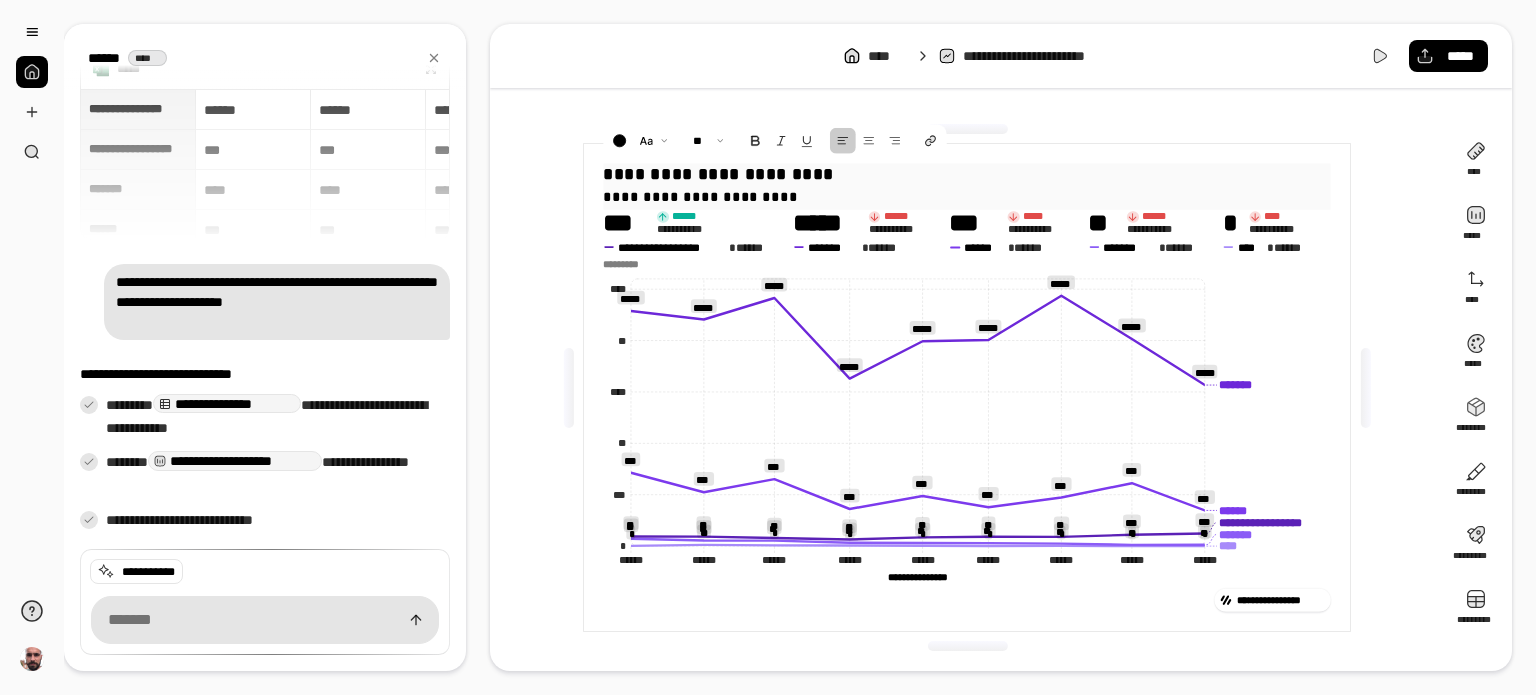 click on "**********" at bounding box center (967, 174) 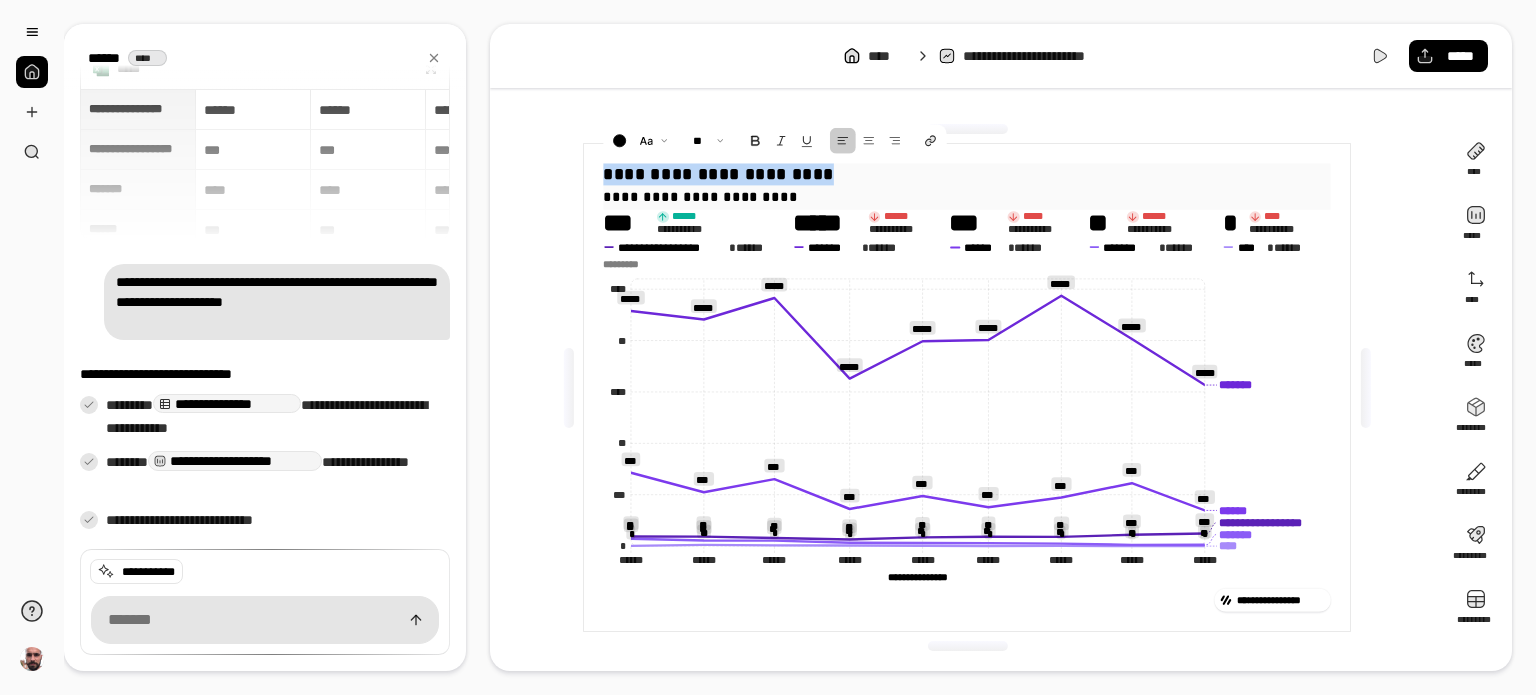 drag, startPoint x: 861, startPoint y: 174, endPoint x: 594, endPoint y: 169, distance: 267.0468 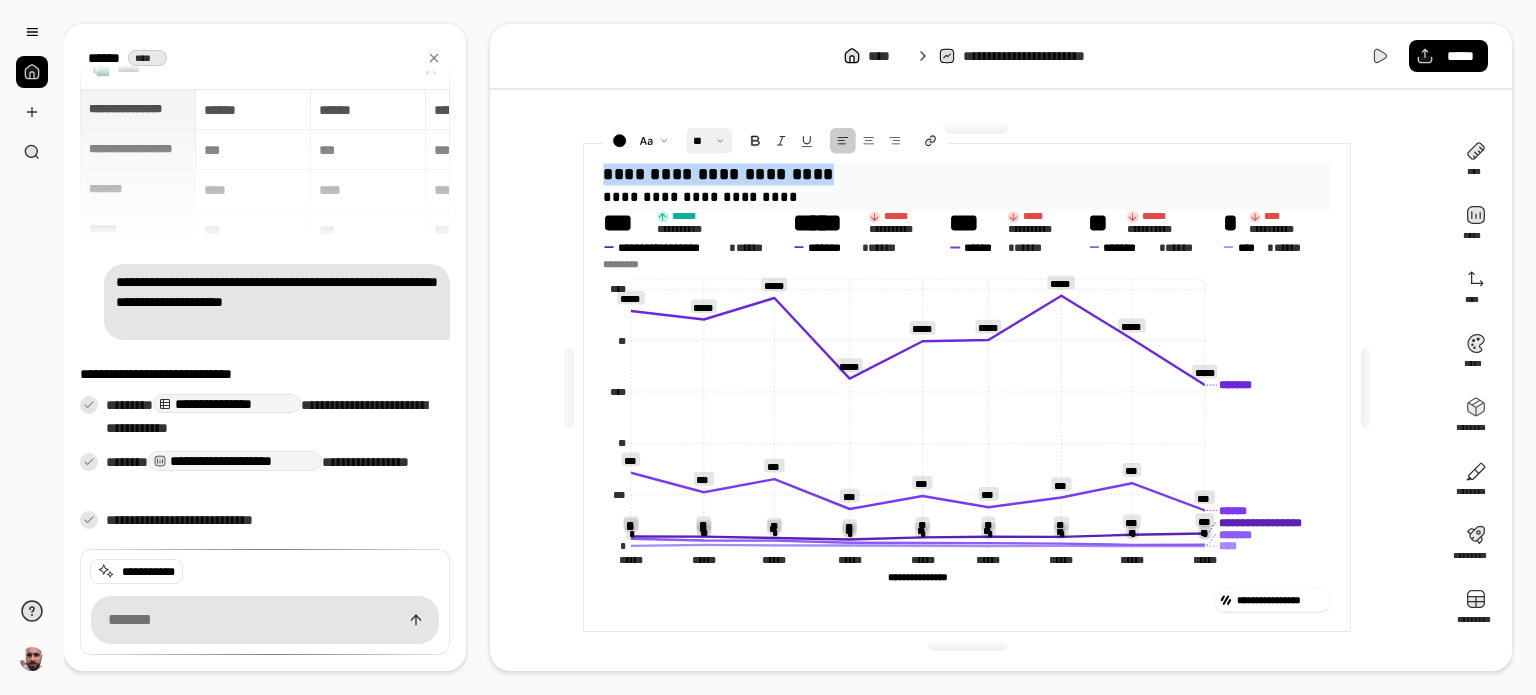 click at bounding box center (709, 141) 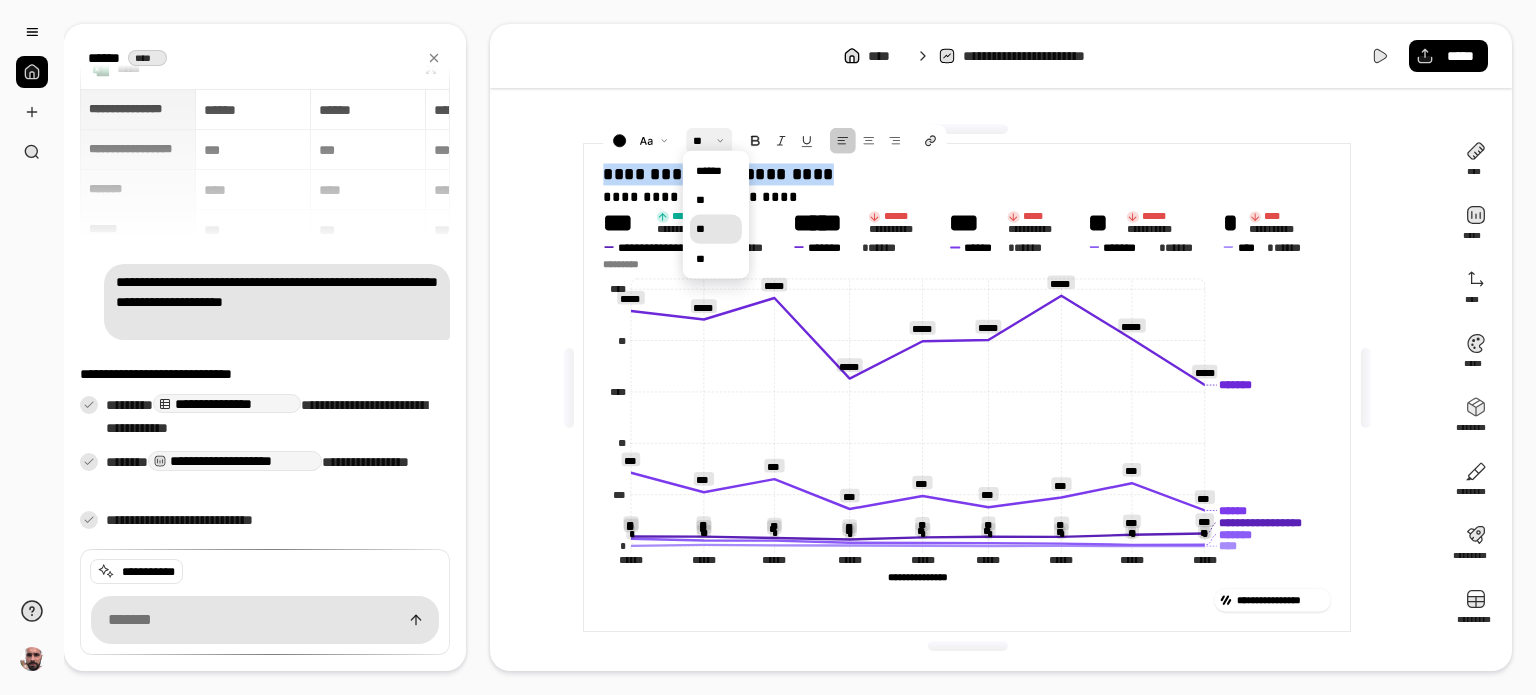 click on "**" at bounding box center (716, 229) 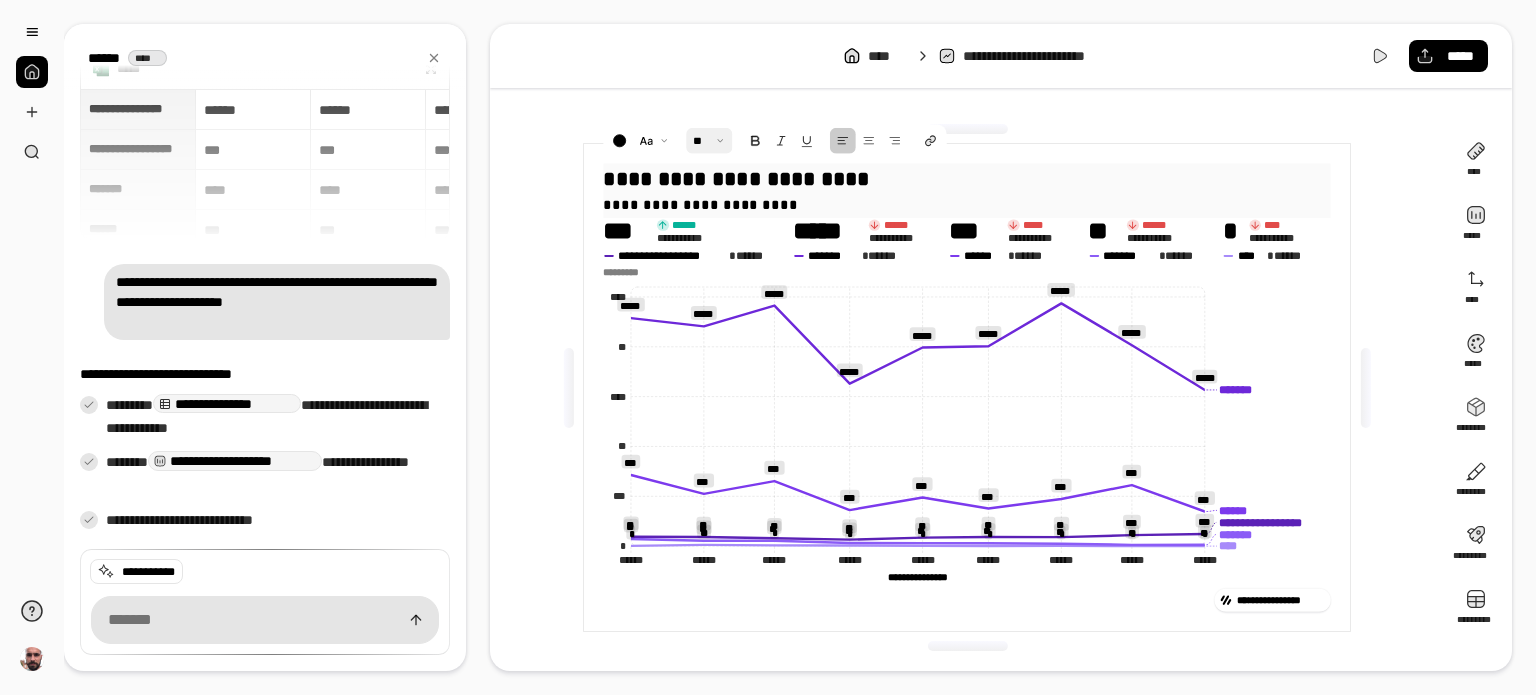 click on "**********" at bounding box center (967, 178) 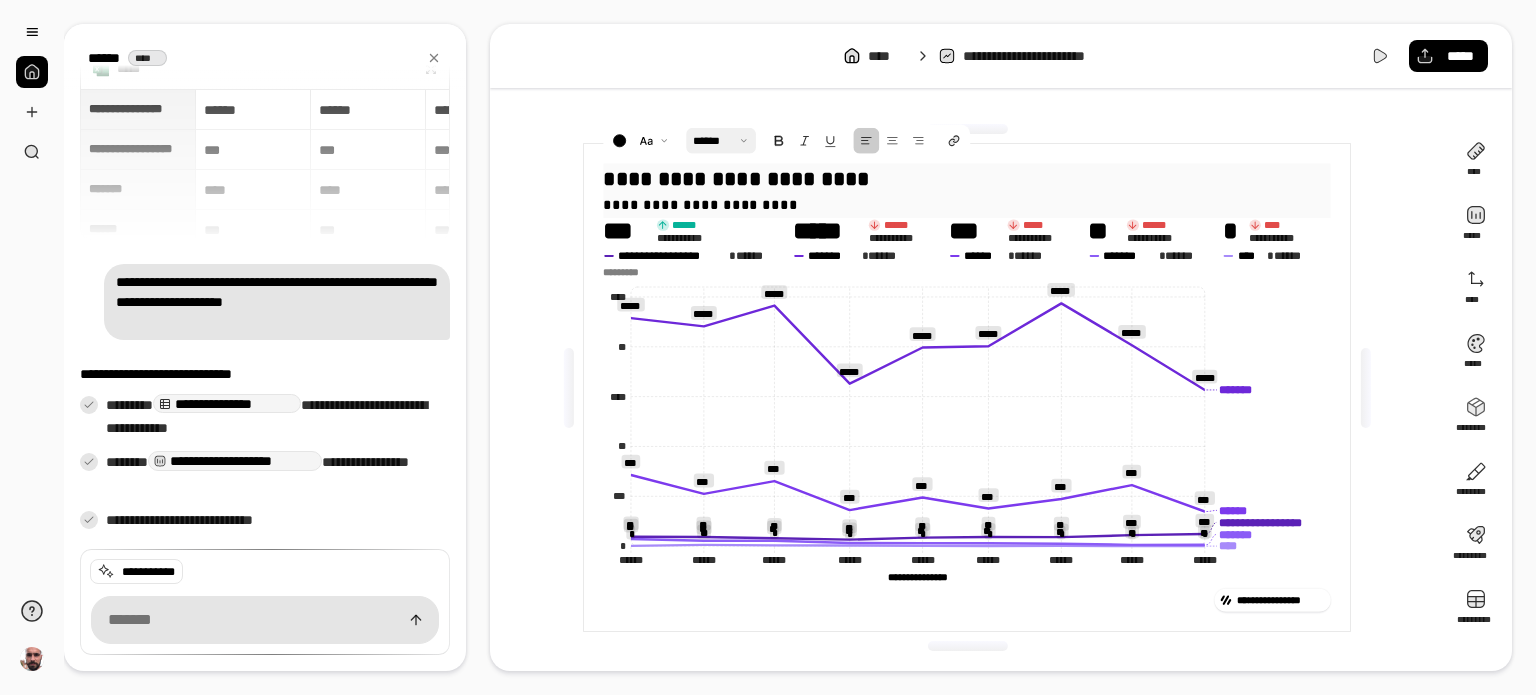 click on "**********" at bounding box center (967, 206) 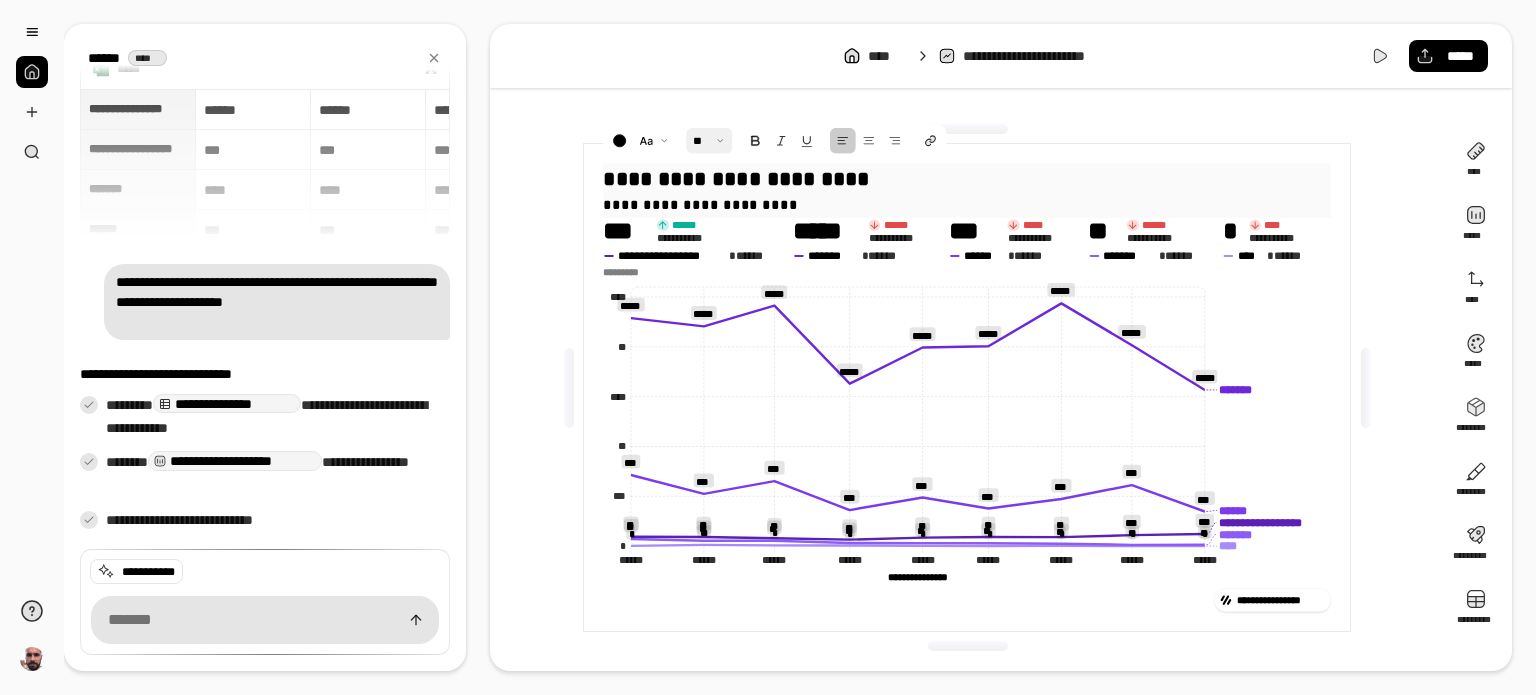 click on "**********" at bounding box center (967, 178) 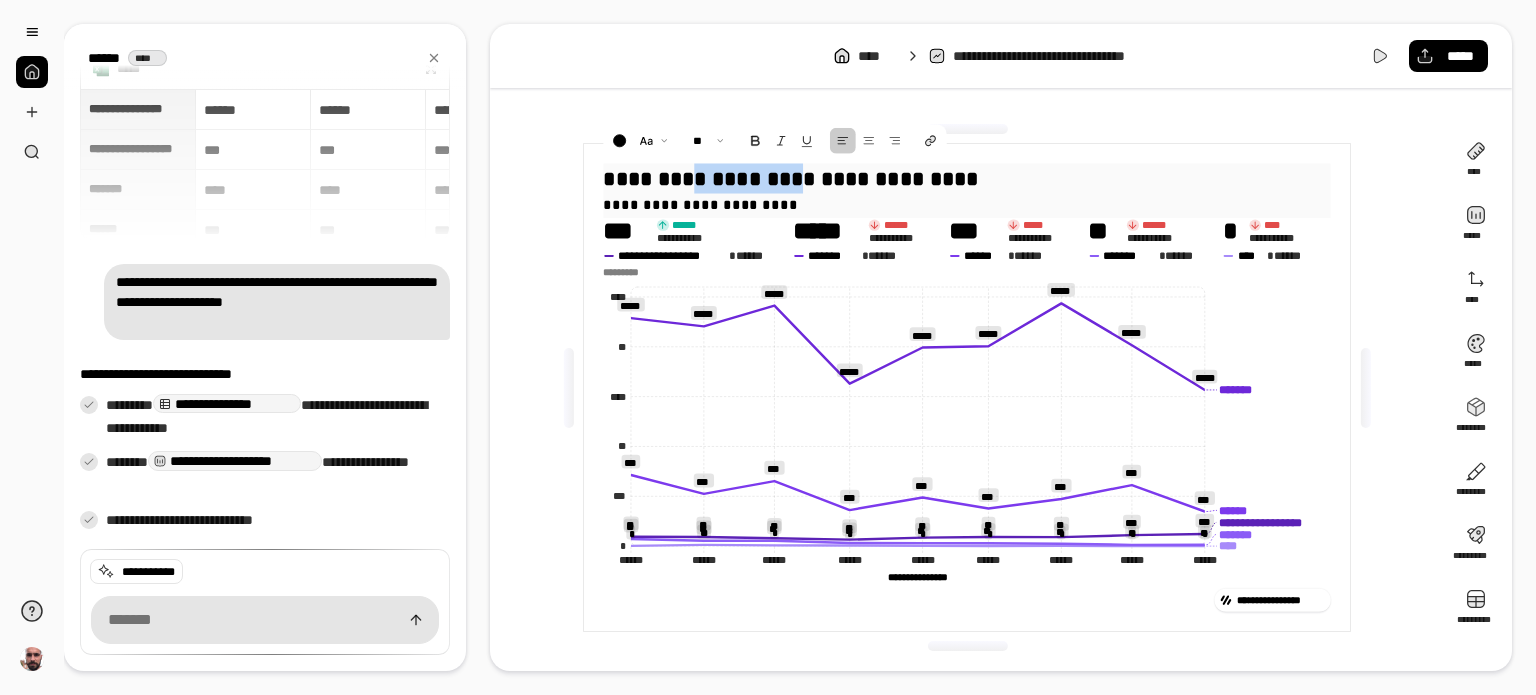 drag, startPoint x: 711, startPoint y: 173, endPoint x: 818, endPoint y: 173, distance: 107 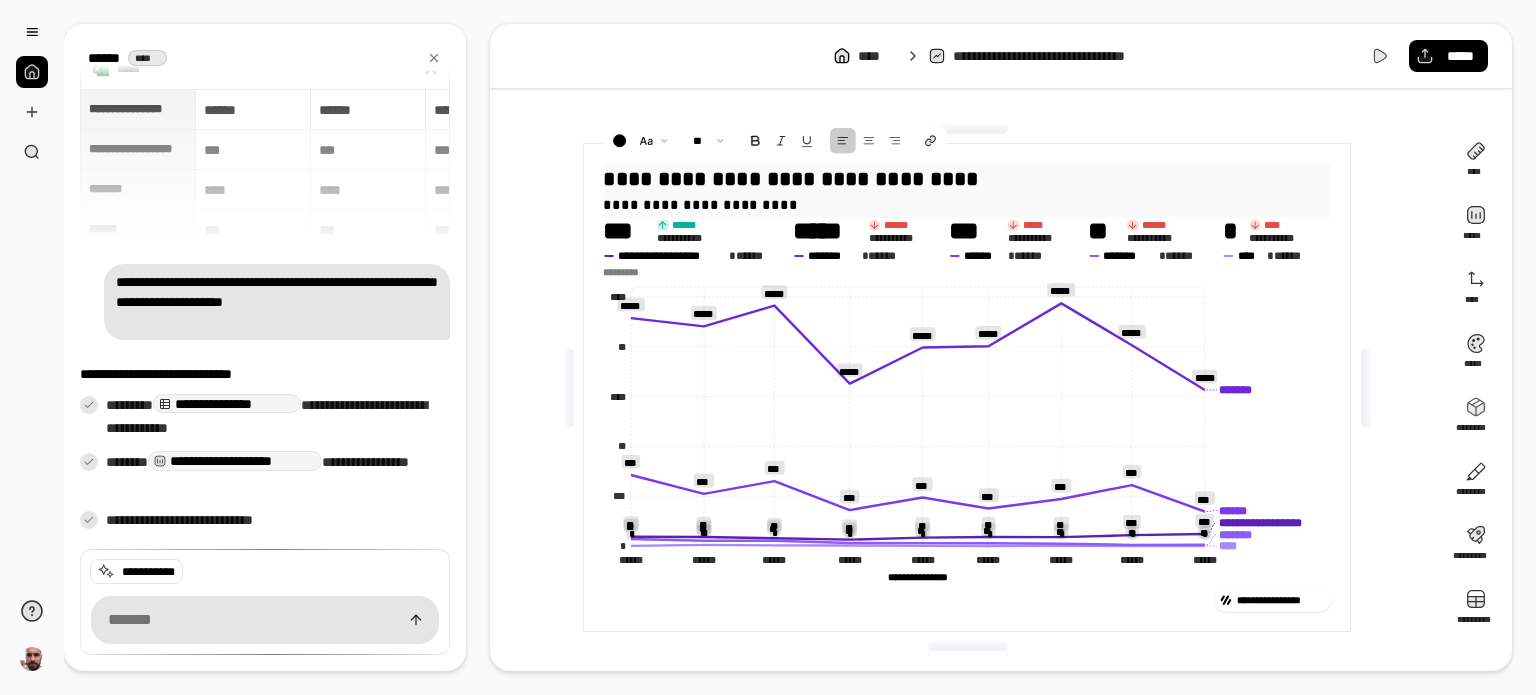 click on "**********" at bounding box center (967, 178) 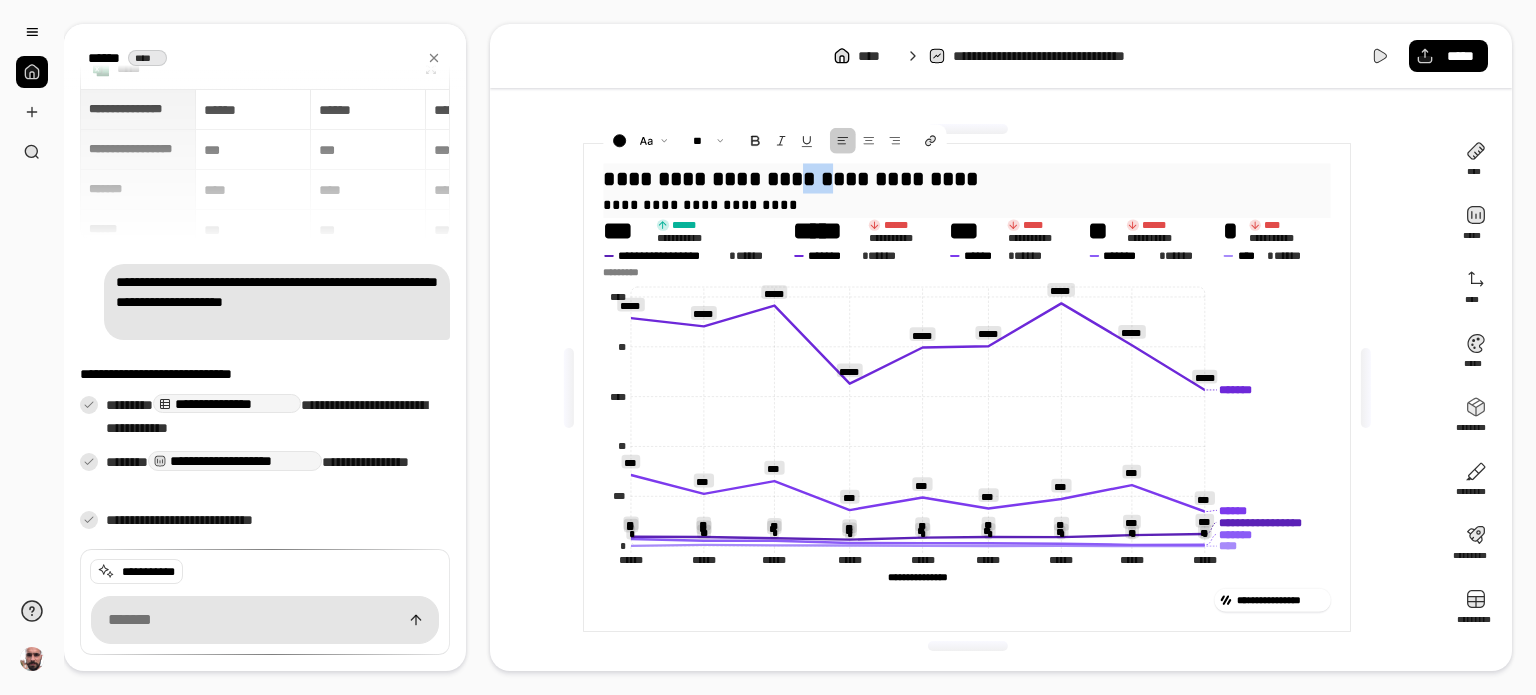 drag, startPoint x: 825, startPoint y: 176, endPoint x: 853, endPoint y: 174, distance: 28.071337 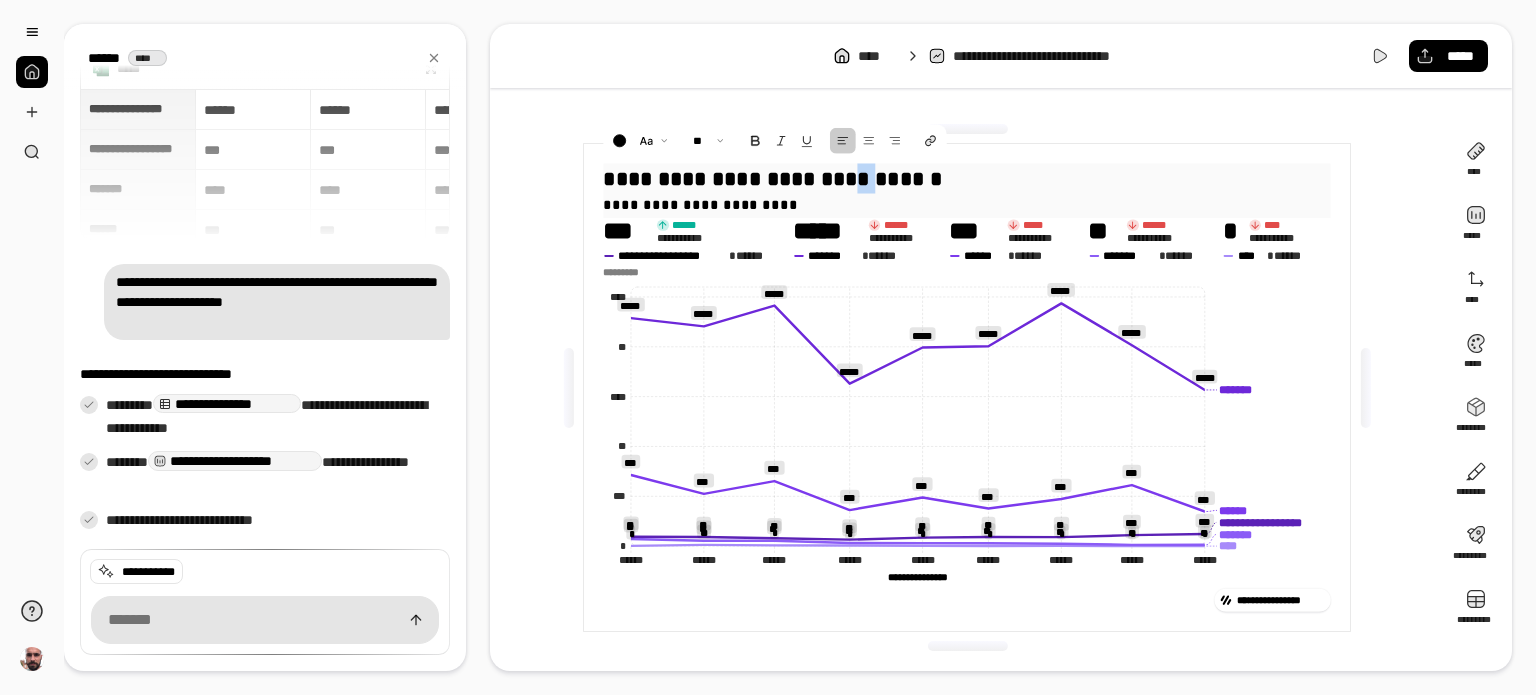 drag, startPoint x: 911, startPoint y: 172, endPoint x: 881, endPoint y: 171, distance: 30.016663 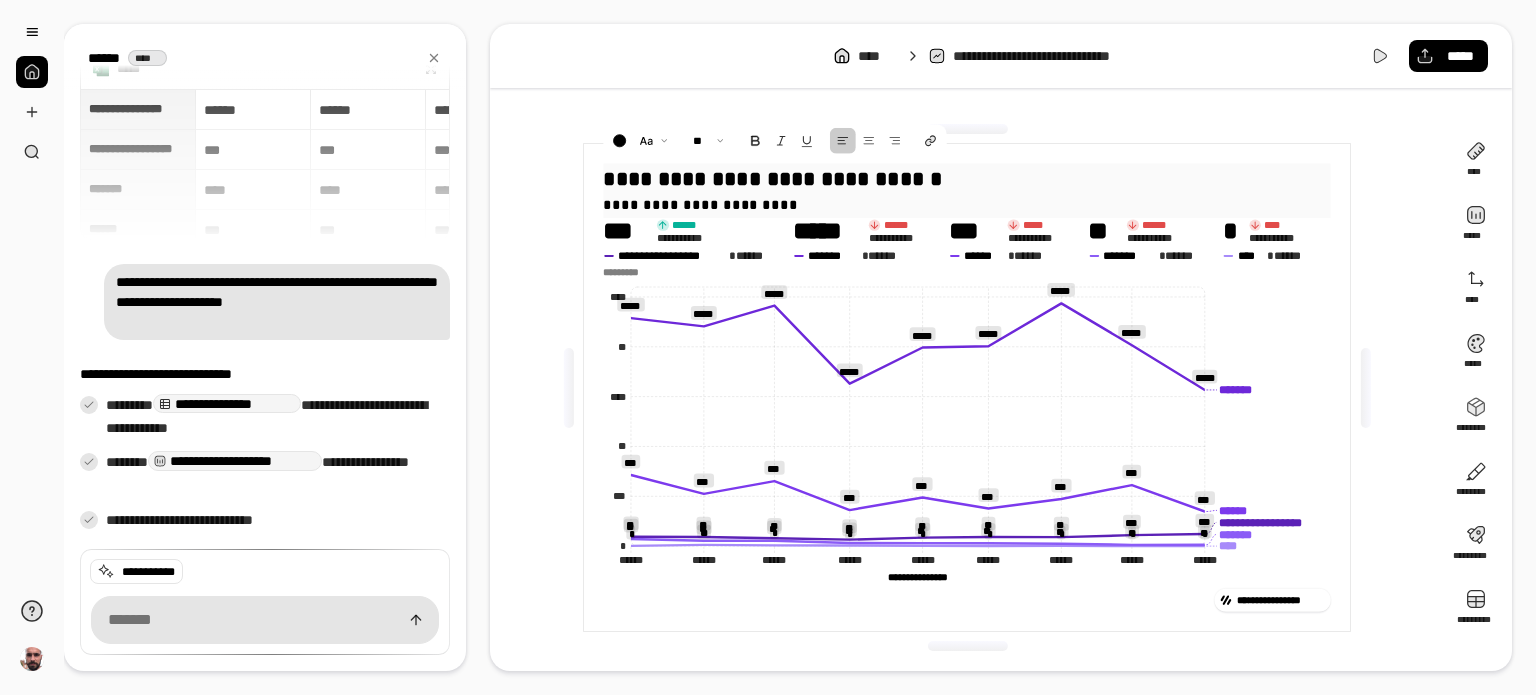 click on "**********" at bounding box center (967, 178) 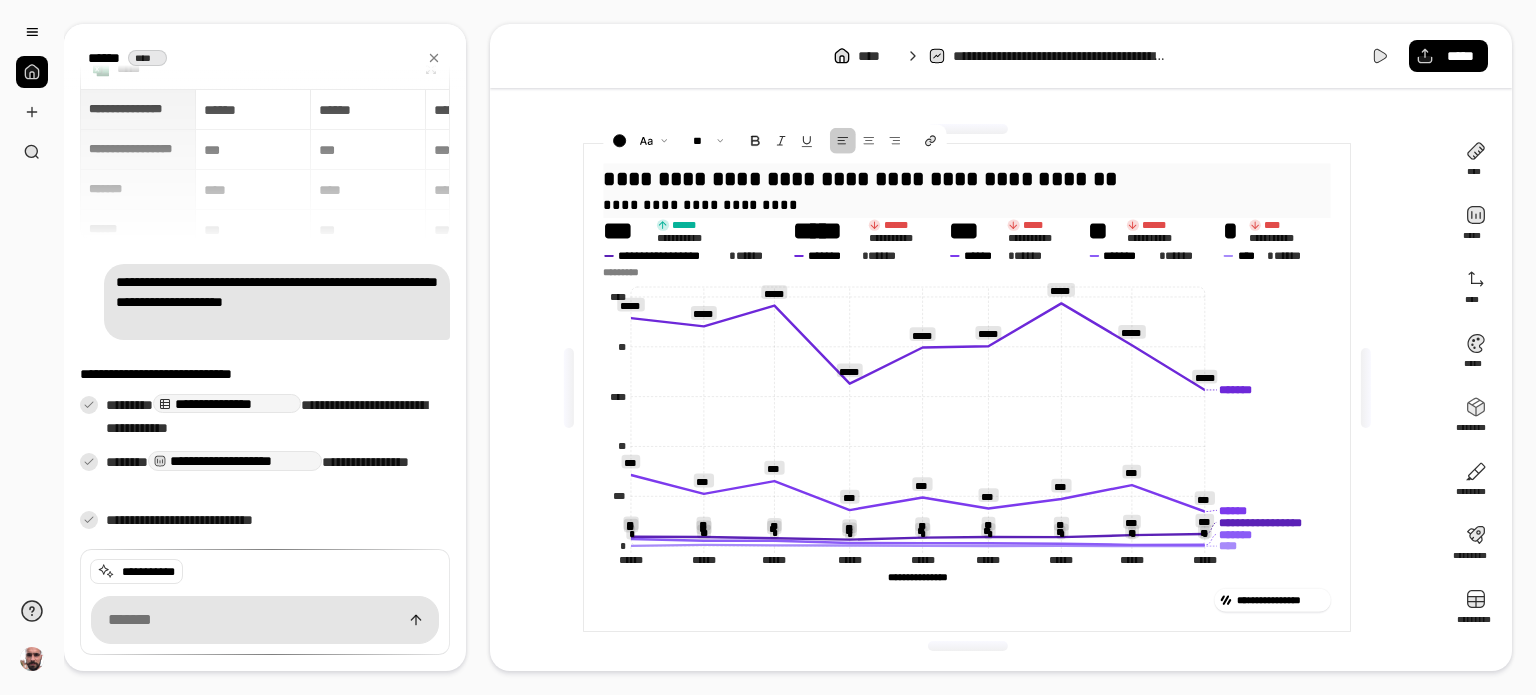 click on "**********" at bounding box center (967, 178) 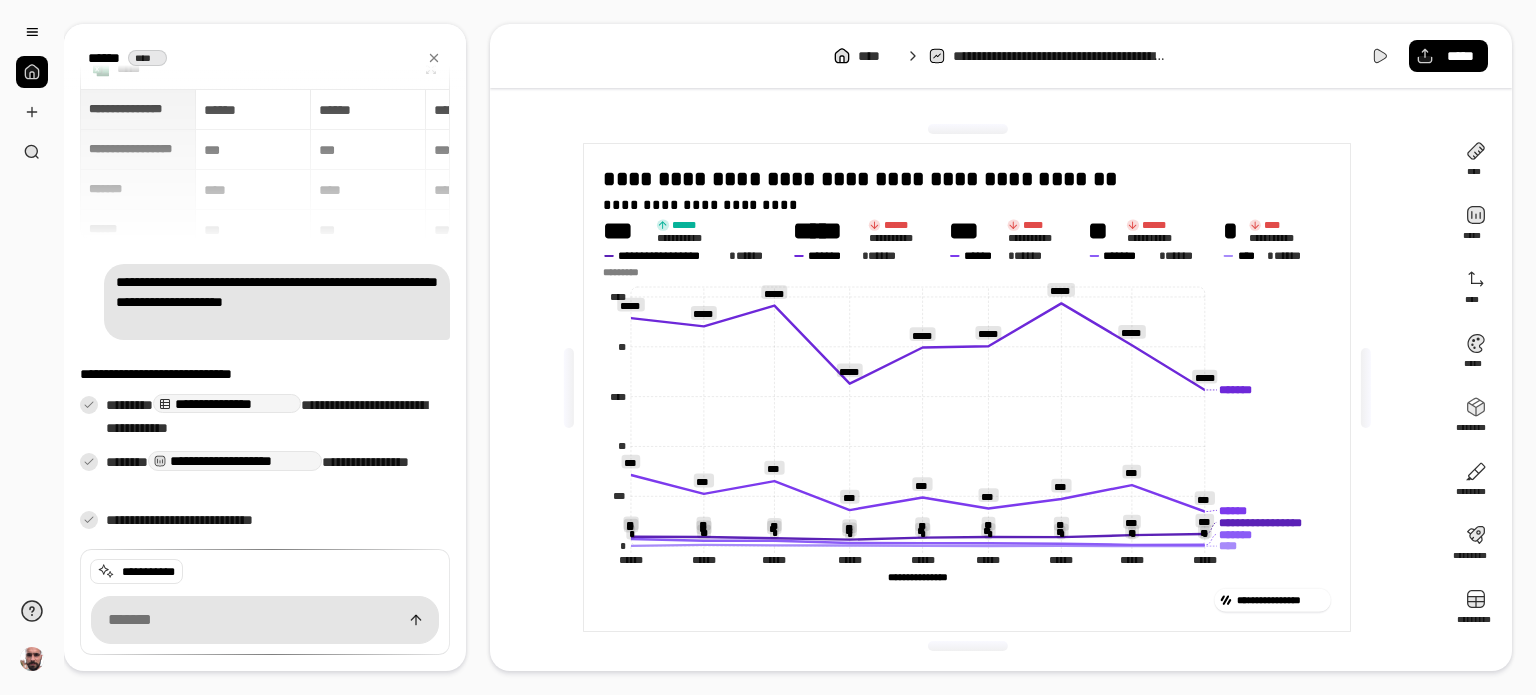 click on "**********" at bounding box center [967, 387] 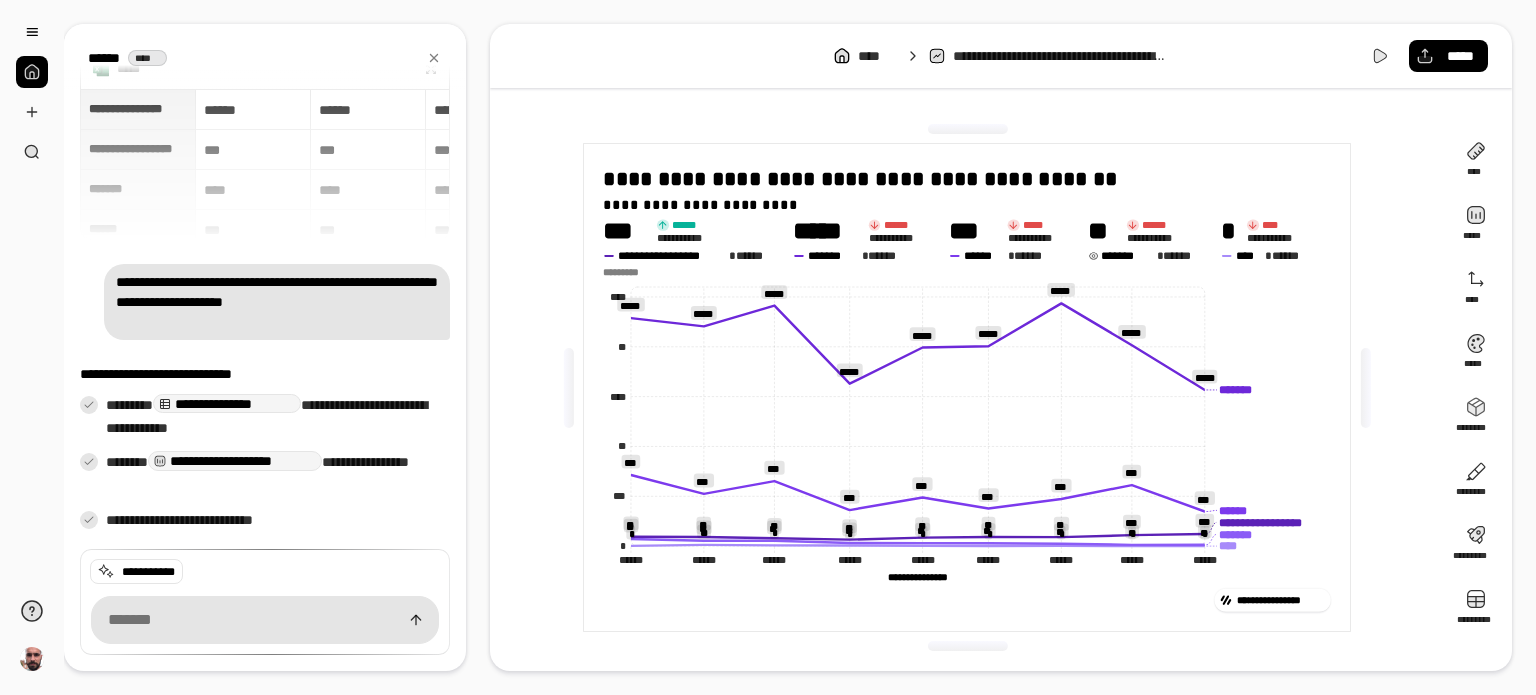 click on "******" at bounding box center (1155, 224) 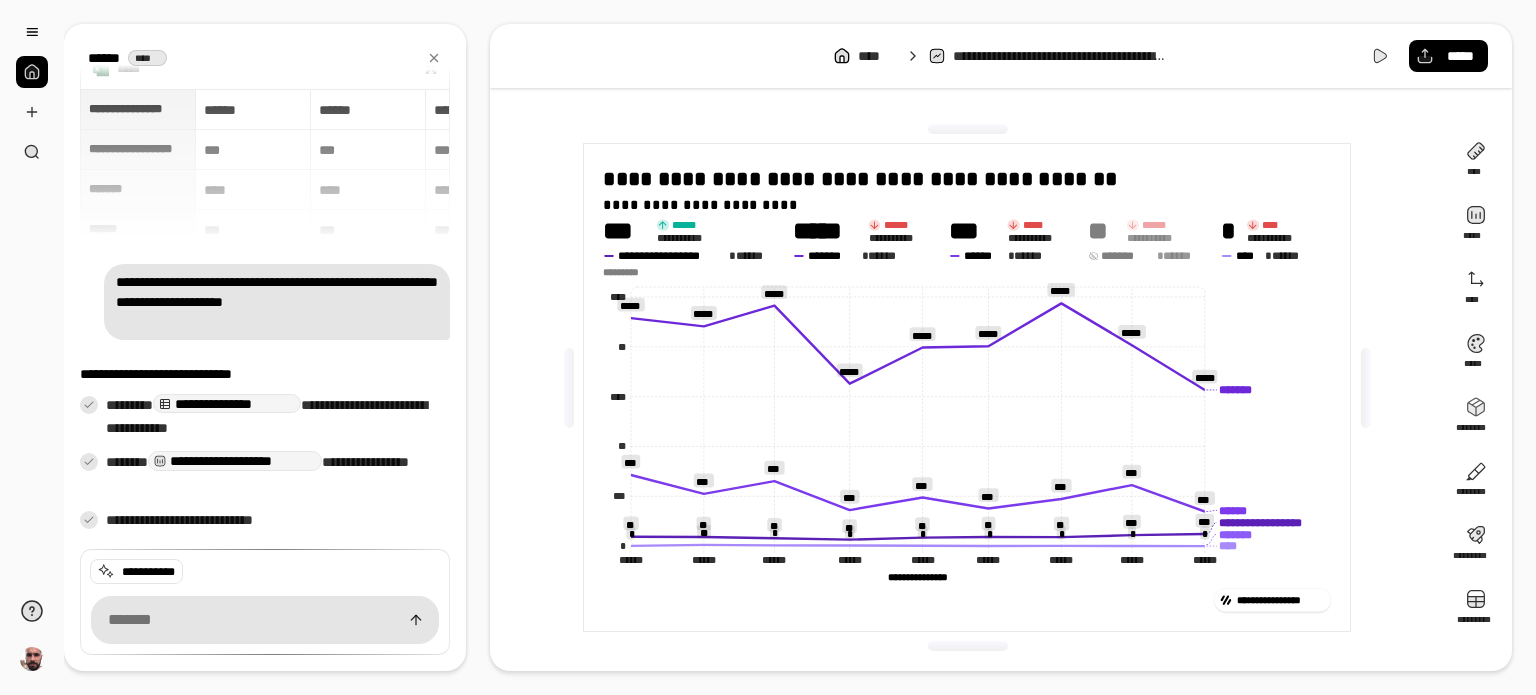 click on "*******" at bounding box center (1128, 255) 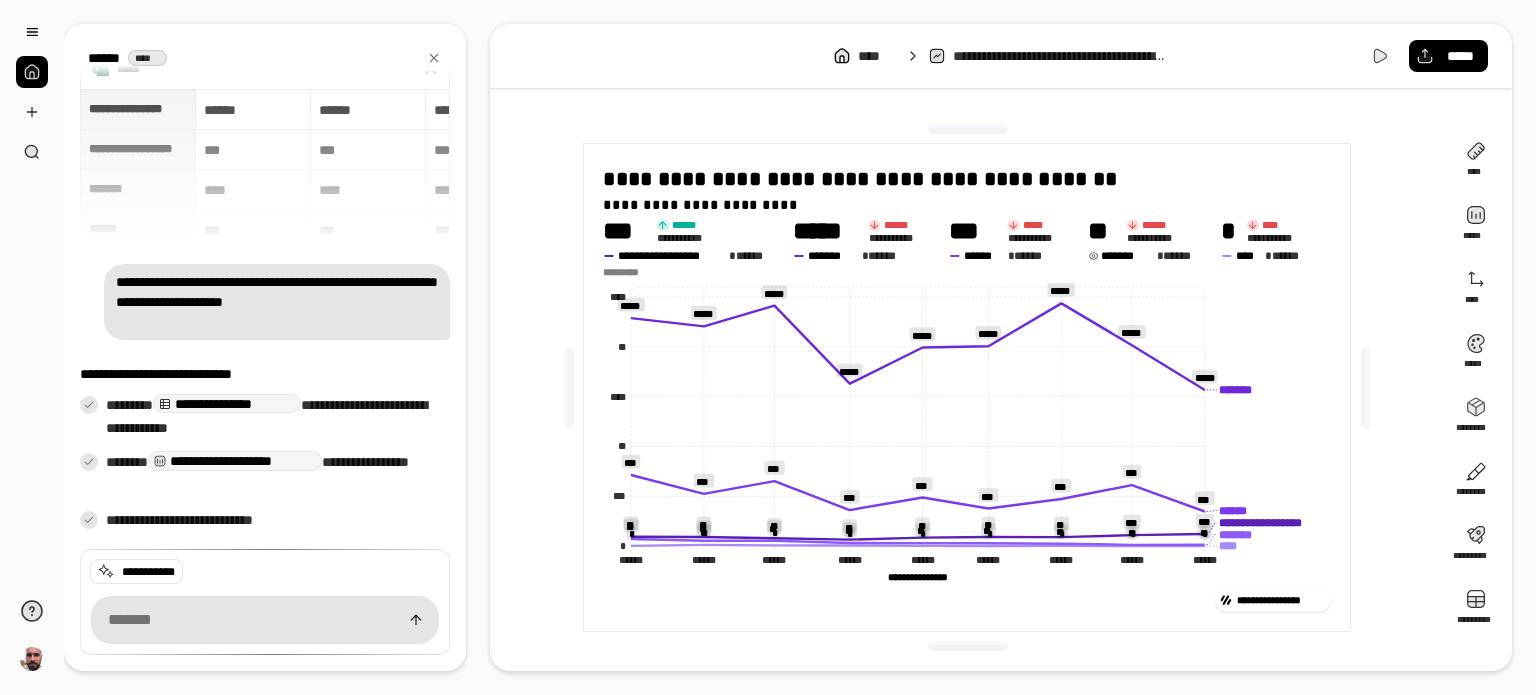 click on "*******" at bounding box center (1128, 255) 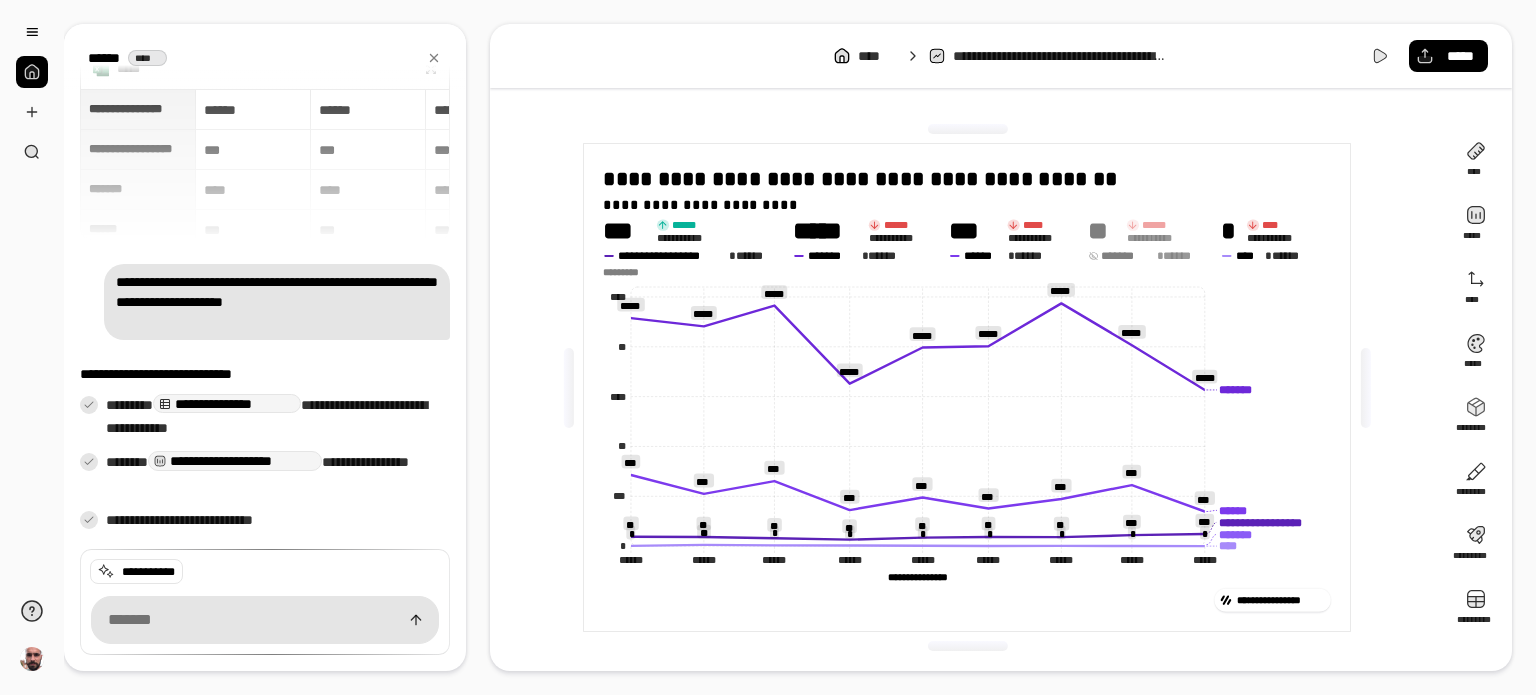 click on "*******" at bounding box center [1128, 255] 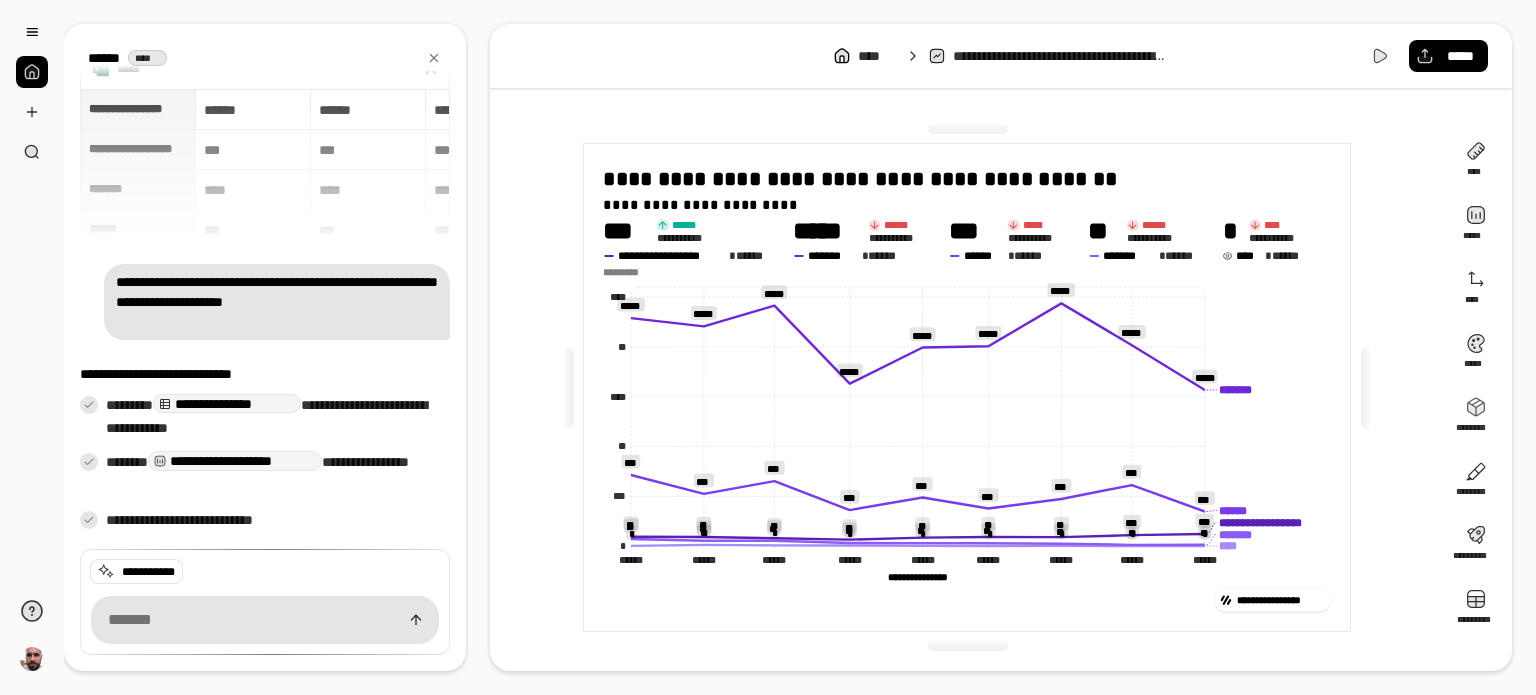 click on "****" at bounding box center (1249, 255) 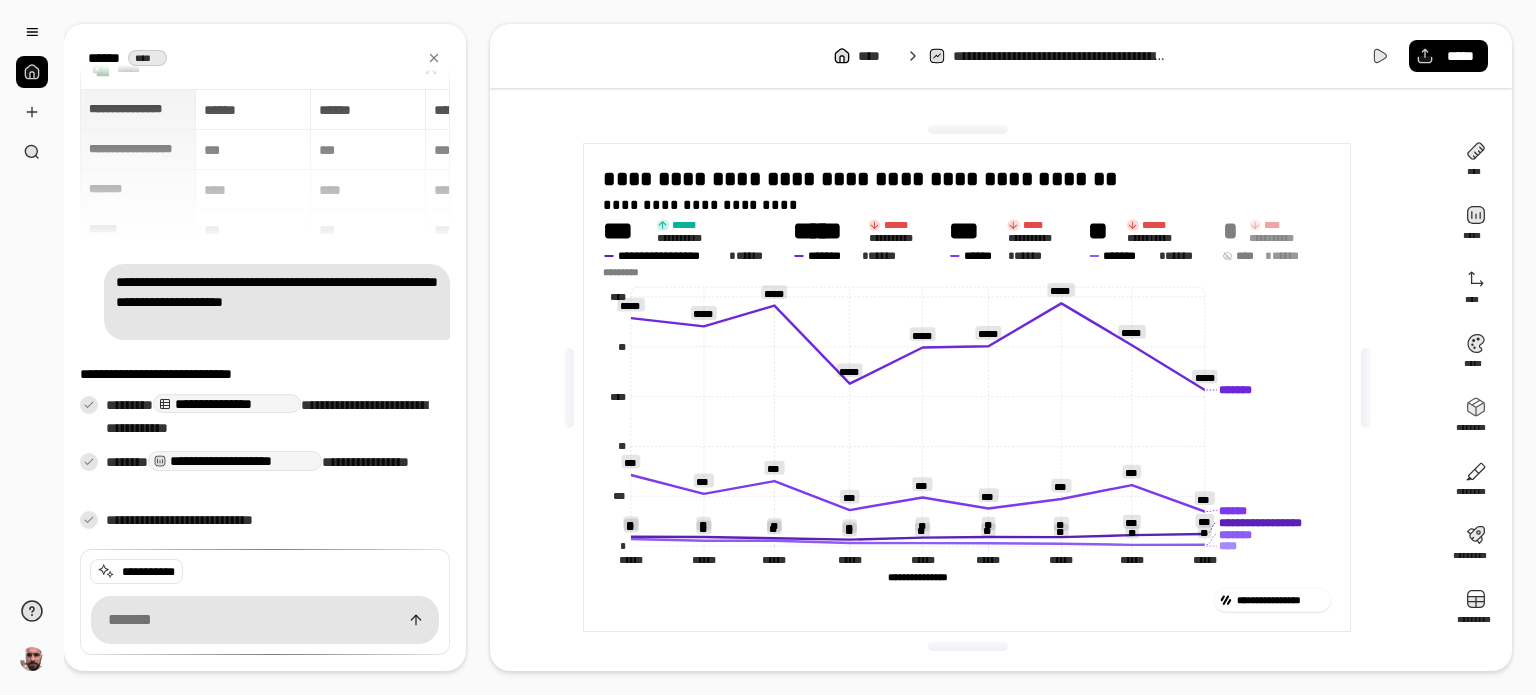 click on "****" at bounding box center [1249, 255] 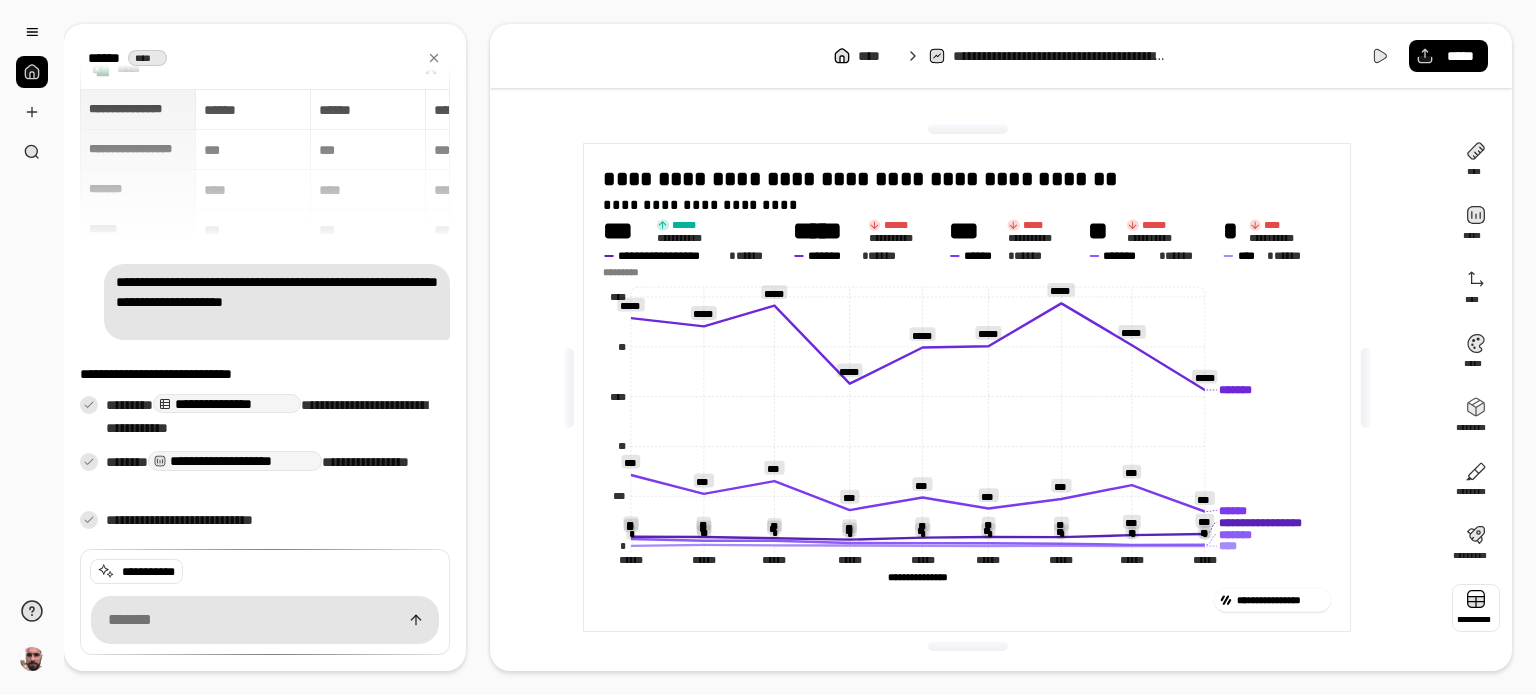 click at bounding box center (1476, 608) 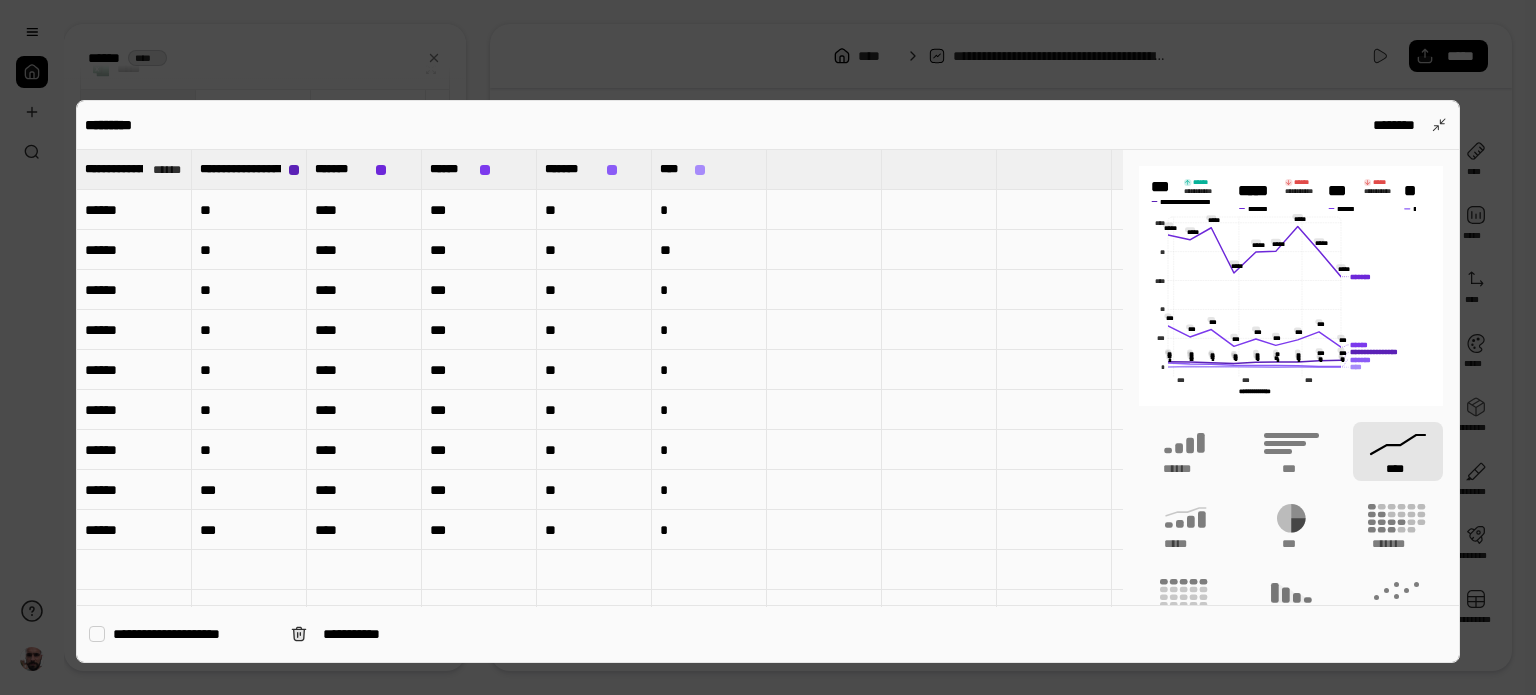 type 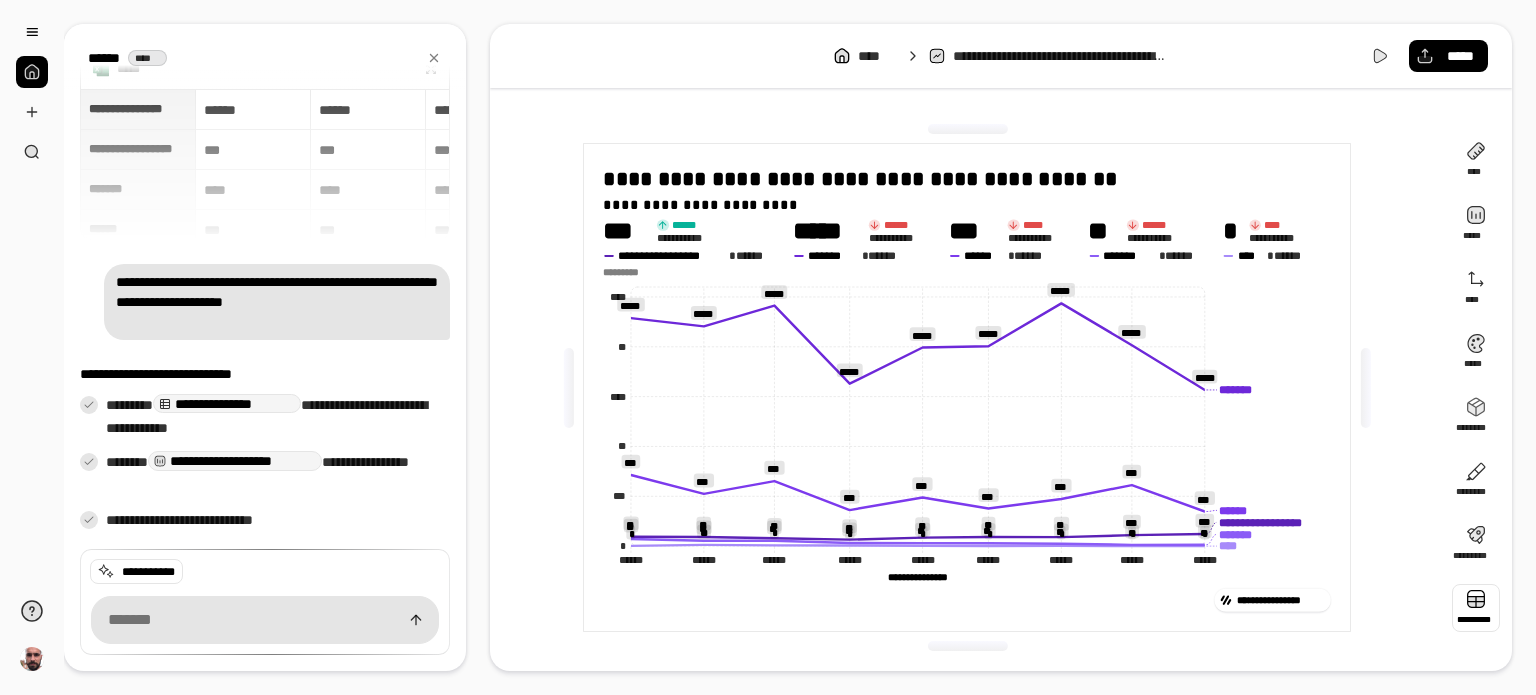 click at bounding box center (1476, 608) 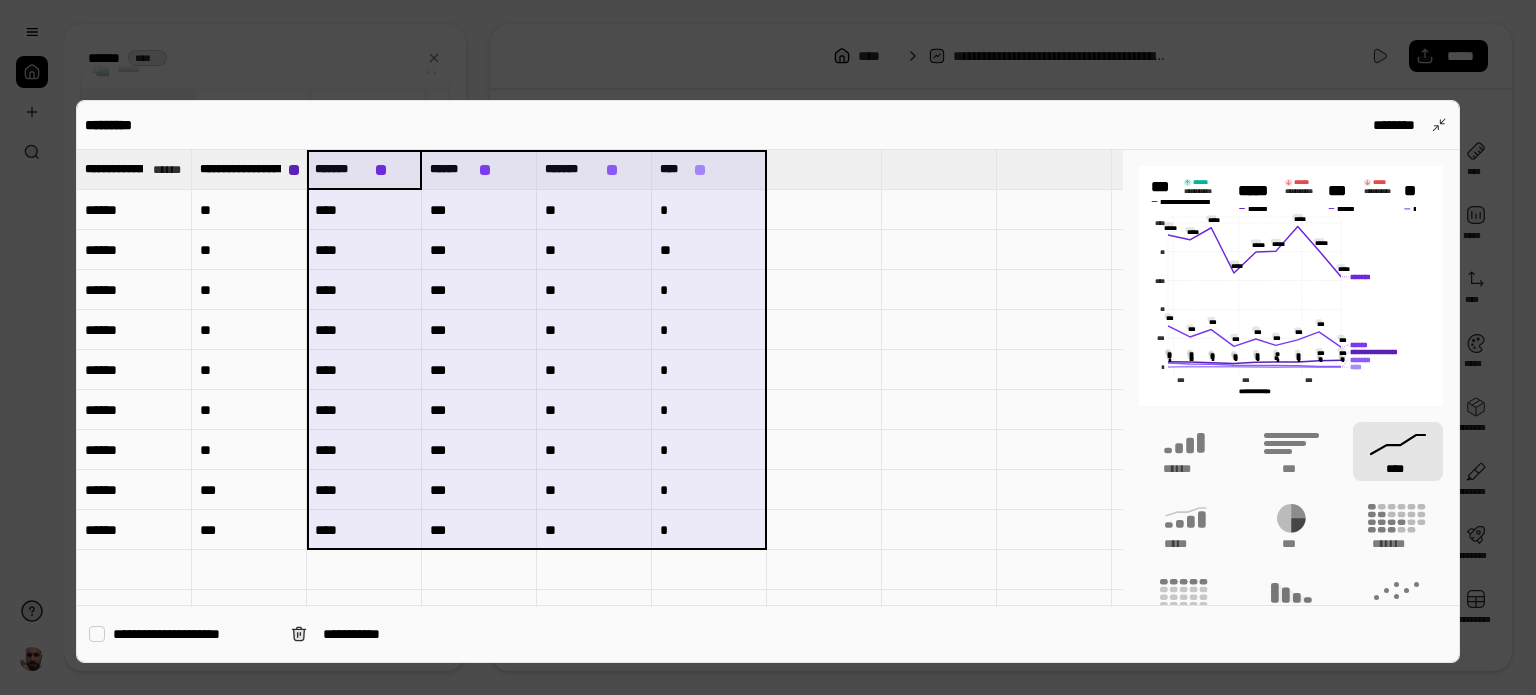 drag, startPoint x: 341, startPoint y: 168, endPoint x: 713, endPoint y: 536, distance: 523.26666 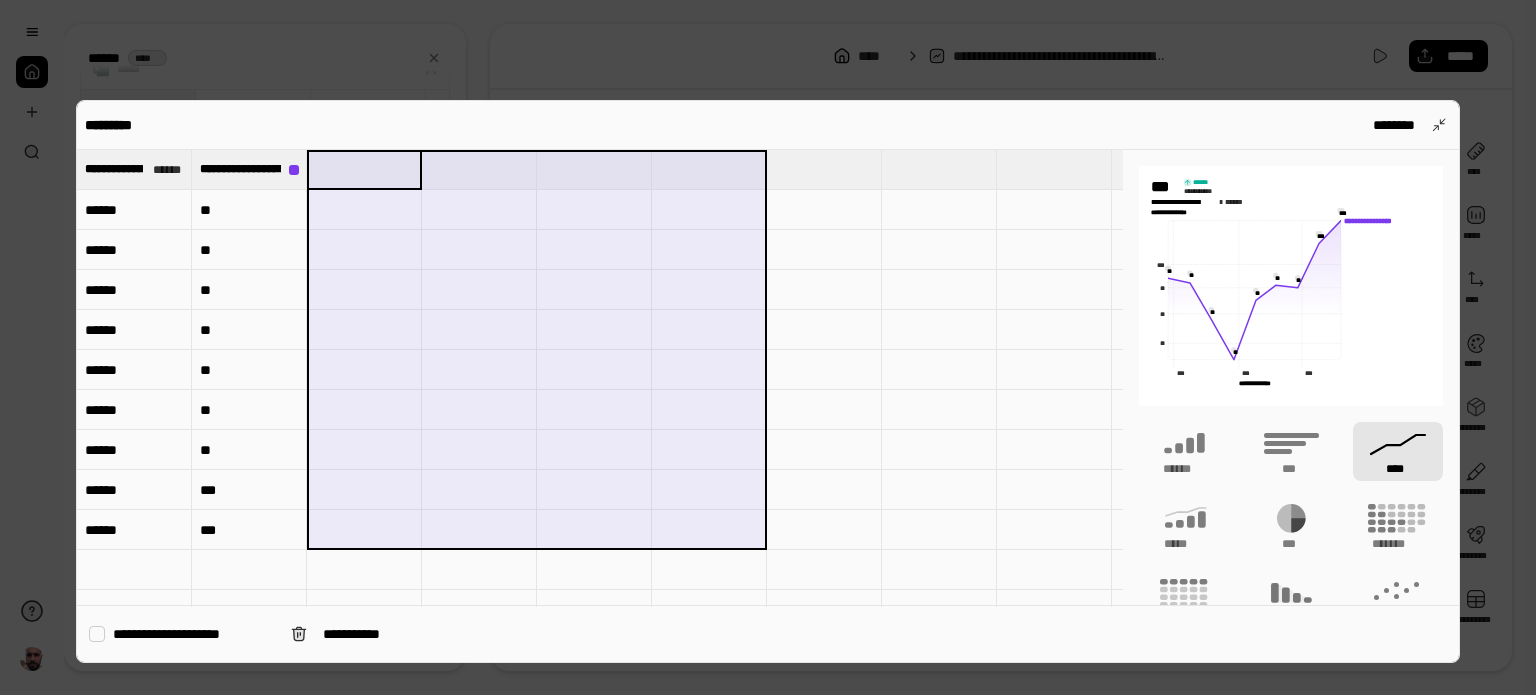 type on "**********" 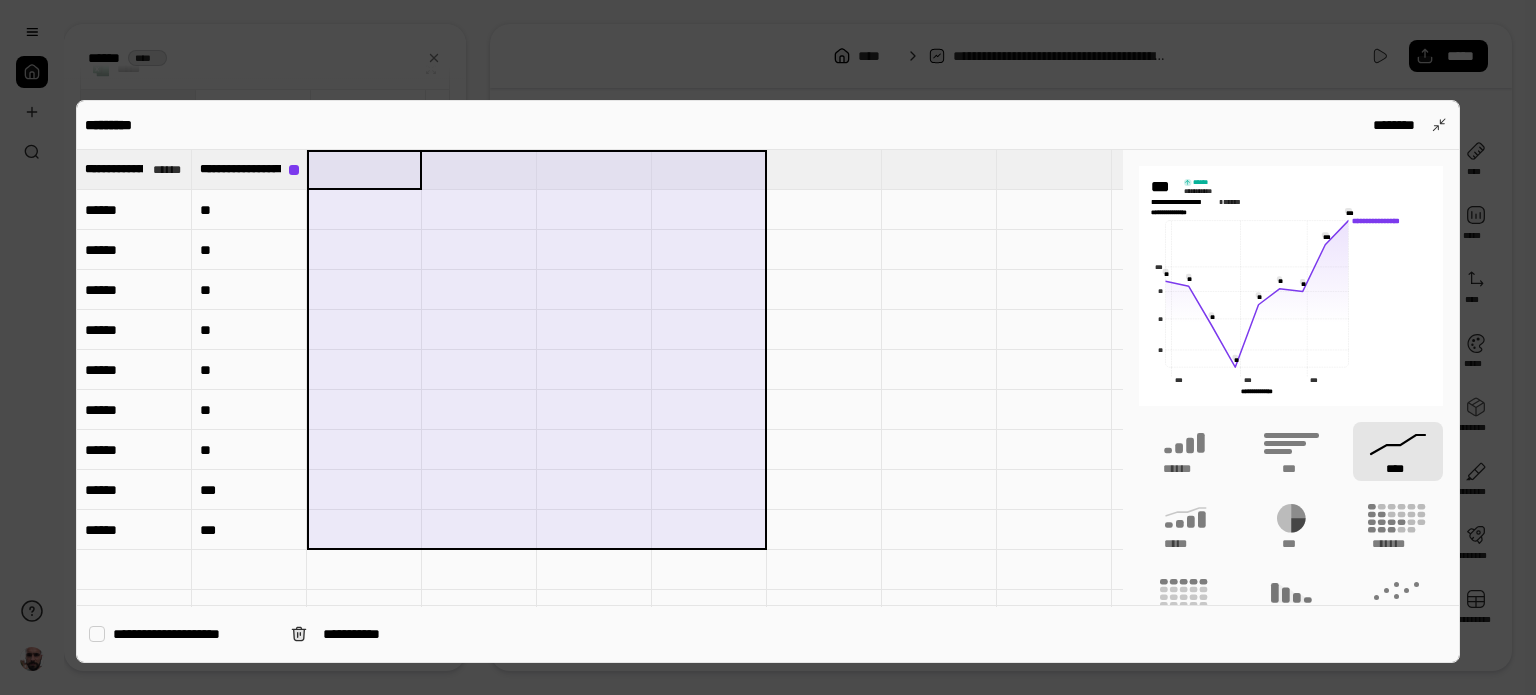 click at bounding box center (768, 347) 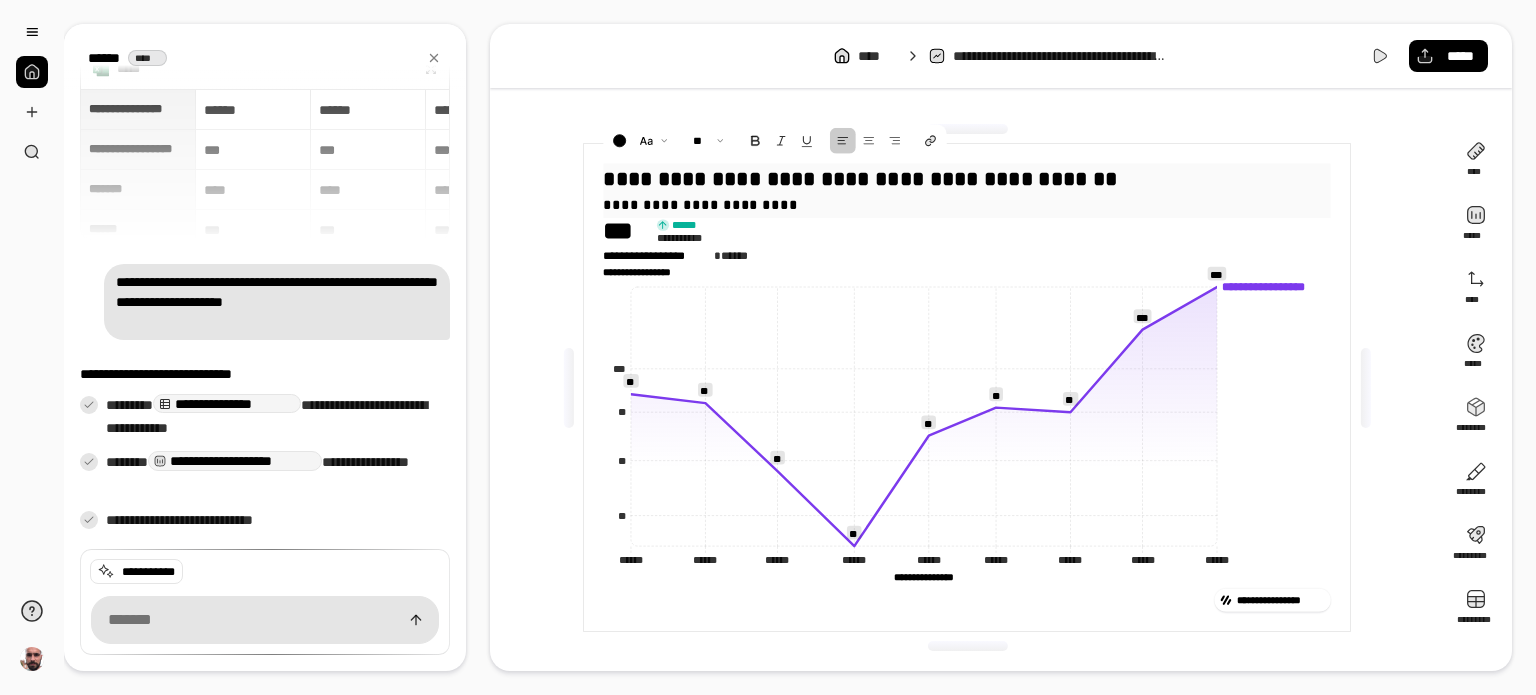 drag, startPoint x: 1195, startPoint y: 178, endPoint x: 610, endPoint y: 173, distance: 585.02136 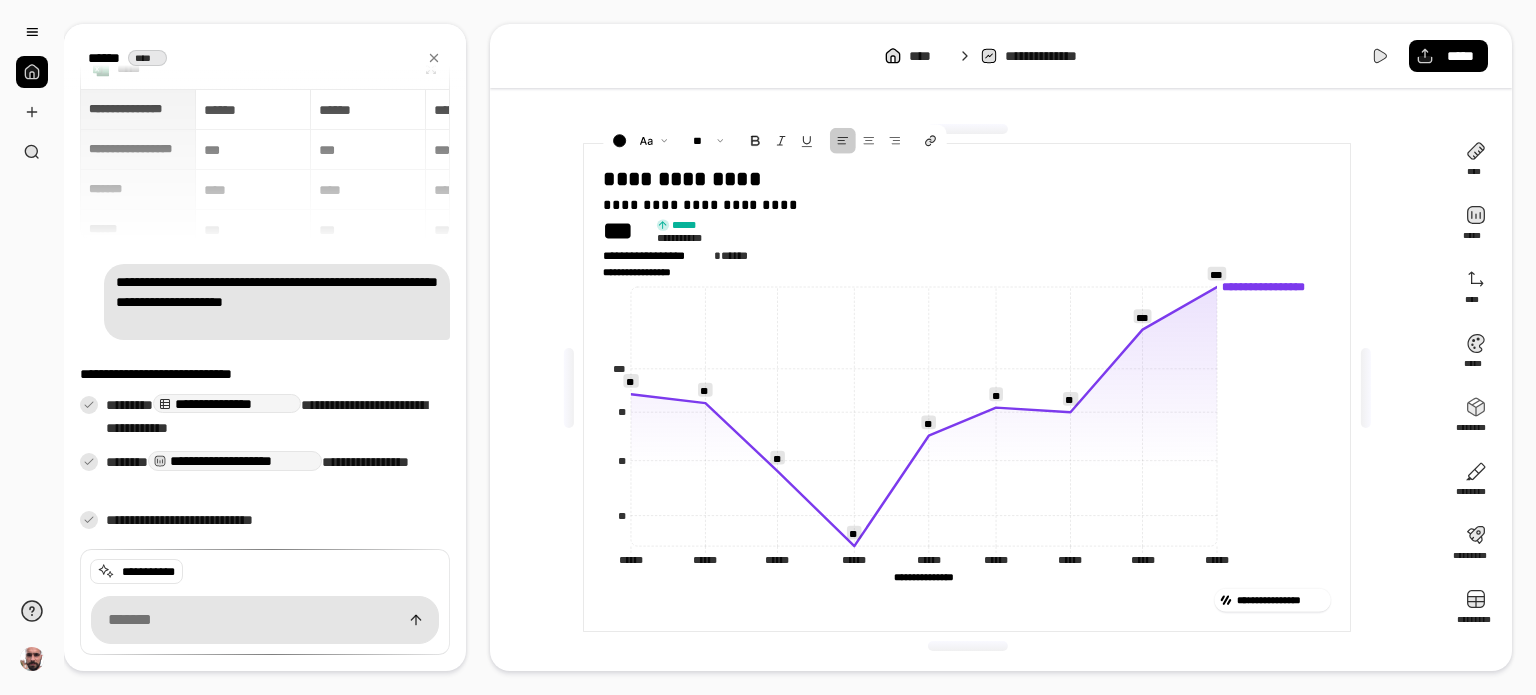 click on "**********" at bounding box center [967, 387] 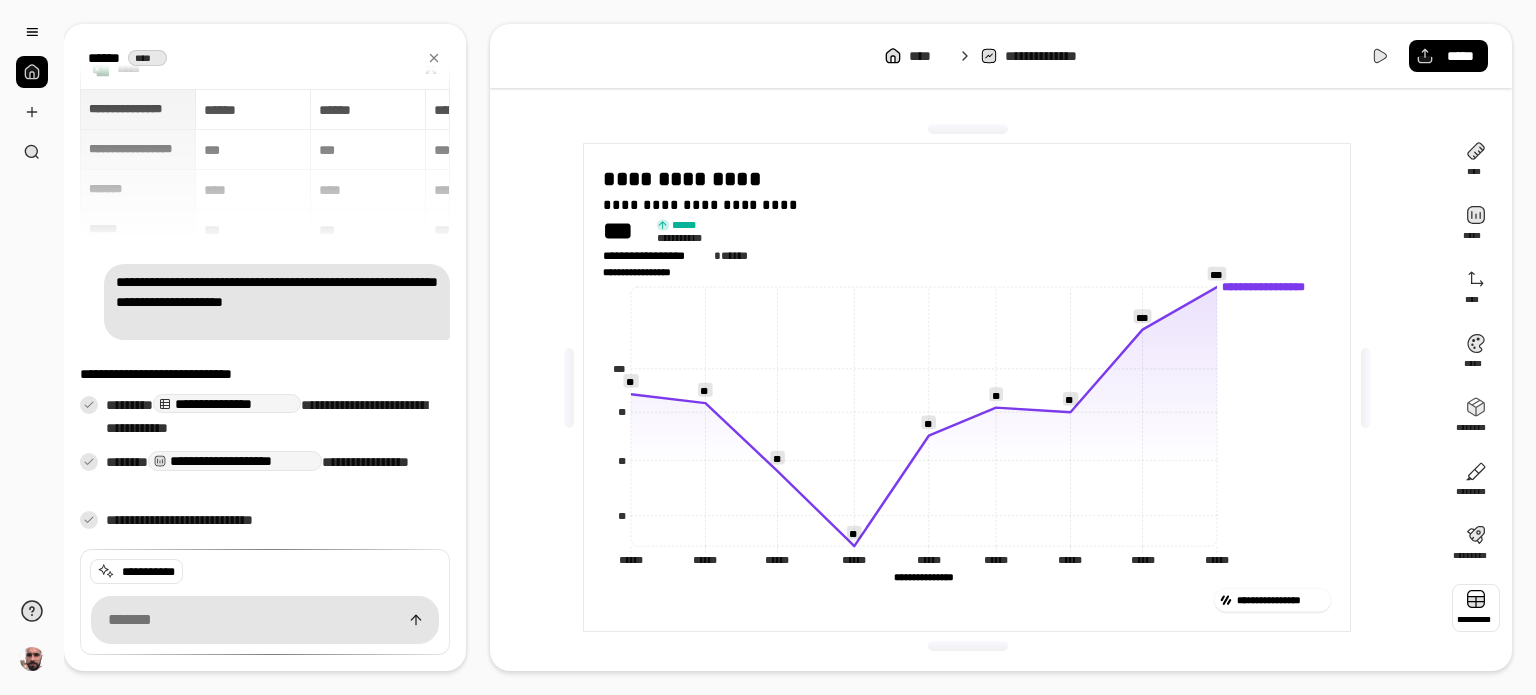 click at bounding box center (1476, 608) 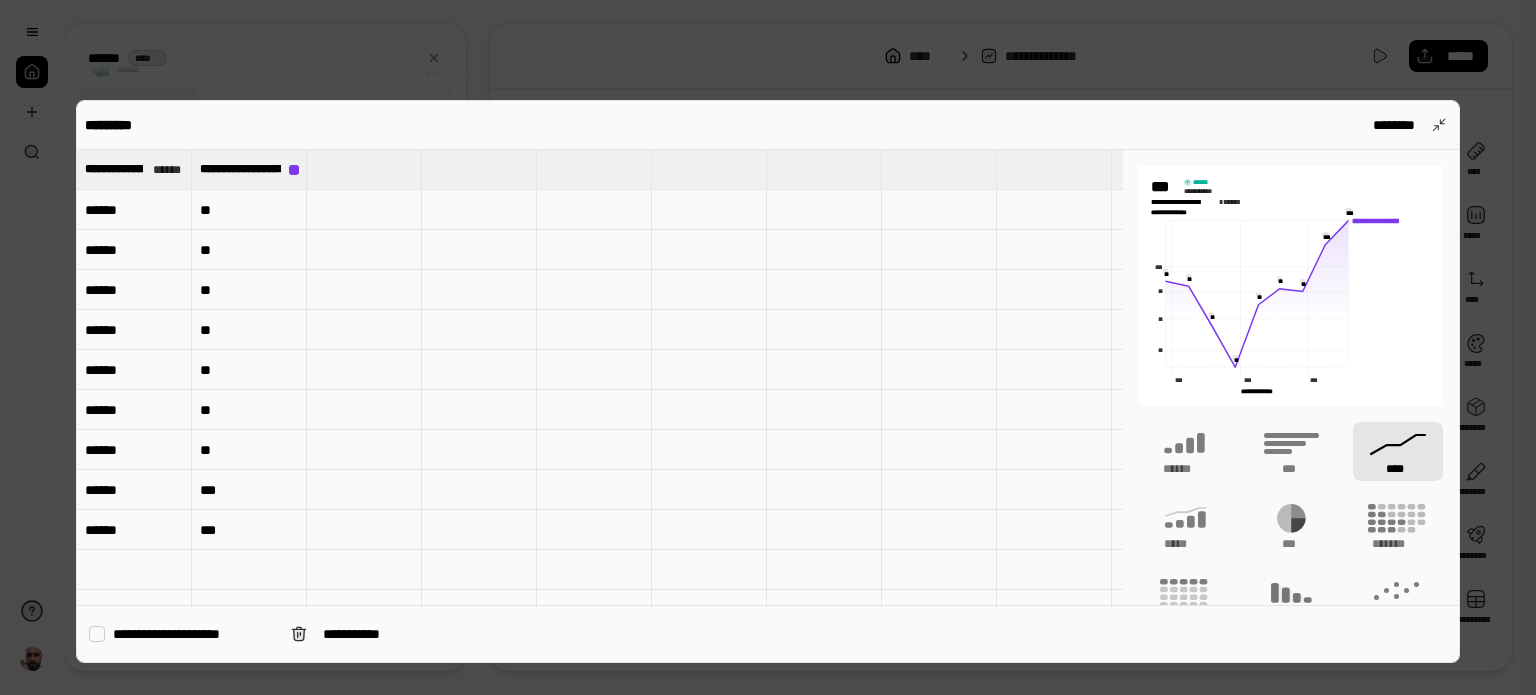 click at bounding box center [364, 169] 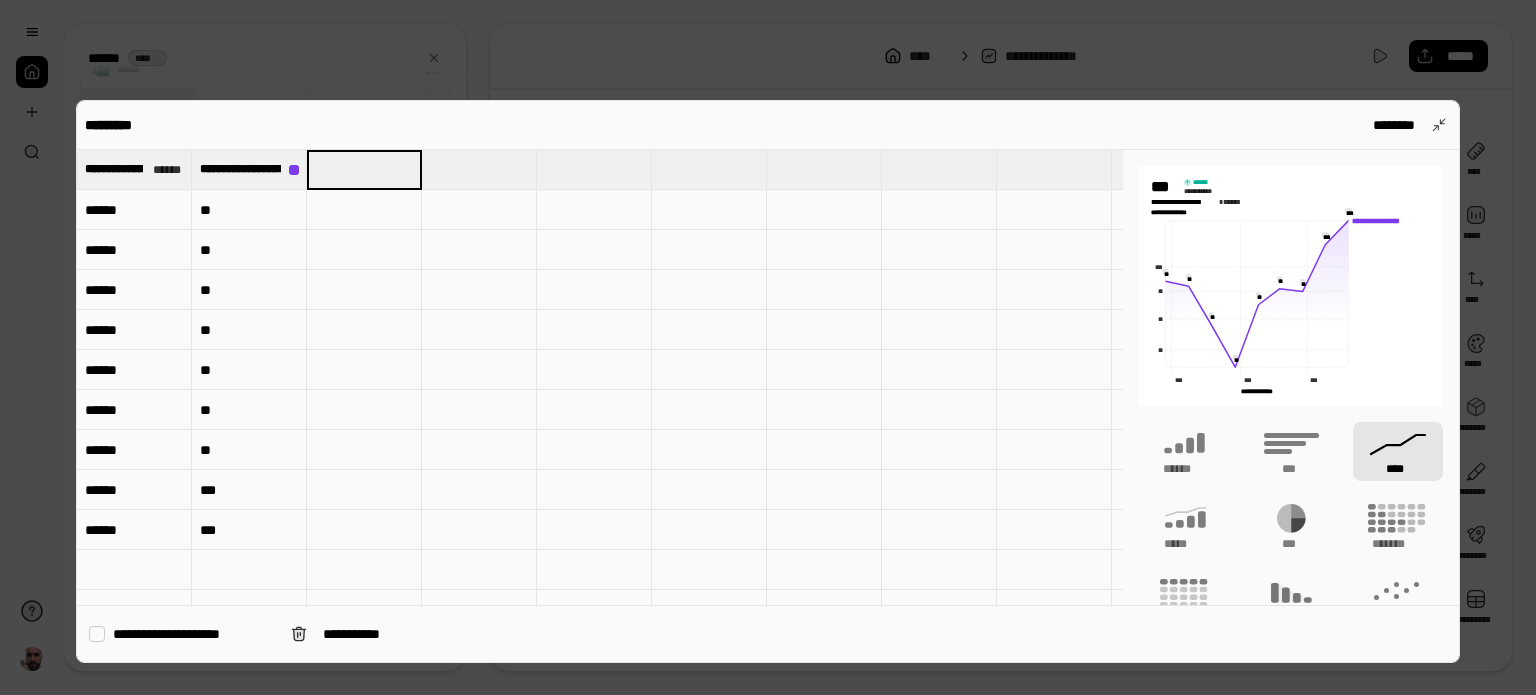 click at bounding box center (364, 210) 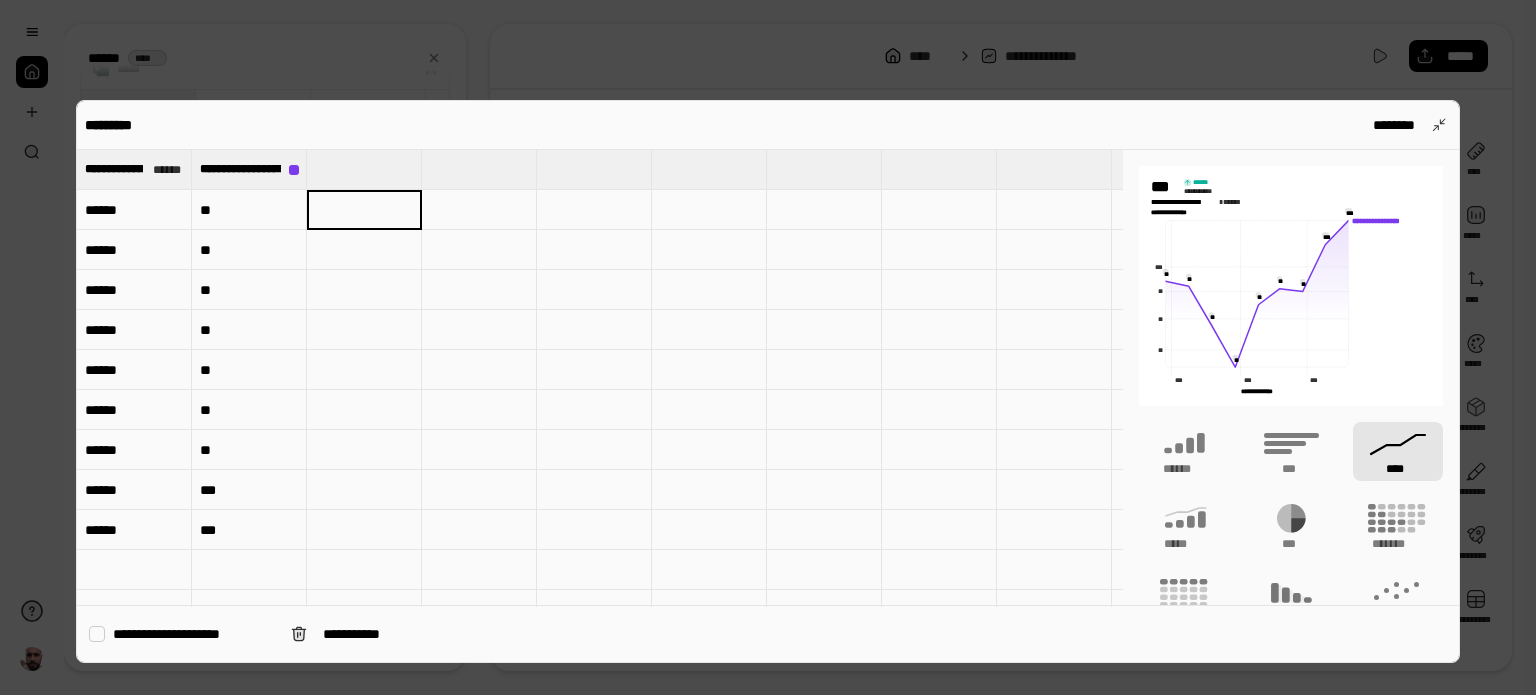 click at bounding box center [364, 169] 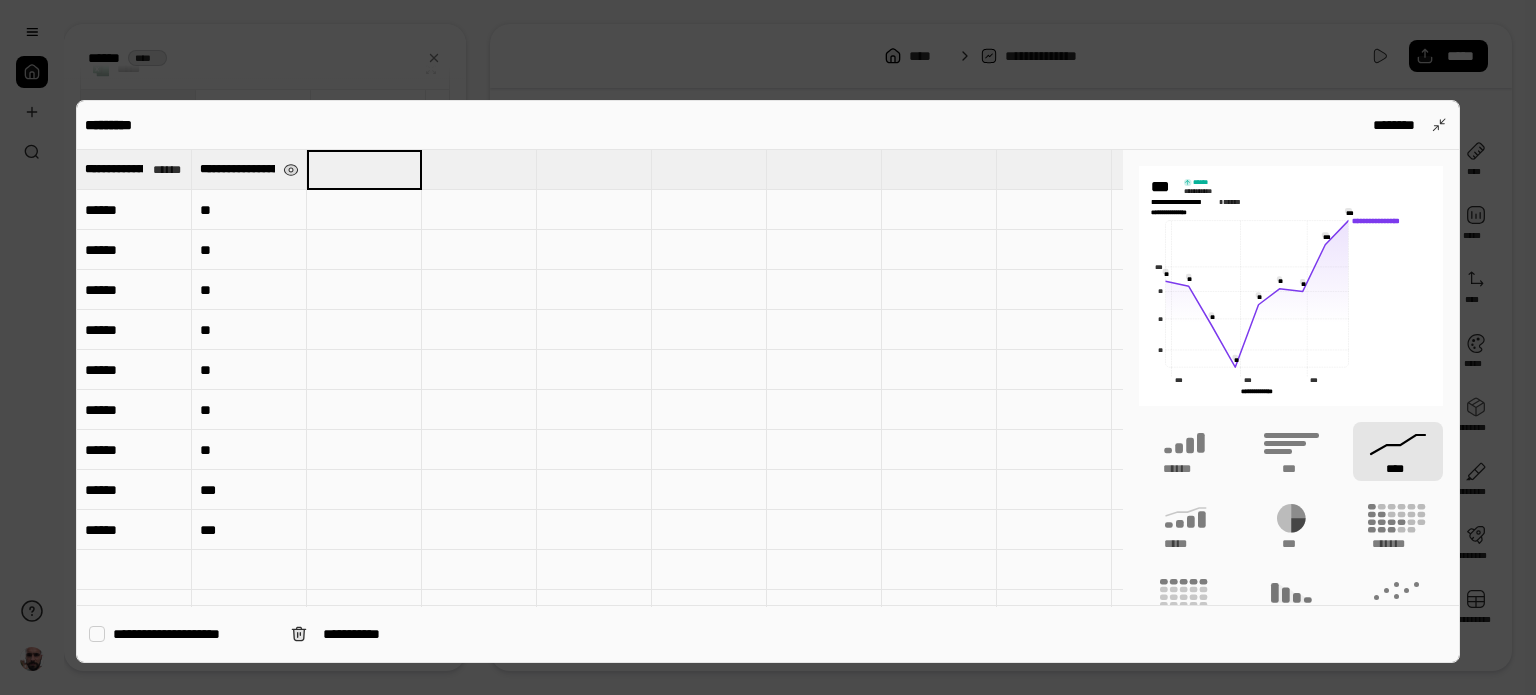 click on "**********" at bounding box center (249, 169) 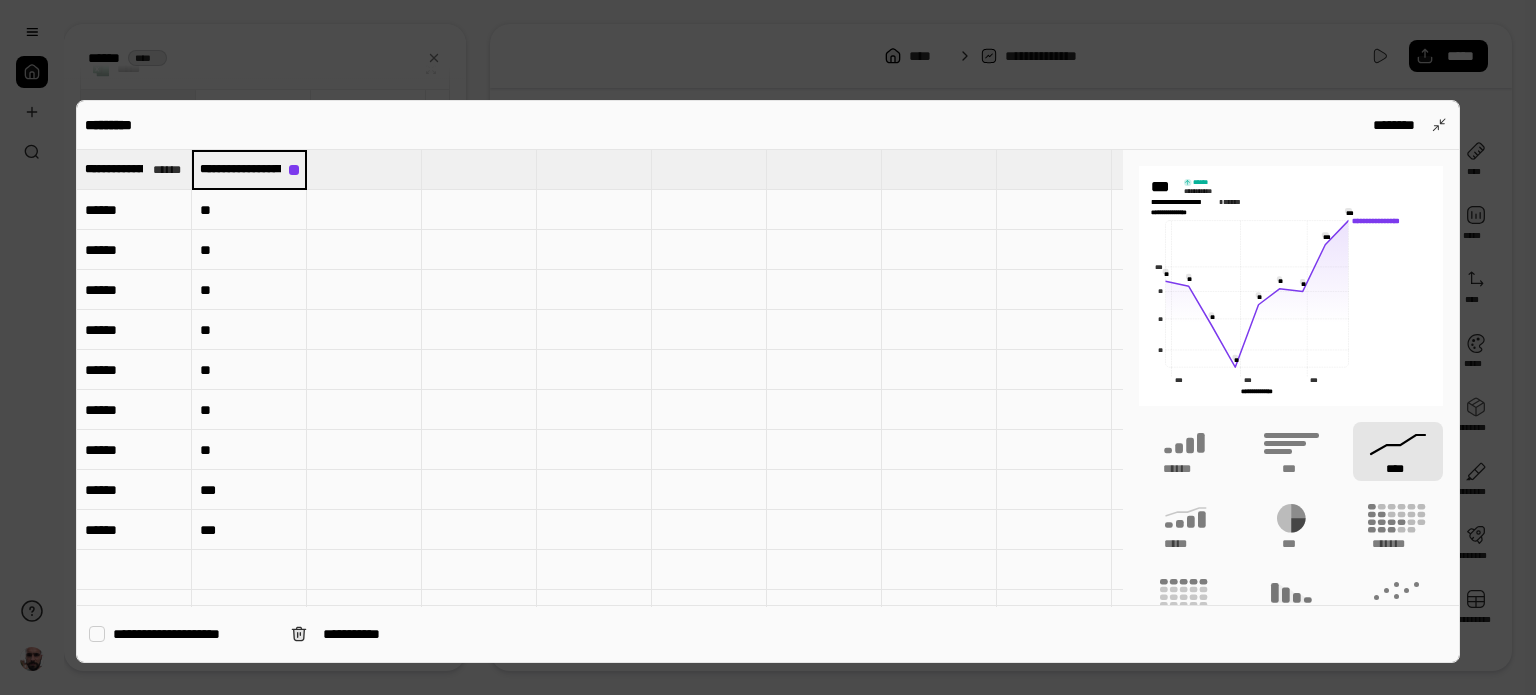 click at bounding box center (768, 347) 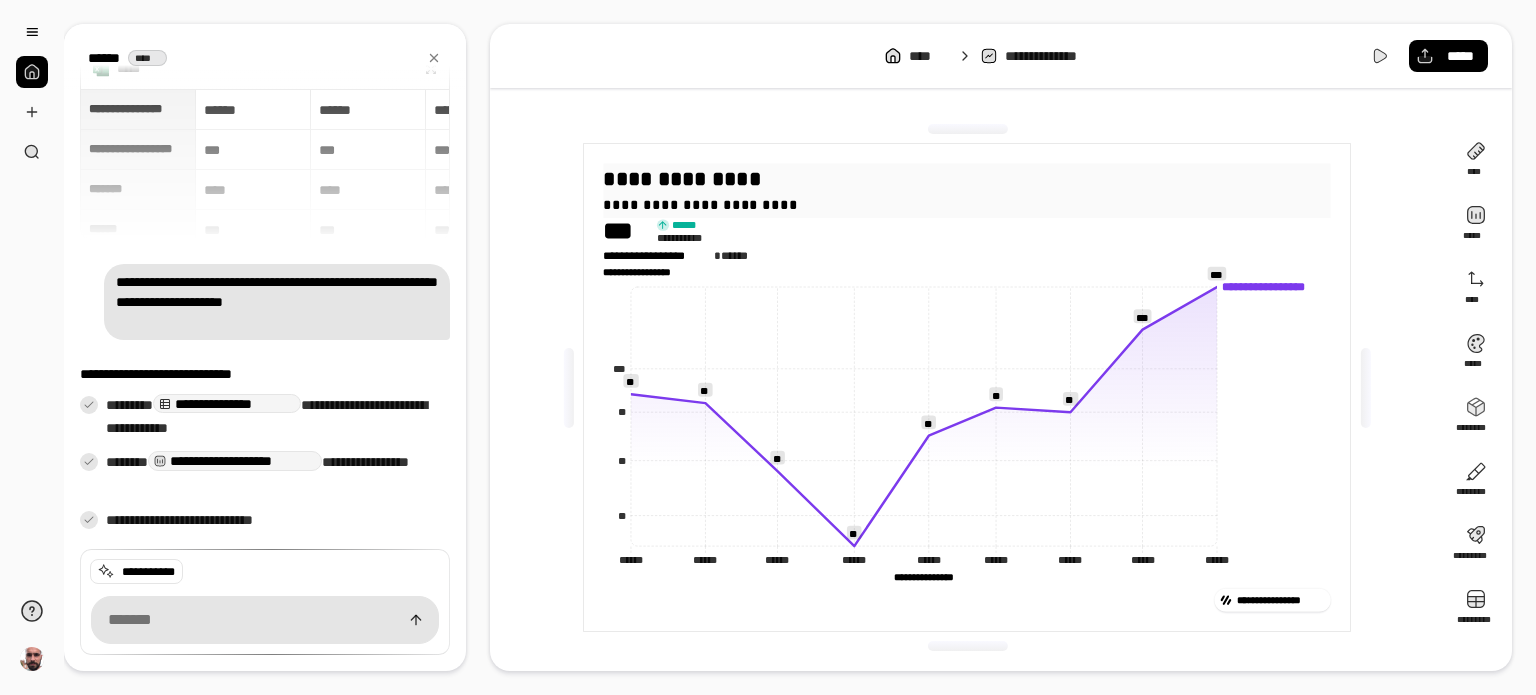 click on "**********" at bounding box center [967, 178] 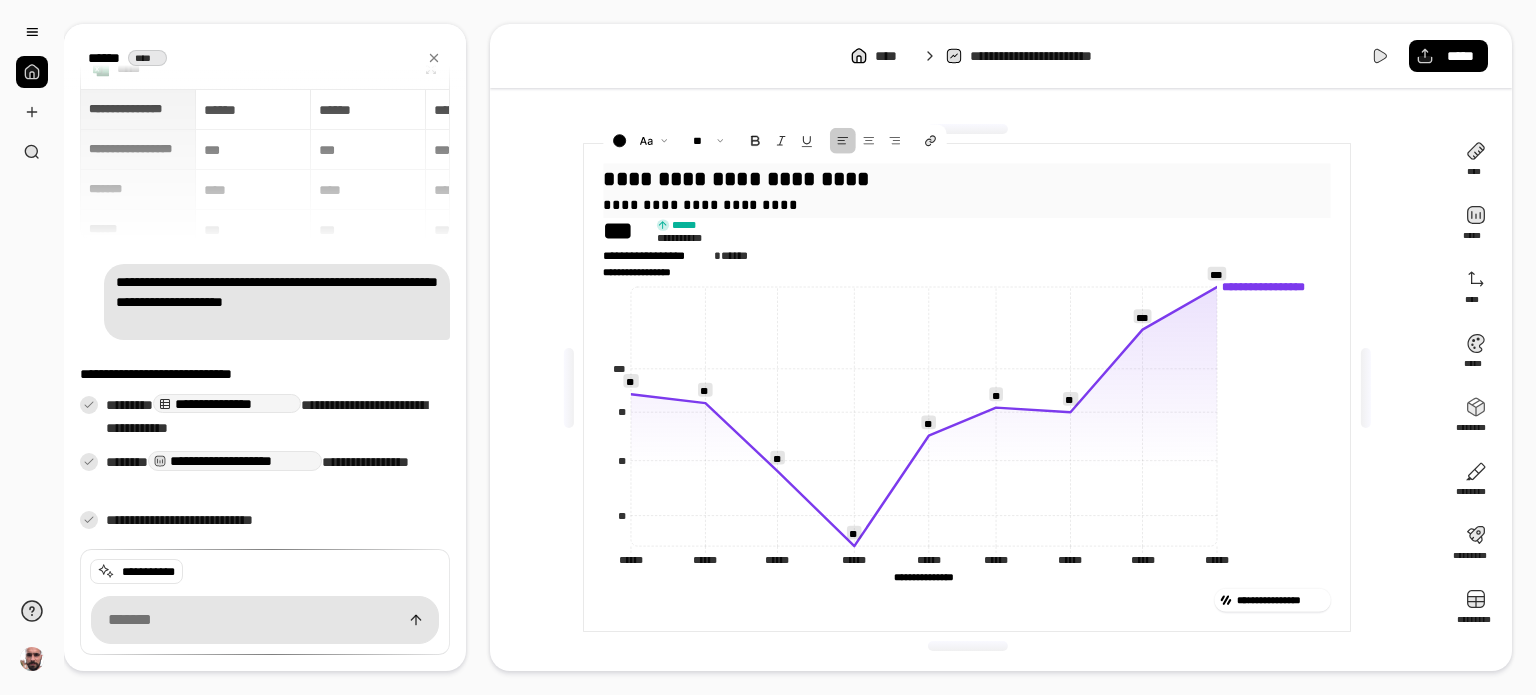 click on "**********" at bounding box center (967, 178) 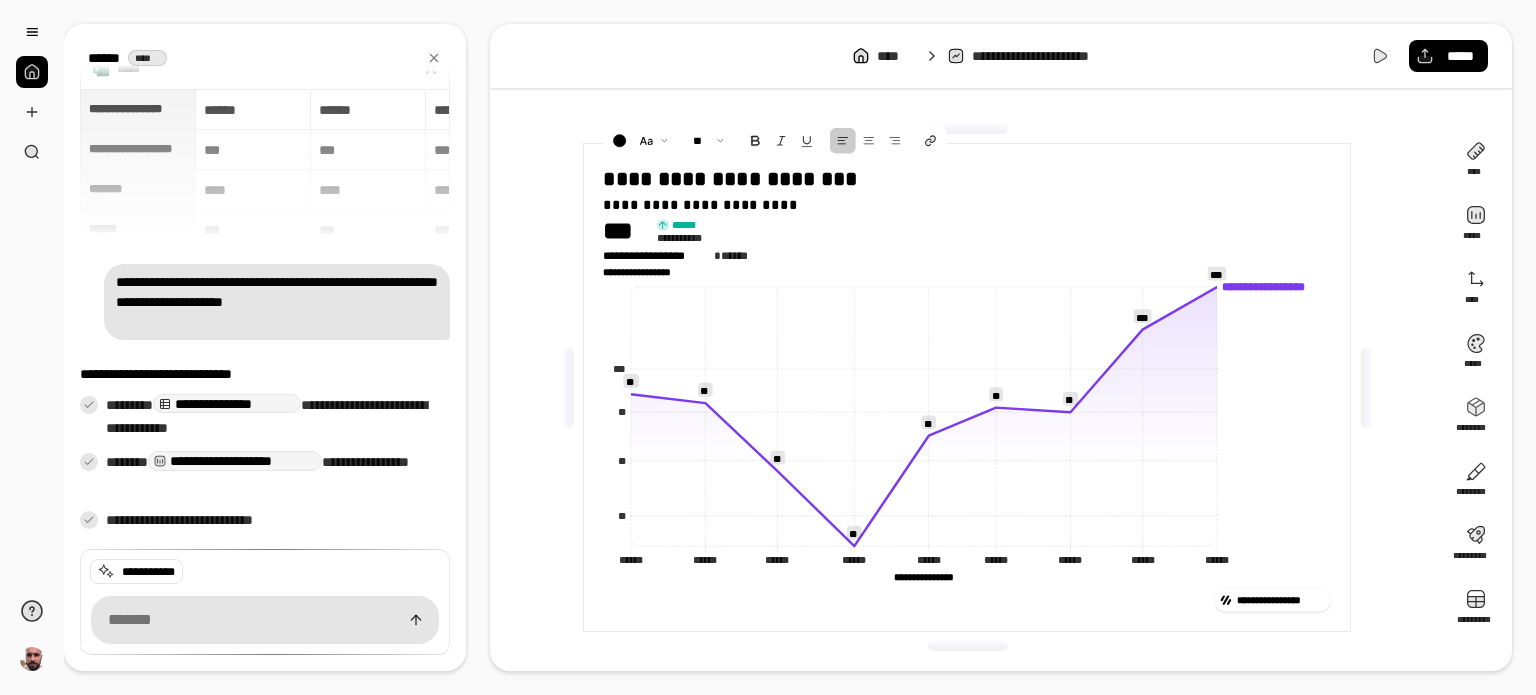 click on "**********" at bounding box center [967, 387] 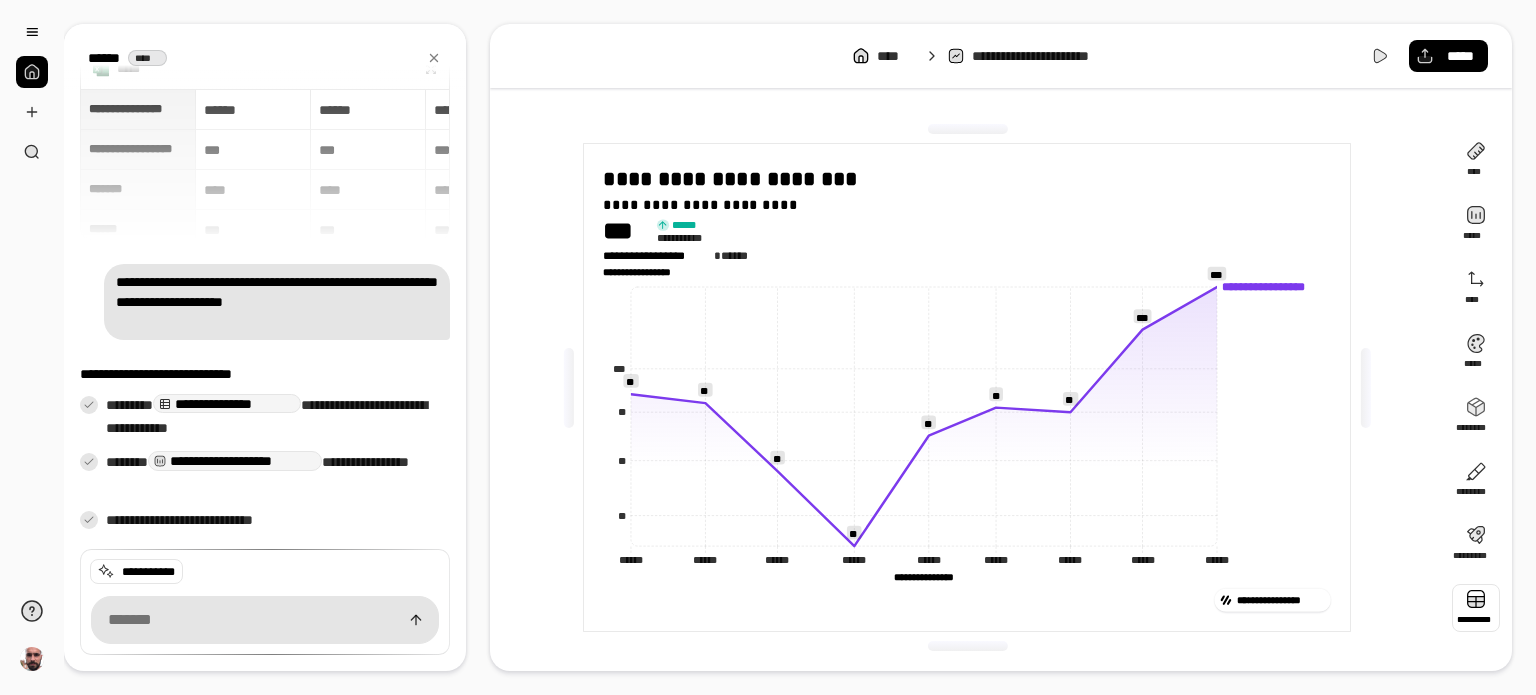 click at bounding box center (1476, 608) 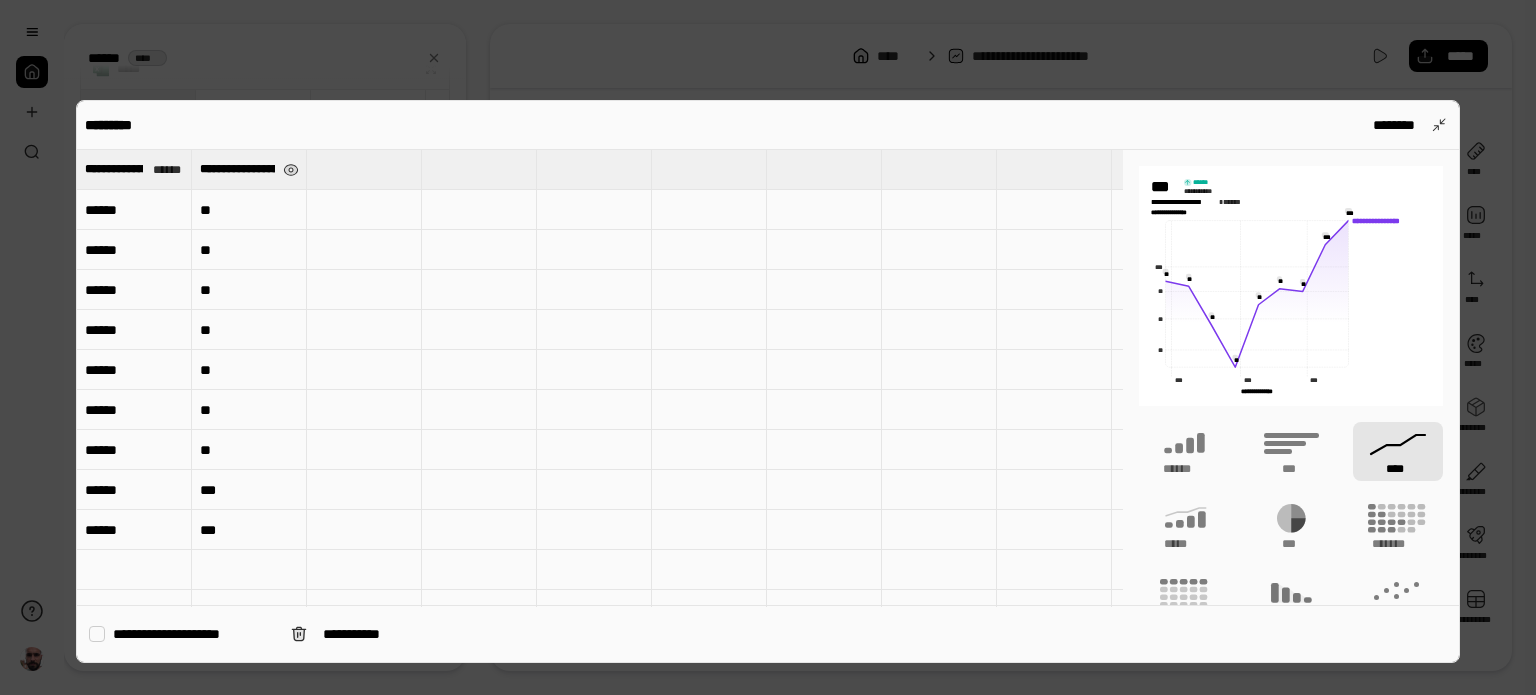 click on "**********" at bounding box center [237, 169] 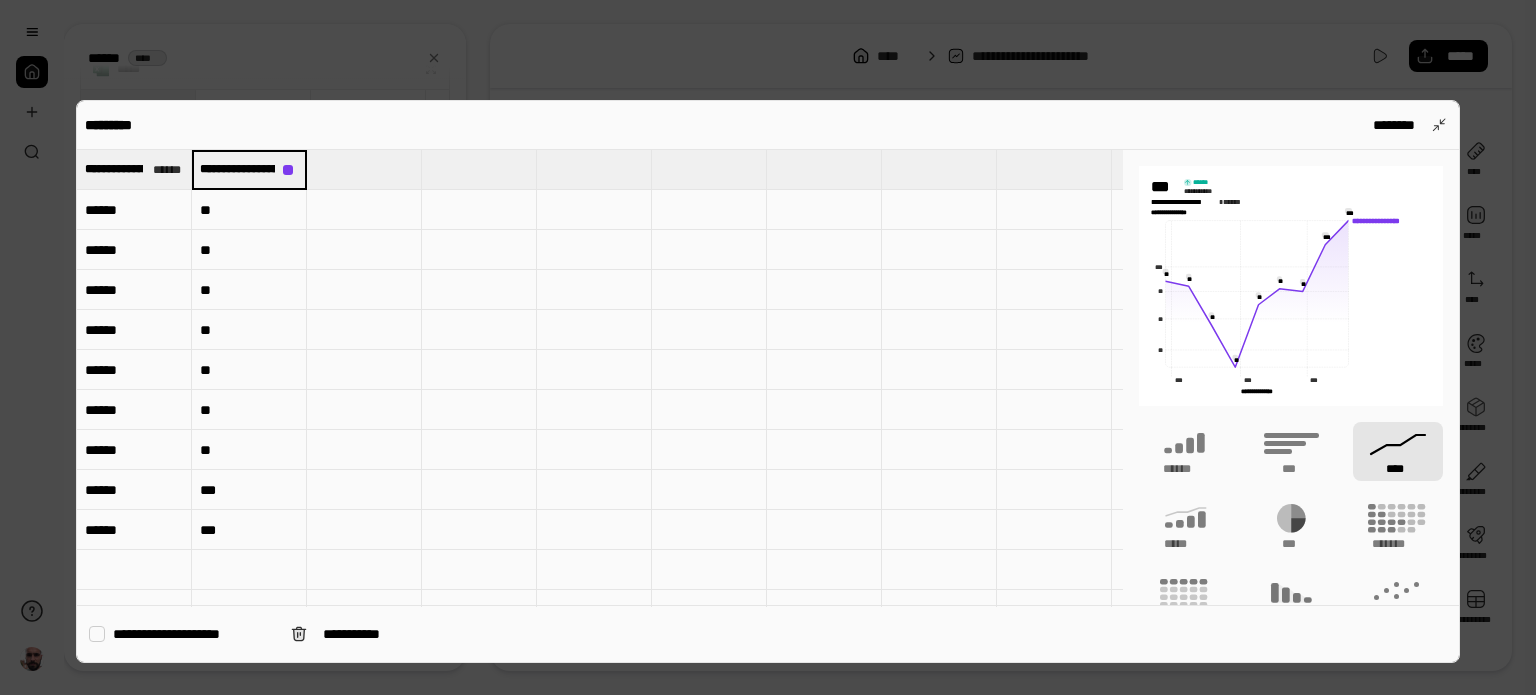 type on "*******" 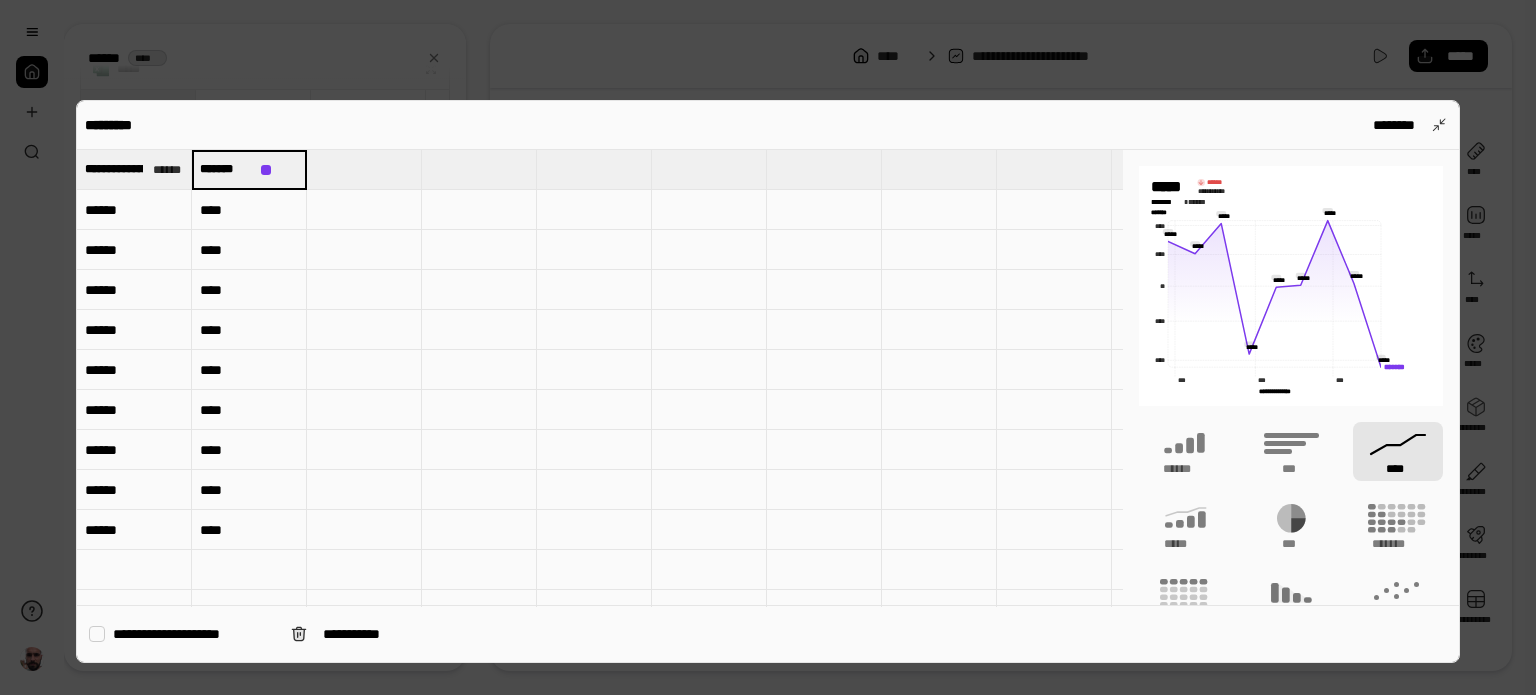 click at bounding box center [709, 450] 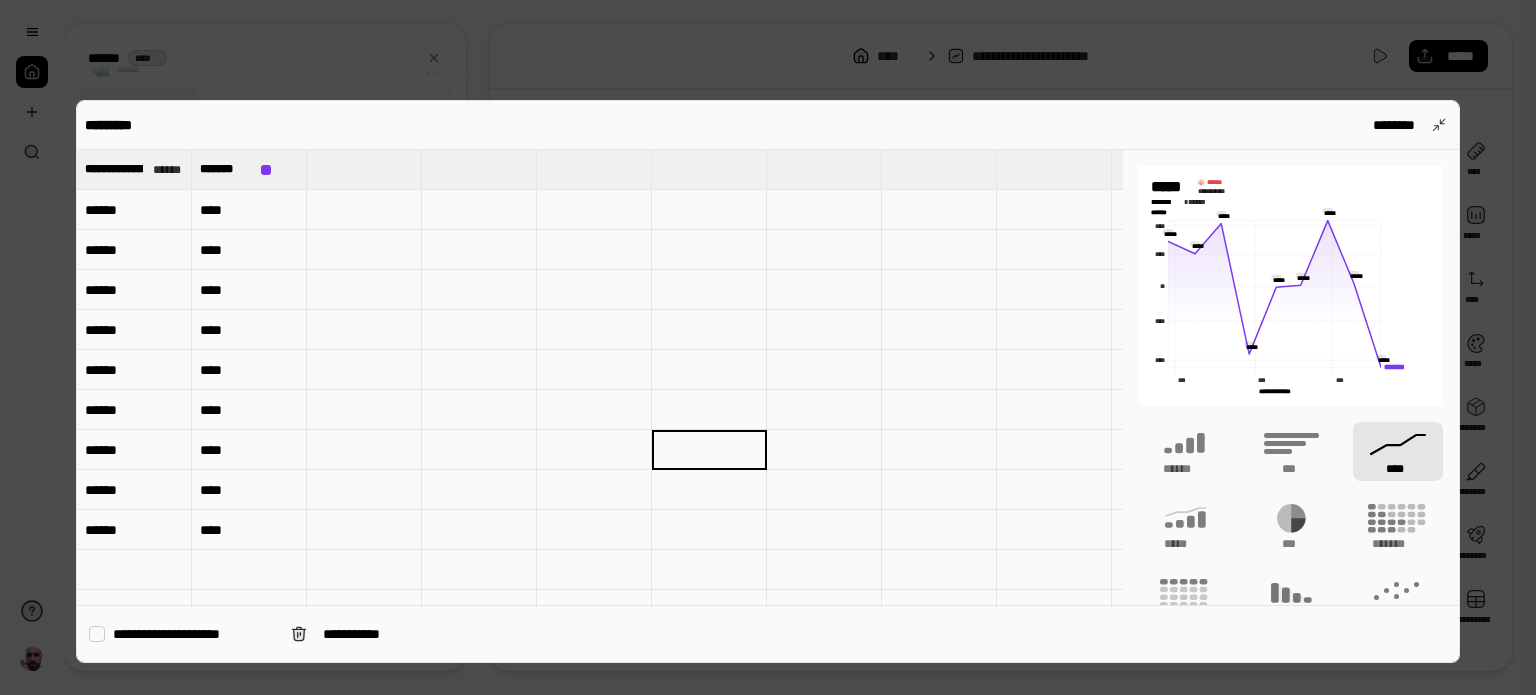 click at bounding box center (768, 347) 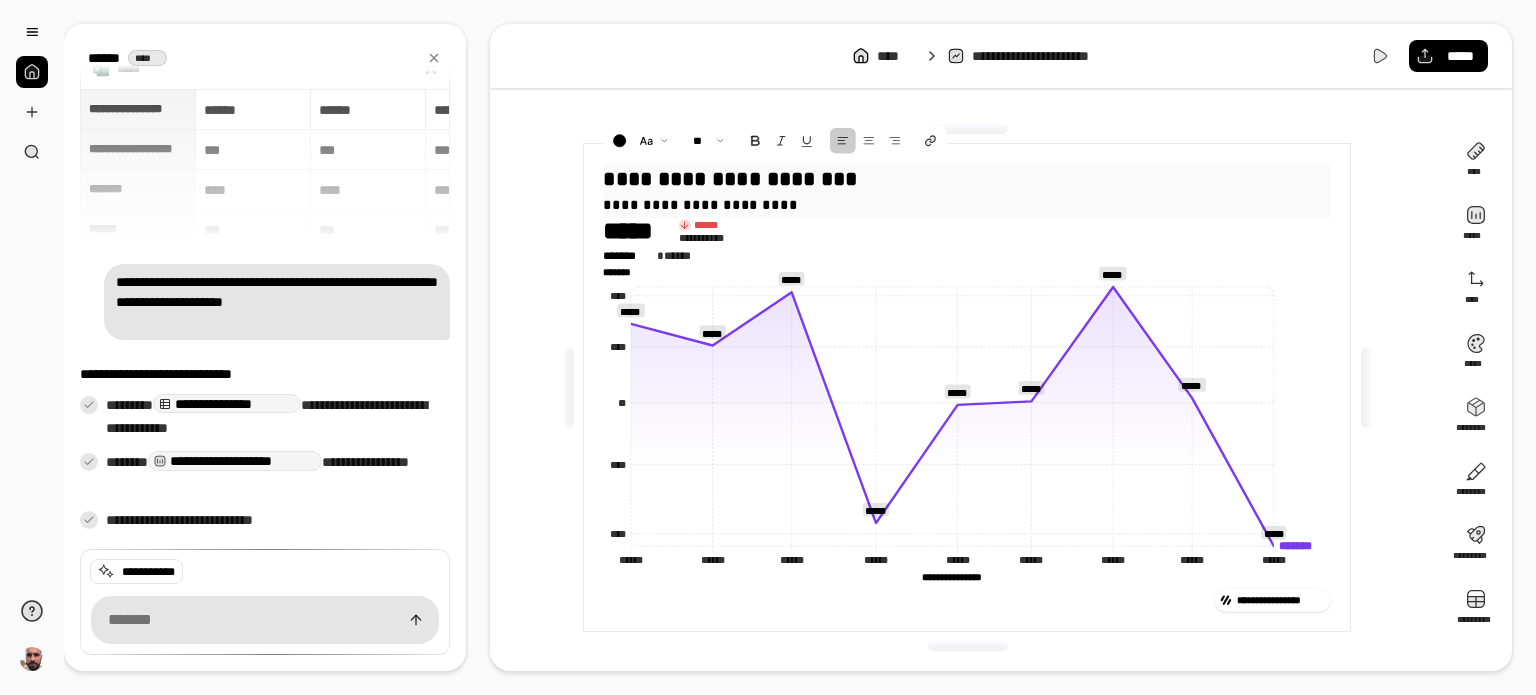click on "**********" at bounding box center (967, 178) 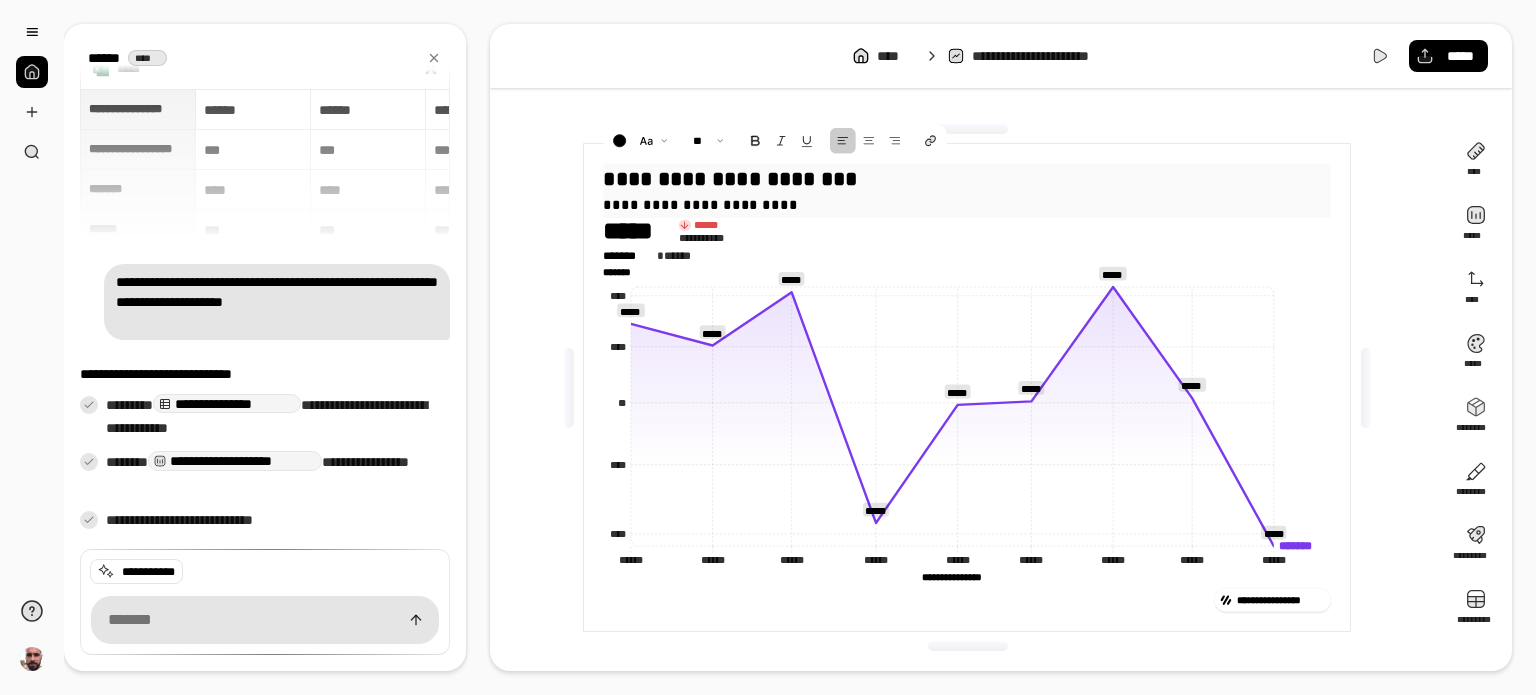 drag, startPoint x: 804, startPoint y: 176, endPoint x: 593, endPoint y: 157, distance: 211.85373 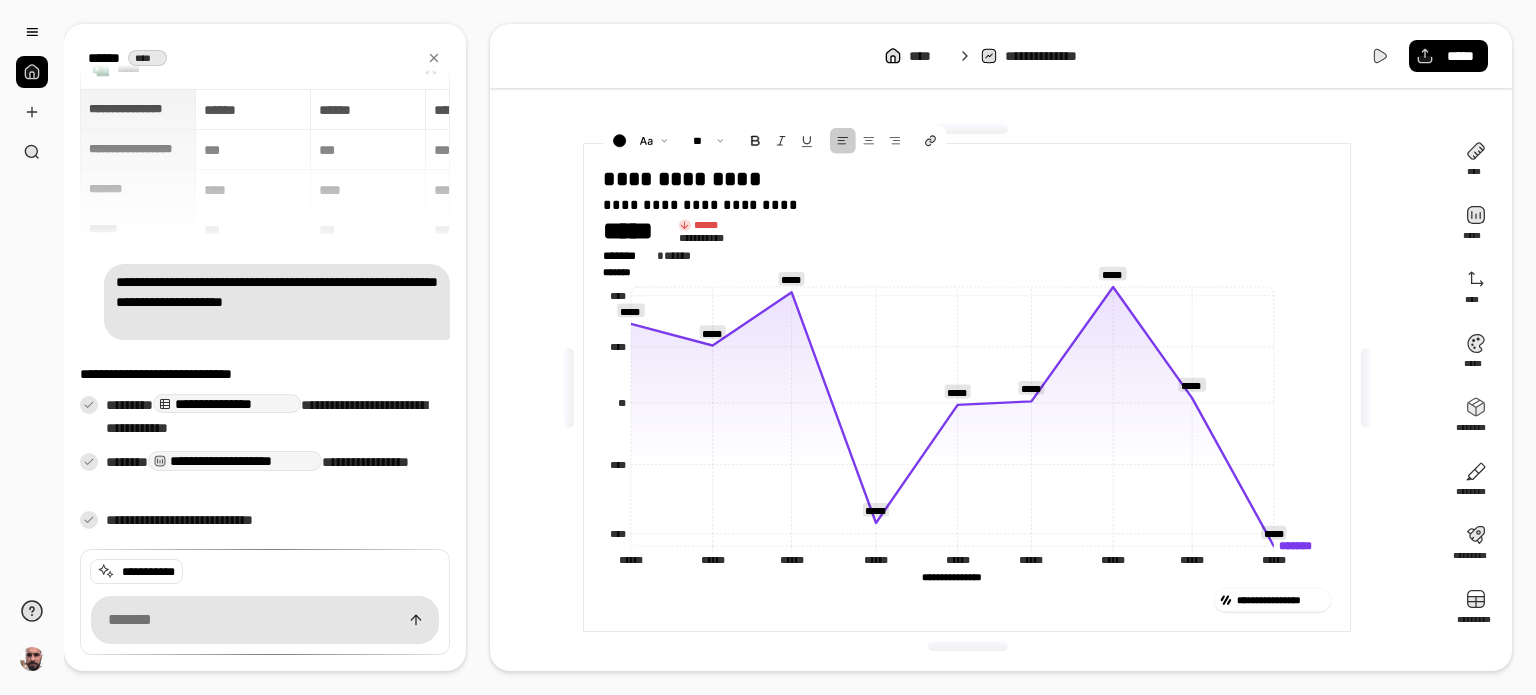click on "**********" at bounding box center [788, 347] 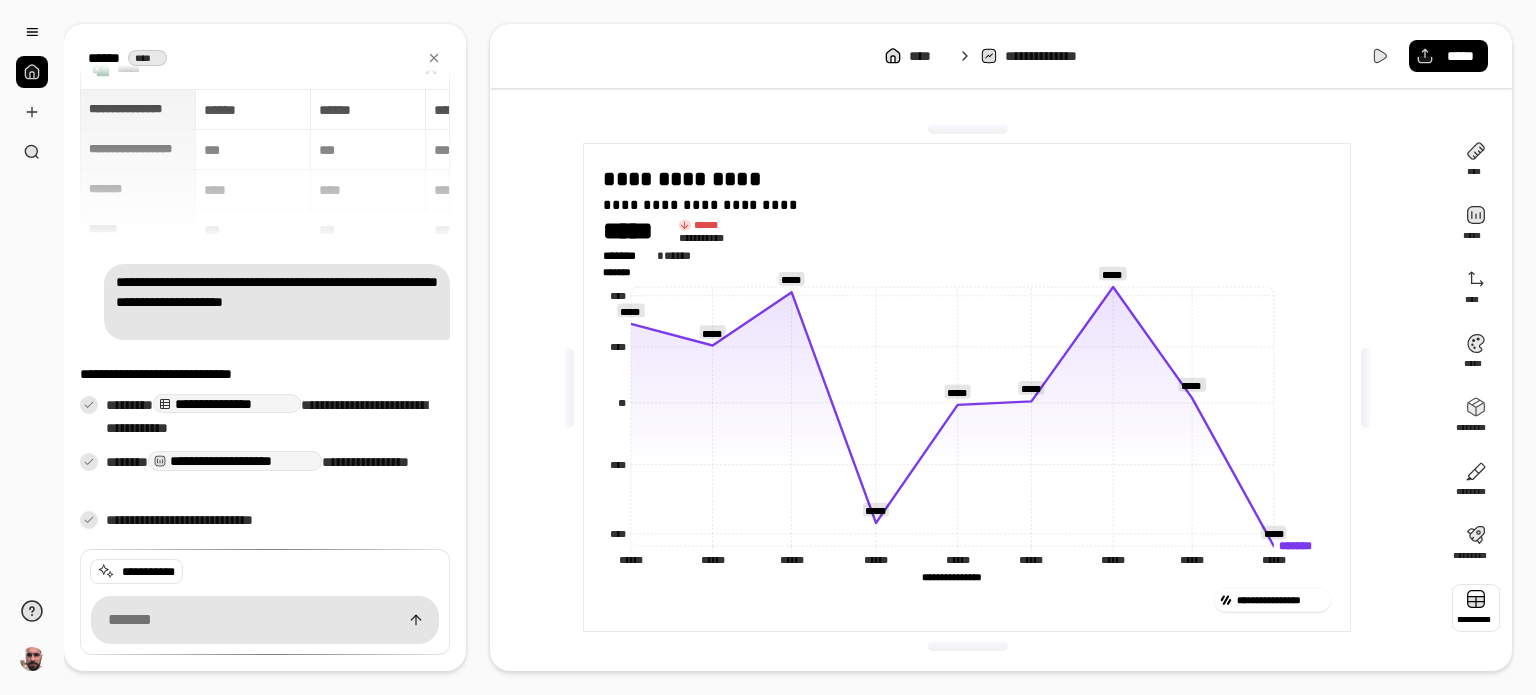 click at bounding box center (1476, 608) 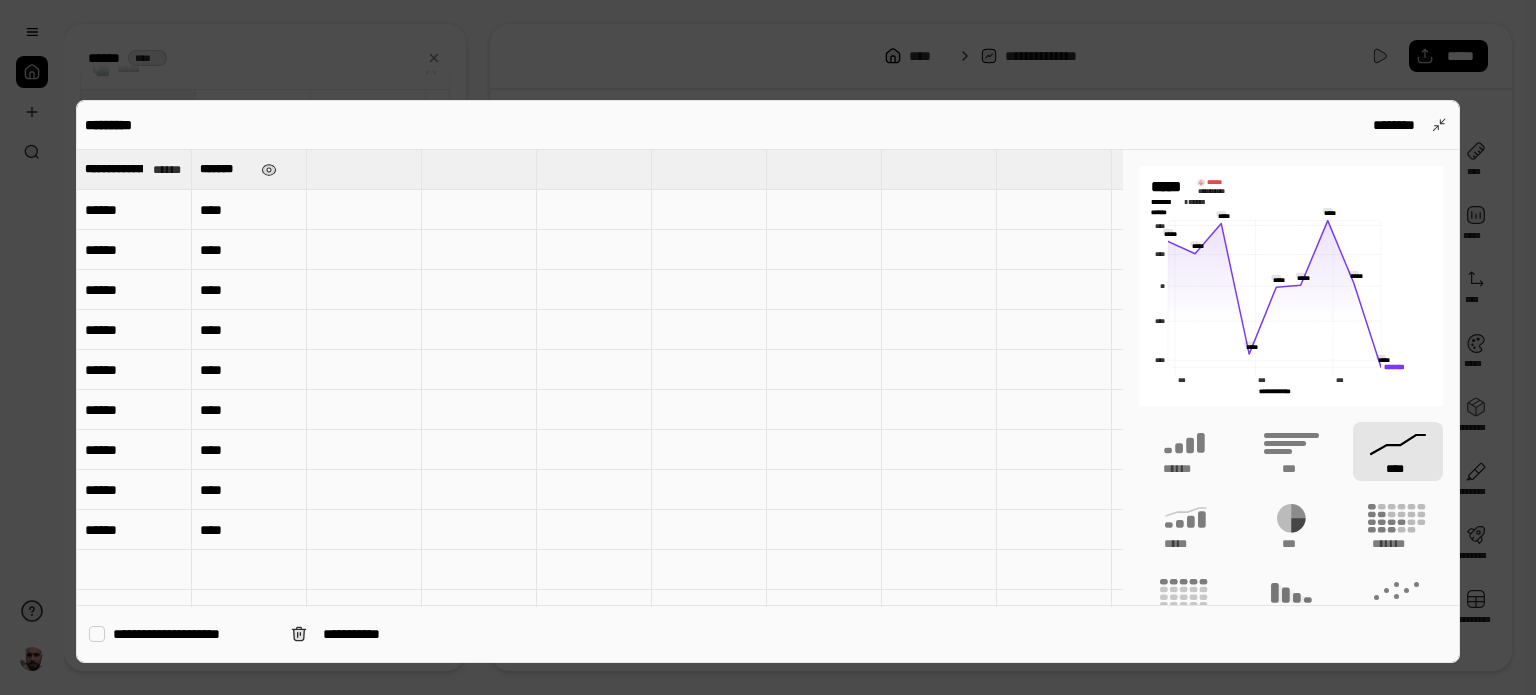 click on "*******" at bounding box center (226, 169) 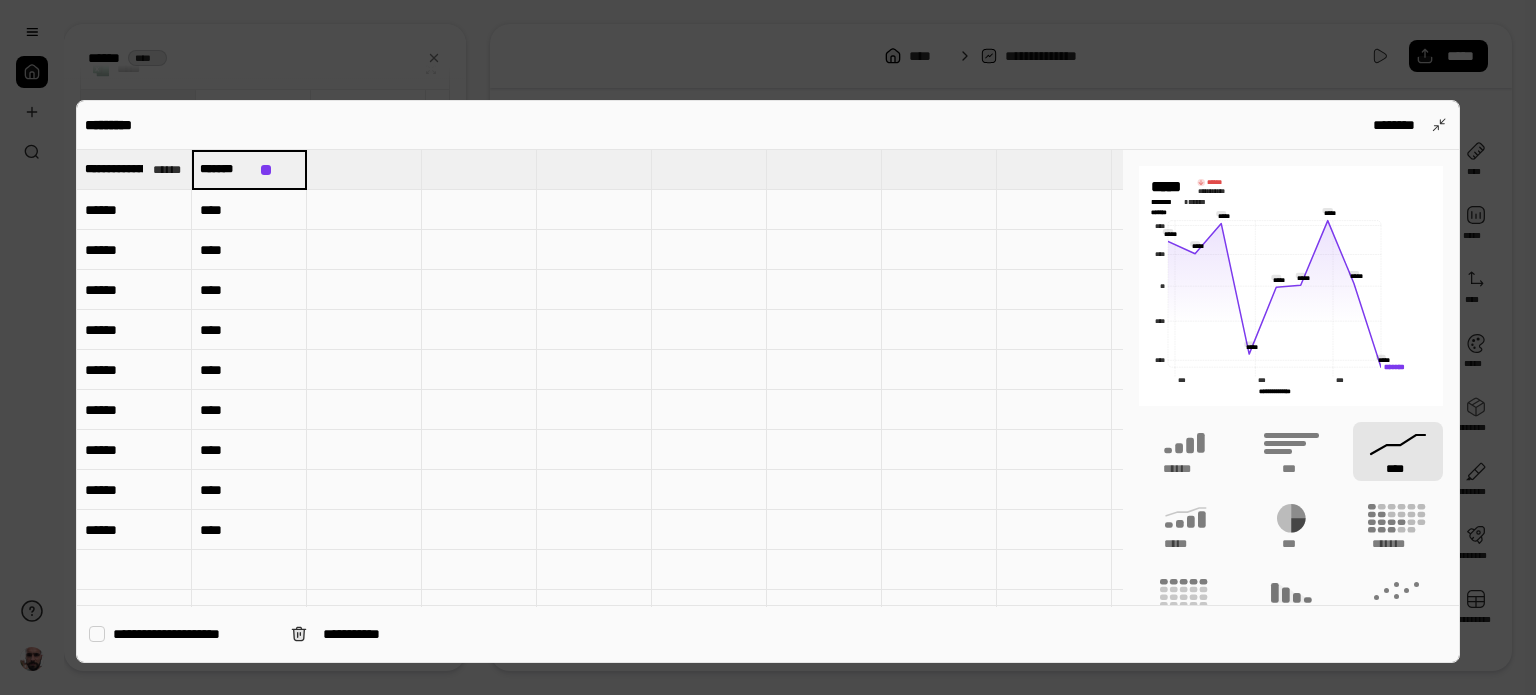 type on "******" 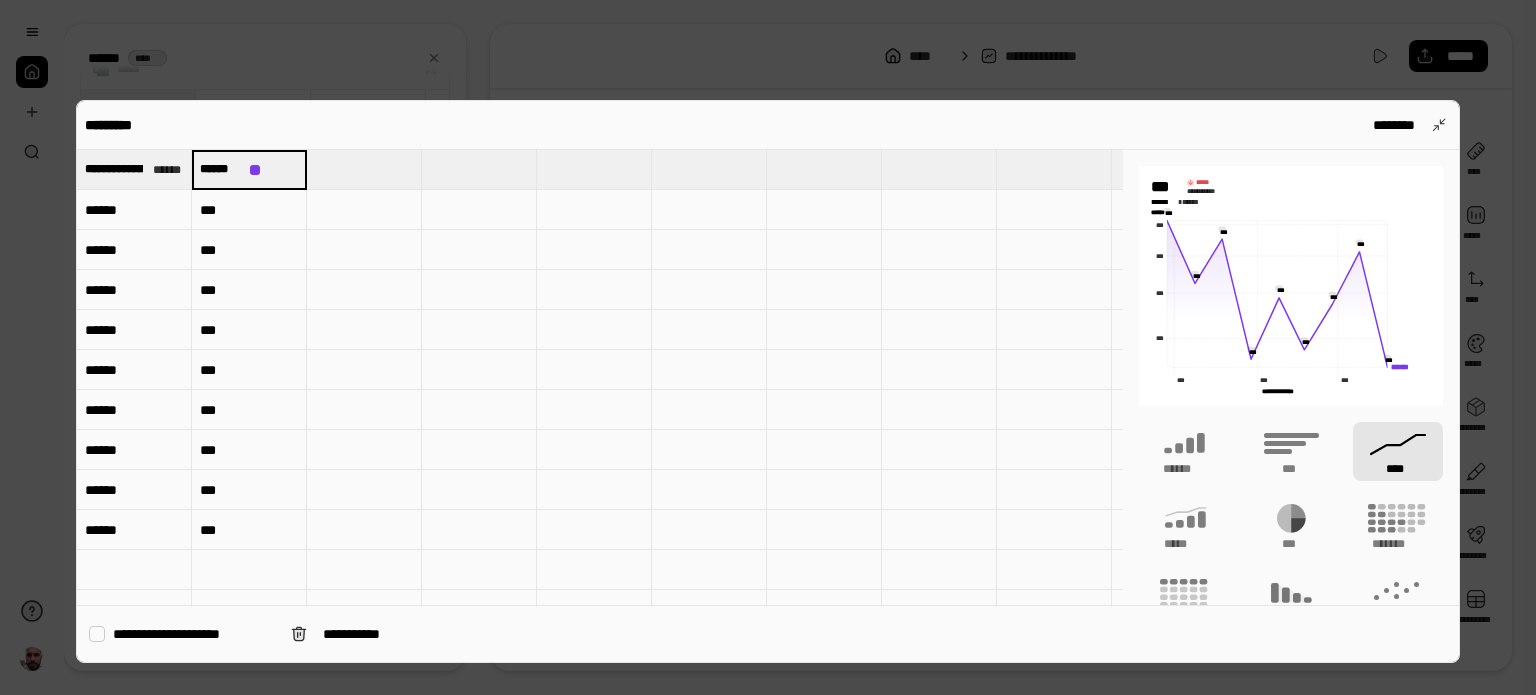 click at bounding box center (594, 410) 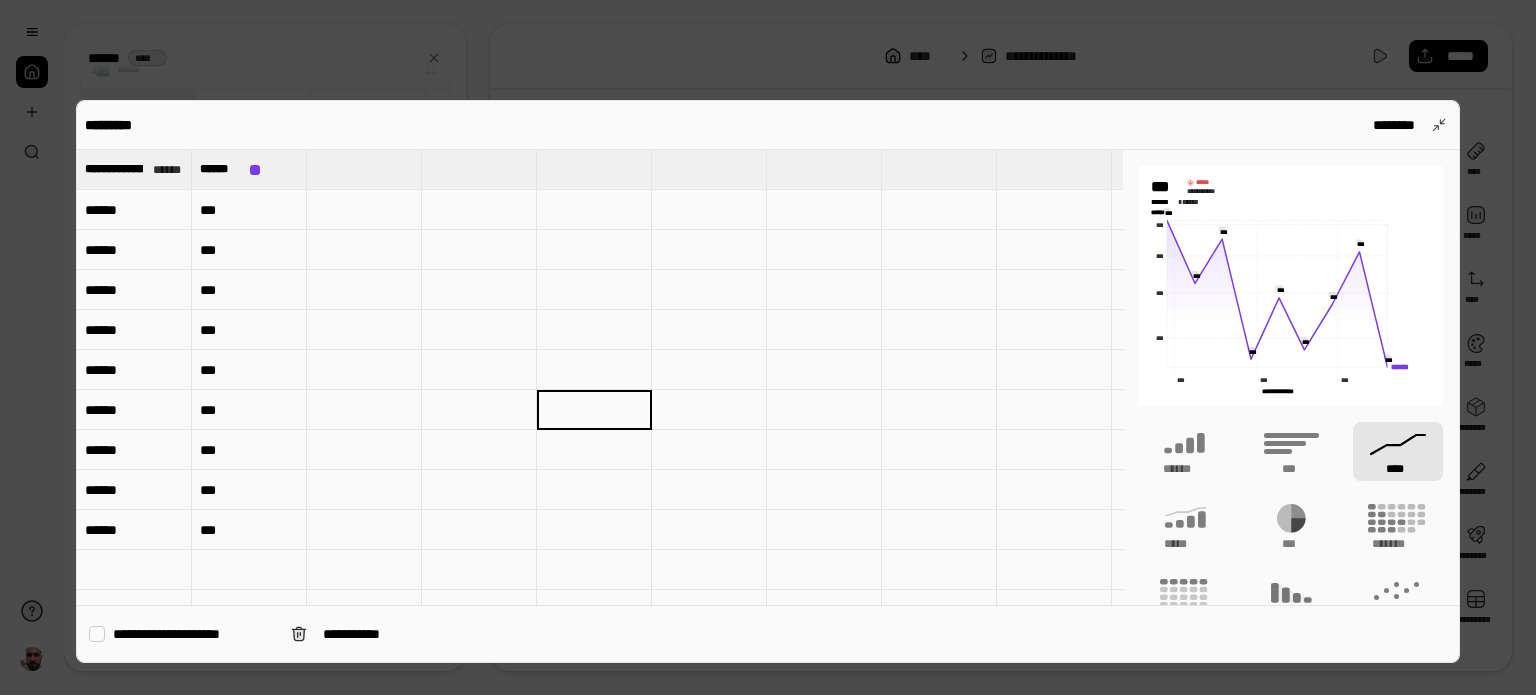 click at bounding box center [768, 347] 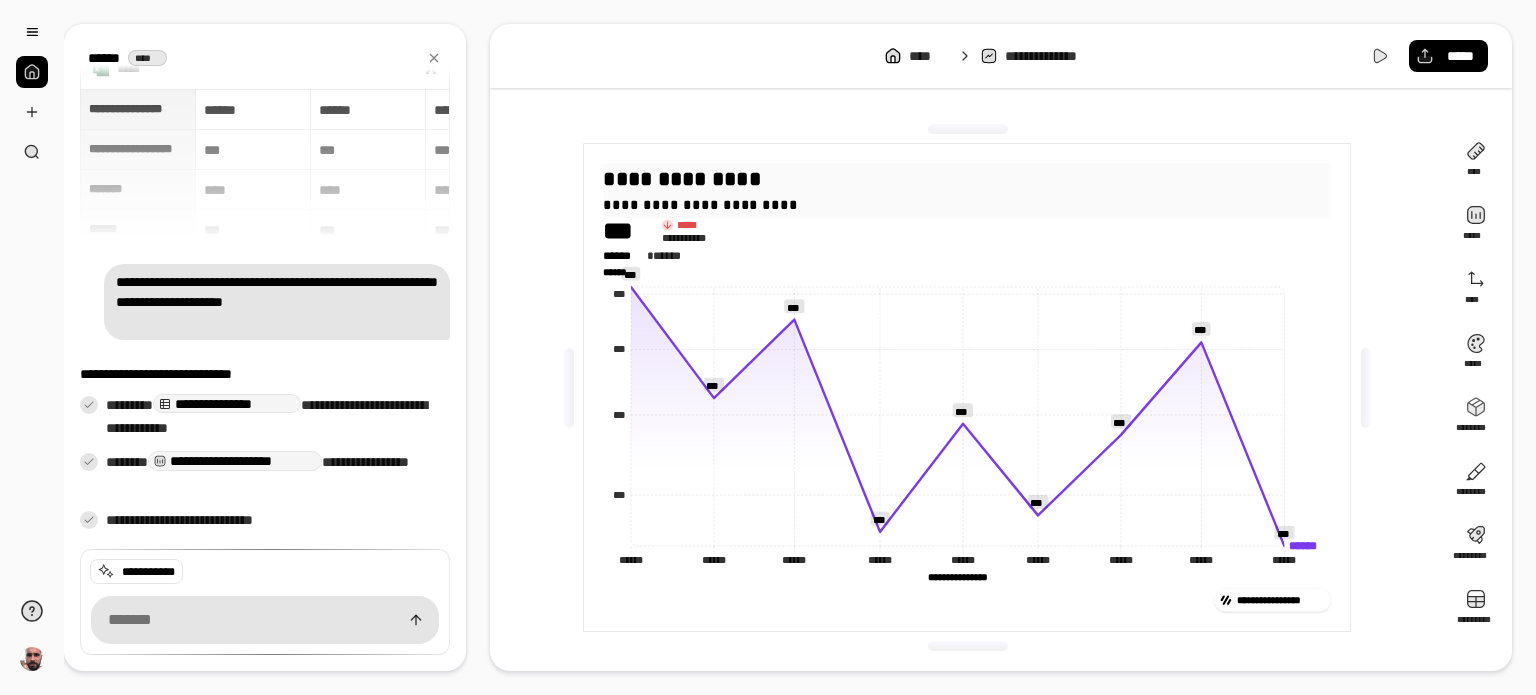 click on "**********" at bounding box center (967, 178) 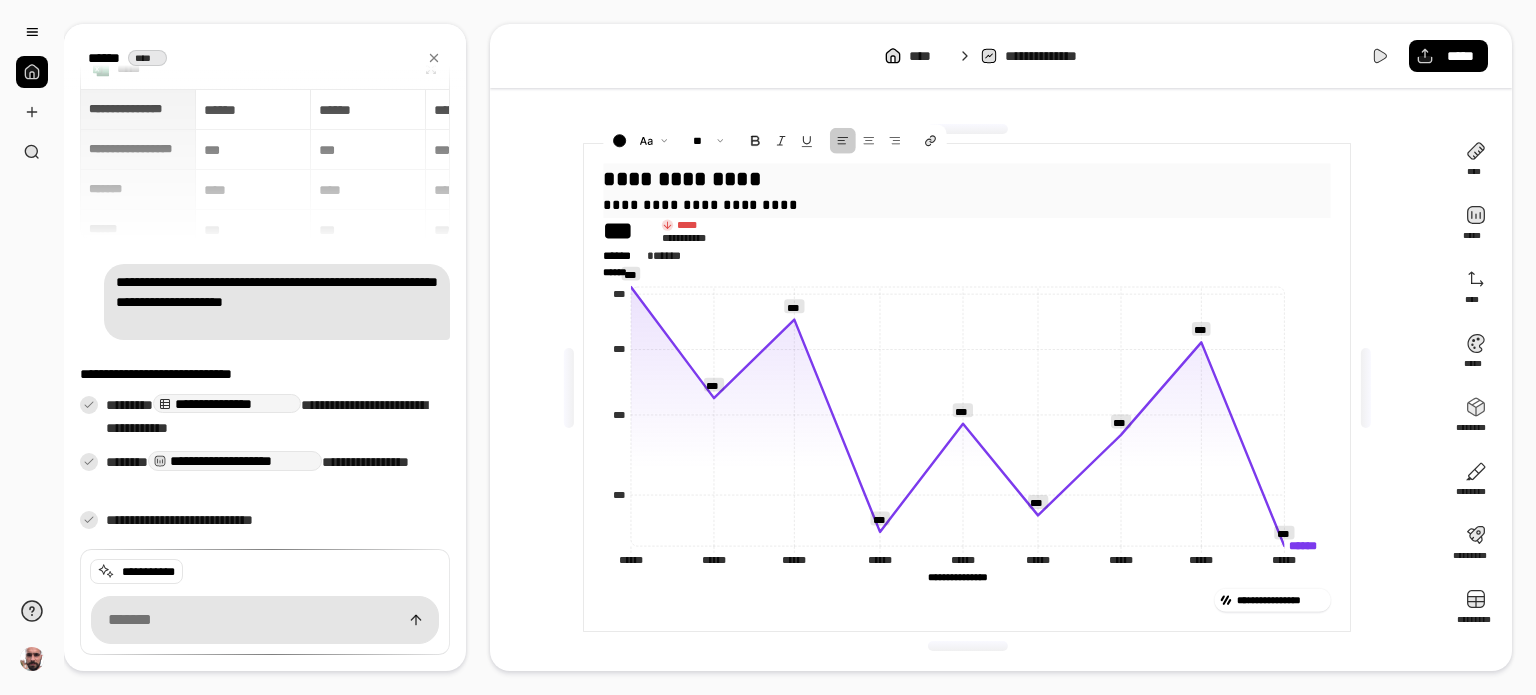 drag, startPoint x: 784, startPoint y: 179, endPoint x: 604, endPoint y: 175, distance: 180.04443 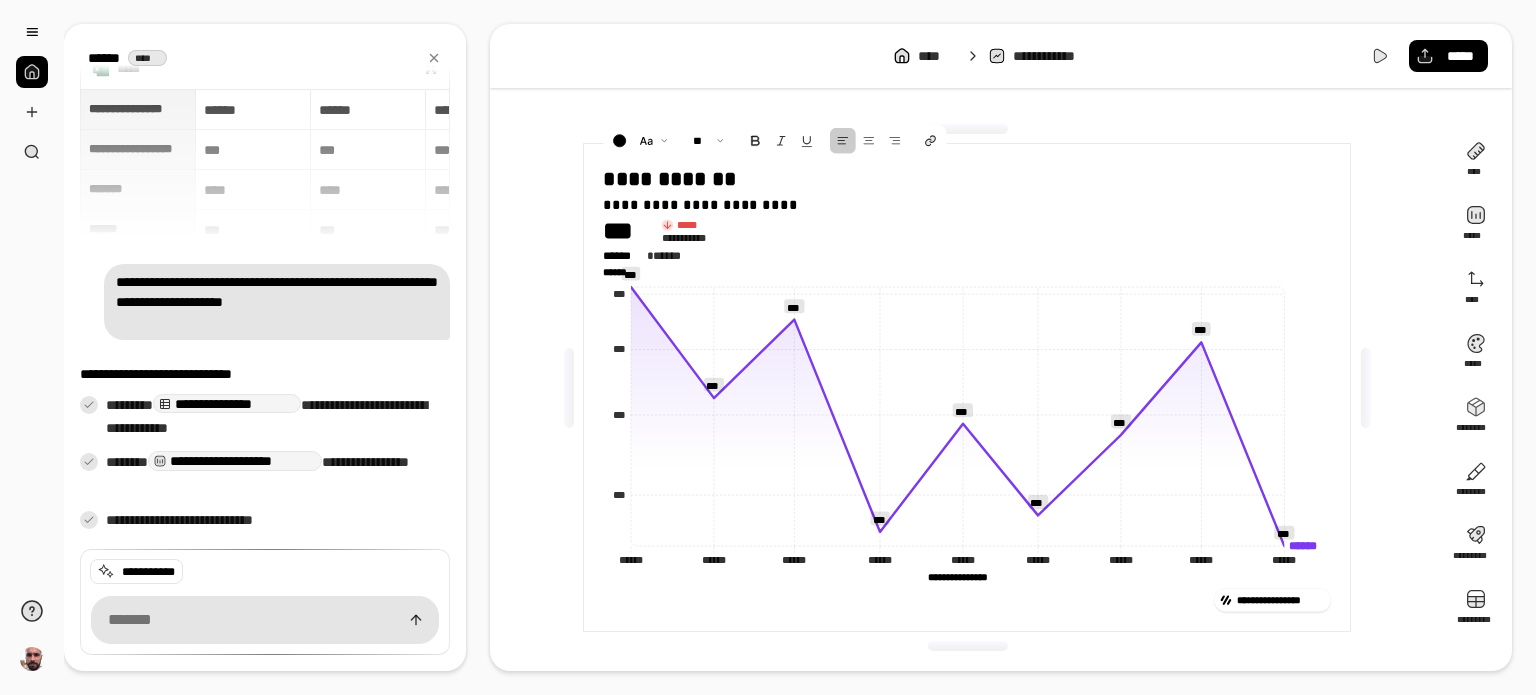 click on "**********" at bounding box center (967, 387) 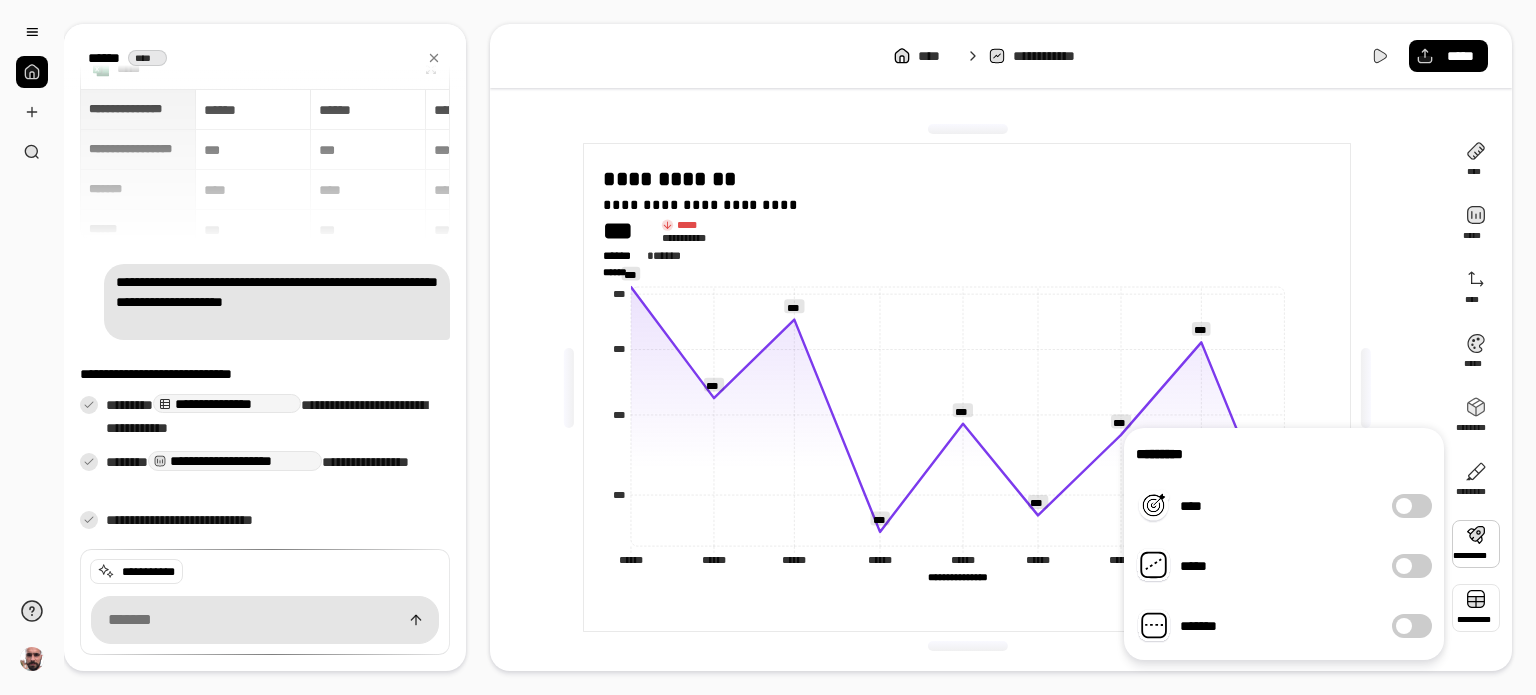click at bounding box center [1476, 608] 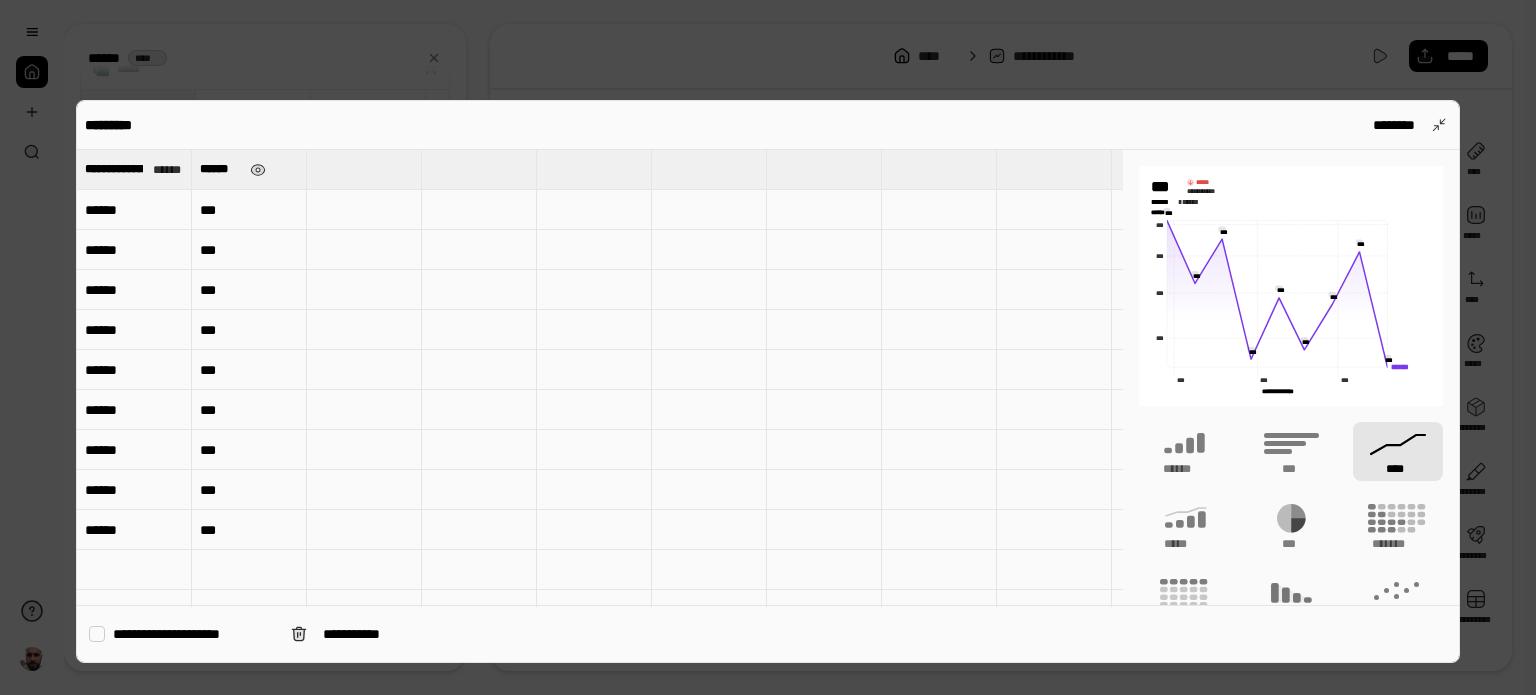 click on "******" at bounding box center [221, 169] 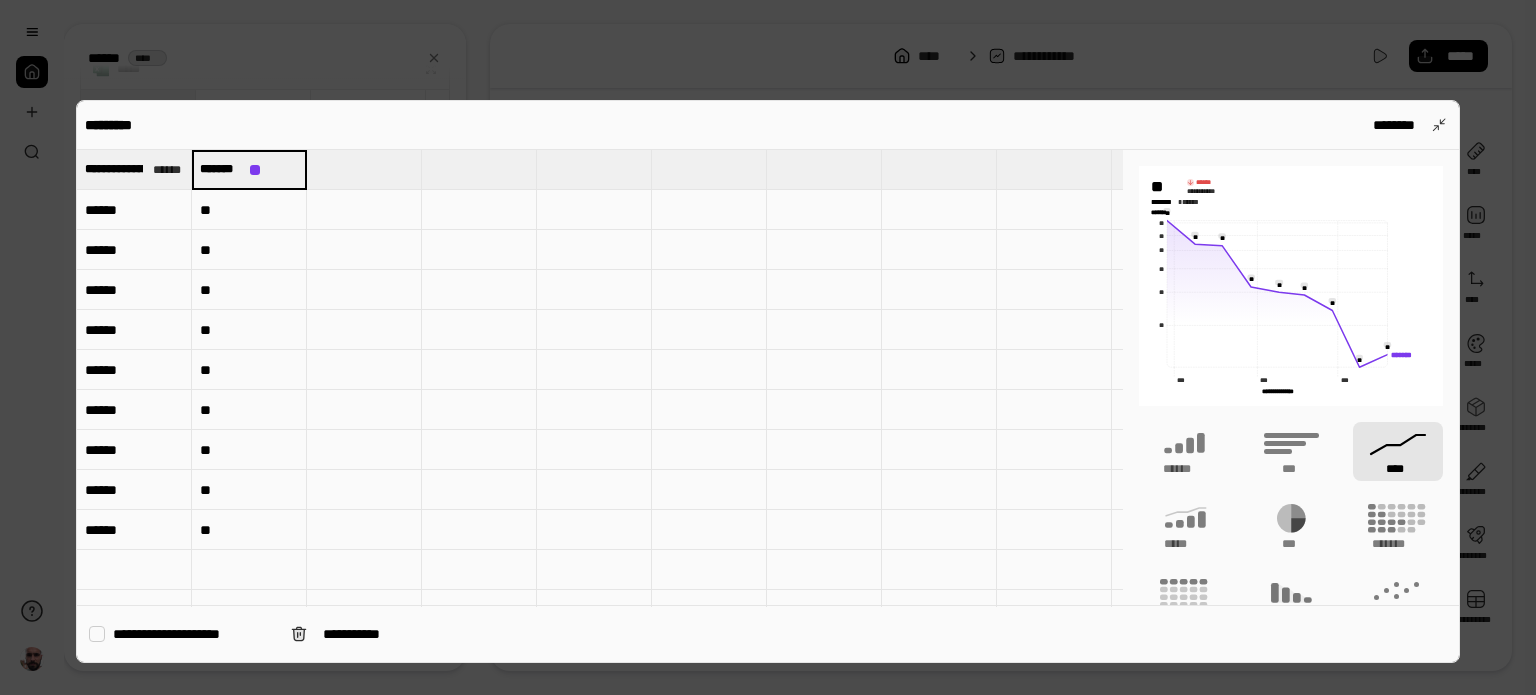 type on "*******" 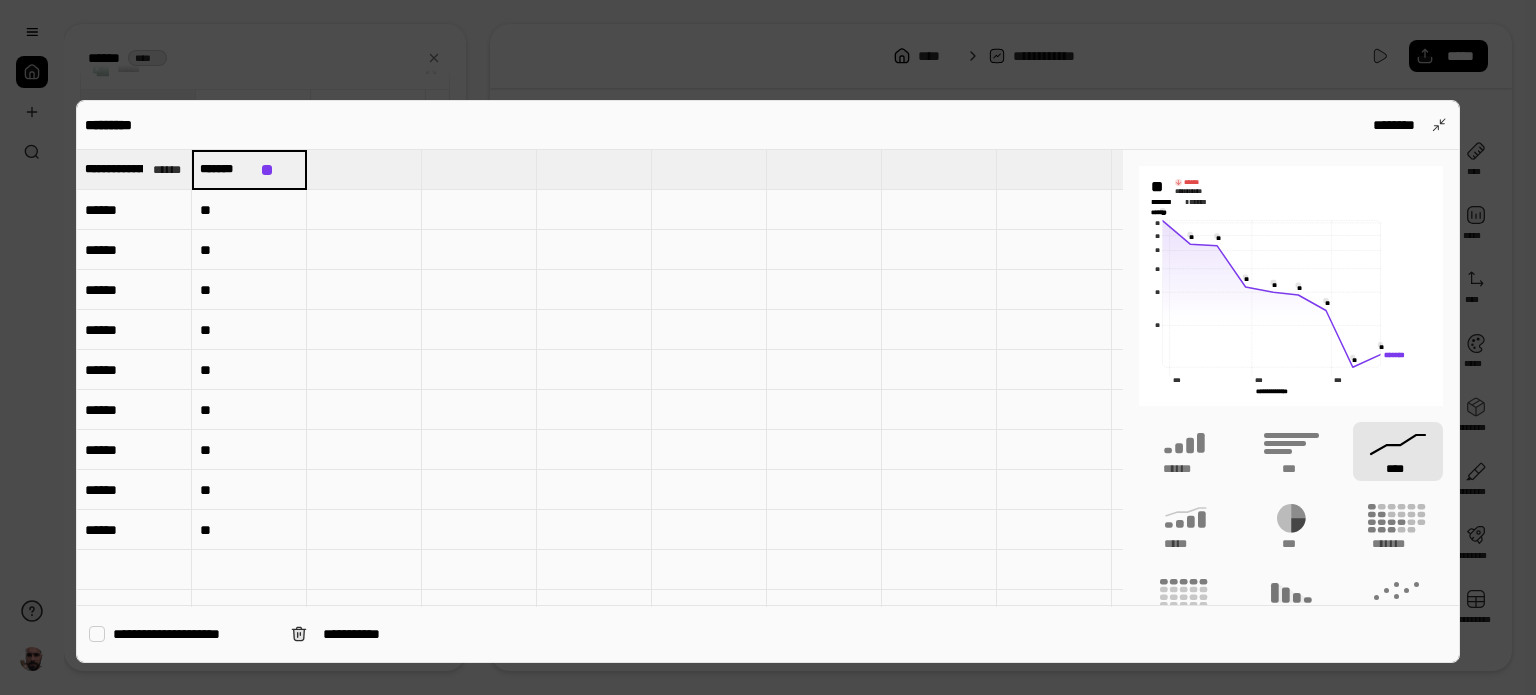 click at bounding box center [479, 410] 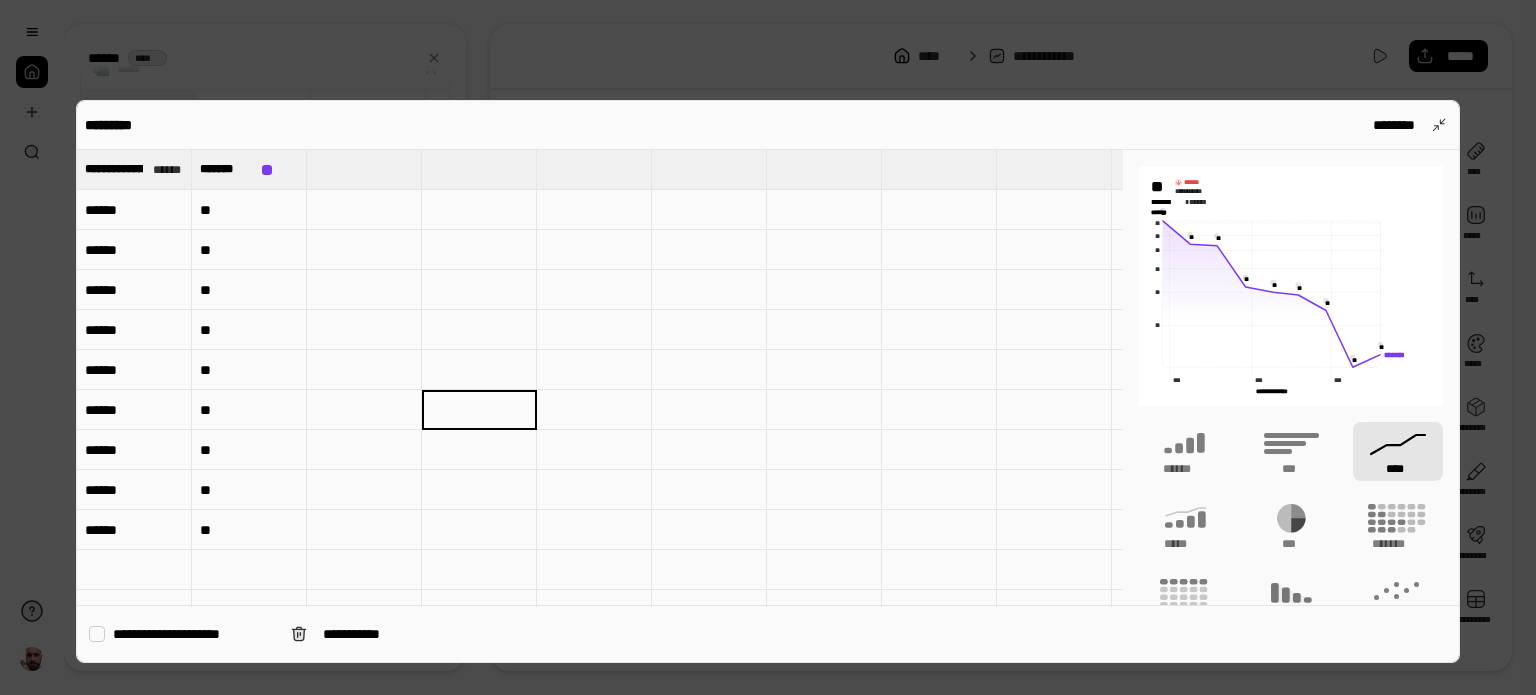 click at bounding box center [768, 347] 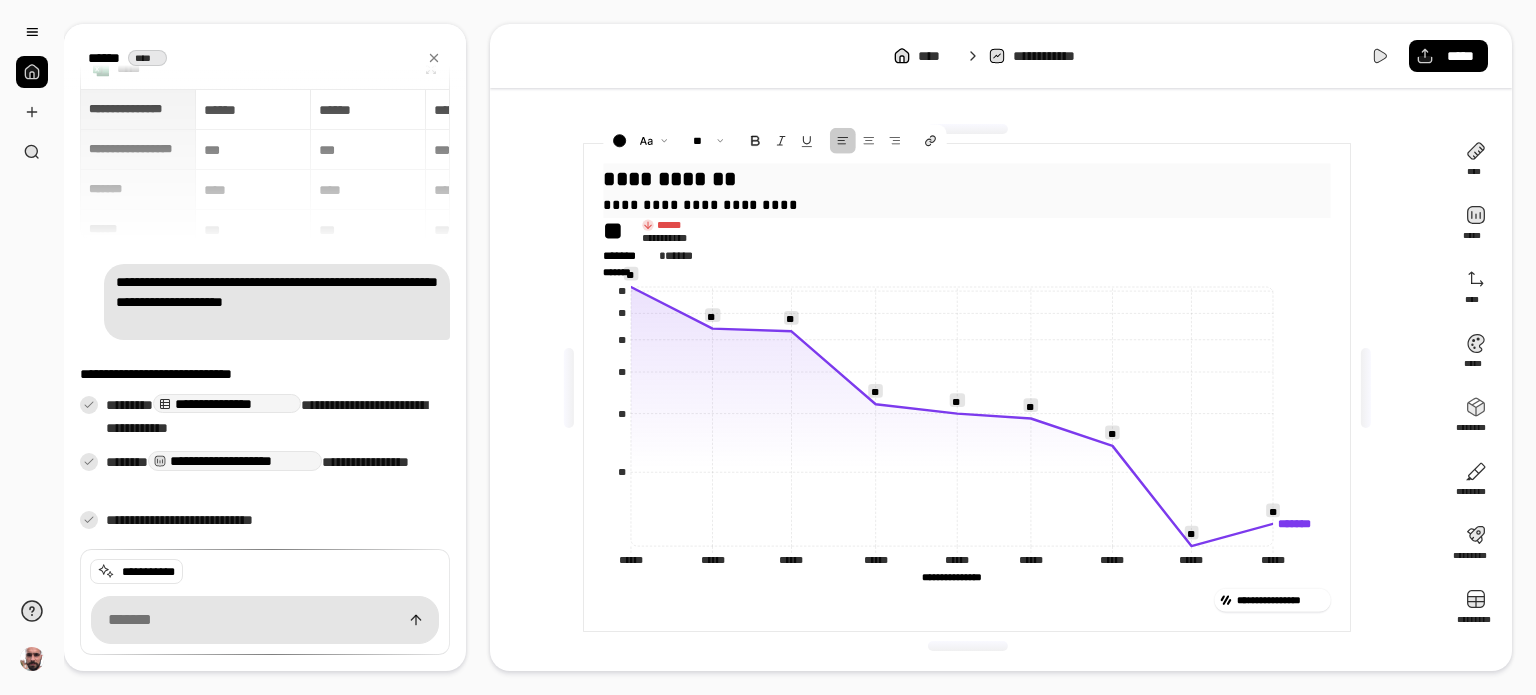 click on "**********" at bounding box center [967, 178] 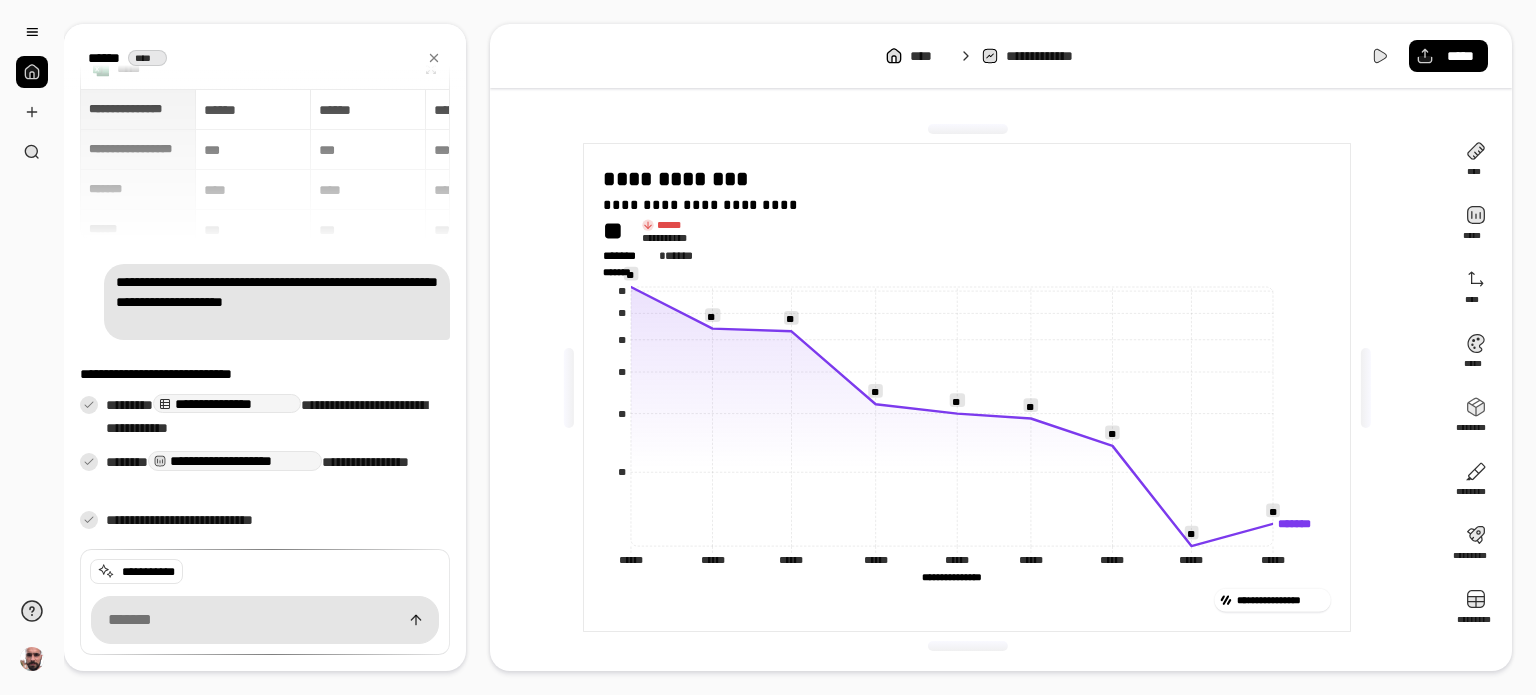 click on "**********" at bounding box center (967, 387) 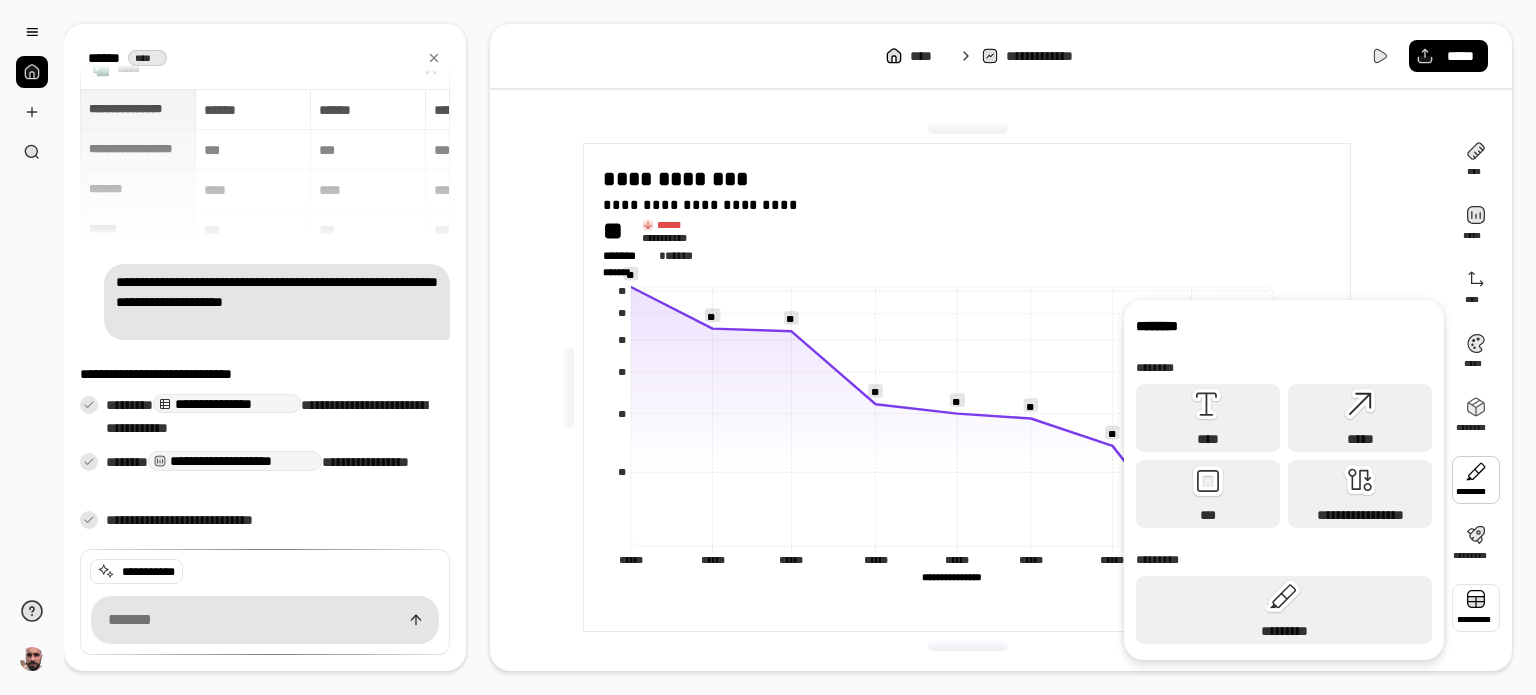 click at bounding box center (1476, 608) 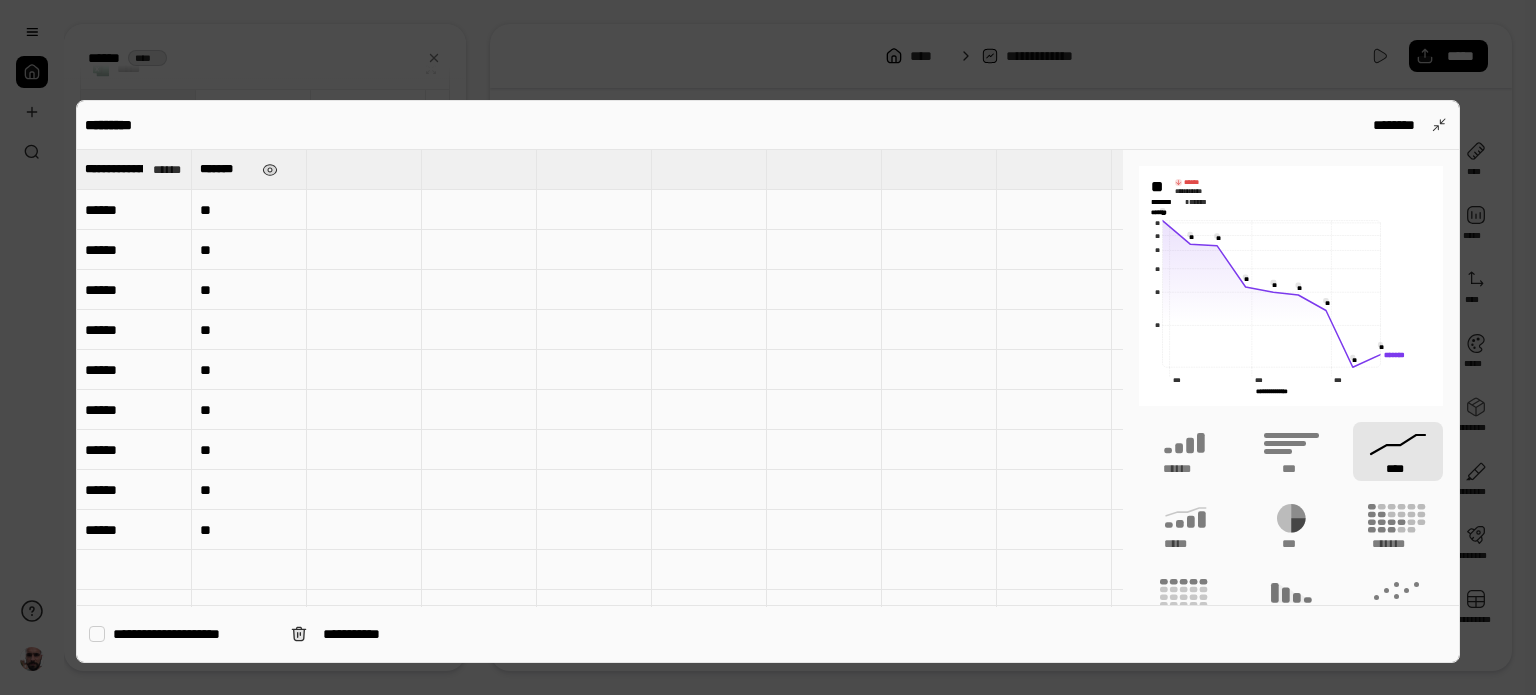 click on "*******" at bounding box center (227, 169) 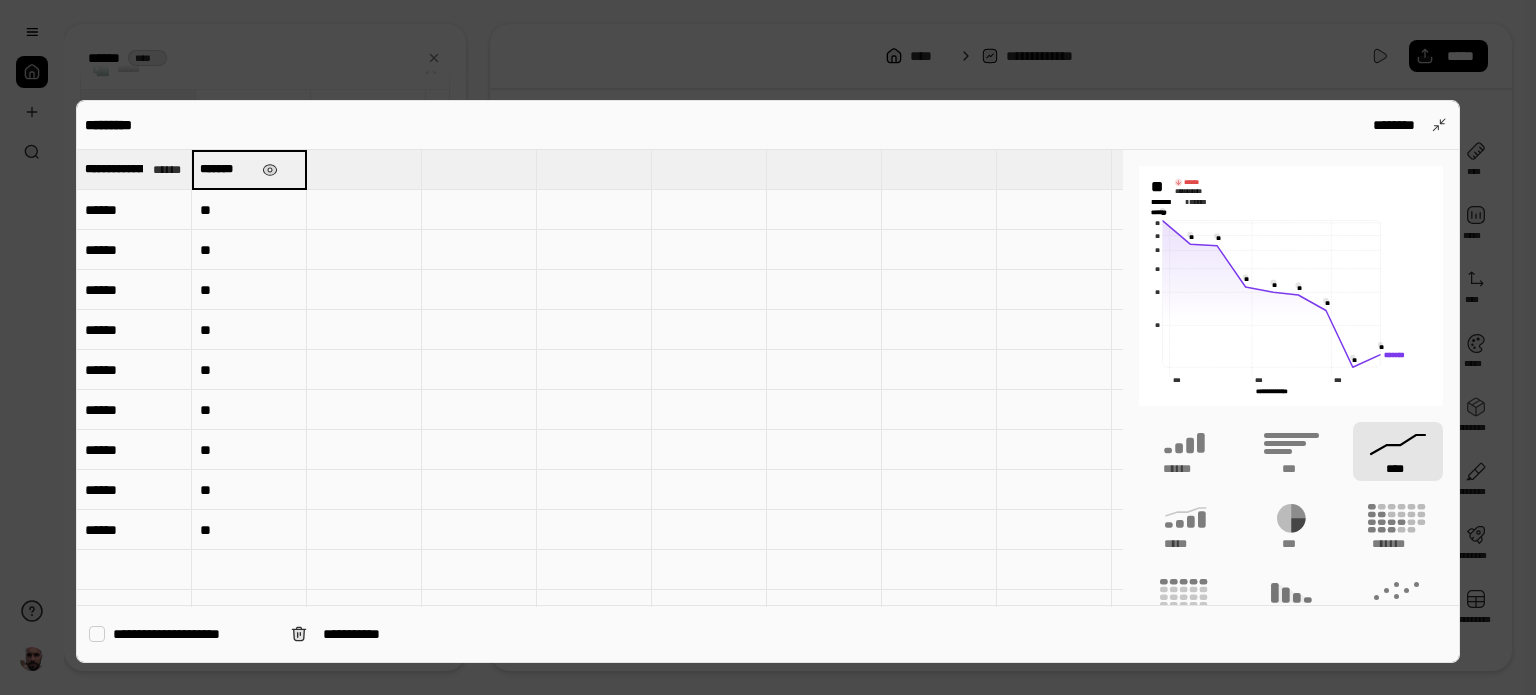 type on "****" 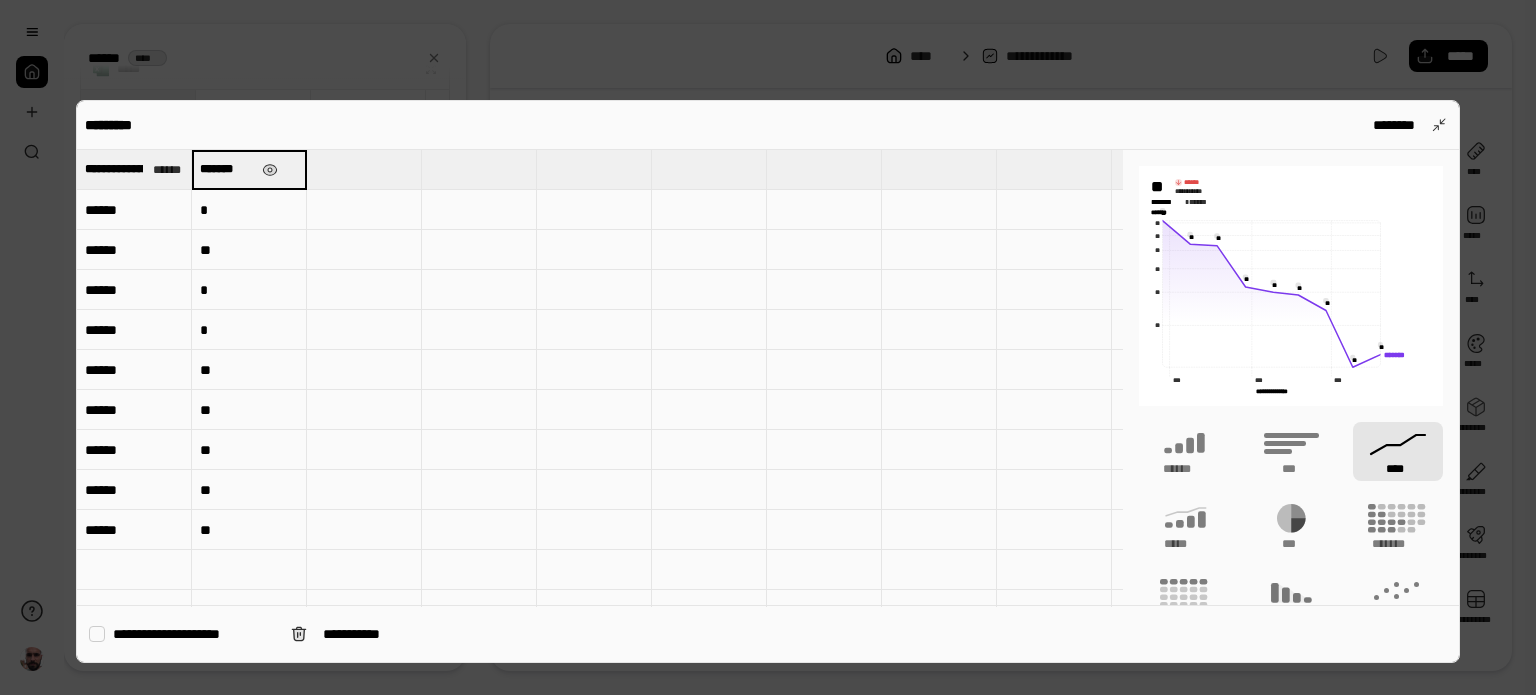 type on "*" 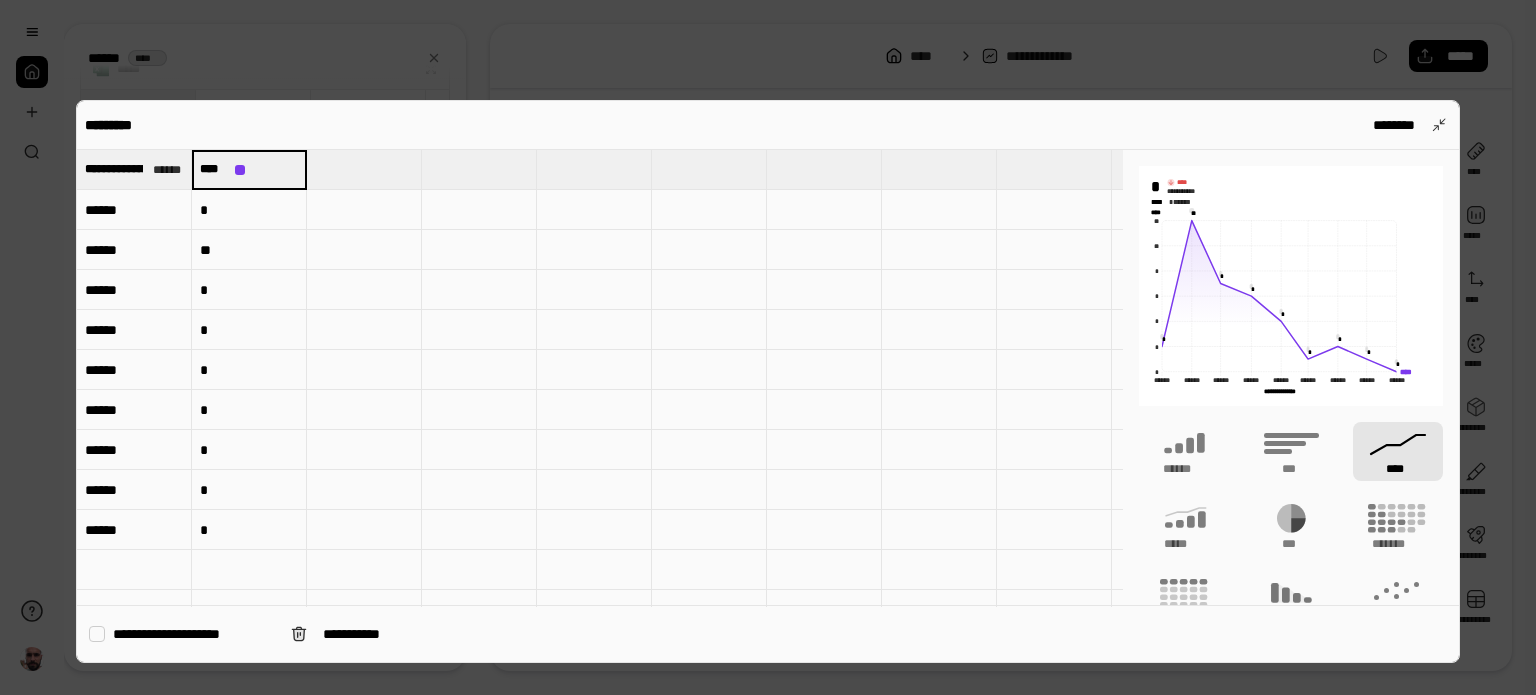click at bounding box center [479, 330] 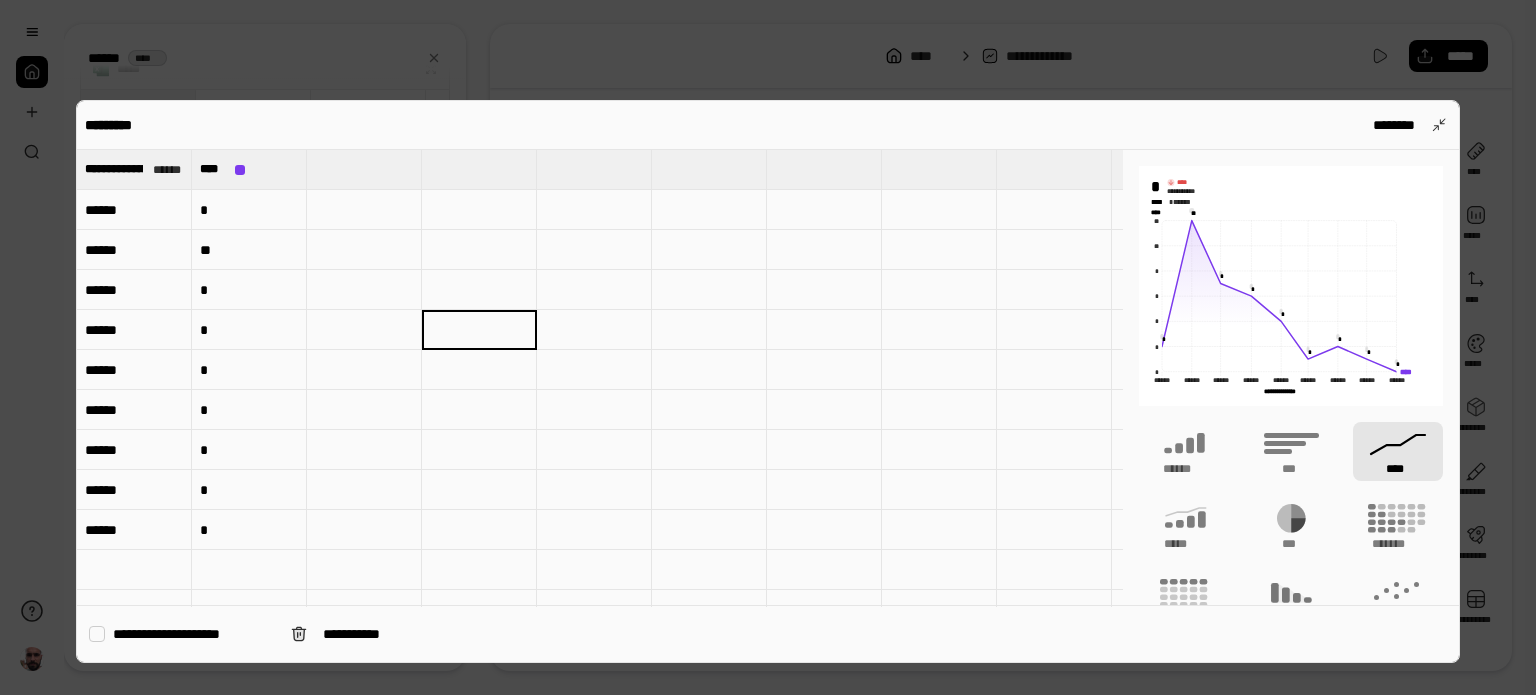 click at bounding box center (768, 347) 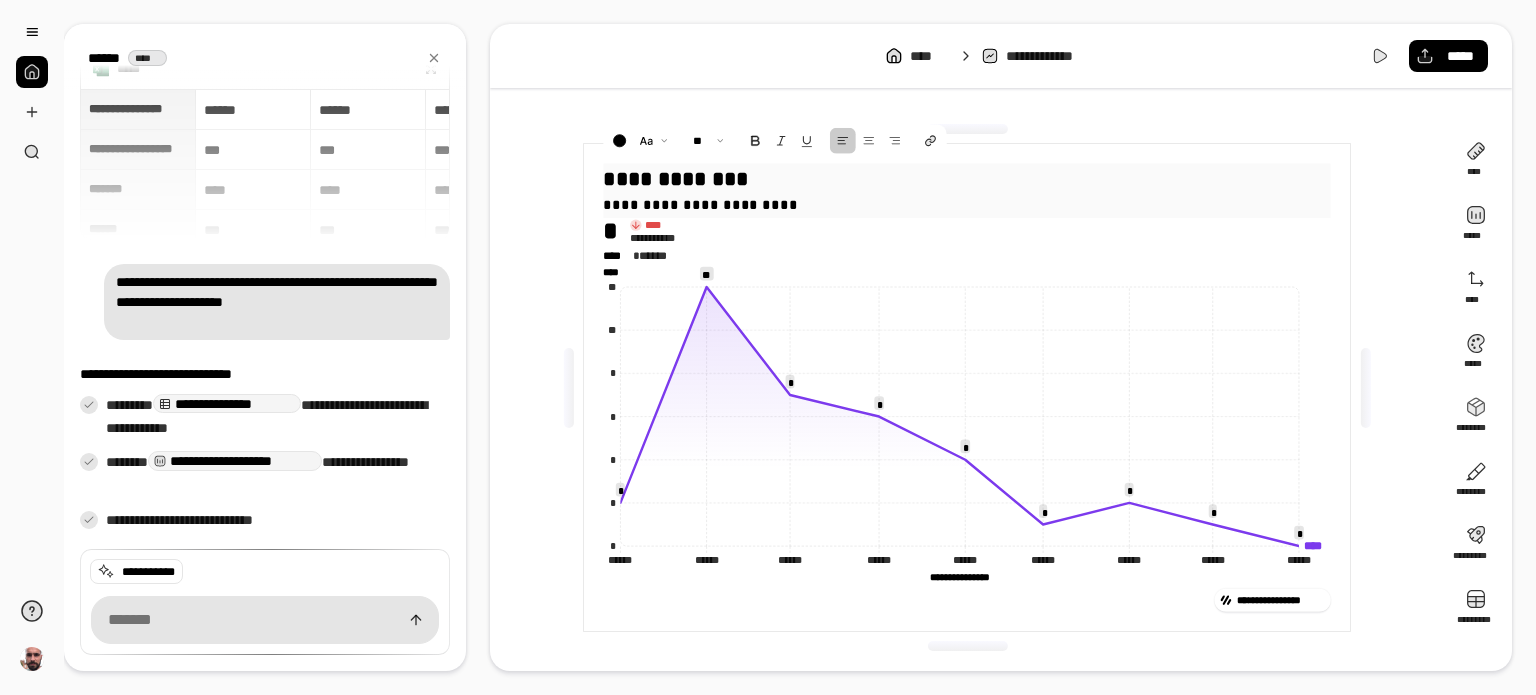 click on "**********" at bounding box center [967, 178] 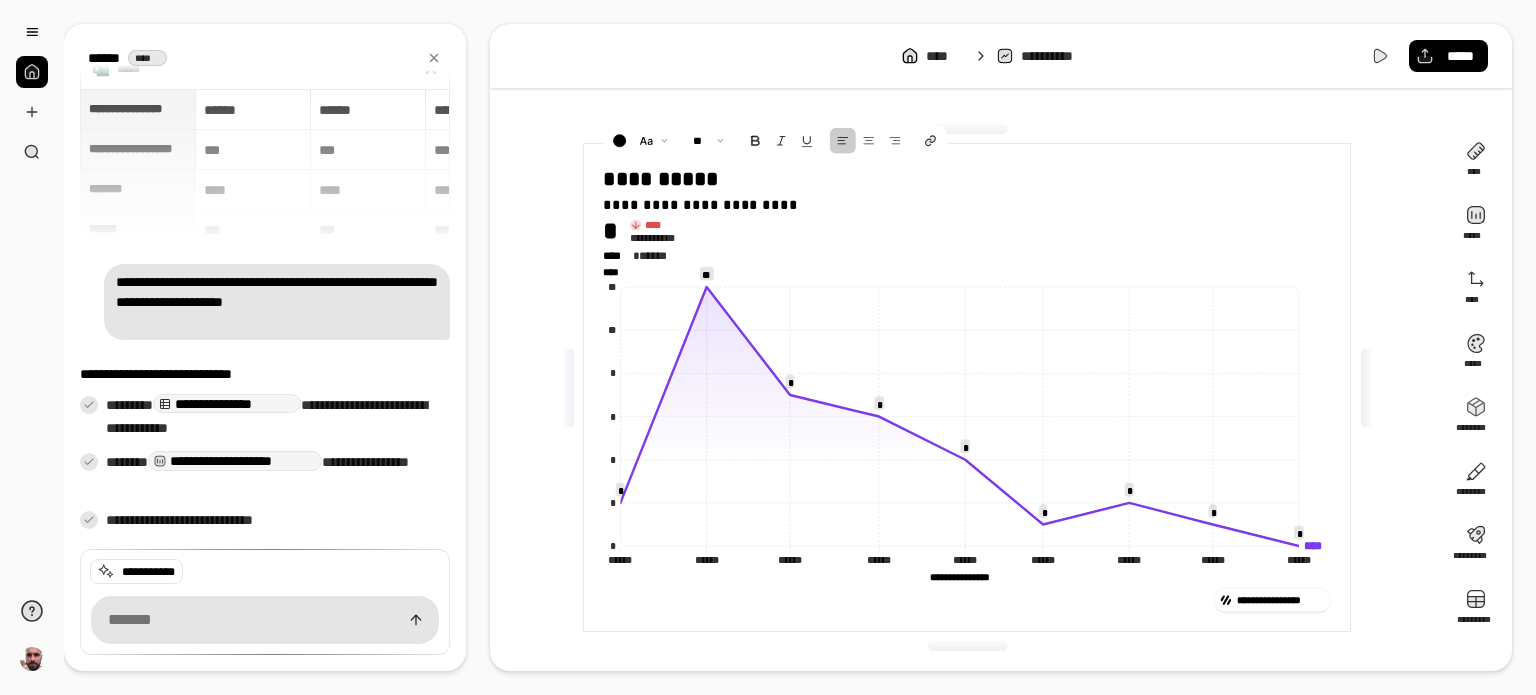click on "**********" at bounding box center (967, 387) 